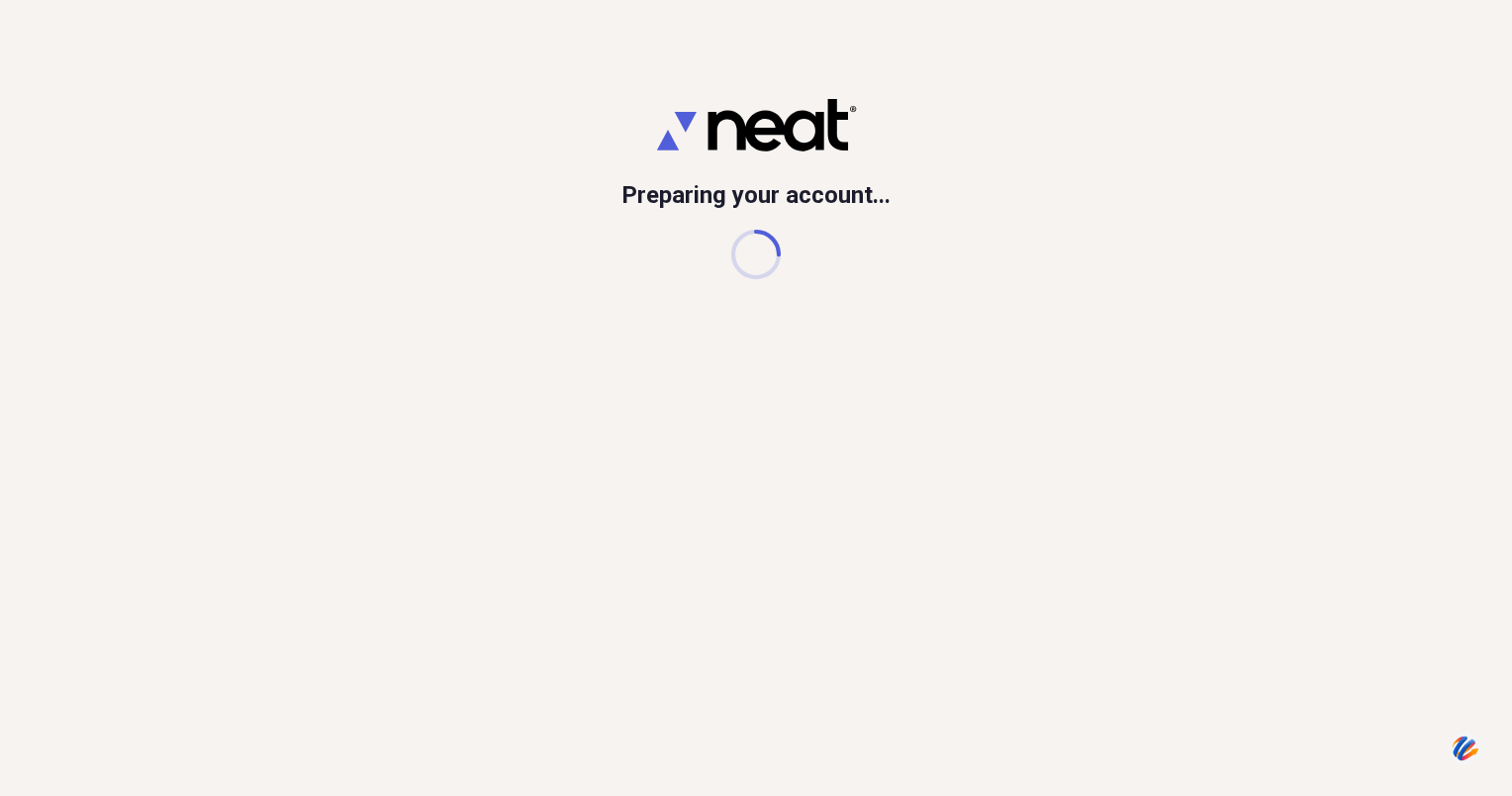 scroll, scrollTop: 0, scrollLeft: 0, axis: both 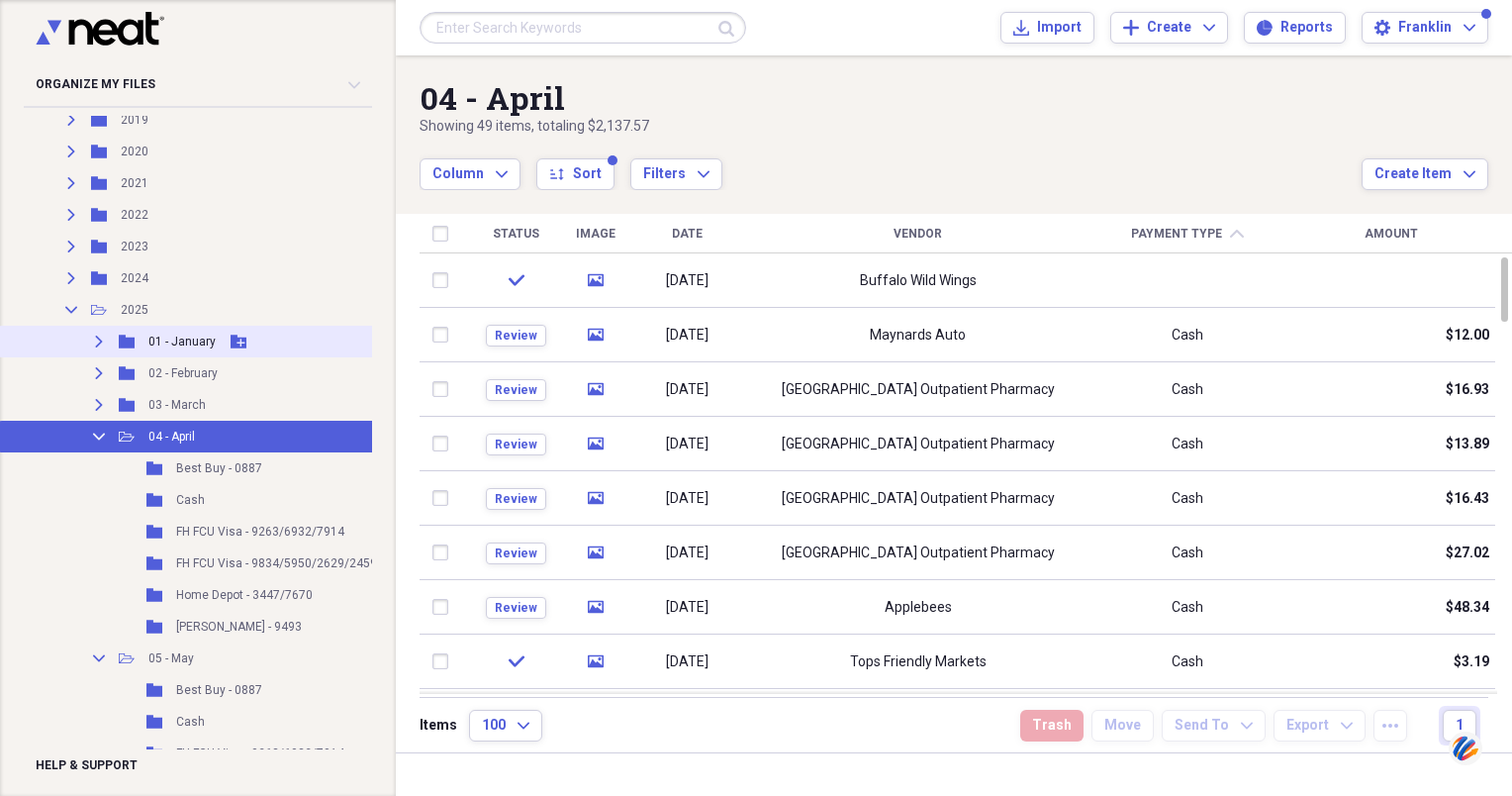 click on "01 - January" at bounding box center (182, 342) 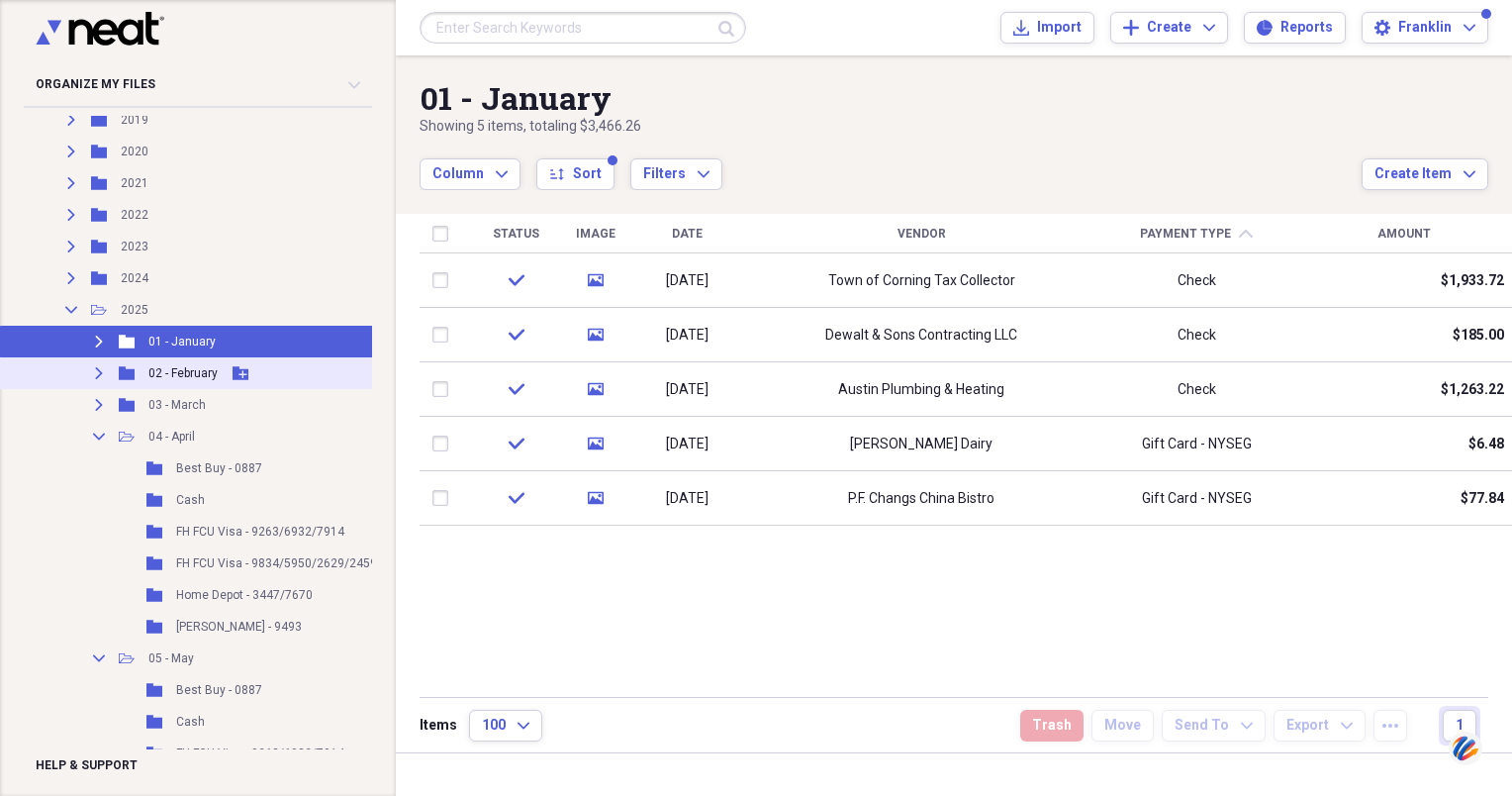 click on "02 - February" at bounding box center [183, 373] 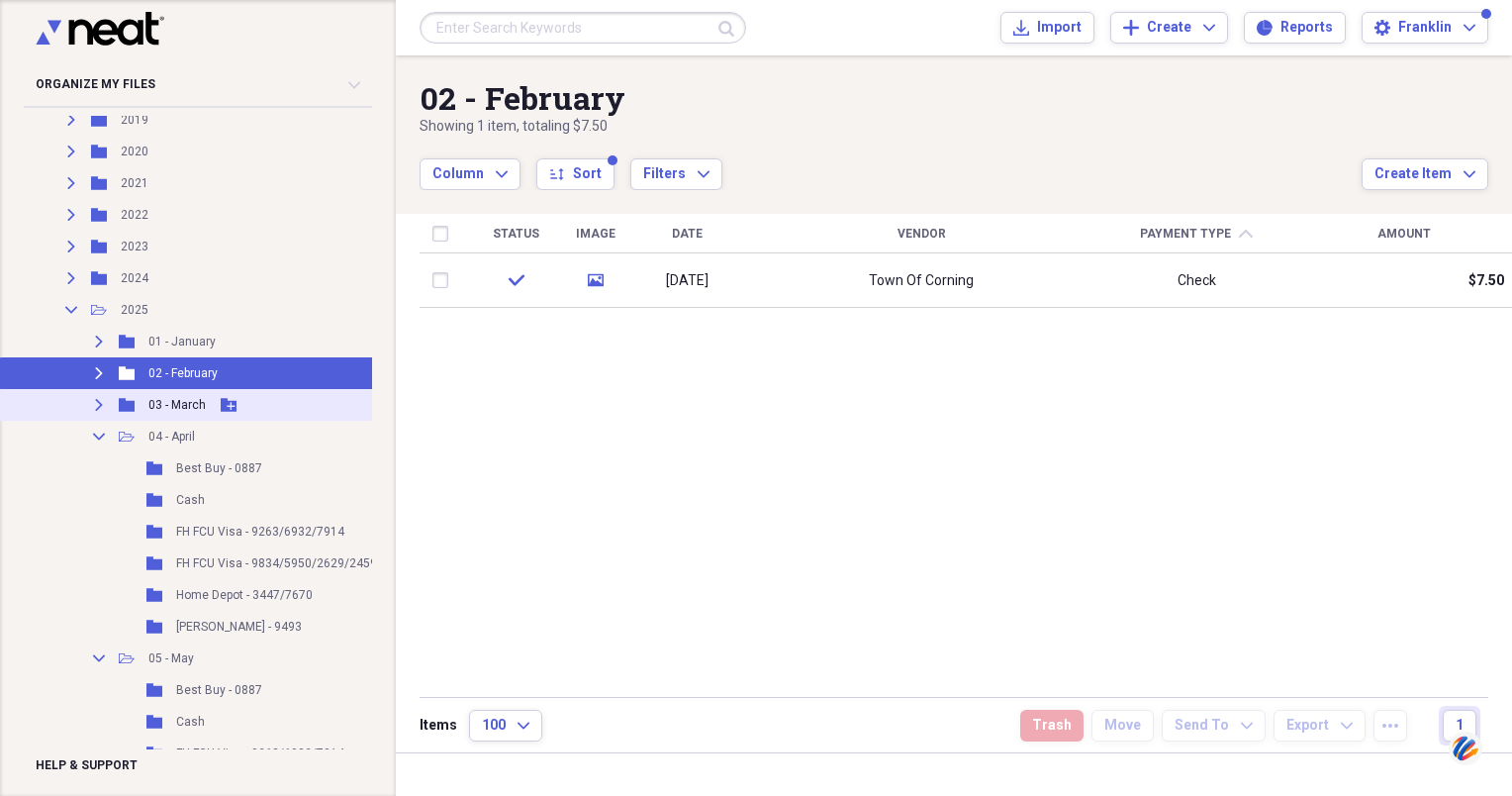 click on "03 - March" at bounding box center [177, 405] 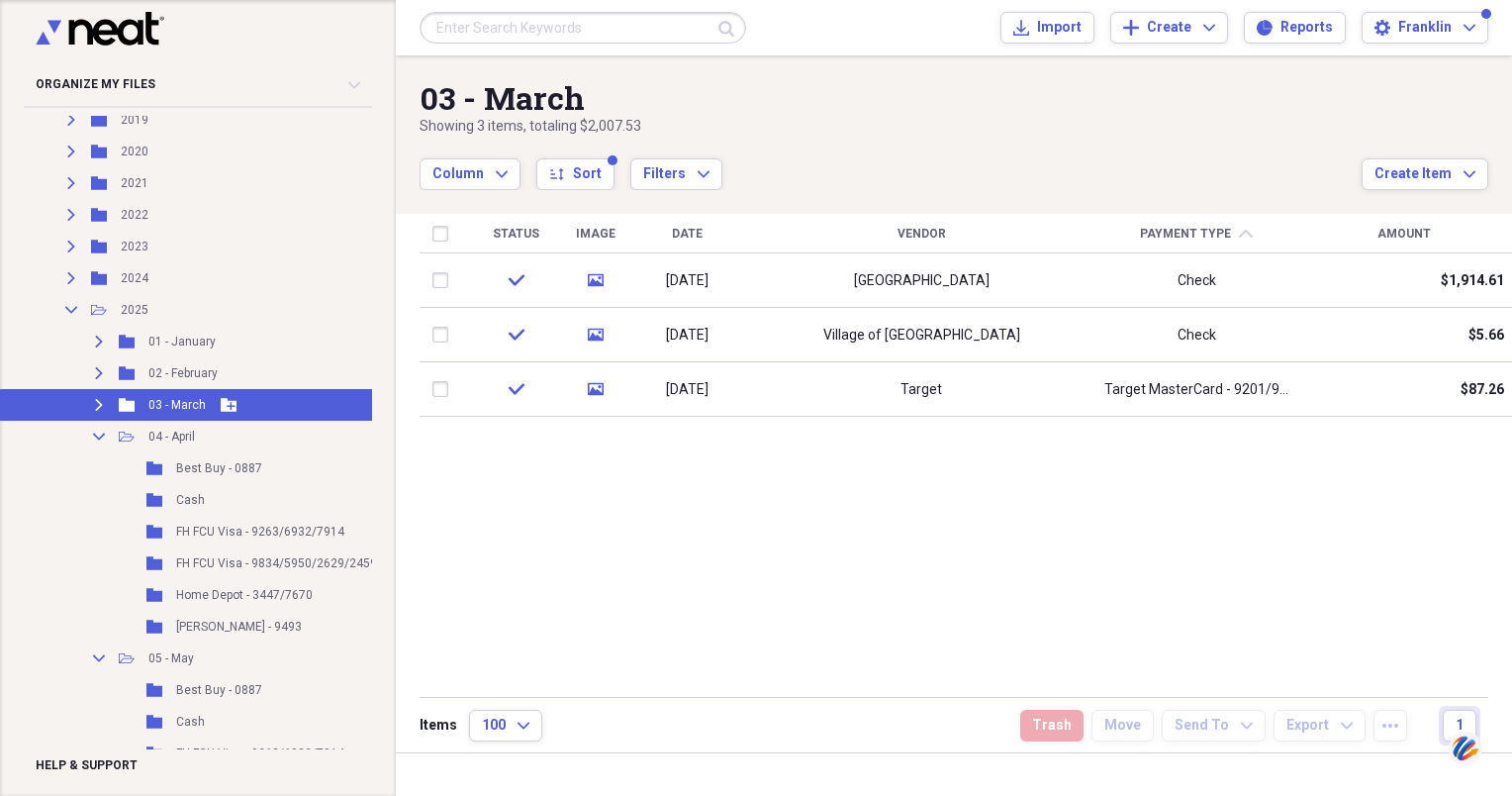click 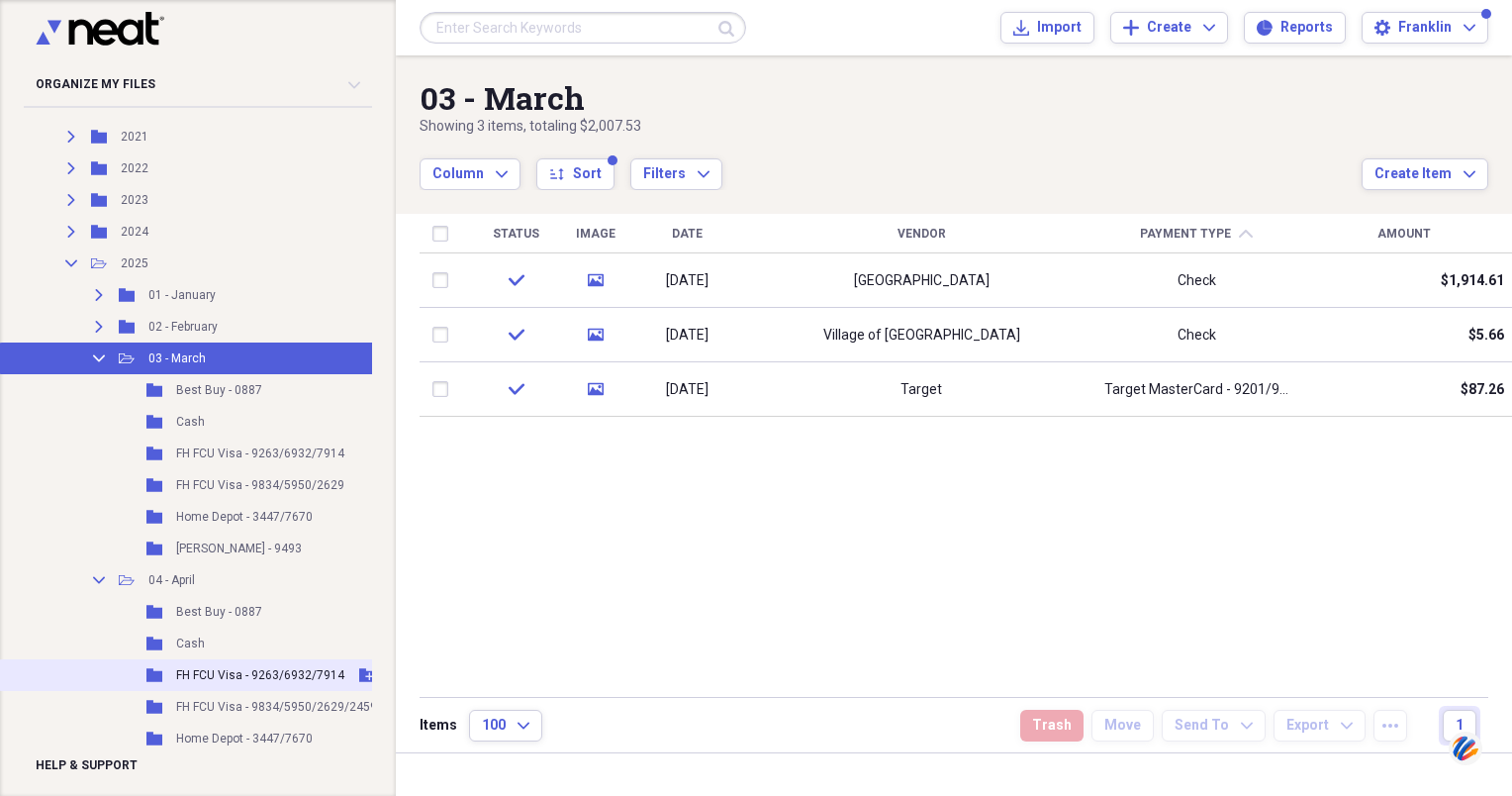 scroll, scrollTop: 2673, scrollLeft: 0, axis: vertical 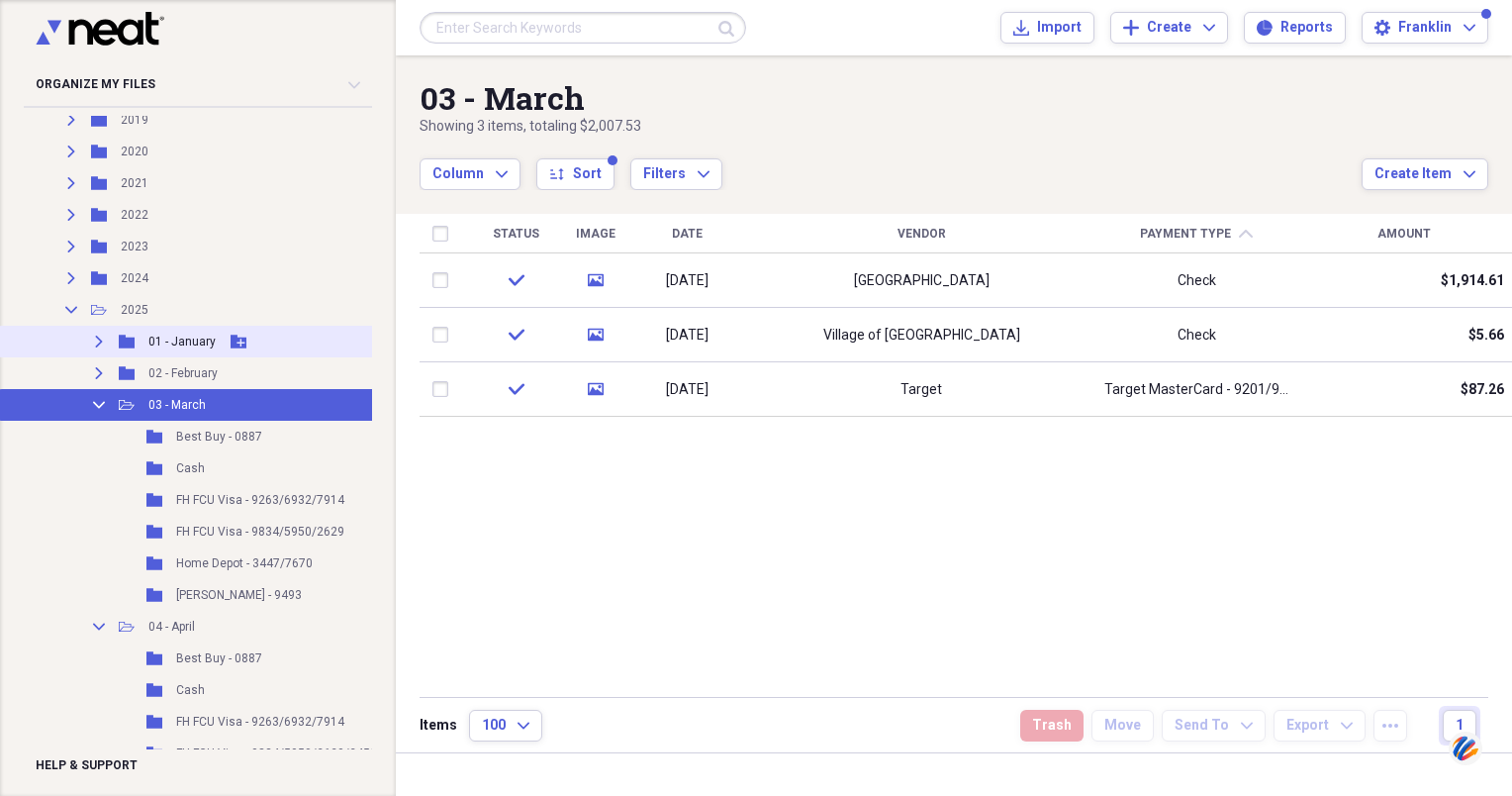 click on "Expand" 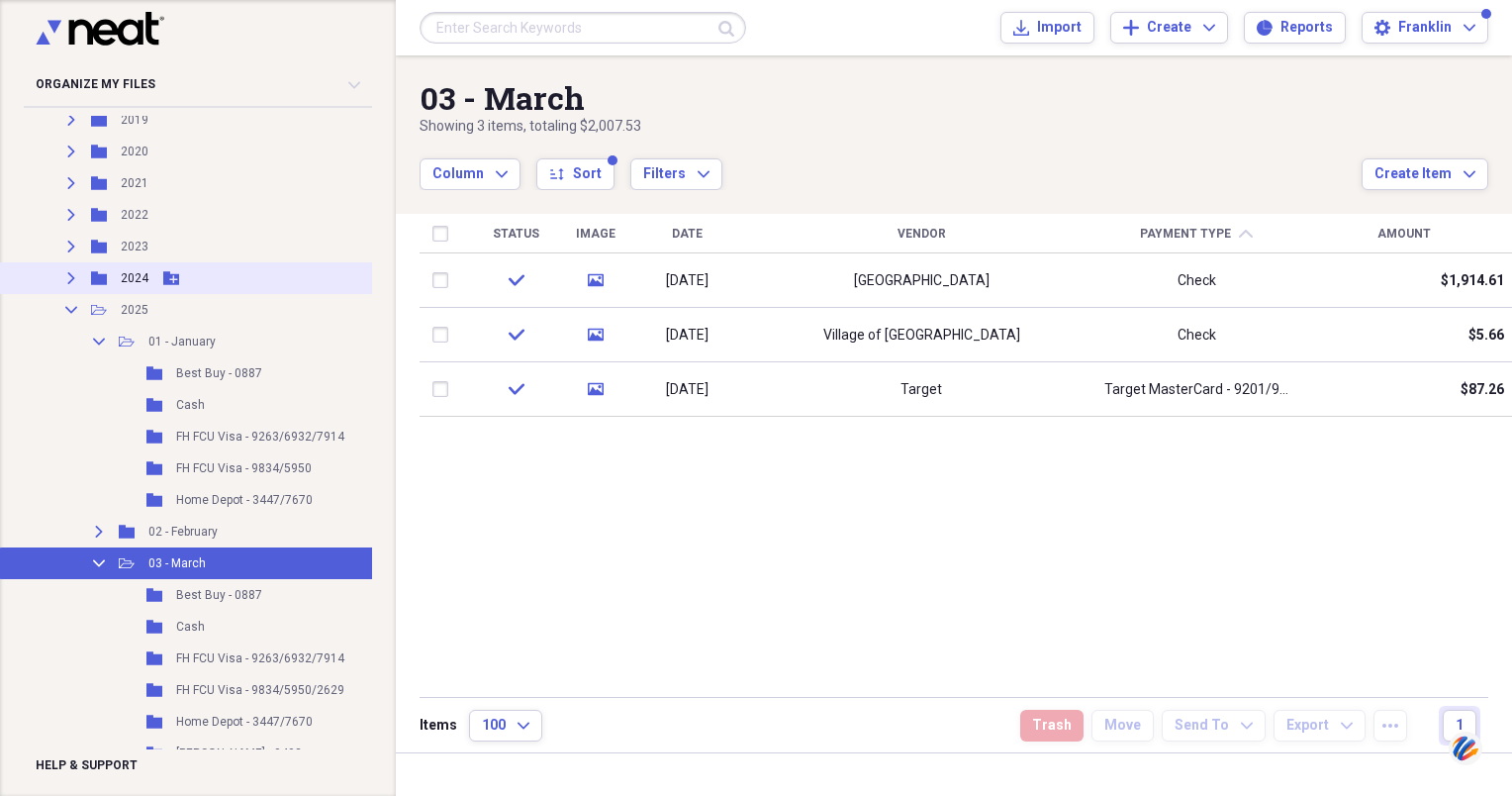 click on "Expand" 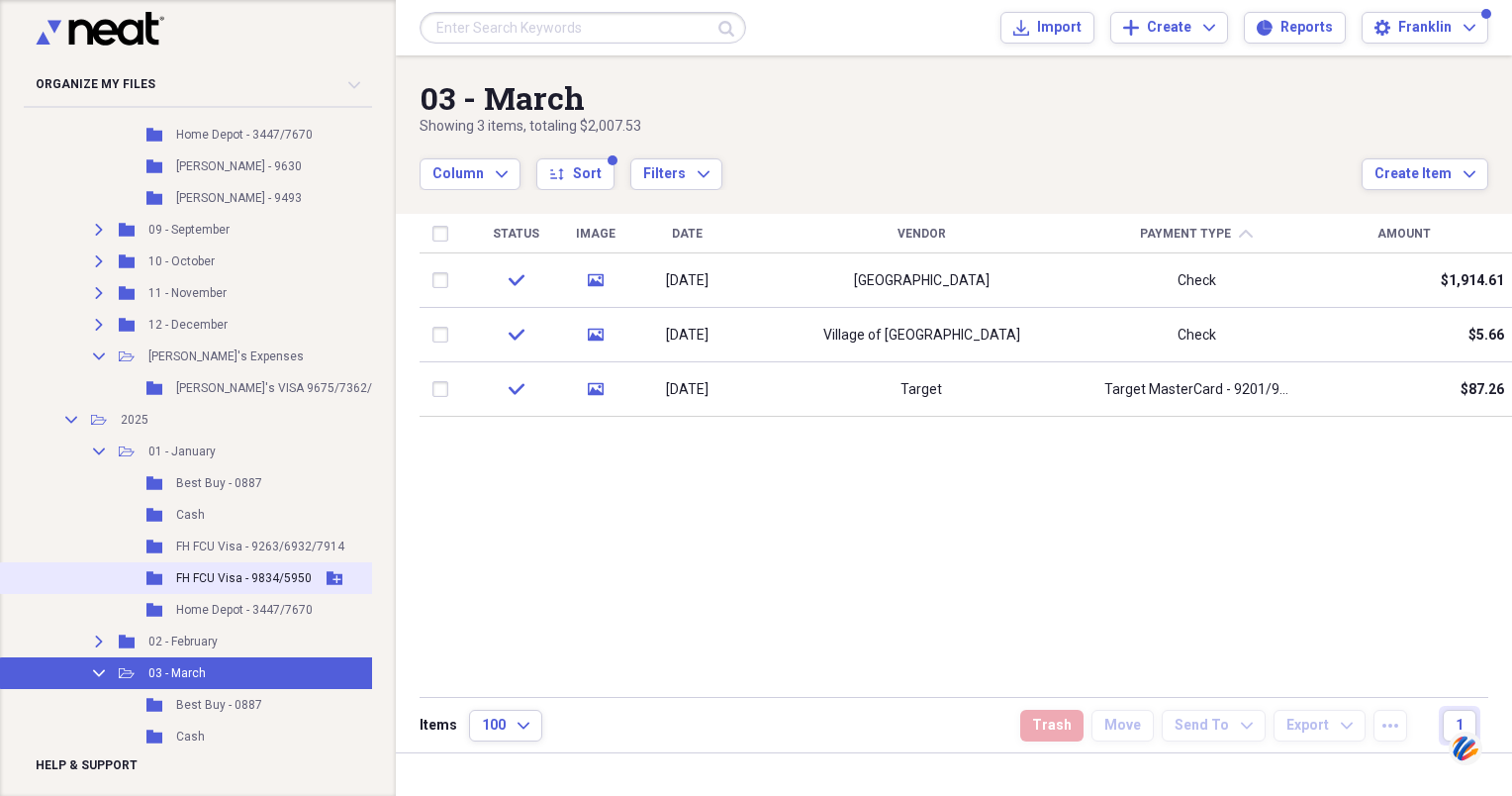 scroll, scrollTop: 3168, scrollLeft: 0, axis: vertical 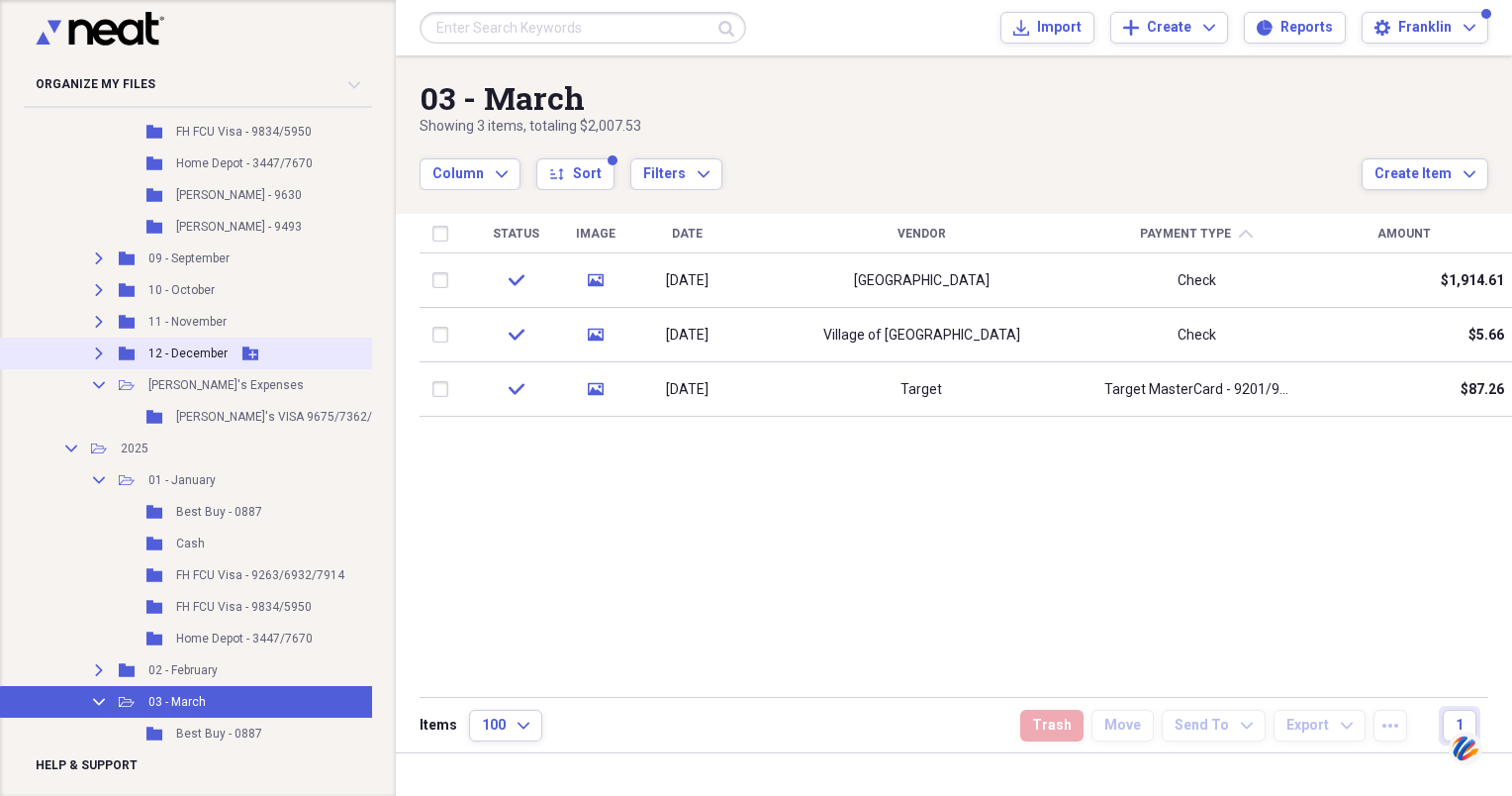 click 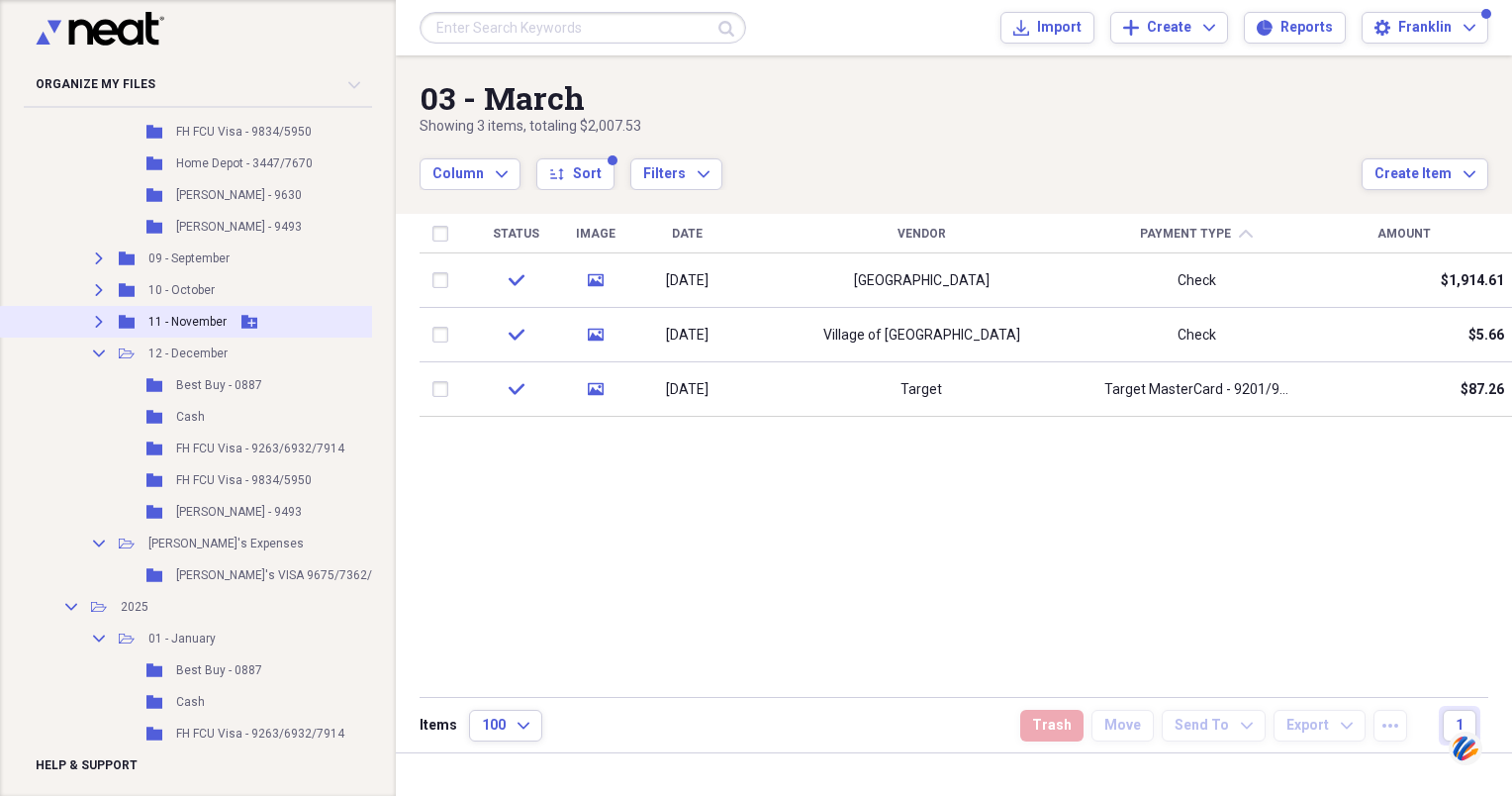click on "Expand" at bounding box center [99, 322] 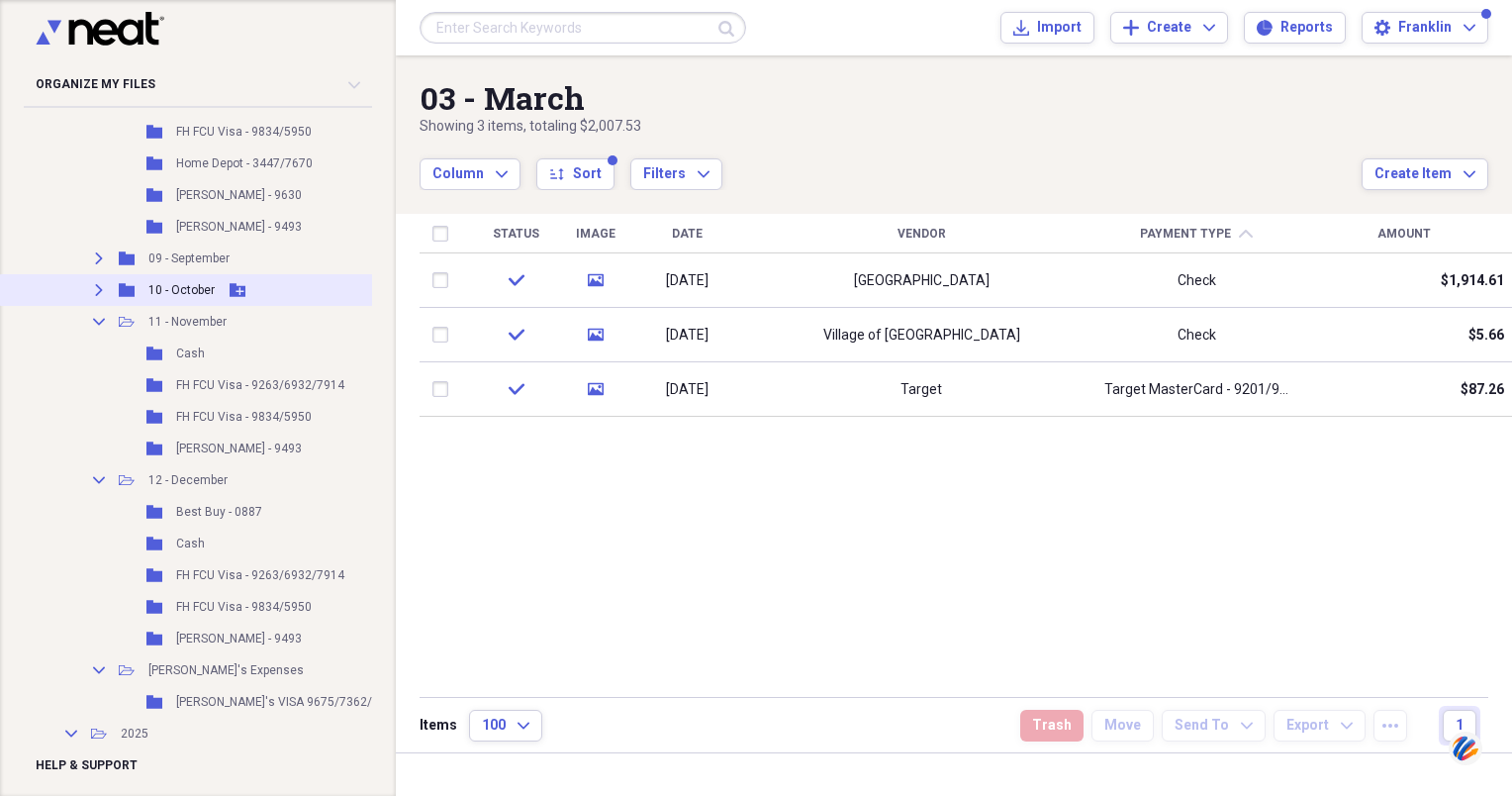 click on "Expand" 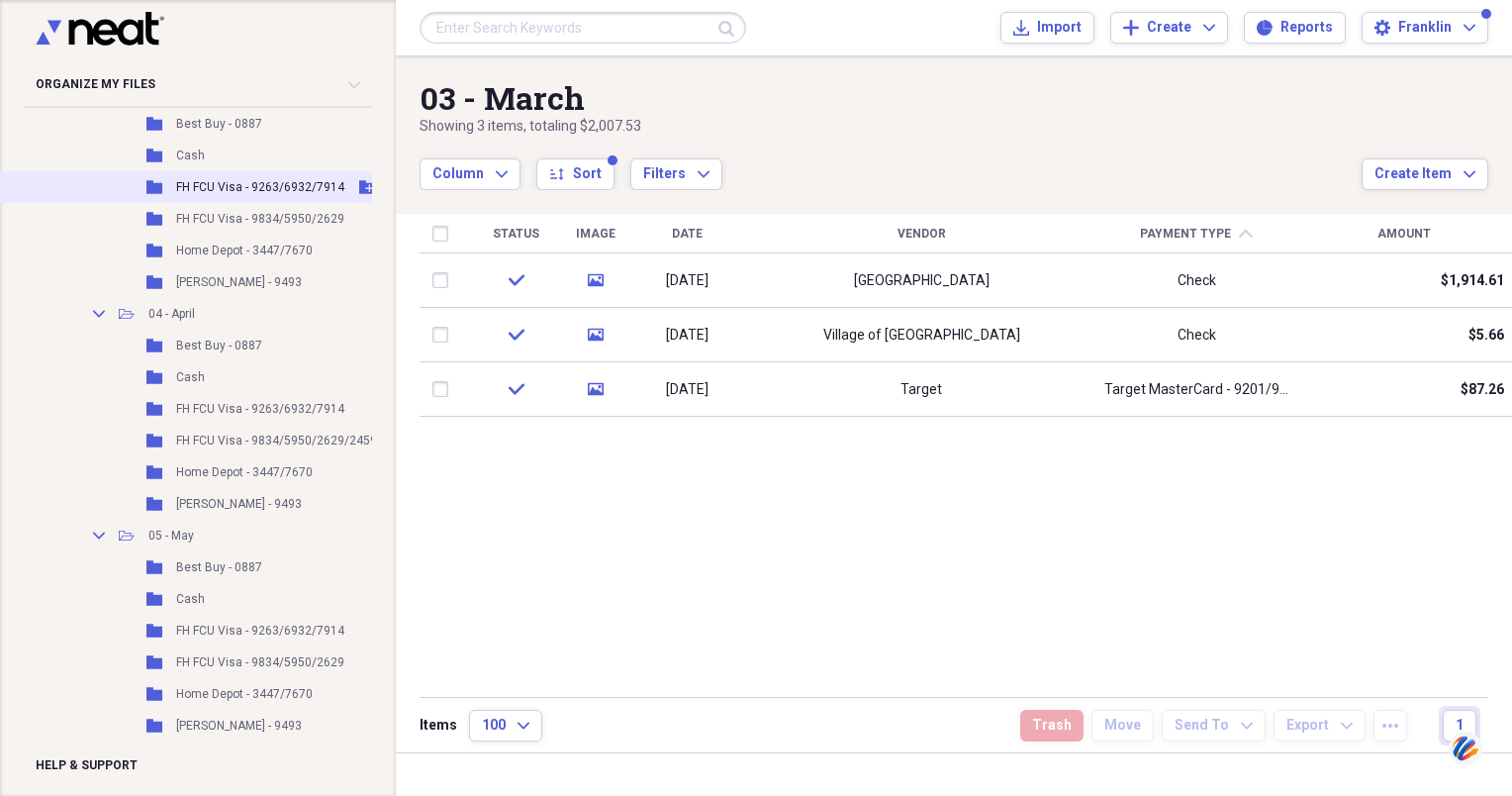 scroll, scrollTop: 4059, scrollLeft: 0, axis: vertical 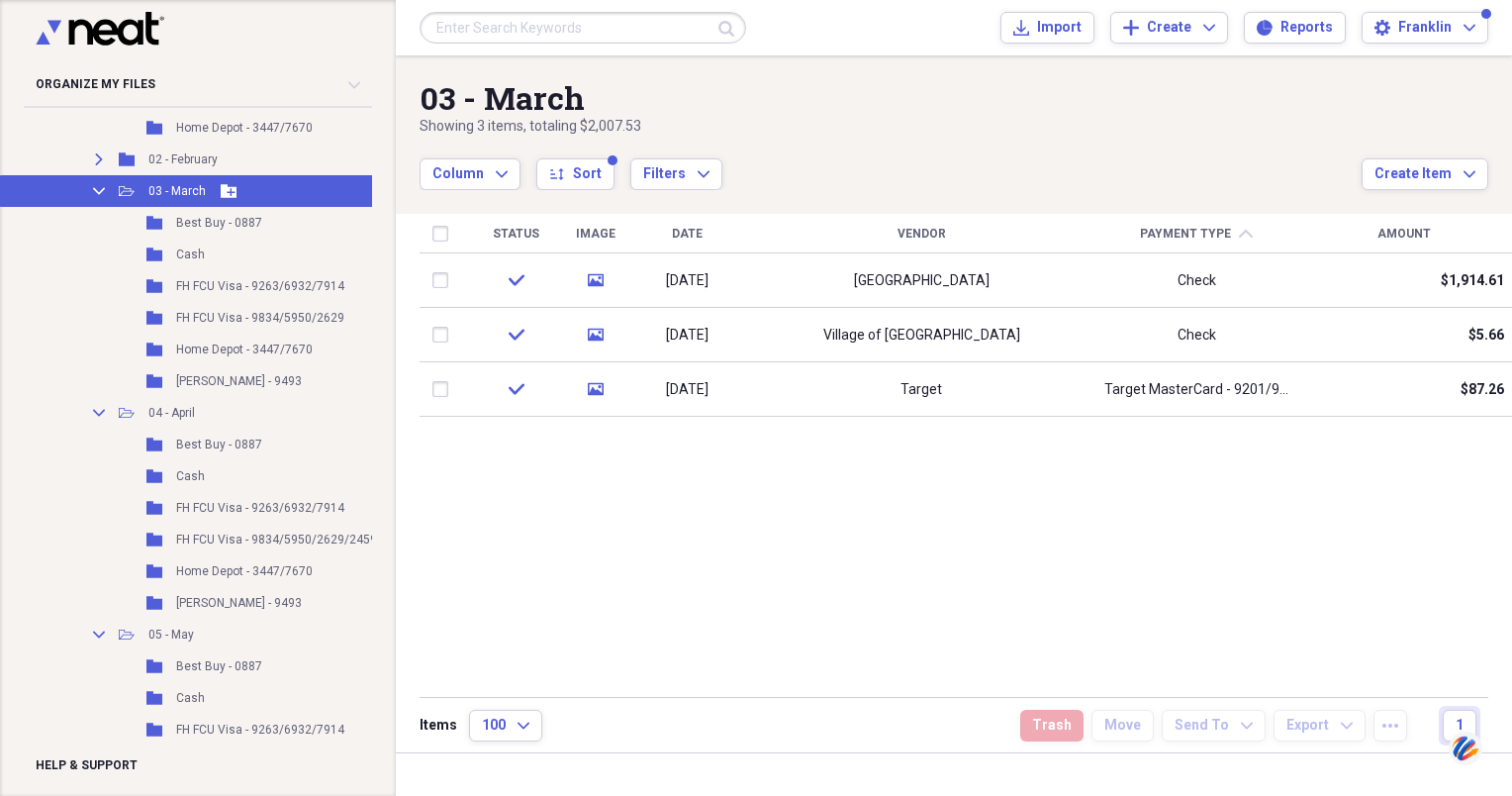 click on "03 - March" at bounding box center [177, 191] 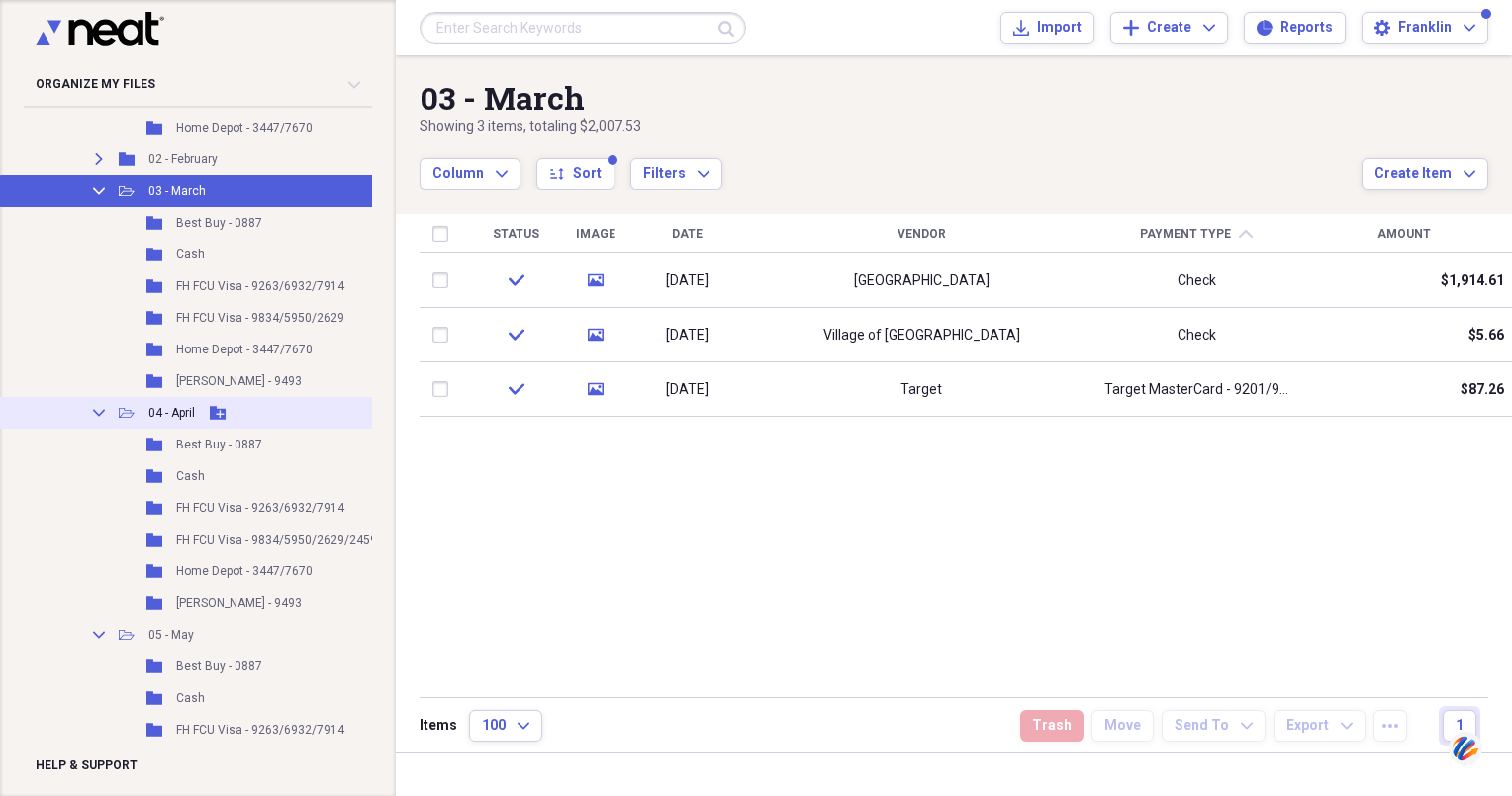 click on "04 - April" at bounding box center (171, 413) 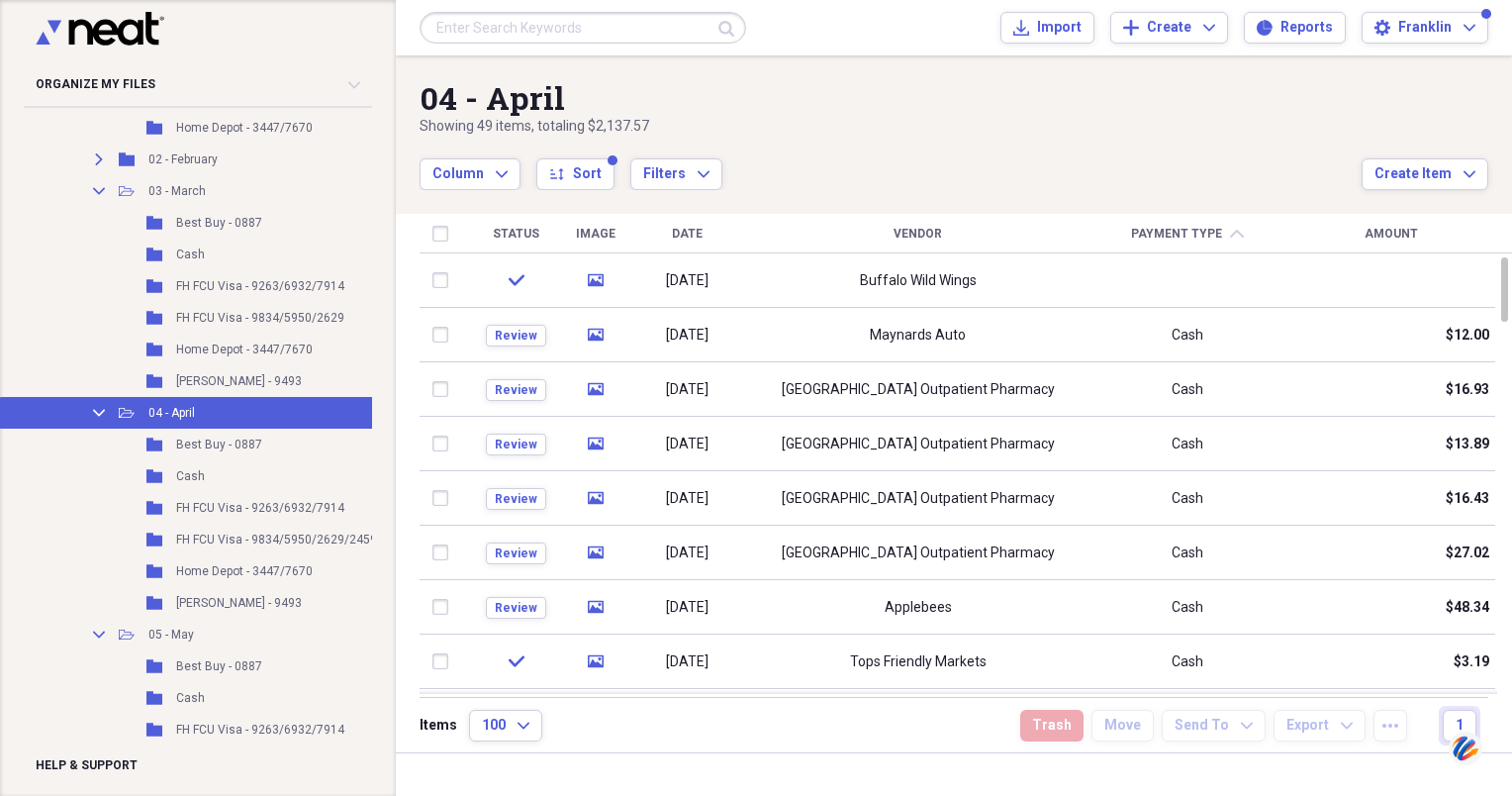 click on "Date" at bounding box center (687, 234) 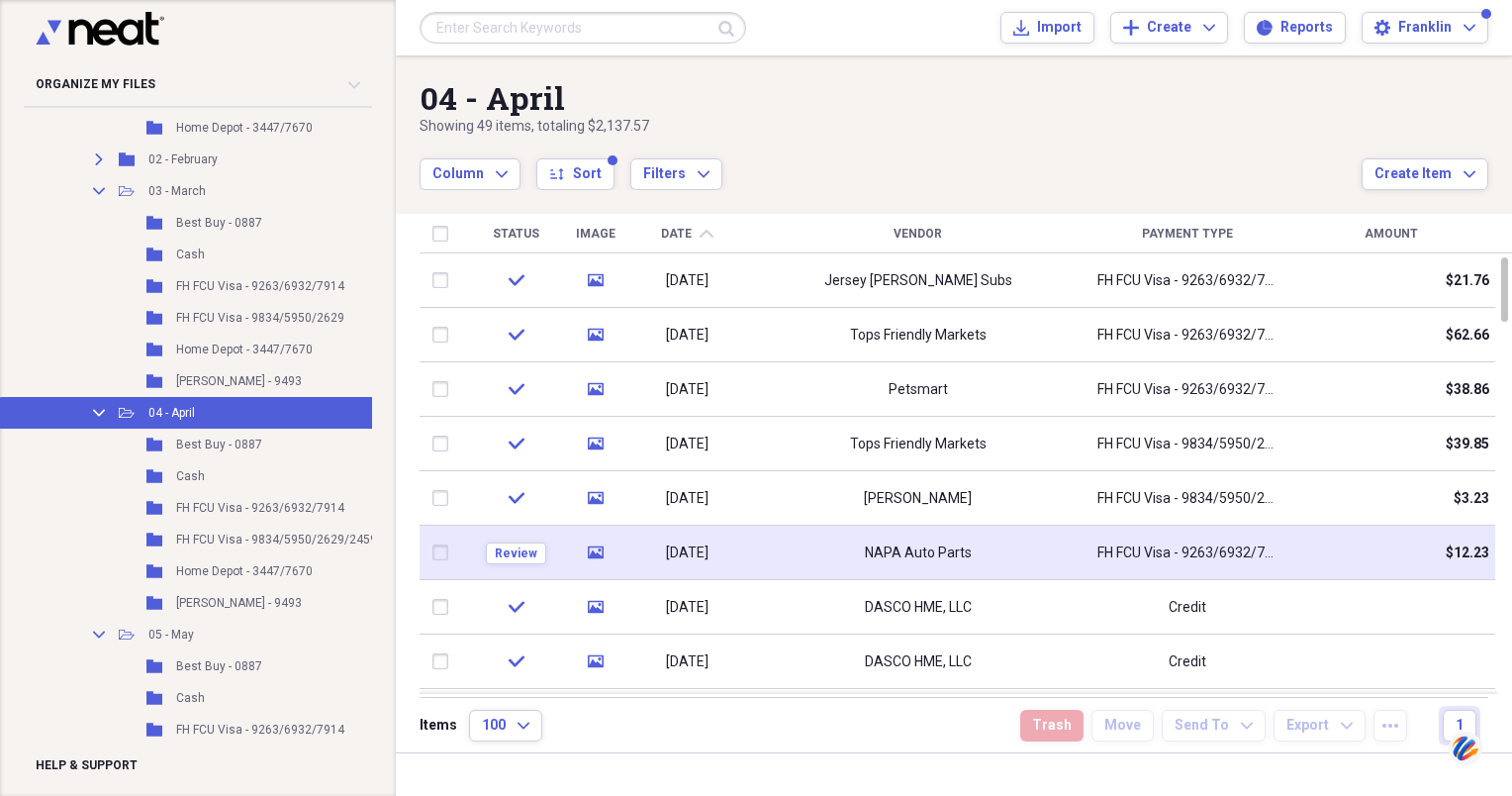 click on "[DATE]" at bounding box center (687, 553) 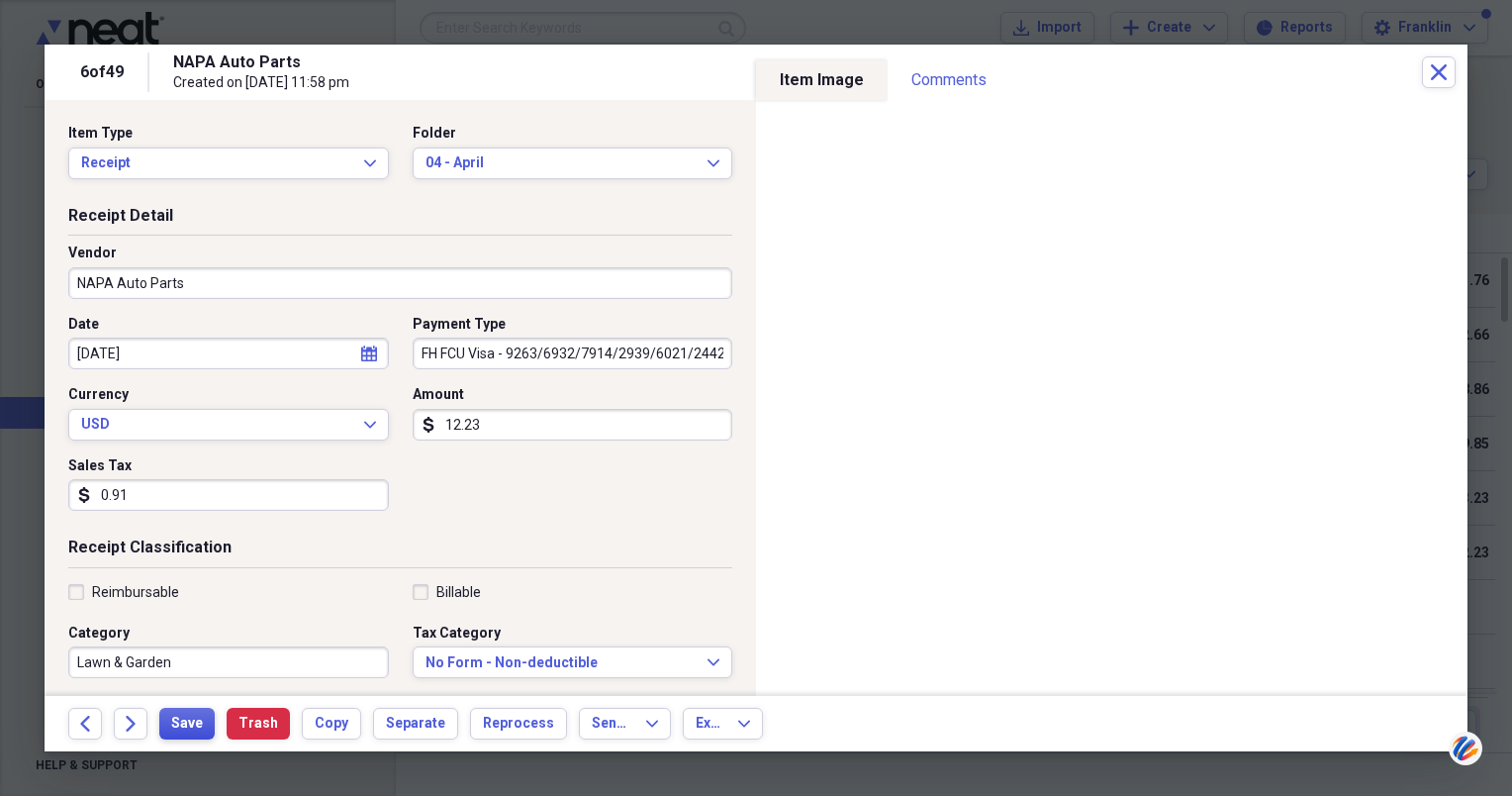 click on "Save" at bounding box center [187, 724] 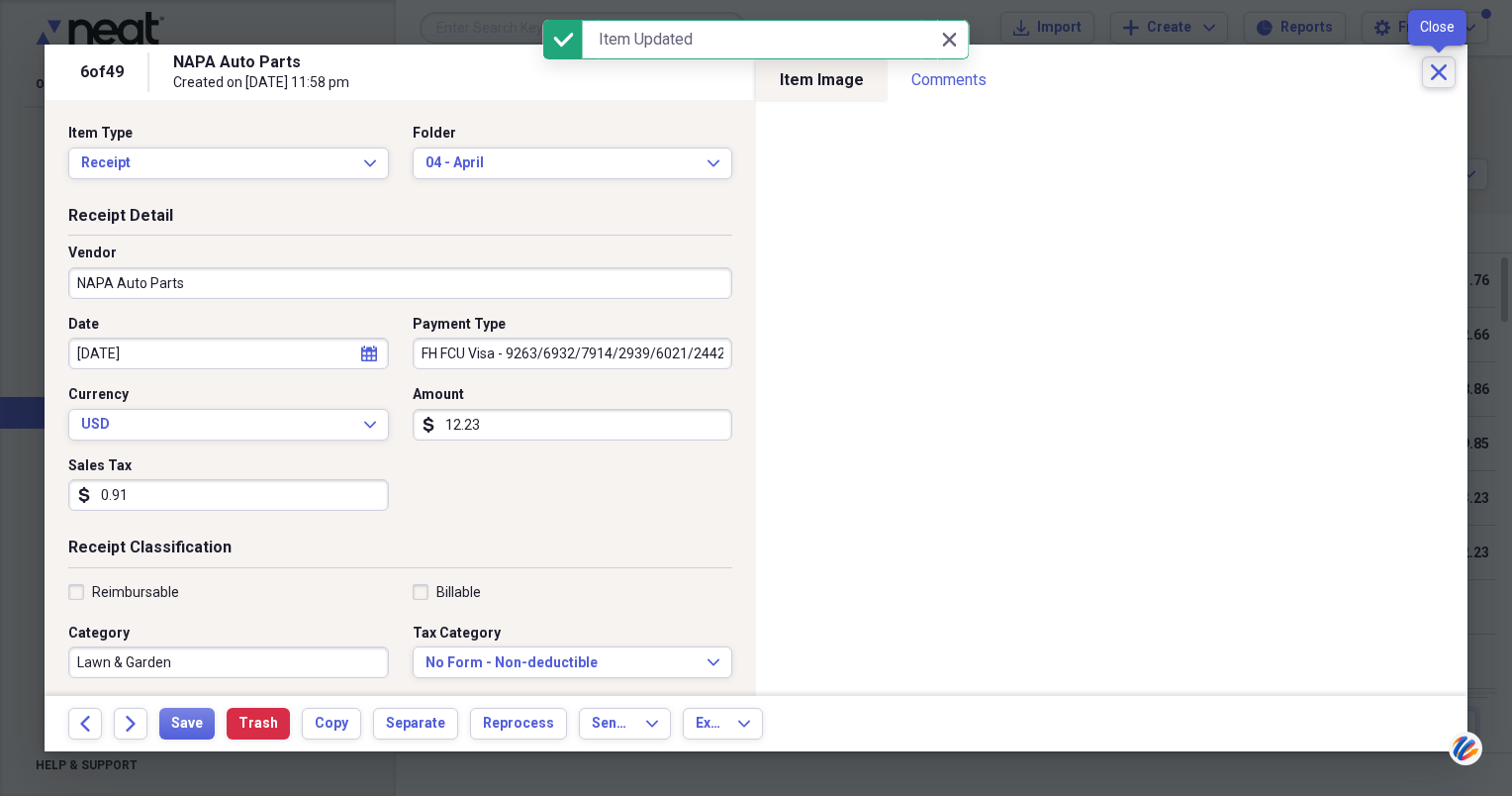 click 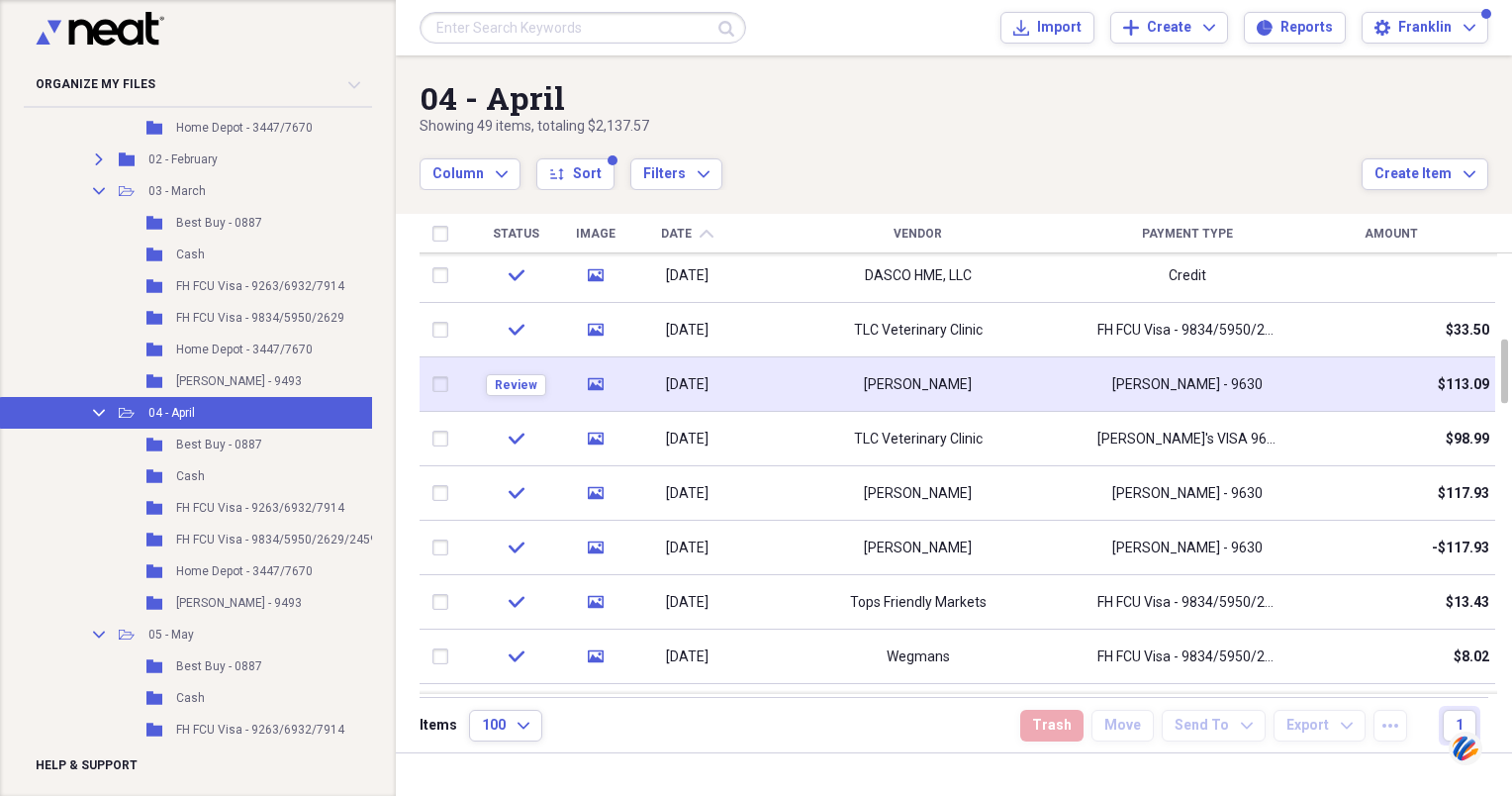 click on "[DATE]" at bounding box center (687, 385) 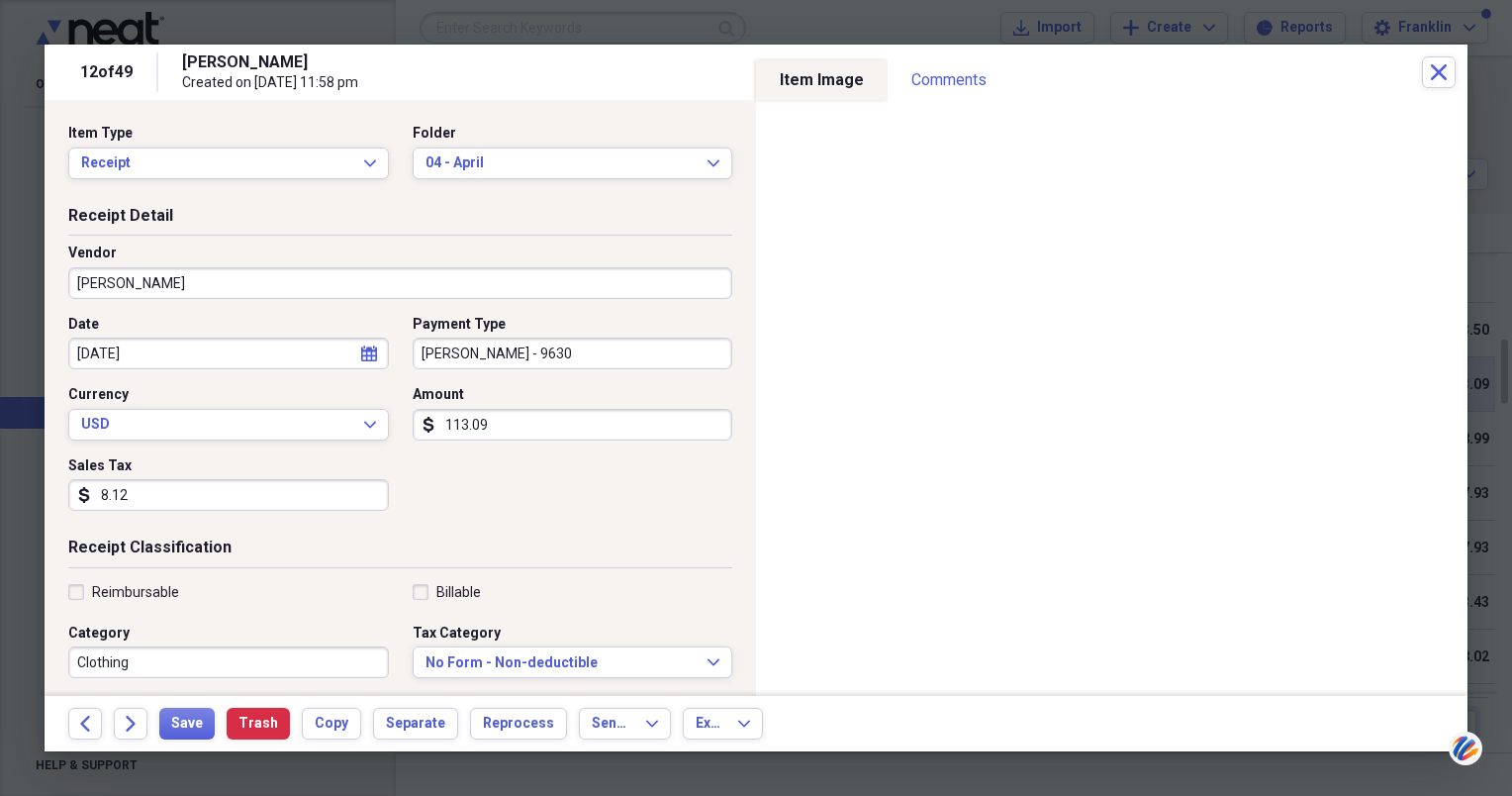 click on "Organize My Files 99+ Collapse Unfiled Needs Review 99+ Unfiled All Files Unfiled Unfiled Unfiled Saved Reports Collapse My Cabinet [PERSON_NAME] Cabinet Add Folder Expand Folder [STREET_ADDRESS][PERSON_NAME] Remodeling Projects Add Folder Folder 2016 Business Cards and Documents Add Folder Folder 2017 Business Cards and Documents Add Folder Folder 2023 Income Tax Files Add Folder Folder 2024 Income Tax Files Add Folder Expand Folder [STREET_ADDRESS] Remodeling Projects Add Folder Collapse Open Folder Bank Transactions Add Folder Expand Folder 2014 Add Folder Expand Folder 2015 Add Folder Expand Folder 2016 Add Folder Expand Folder 2017 Add Folder Expand Folder 2018 Add Folder Expand Folder 2019 Add Folder Expand Folder 2020 Add Folder Expand Folder 2021 Add Folder Expand Folder 2022 Add Folder Expand Folder 2023 Add Folder Expand Folder 2024 Add Folder Folder 2025 Add Folder Collapse Open Folder Business Add Folder Expand Folder 2002 Add Folder Expand Folder 2003 Add Folder Expand Folder 2004 Add Folder Expand Folder" at bounding box center (756, 398) 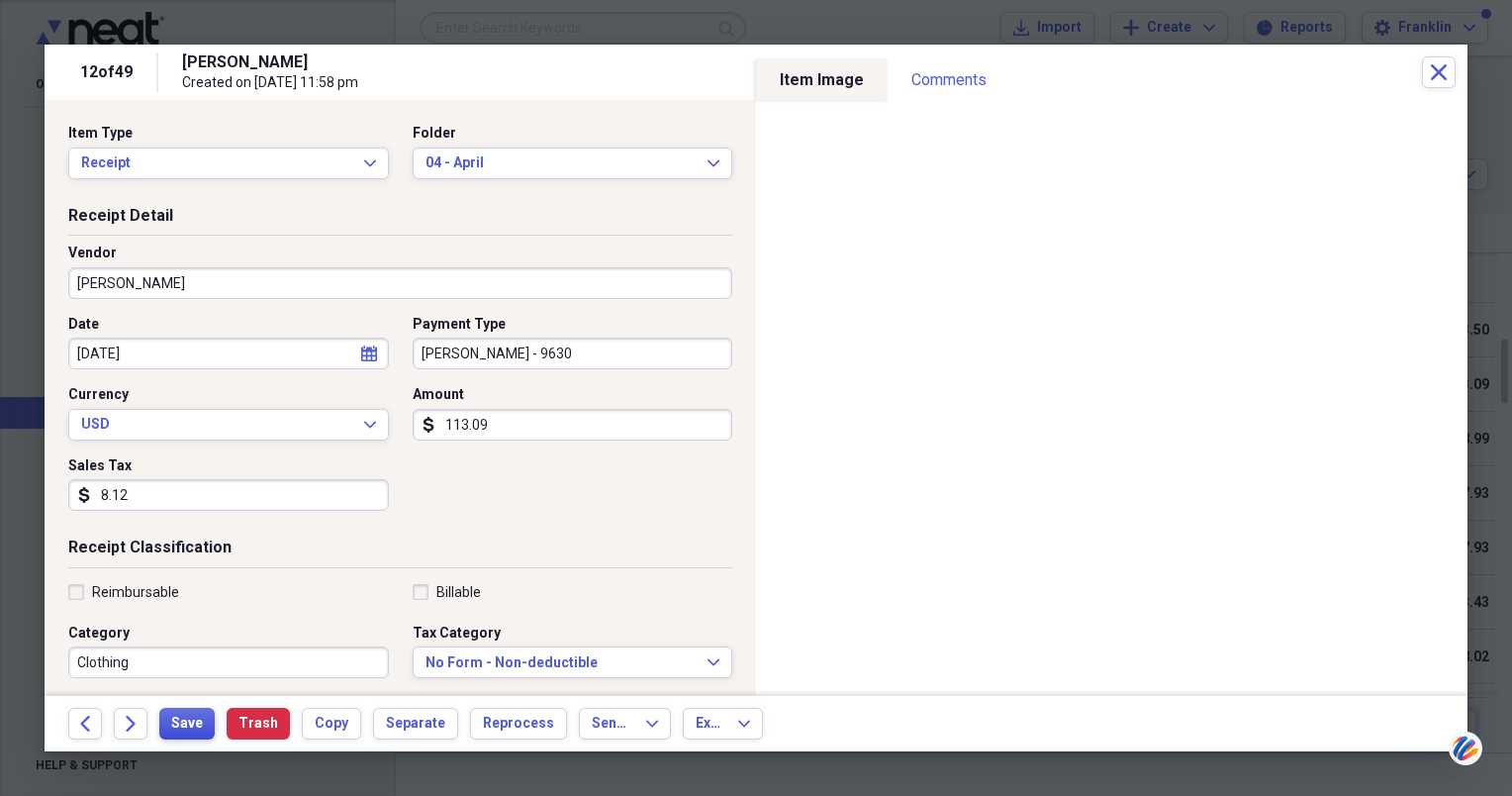 click on "Save" at bounding box center [187, 724] 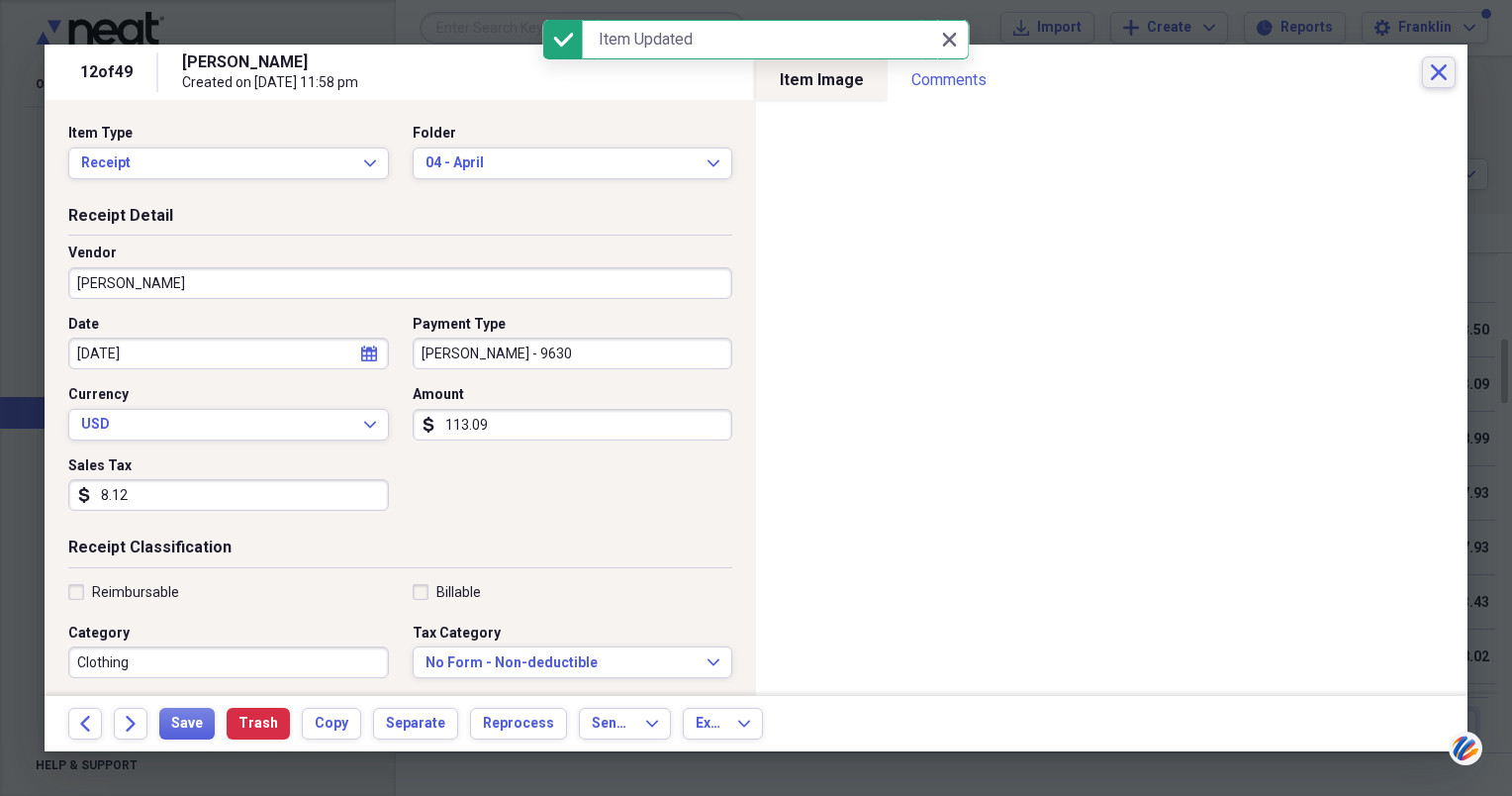 click on "Close" 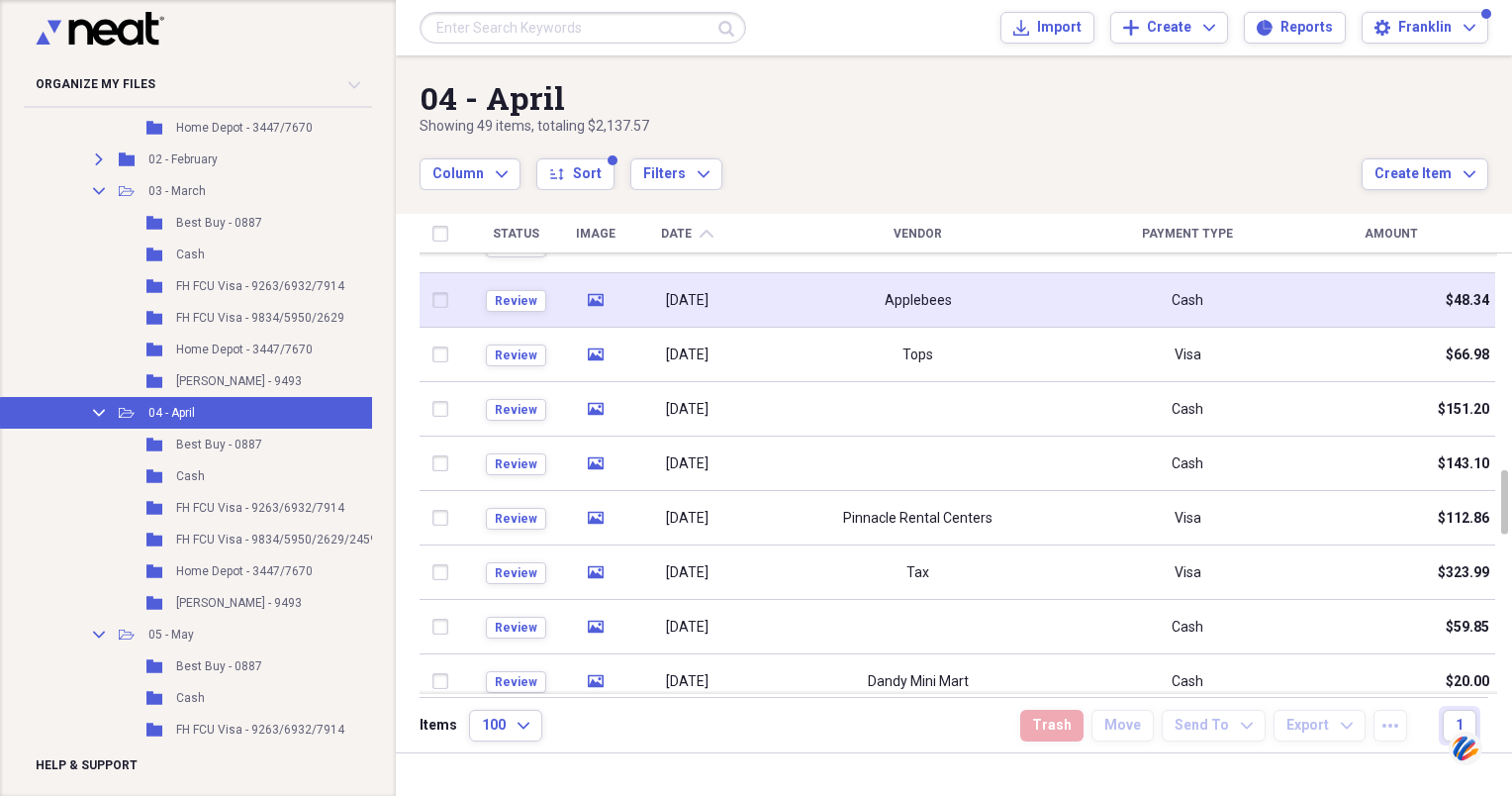click on "[DATE]" at bounding box center [687, 301] 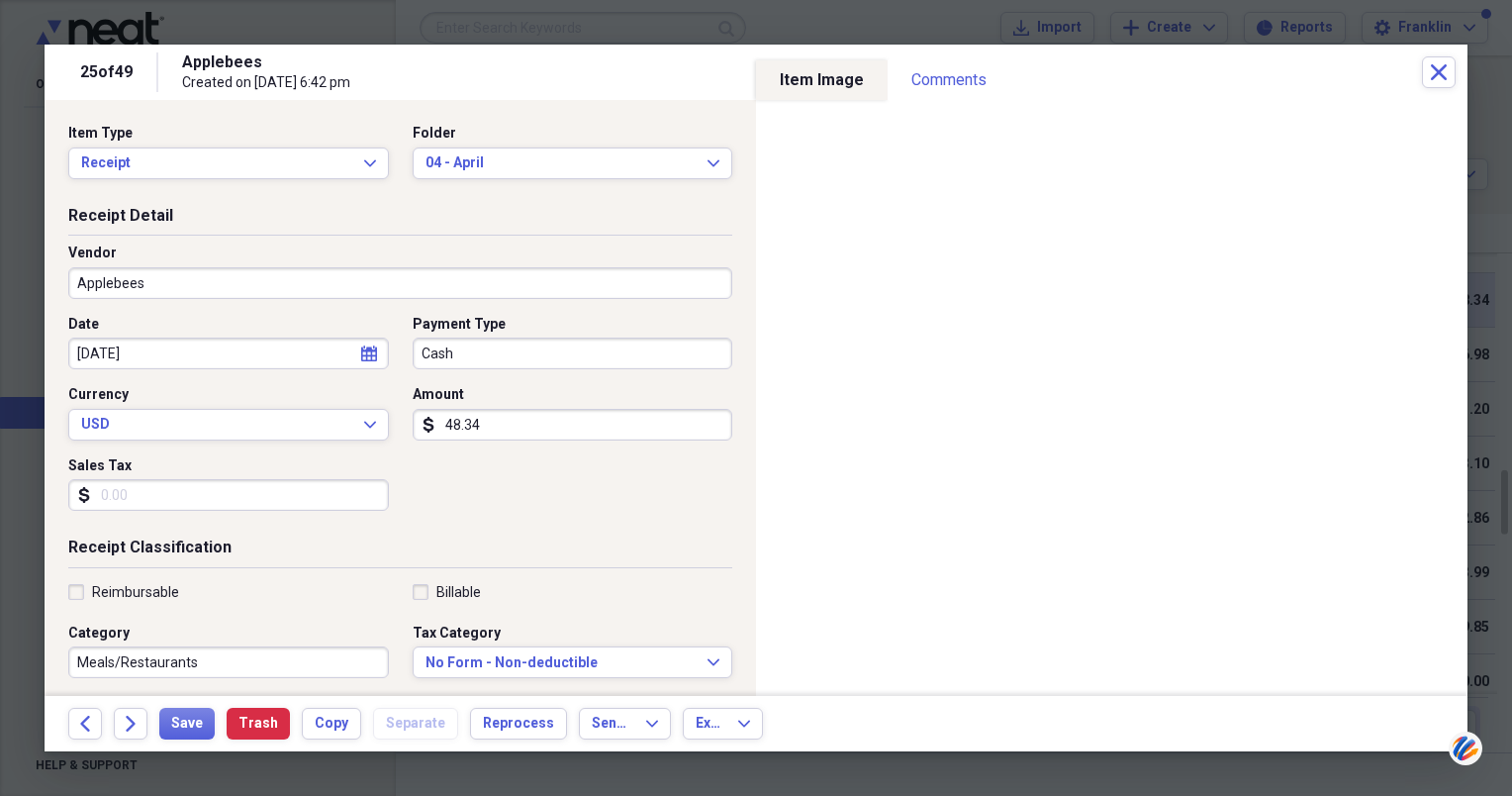 click on "Organize My Files 99+ Collapse Unfiled Needs Review 99+ Unfiled All Files Unfiled Unfiled Unfiled Saved Reports Collapse My Cabinet [PERSON_NAME] Cabinet Add Folder Expand Folder [STREET_ADDRESS][PERSON_NAME] Remodeling Projects Add Folder Folder 2016 Business Cards and Documents Add Folder Folder 2017 Business Cards and Documents Add Folder Folder 2023 Income Tax Files Add Folder Folder 2024 Income Tax Files Add Folder Expand Folder [STREET_ADDRESS] Remodeling Projects Add Folder Collapse Open Folder Bank Transactions Add Folder Expand Folder 2014 Add Folder Expand Folder 2015 Add Folder Expand Folder 2016 Add Folder Expand Folder 2017 Add Folder Expand Folder 2018 Add Folder Expand Folder 2019 Add Folder Expand Folder 2020 Add Folder Expand Folder 2021 Add Folder Expand Folder 2022 Add Folder Expand Folder 2023 Add Folder Expand Folder 2024 Add Folder Folder 2025 Add Folder Collapse Open Folder Business Add Folder Expand Folder 2002 Add Folder Expand Folder 2003 Add Folder Expand Folder 2004 Add Folder Expand Folder" at bounding box center [756, 398] 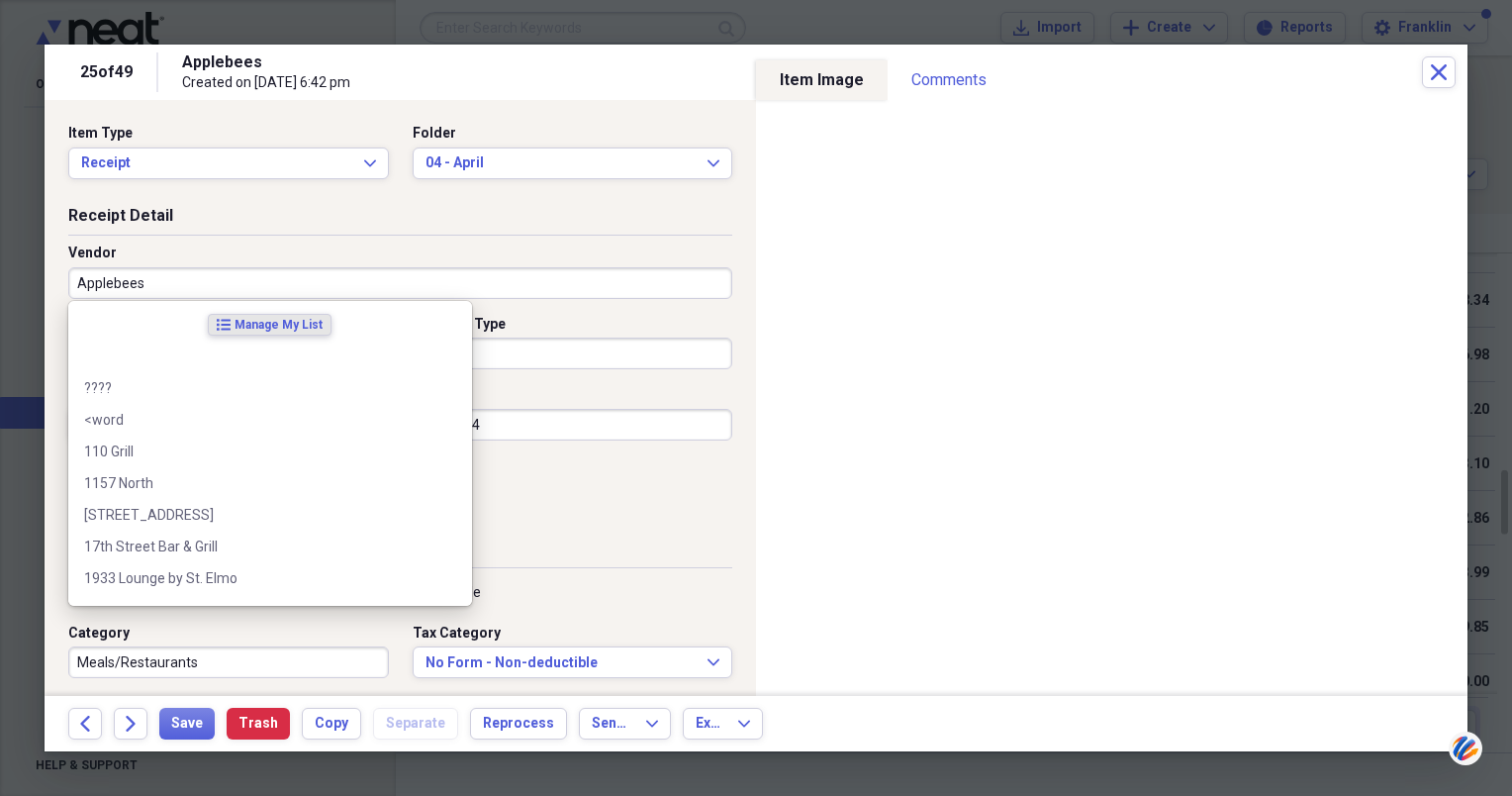 click on "Applebees" at bounding box center [400, 283] 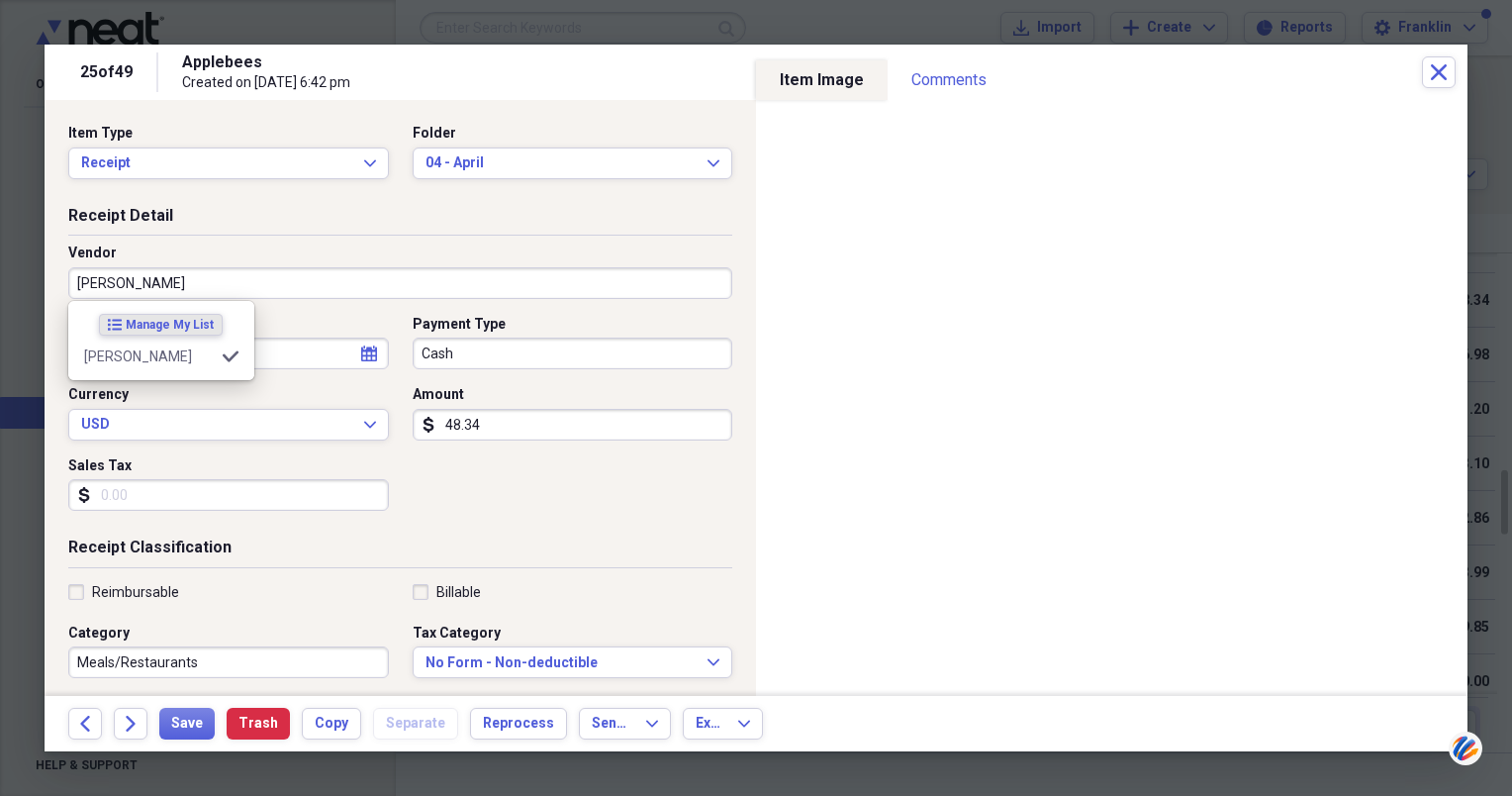 type on "[PERSON_NAME]" 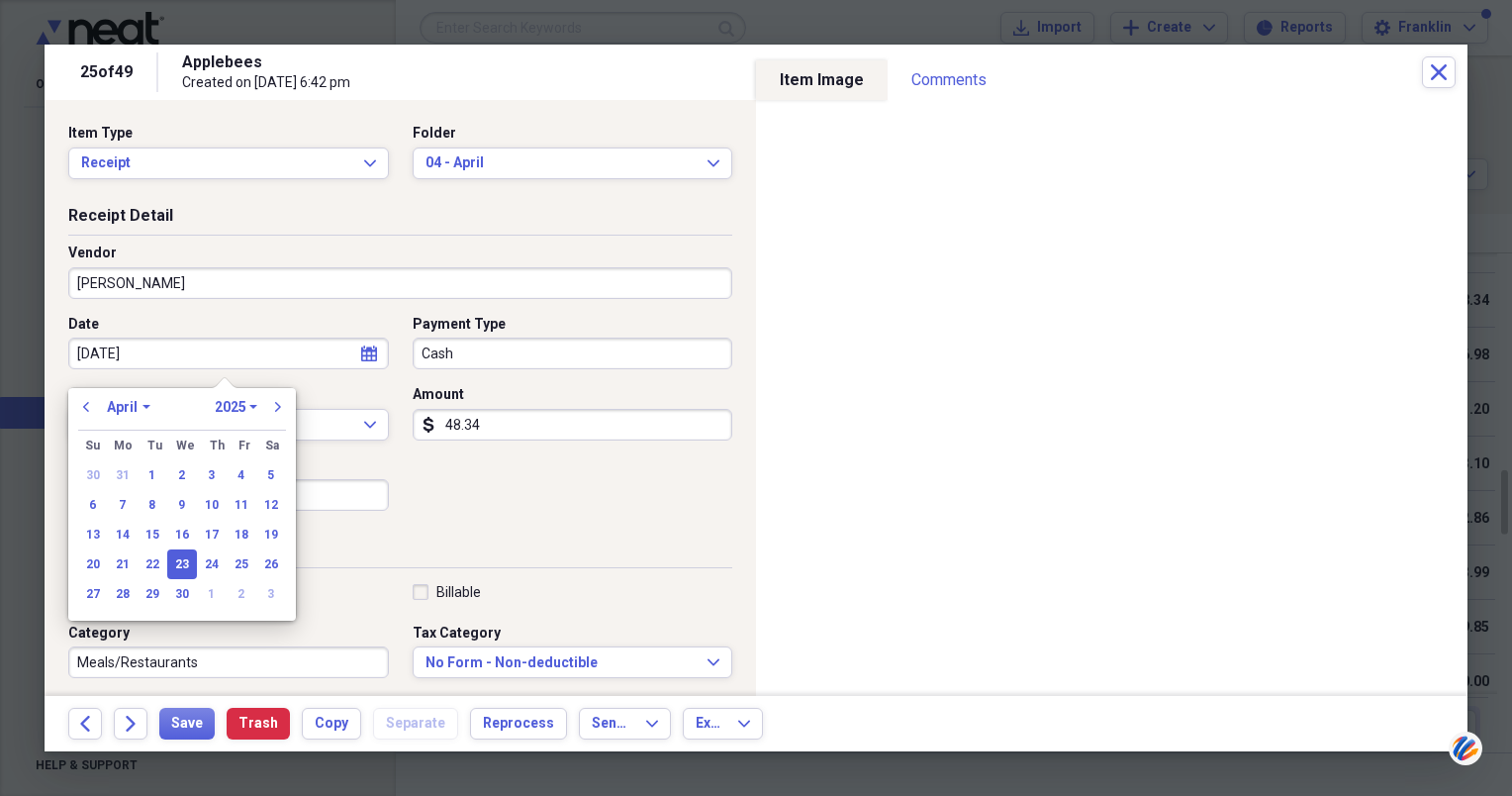 click on "Cash" at bounding box center [573, 353] 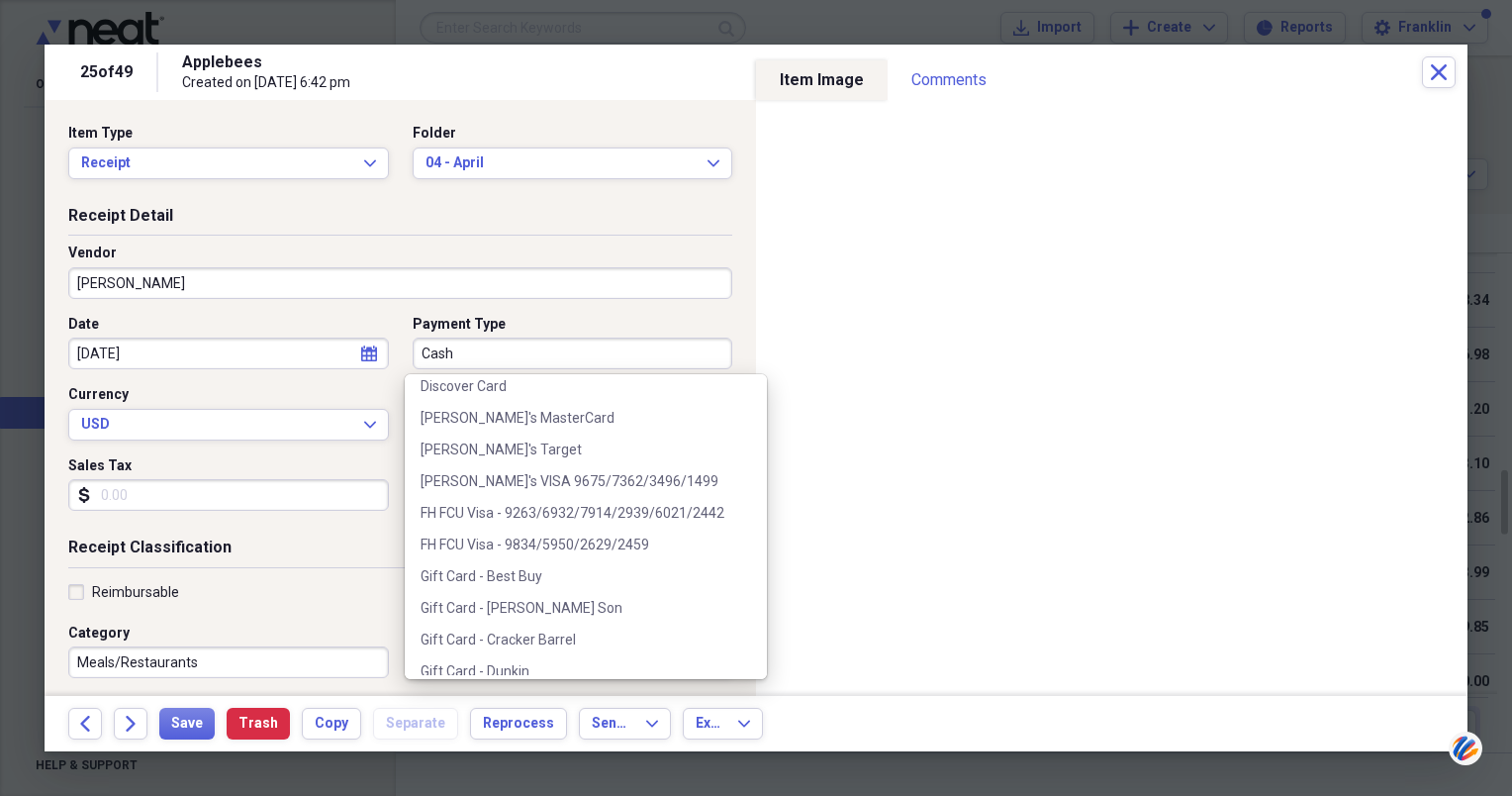 scroll, scrollTop: 594, scrollLeft: 0, axis: vertical 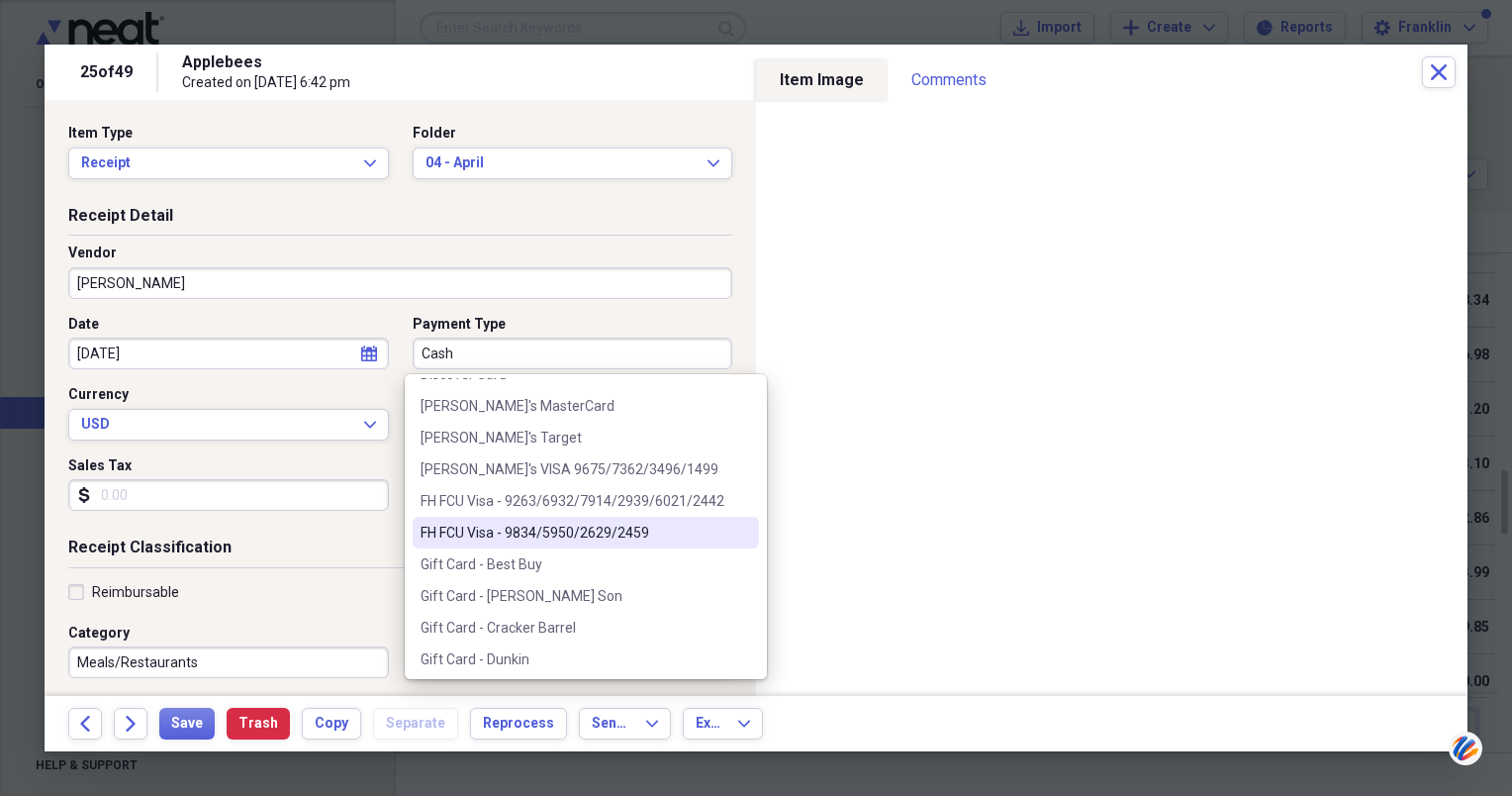 click on "FH FCU Visa - 9834/5950/2629/2459" at bounding box center (574, 533) 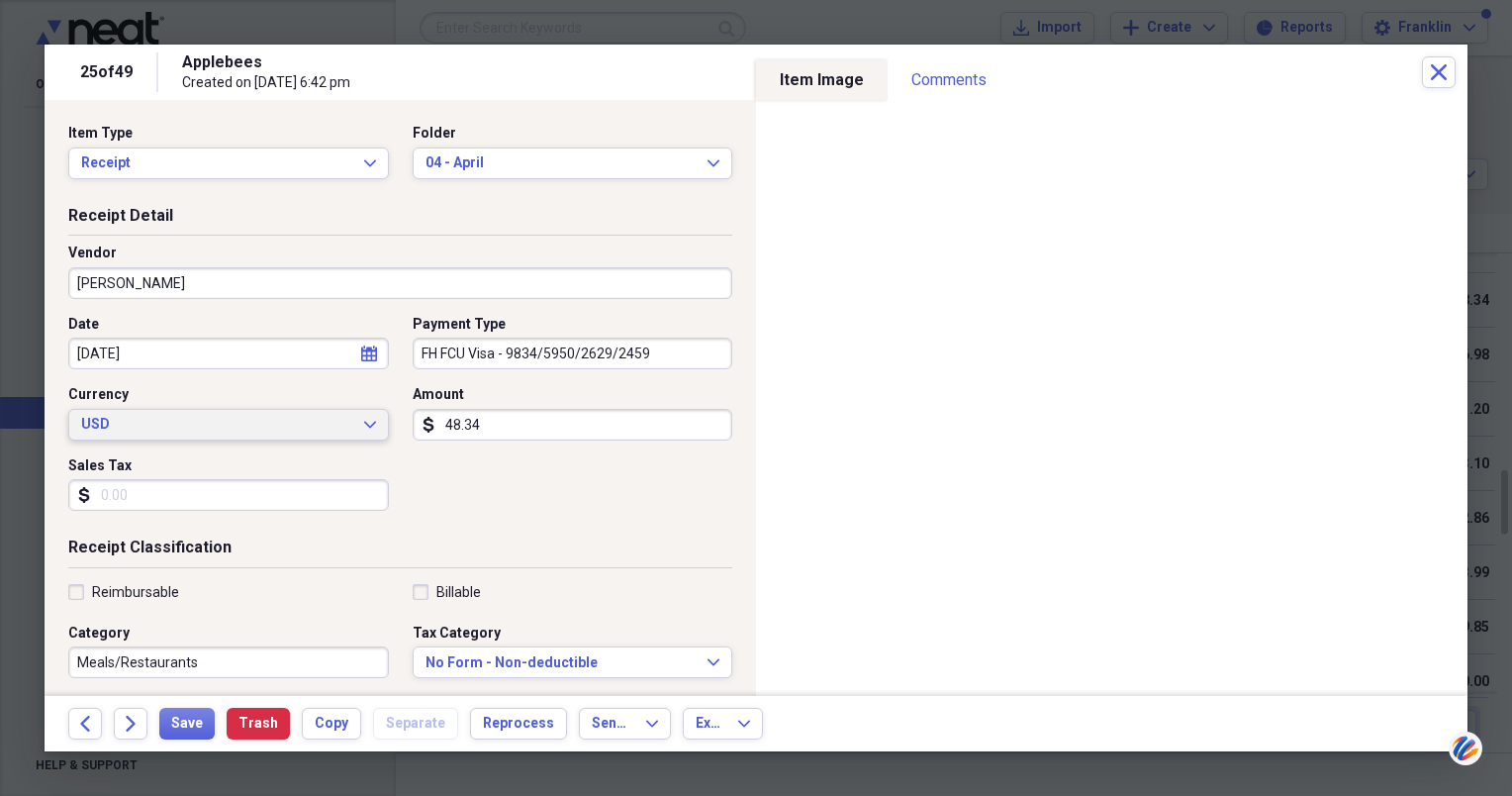 type 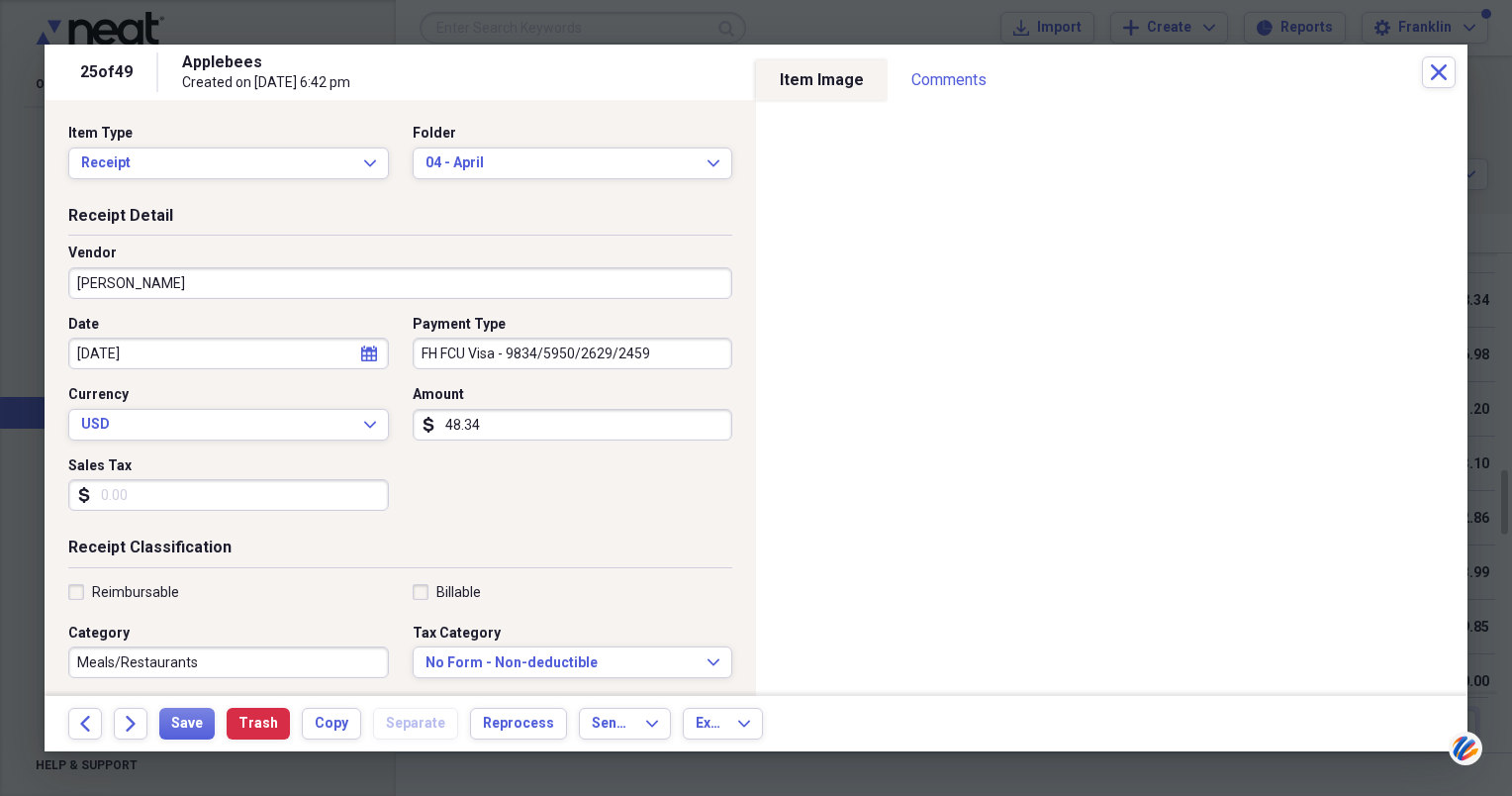 click on "48.34" at bounding box center (573, 425) 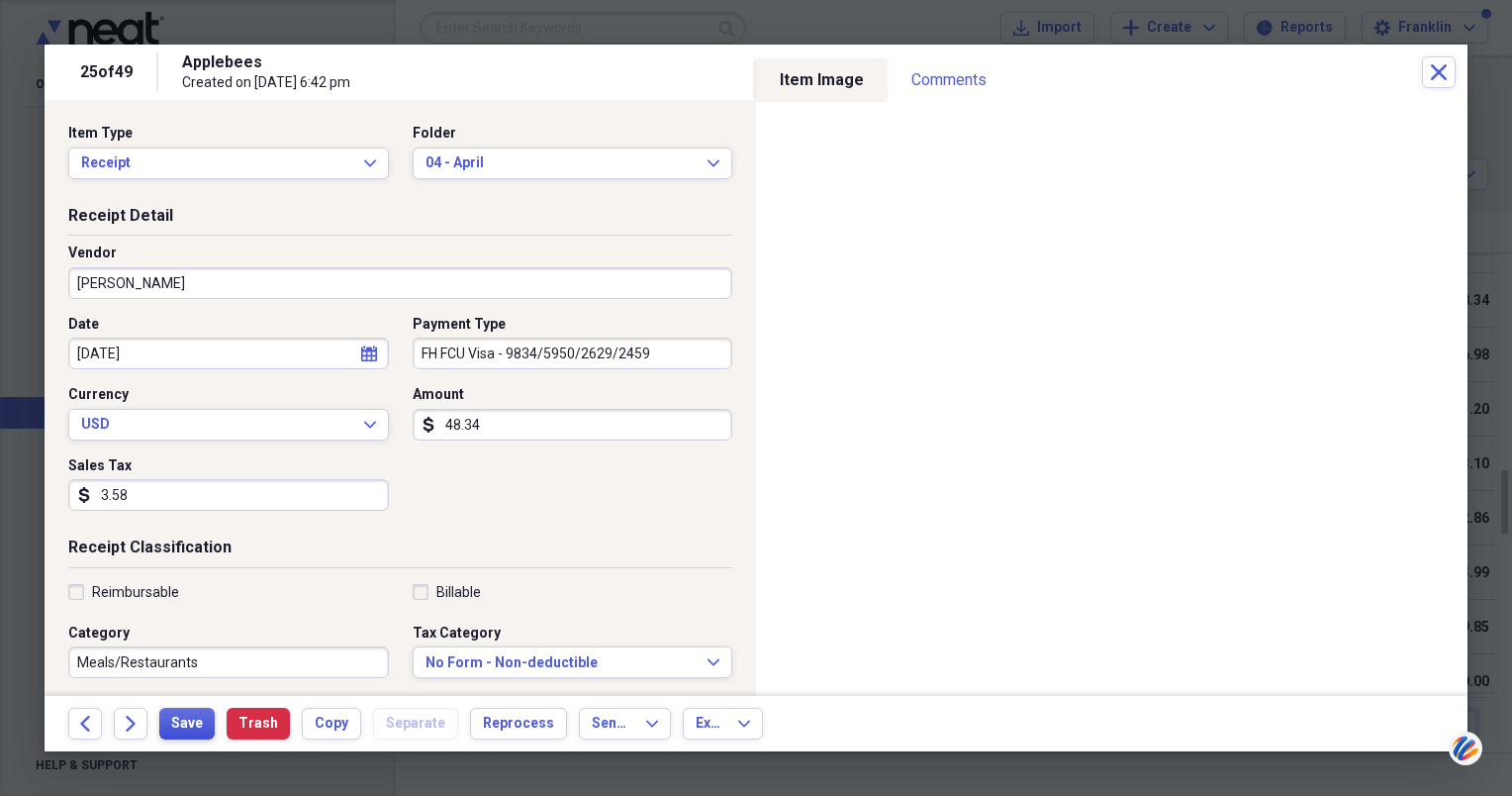 type on "3.58" 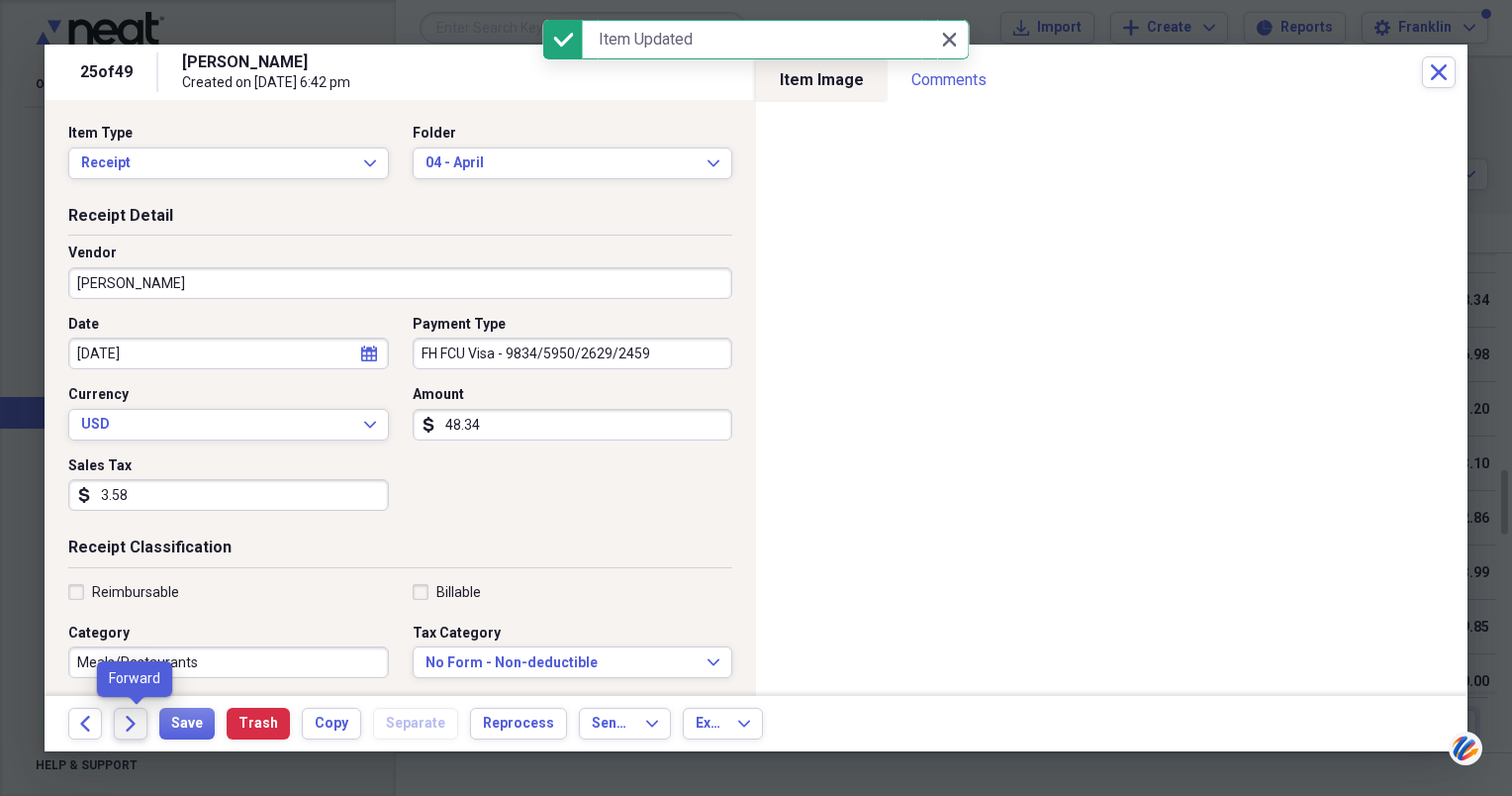 click 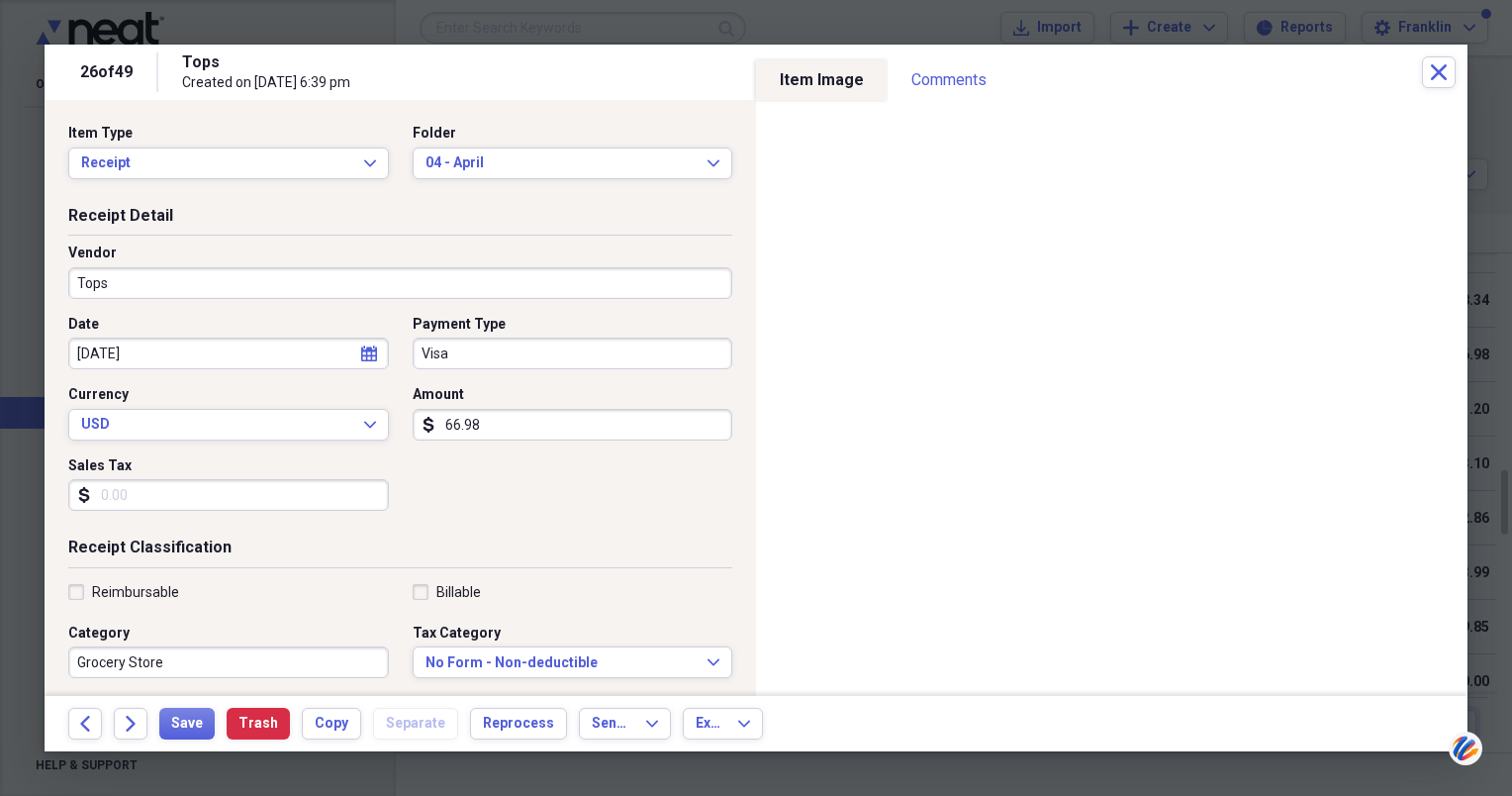 click on "Tops" at bounding box center (400, 283) 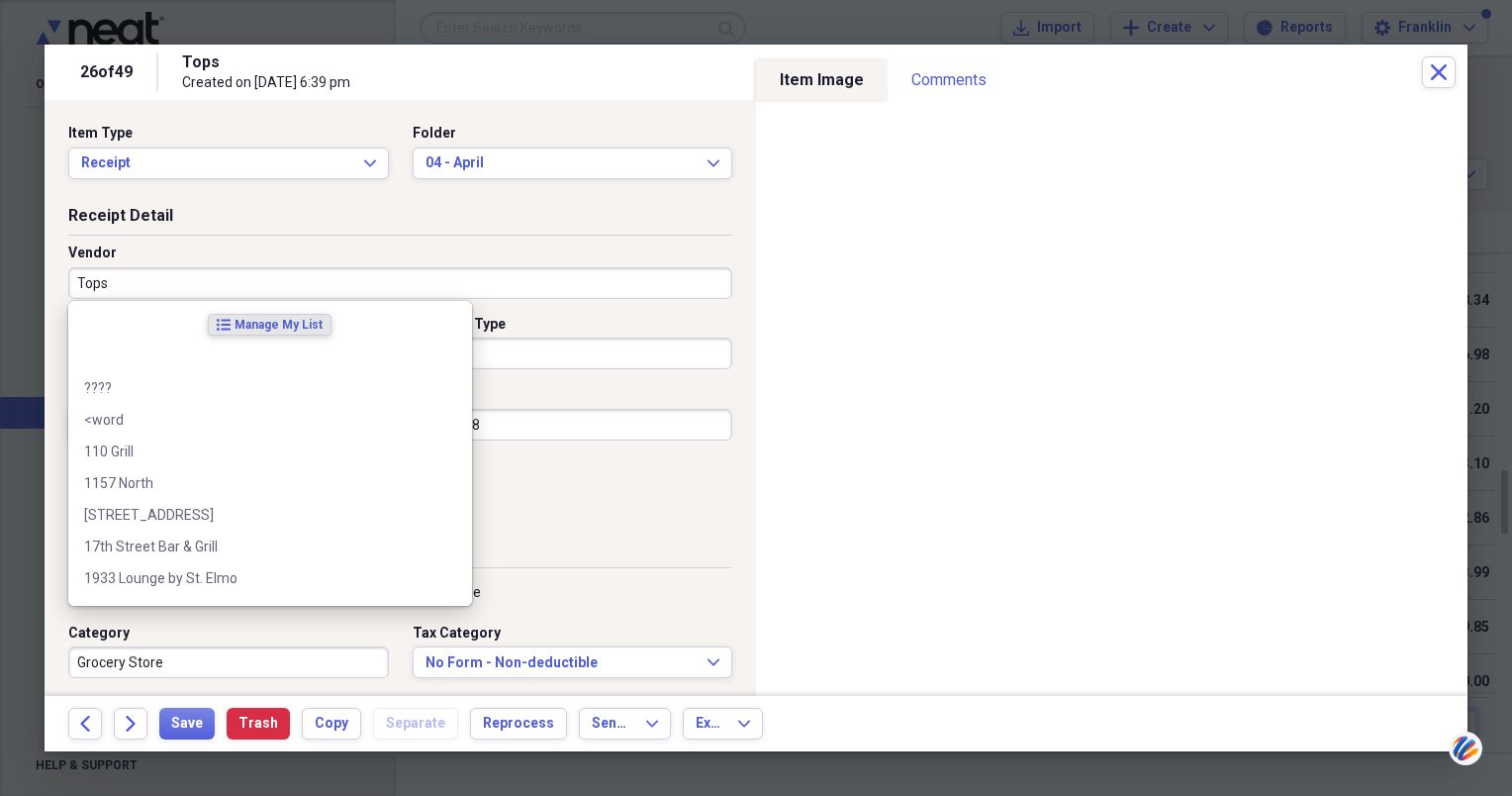click on "Tops" at bounding box center [400, 283] 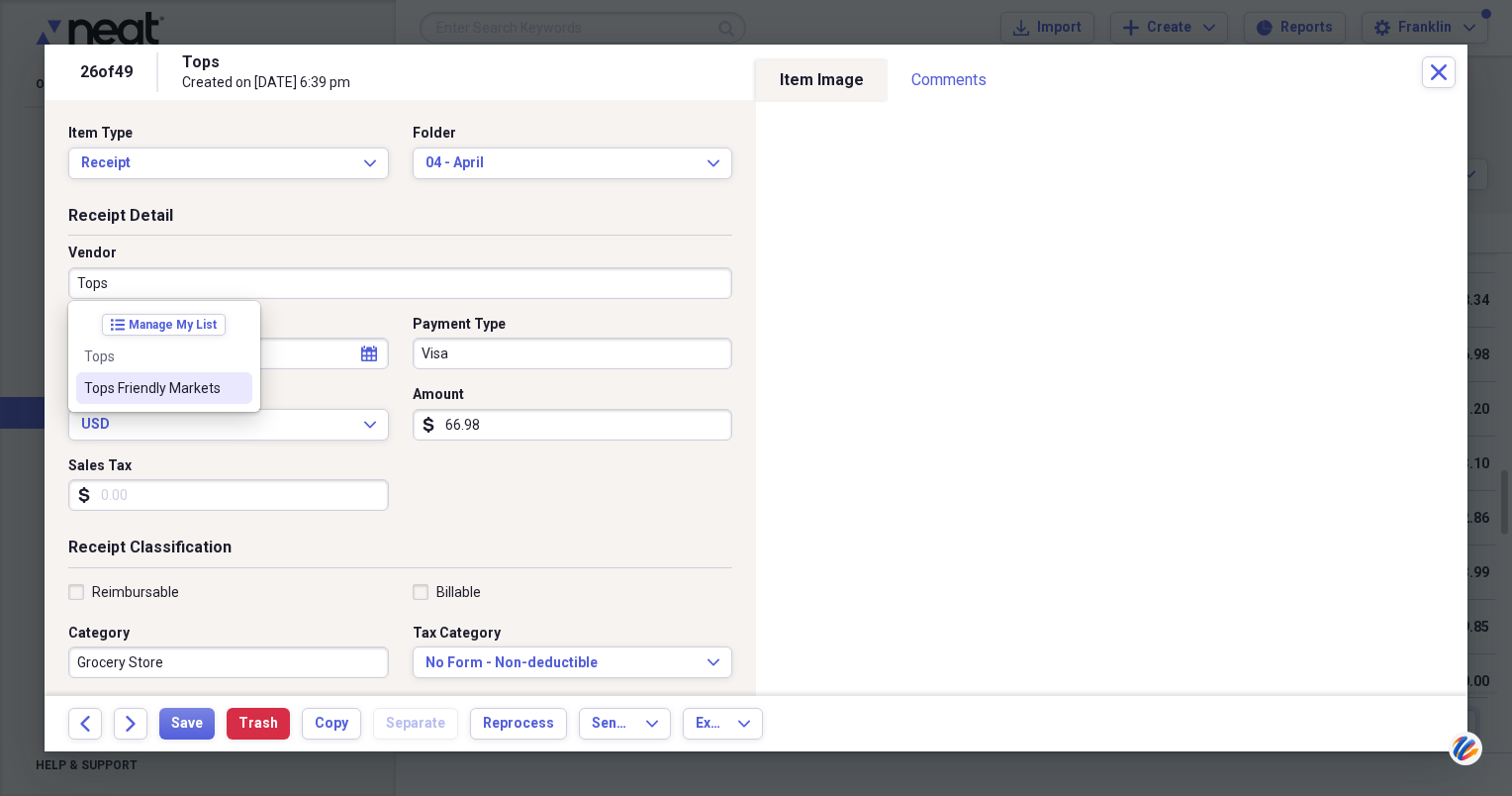click on "Tops Friendly Markets" at bounding box center [152, 388] 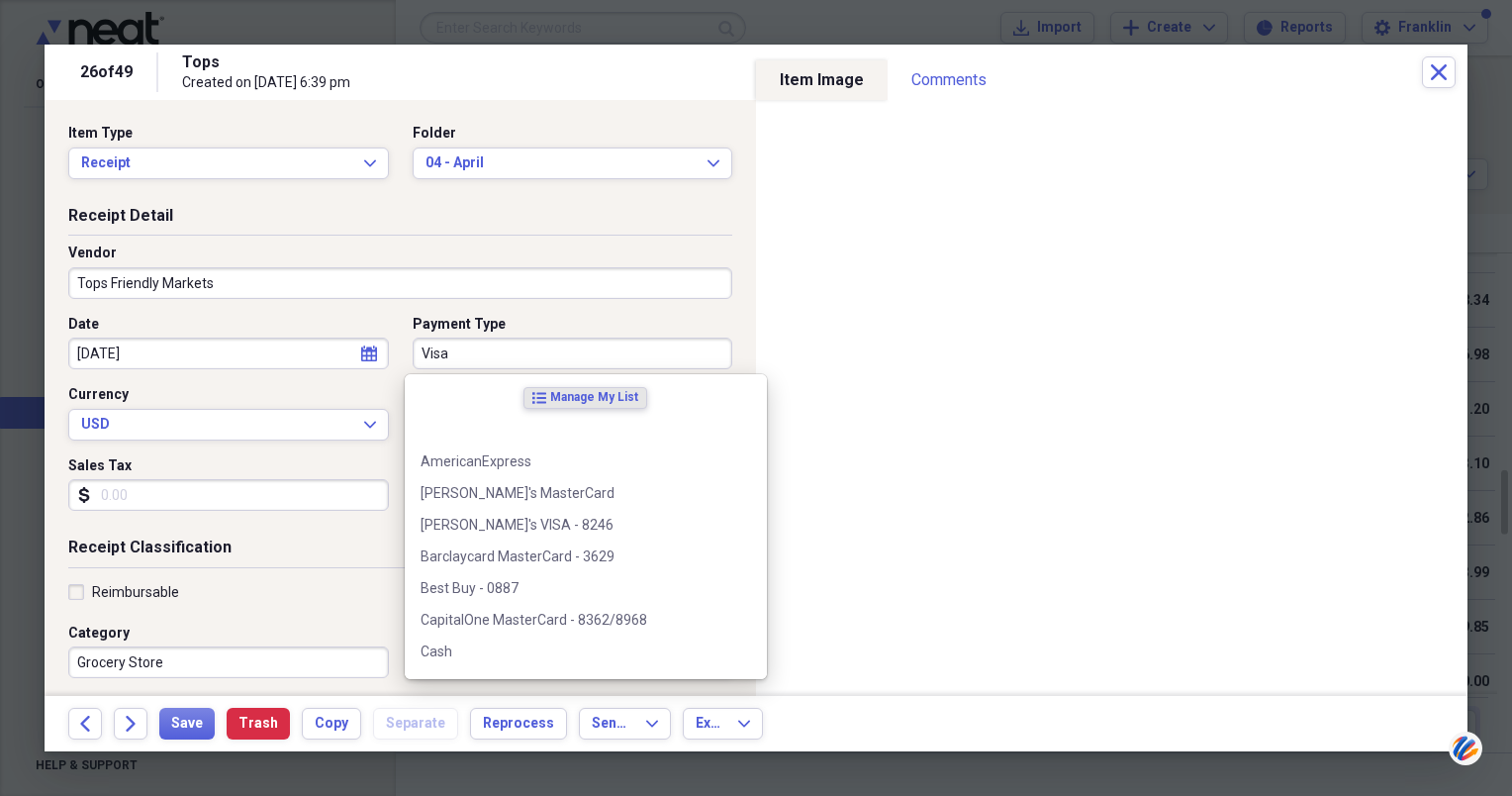 click on "Visa" at bounding box center [573, 353] 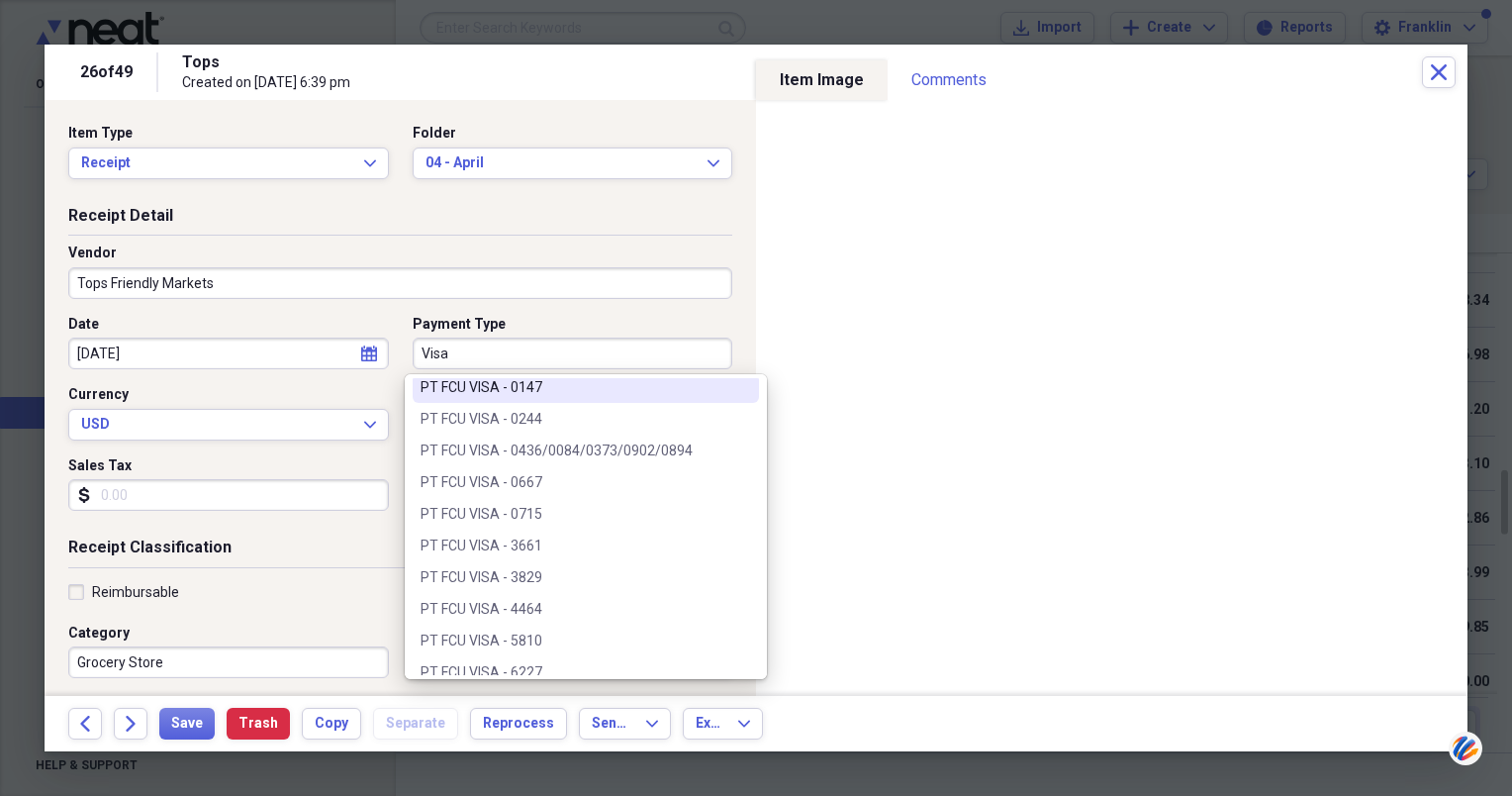 scroll, scrollTop: 1584, scrollLeft: 0, axis: vertical 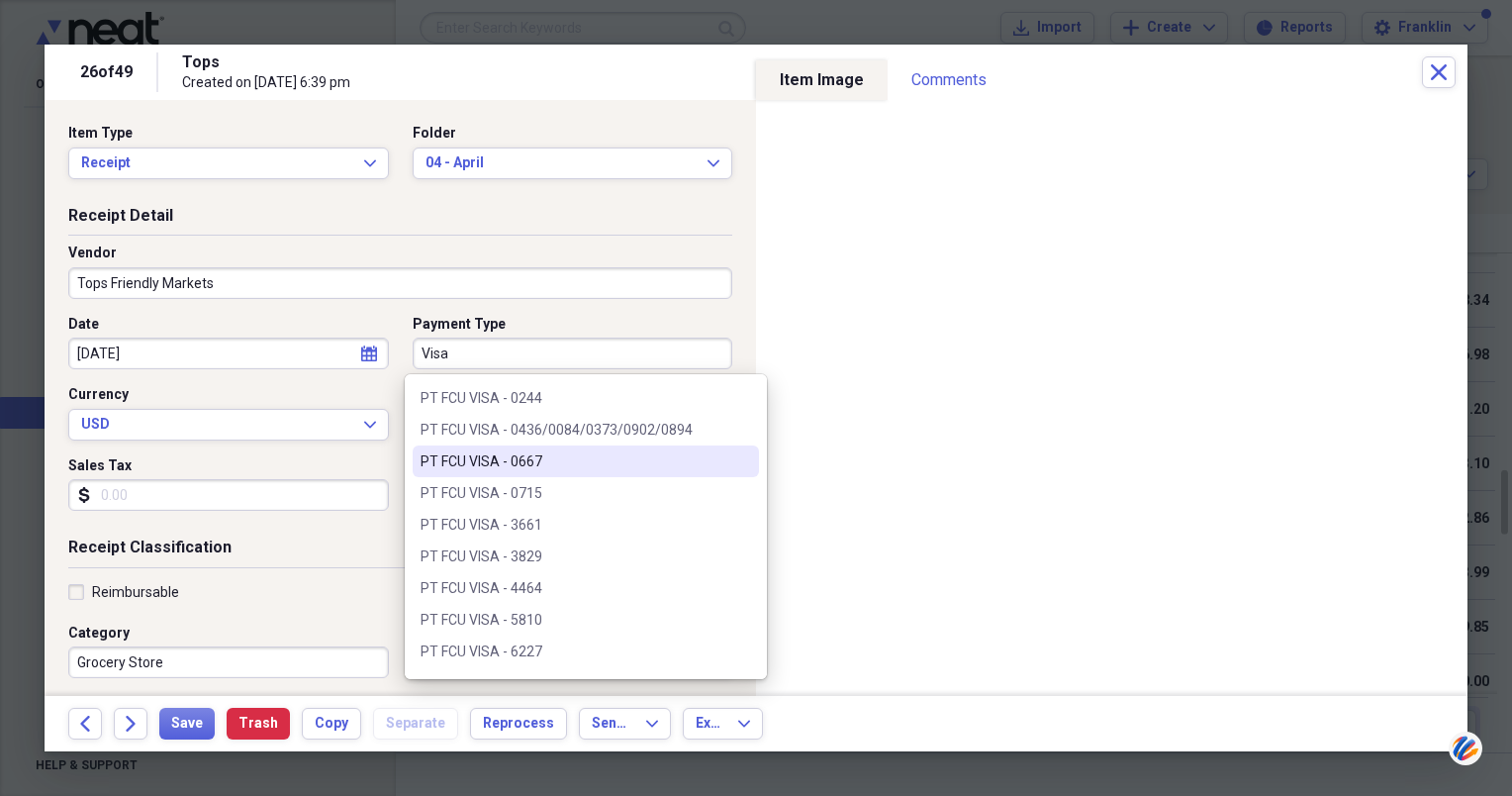 click on "PT FCU VISA - 0667" at bounding box center (574, 461) 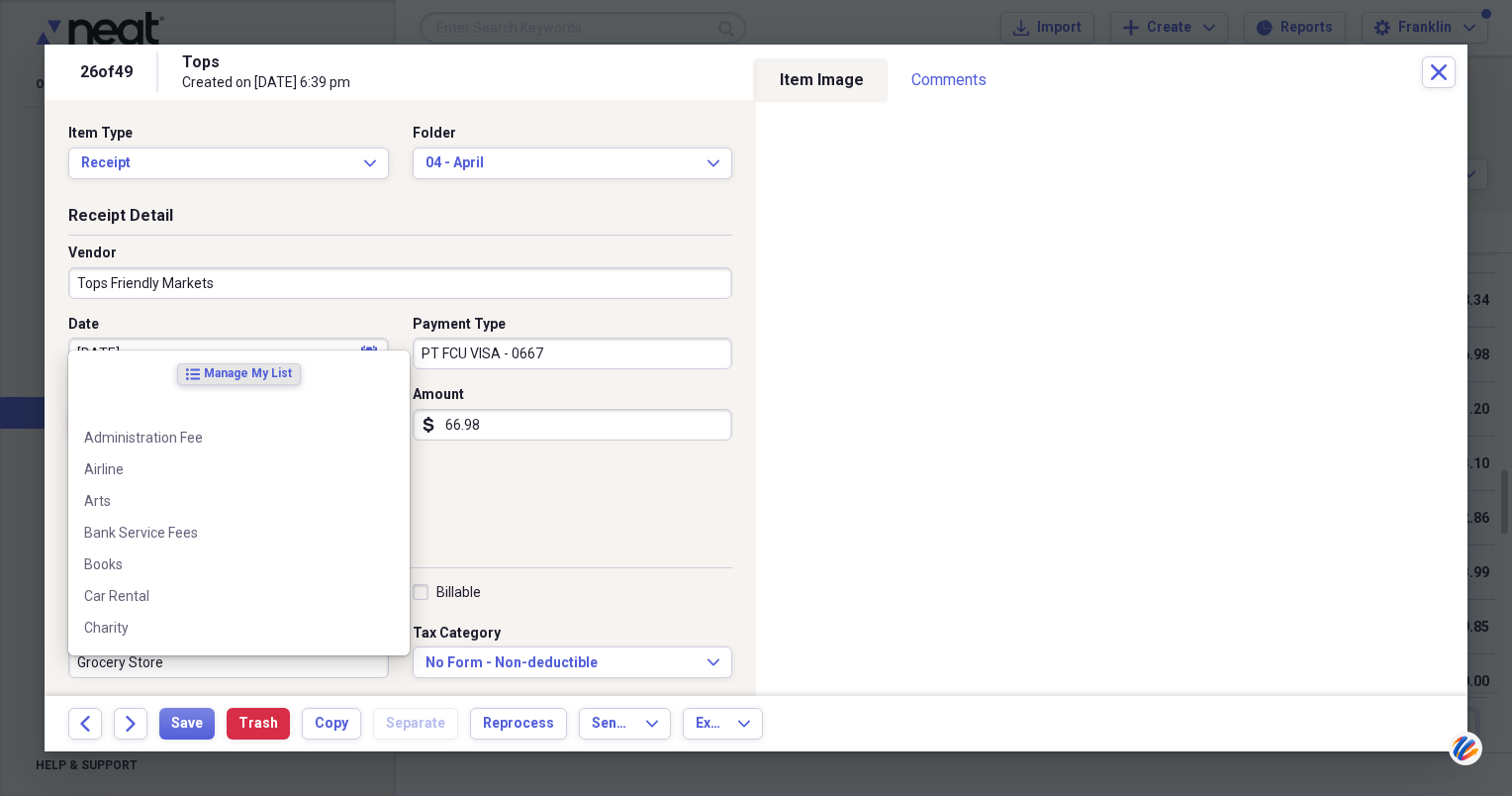 click on "Grocery Store" at bounding box center [229, 662] 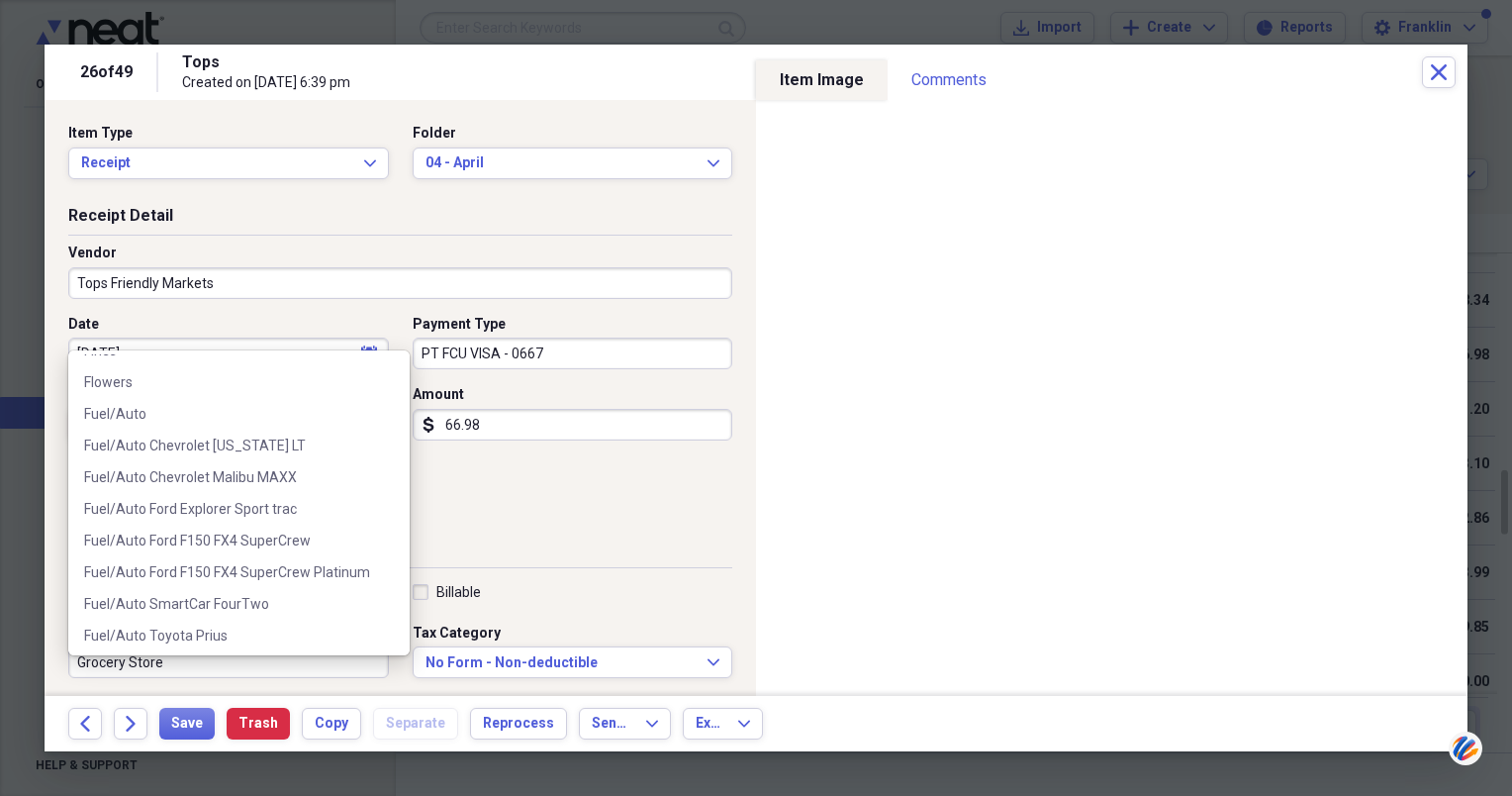 scroll, scrollTop: 693, scrollLeft: 0, axis: vertical 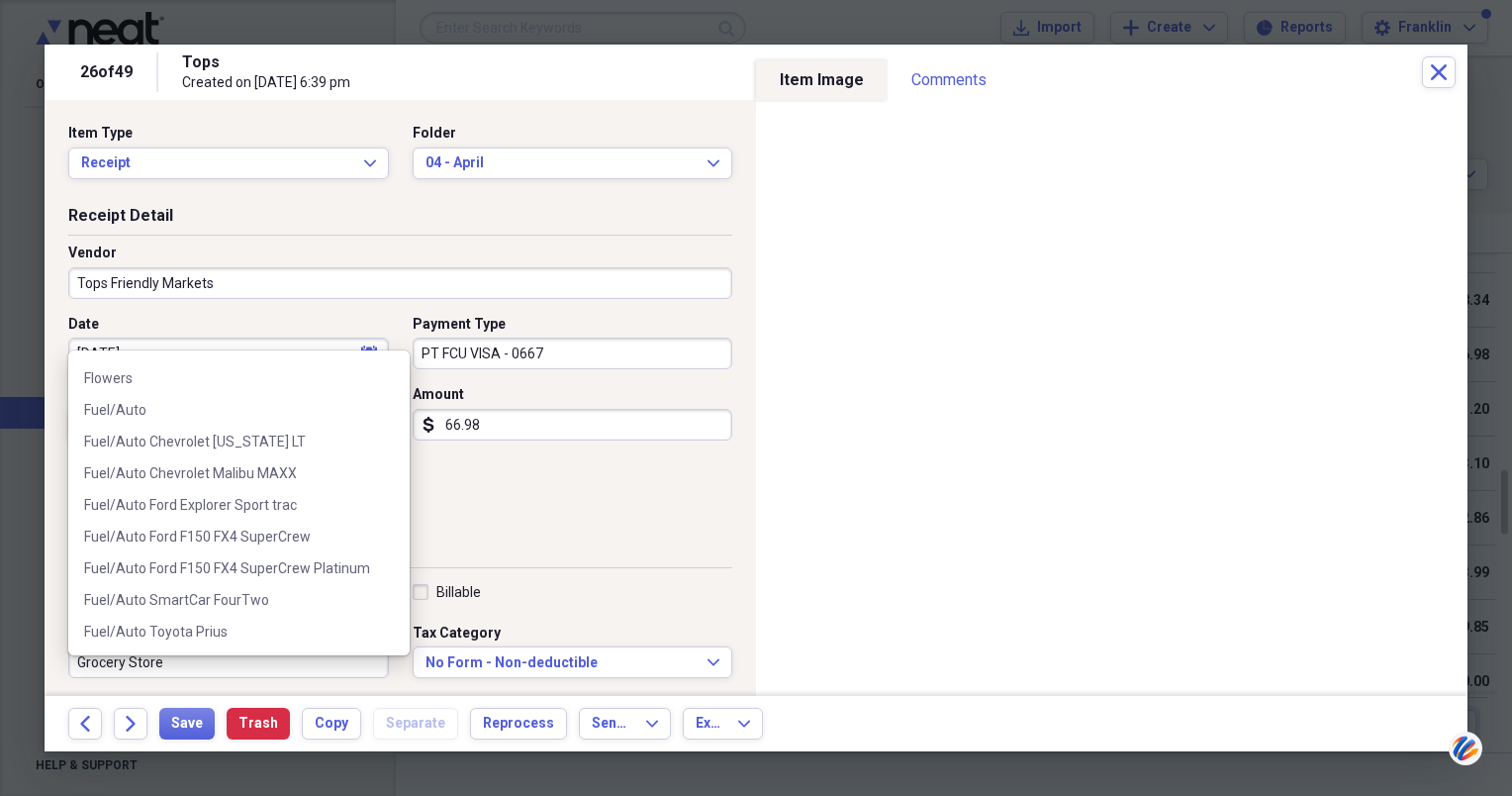 click on "Fuel/Auto Ford F150 FX4 SuperCrew Platinum" at bounding box center [227, 568] 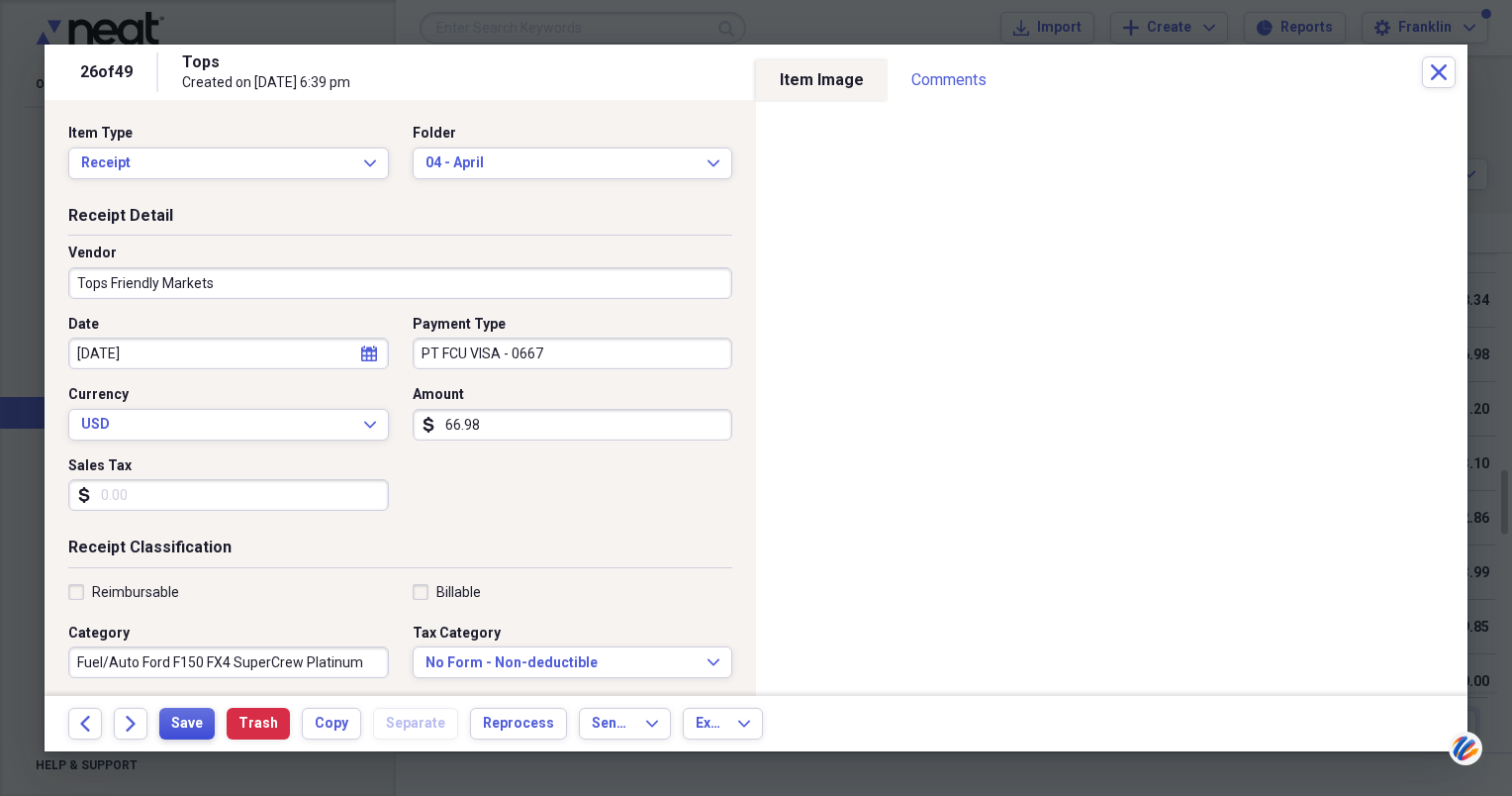 click on "Save" at bounding box center (187, 724) 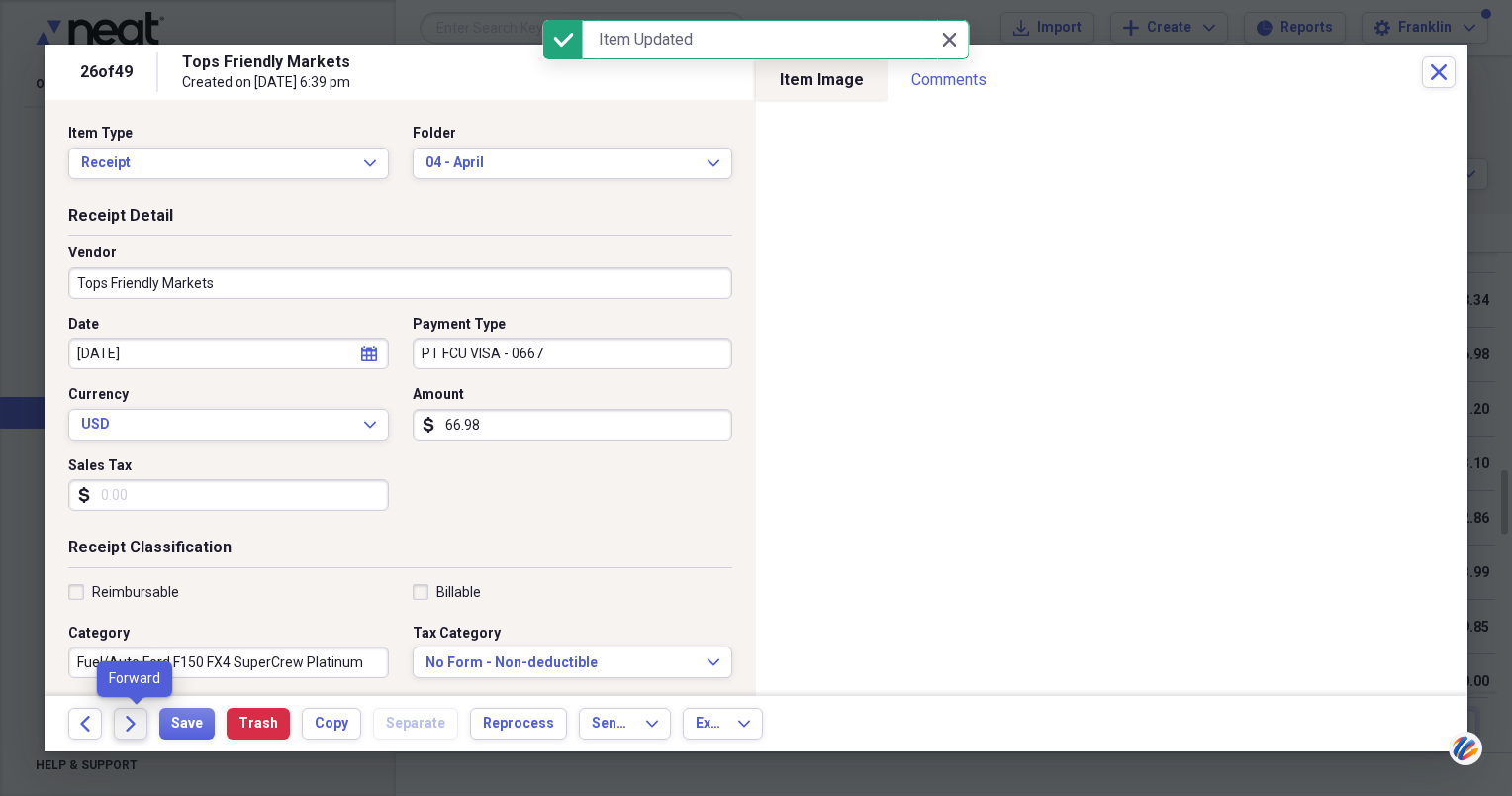 click on "Forward" 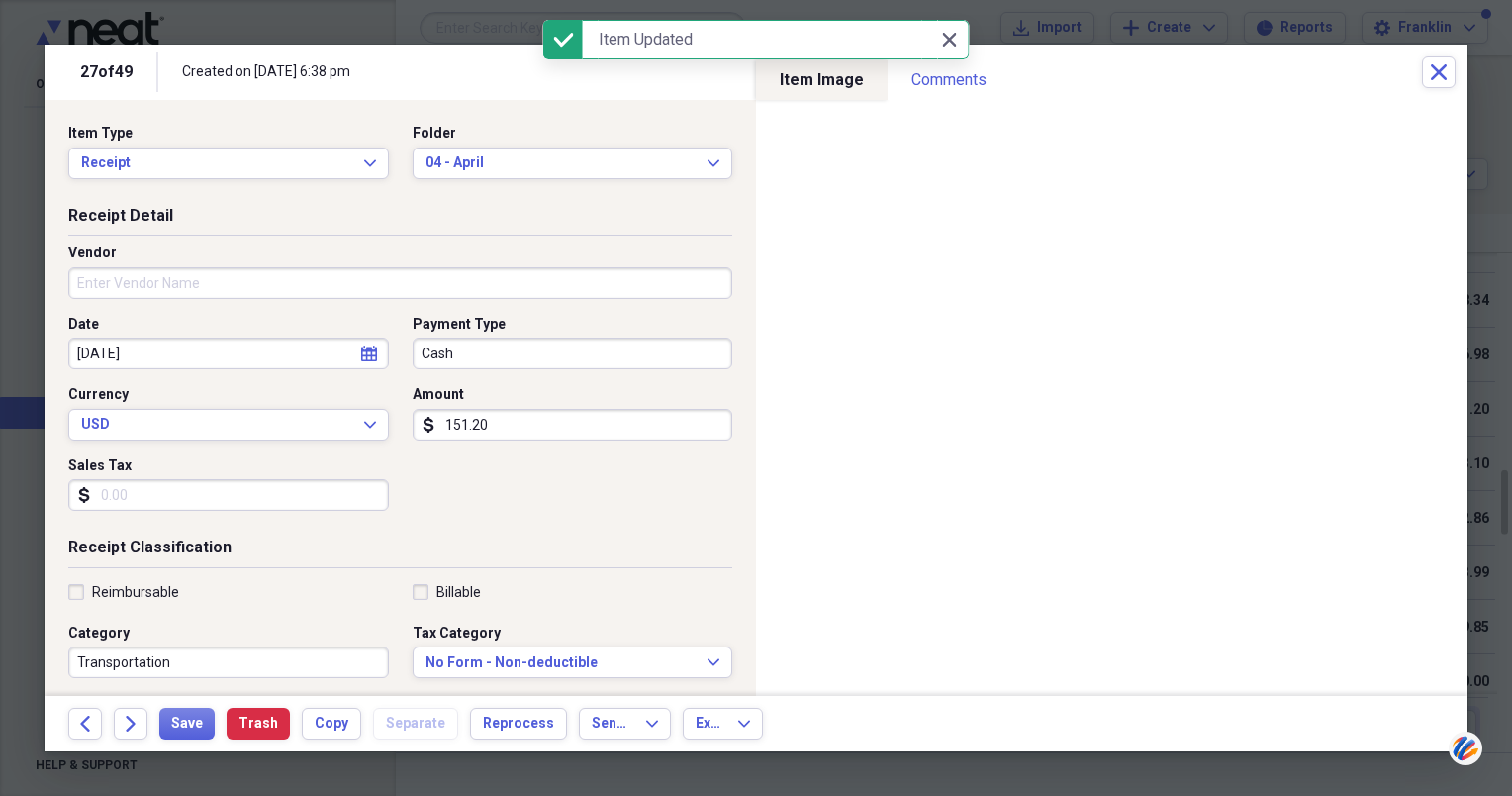 click on "Vendor" at bounding box center (400, 283) 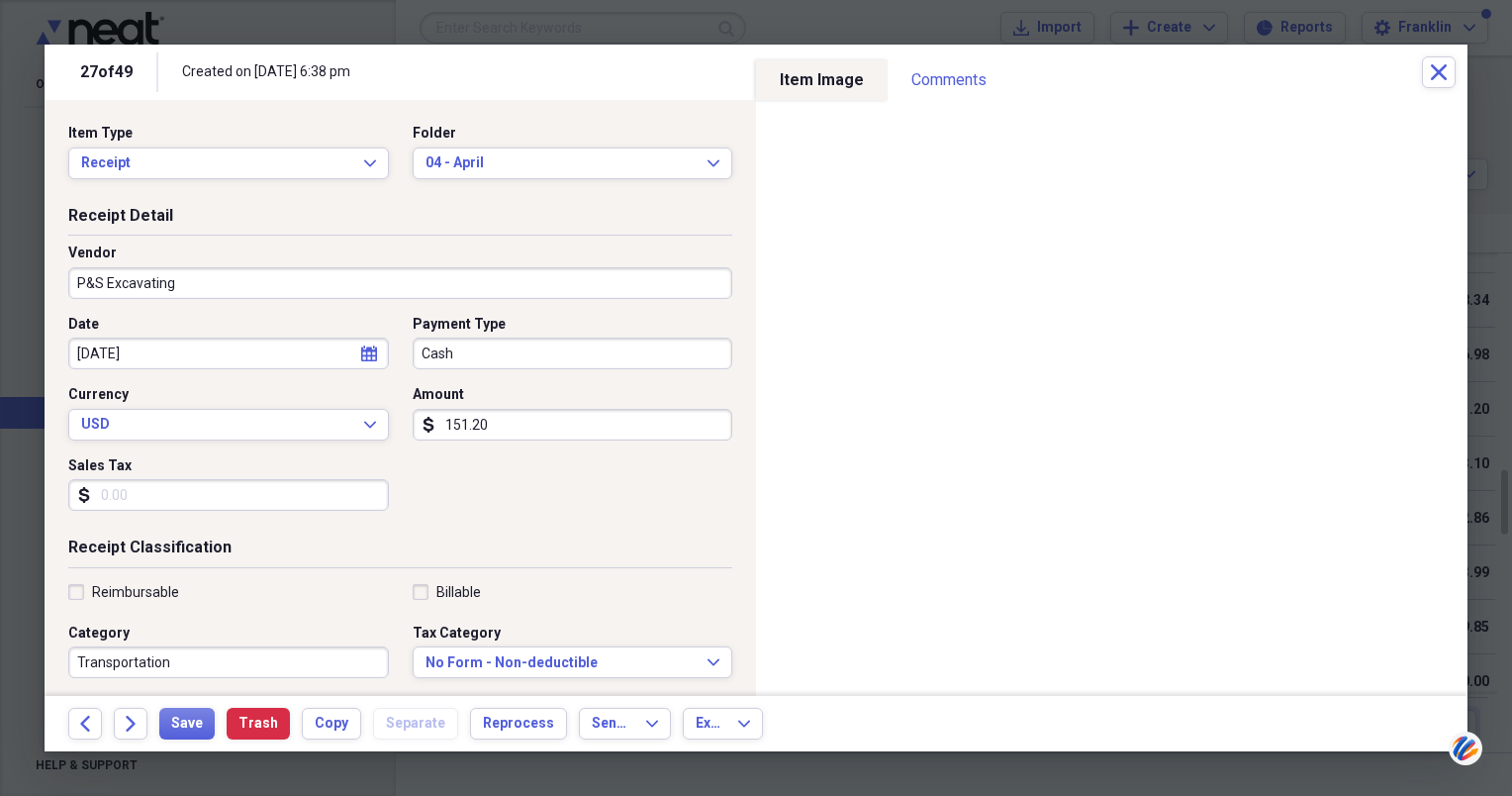 click on "P&S Excavating" at bounding box center [400, 283] 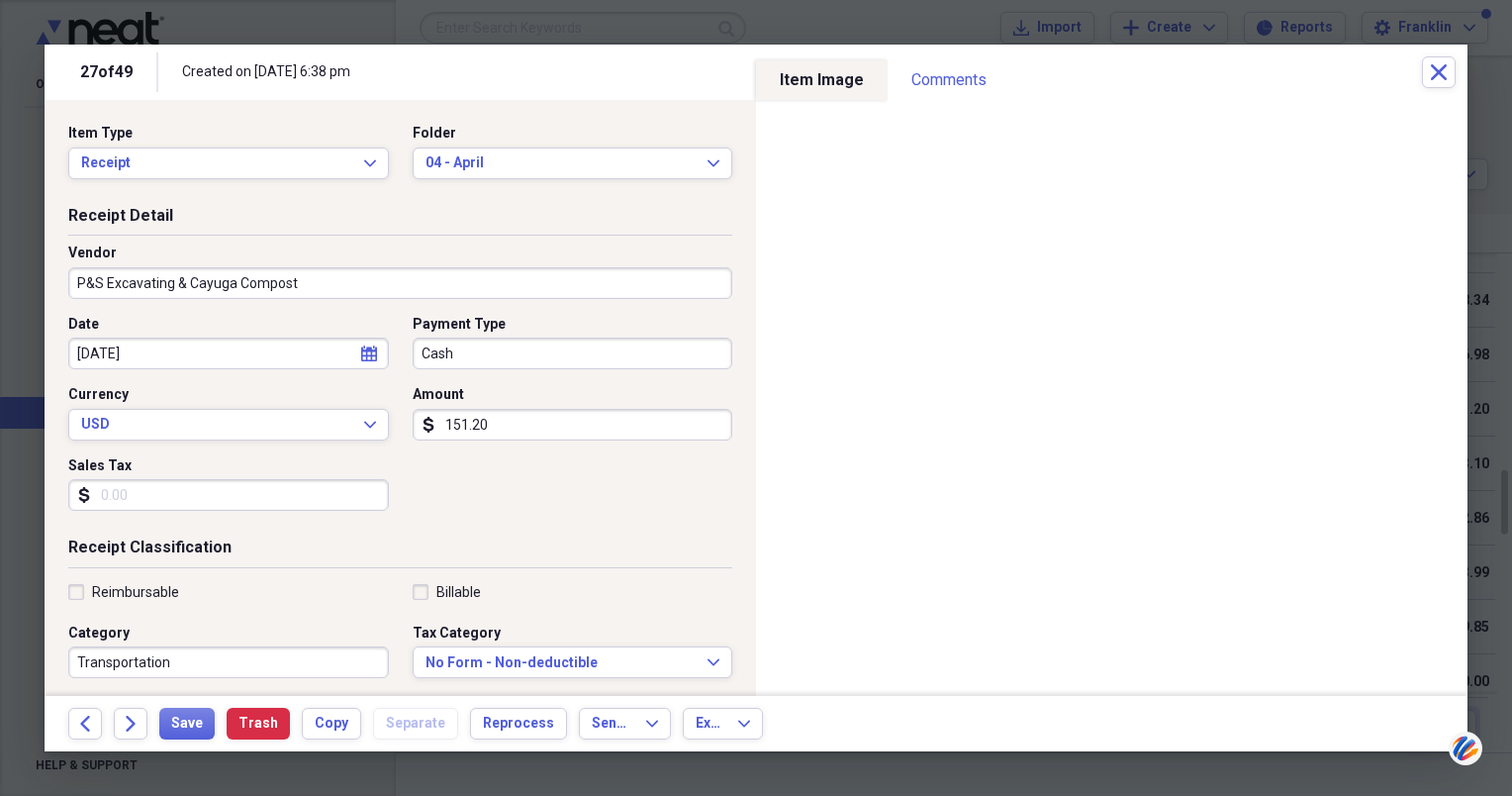scroll, scrollTop: 99, scrollLeft: 0, axis: vertical 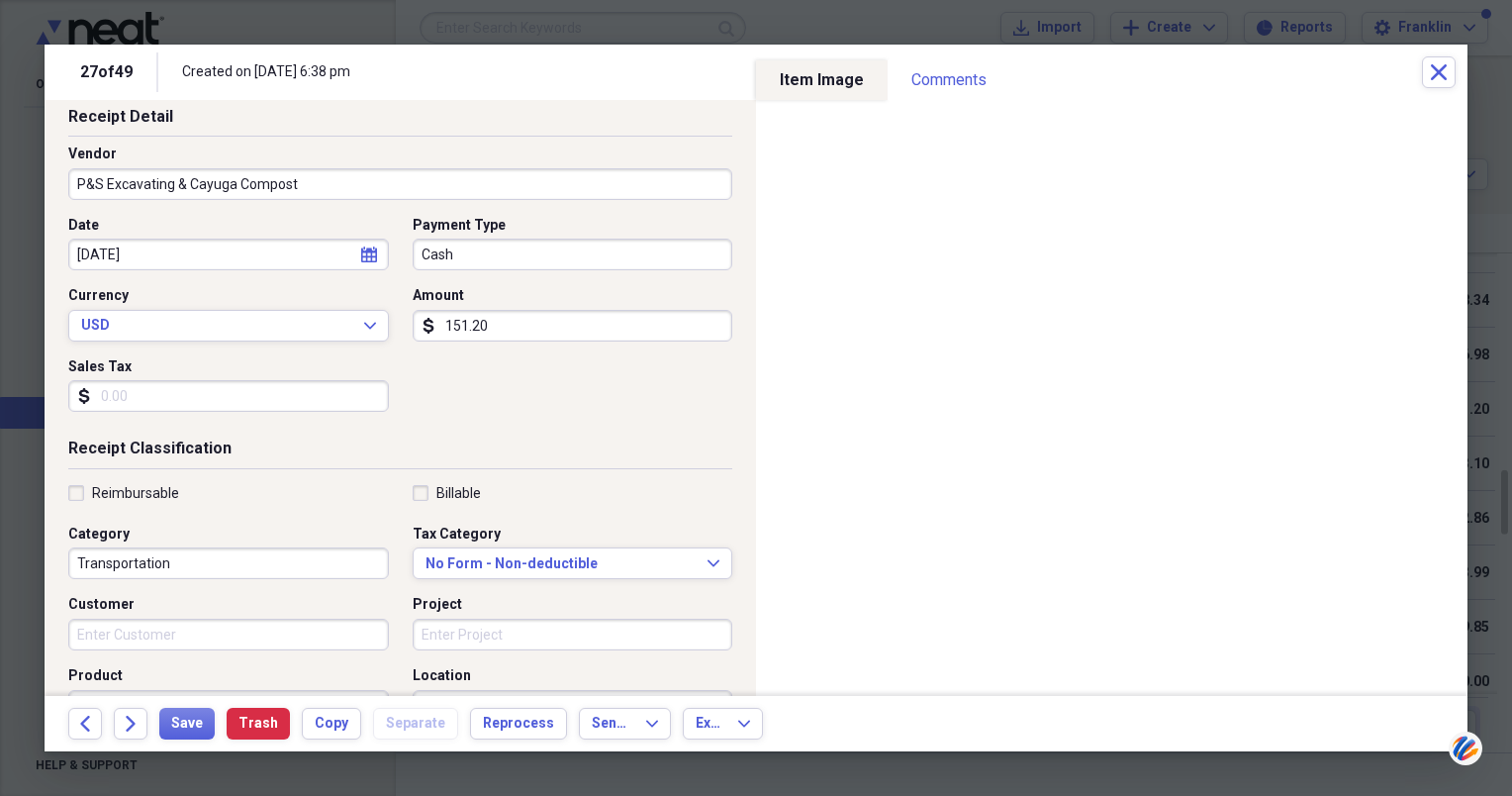type on "P&S Excavating & Cayuga Compost" 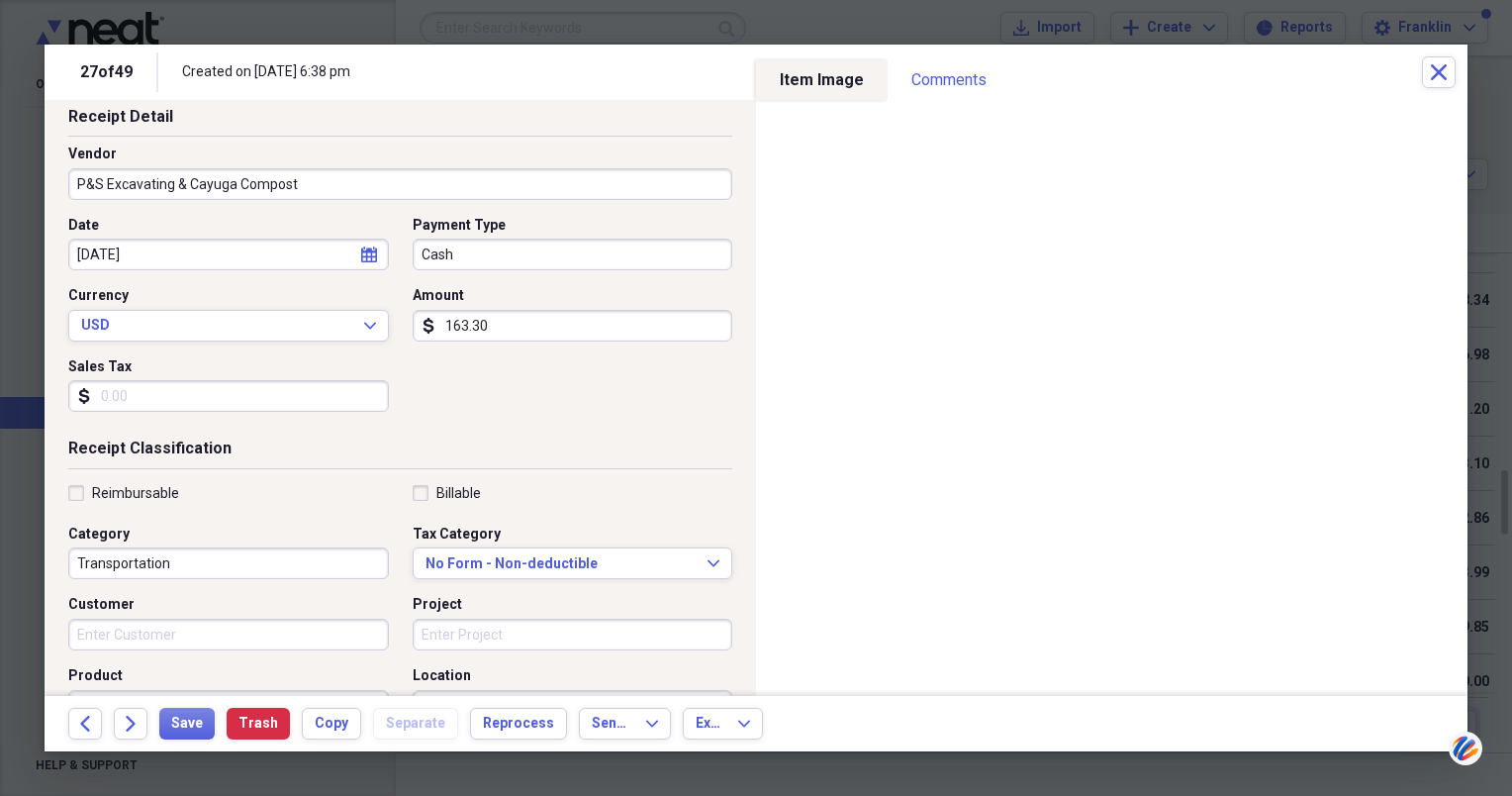 type on "163.30" 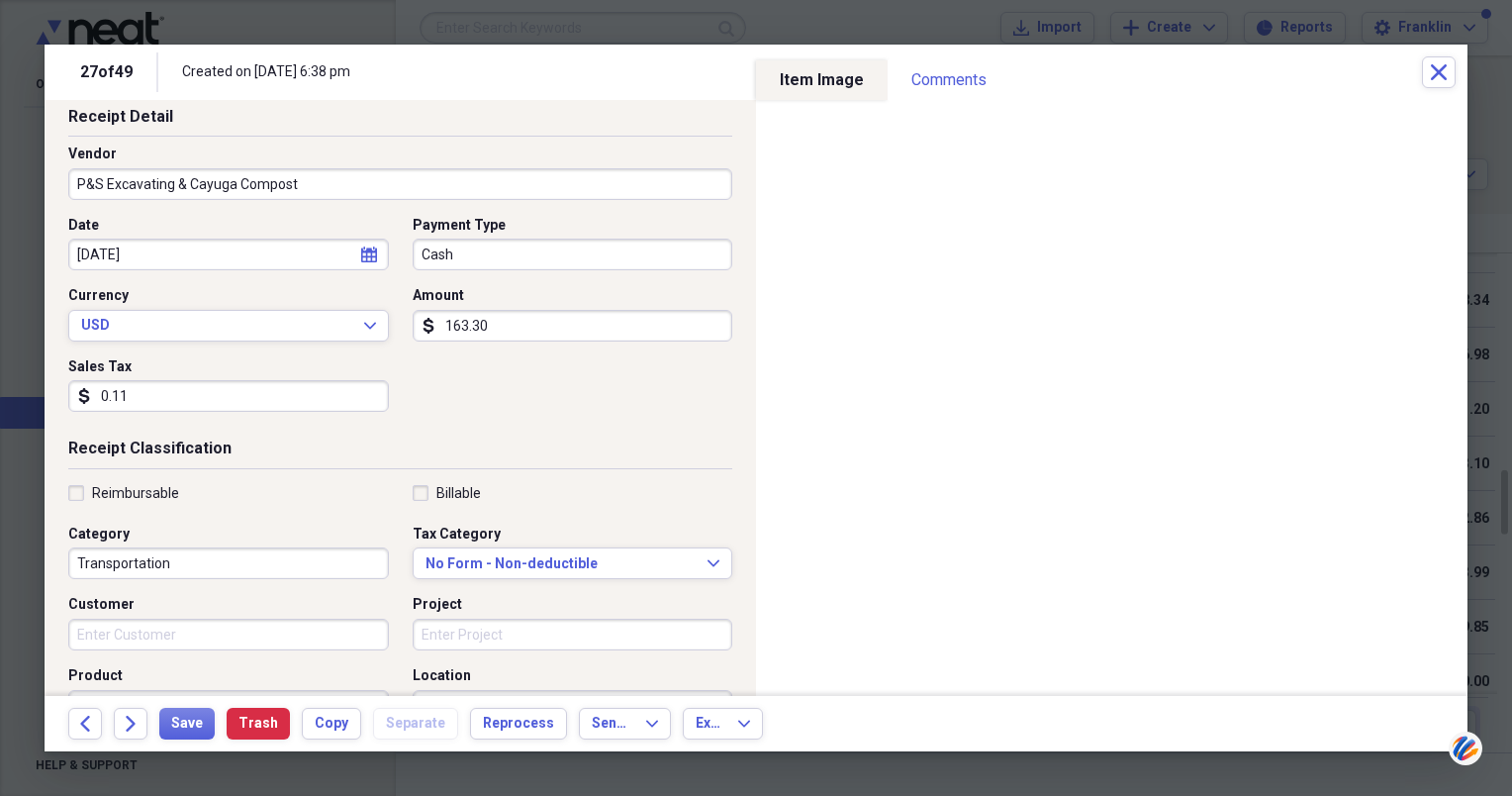 type on "0.01" 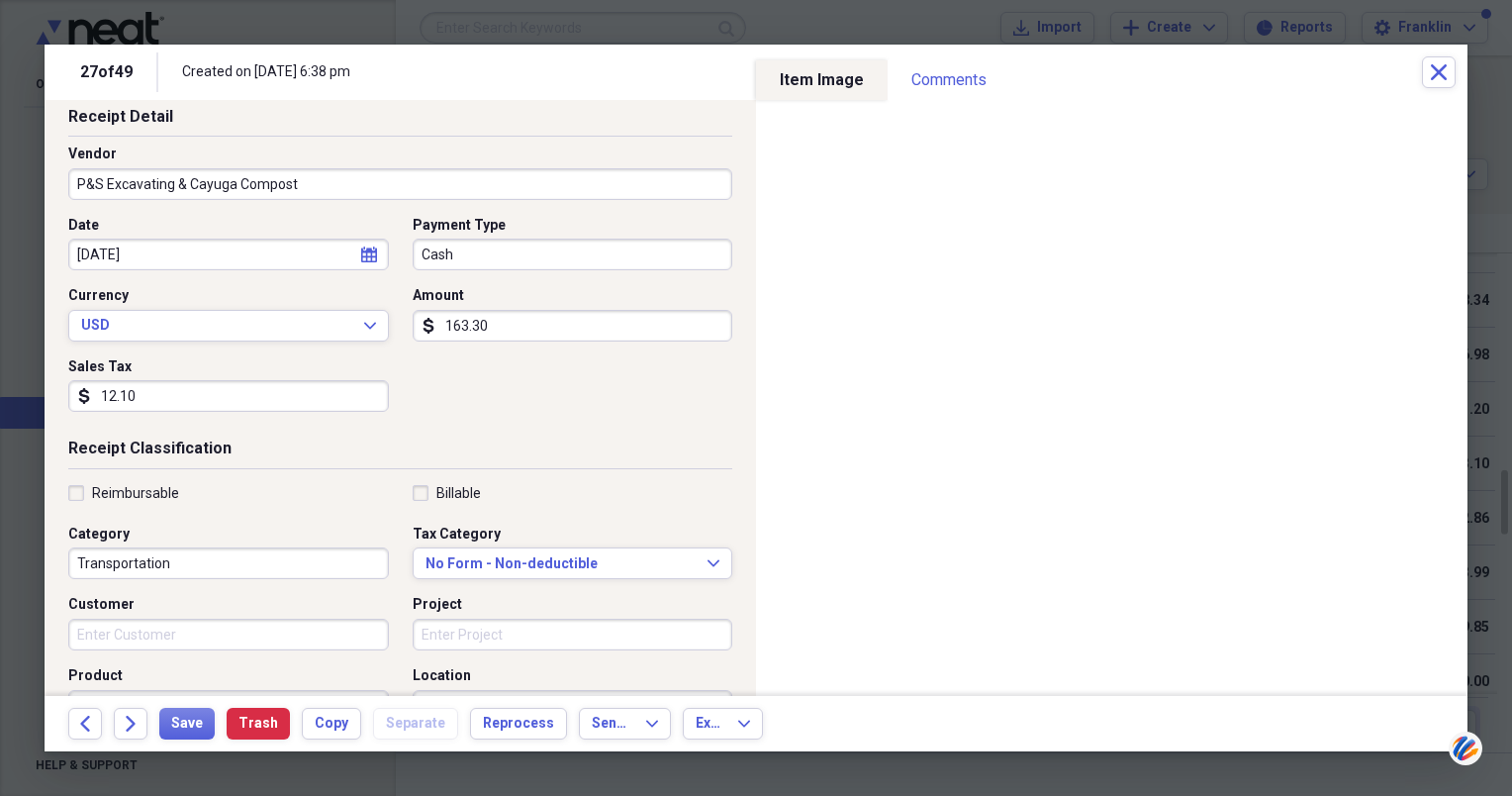 type on "12.10" 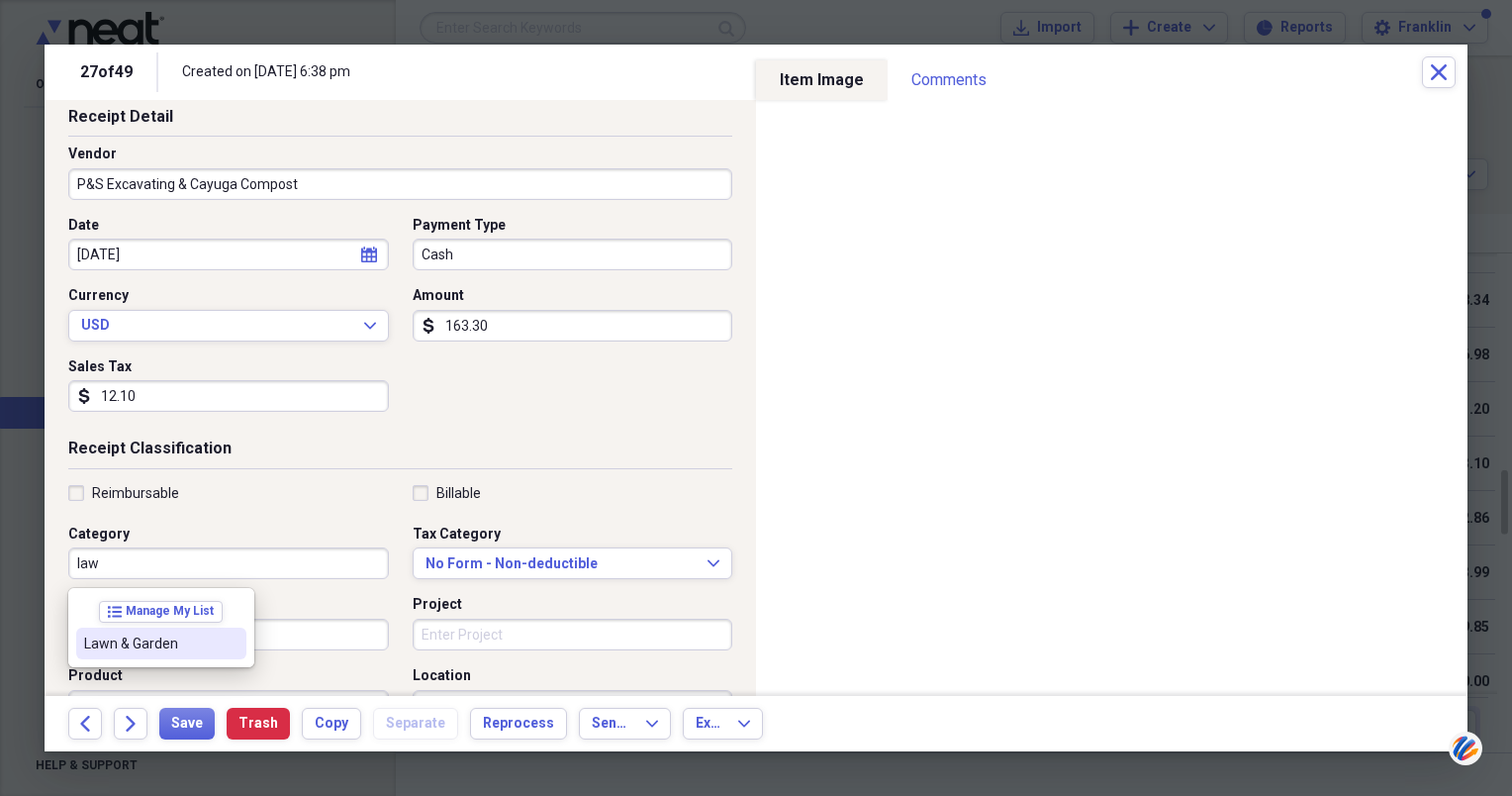 click on "Lawn & Garden" at bounding box center (149, 644) 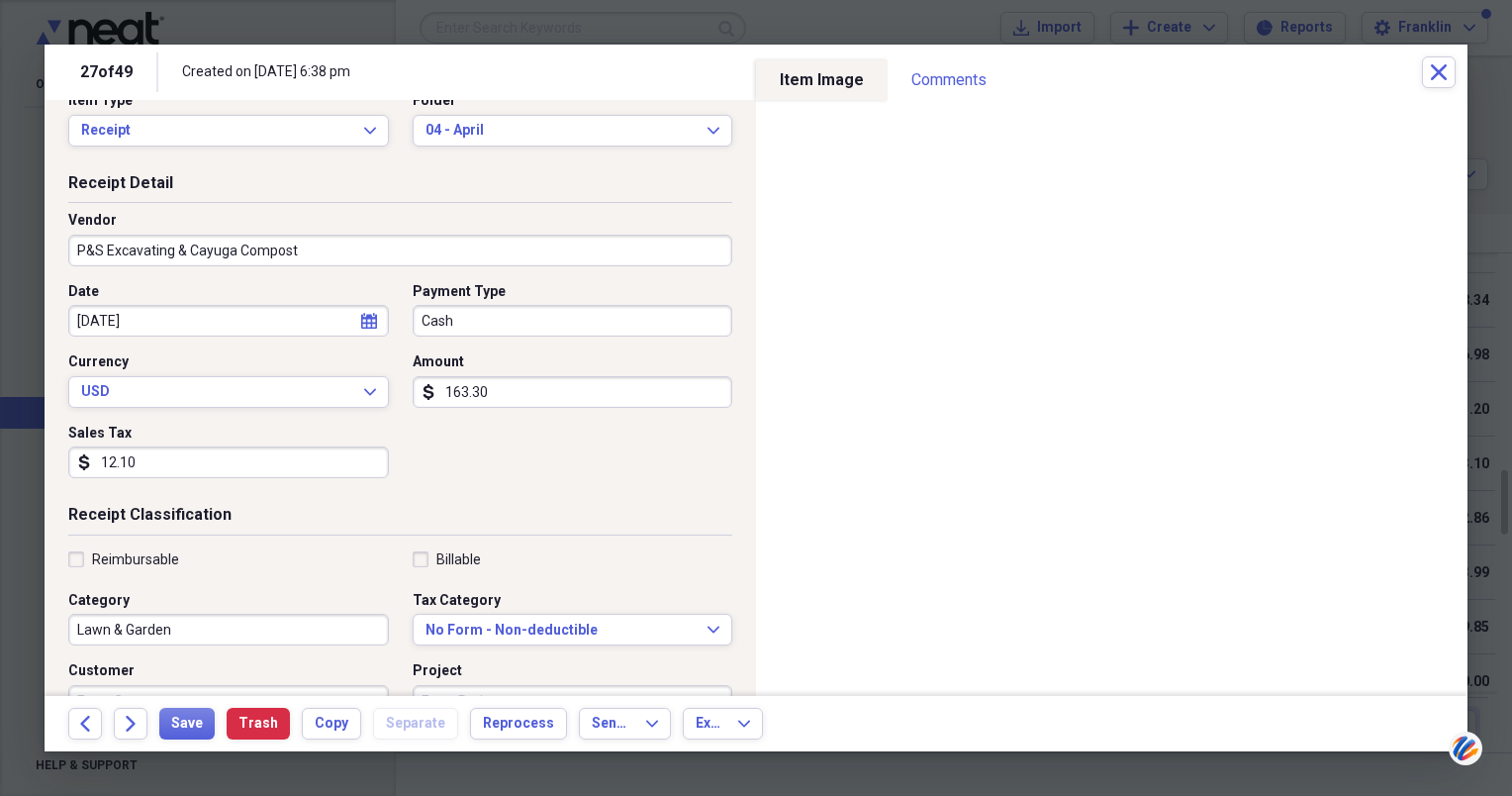 scroll, scrollTop: 0, scrollLeft: 0, axis: both 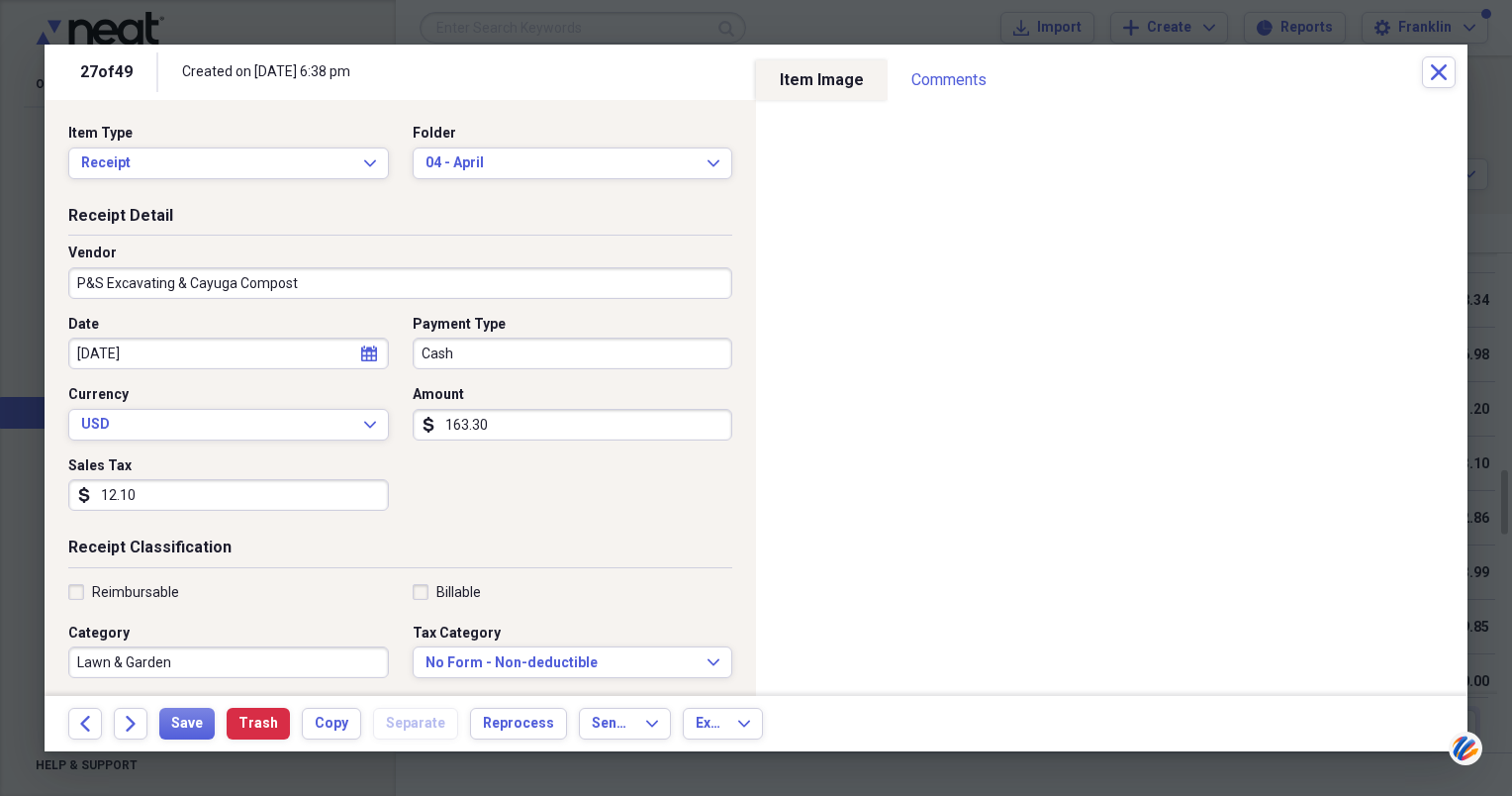 click on "Cash" at bounding box center [573, 353] 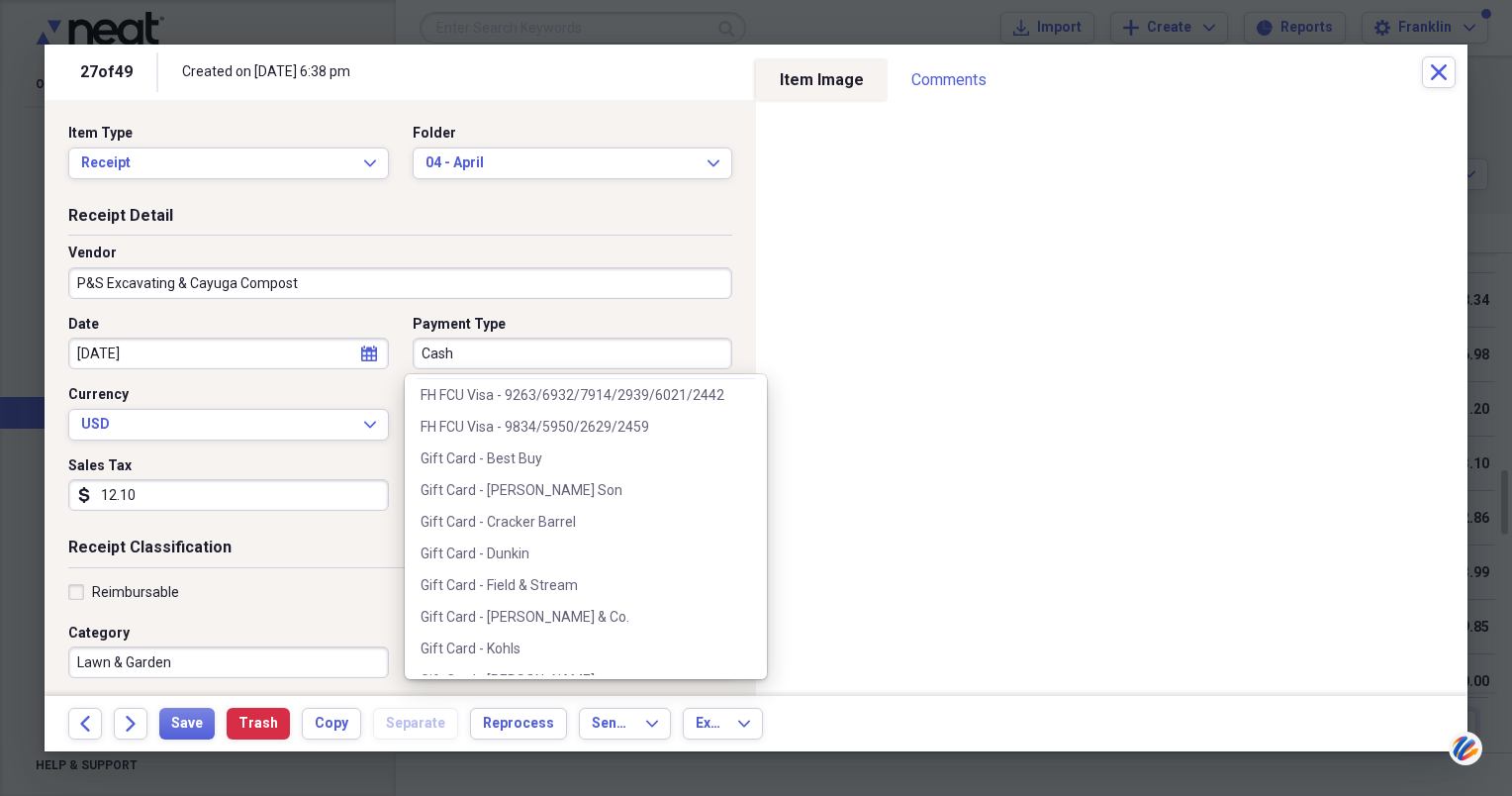 scroll, scrollTop: 693, scrollLeft: 0, axis: vertical 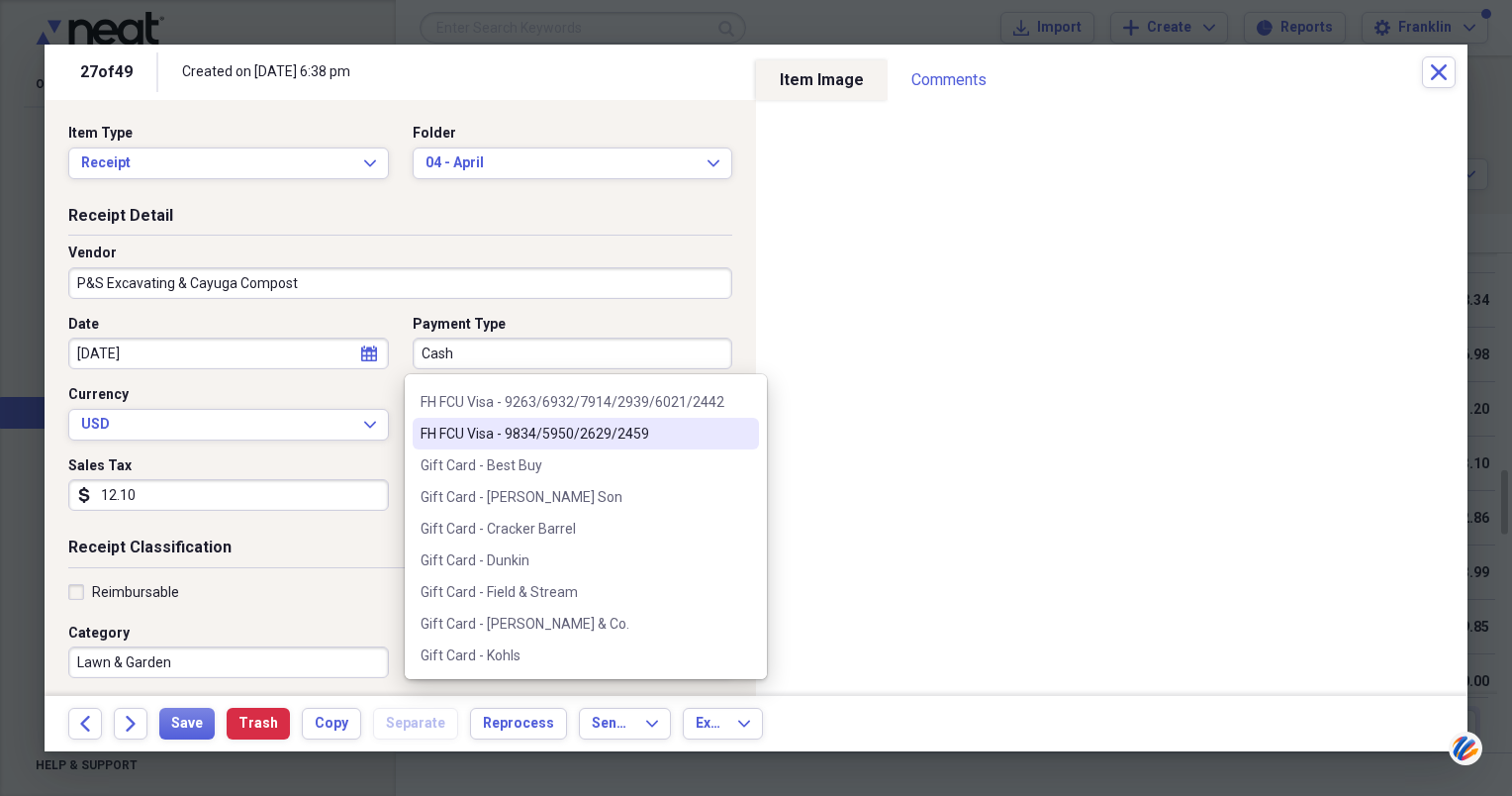 click on "FH FCU Visa - 9263/6932/7914/2939/6021/2442" at bounding box center (586, 402) 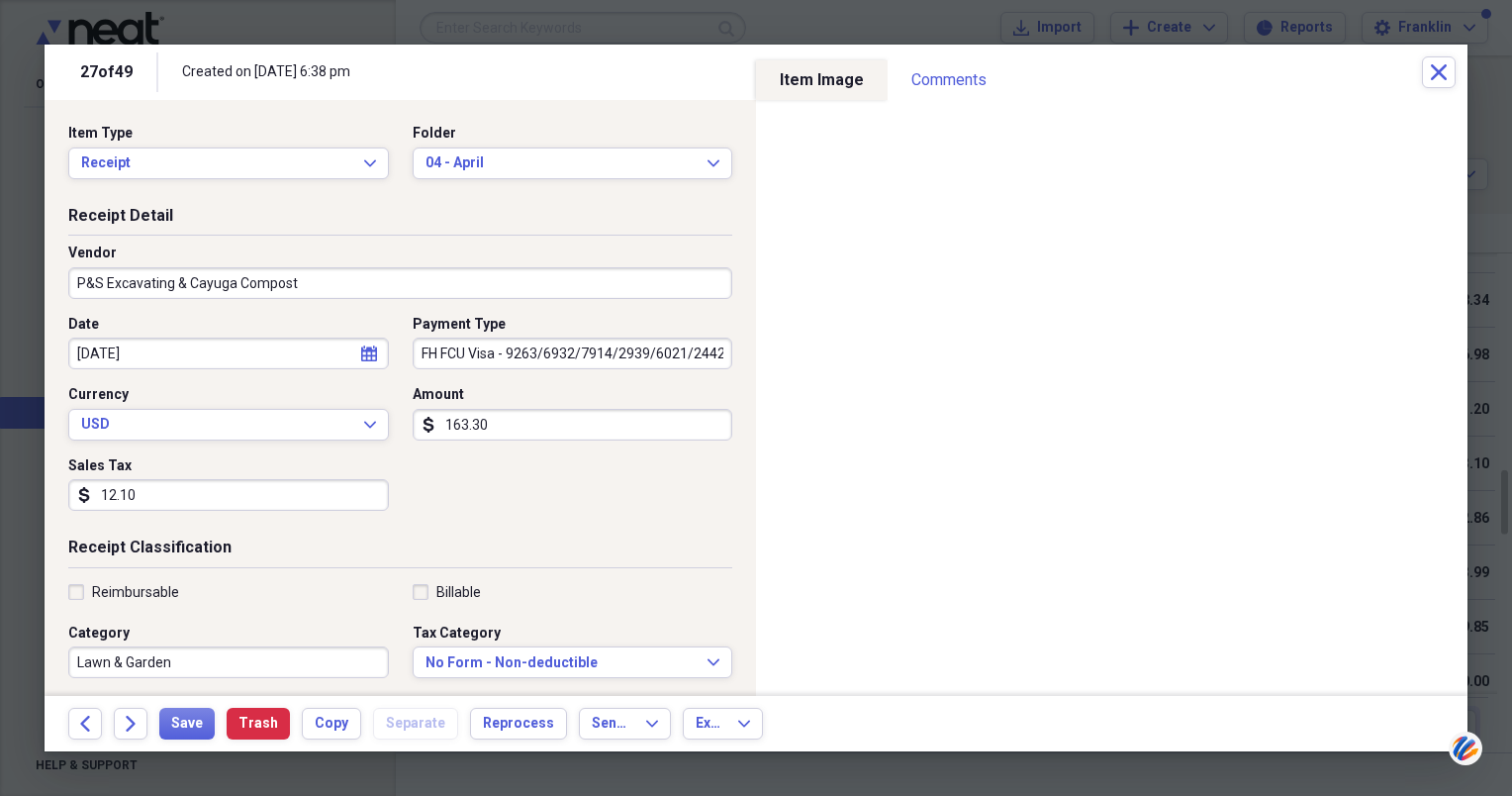 click on "FH FCU Visa - 9263/6932/7914/2939/6021/2442" at bounding box center [573, 353] 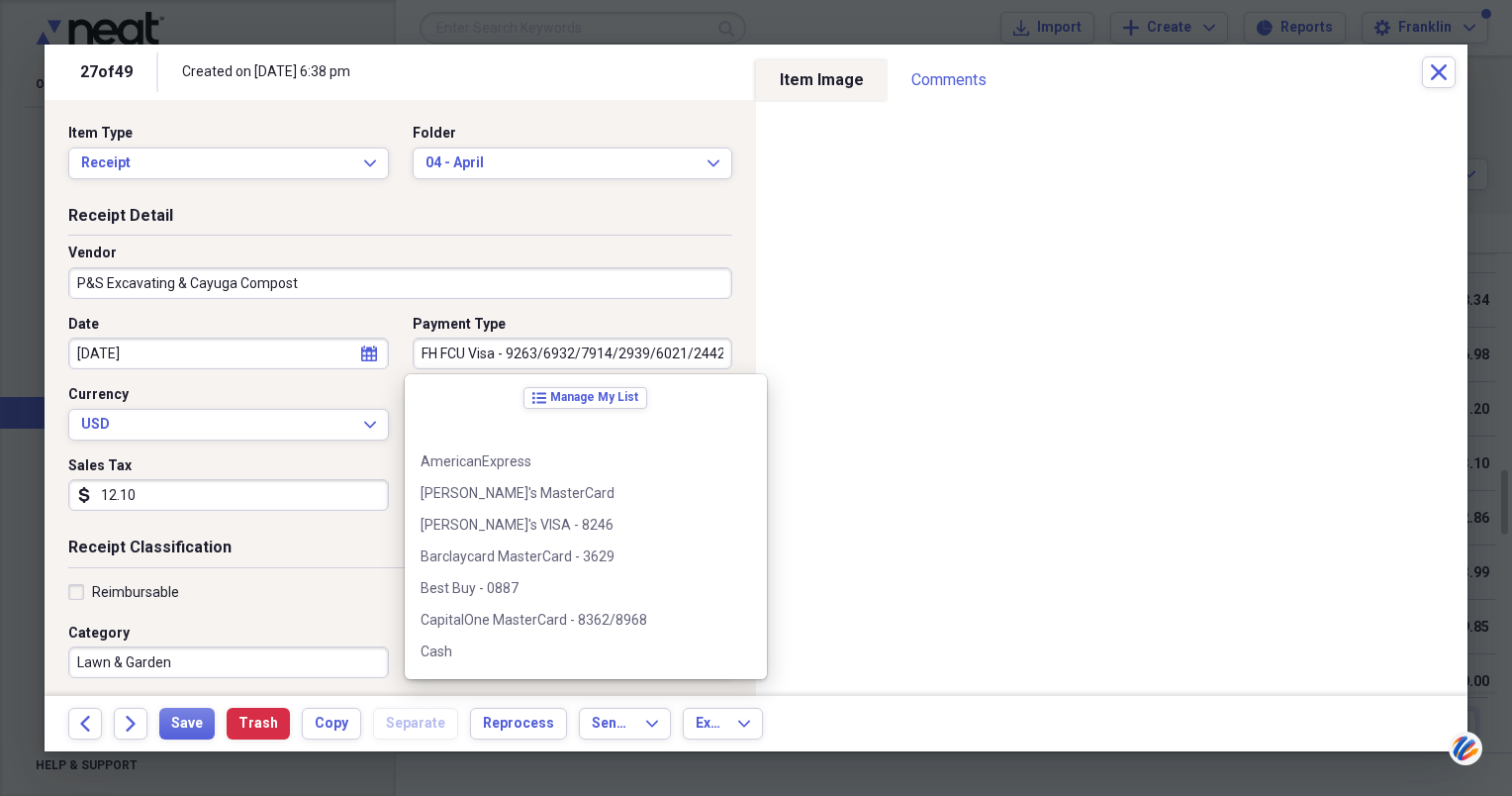 scroll, scrollTop: 471, scrollLeft: 0, axis: vertical 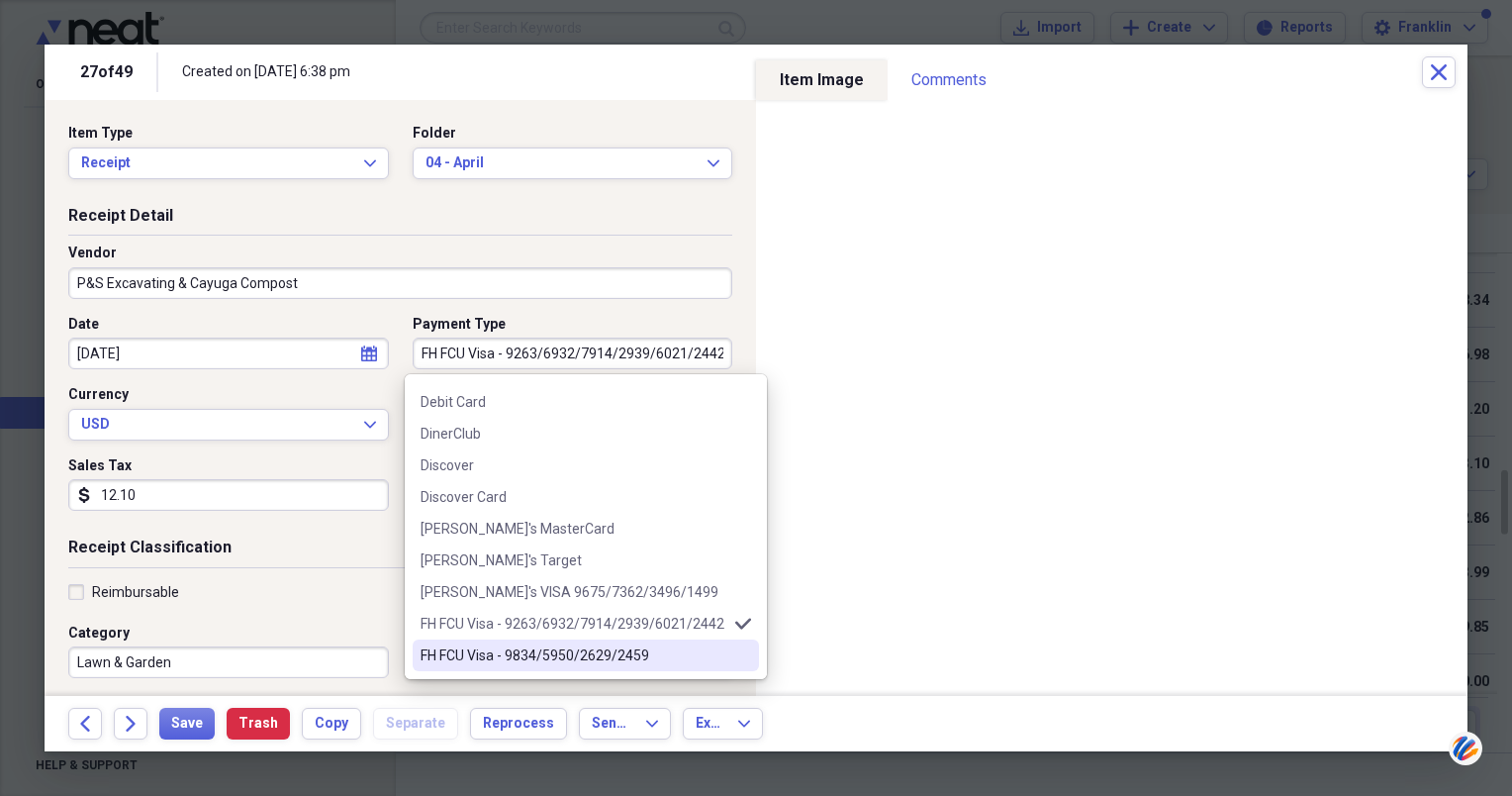 click on "FH FCU Visa - 9834/5950/2629/2459" at bounding box center [574, 655] 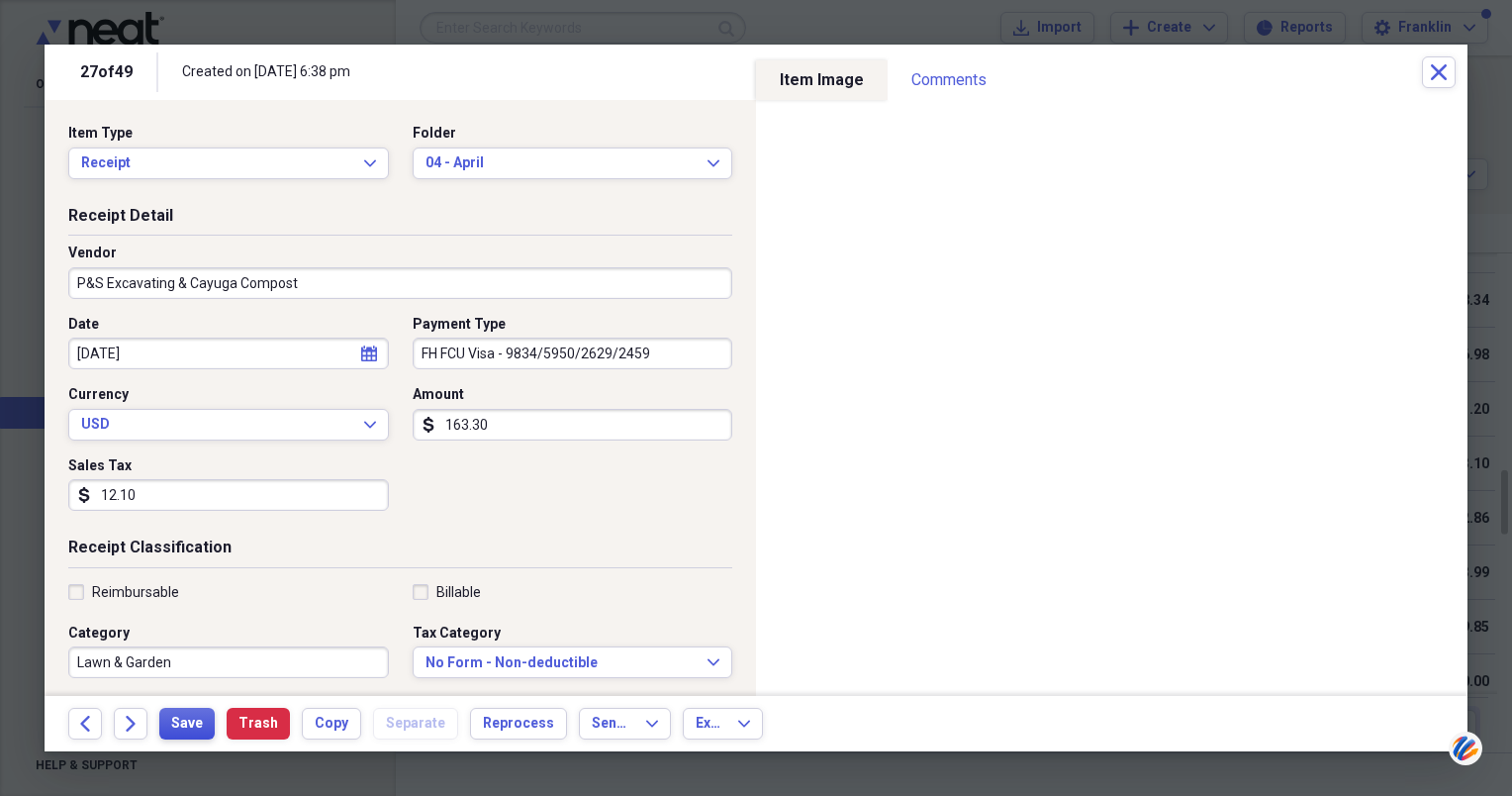 click on "Save" at bounding box center [187, 724] 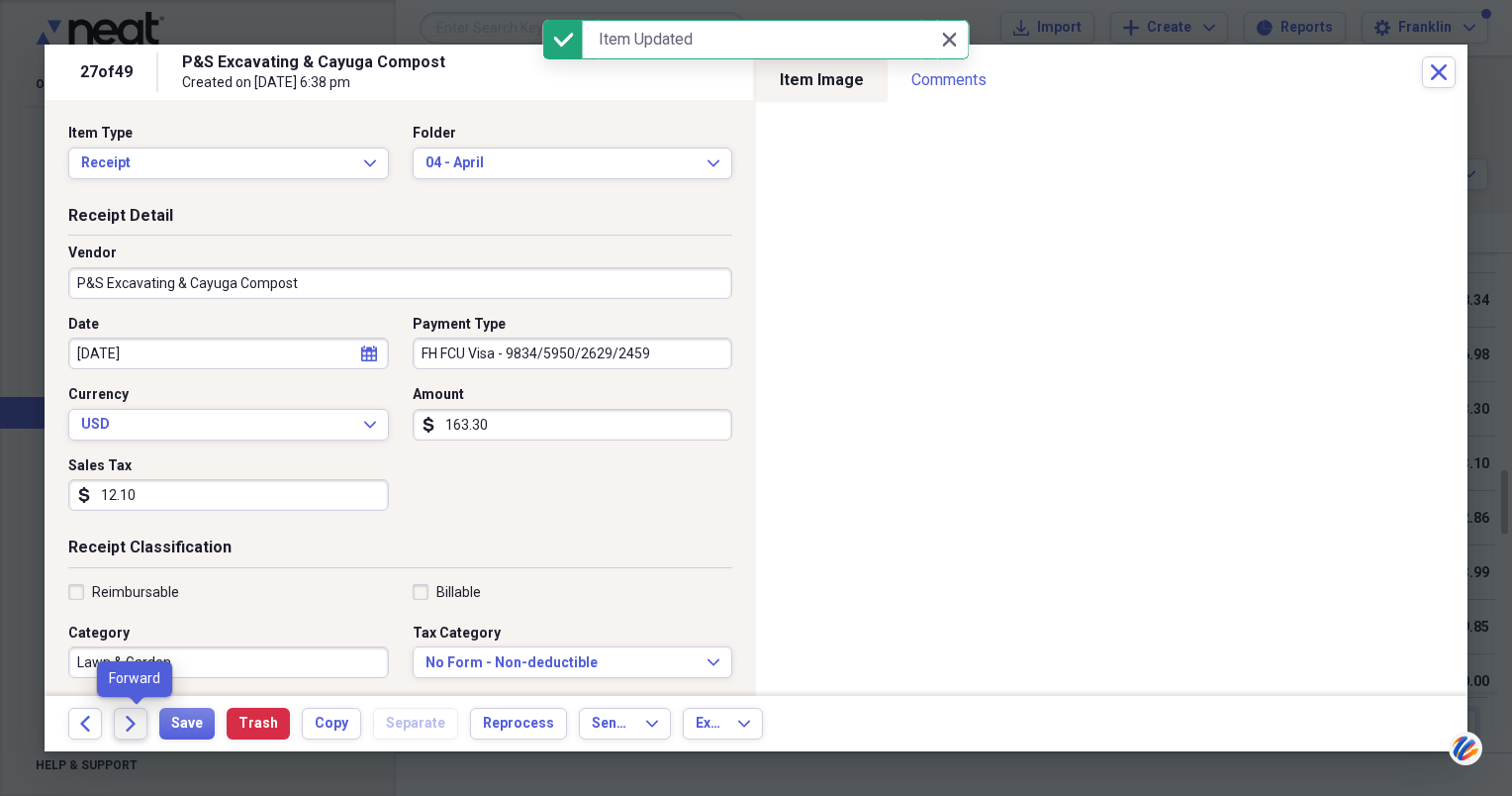 click on "Forward" 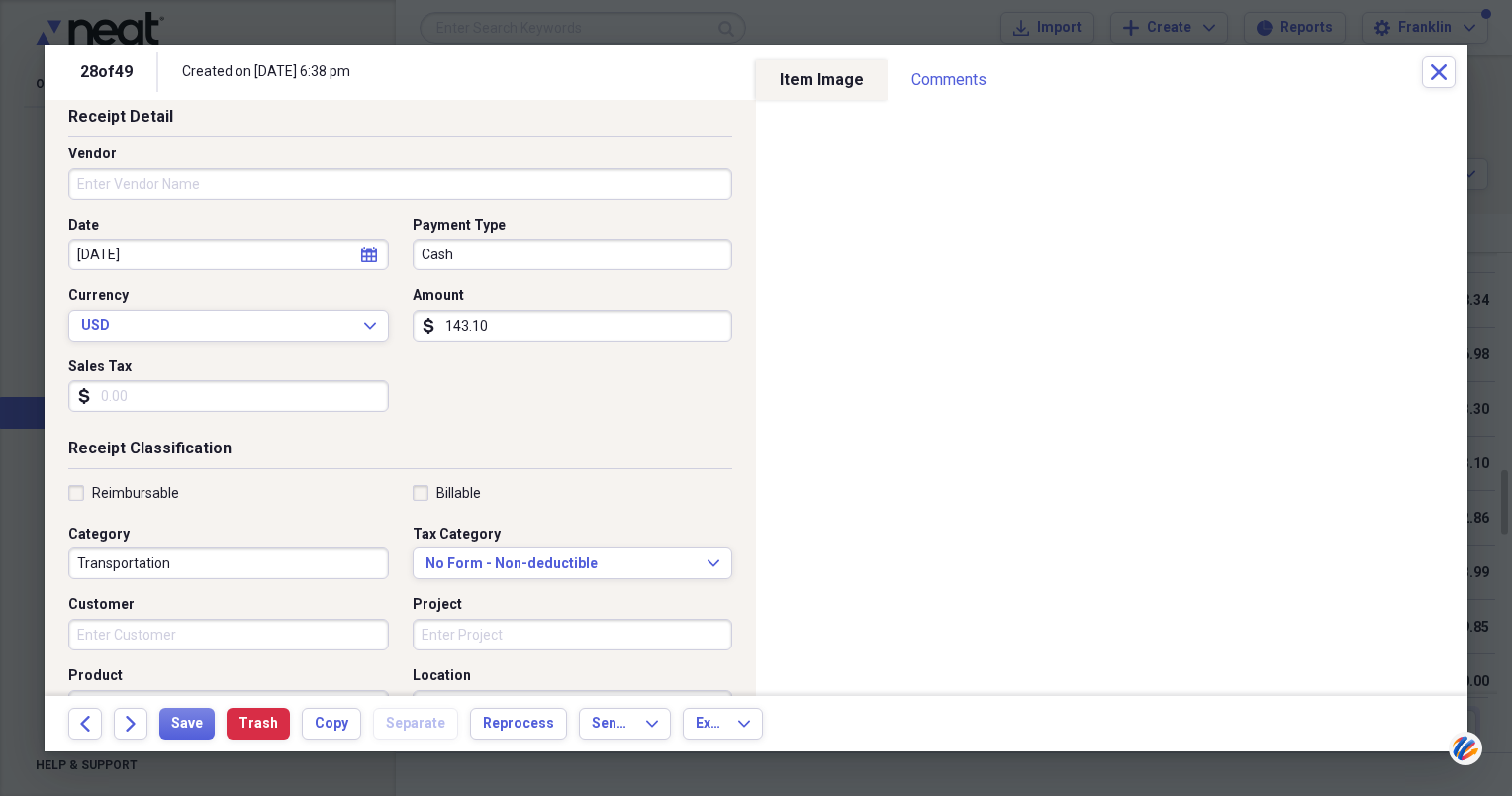 scroll, scrollTop: 0, scrollLeft: 0, axis: both 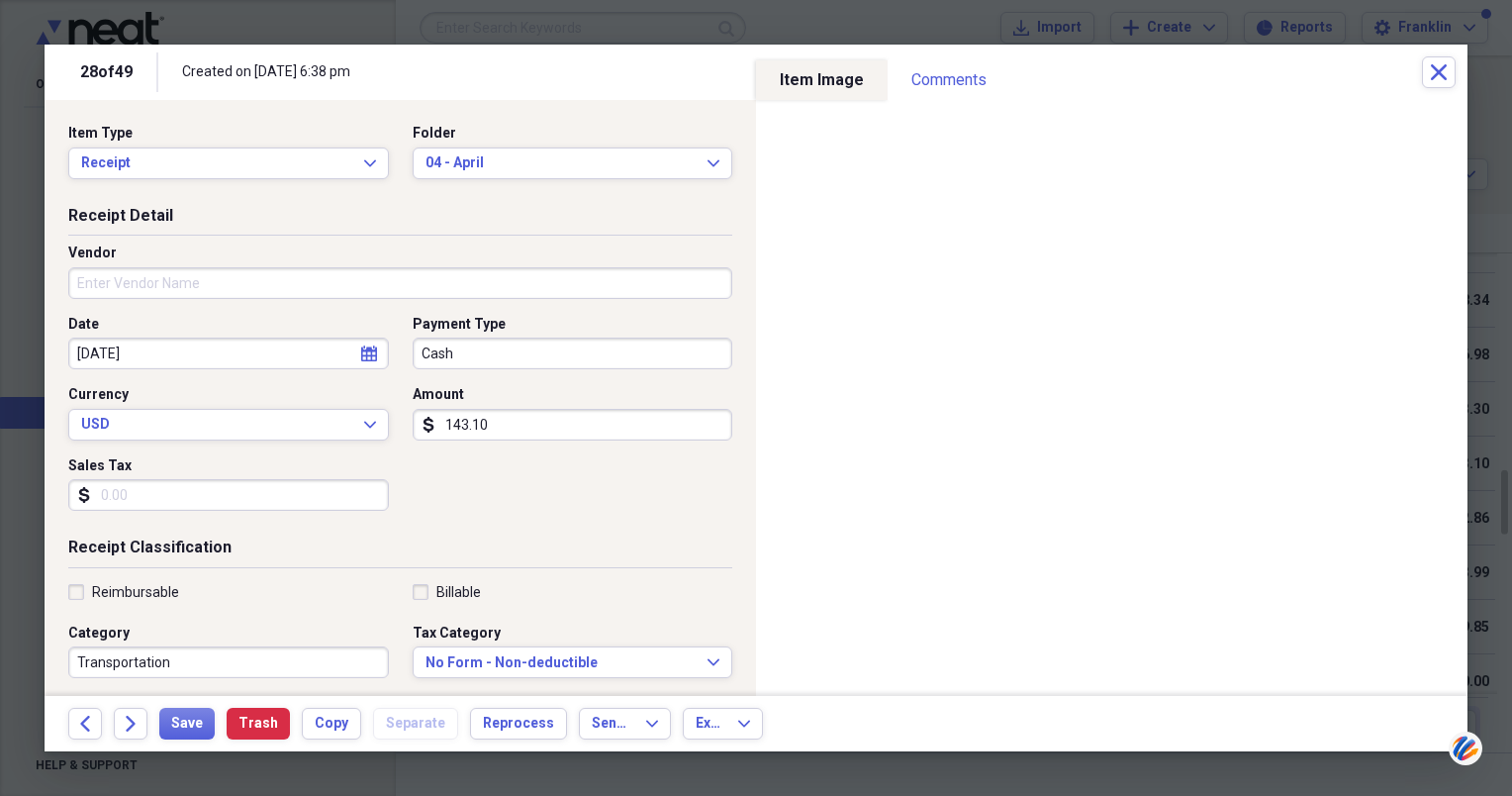 click on "143.10" at bounding box center [573, 425] 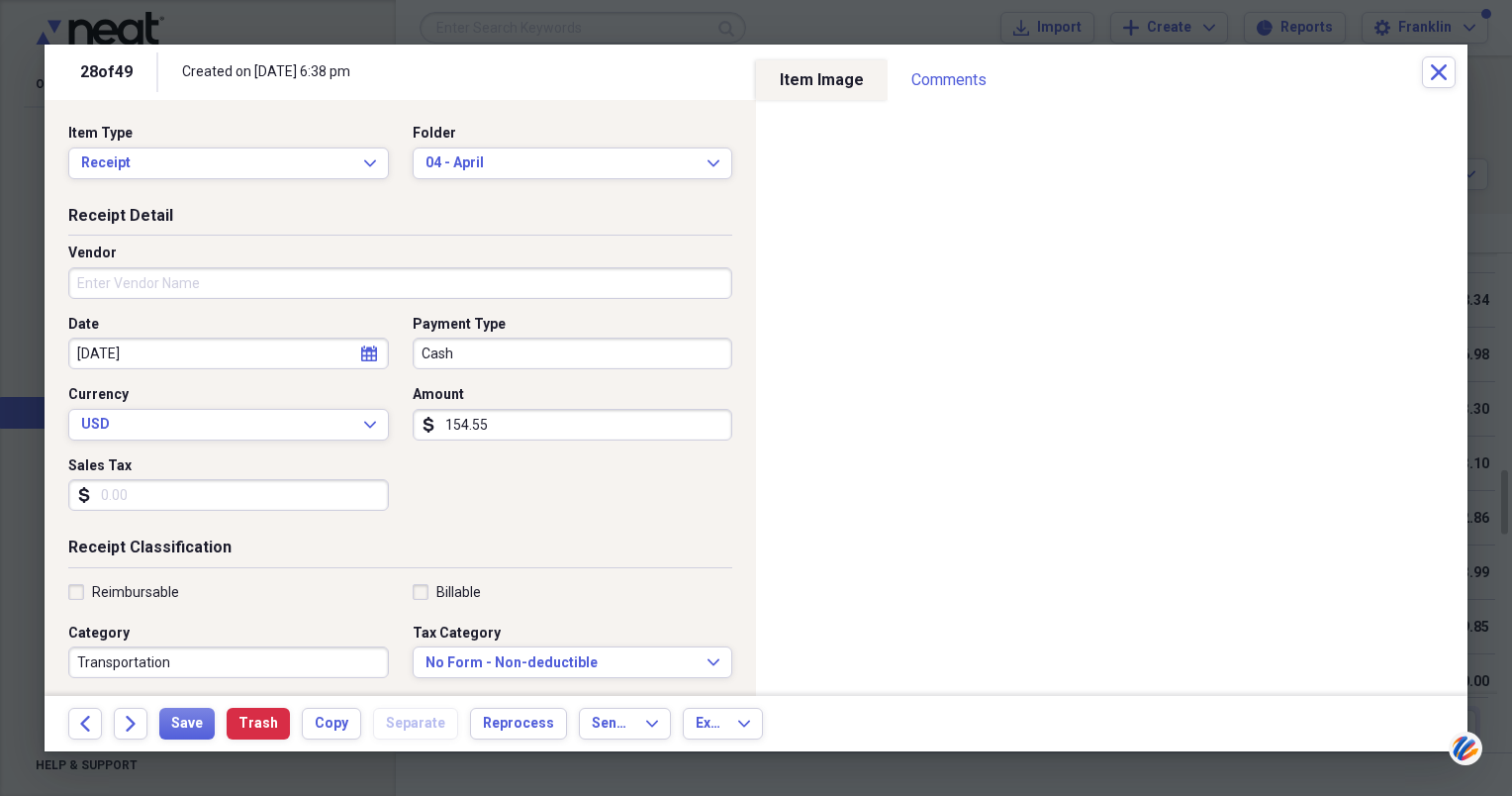type on "154.55" 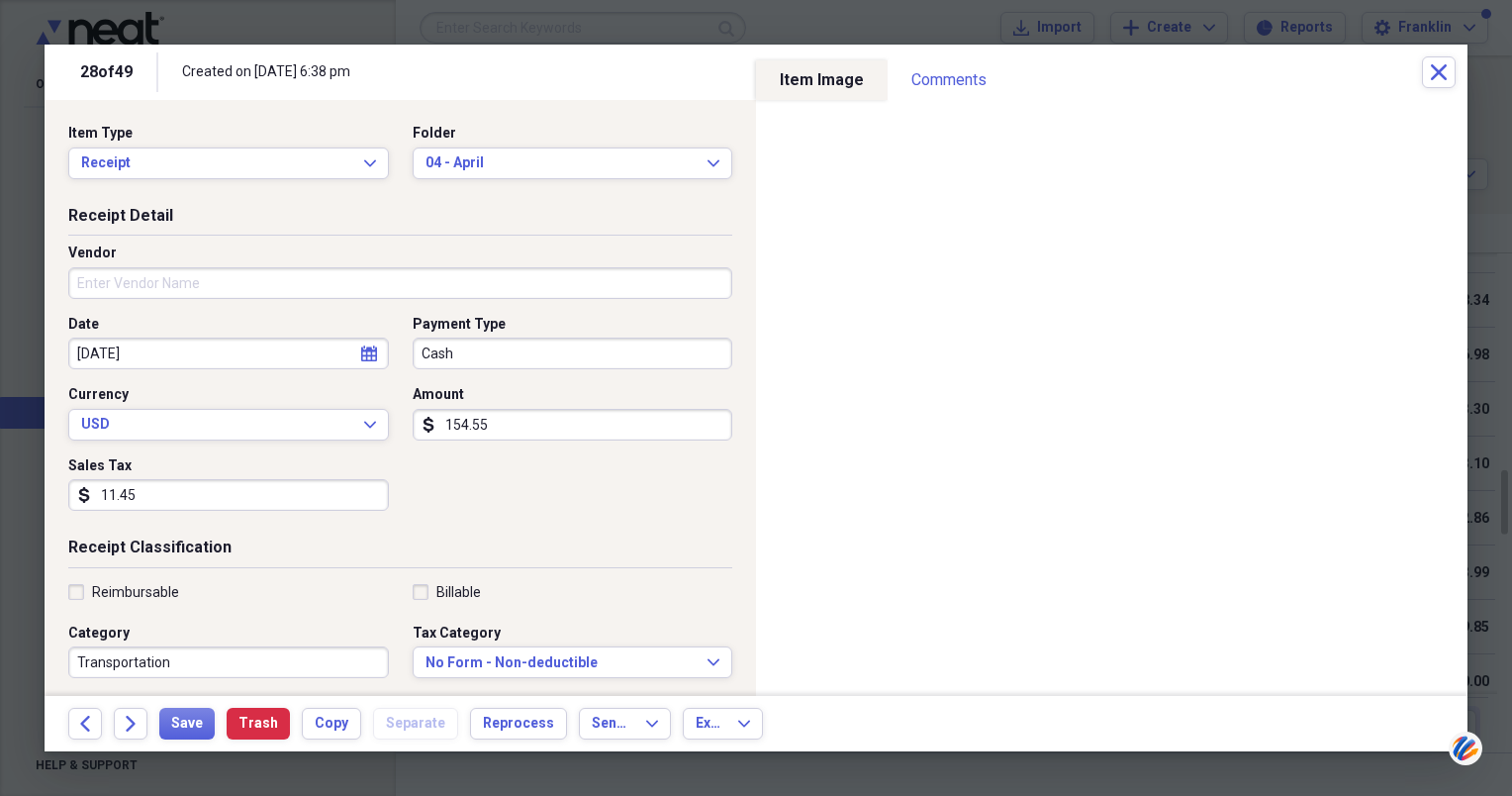 type on "11.45" 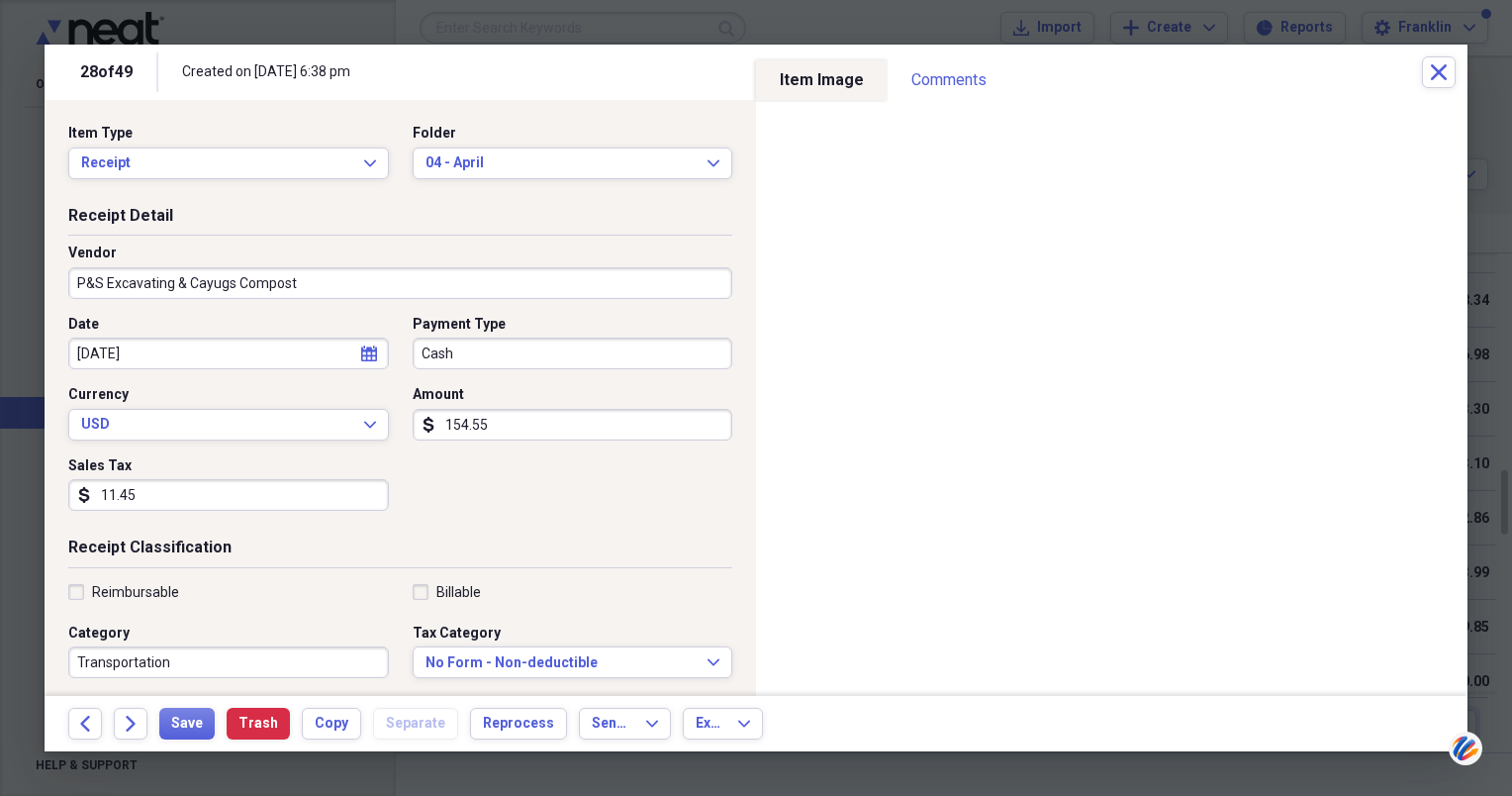 type on "P&S Excavating & Cayugs Compost" 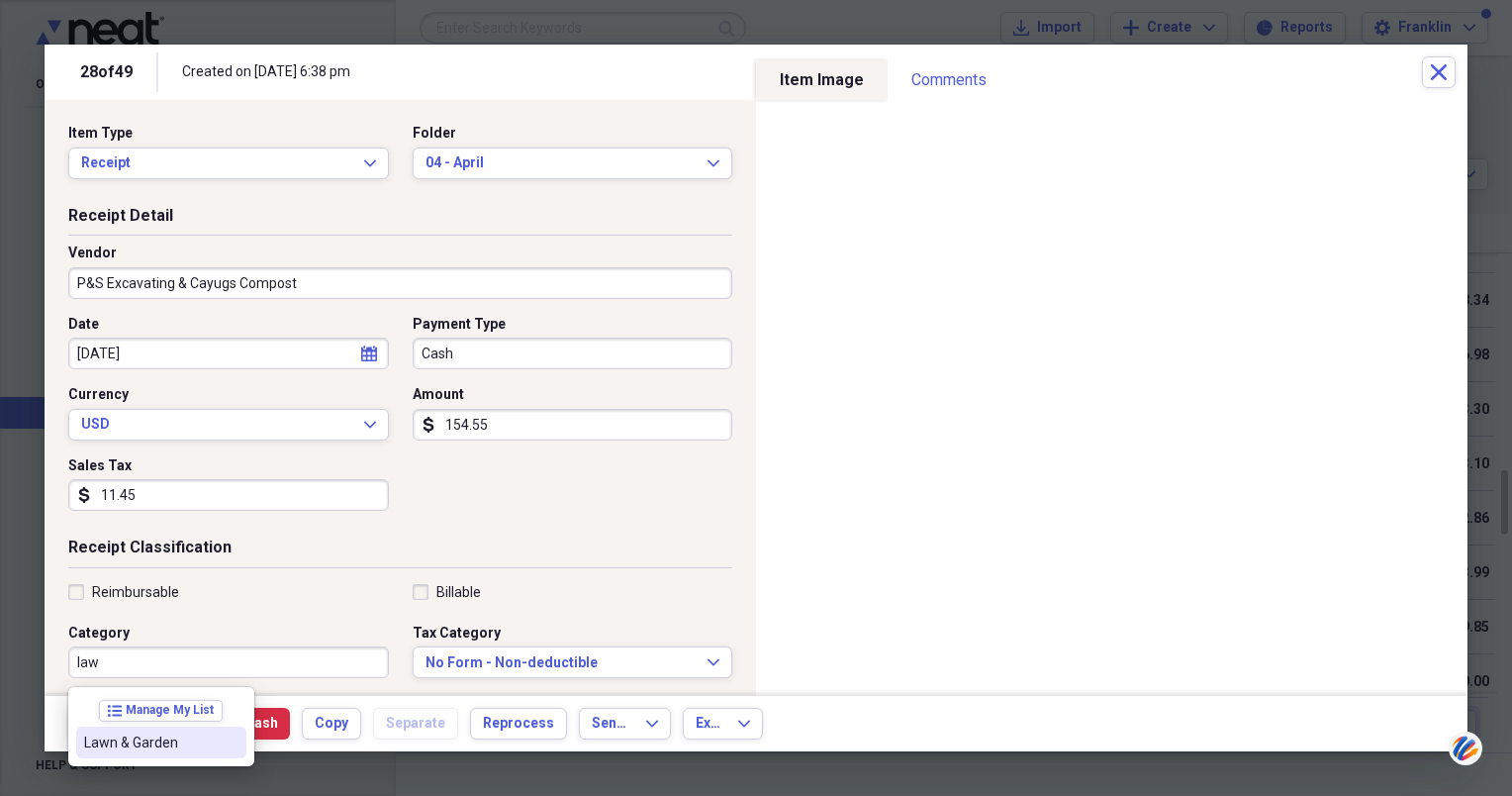 click on "Lawn & Garden" at bounding box center [149, 743] 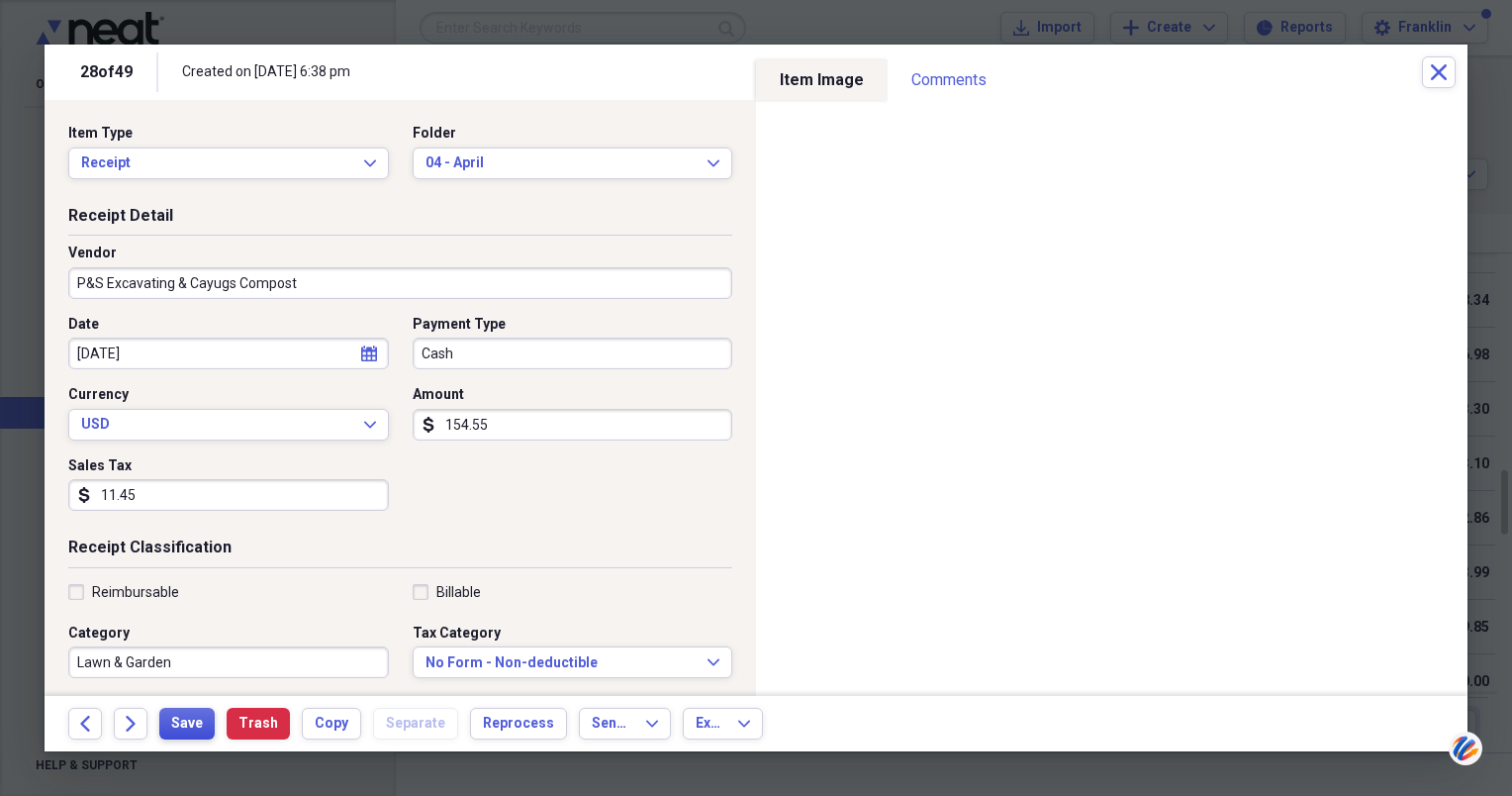 click on "Save" at bounding box center [187, 724] 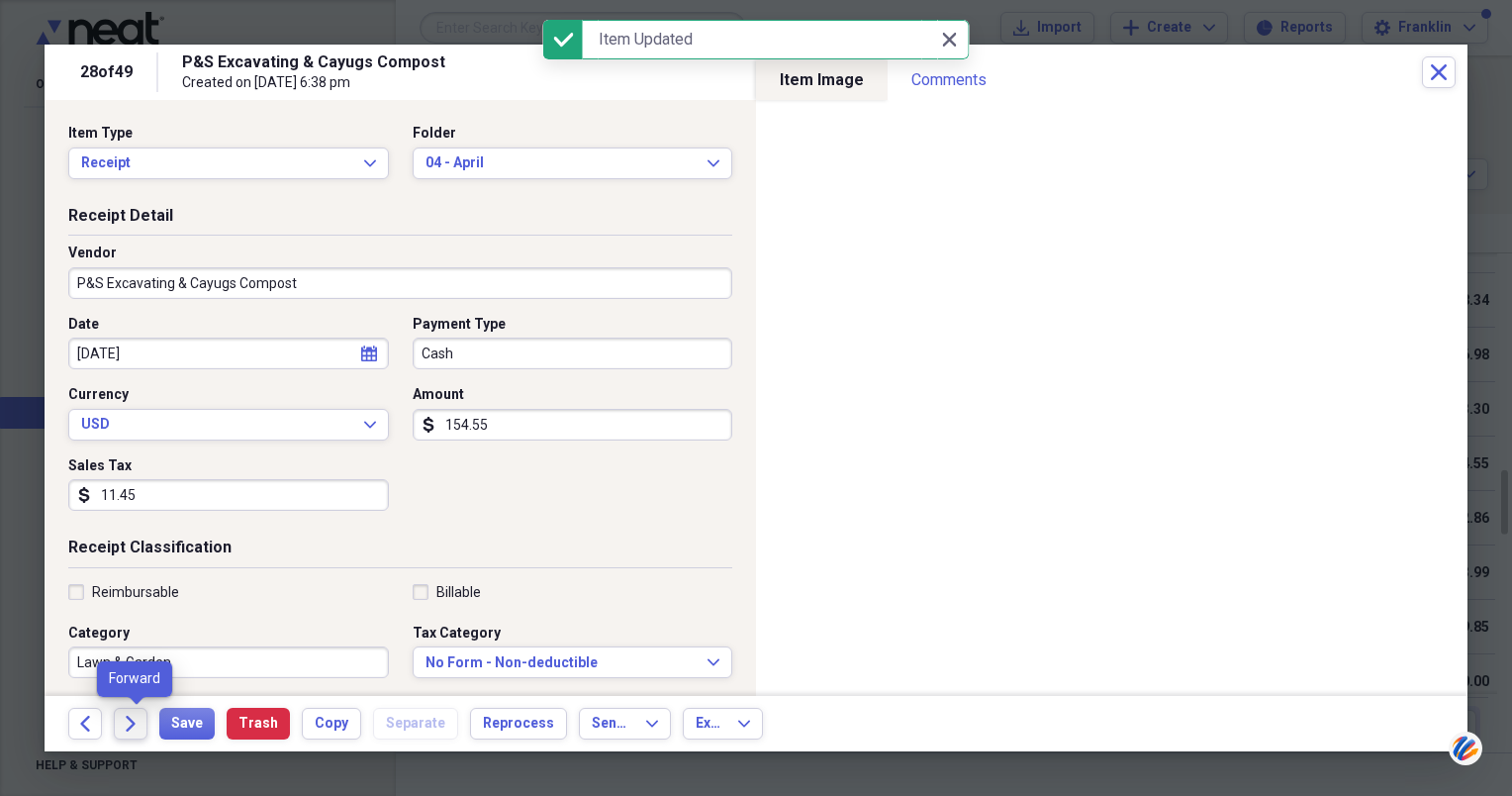 click on "Forward" 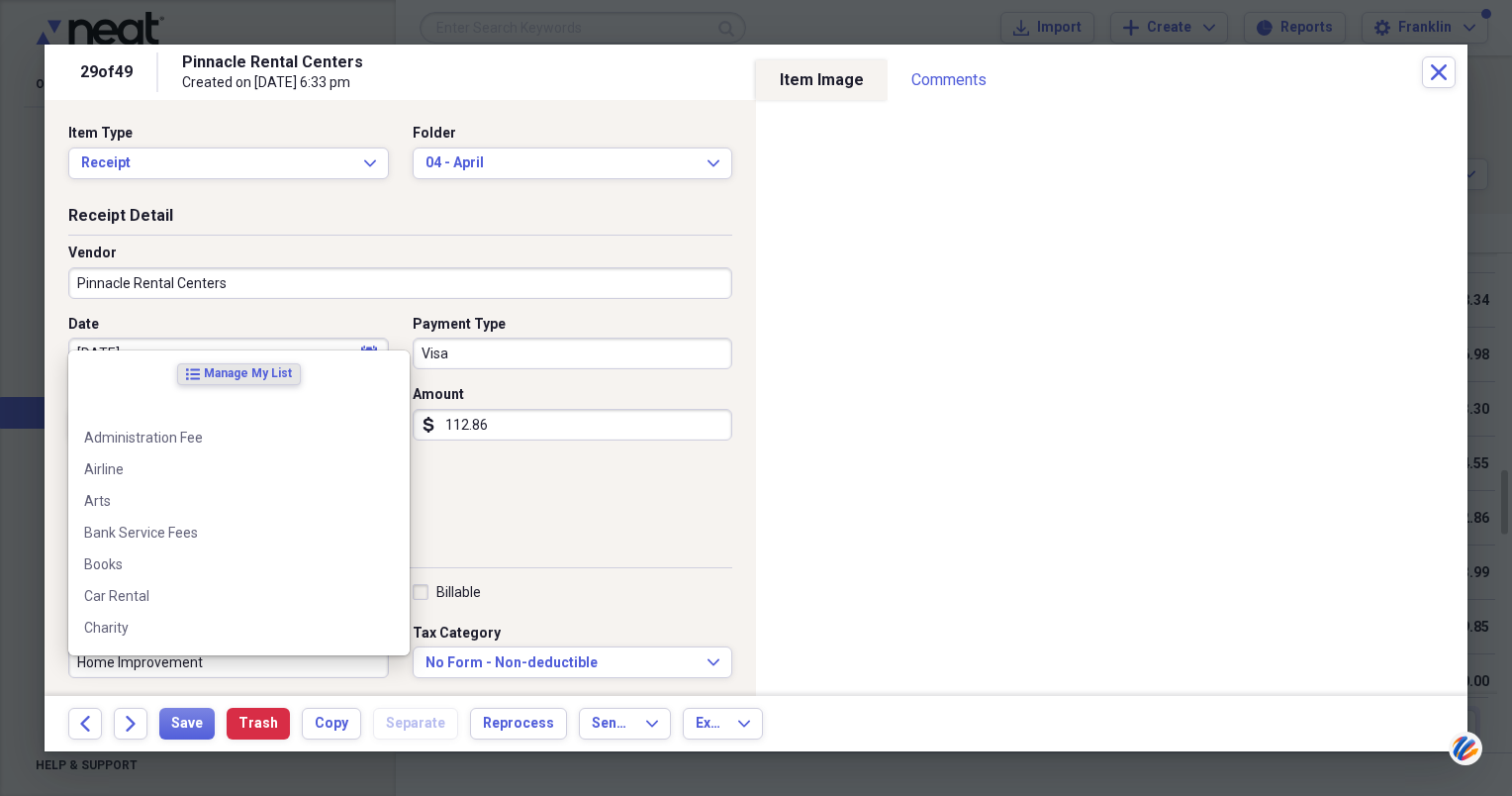 click on "Home Improvement" at bounding box center (229, 662) 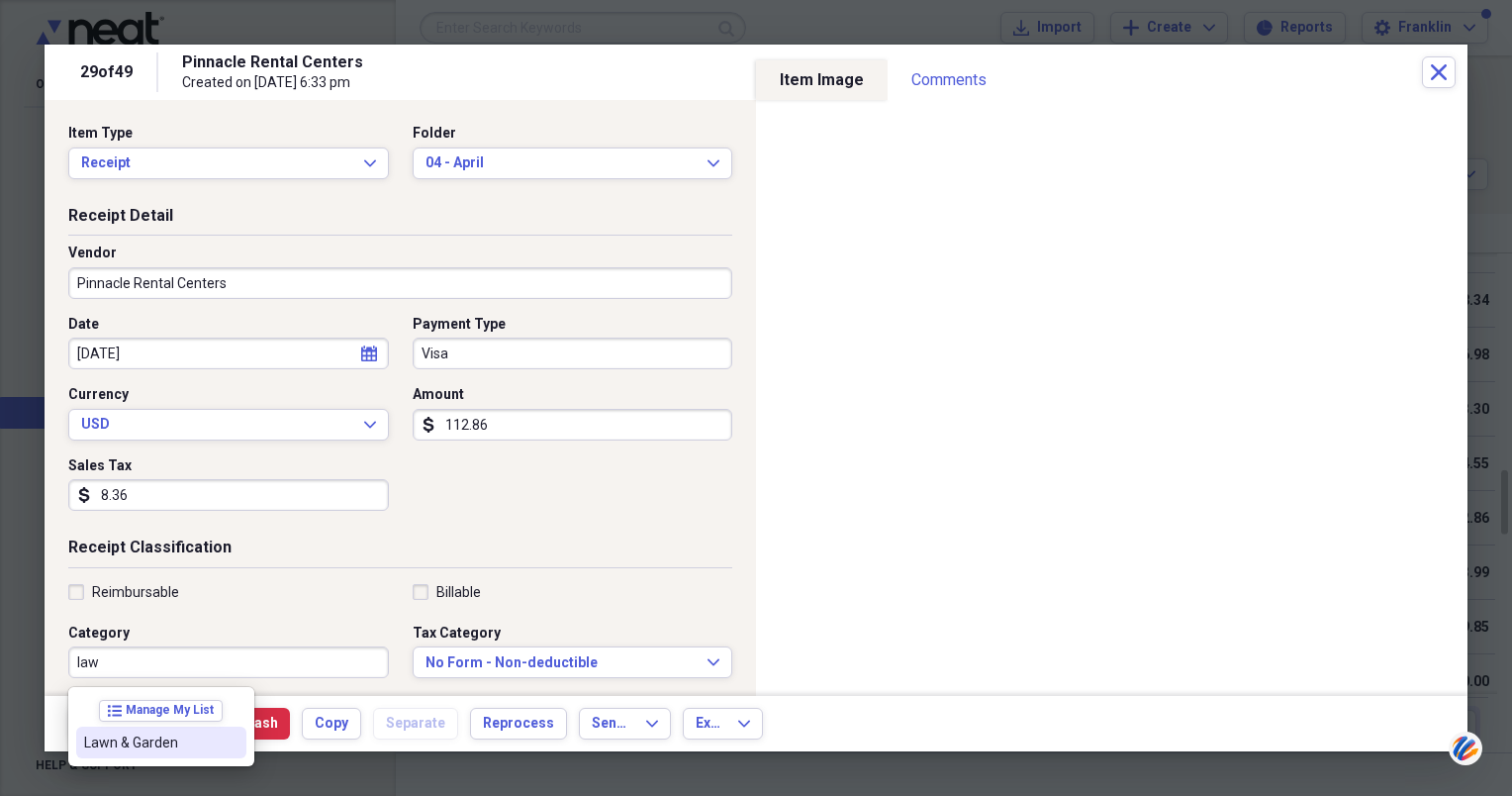 click on "Lawn & Garden" at bounding box center [149, 743] 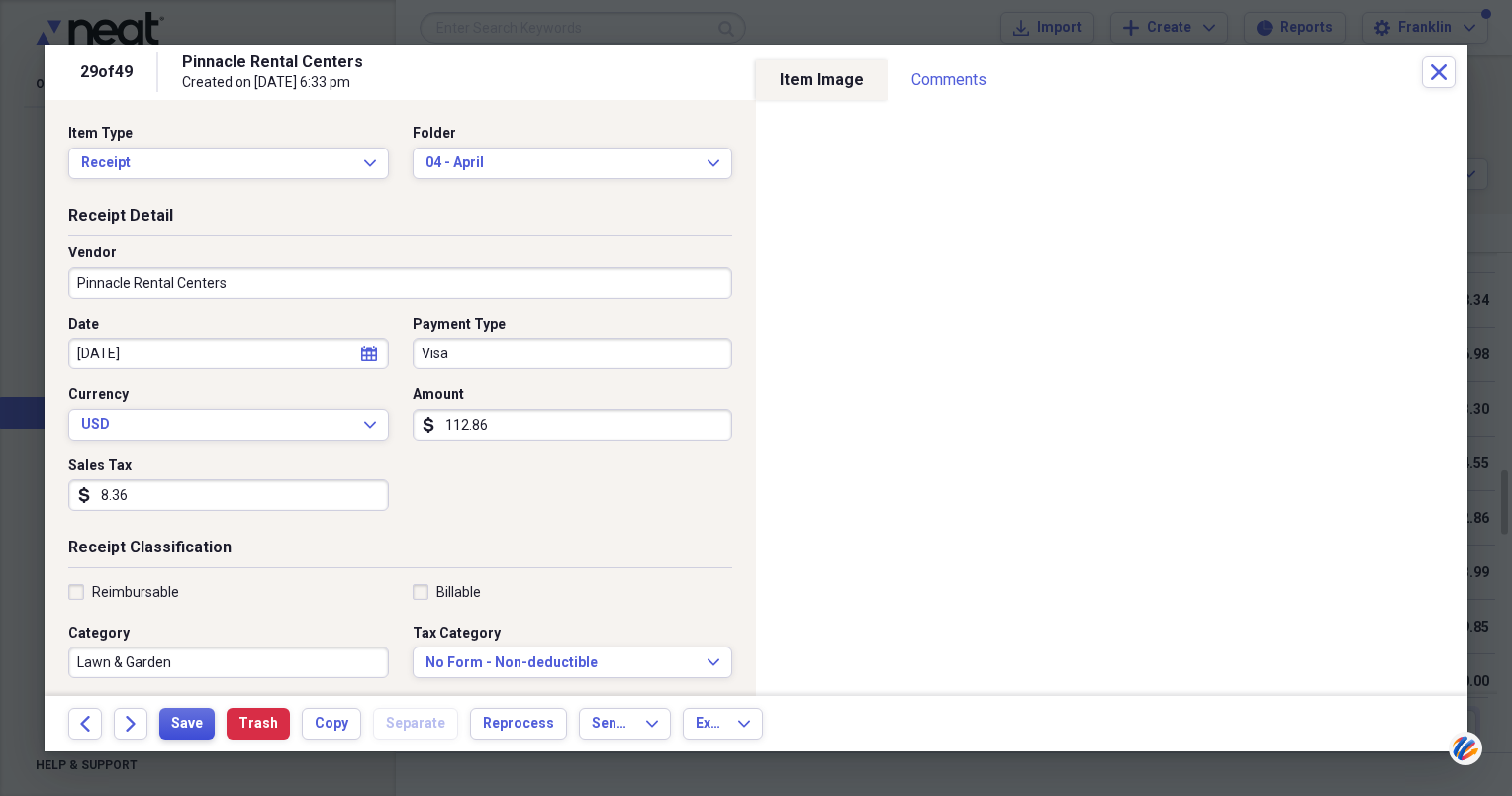 click on "Save" at bounding box center (187, 724) 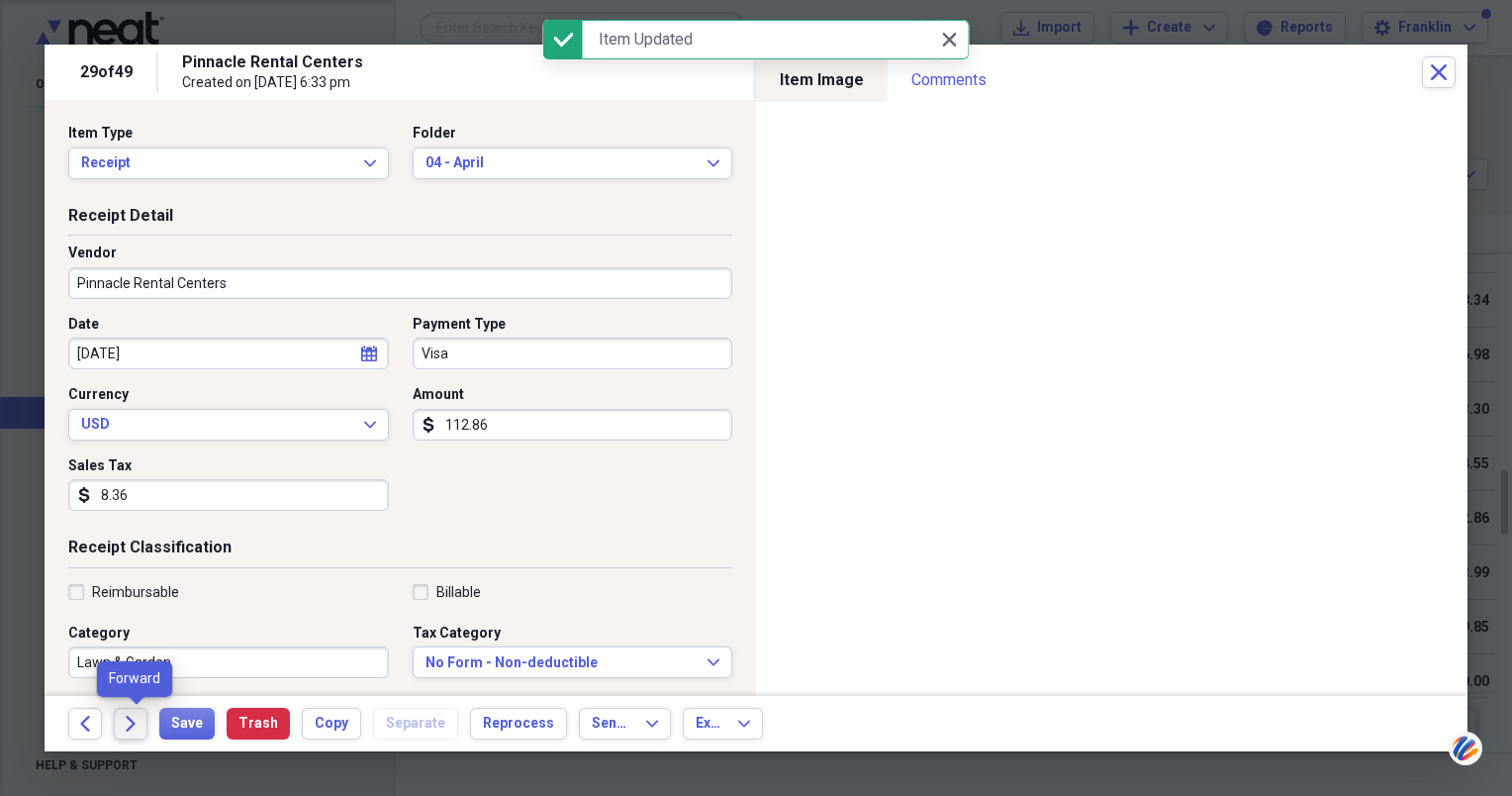 click 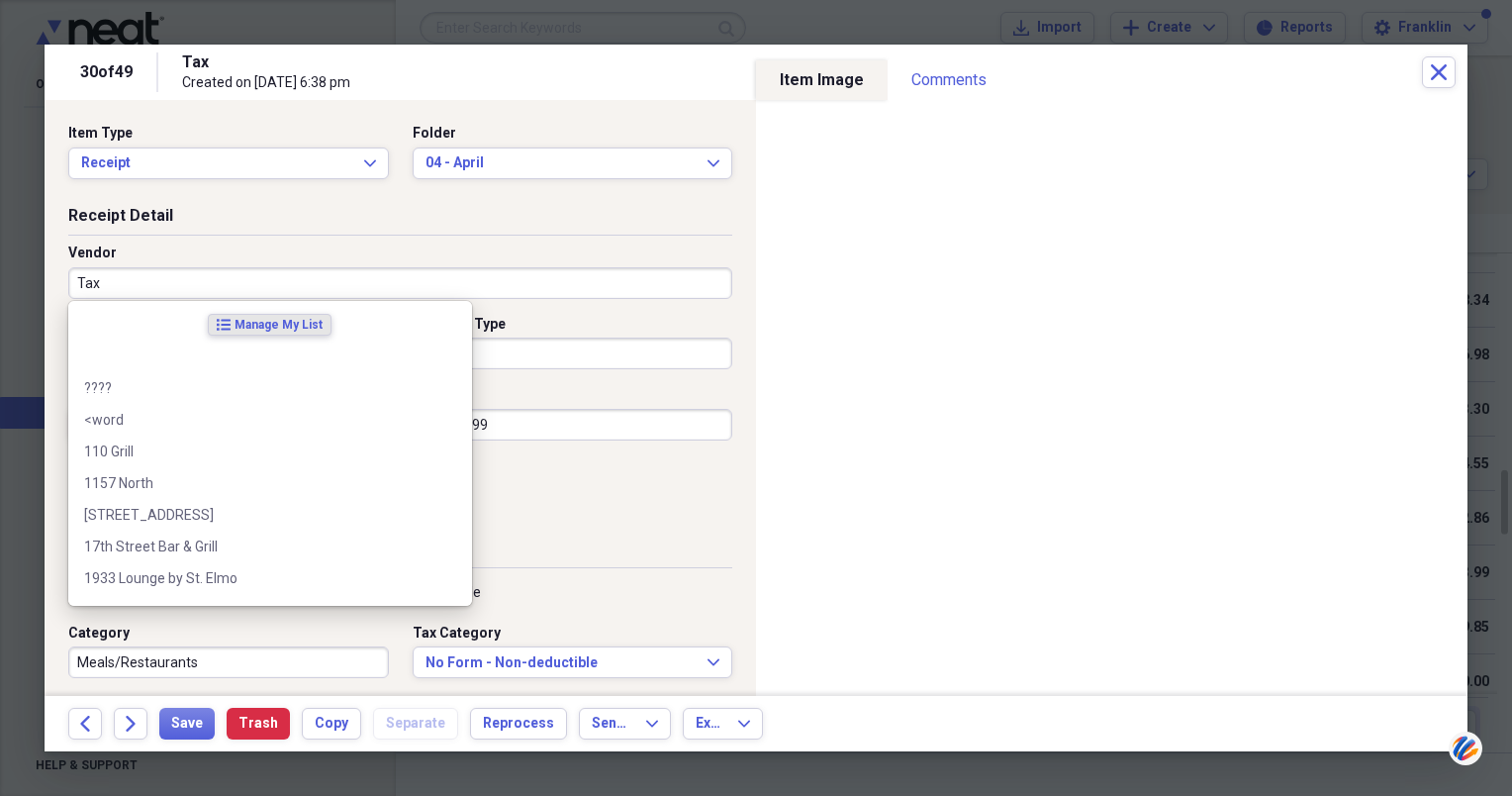 click on "Tax" at bounding box center [400, 283] 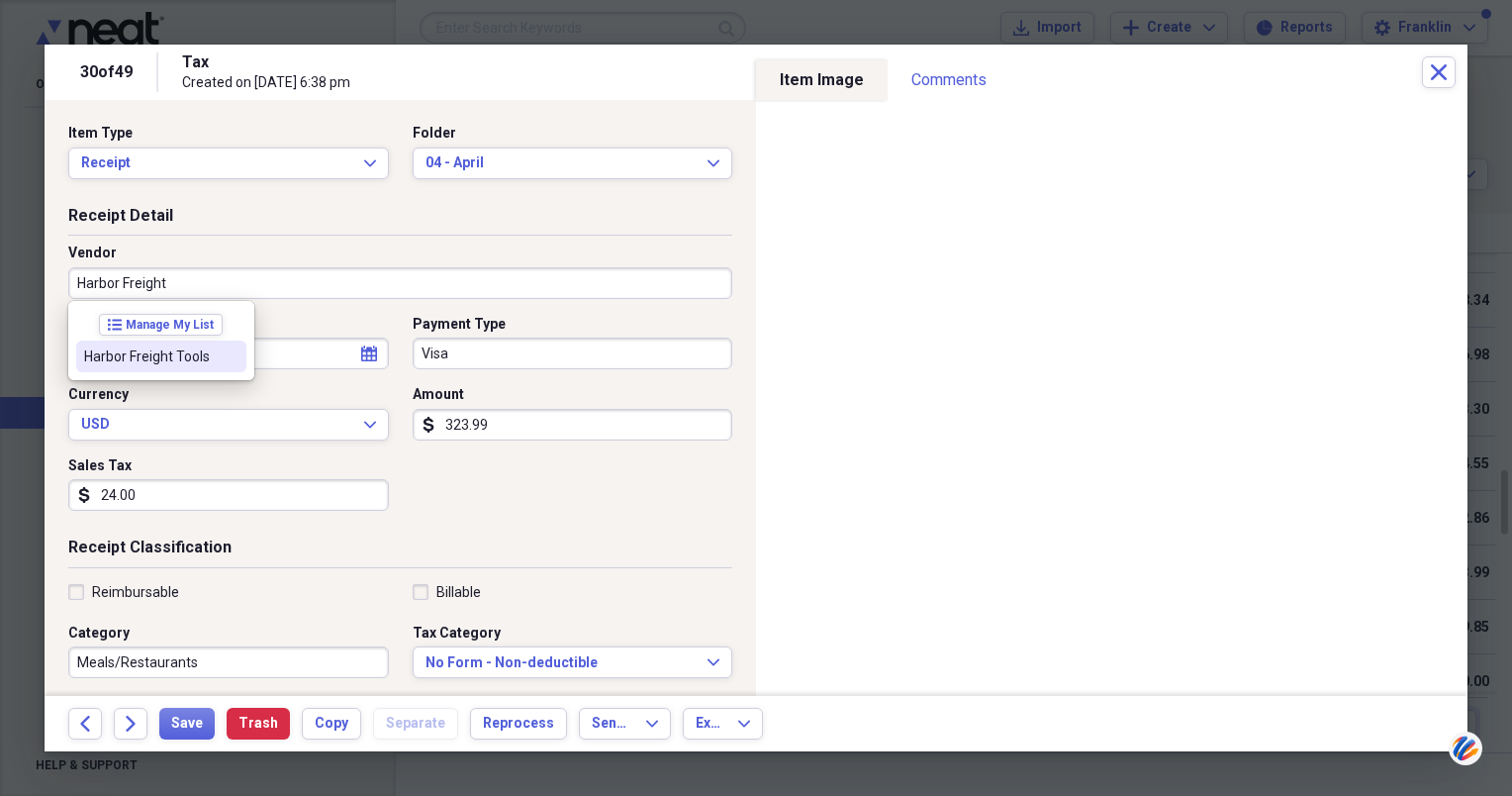 click on "Harbor Freight Tools" at bounding box center [149, 356] 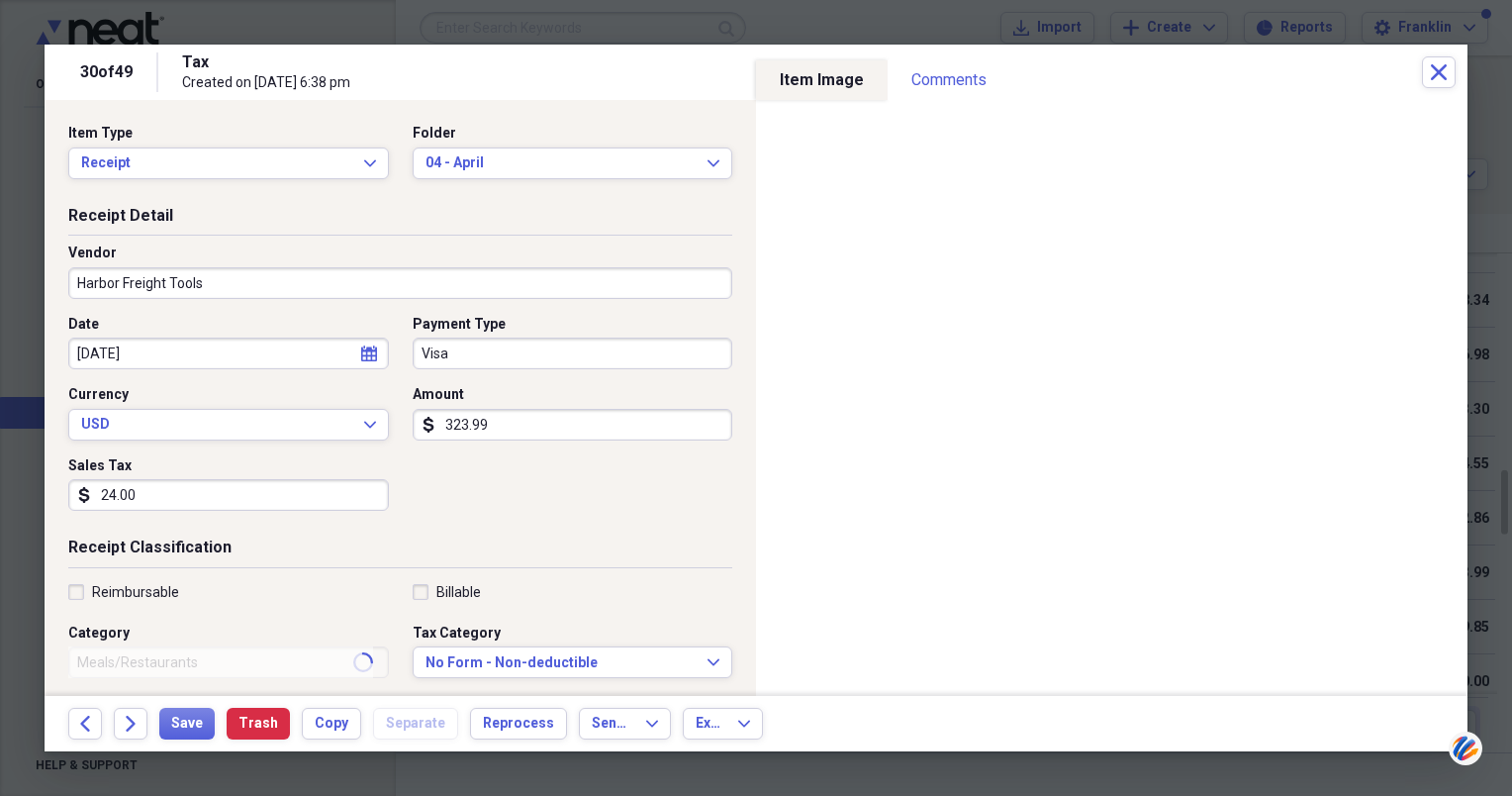 type on "Gifts" 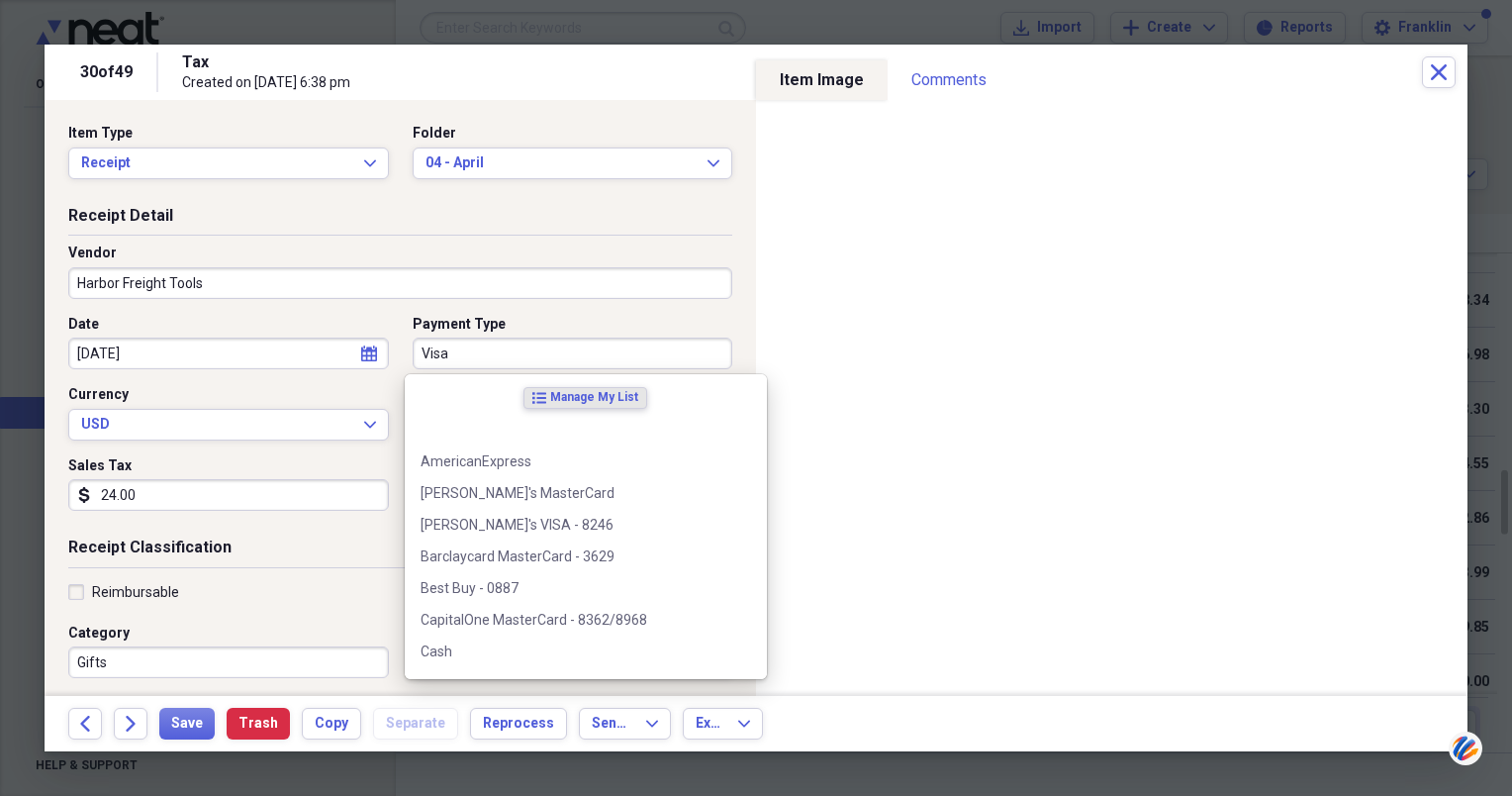 click on "Visa" at bounding box center [573, 353] 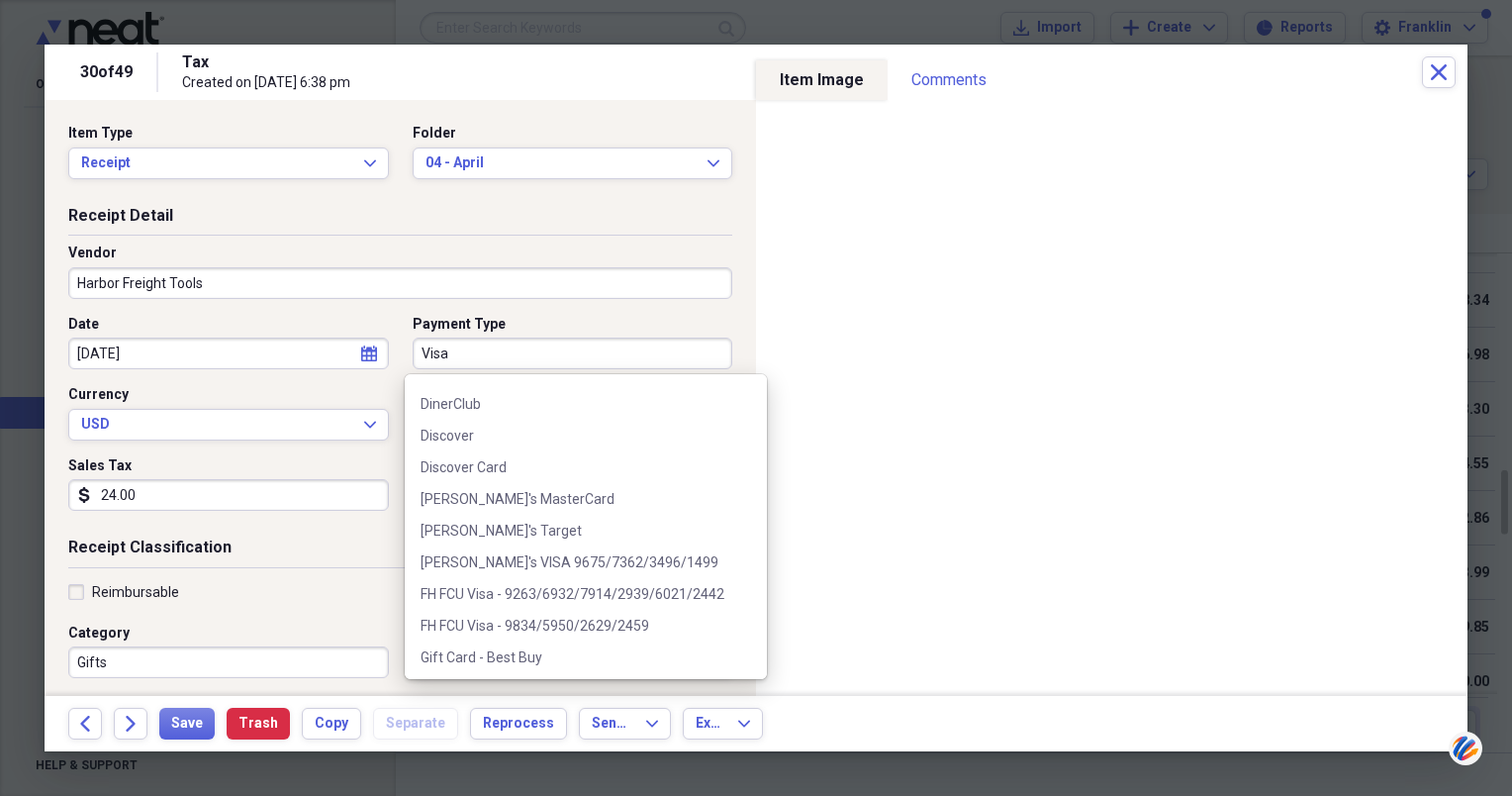scroll, scrollTop: 594, scrollLeft: 0, axis: vertical 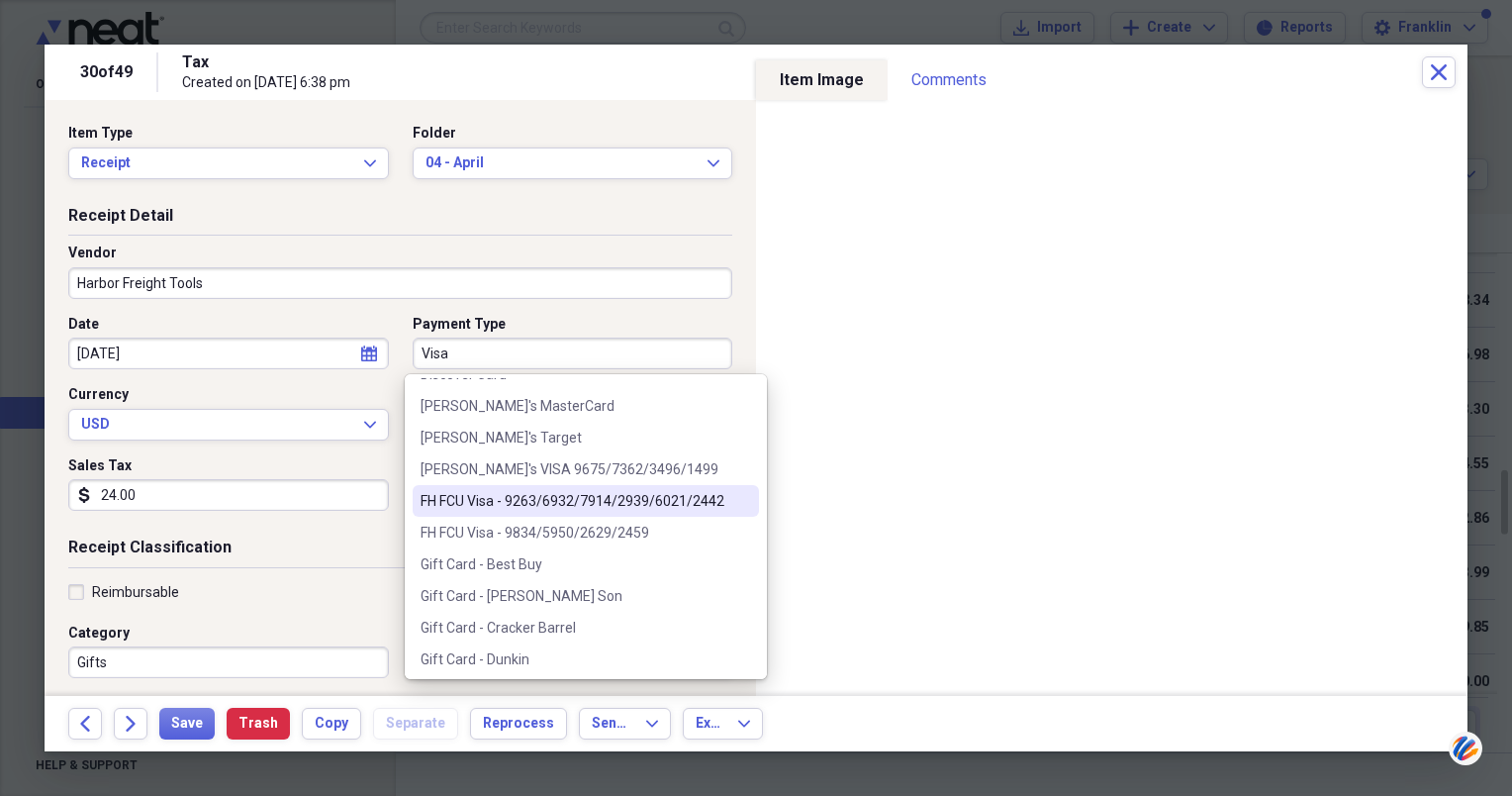click on "FH FCU Visa - 9263/6932/7914/2939/6021/2442" at bounding box center (574, 501) 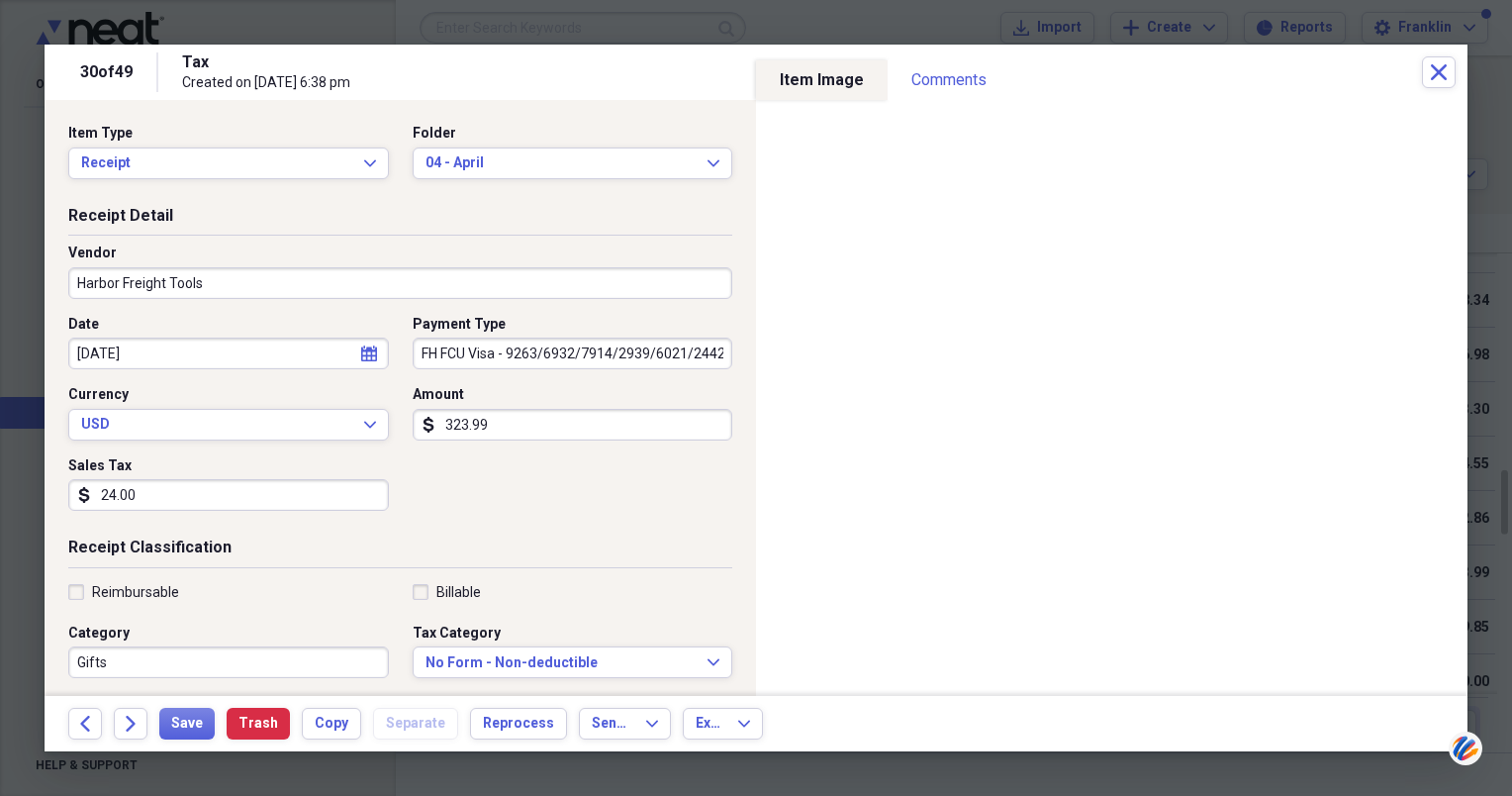 click on "Gifts" at bounding box center [229, 662] 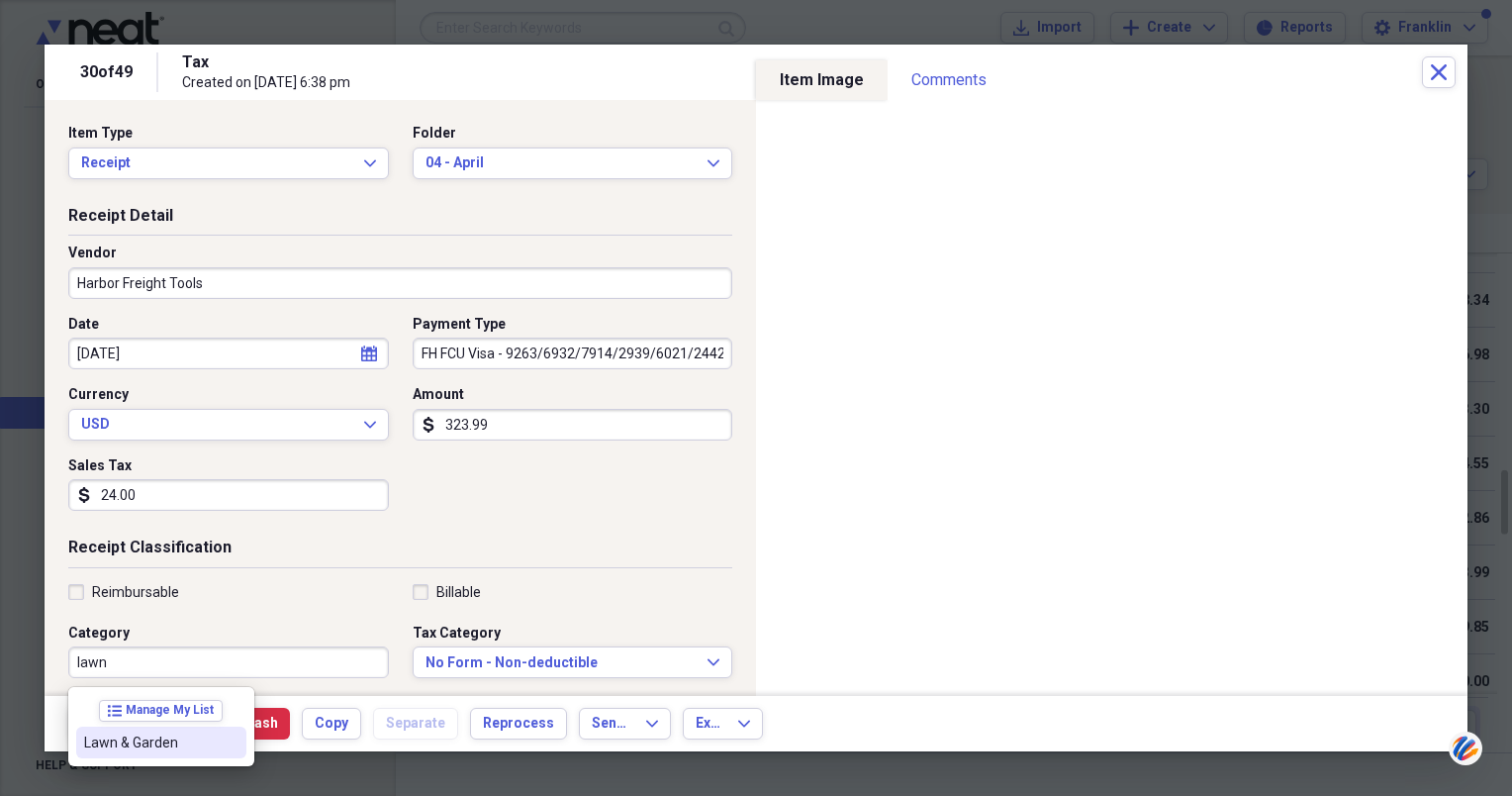 click on "Lawn & Garden" at bounding box center [149, 743] 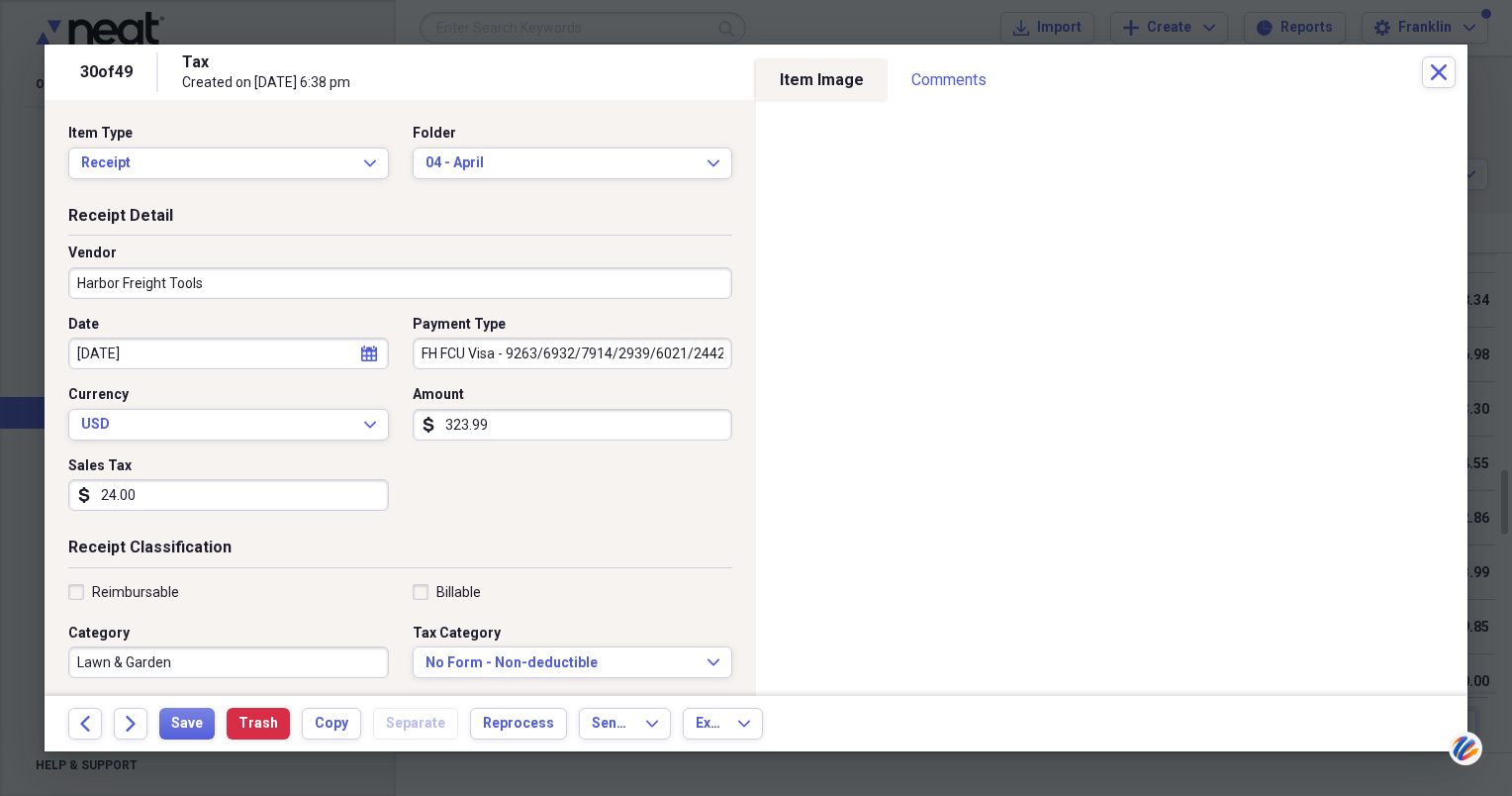 click on "Lawn & Garden" at bounding box center (229, 662) 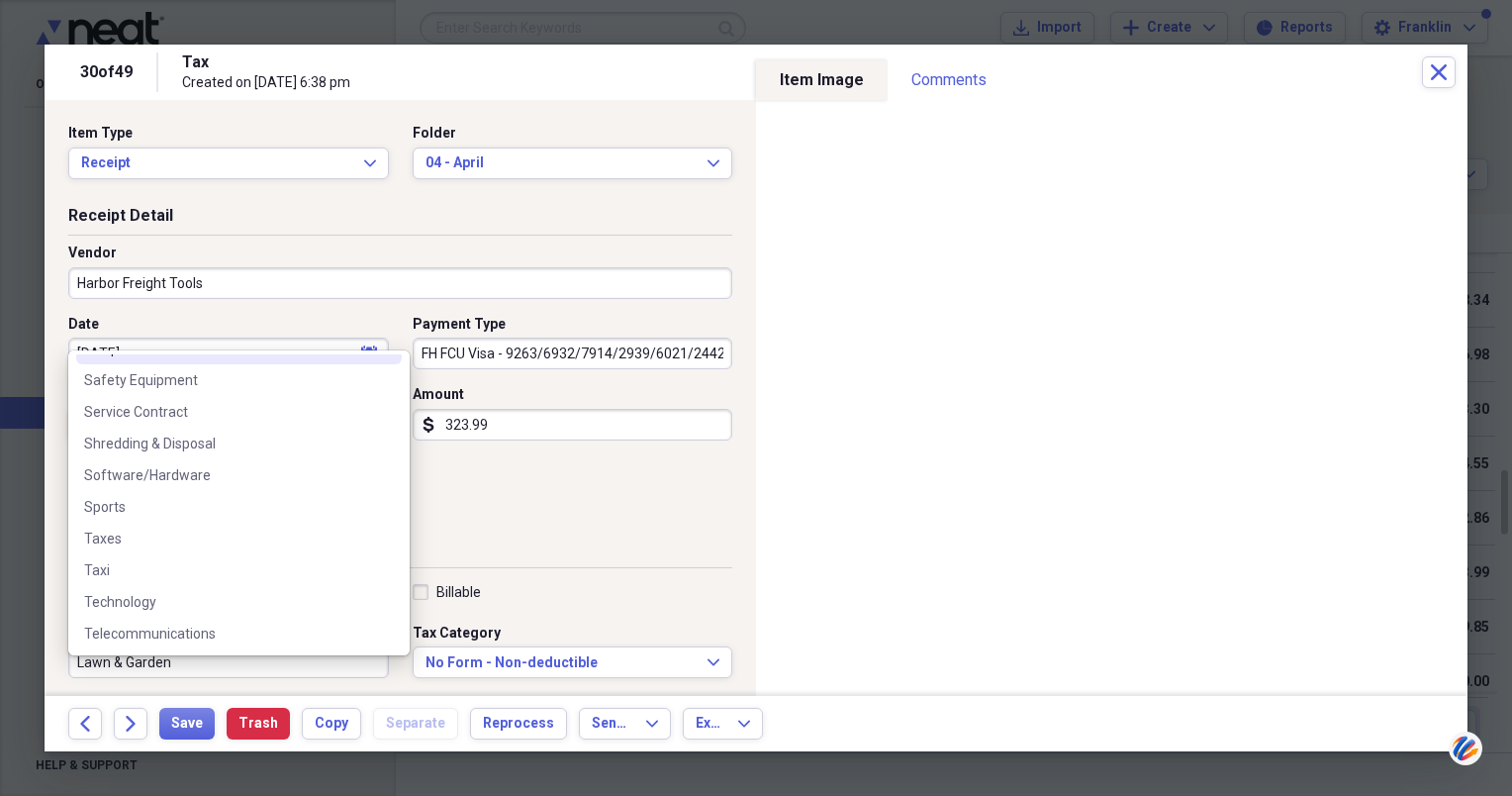 scroll, scrollTop: 2420, scrollLeft: 0, axis: vertical 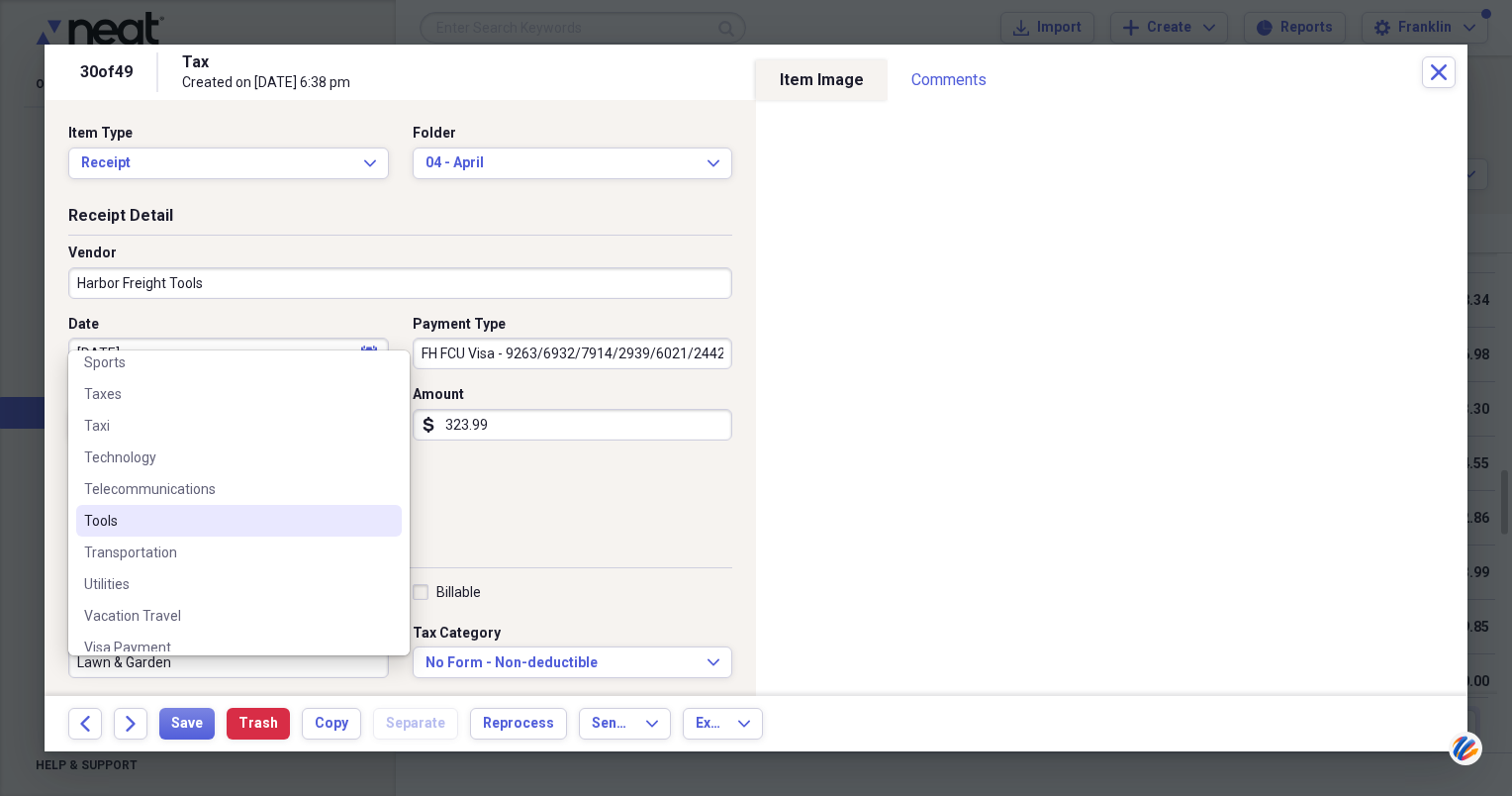 click on "Tools" at bounding box center [227, 521] 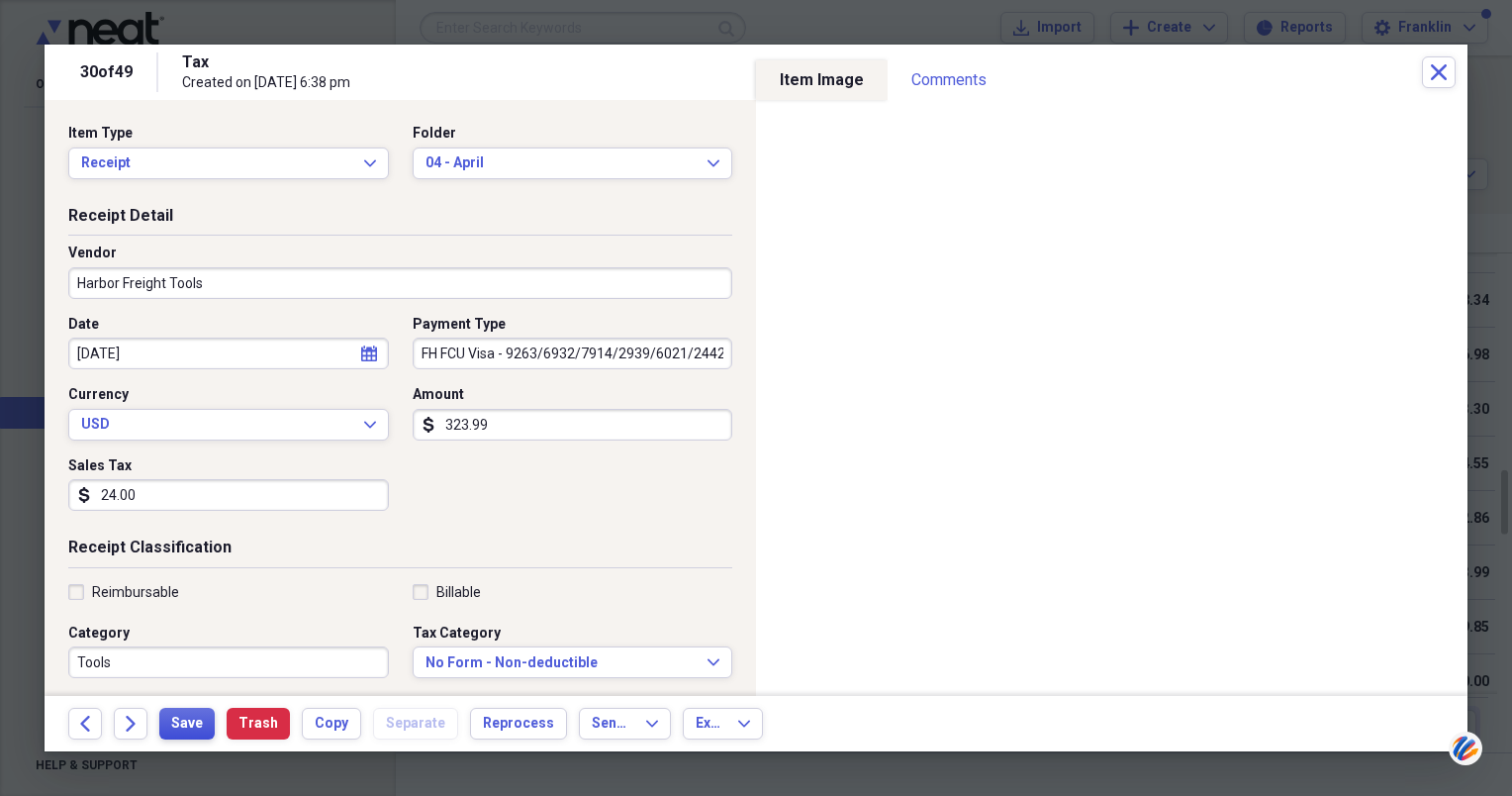 click on "Save" at bounding box center [187, 724] 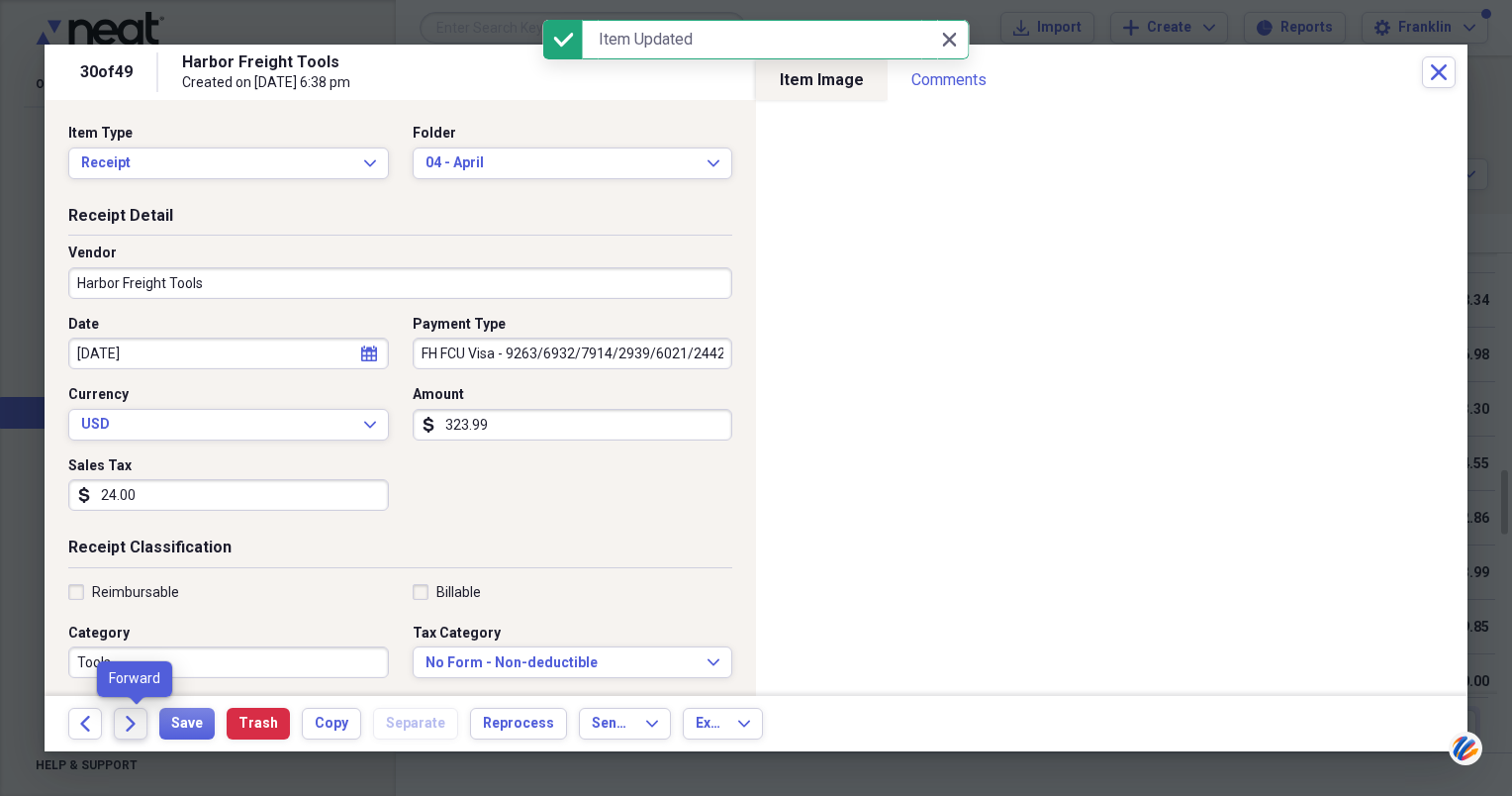 click on "Forward" 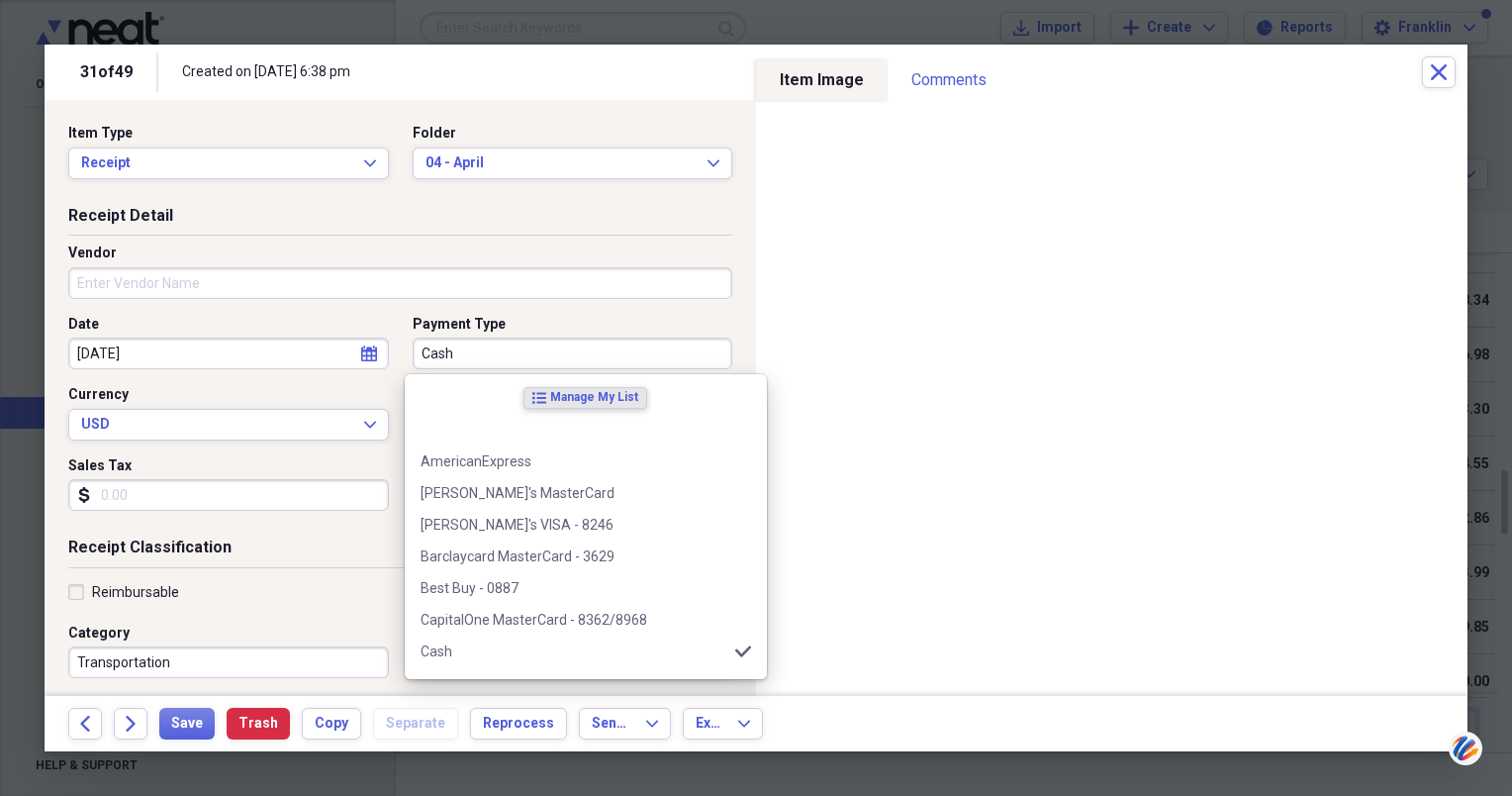 click on "Cash" at bounding box center (573, 353) 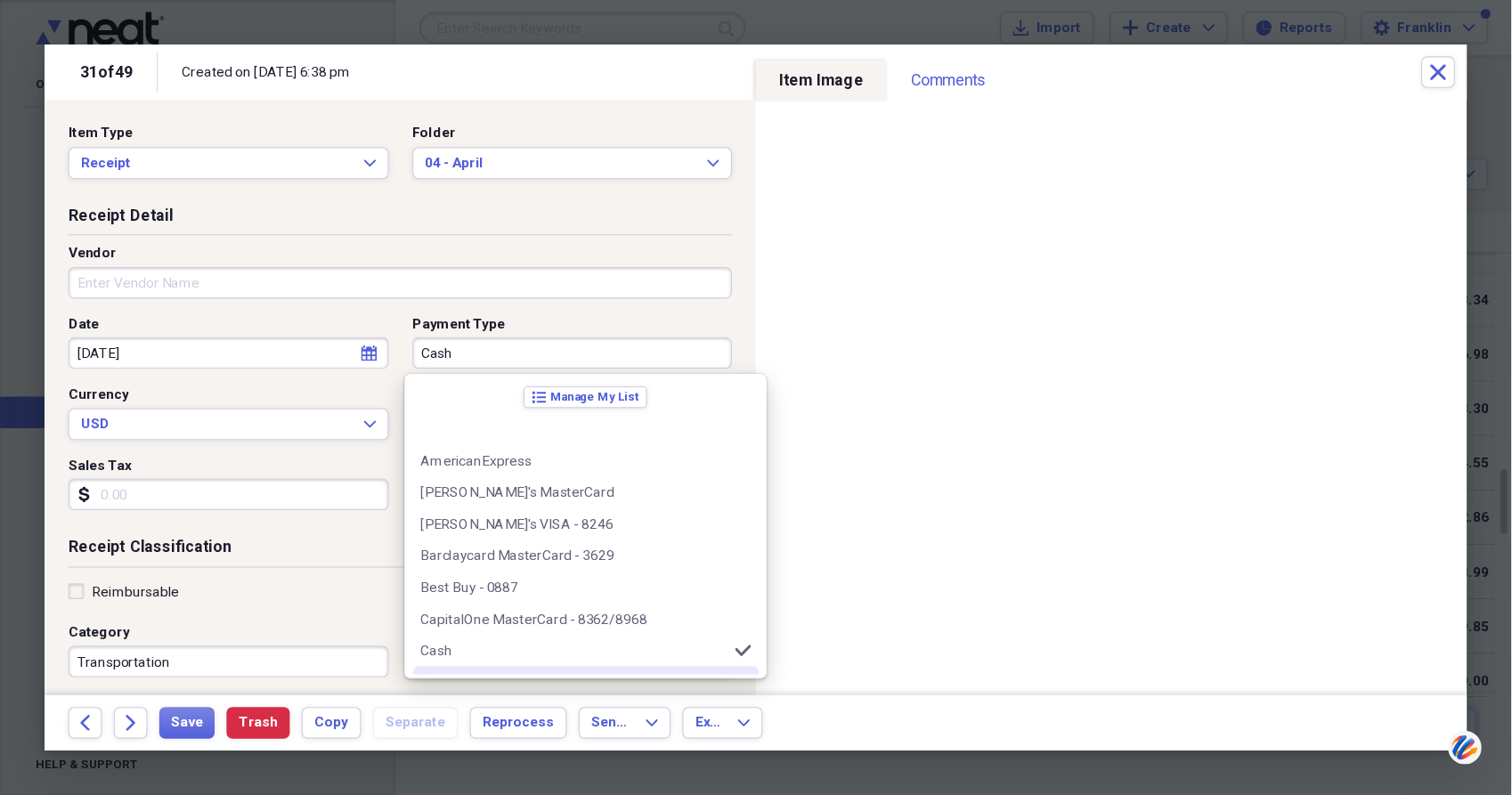 scroll, scrollTop: 178, scrollLeft: 0, axis: vertical 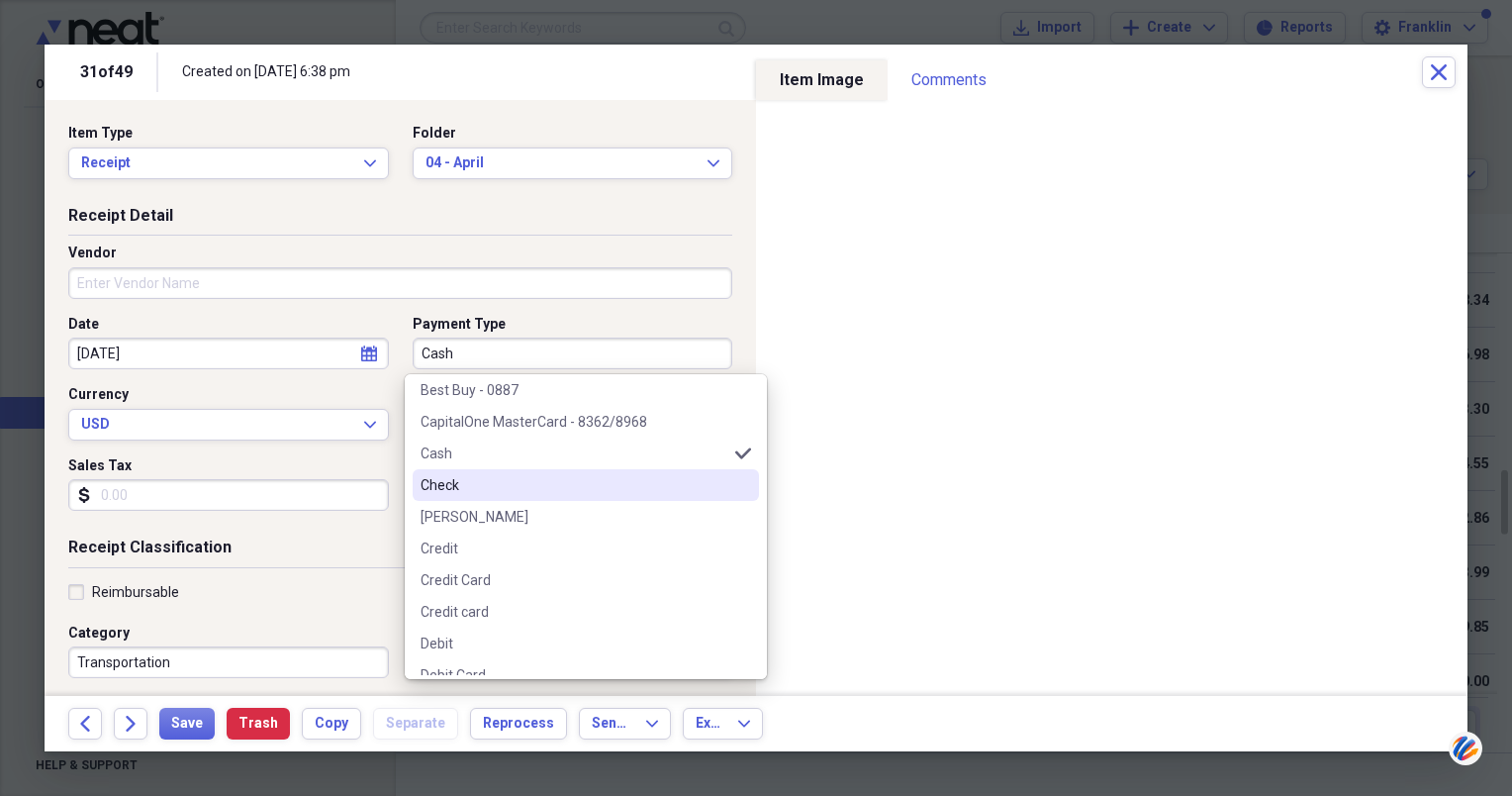 click on "Check" at bounding box center [574, 485] 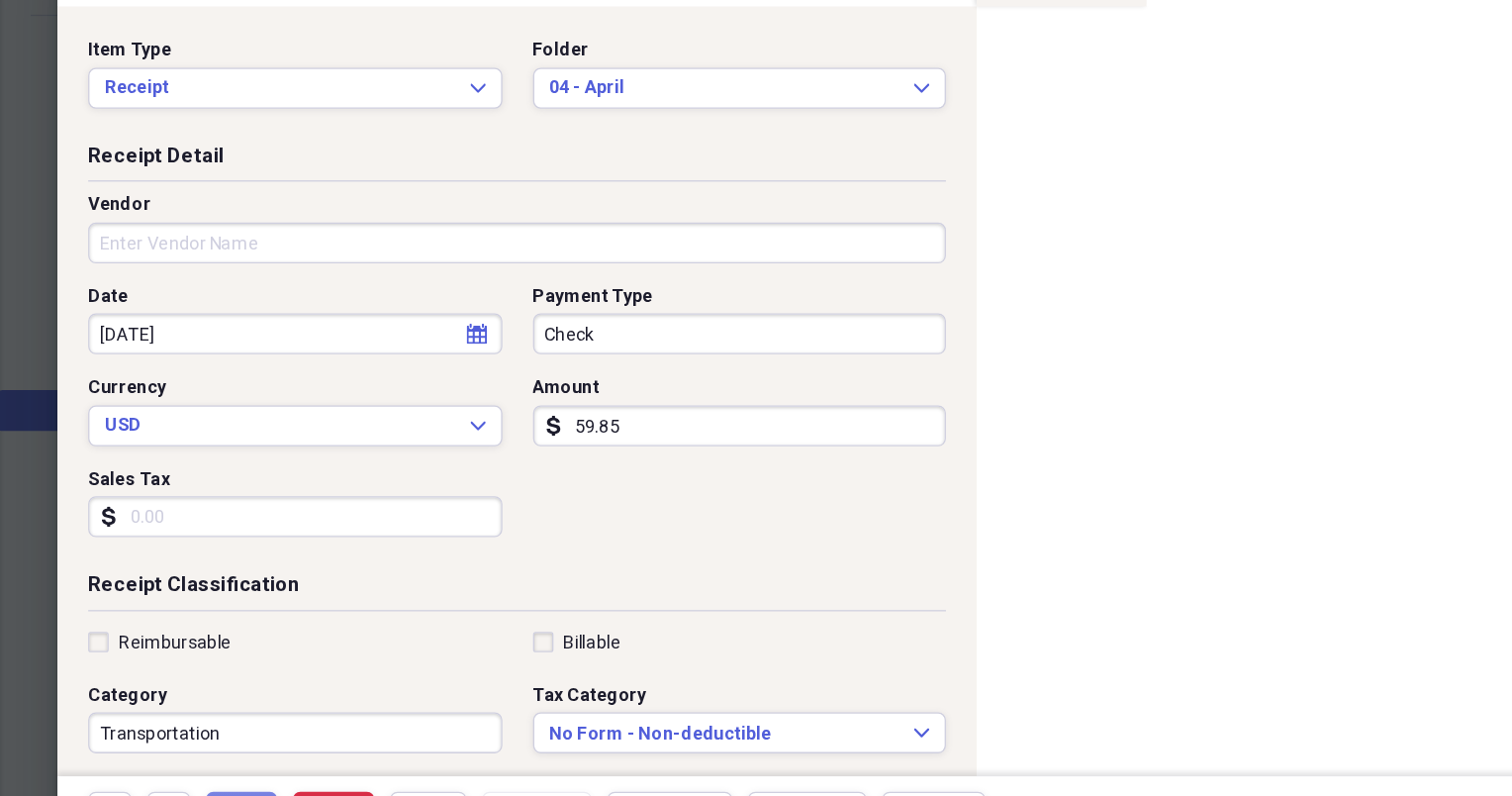 type on "Check" 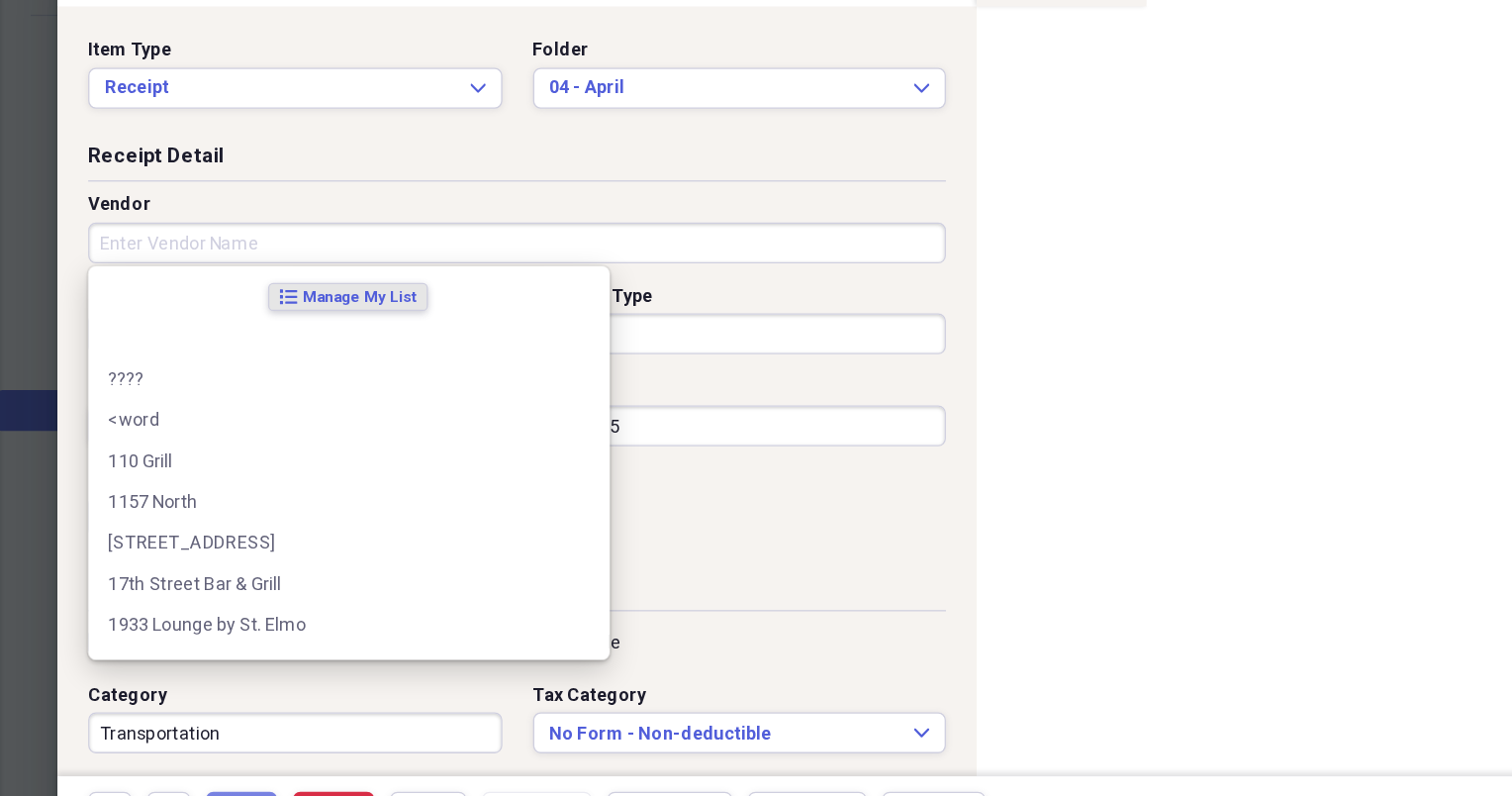 click on "Vendor" at bounding box center [400, 283] 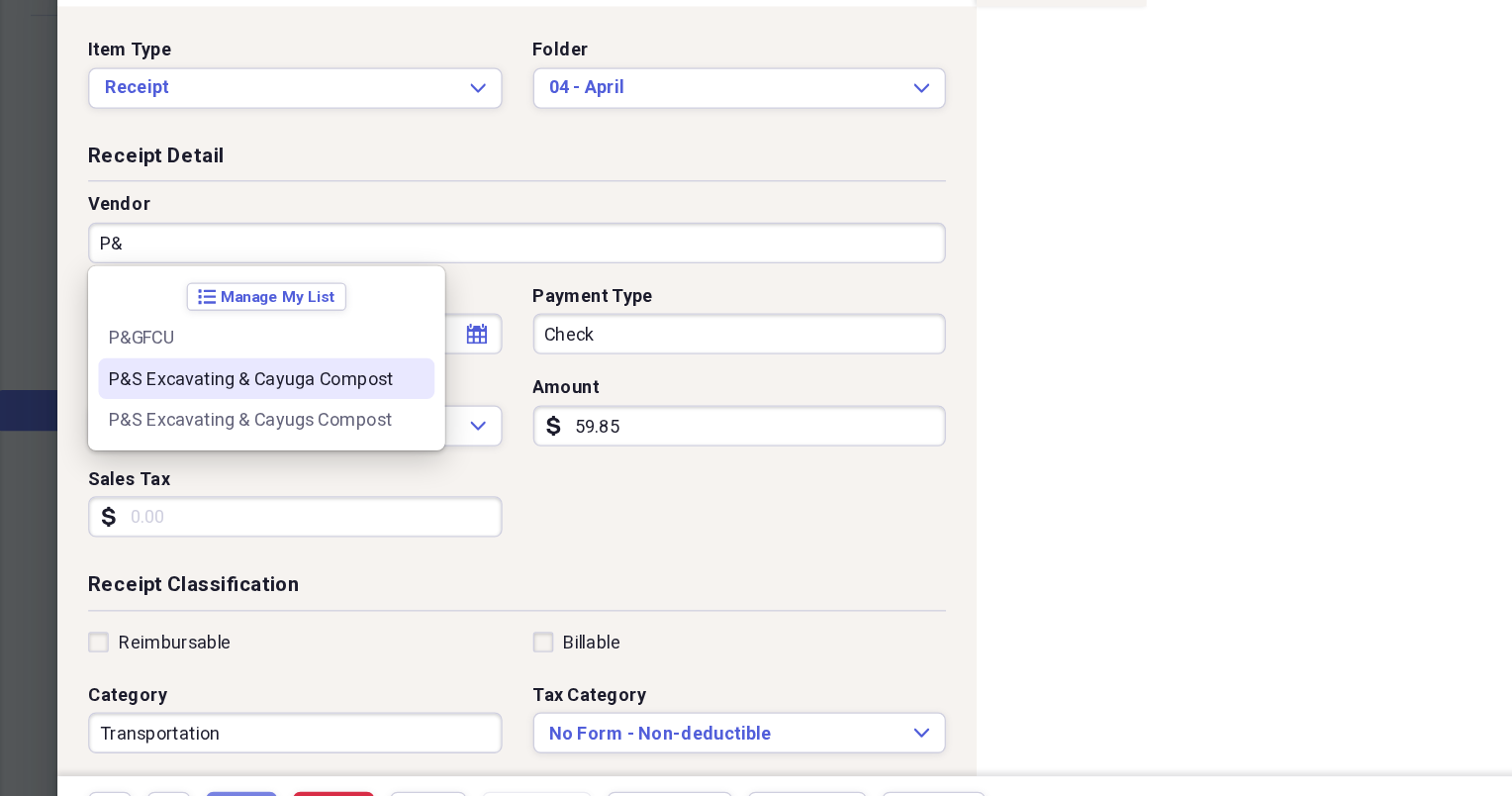 click on "P&S Excavating & Cayuga Compost" at bounding box center (194, 388) 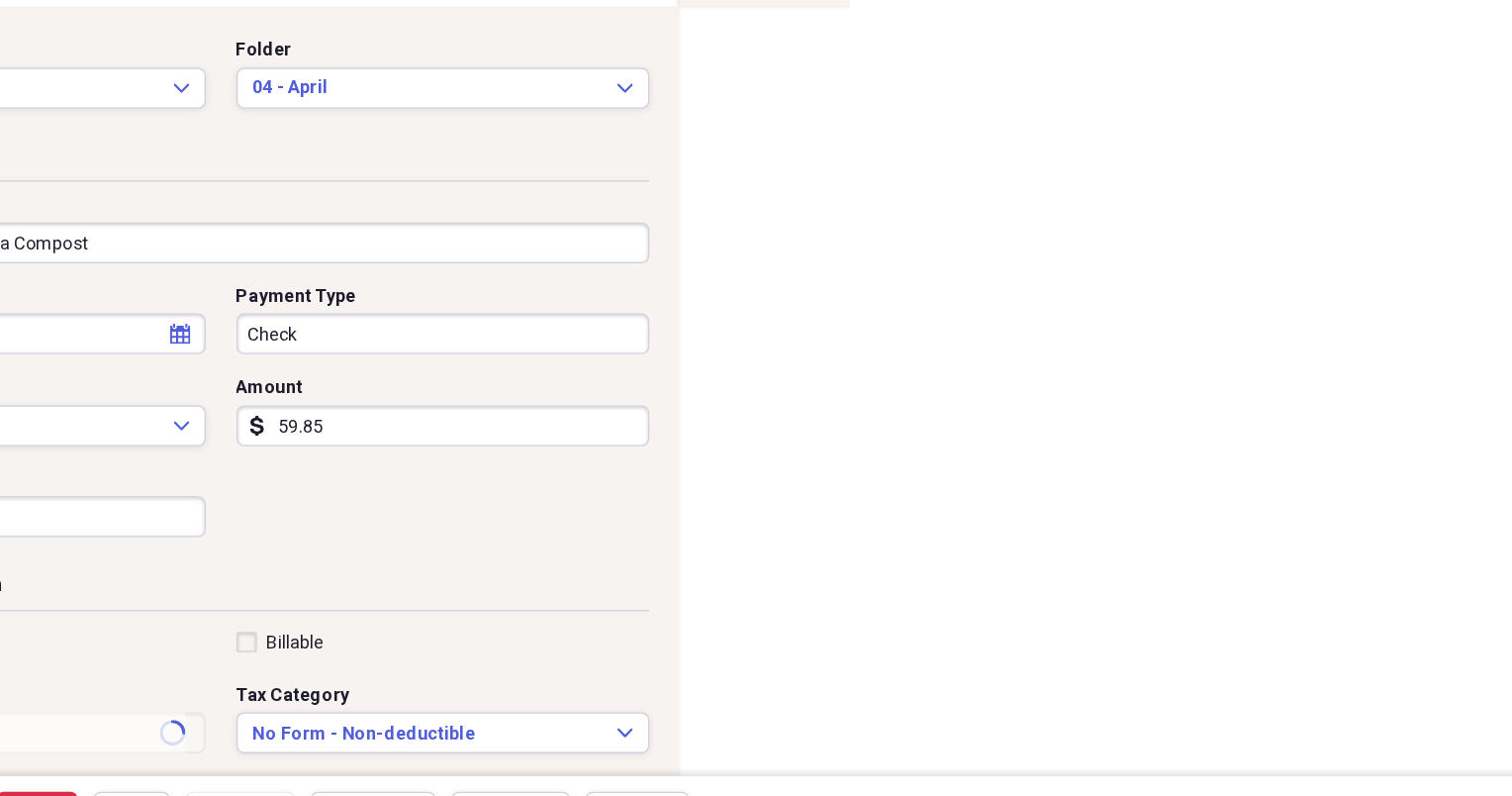 click on "Sales Tax" at bounding box center (229, 495) 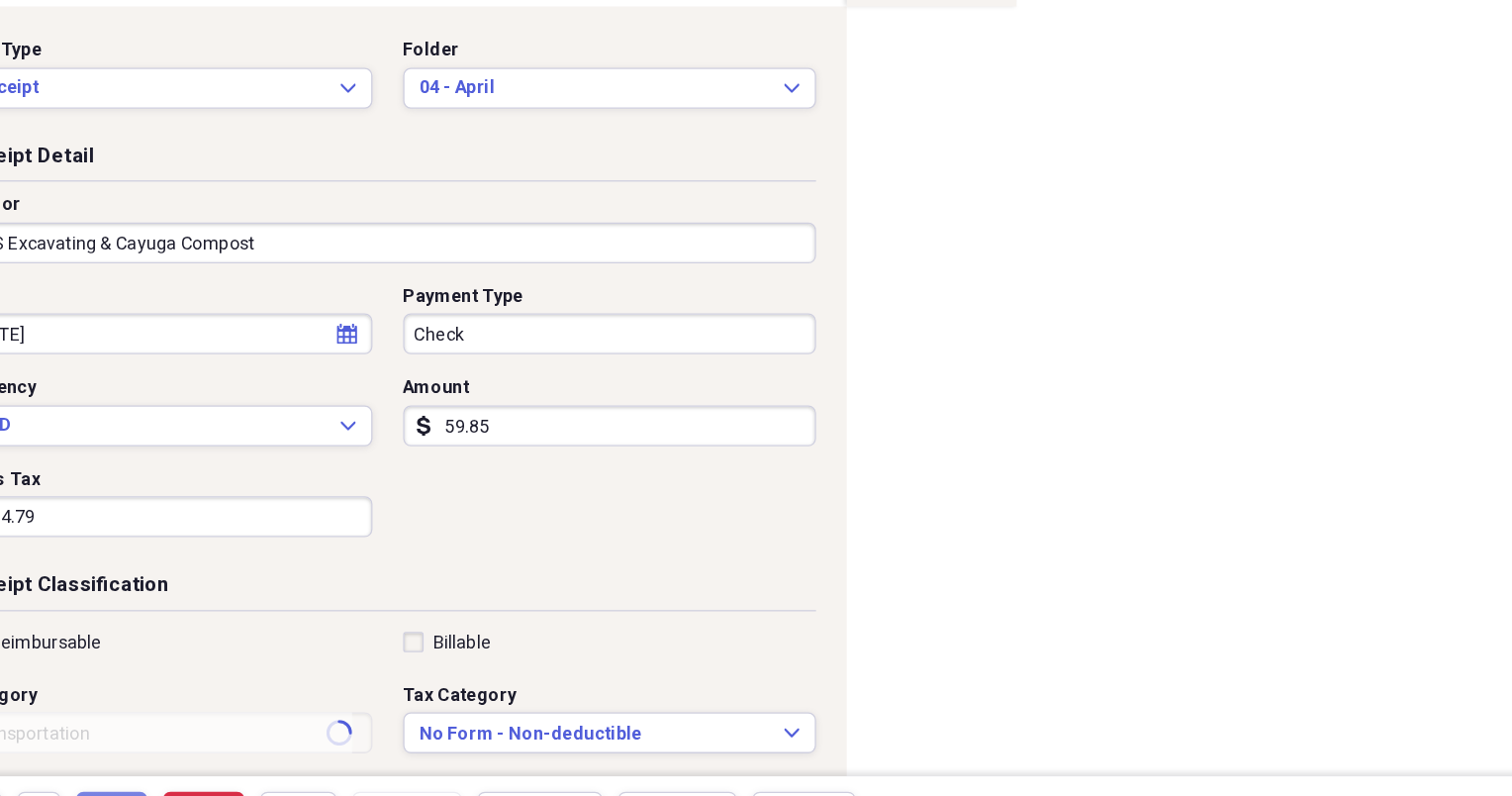 type on "4.79" 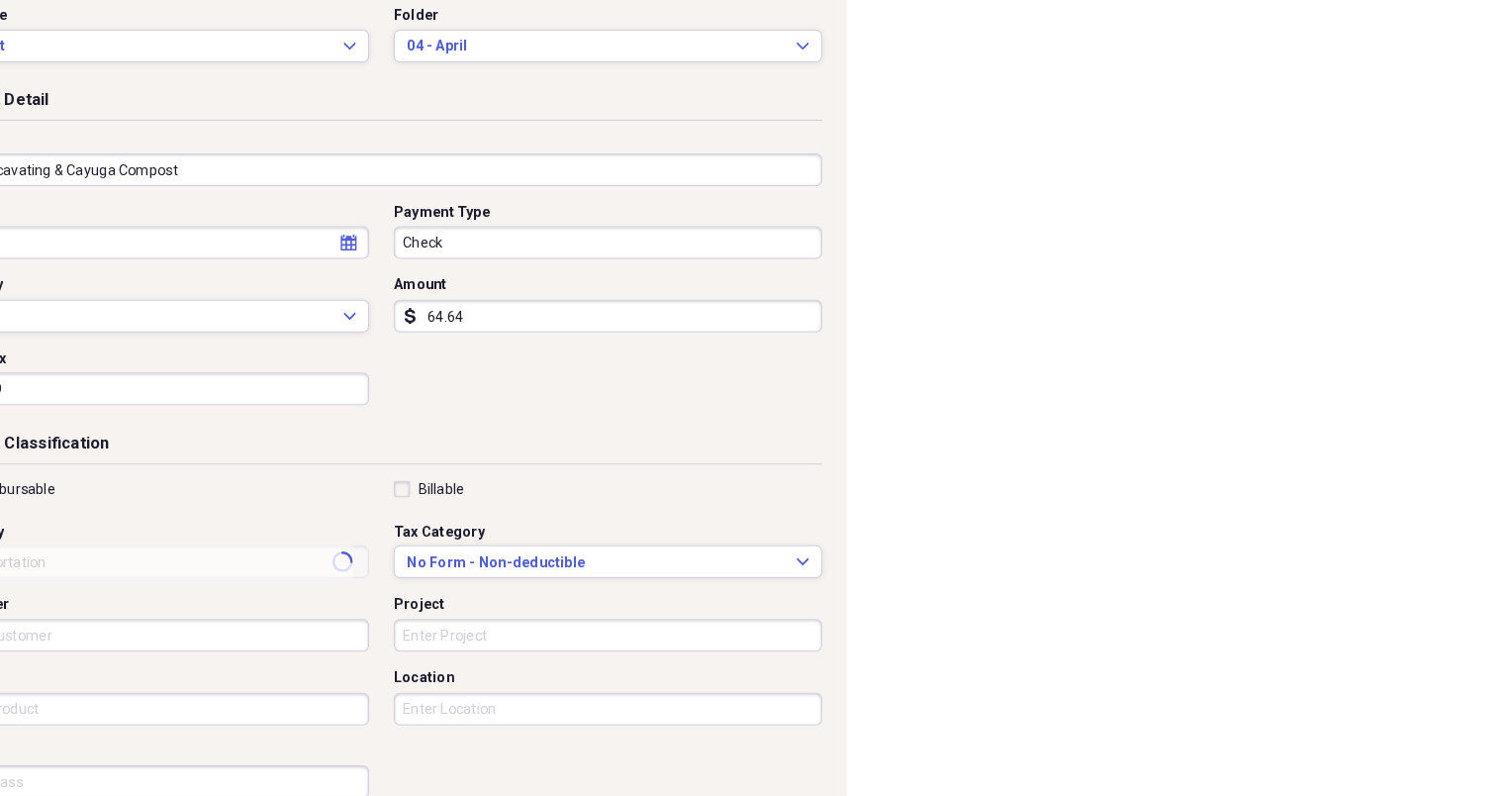 scroll, scrollTop: 4059, scrollLeft: 0, axis: vertical 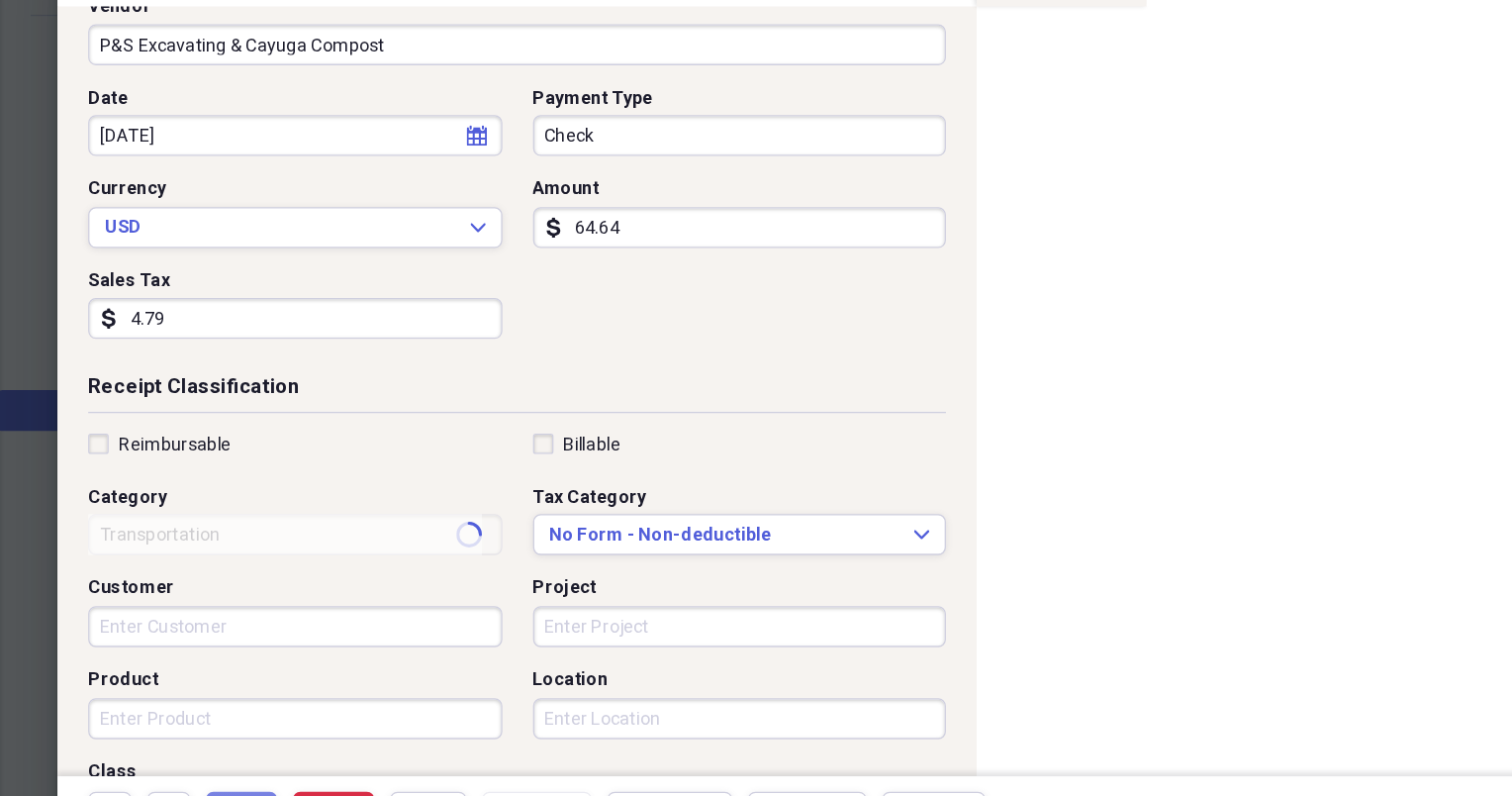 type on "64.64" 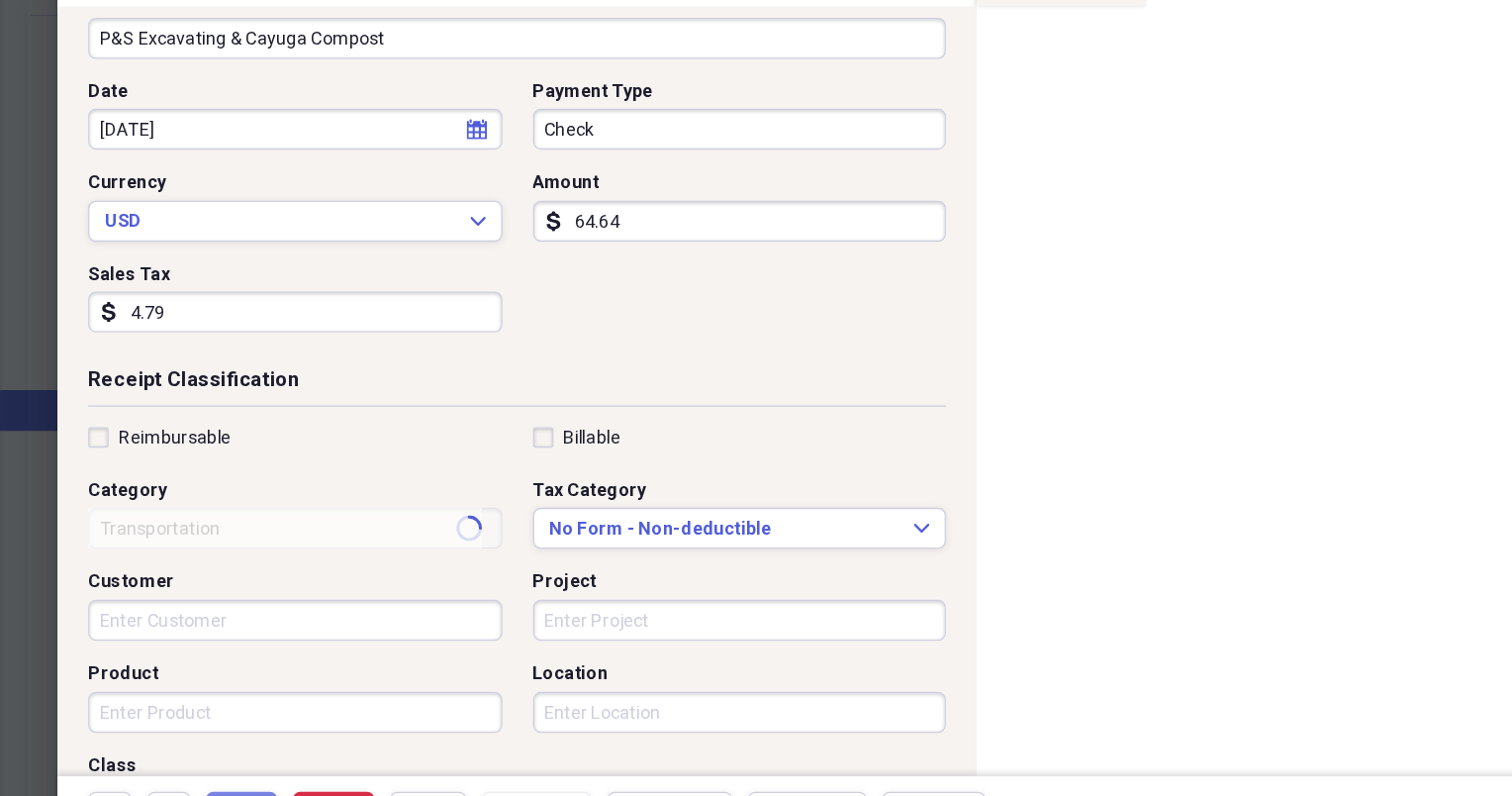 scroll, scrollTop: 153, scrollLeft: 0, axis: vertical 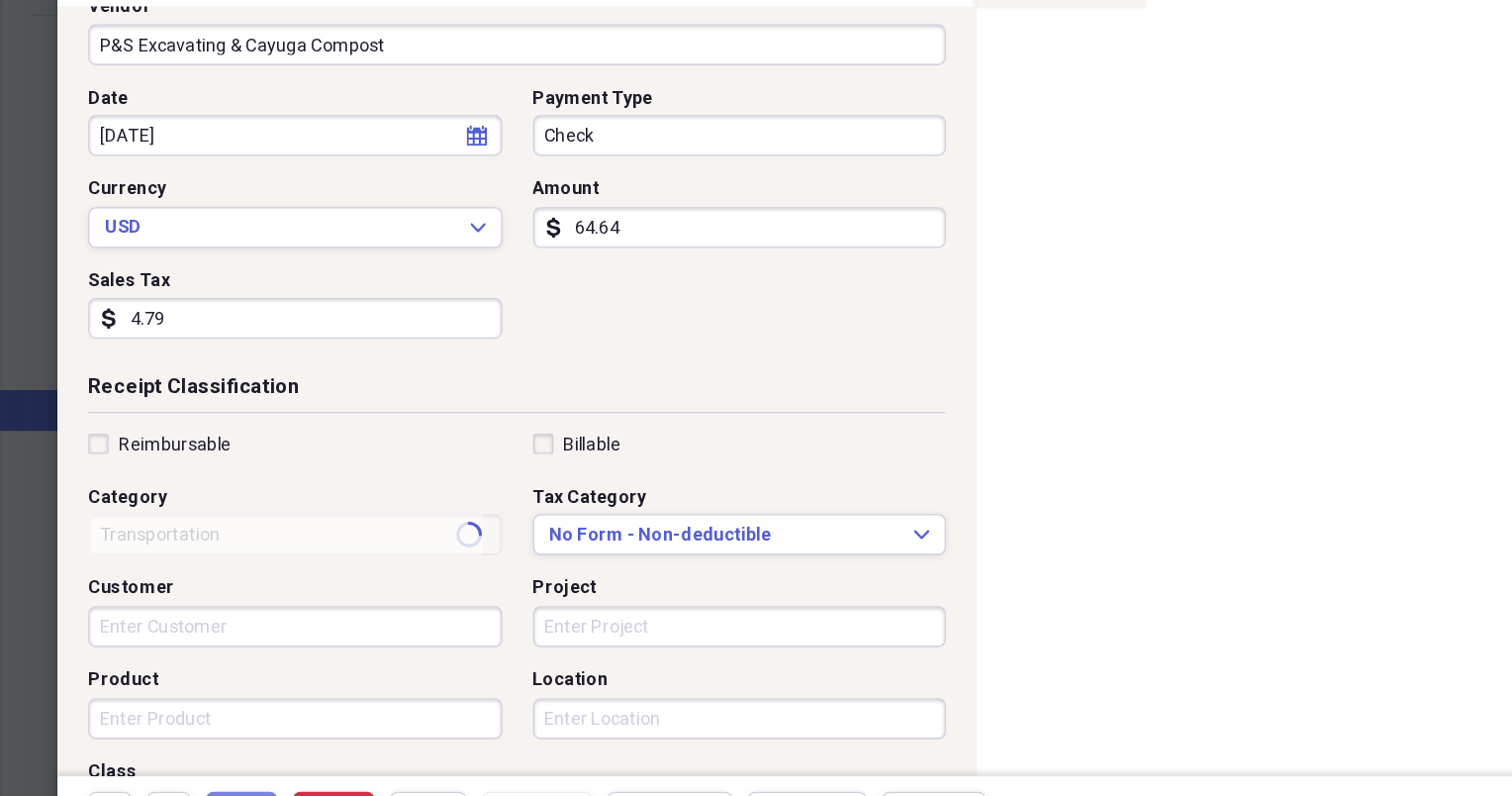 click on "Category Transportation" at bounding box center (235, 498) 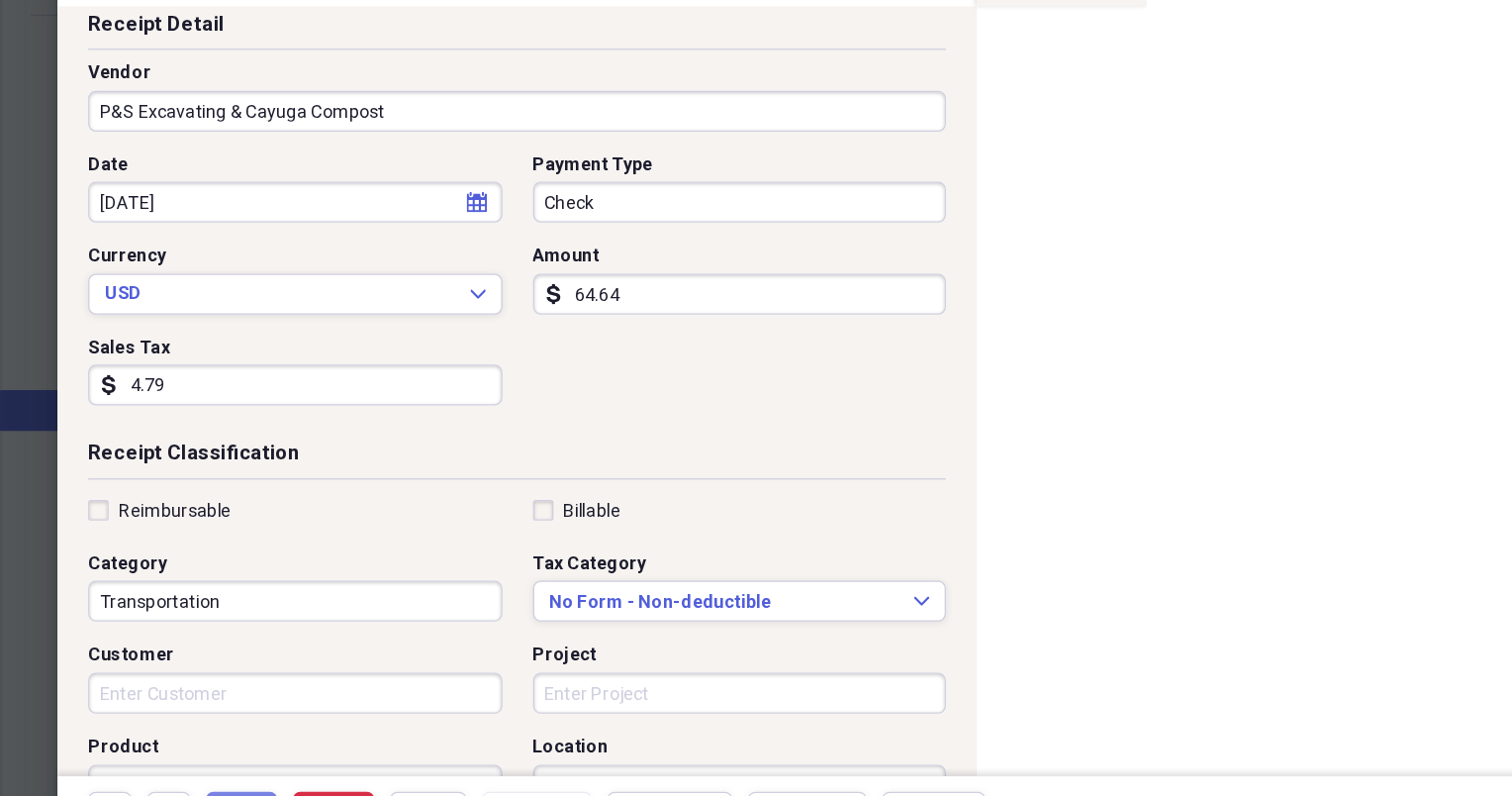 scroll, scrollTop: 76, scrollLeft: 0, axis: vertical 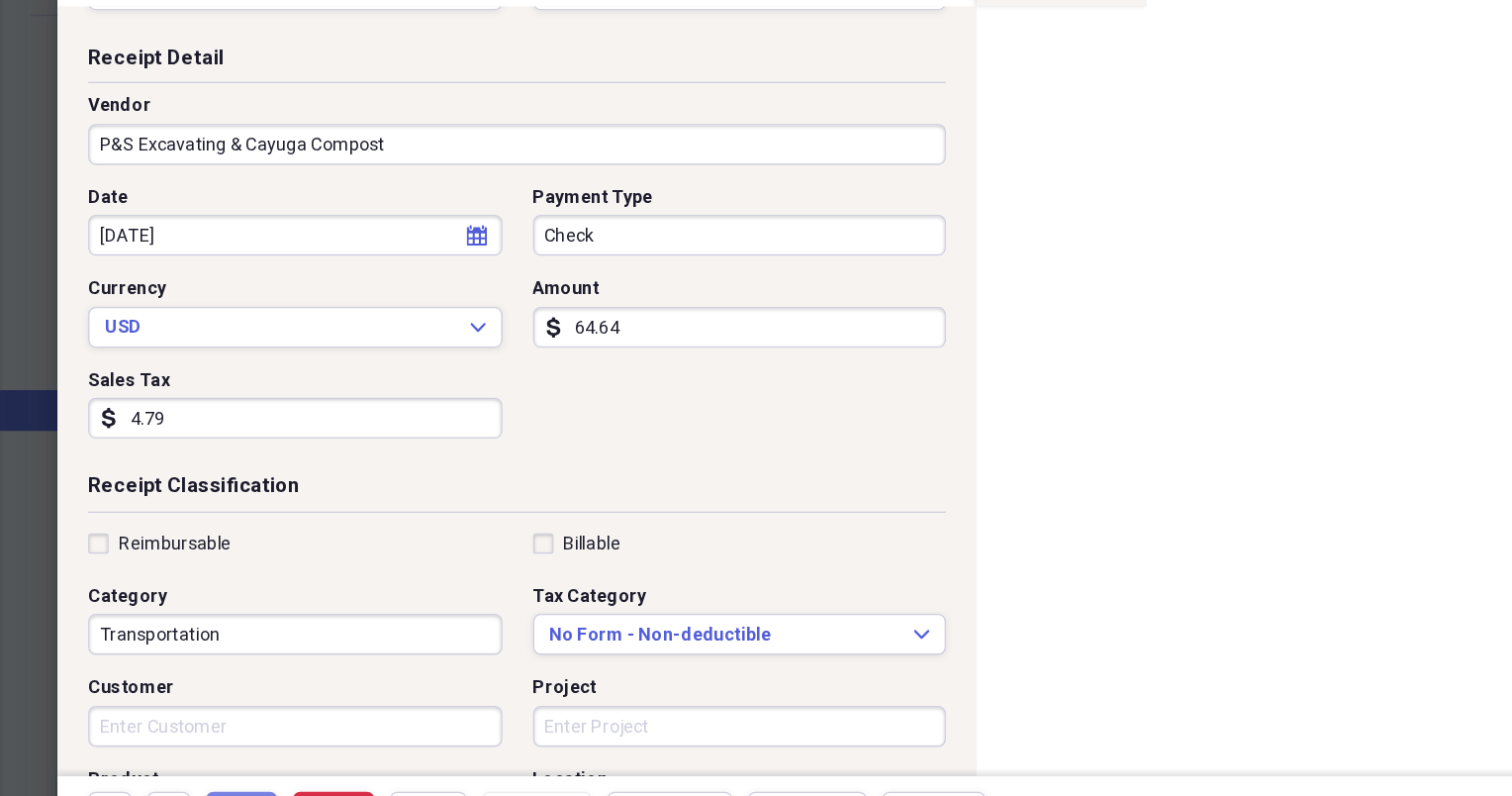 click on "Receipt Detail Vendor P&S Excavating & Cayuga Compost Date [DATE] calendar Calendar Payment Type Check Currency USD Expand Amount dollar-sign 64.64 Sales Tax dollar-sign 4.79" at bounding box center [400, 295] 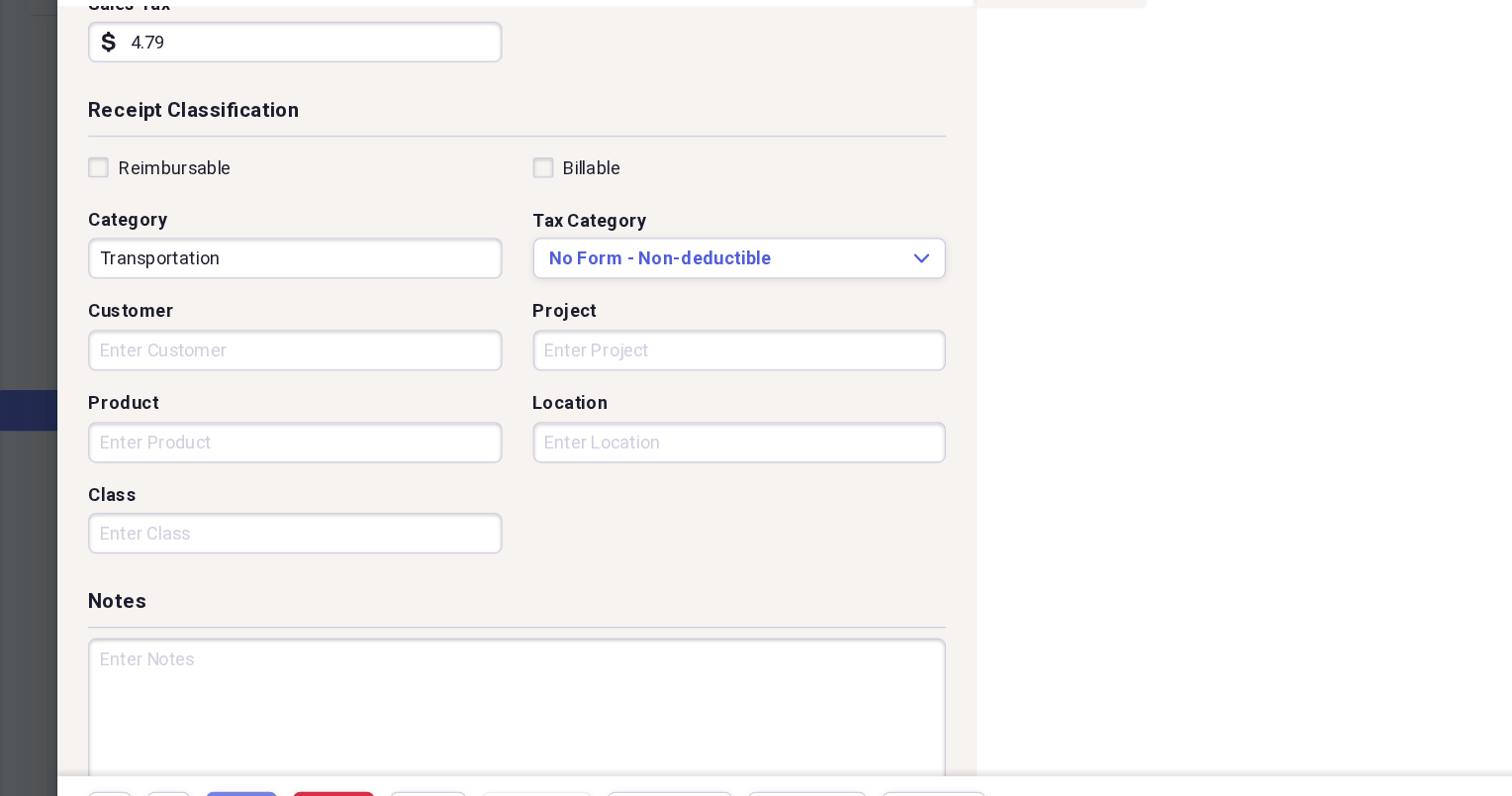 scroll, scrollTop: 433, scrollLeft: 0, axis: vertical 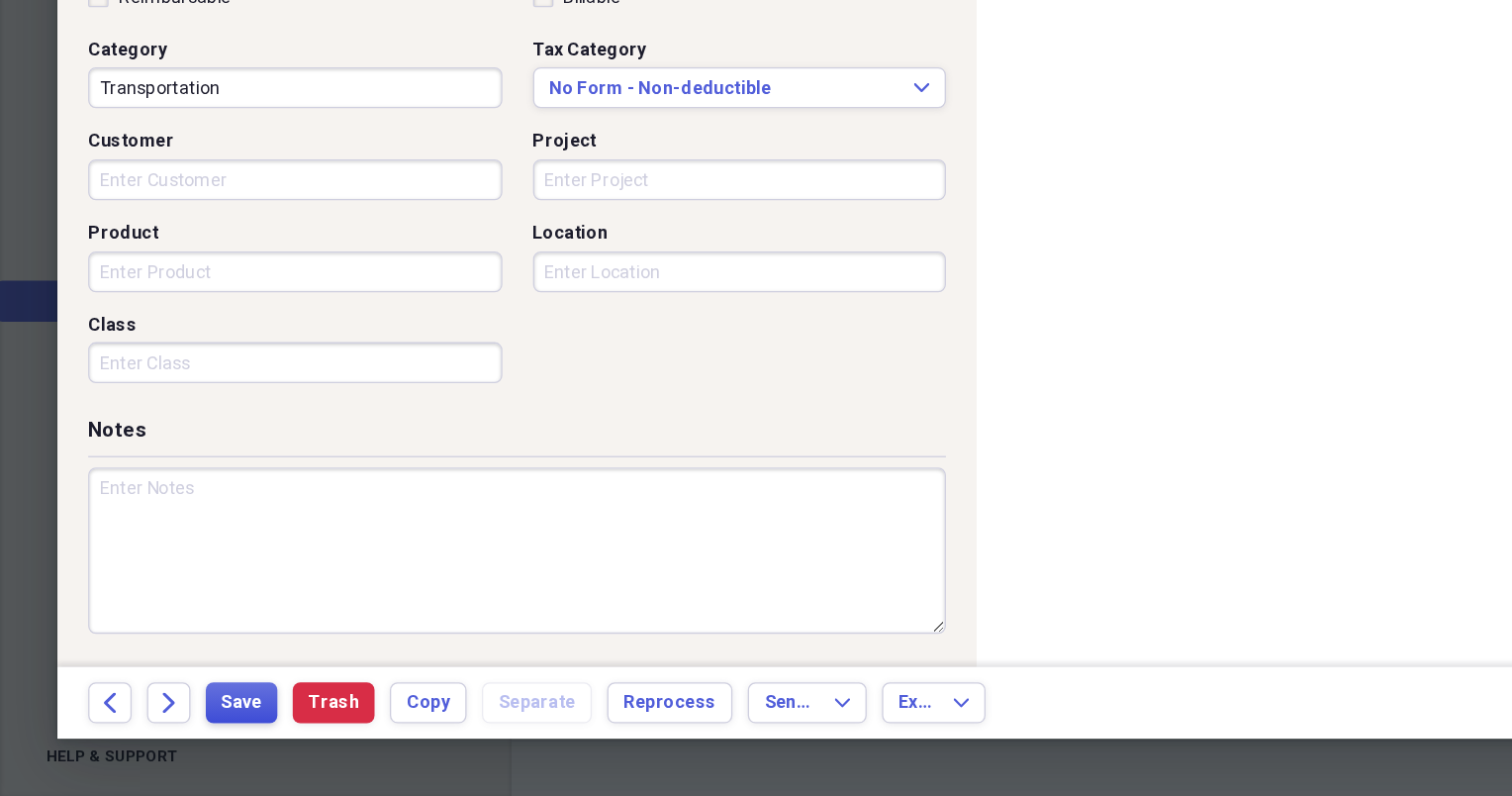 click on "Save" at bounding box center [187, 724] 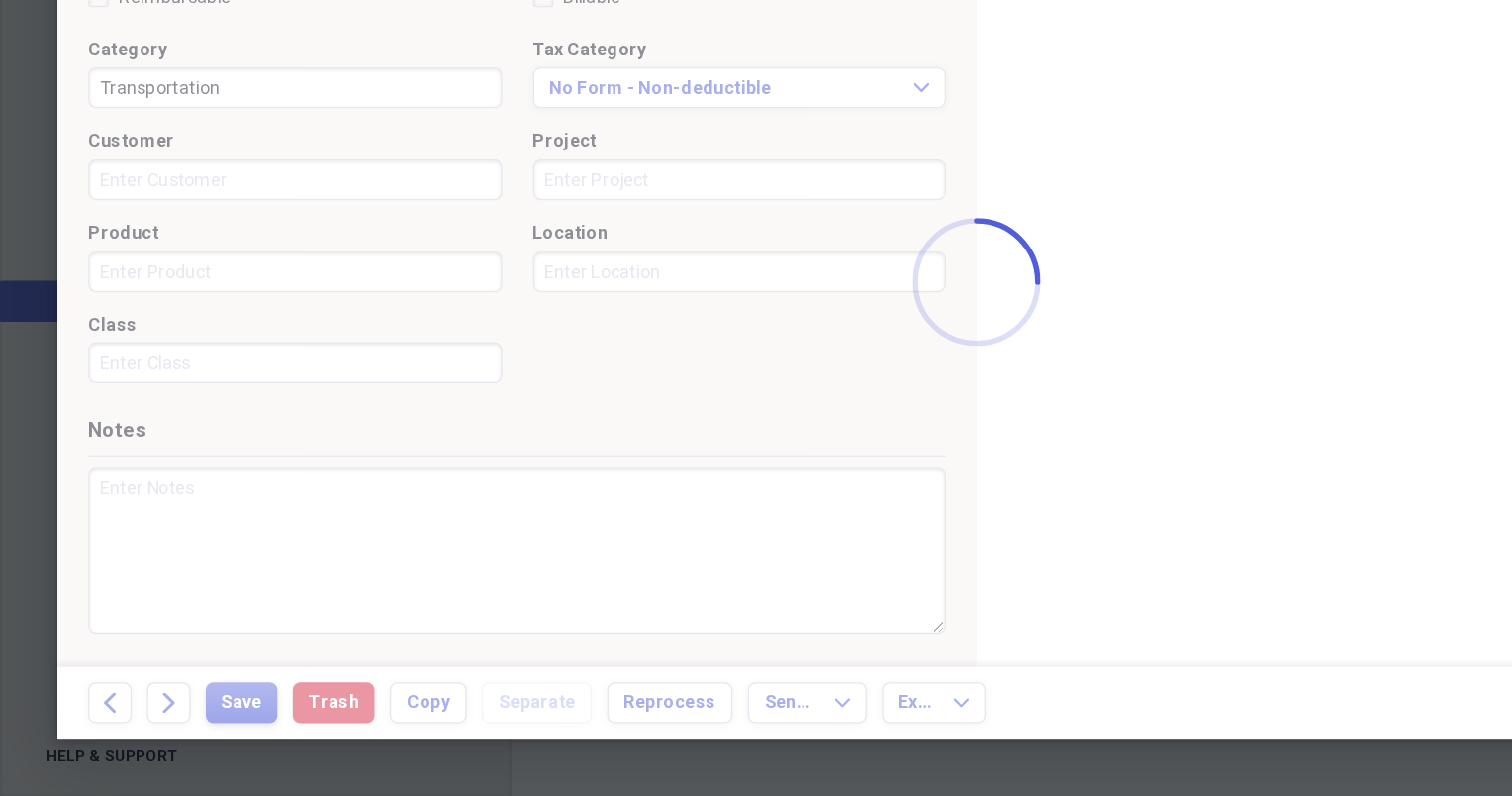 type on "Check" 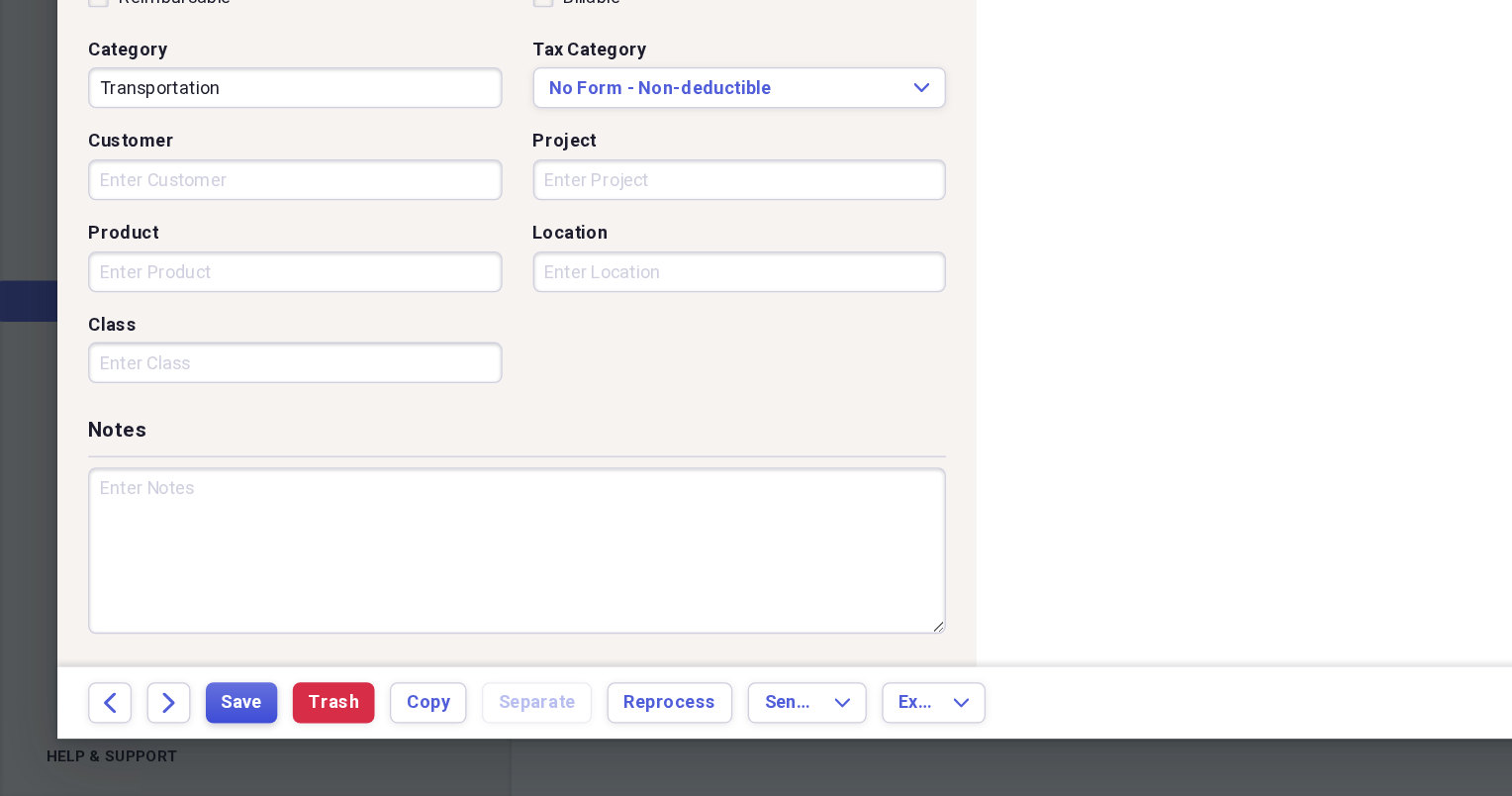 type 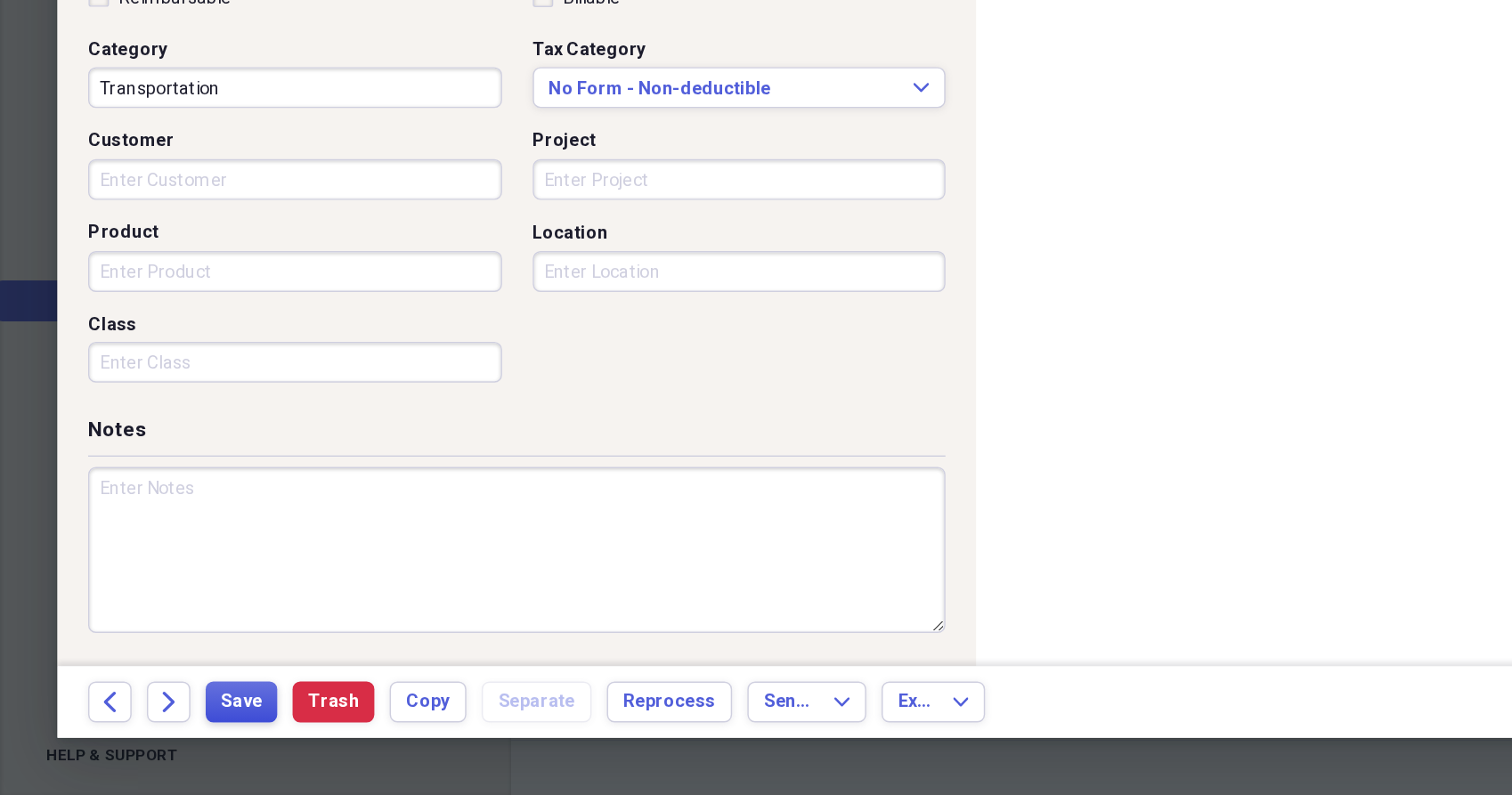 scroll, scrollTop: 0, scrollLeft: 0, axis: both 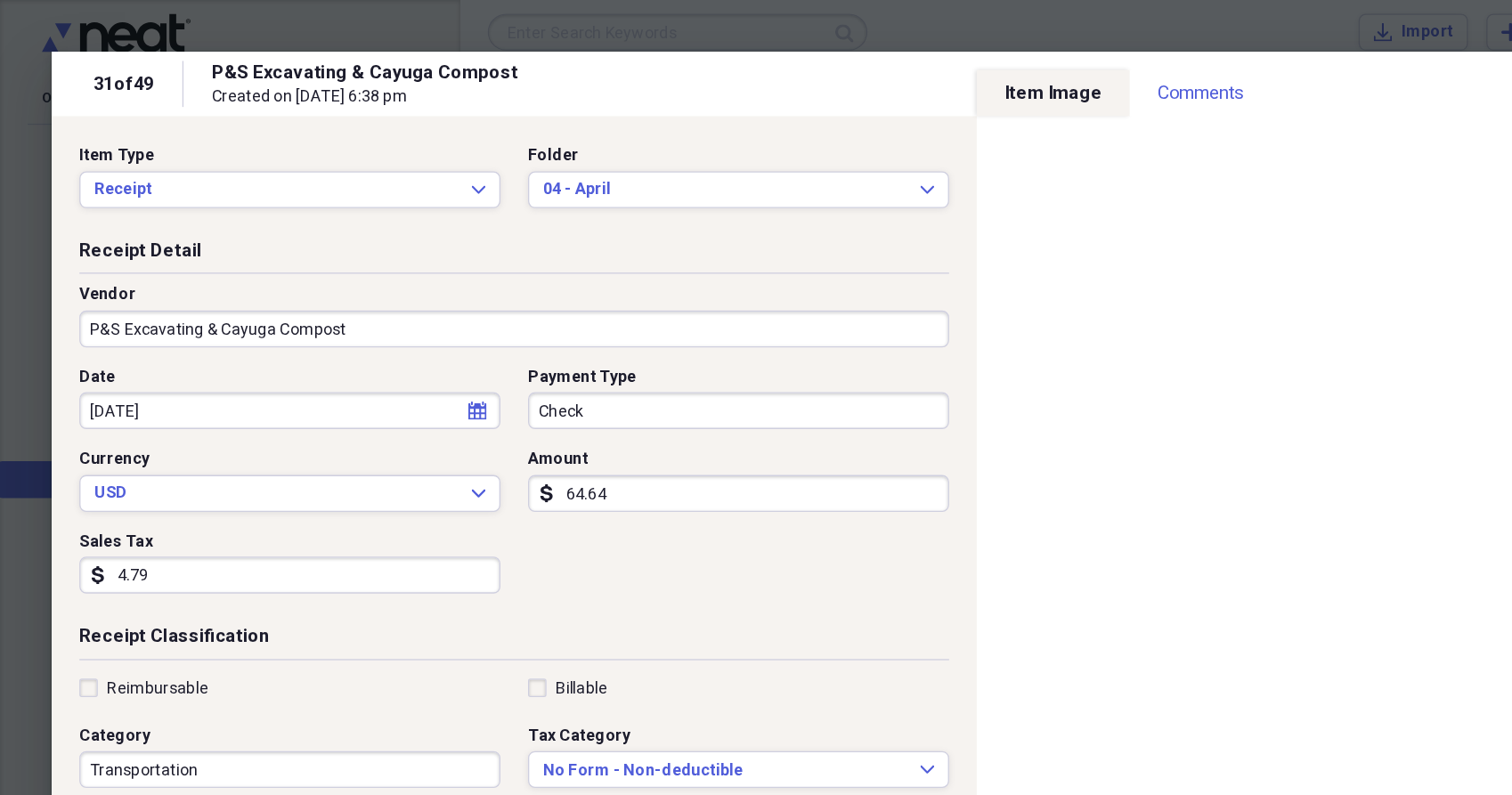 drag, startPoint x: 590, startPoint y: 58, endPoint x: 548, endPoint y: 41, distance: 45.31004 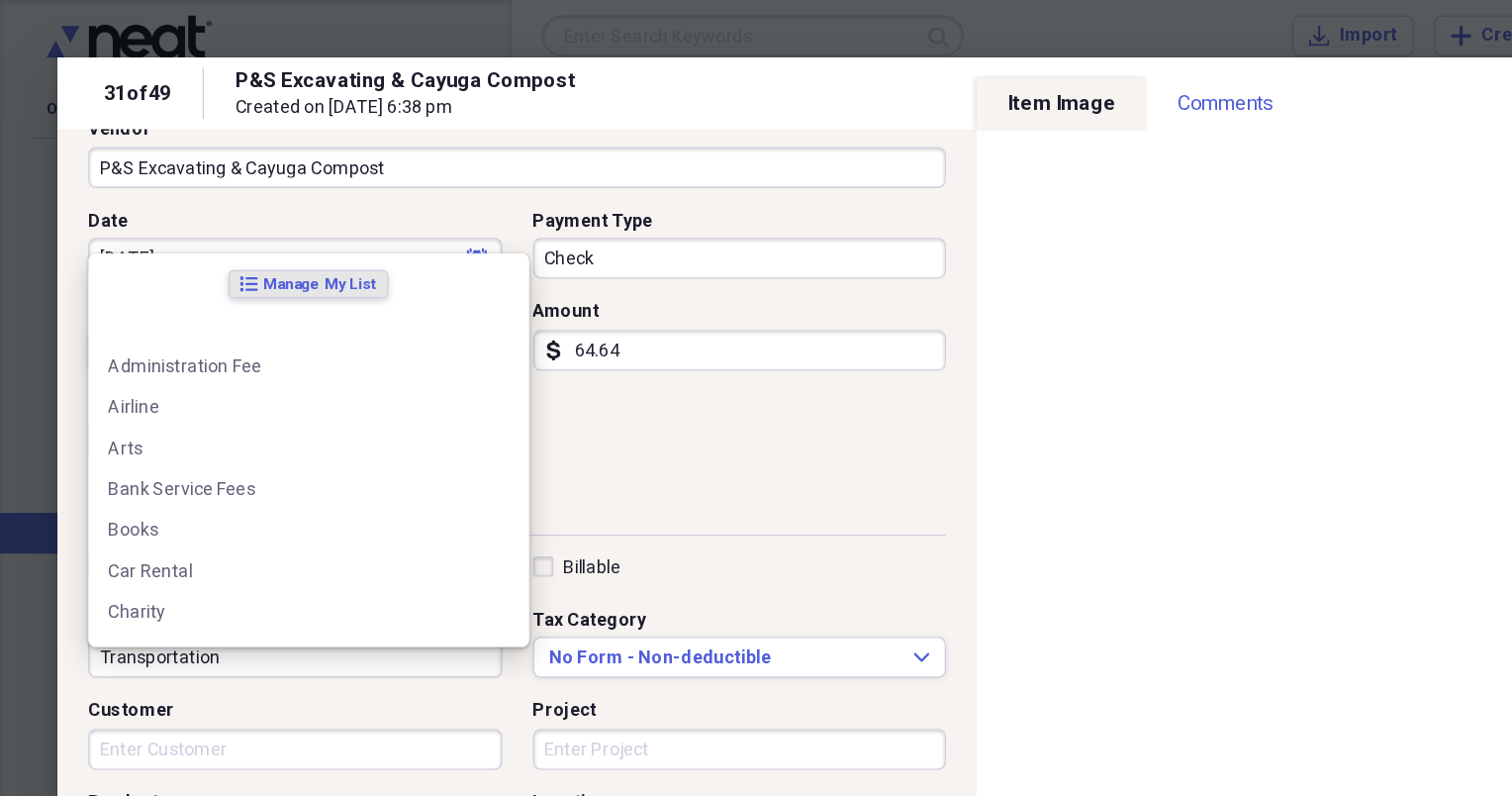 click on "Transportation" at bounding box center [229, 509] 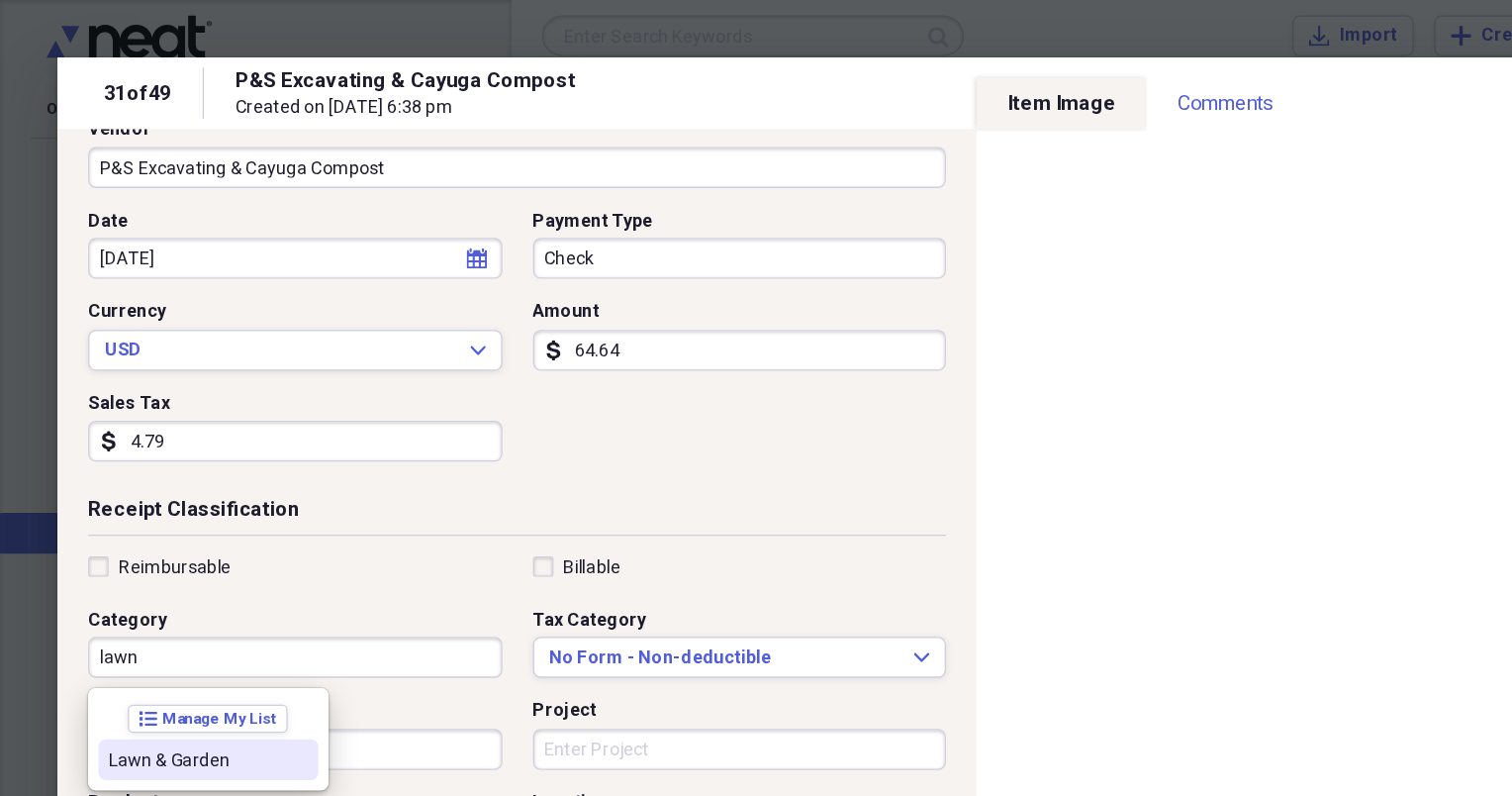 click on "Lawn & Garden" at bounding box center [149, 588] 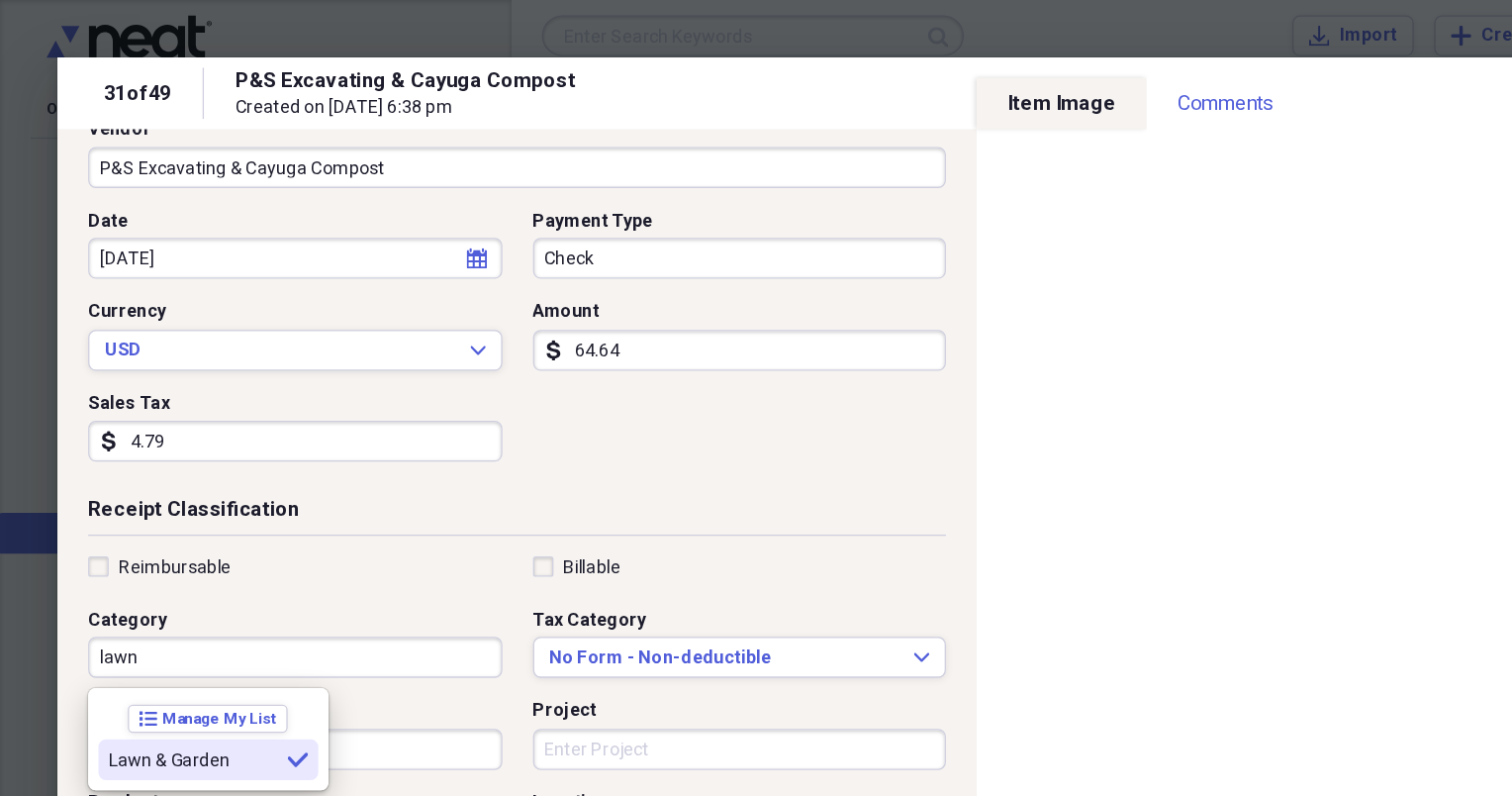 type on "Lawn & Garden" 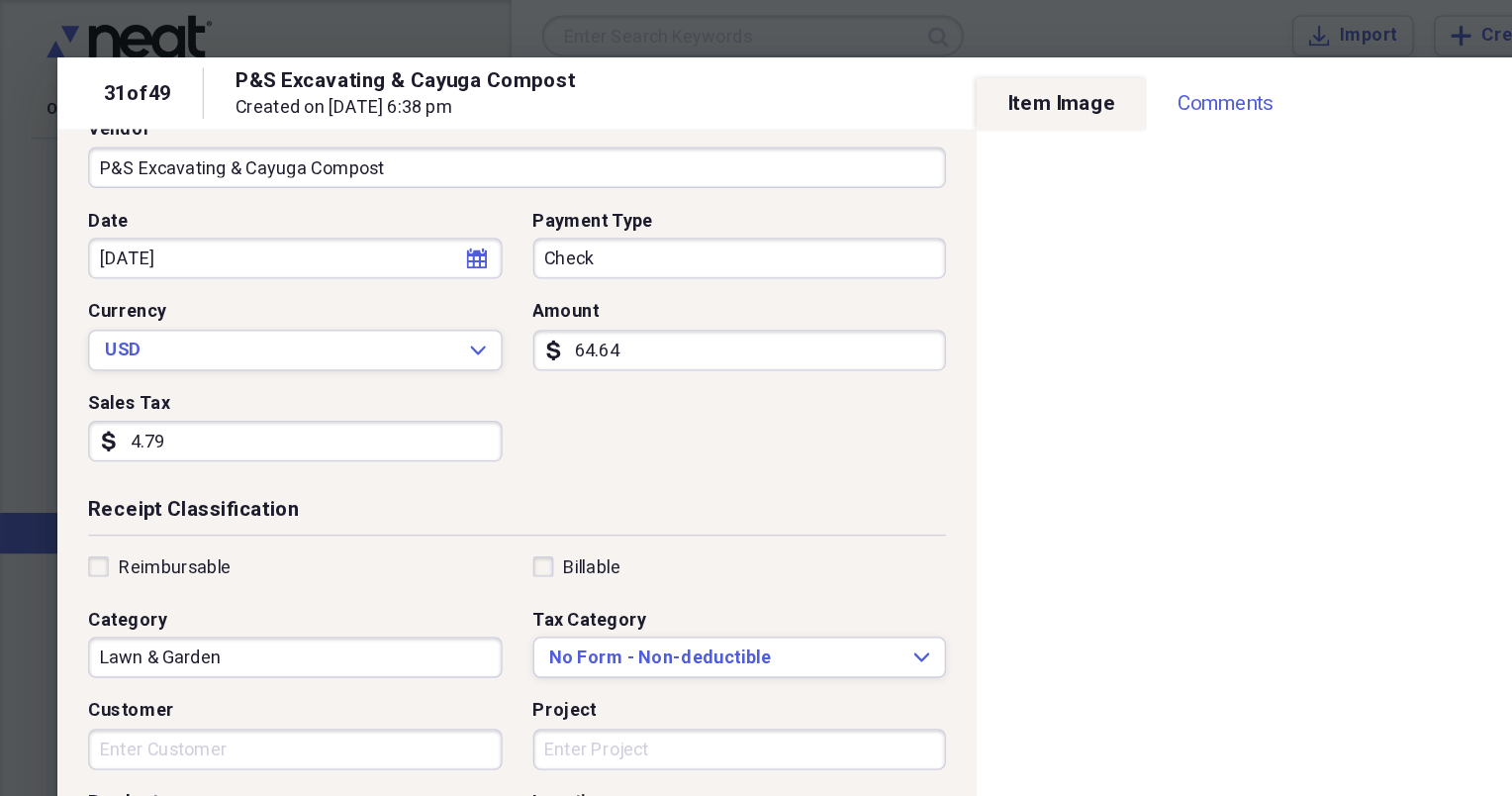 click on "Reimbursable" at bounding box center (229, 439) 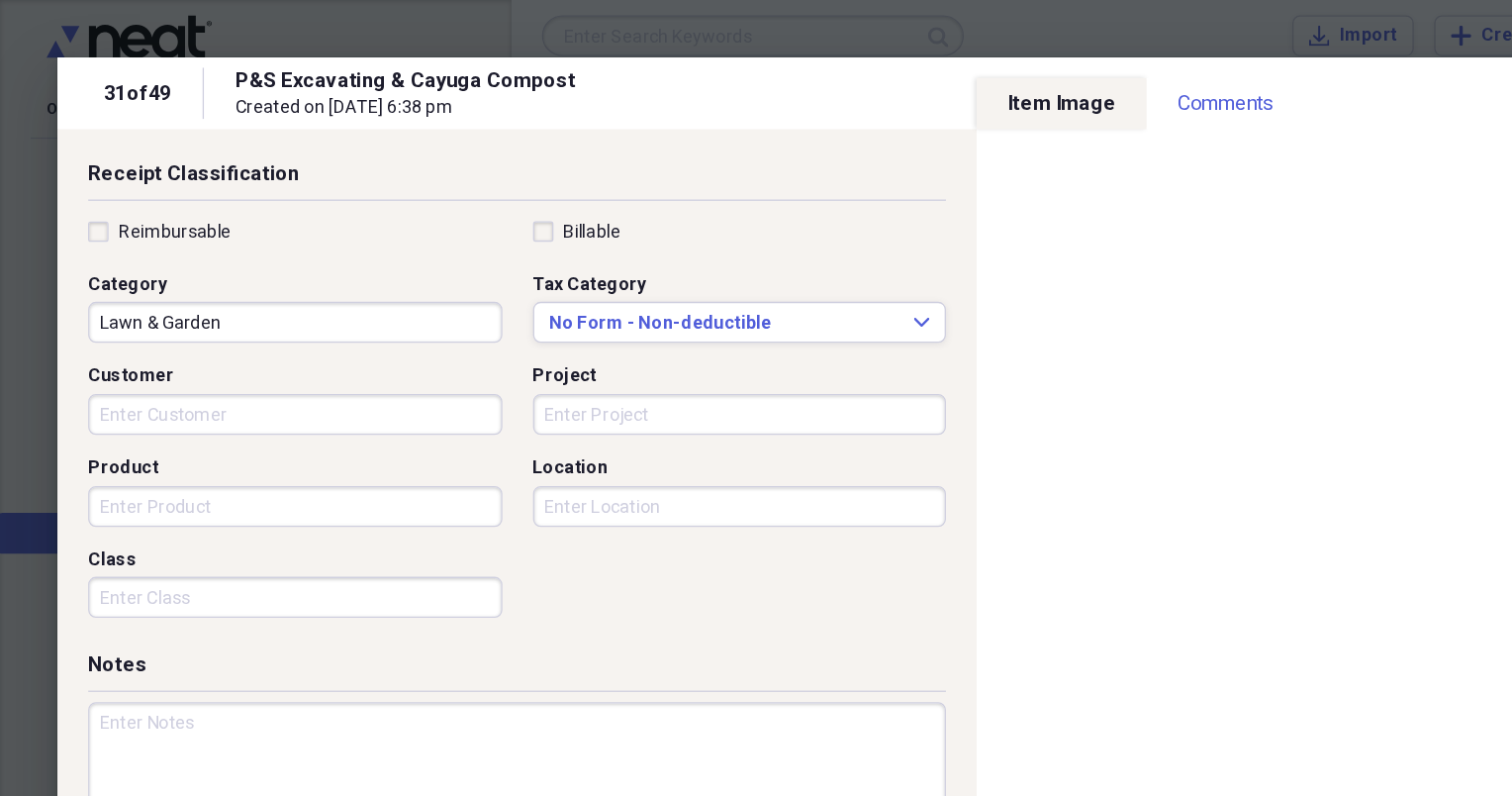 scroll, scrollTop: 433, scrollLeft: 0, axis: vertical 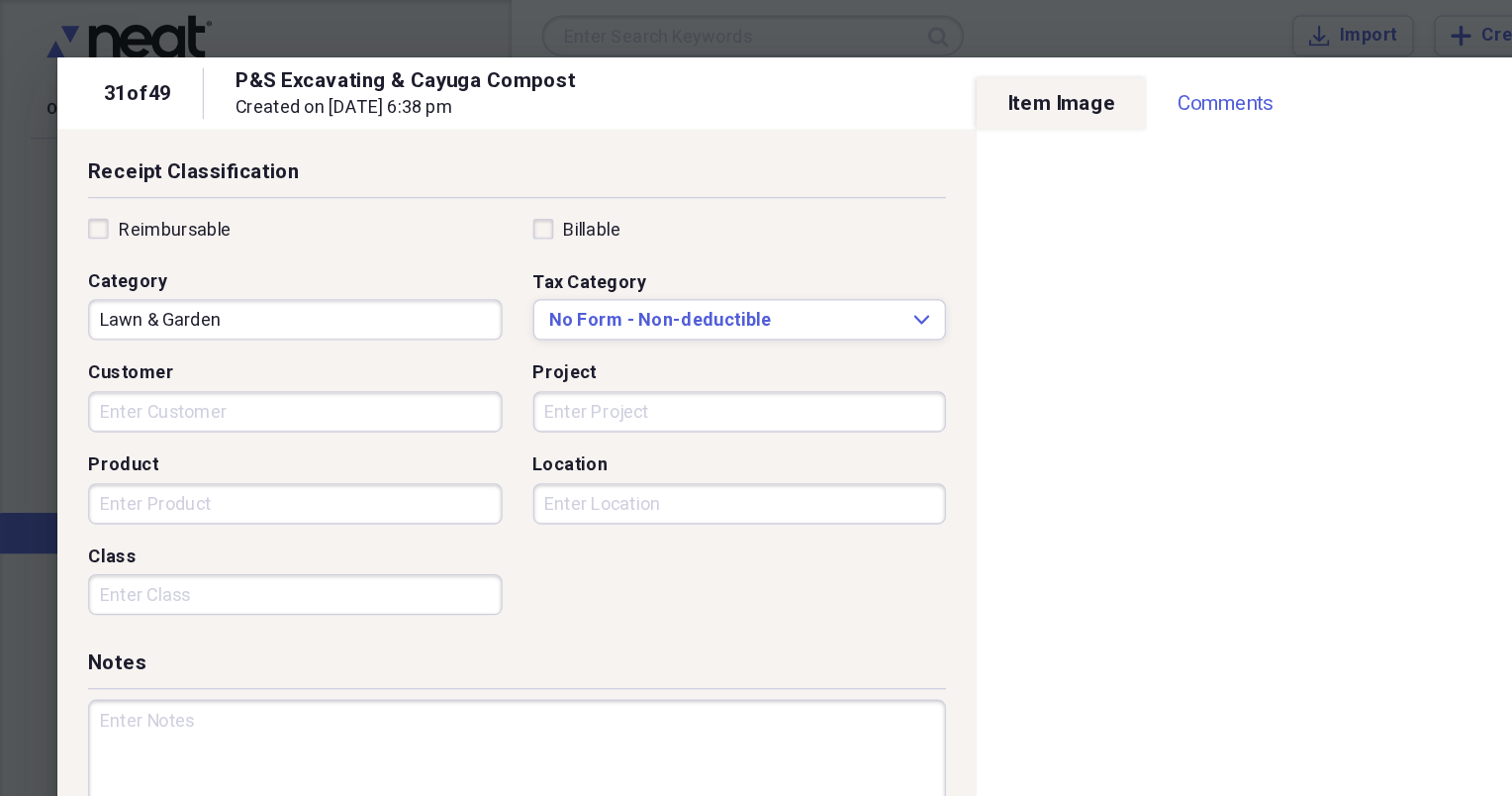 click on "Notes" at bounding box center [400, 517] 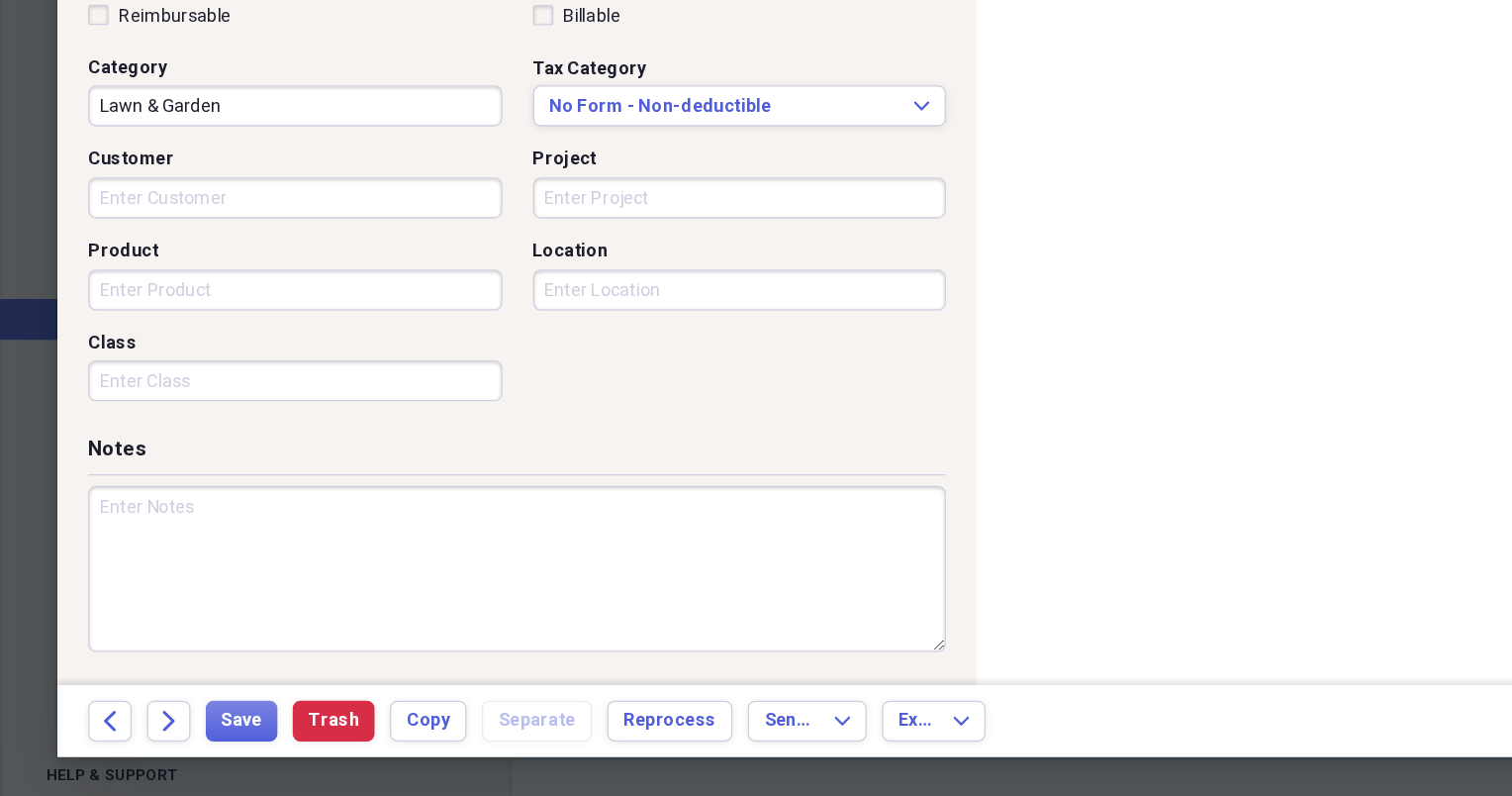 scroll, scrollTop: 0, scrollLeft: 0, axis: both 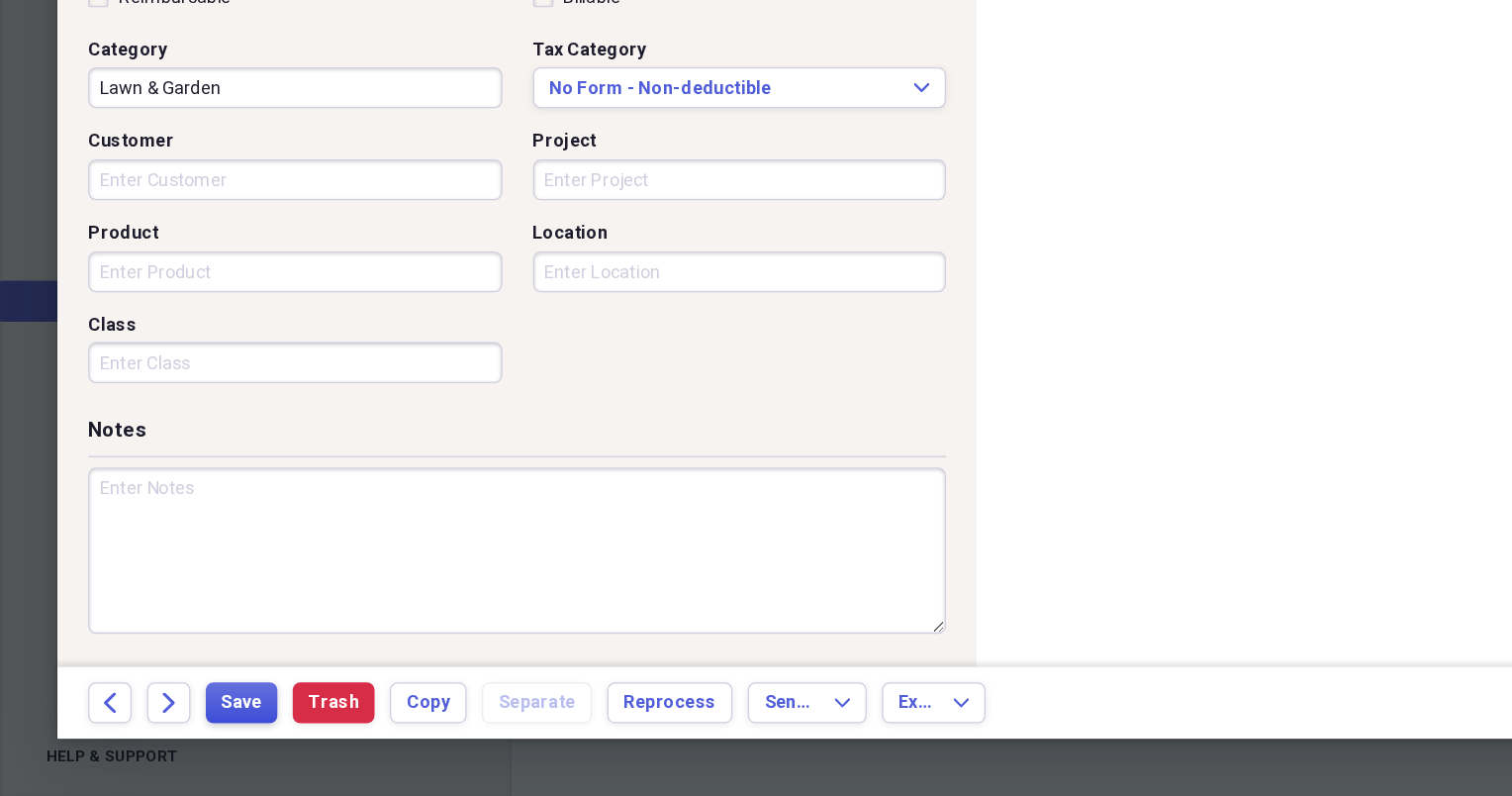 click on "Save" at bounding box center [187, 724] 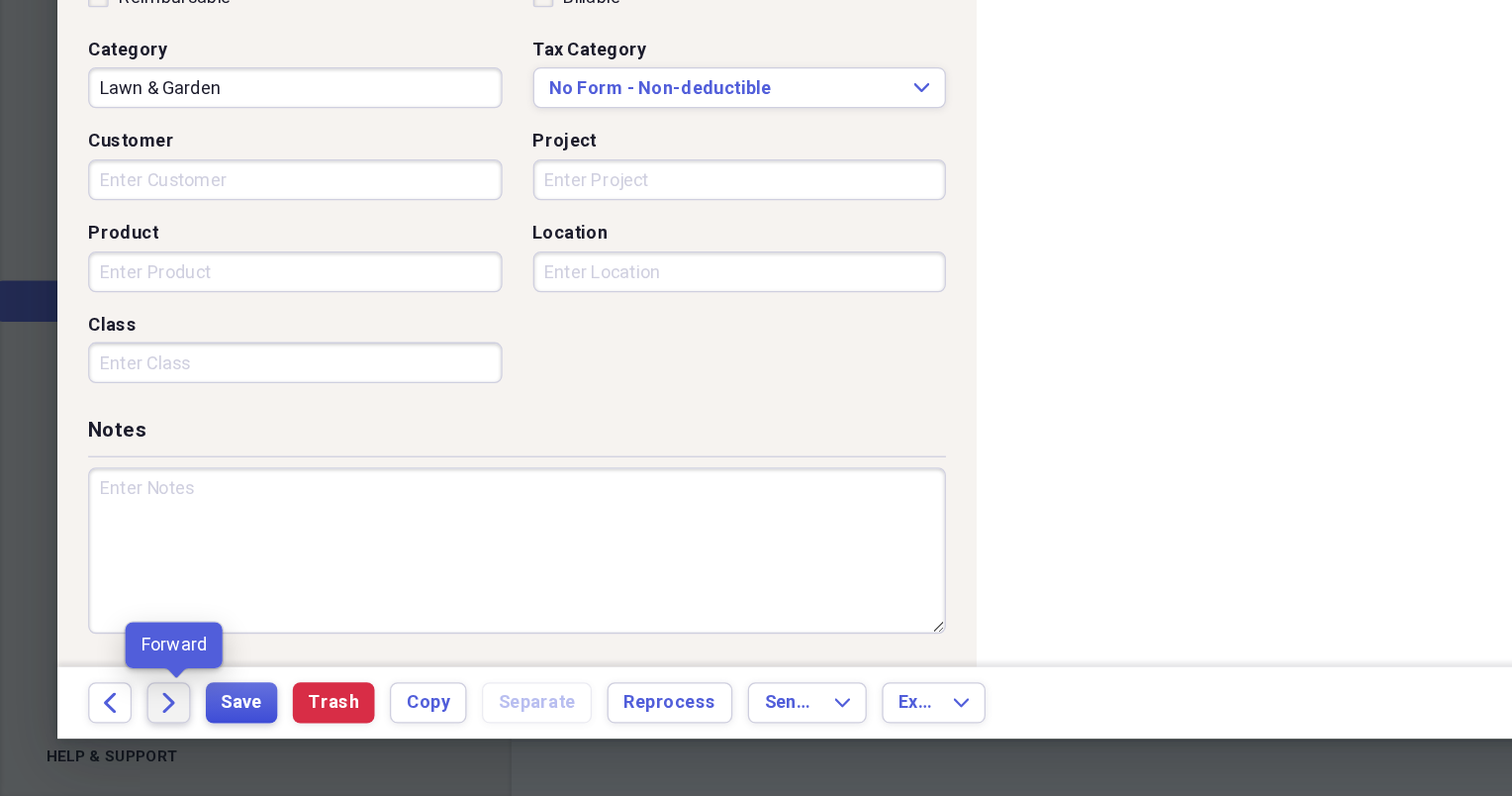 scroll, scrollTop: 0, scrollLeft: 0, axis: both 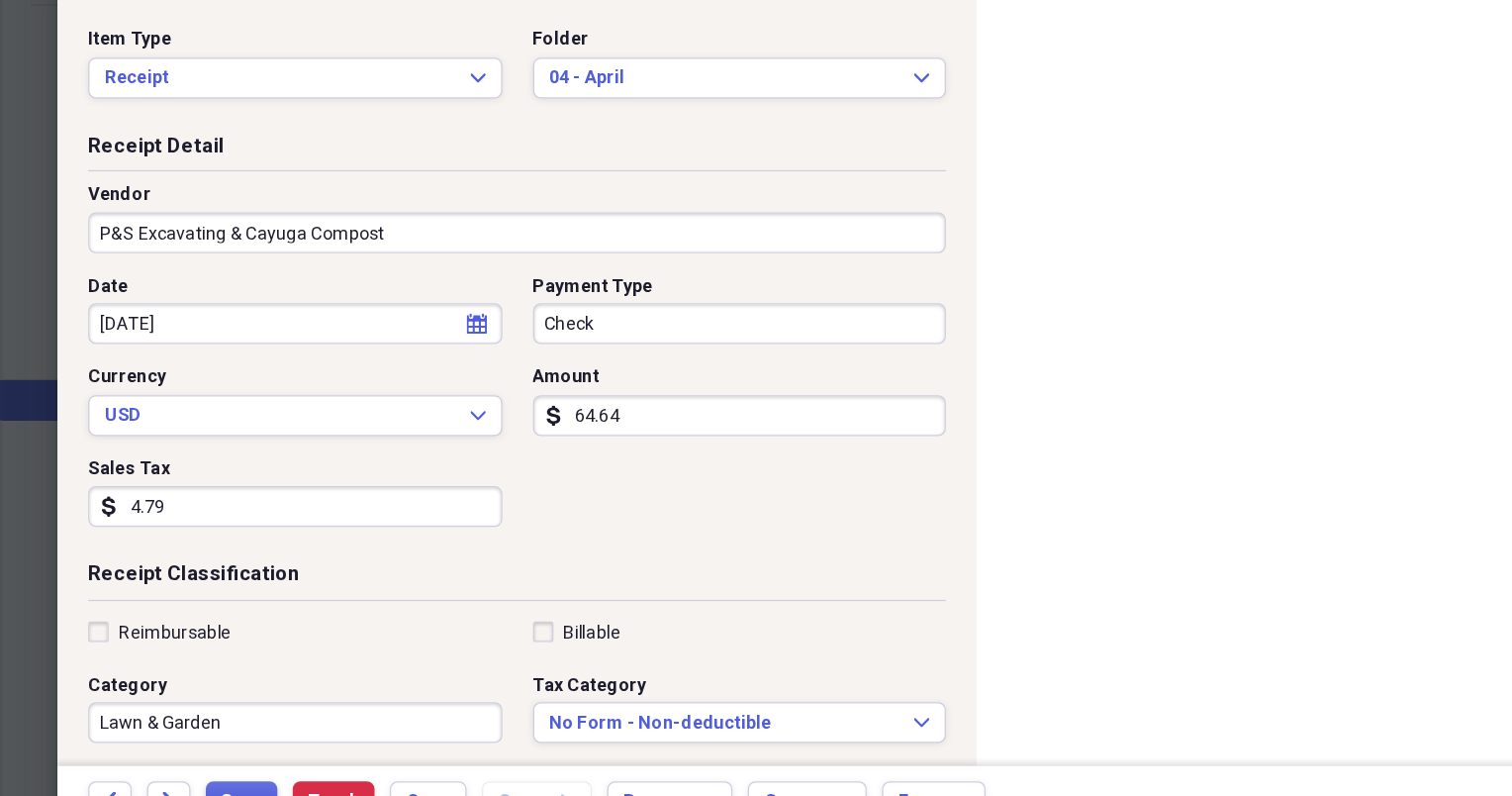 click on "Save" at bounding box center (187, 724) 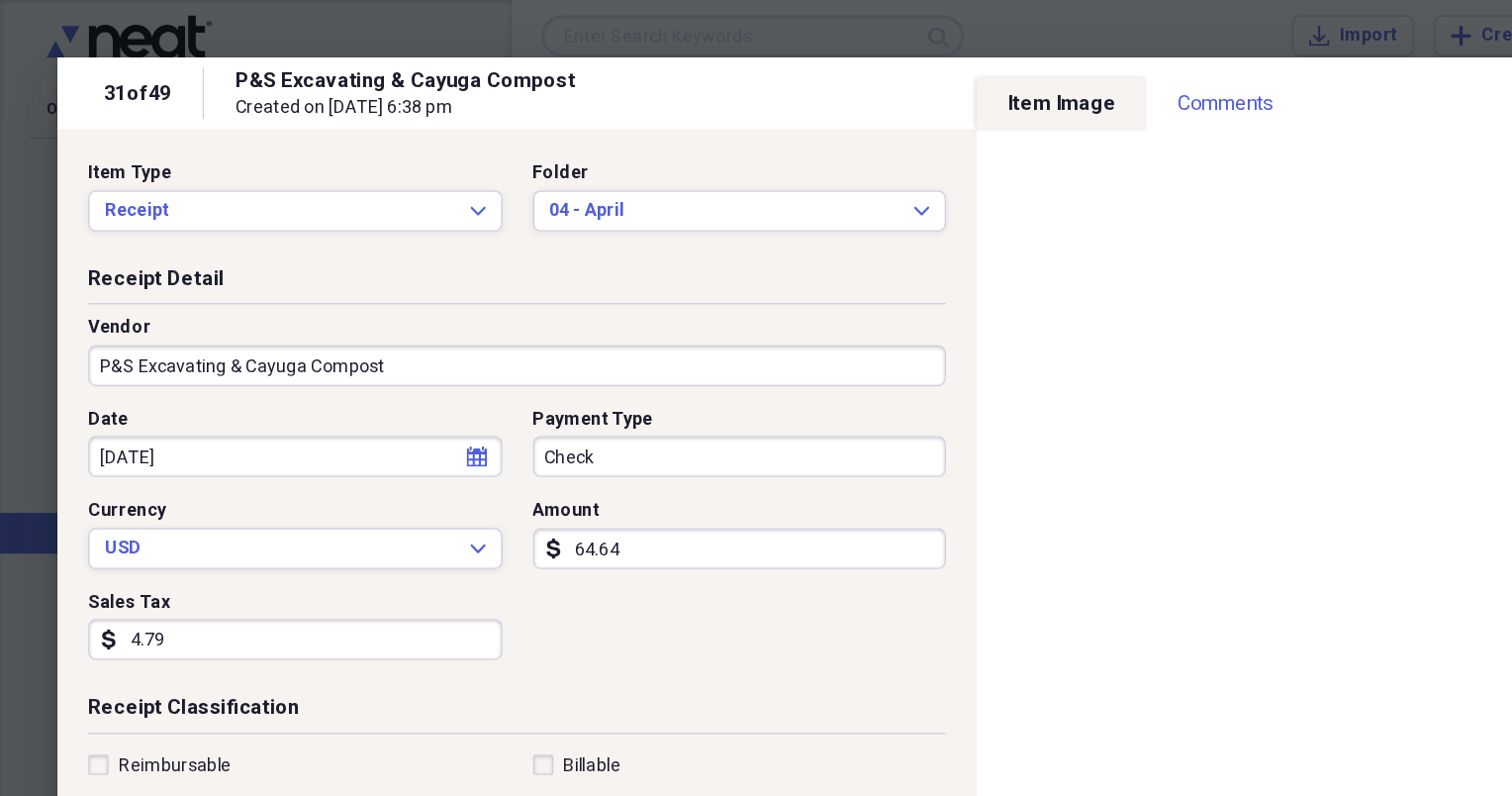 drag, startPoint x: 1062, startPoint y: 54, endPoint x: 996, endPoint y: 54, distance: 66 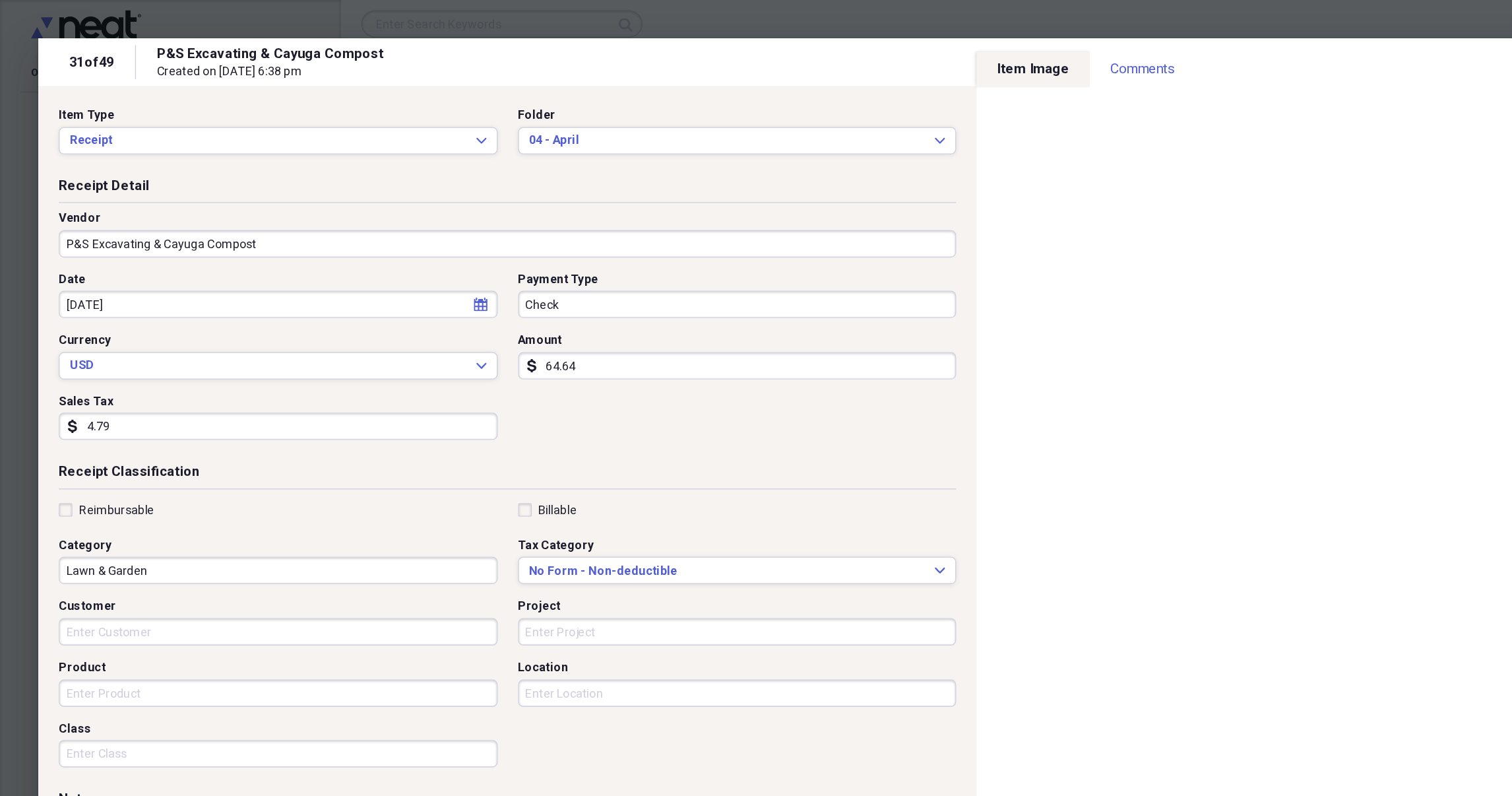 scroll, scrollTop: 1983, scrollLeft: 0, axis: vertical 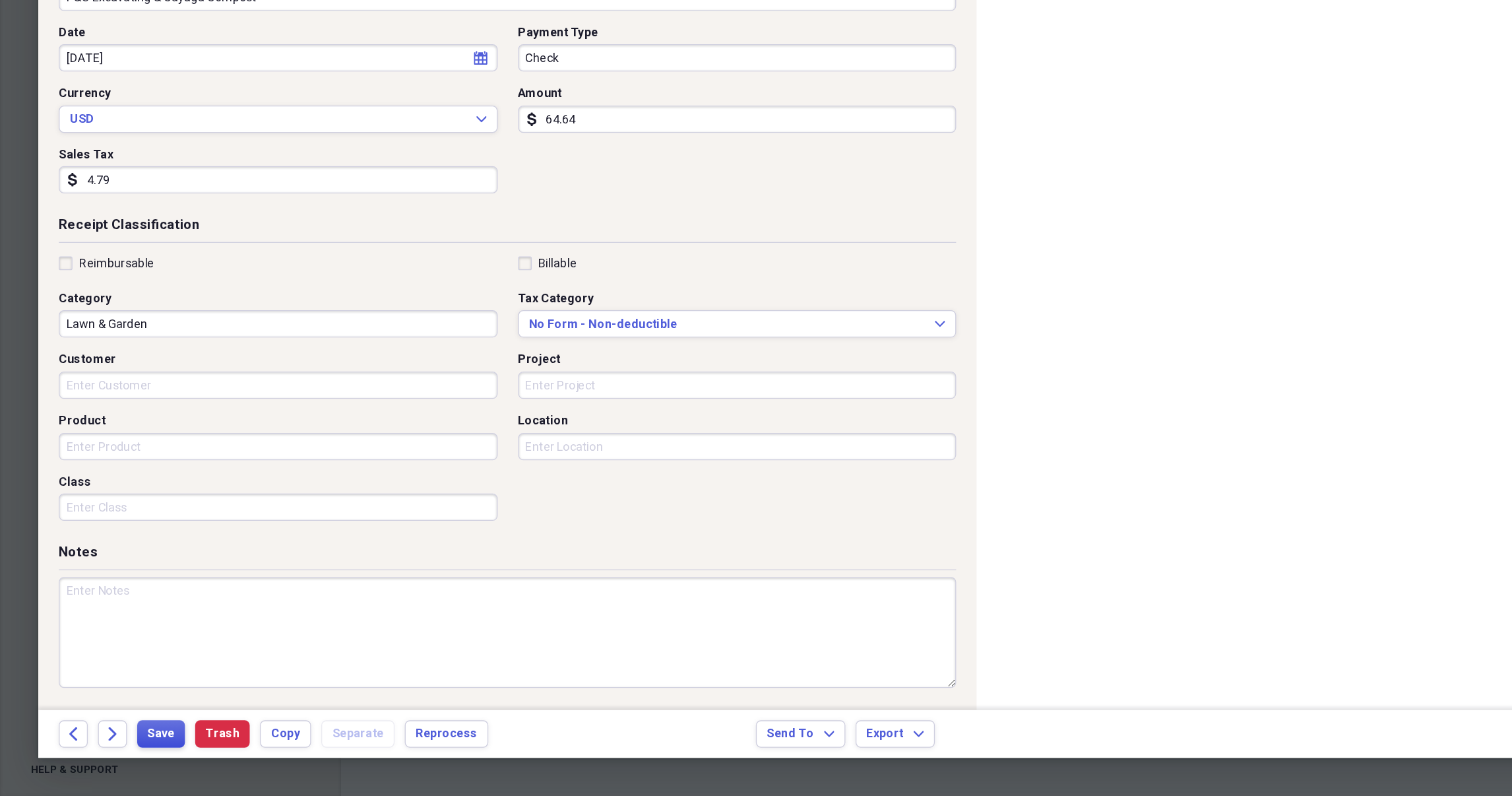 click on "Save" at bounding box center (125, 748) 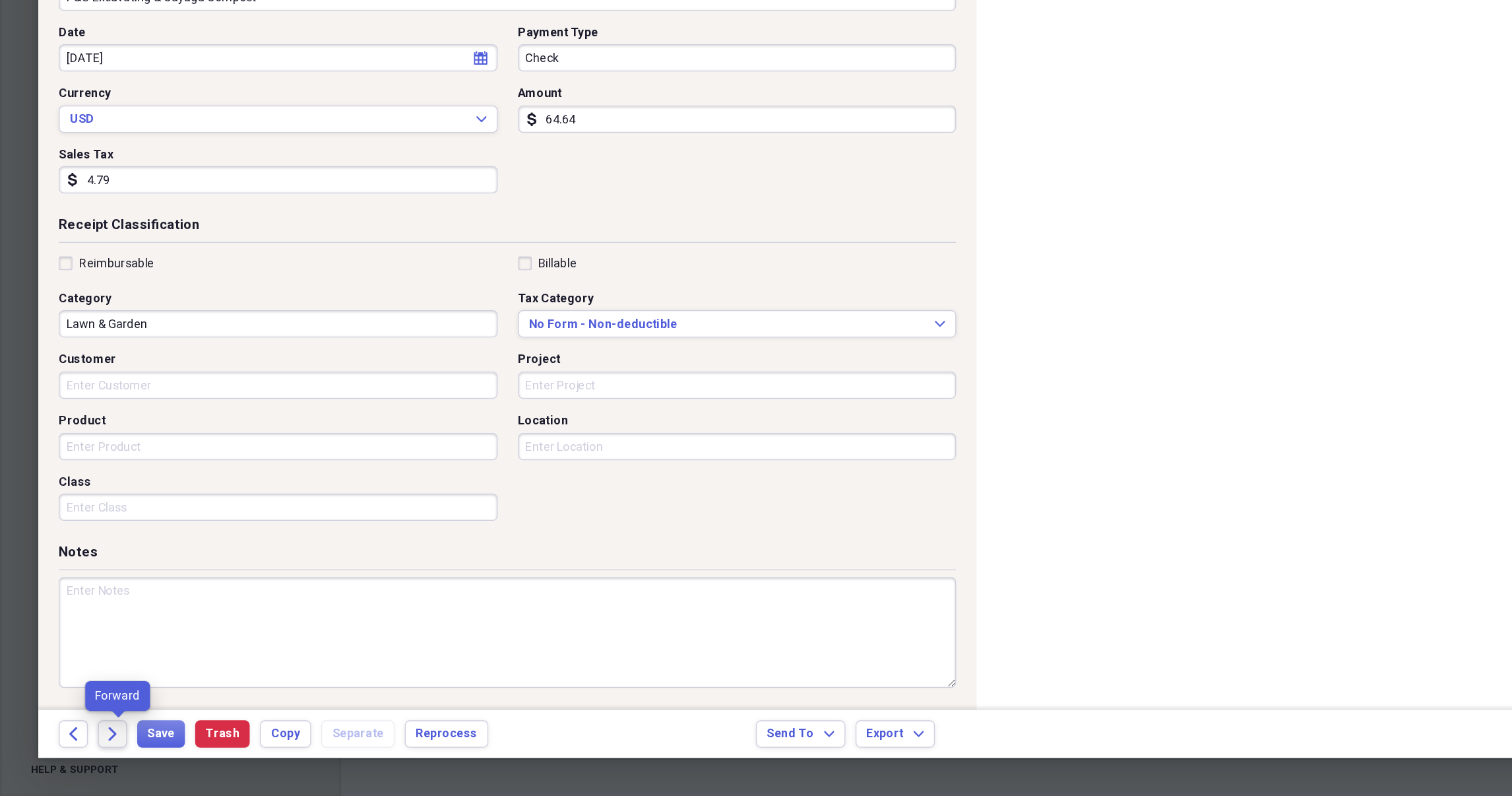 click on "Forward" 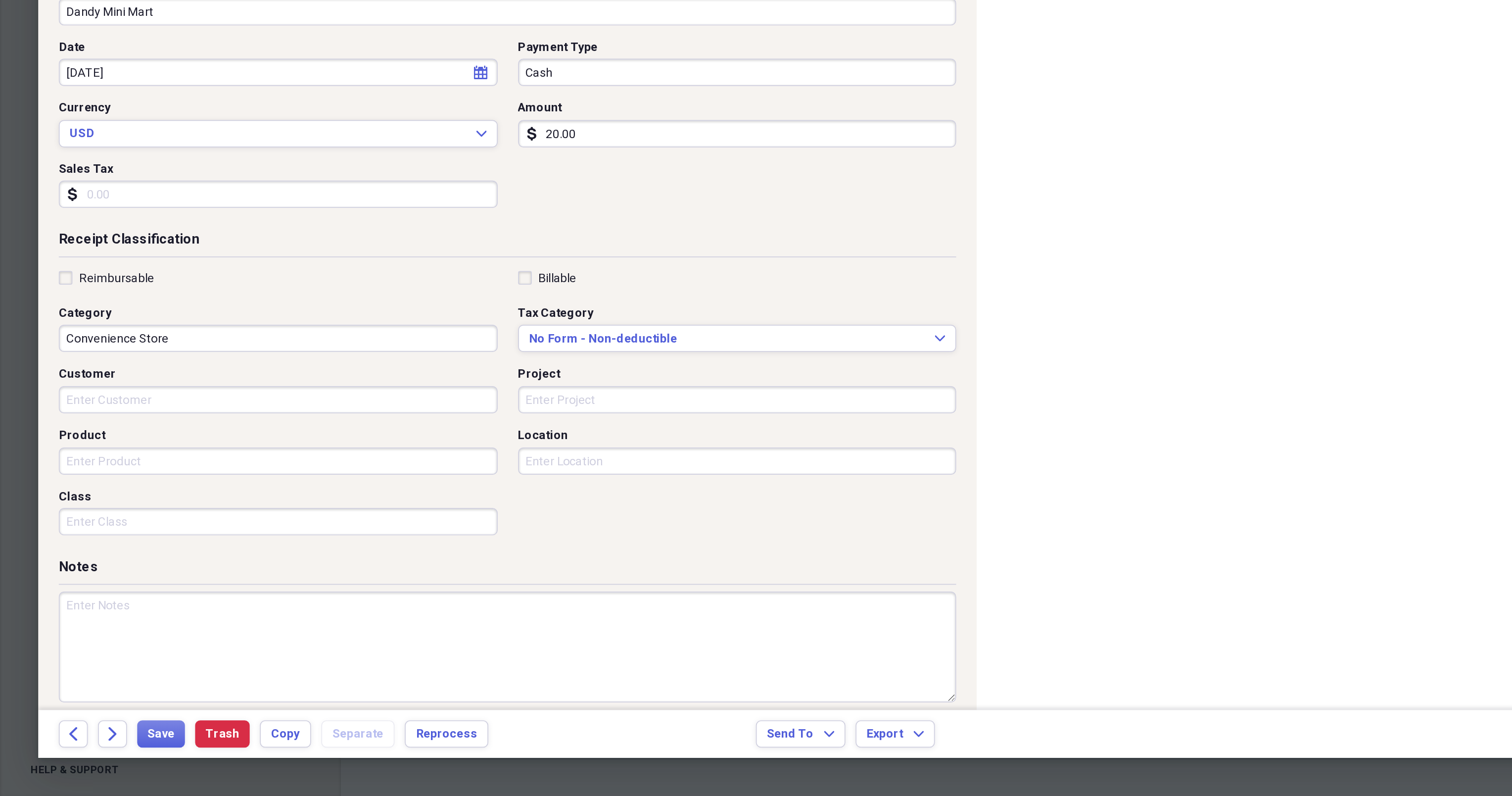 scroll, scrollTop: 0, scrollLeft: 0, axis: both 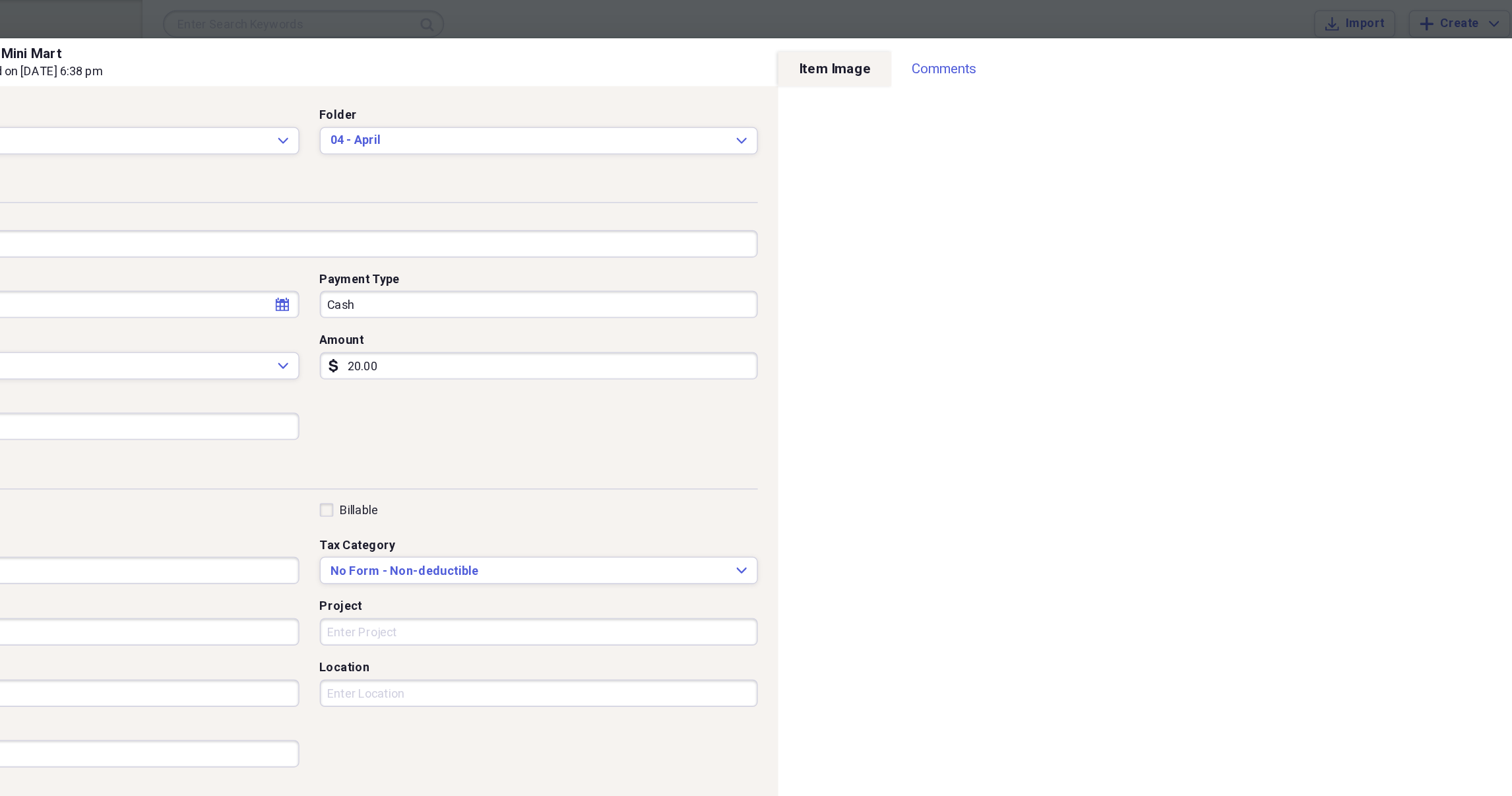 drag, startPoint x: 482, startPoint y: 81, endPoint x: 280, endPoint y: 362, distance: 346.0708 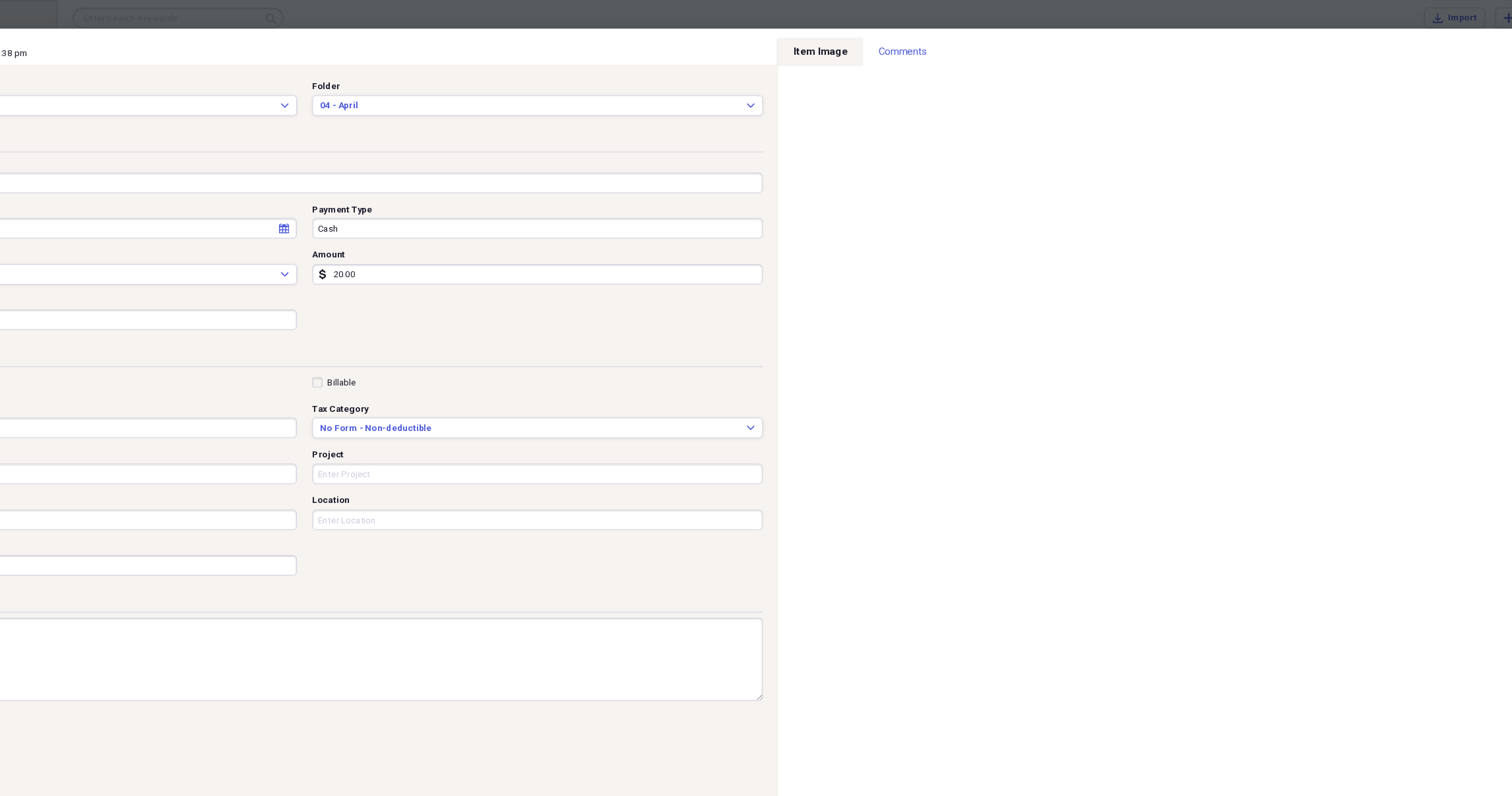 scroll, scrollTop: 1983, scrollLeft: 0, axis: vertical 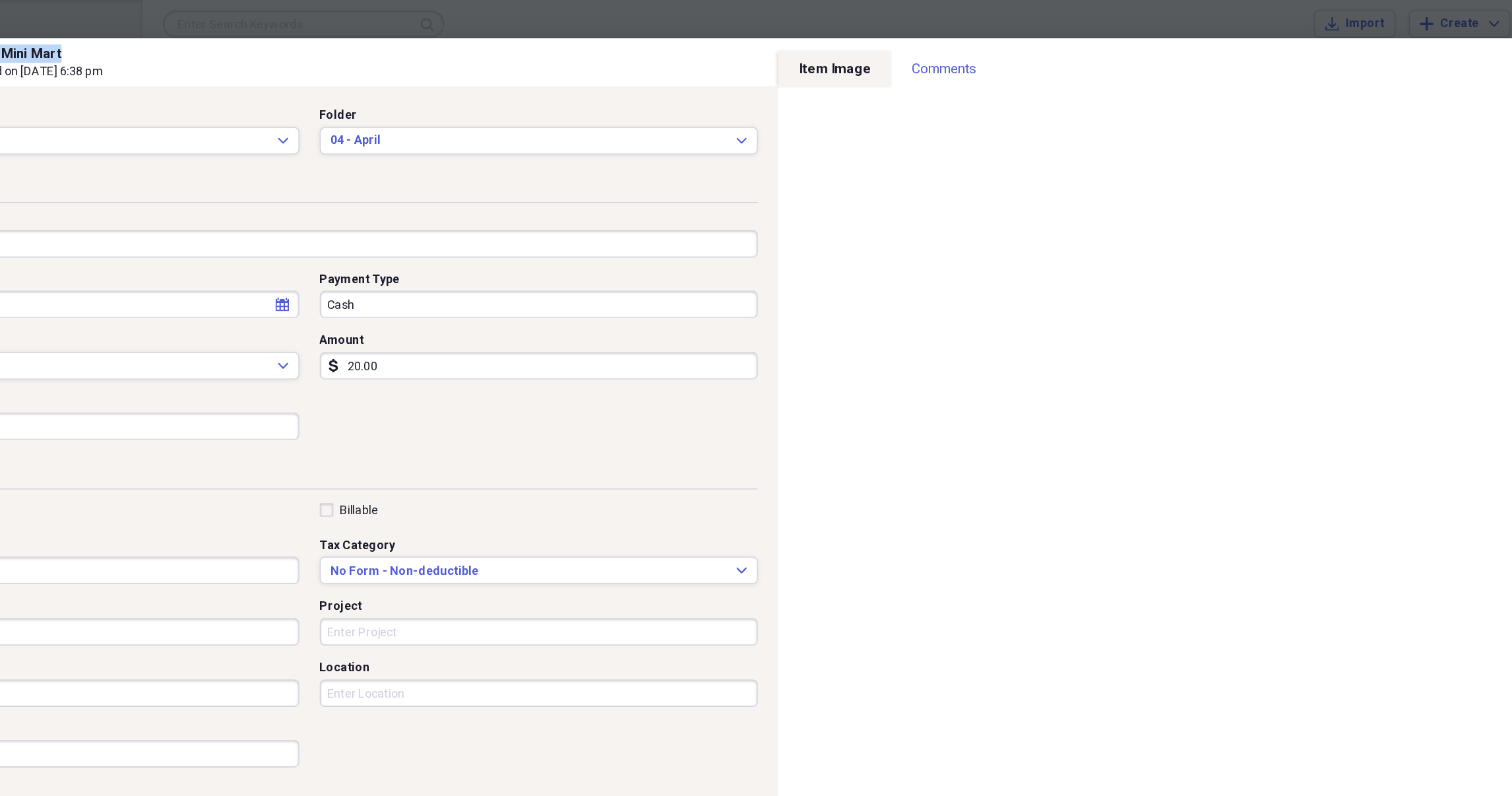 drag, startPoint x: 922, startPoint y: 38, endPoint x: 929, endPoint y: 4, distance: 34.71311 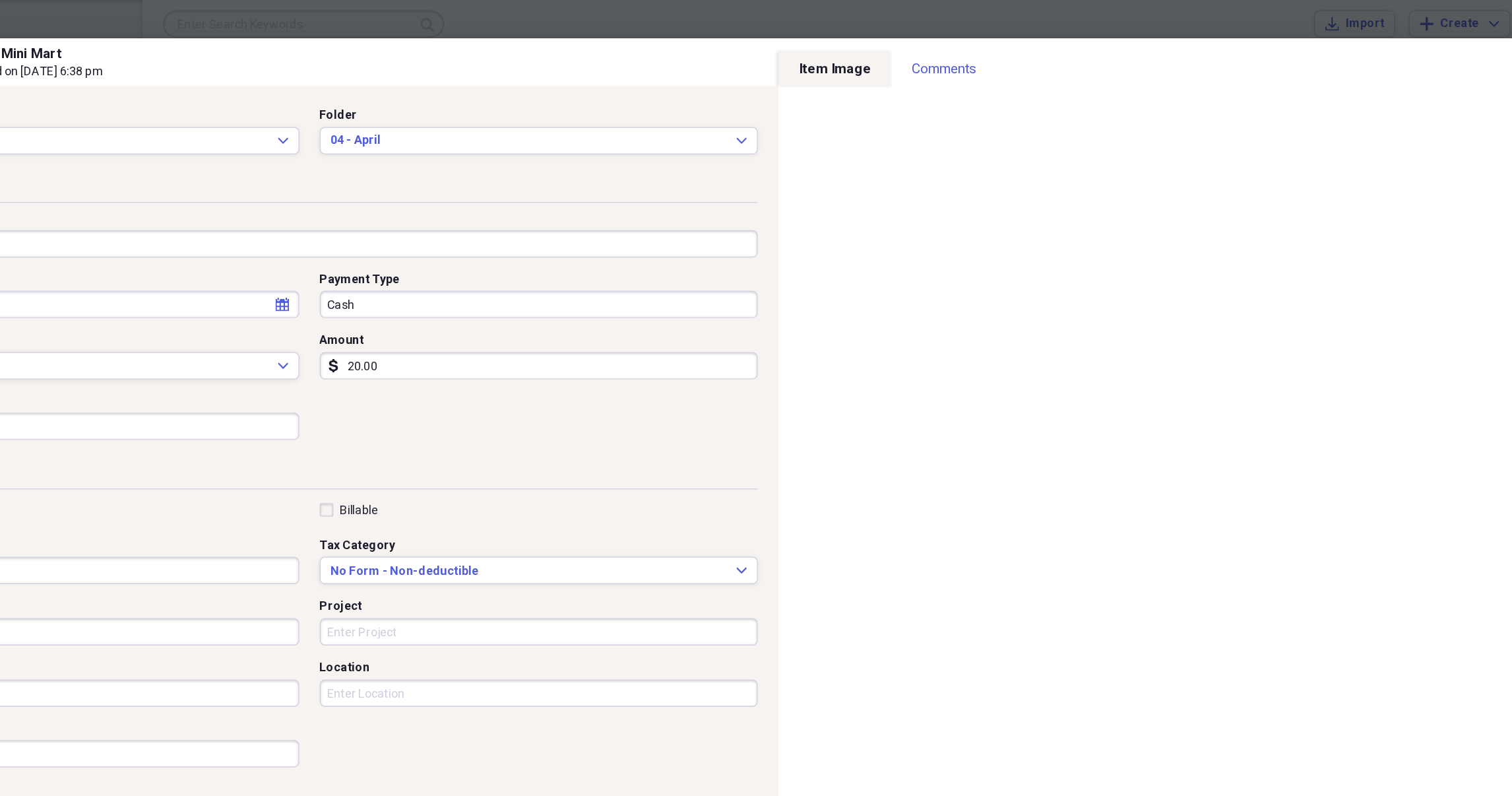 click on "20.00" at bounding box center [571, 283] 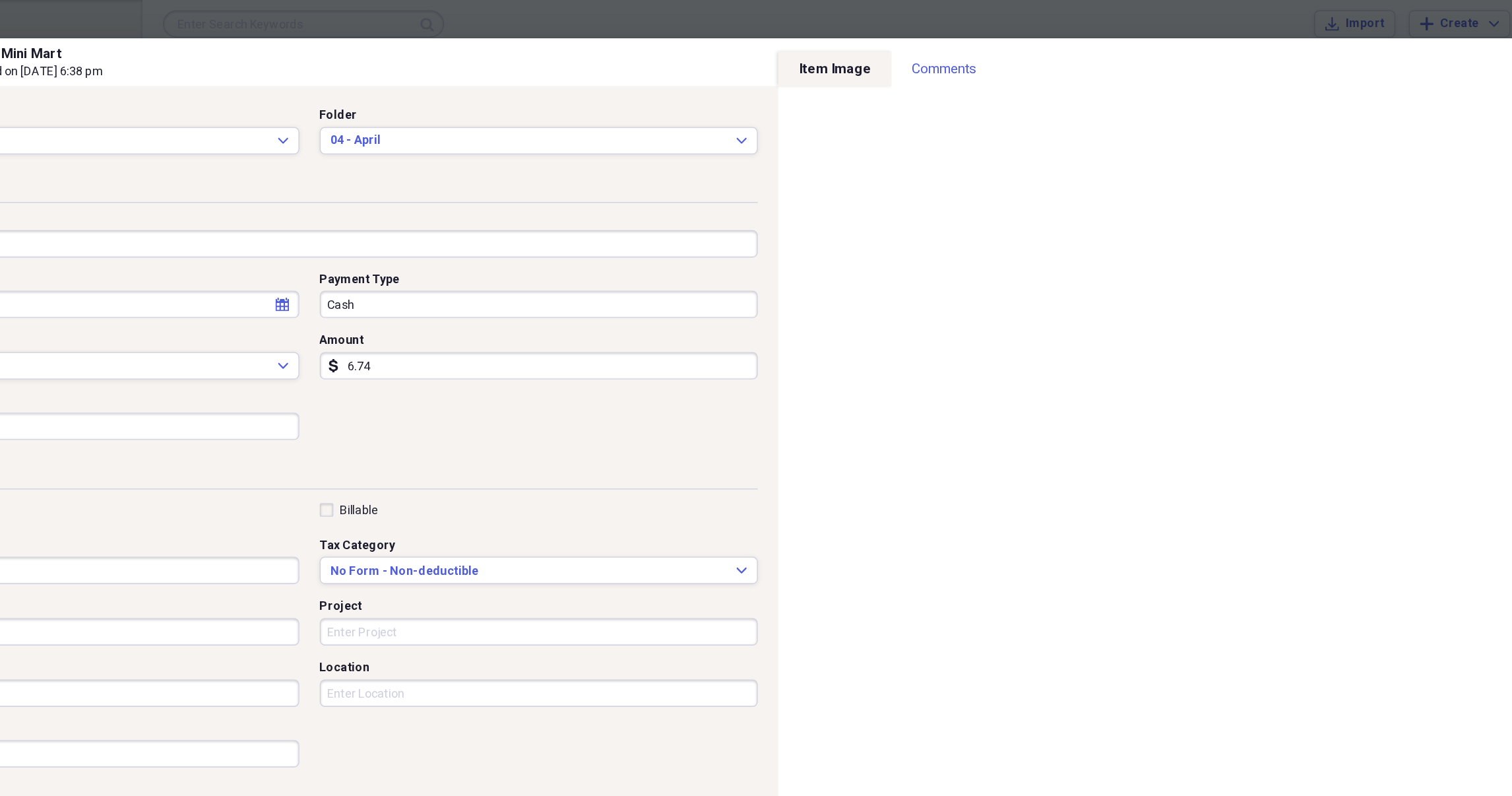 type on "6.74" 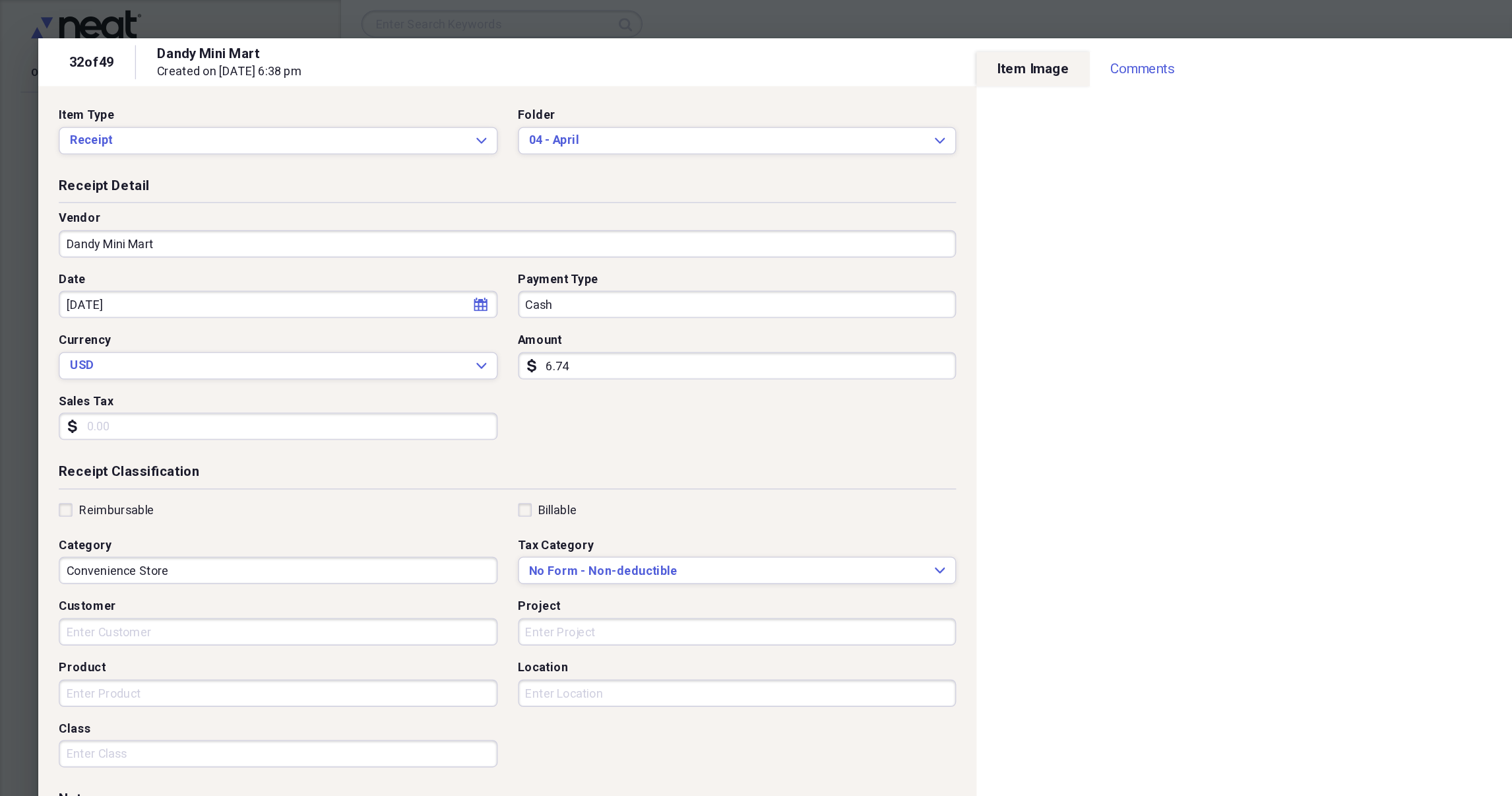 click on "Sales Tax" at bounding box center [215, 330] 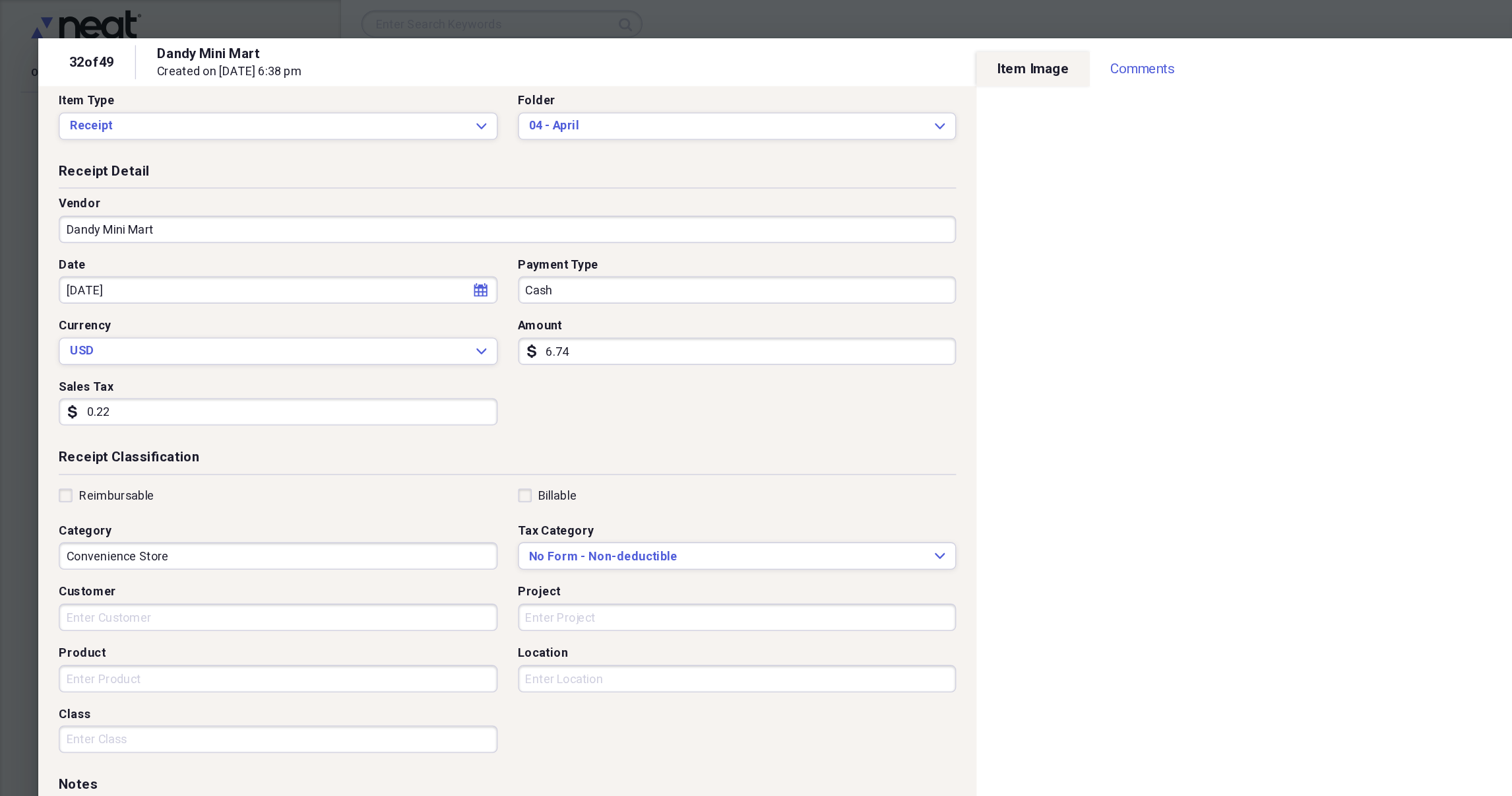 scroll, scrollTop: 24, scrollLeft: 0, axis: vertical 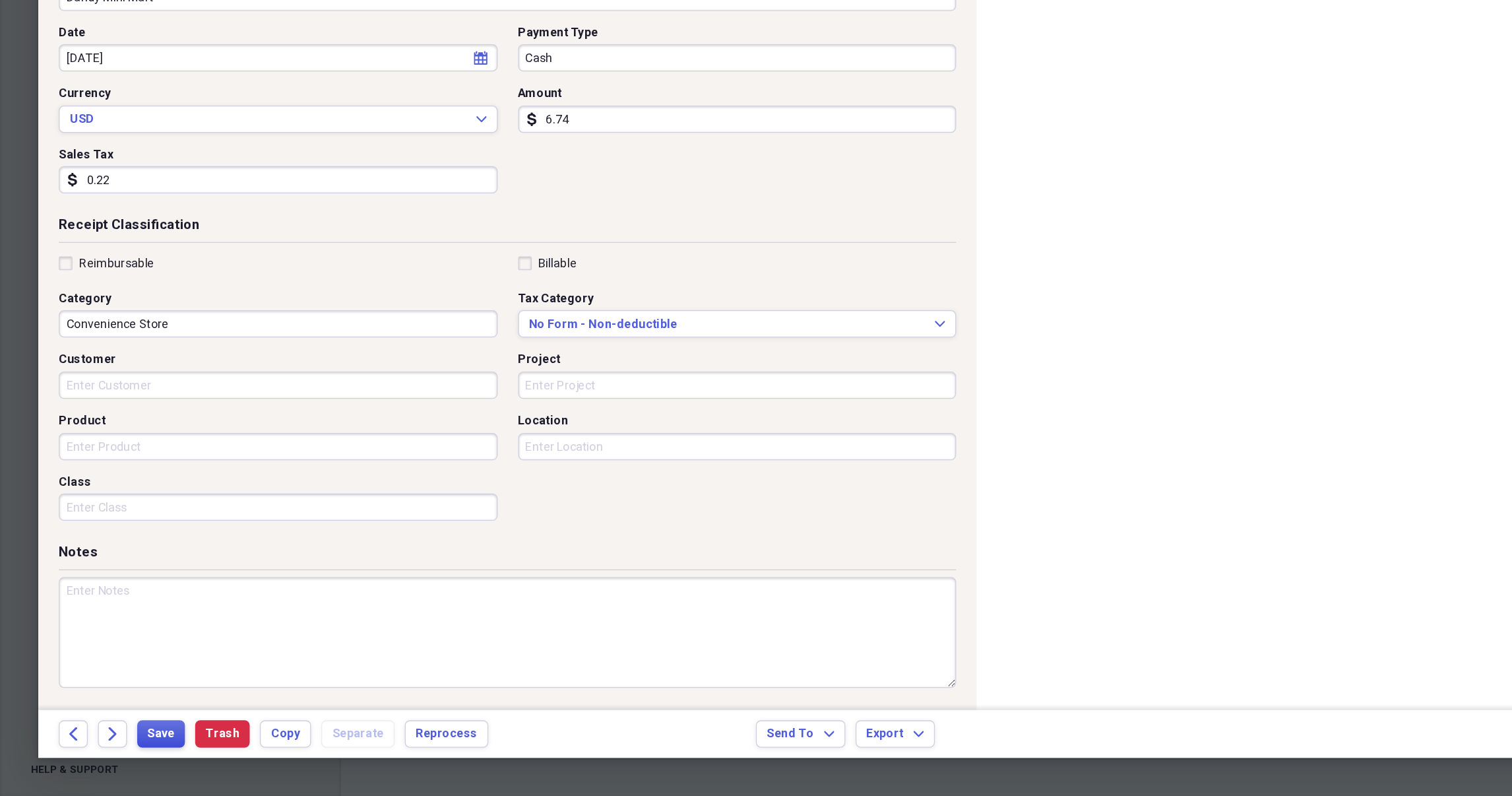 type on "0.22" 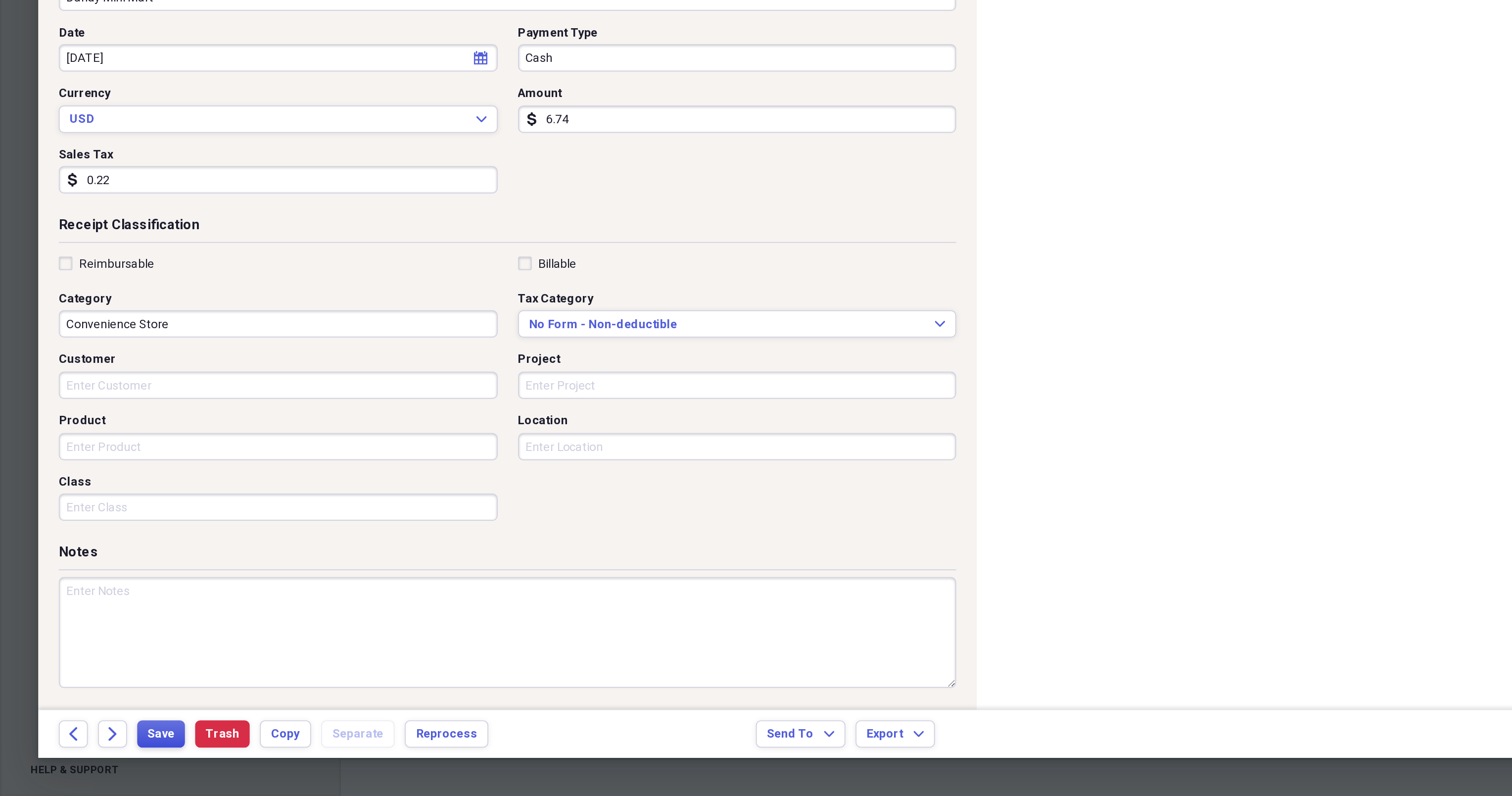 scroll, scrollTop: 0, scrollLeft: 0, axis: both 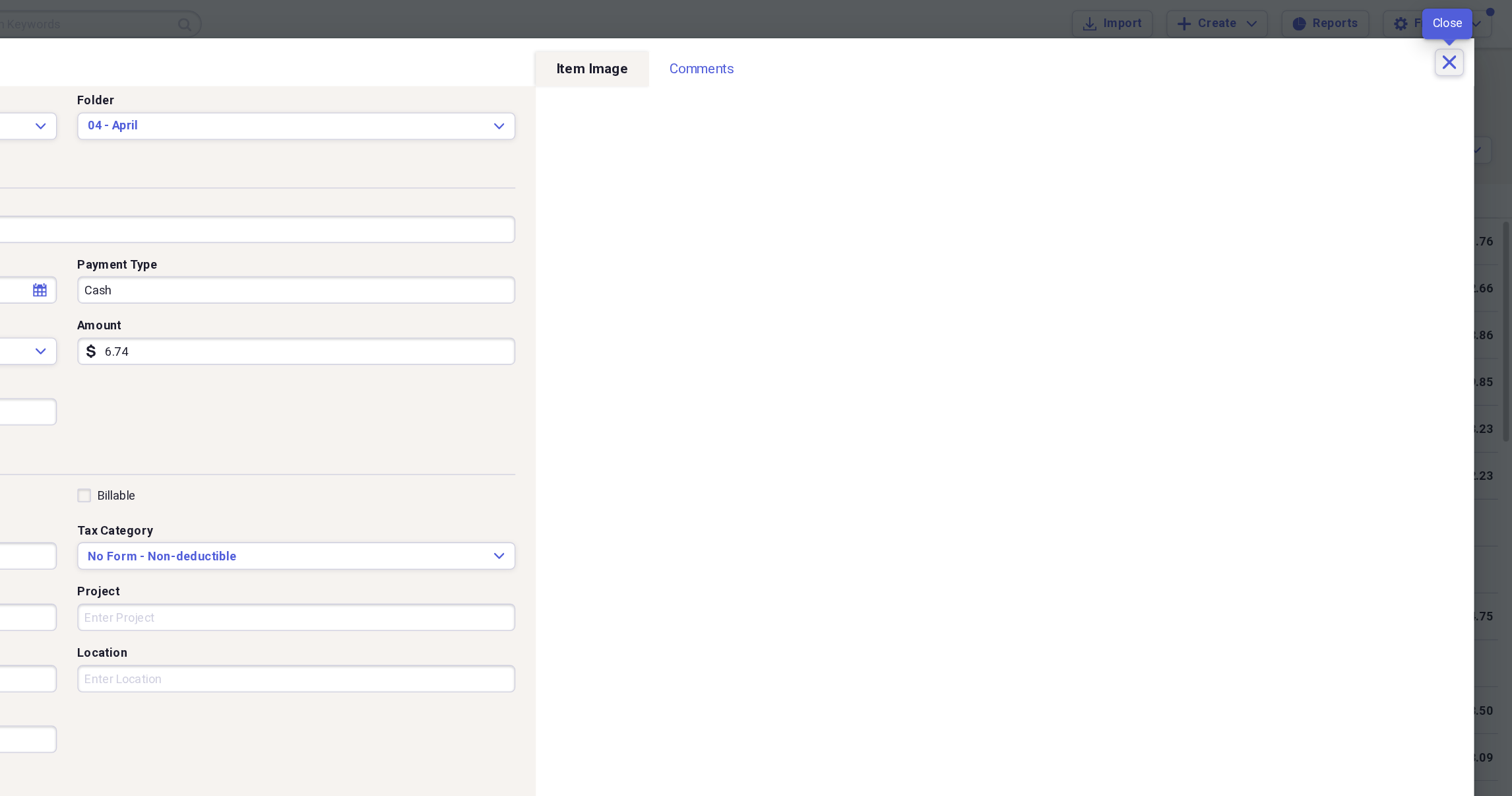 click on "Close" 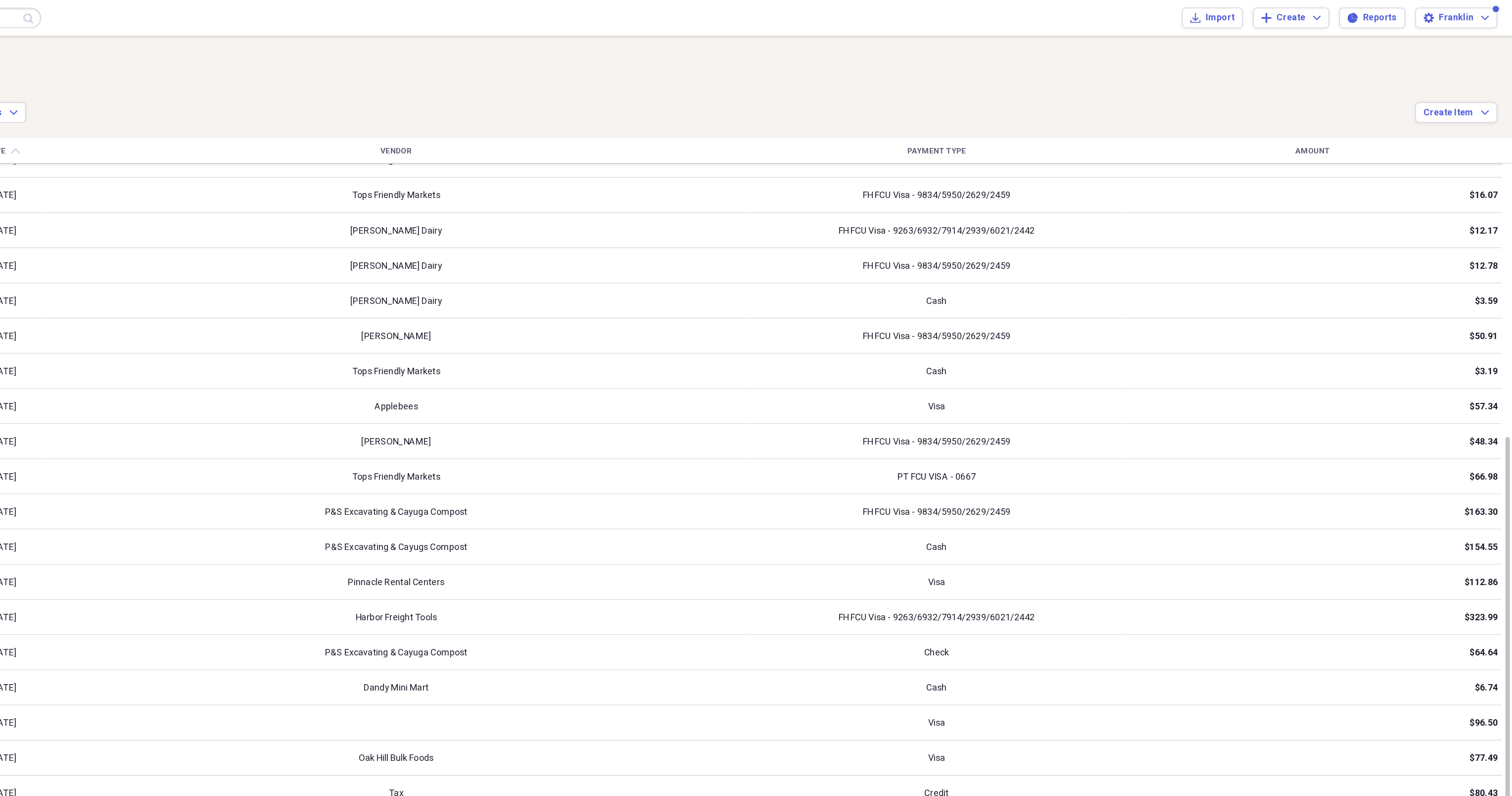 scroll, scrollTop: 1487, scrollLeft: 0, axis: vertical 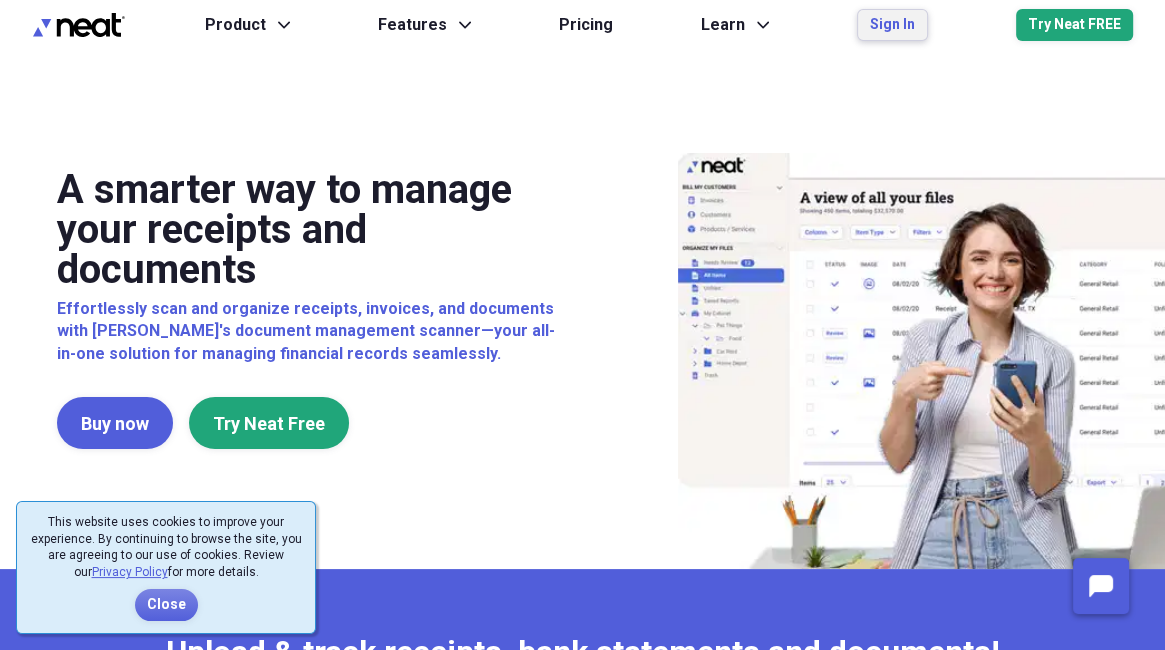 click on "Sign In" at bounding box center [892, 25] 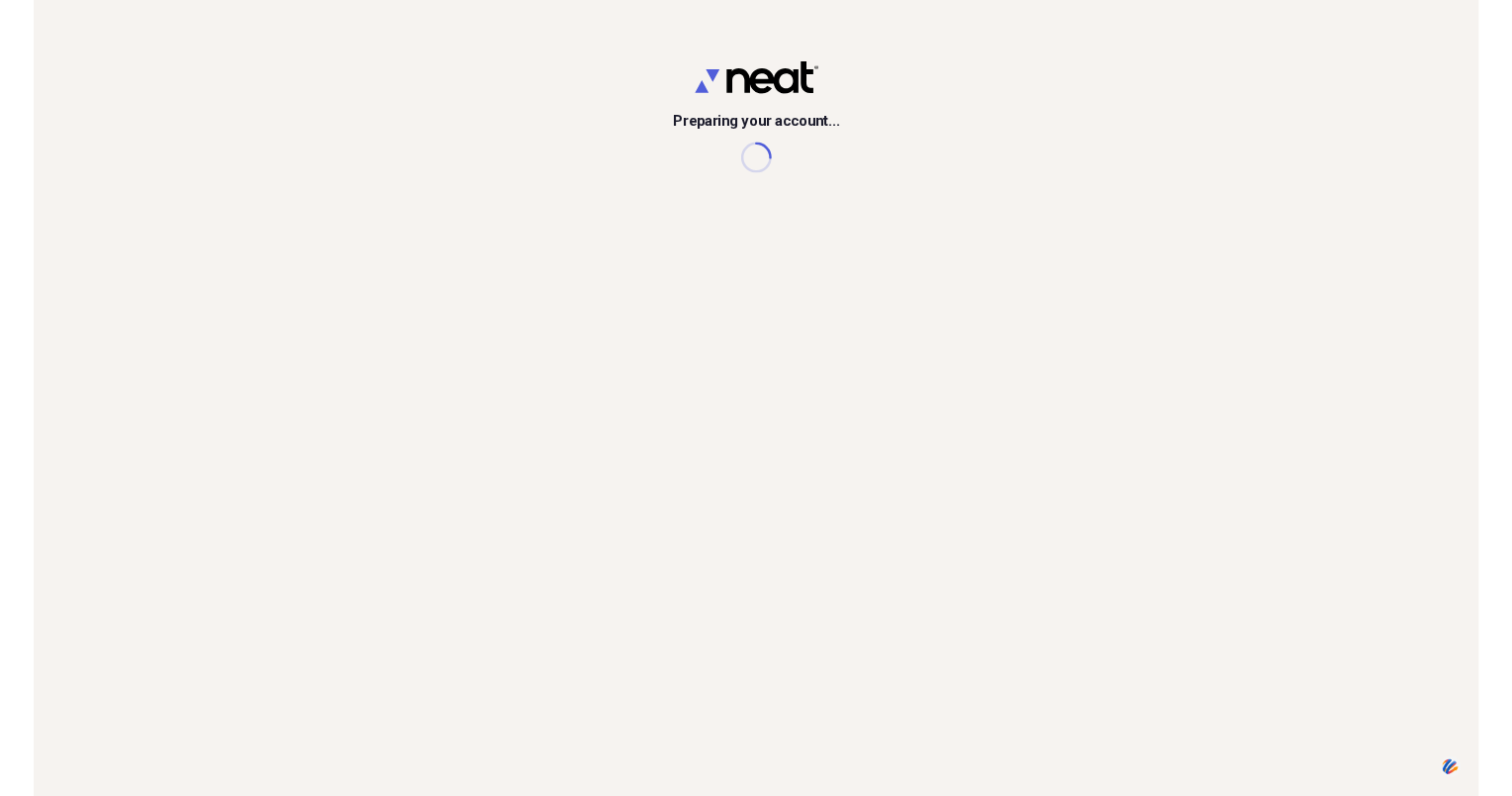 scroll, scrollTop: 0, scrollLeft: 0, axis: both 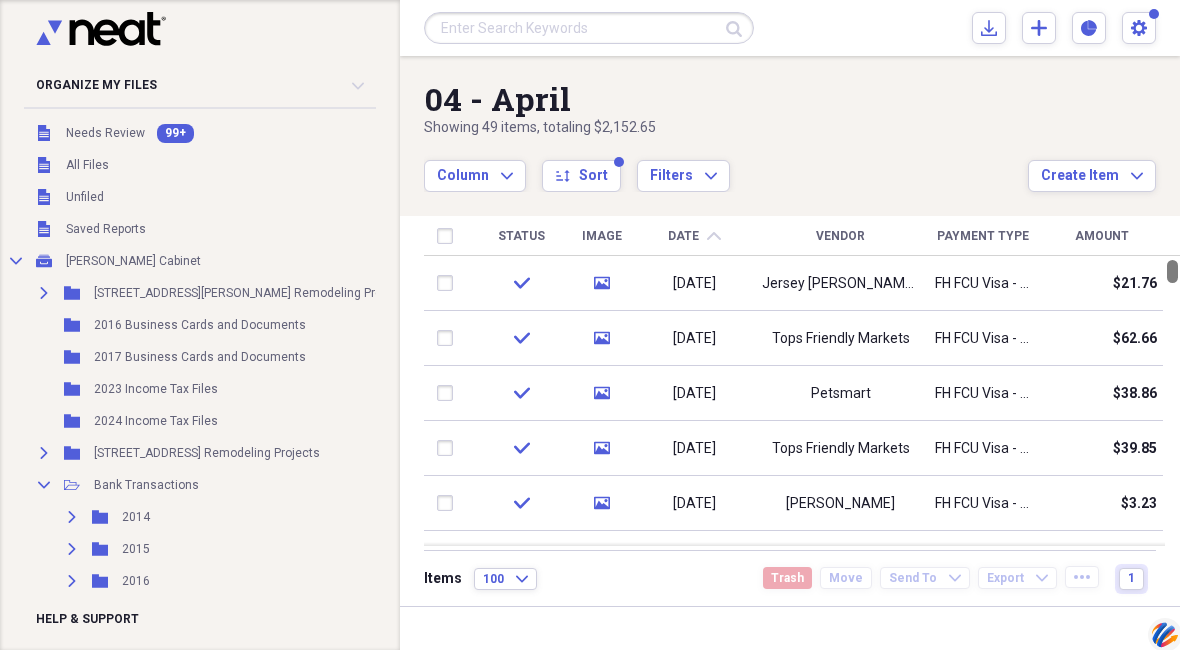 drag, startPoint x: 1166, startPoint y: 526, endPoint x: 1170, endPoint y: 205, distance: 321.02493 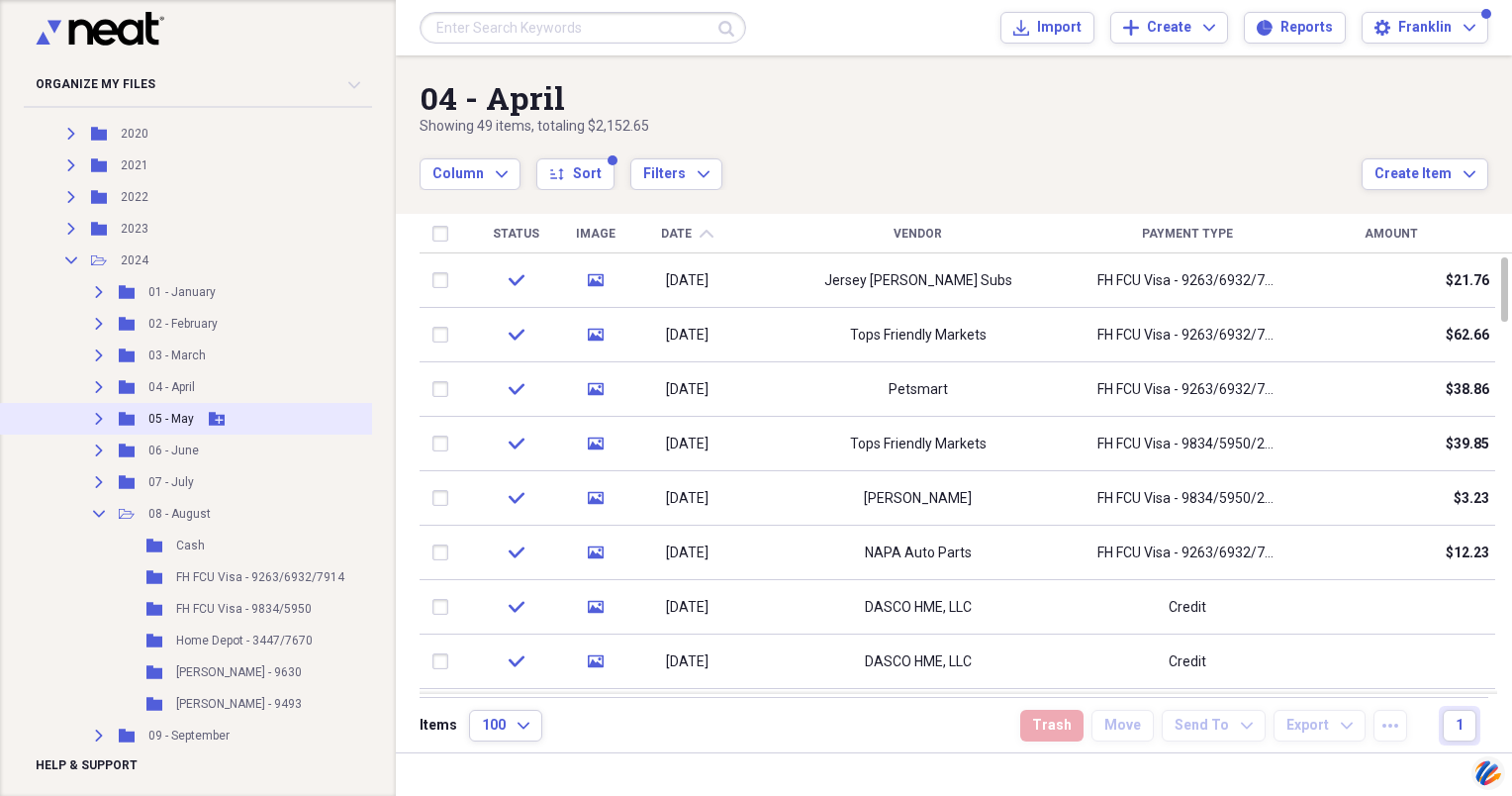 scroll, scrollTop: 2673, scrollLeft: 0, axis: vertical 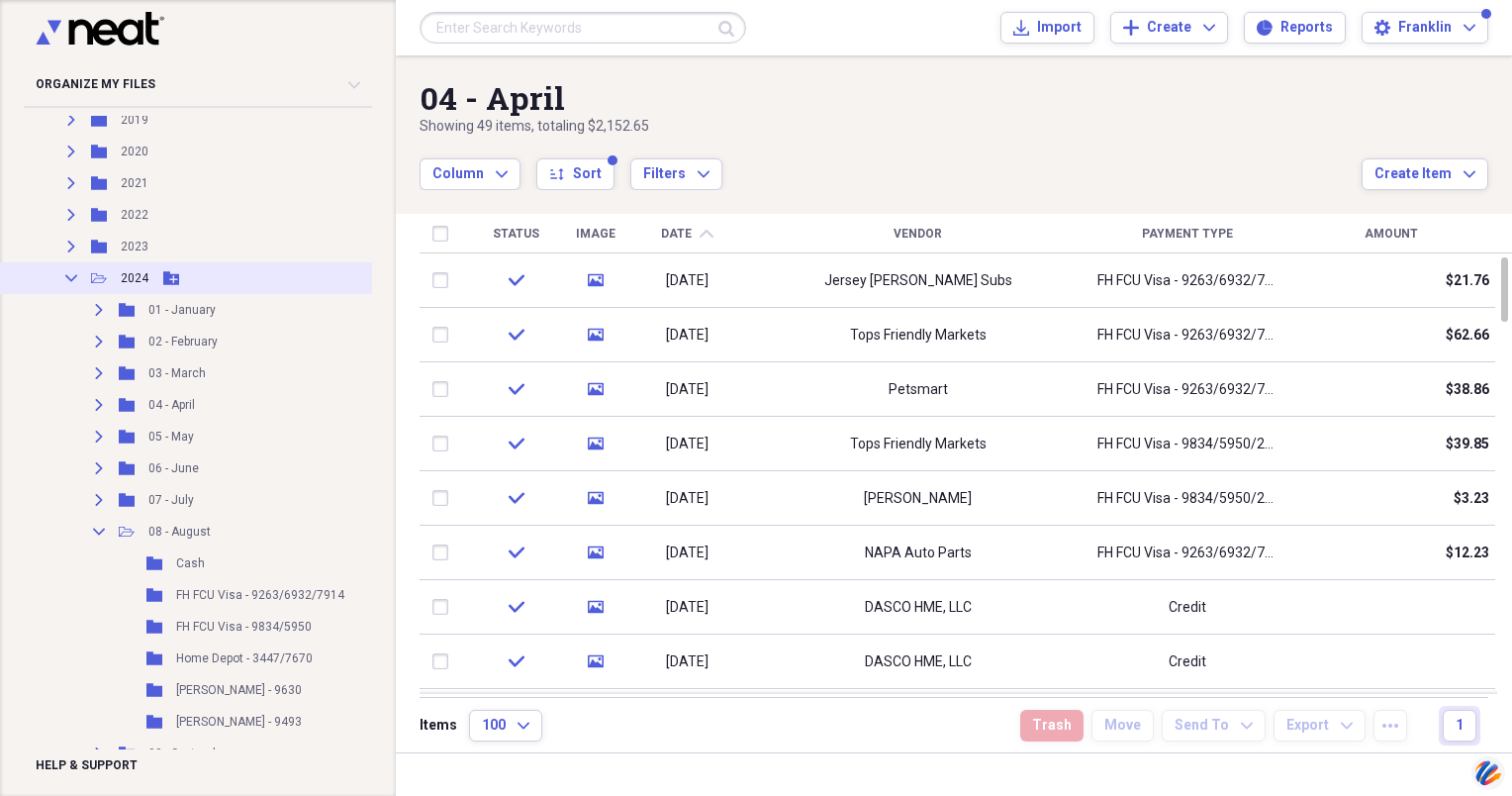 click on "Collapse" 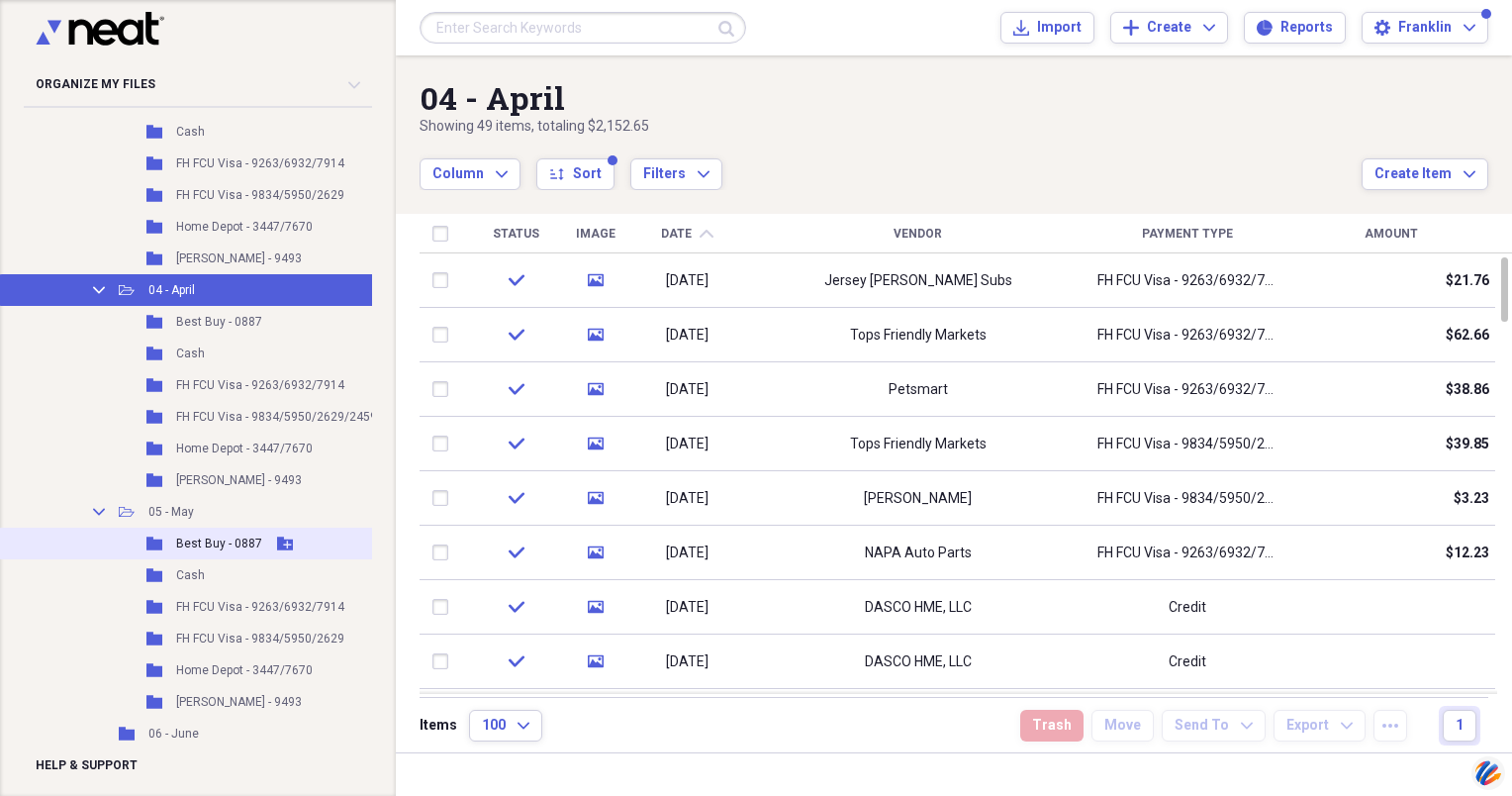 scroll, scrollTop: 3069, scrollLeft: 0, axis: vertical 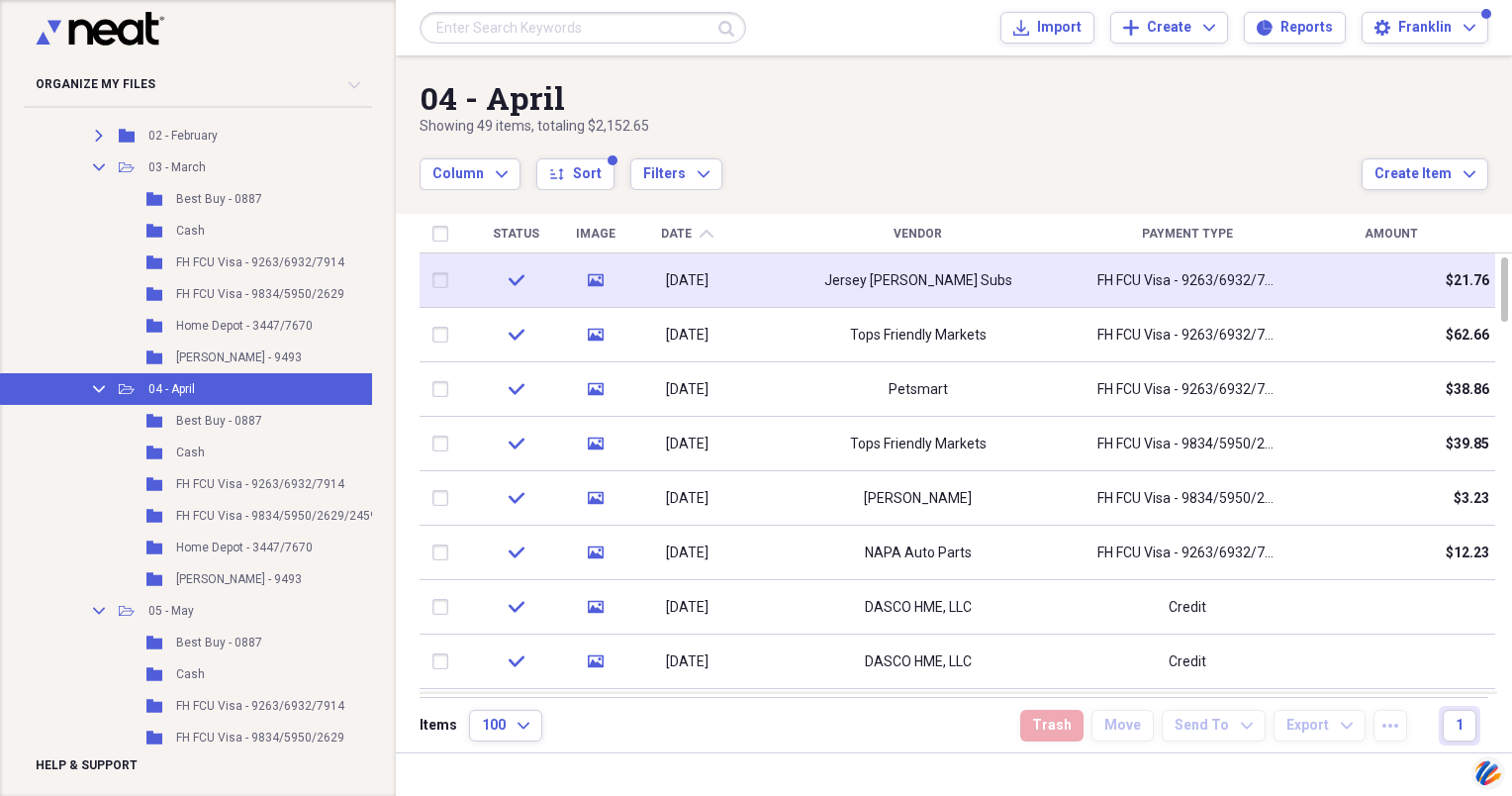 click on "Jersey [PERSON_NAME] Subs" at bounding box center [918, 281] 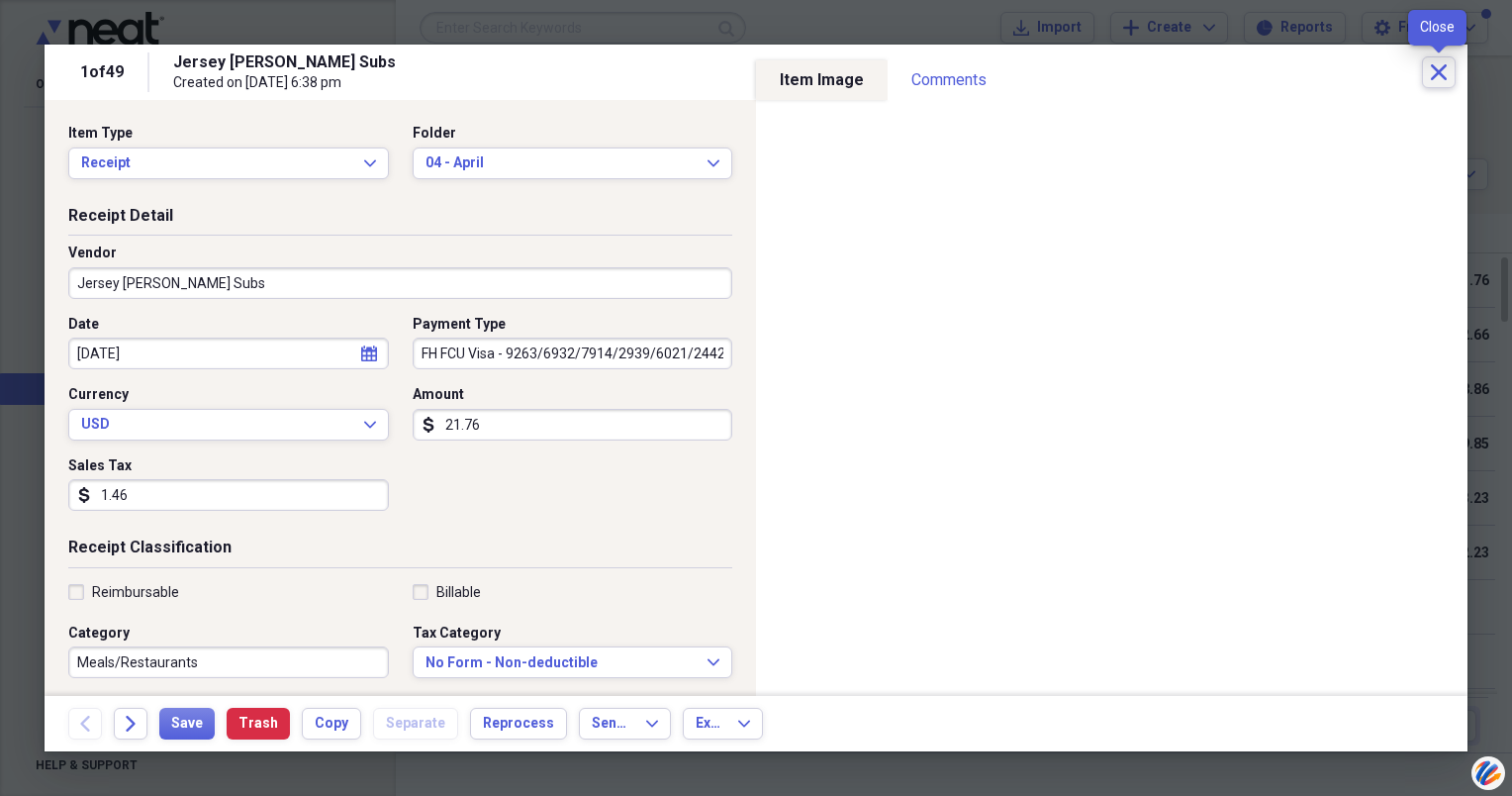 click on "Close" at bounding box center [1439, 72] 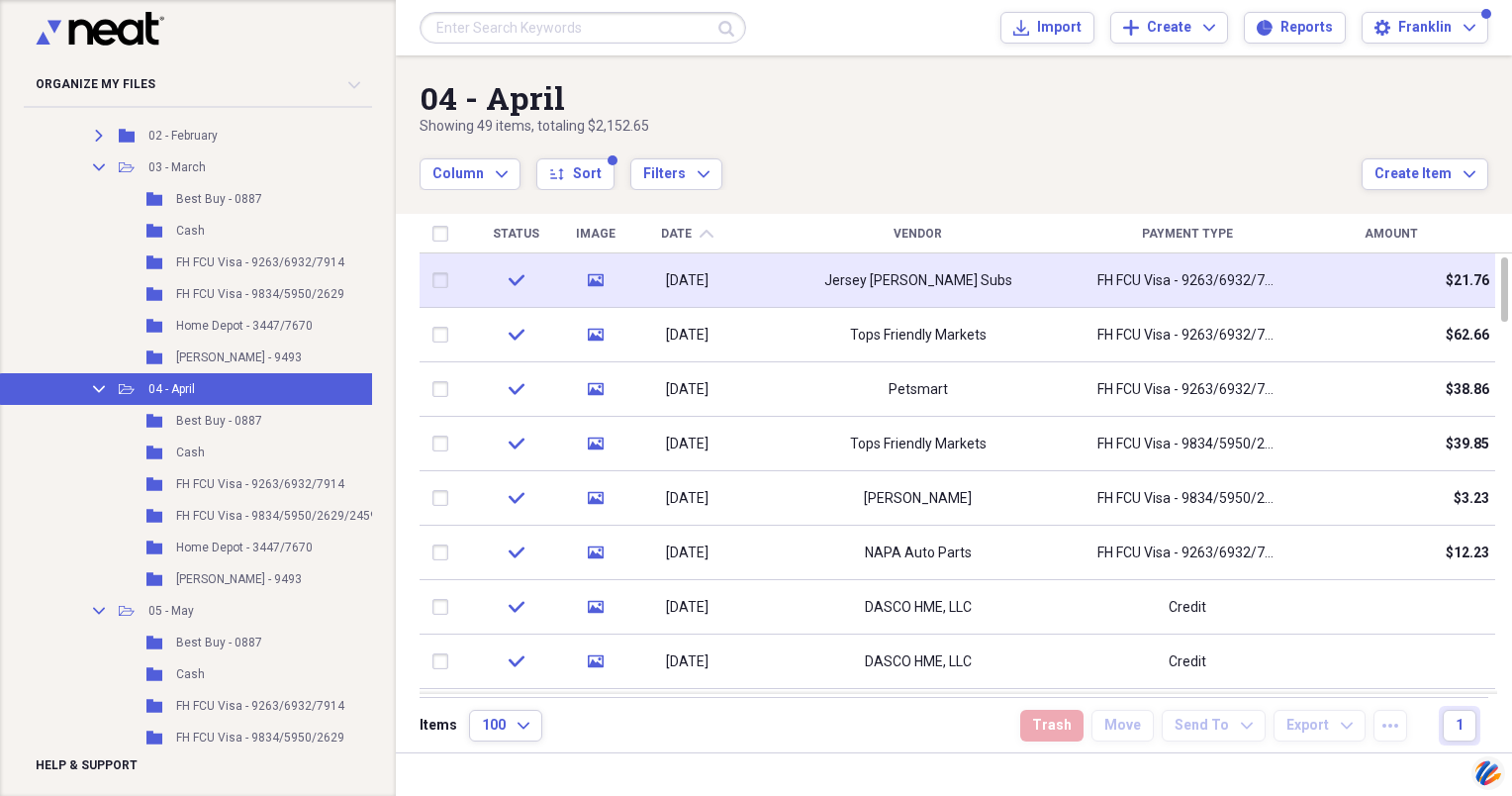 click at bounding box center (444, 280) 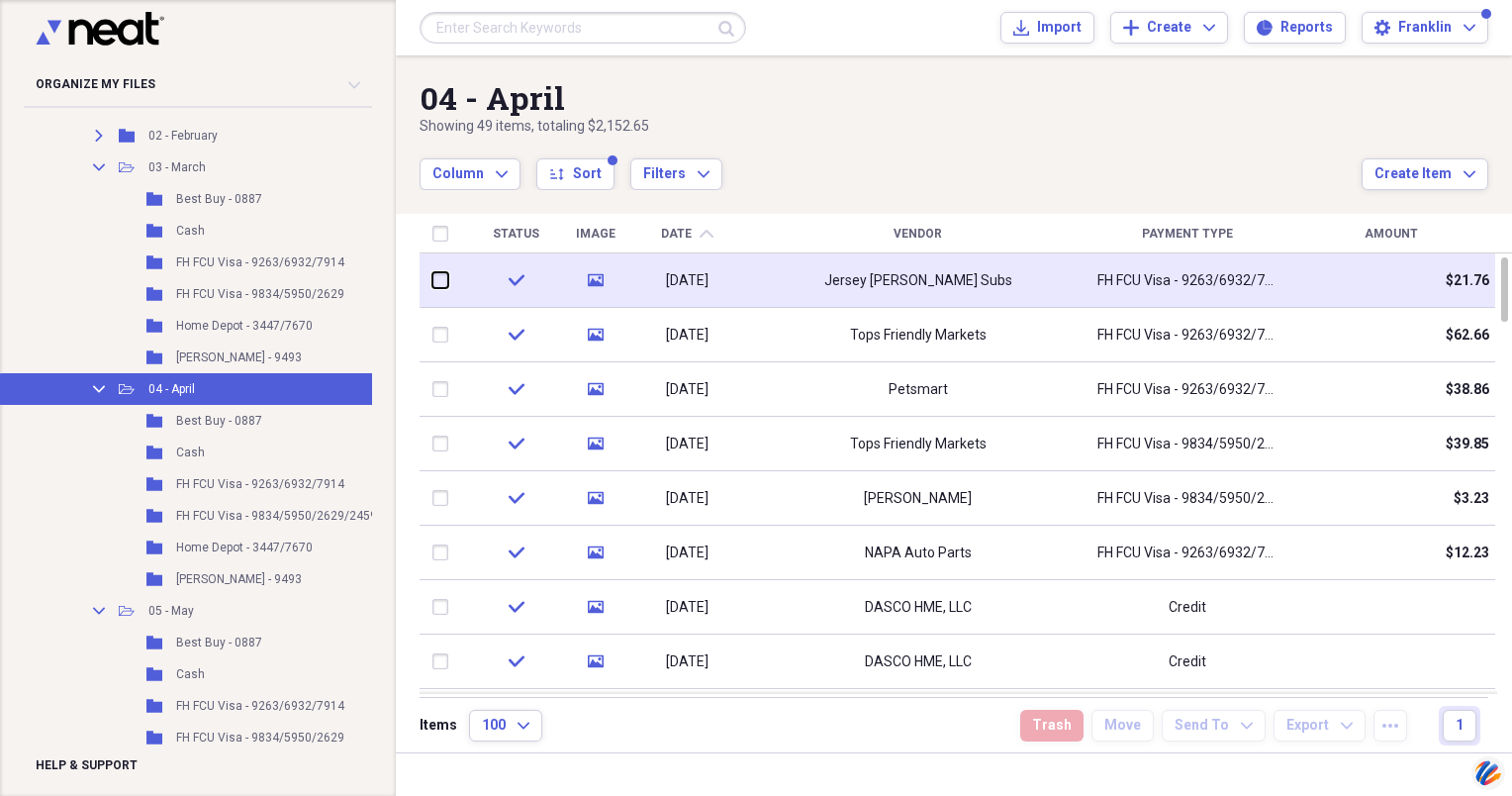 click at bounding box center [432, 280] 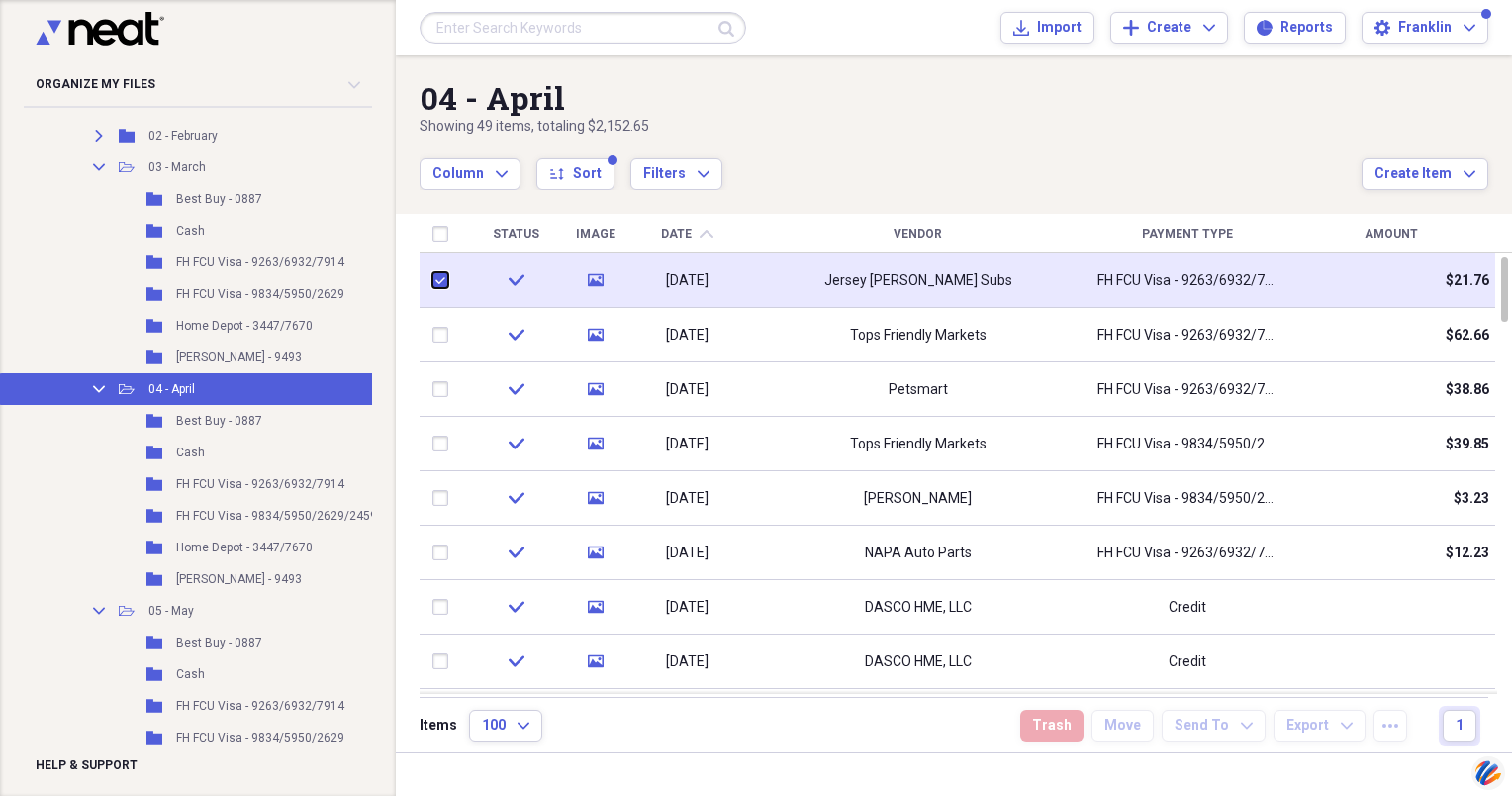 checkbox on "true" 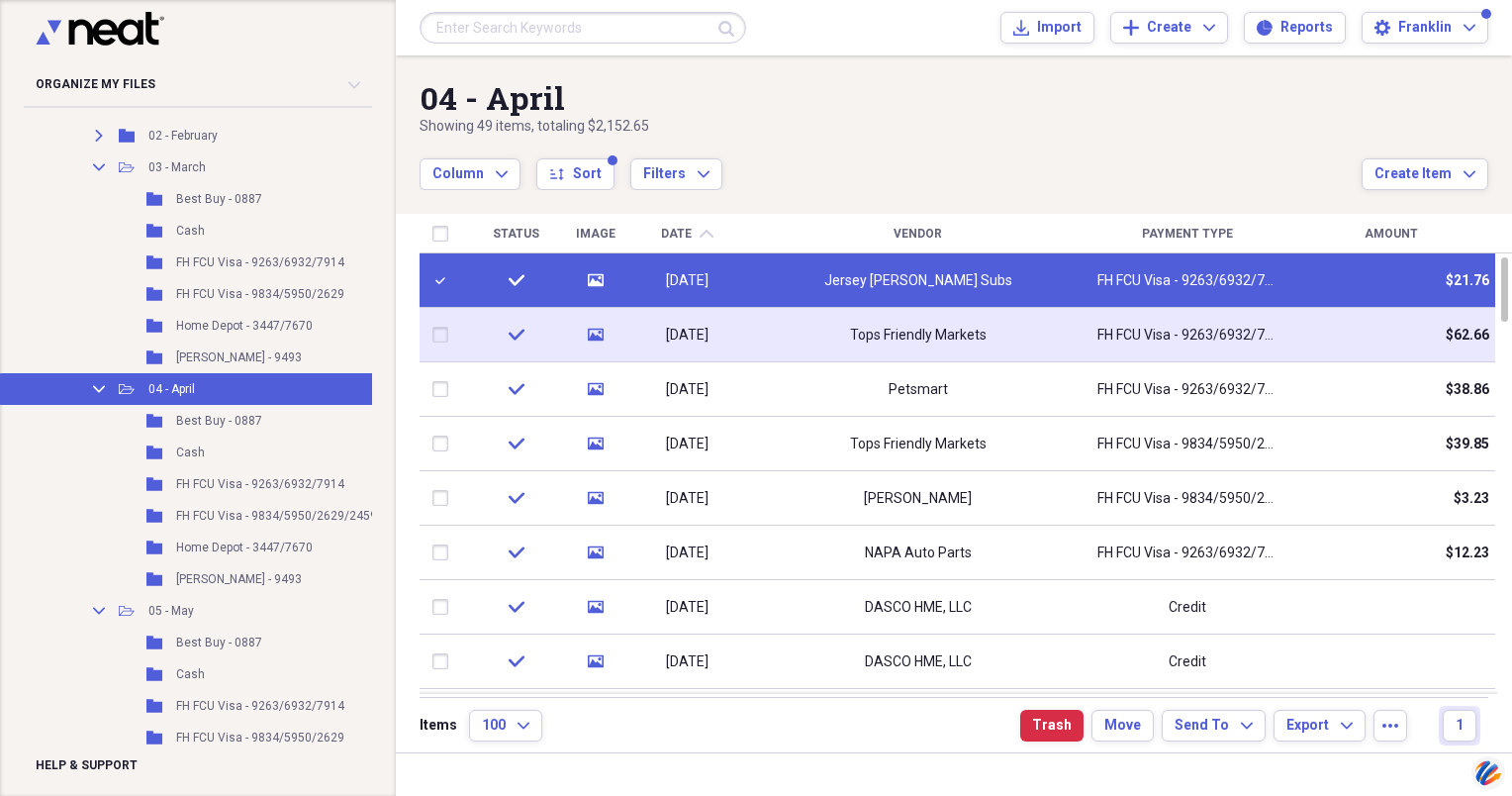 click at bounding box center [444, 335] 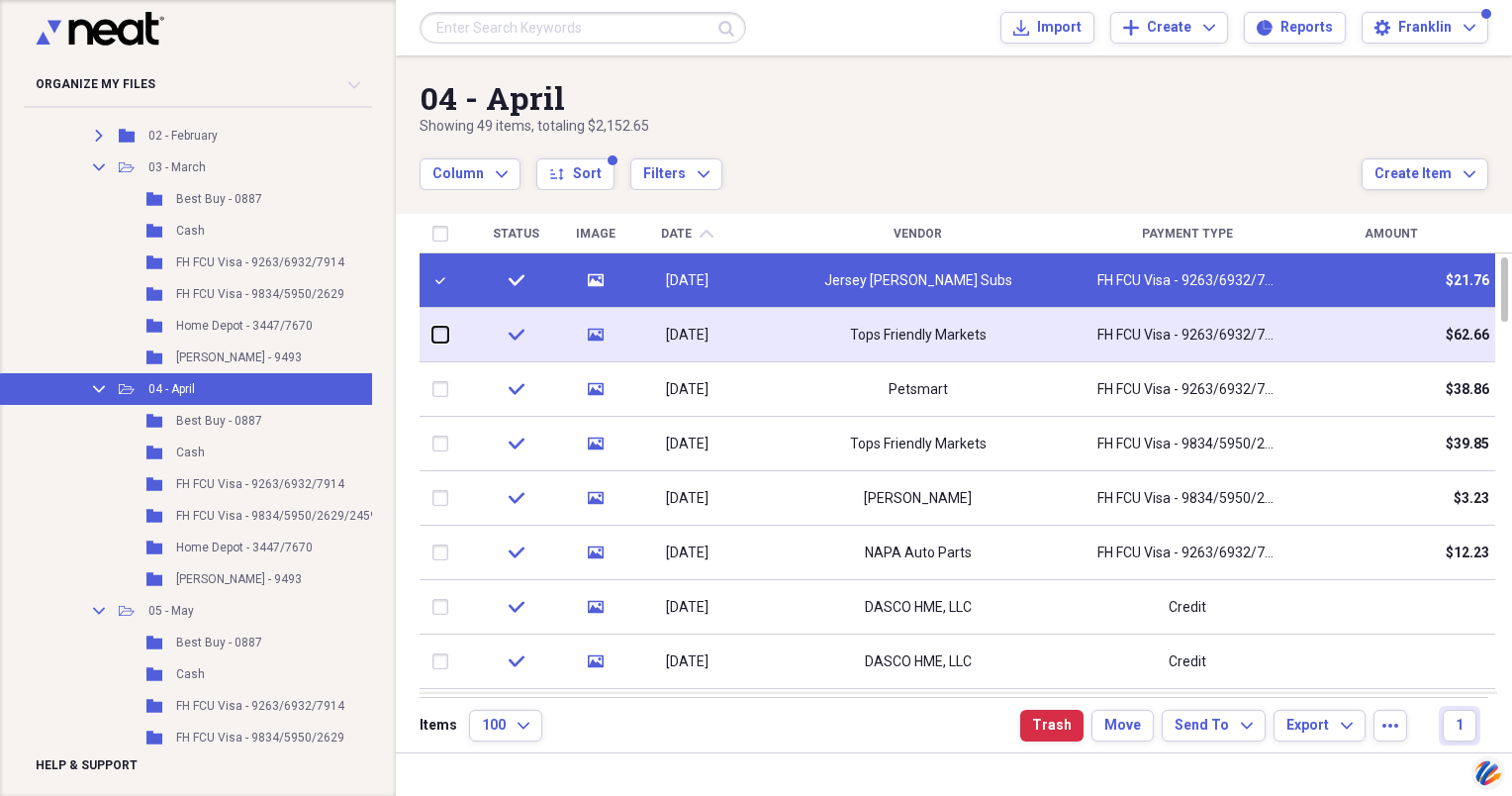 click at bounding box center [432, 335] 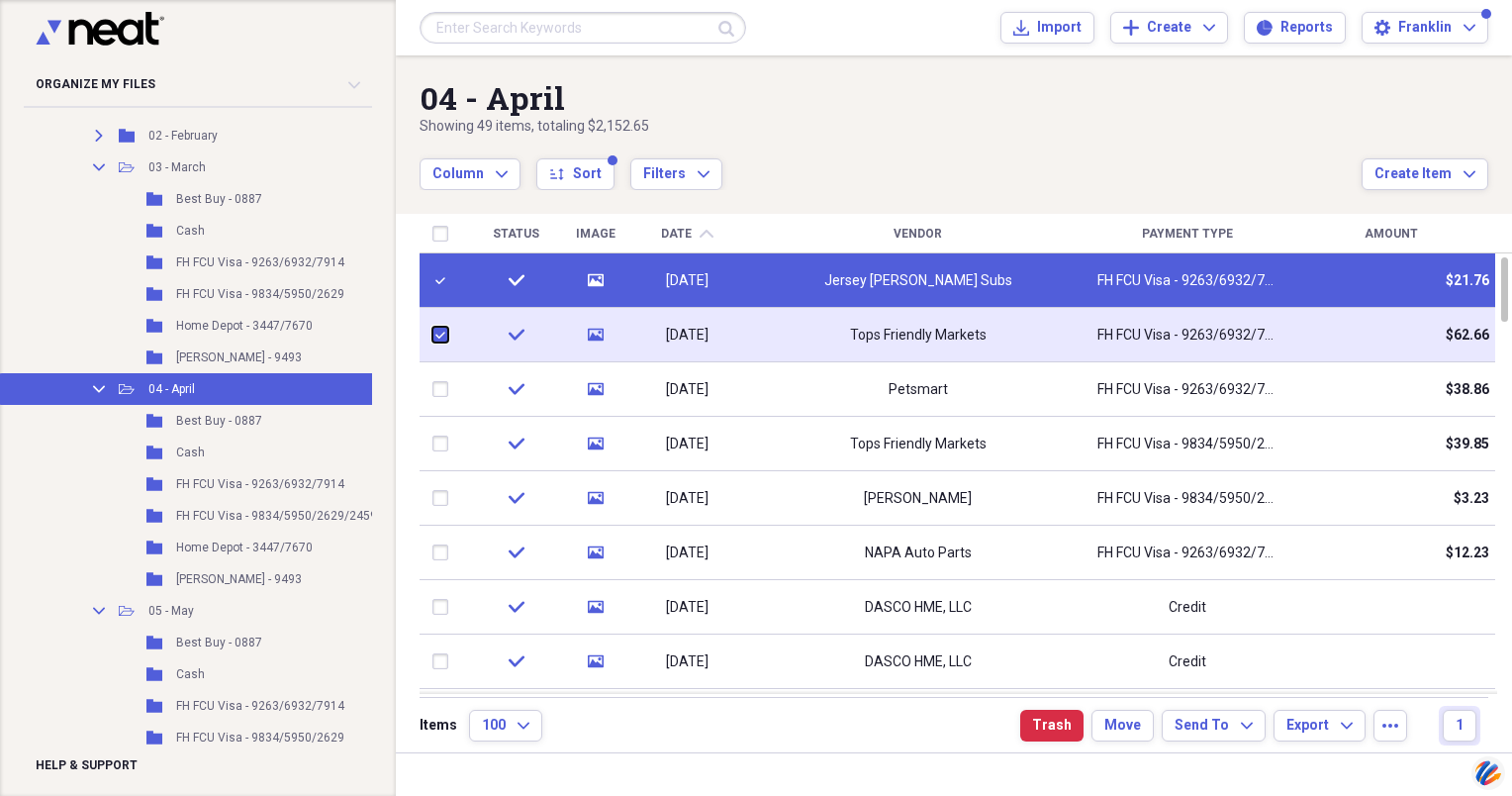 checkbox on "true" 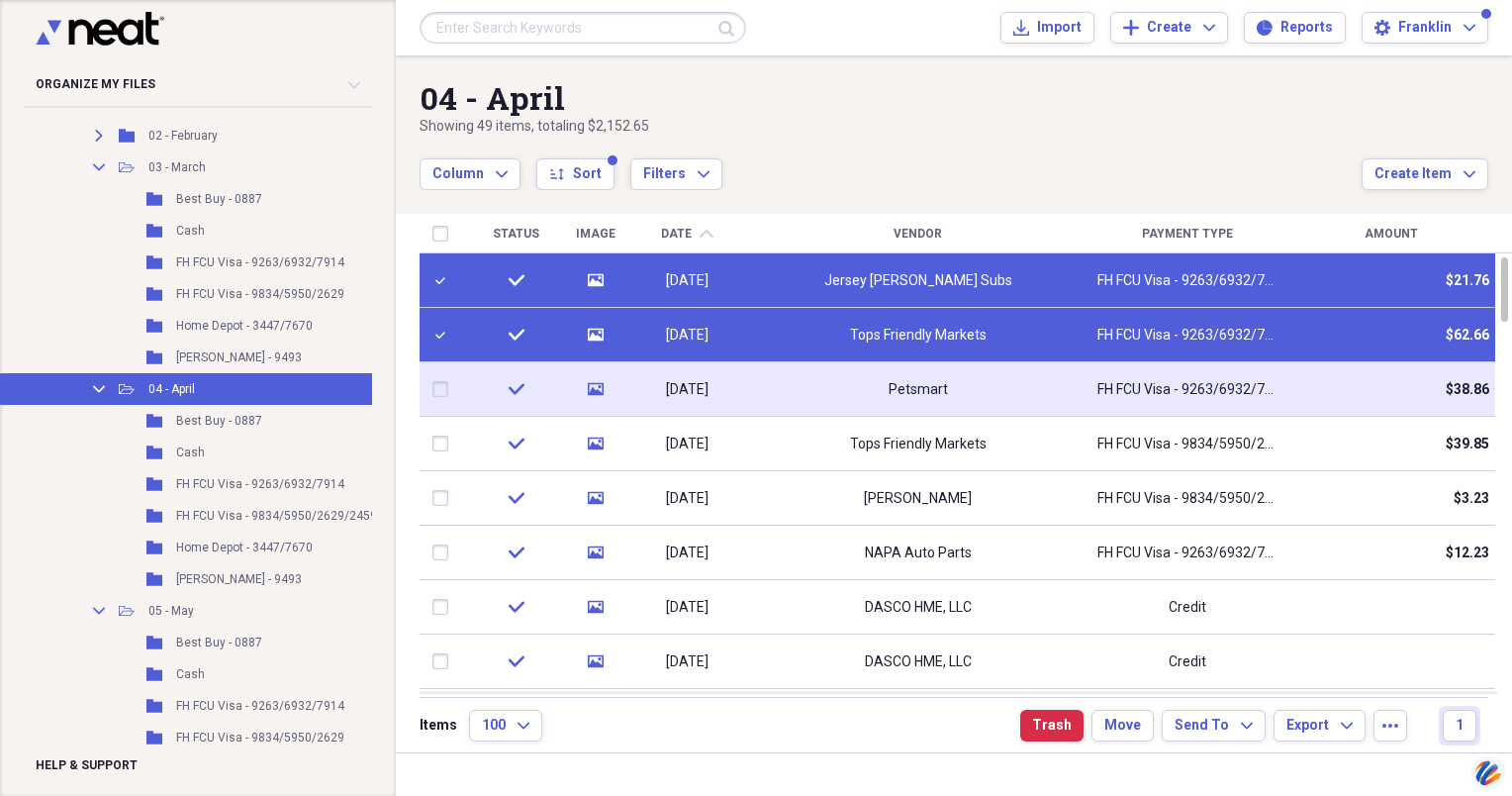 click at bounding box center (444, 389) 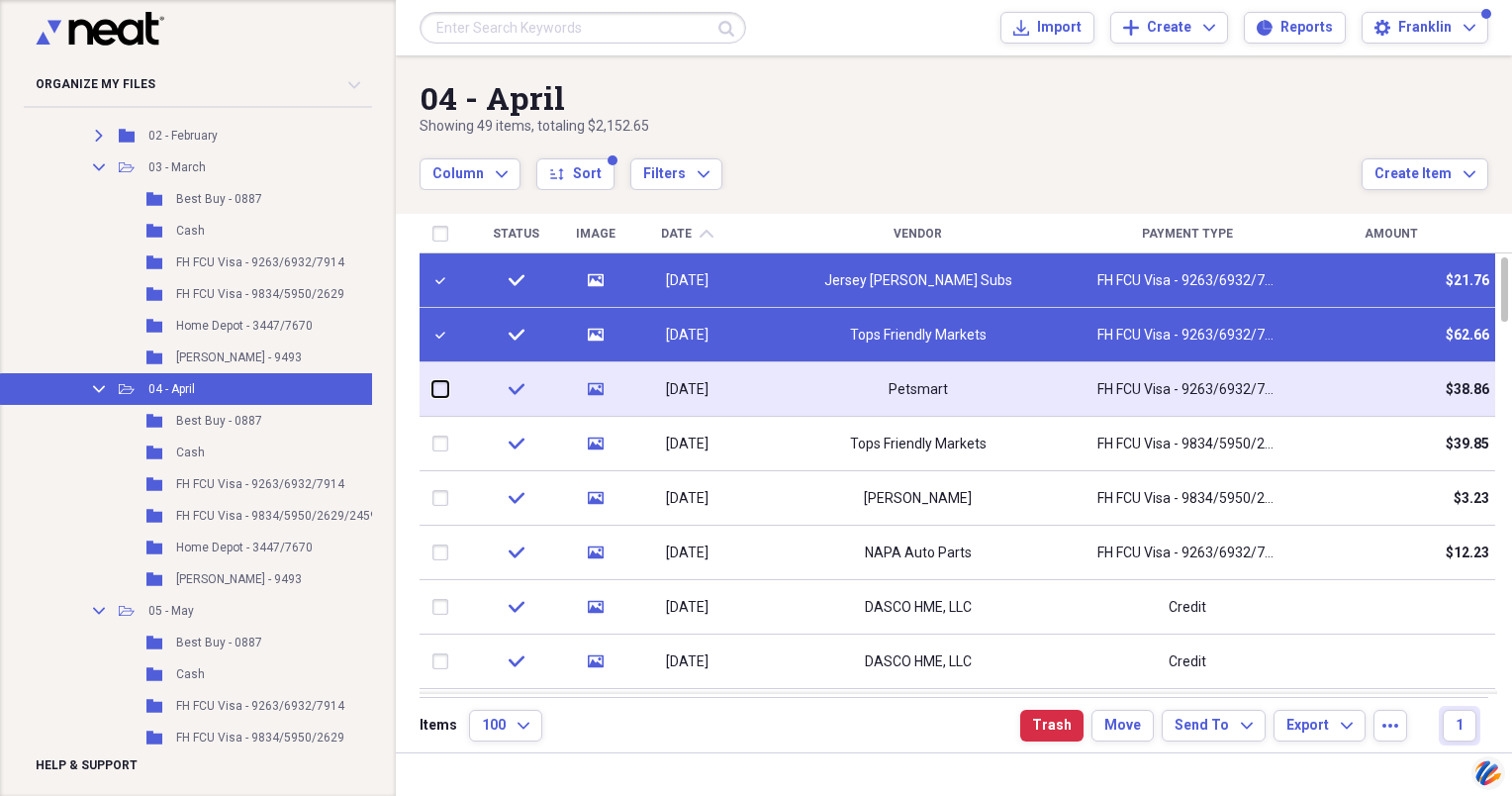 click at bounding box center [432, 389] 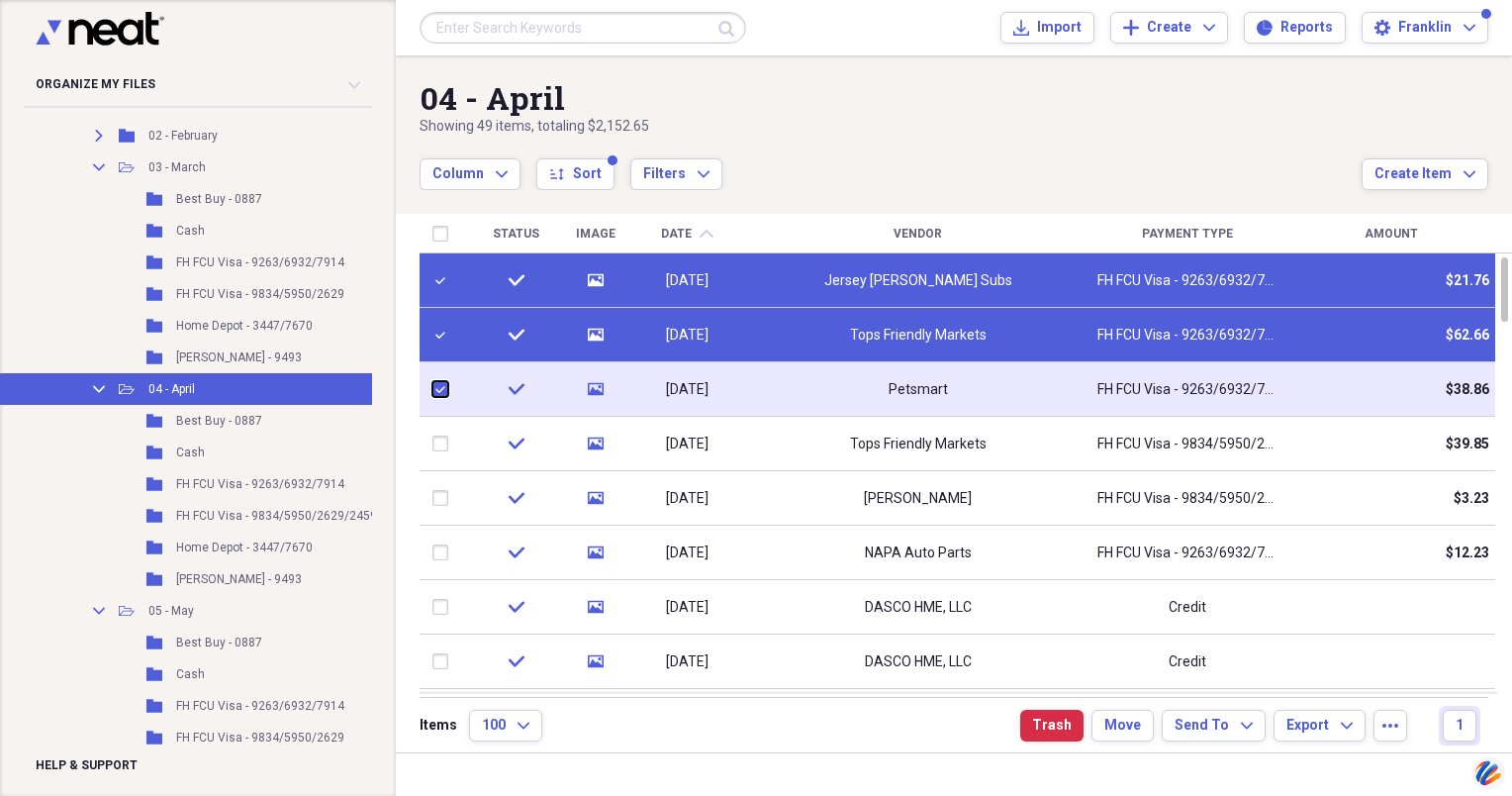checkbox on "true" 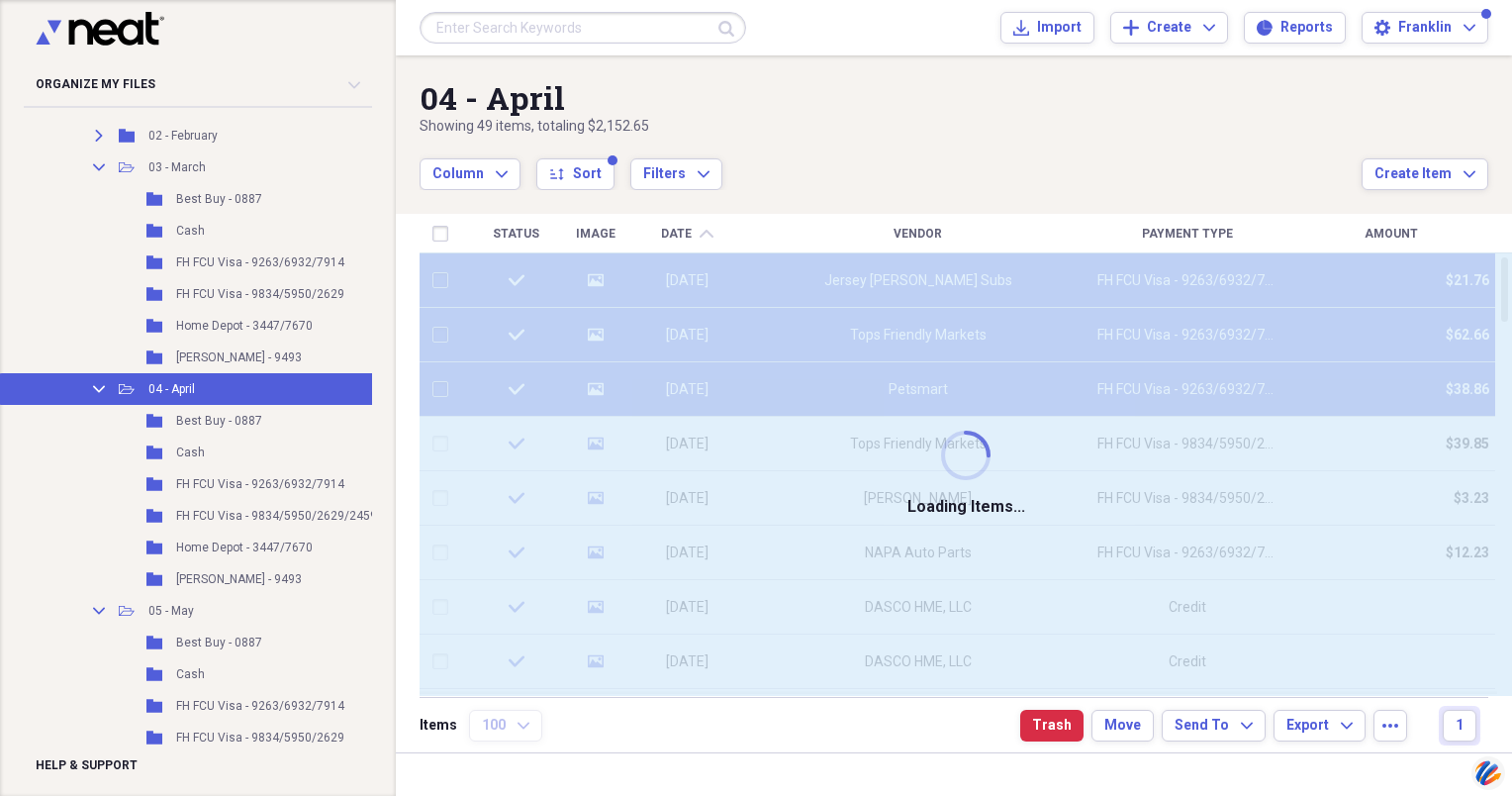 checkbox on "false" 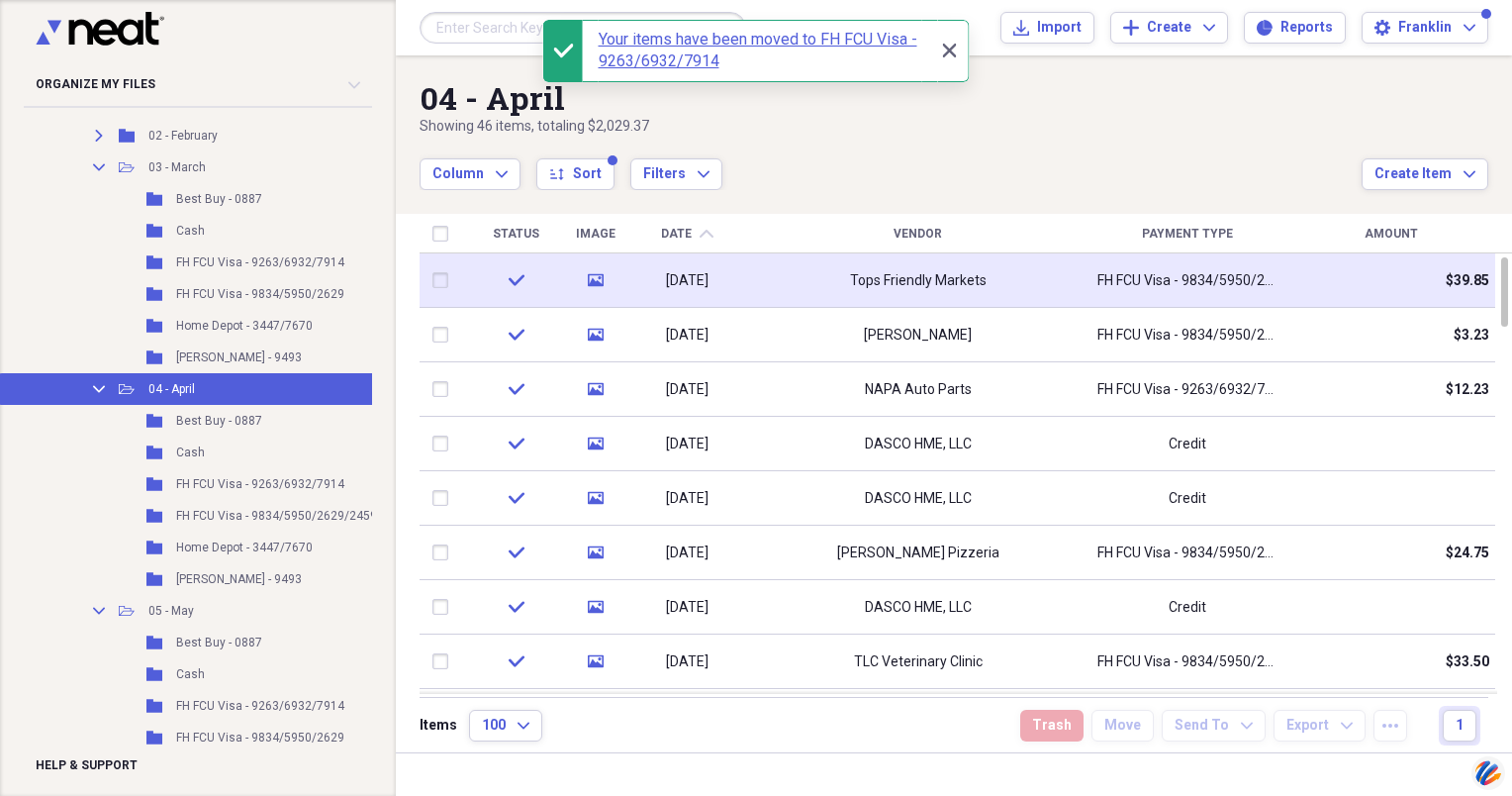 click at bounding box center (444, 280) 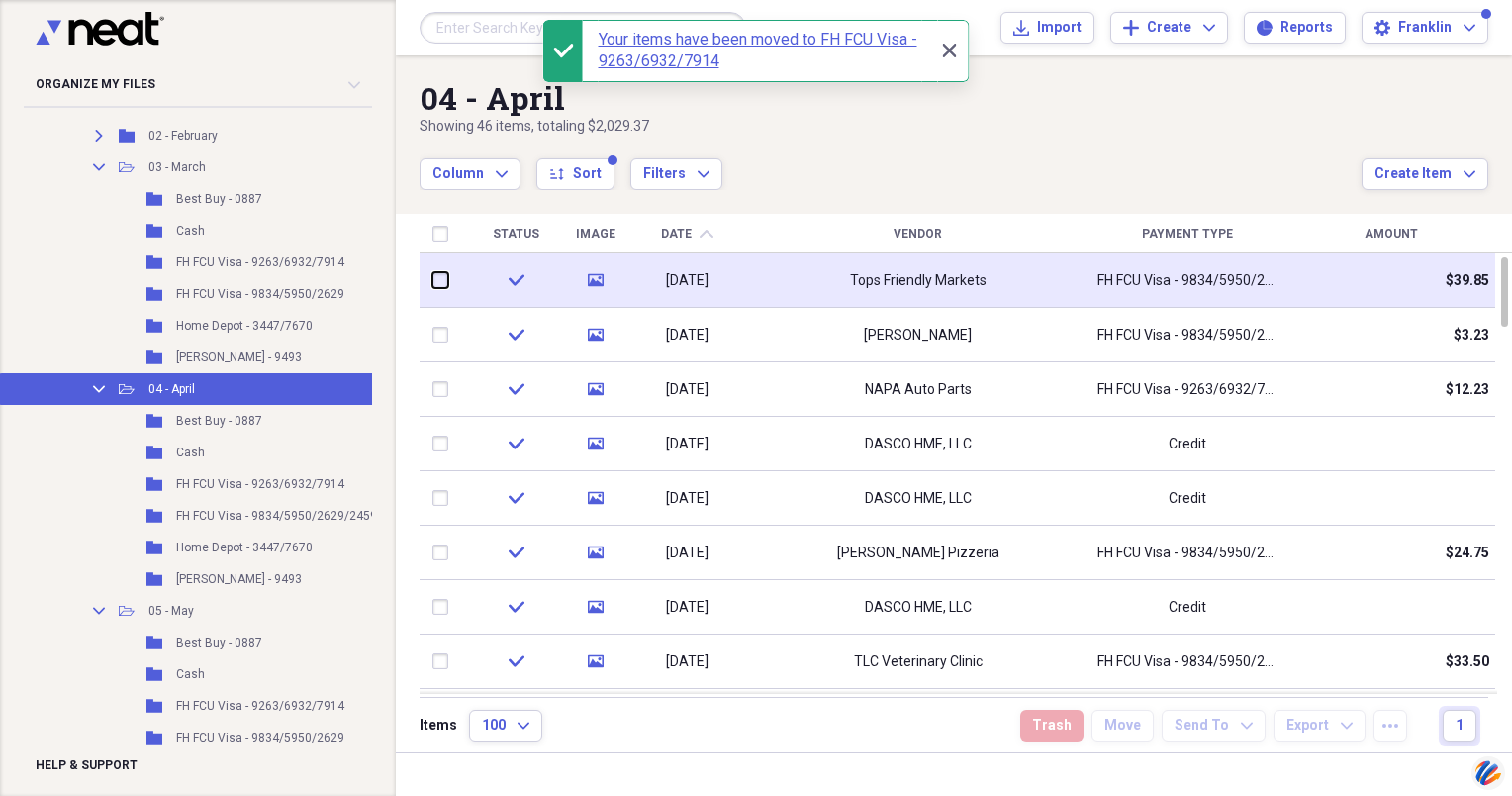 click at bounding box center [432, 280] 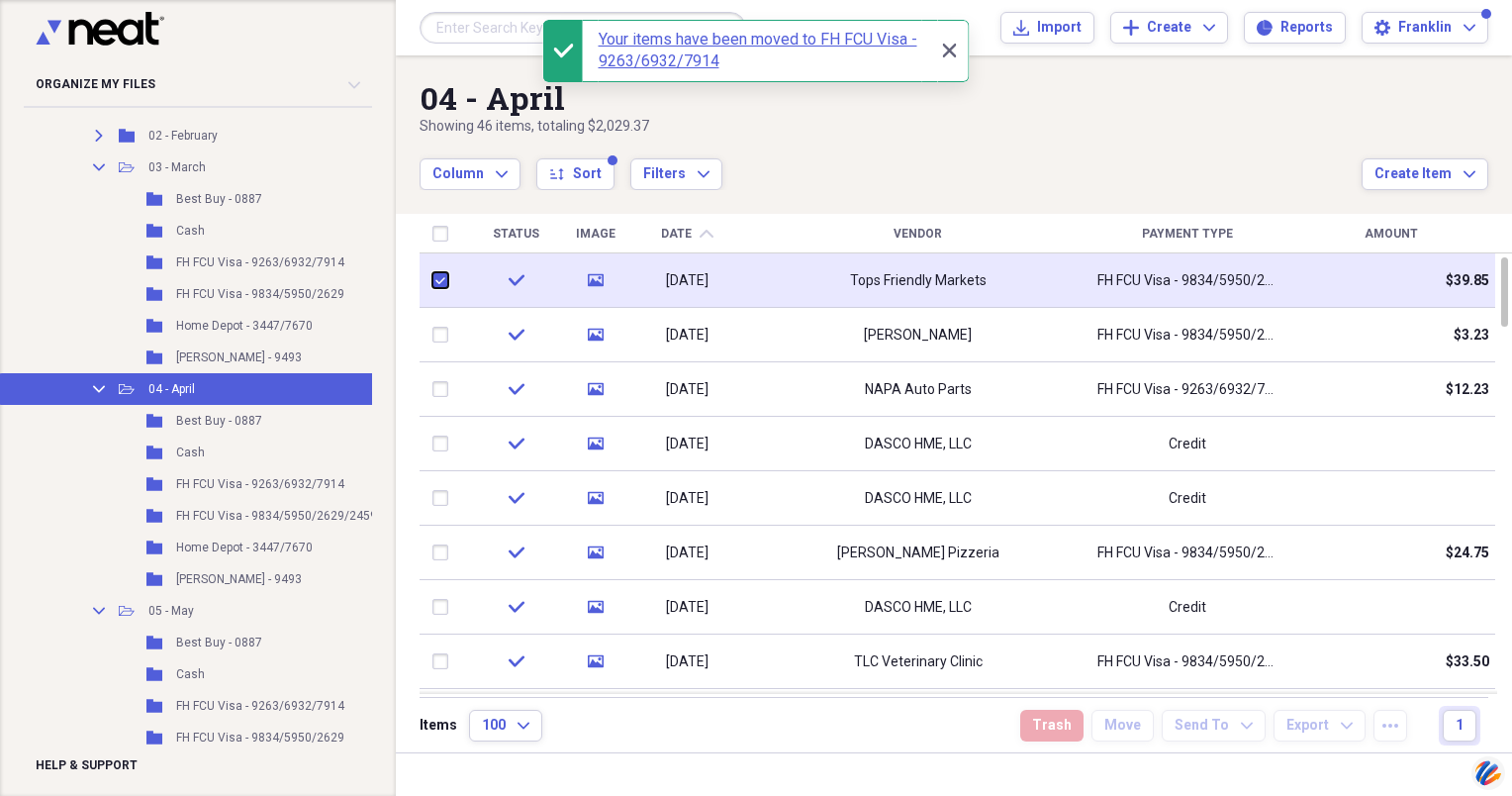 checkbox on "true" 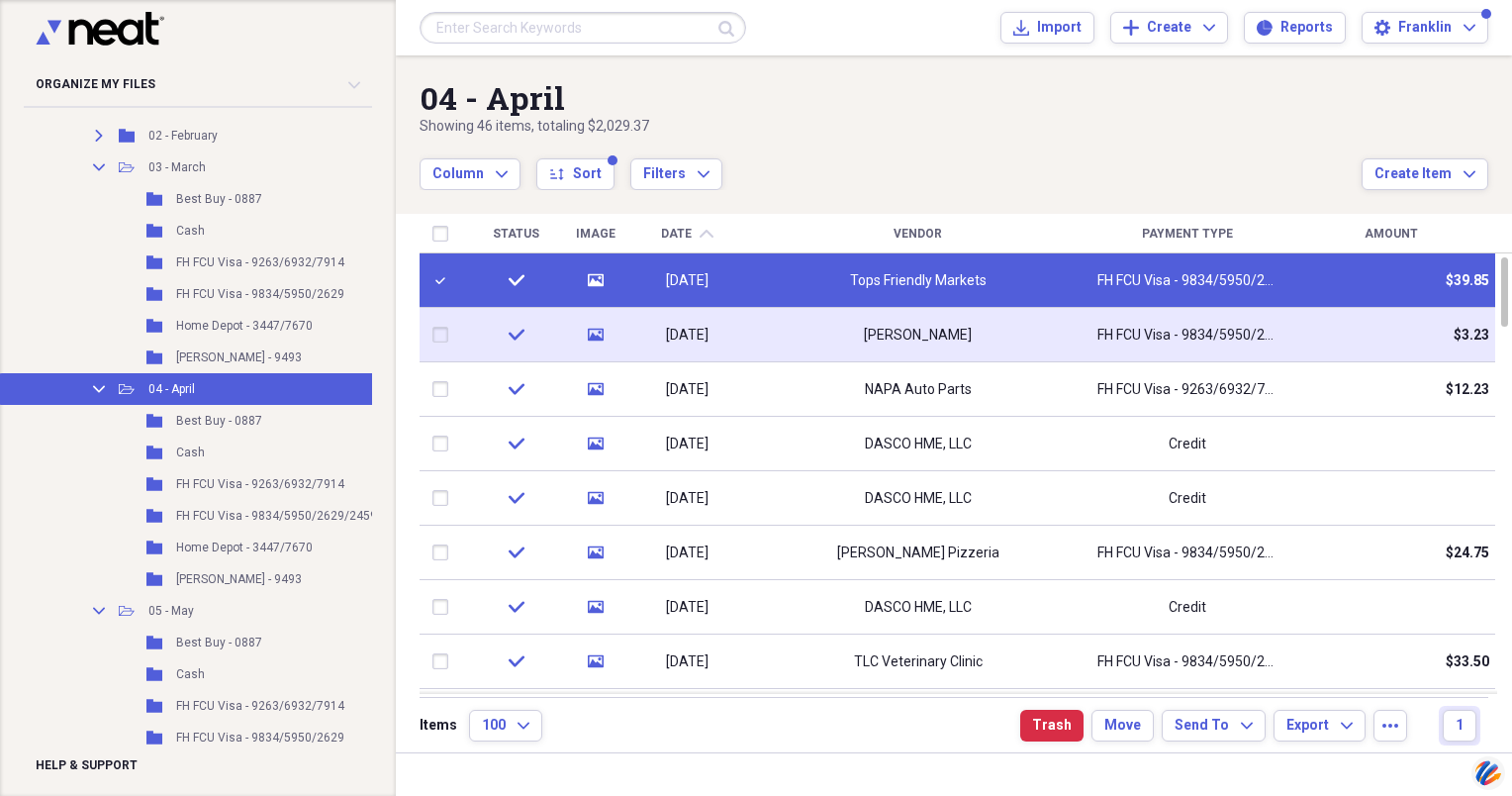 click at bounding box center [444, 335] 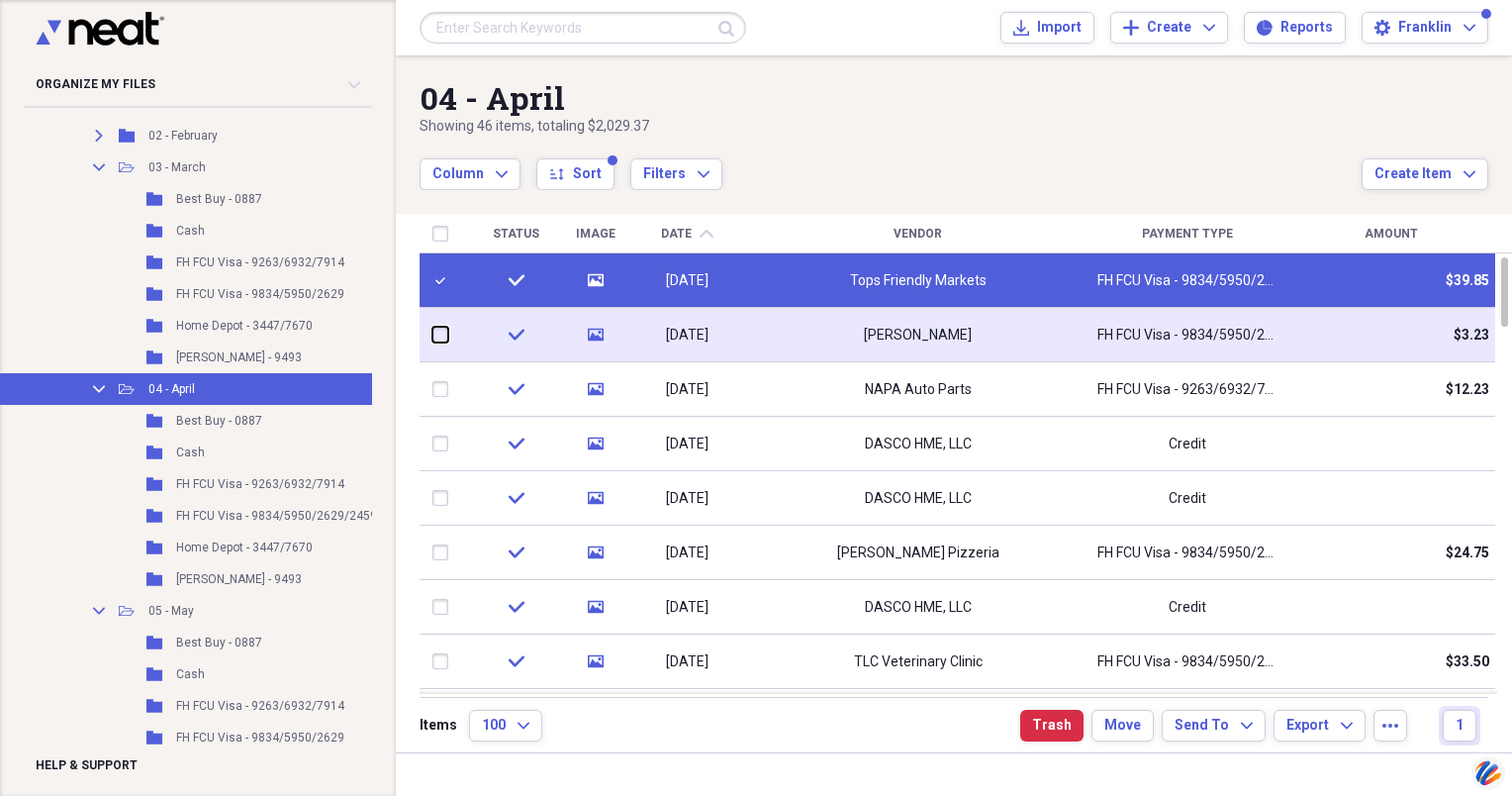 click at bounding box center [432, 335] 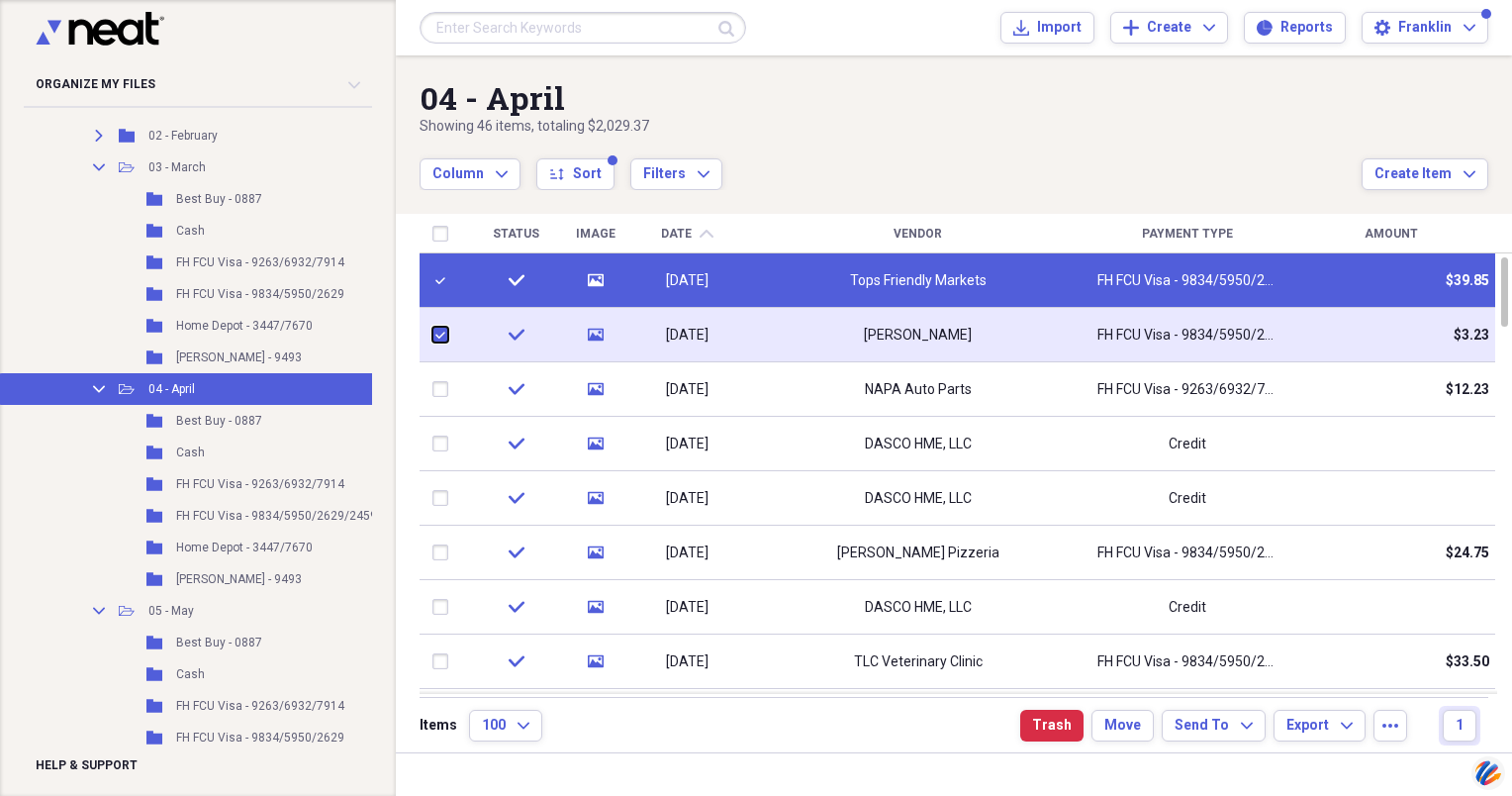 checkbox on "true" 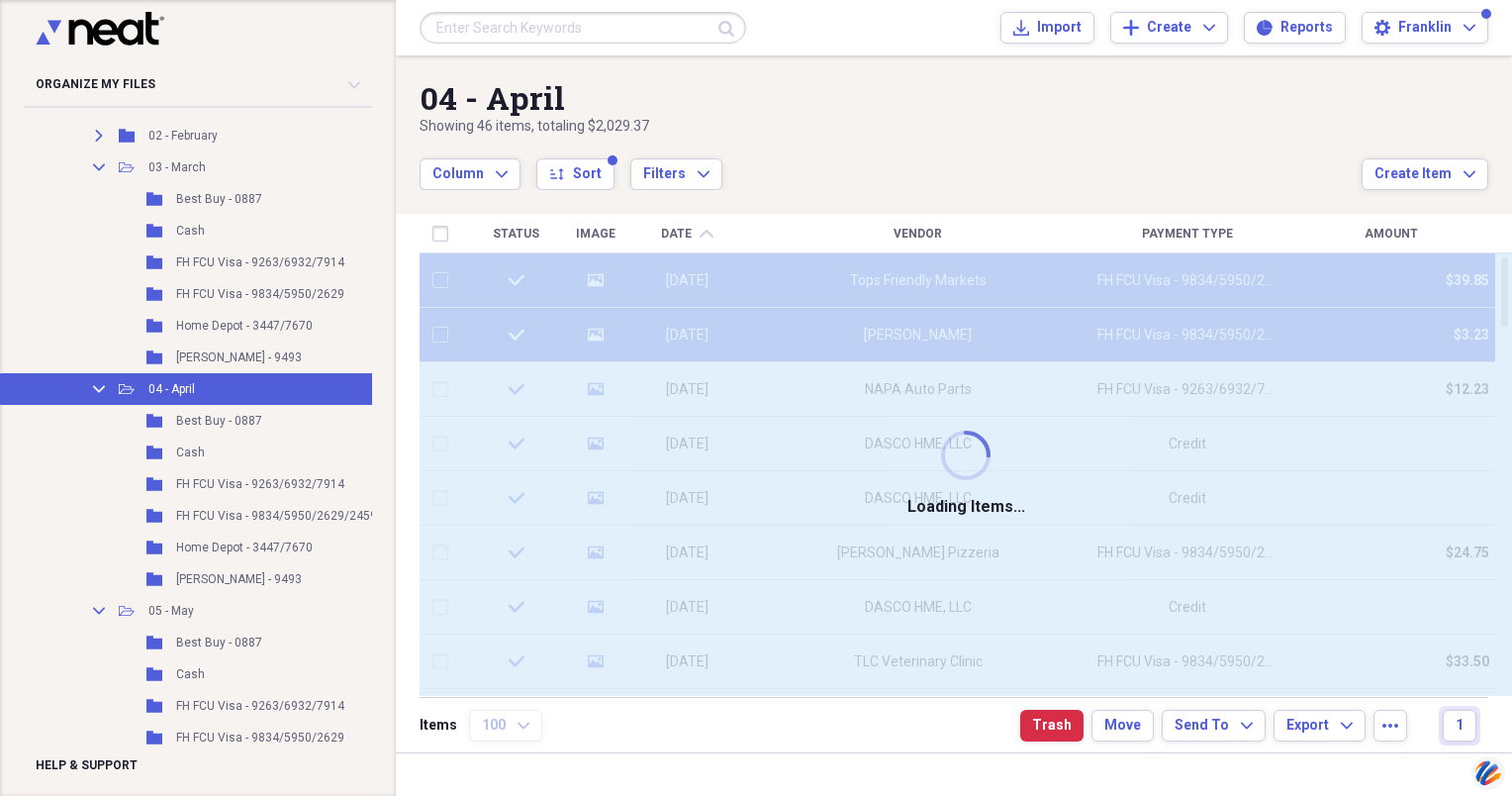 checkbox on "false" 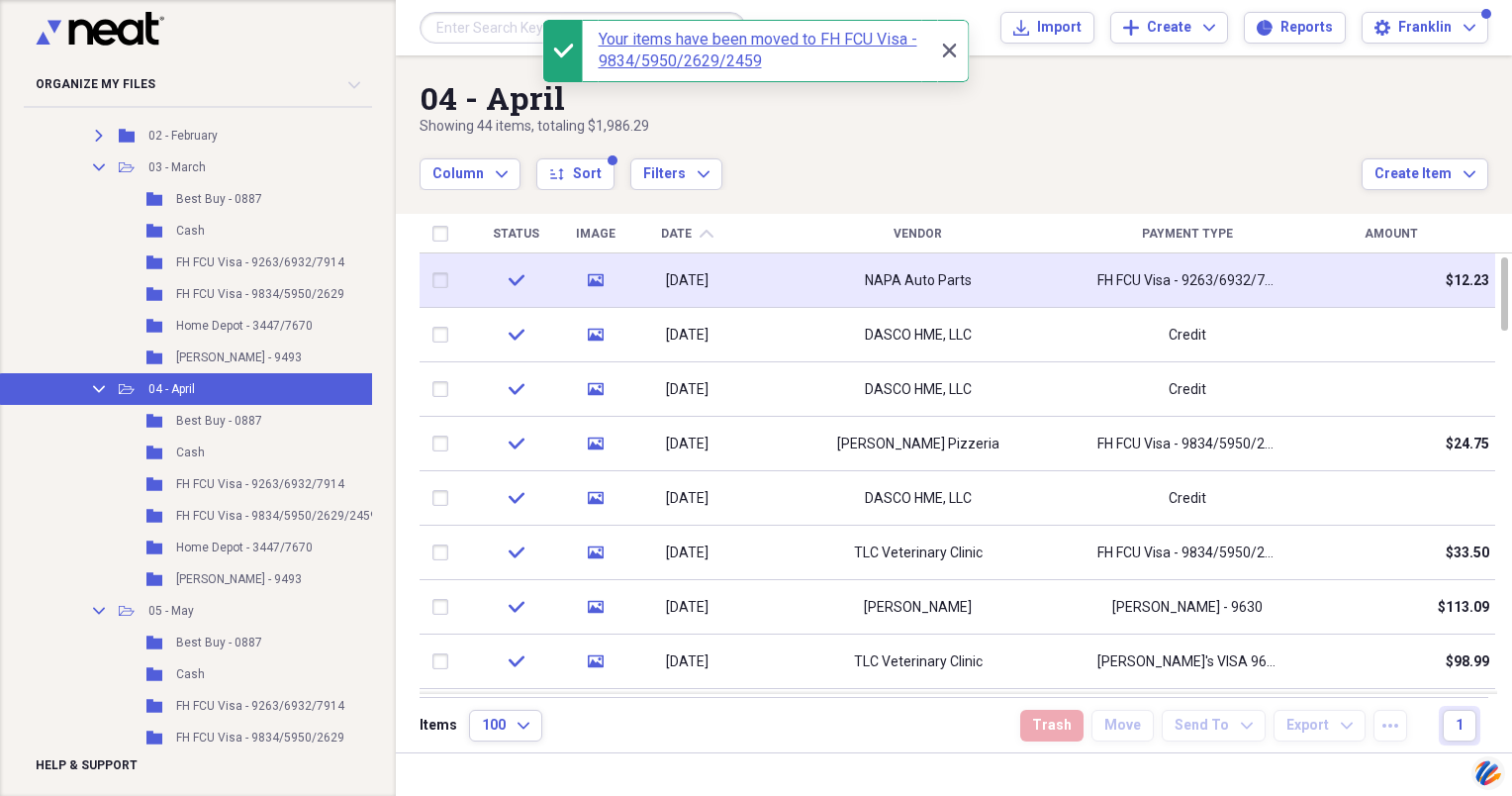 click at bounding box center (444, 280) 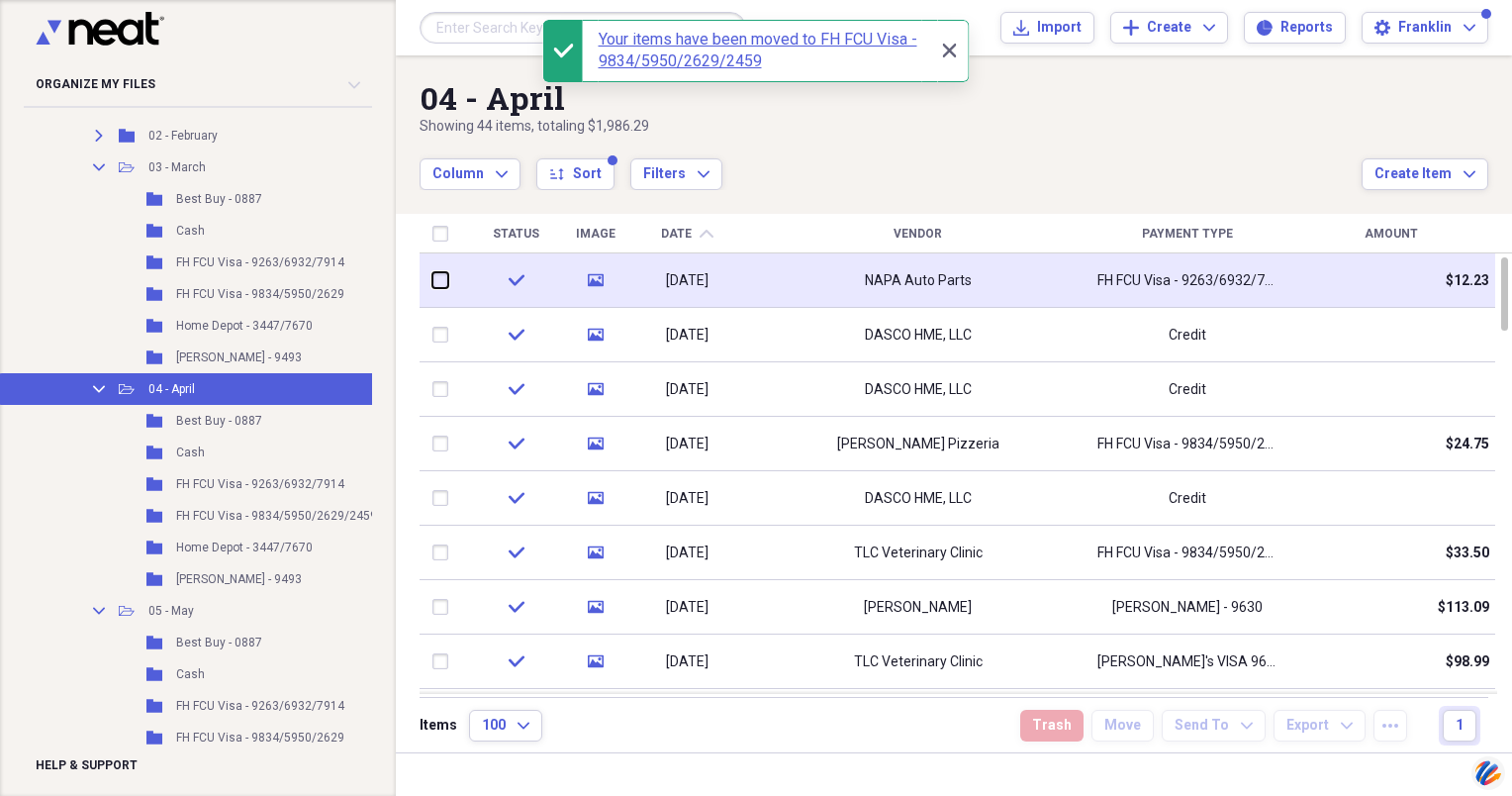 click at bounding box center [432, 280] 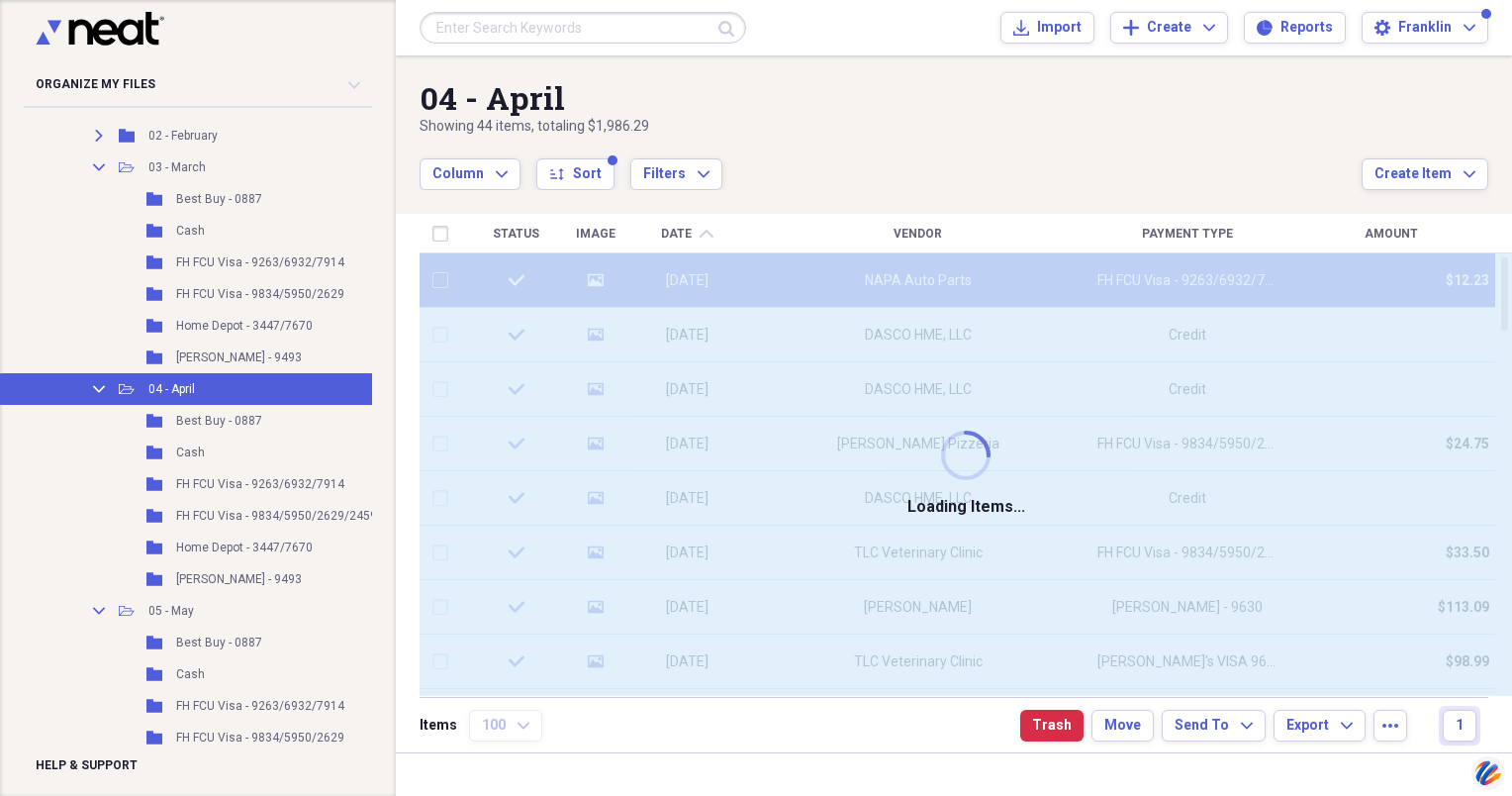 checkbox on "false" 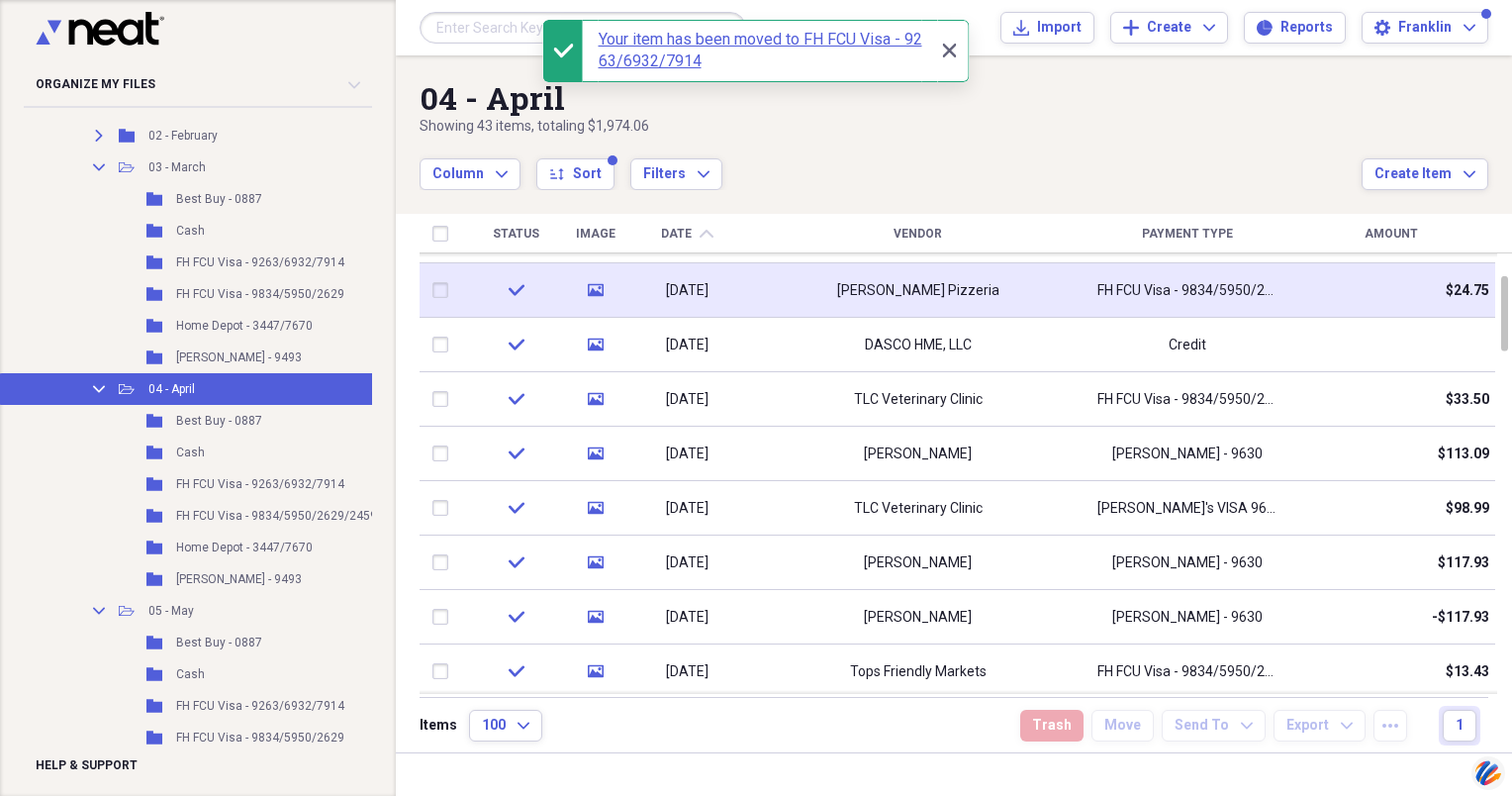 click at bounding box center (444, 290) 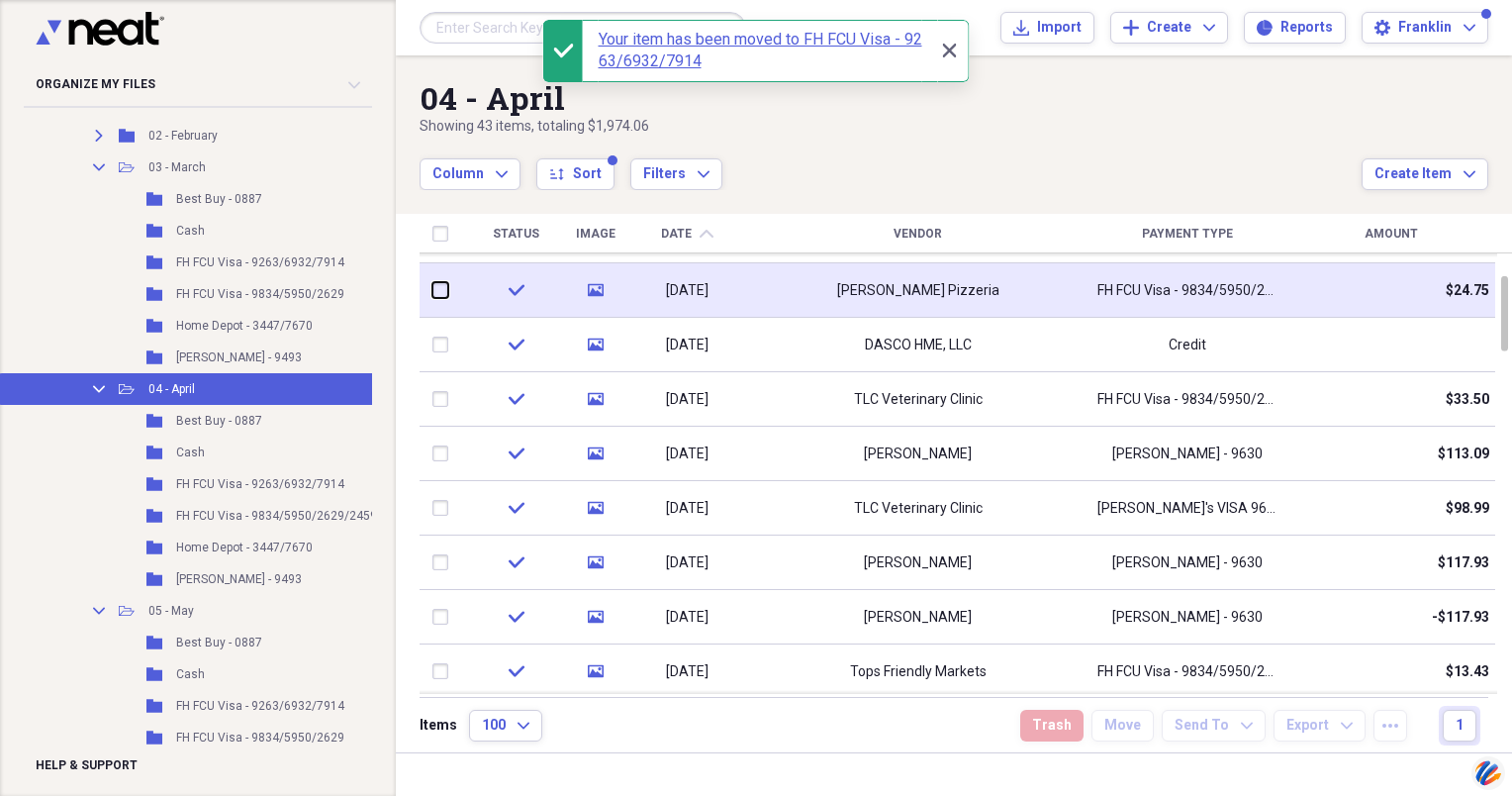 click at bounding box center (432, 290) 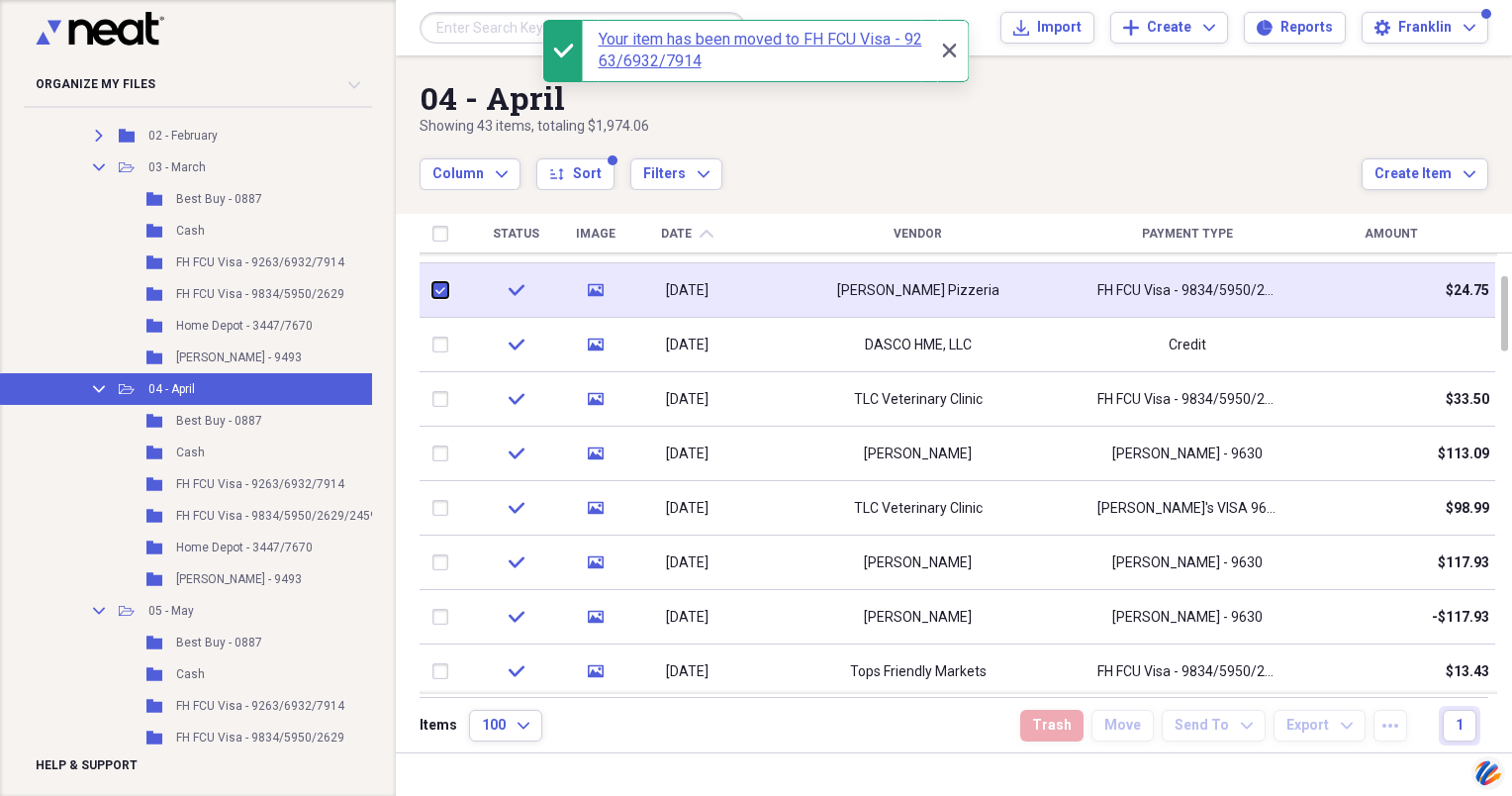 checkbox on "true" 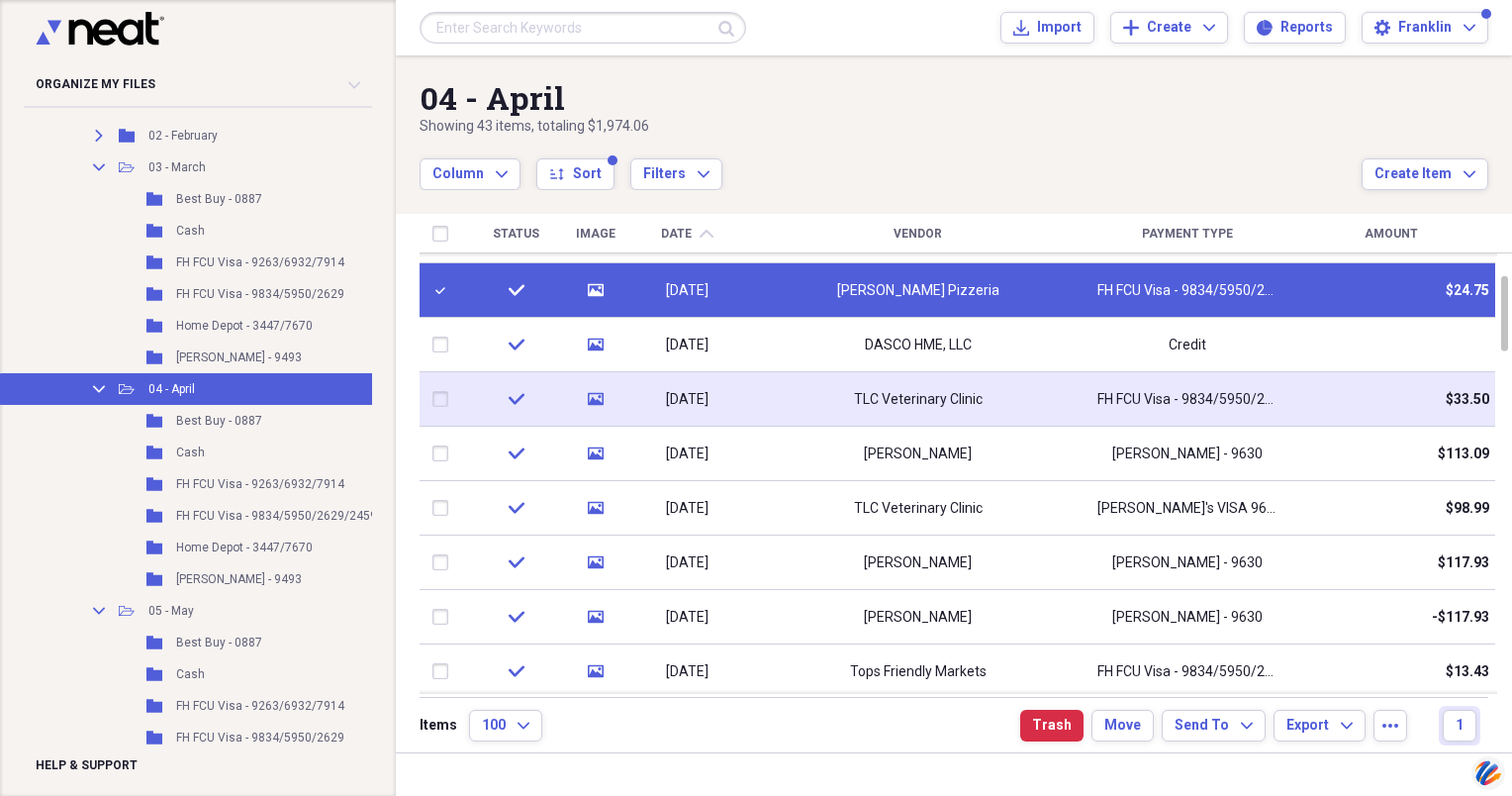 click at bounding box center (444, 399) 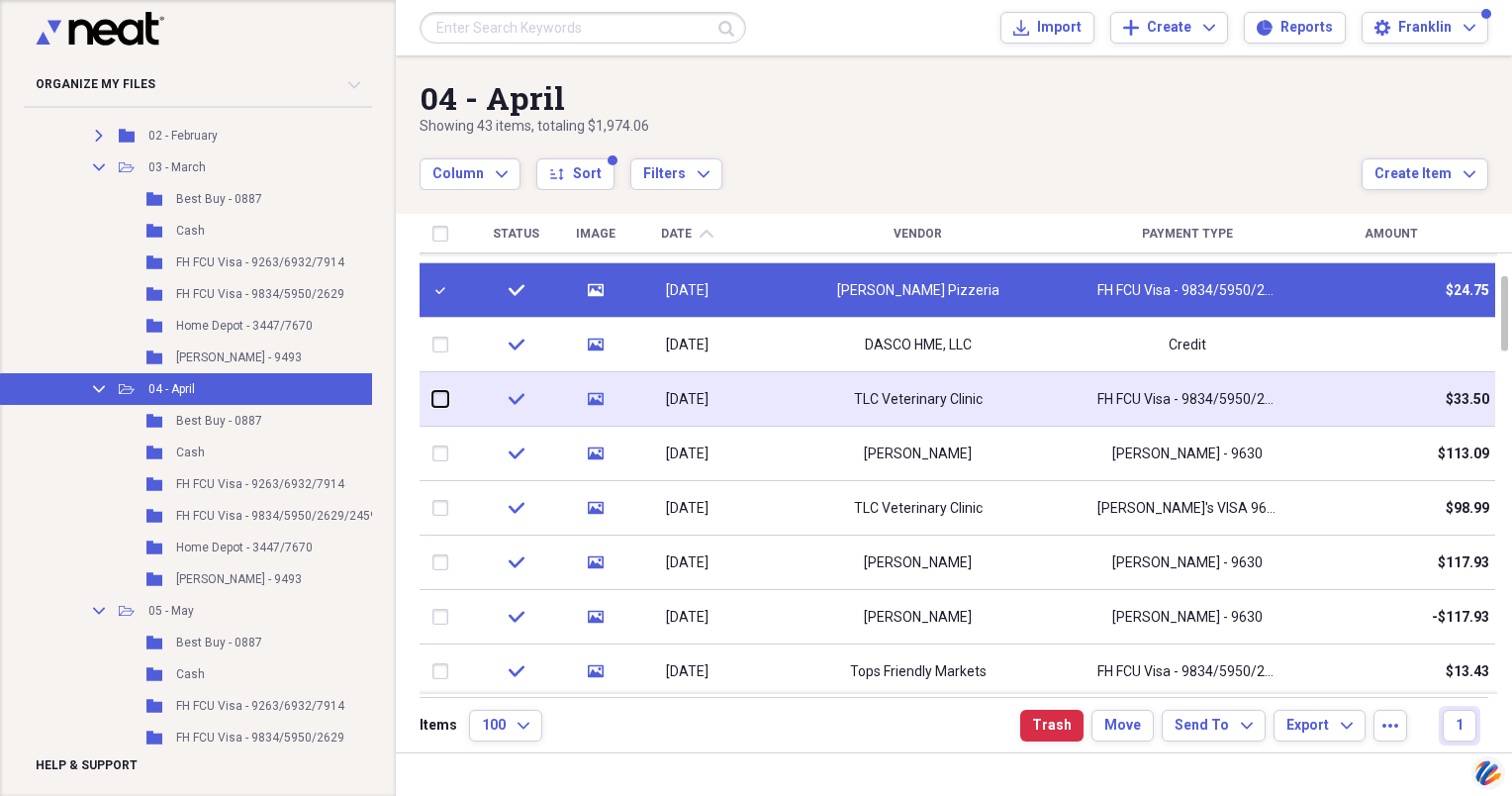 click at bounding box center [432, 399] 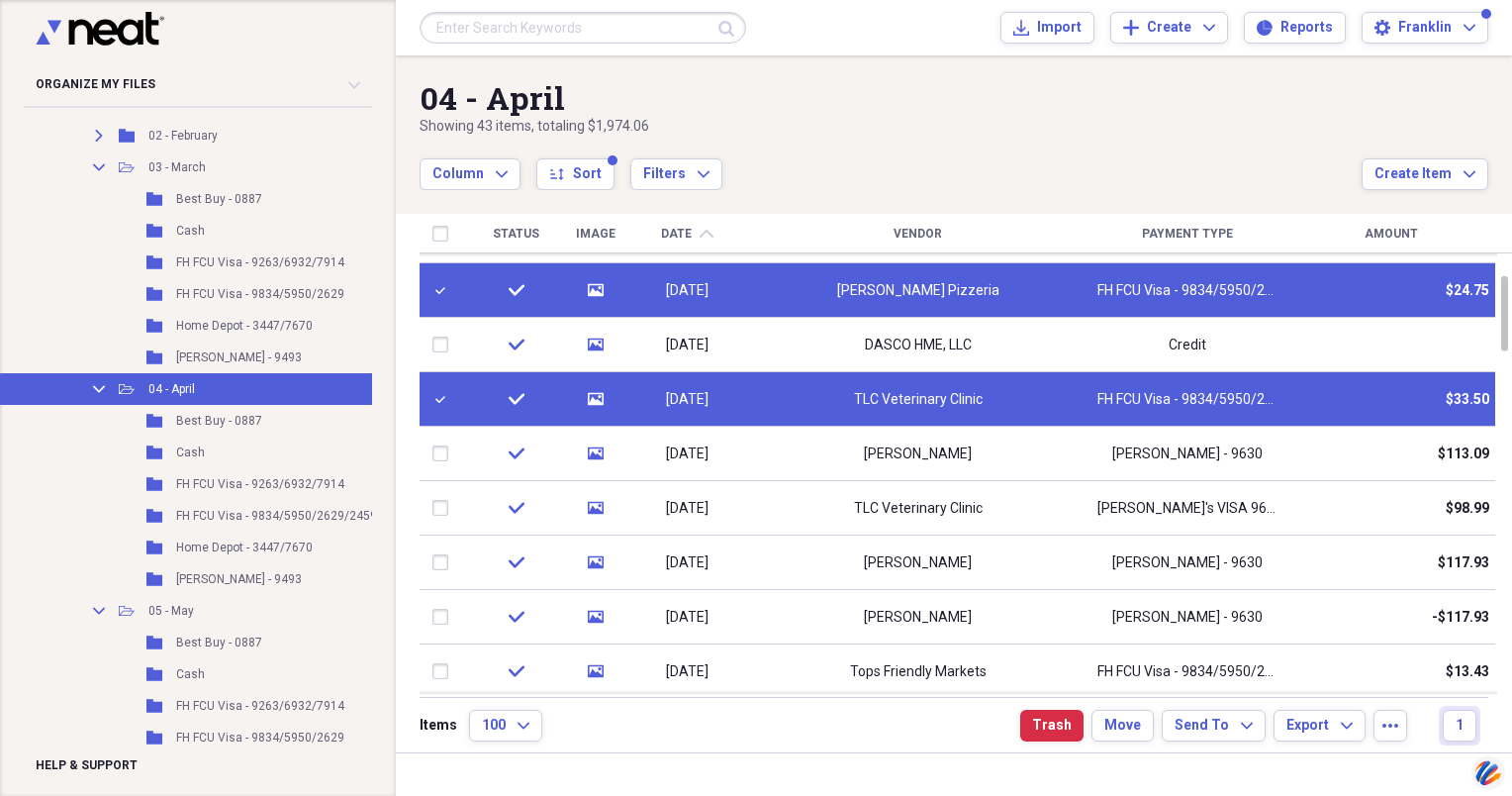 drag, startPoint x: 471, startPoint y: 400, endPoint x: 369, endPoint y: 422, distance: 104.34558 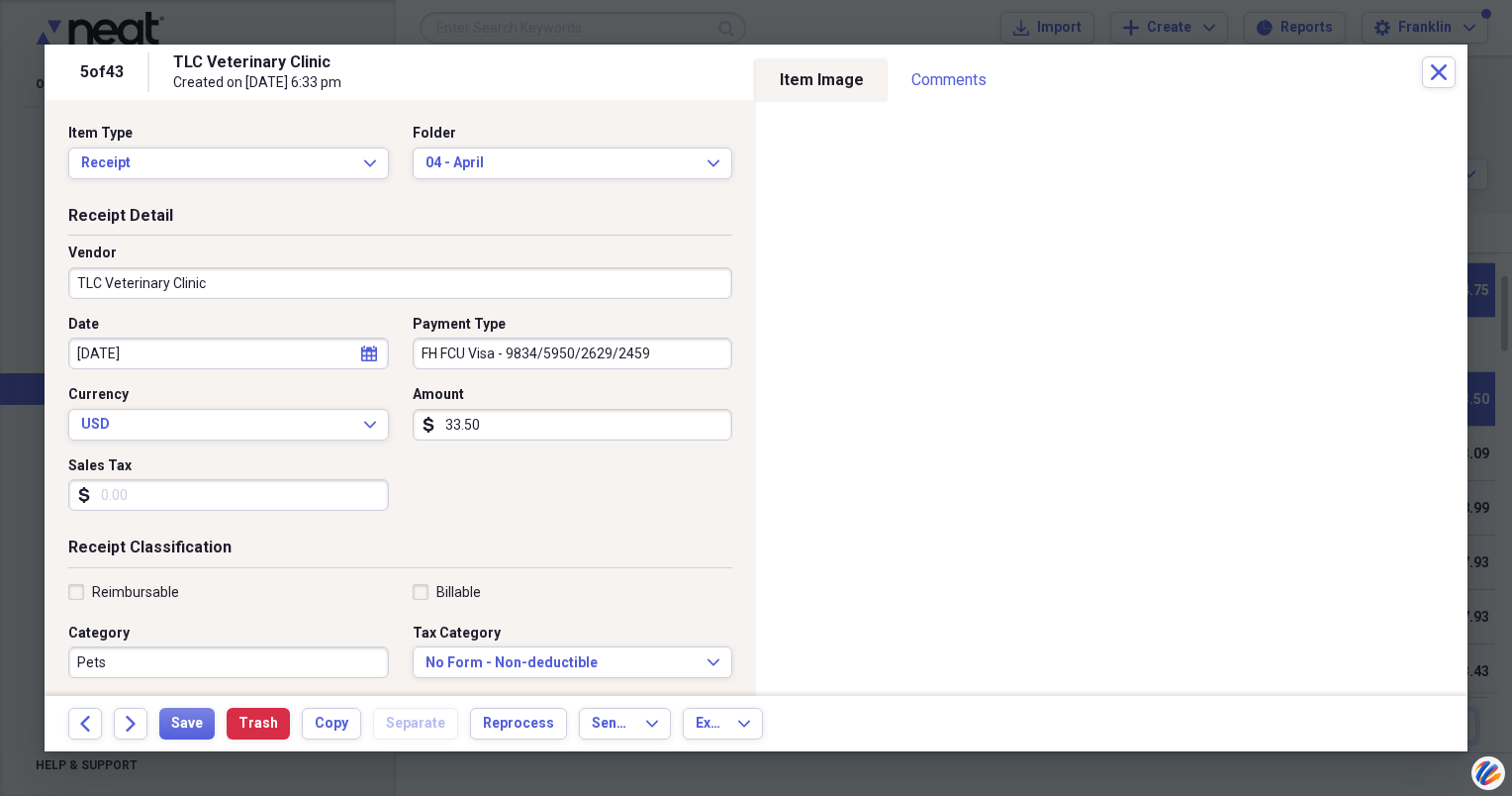 scroll, scrollTop: 2534, scrollLeft: 0, axis: vertical 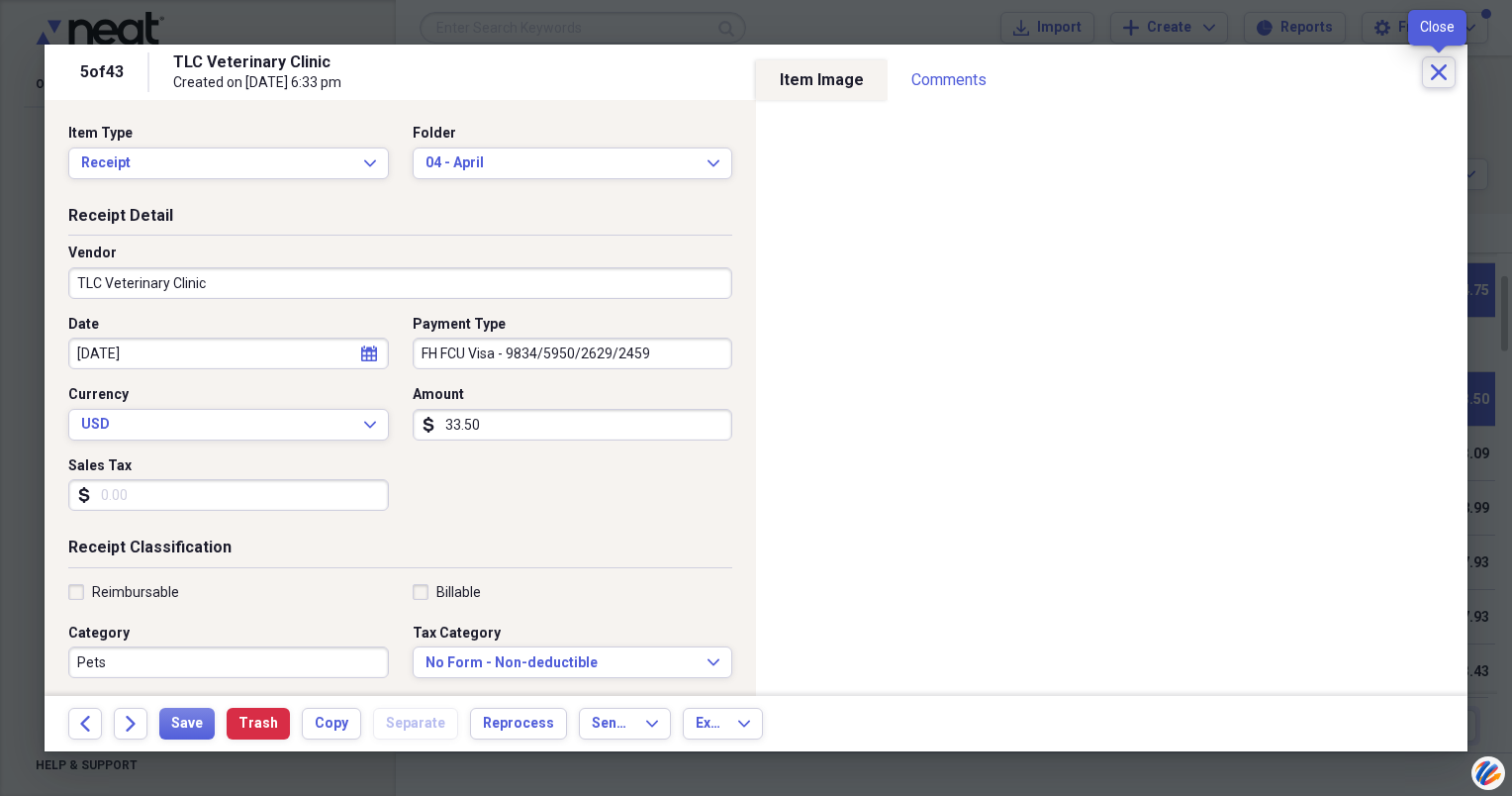 click on "Close" 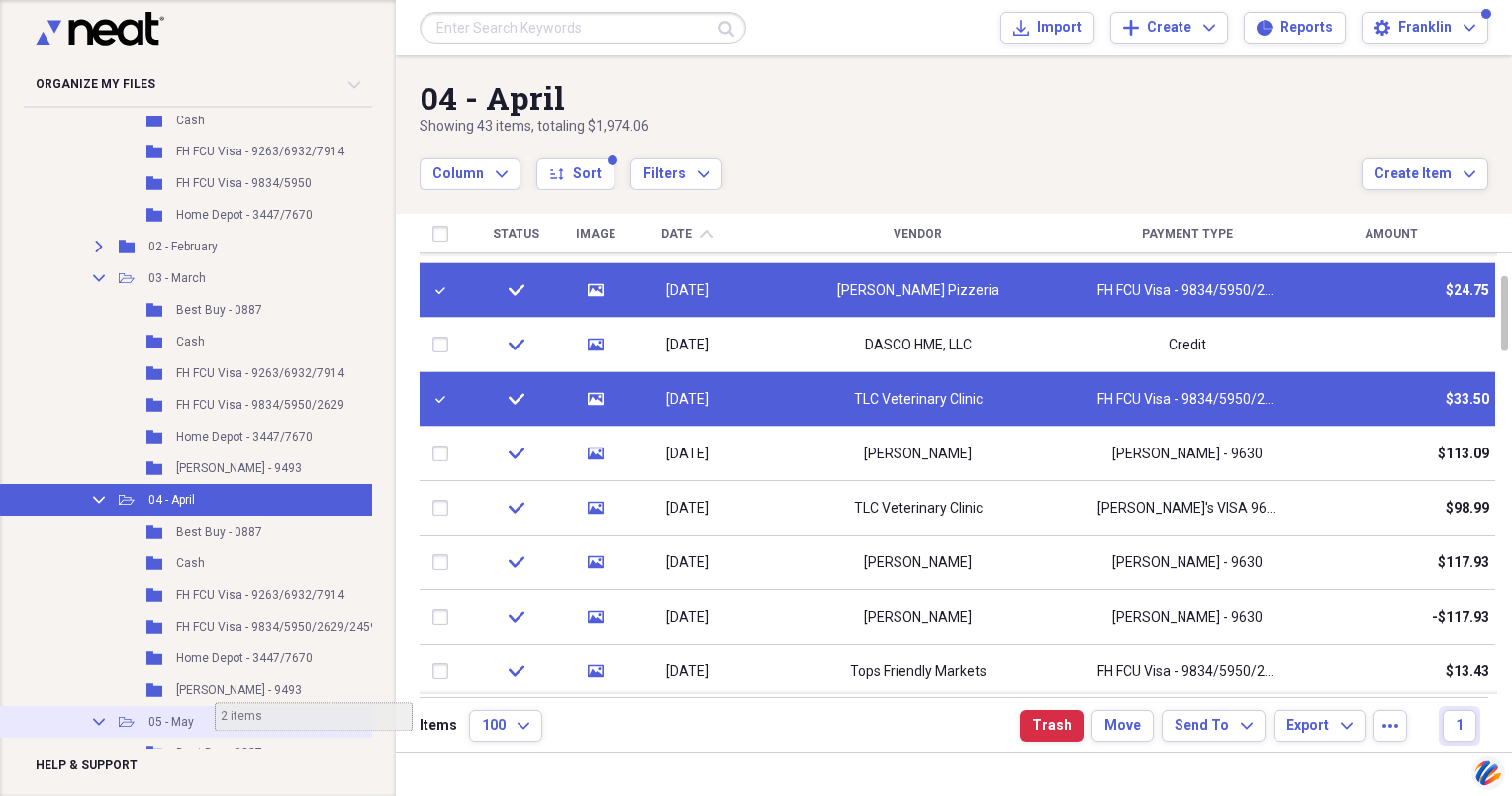 scroll, scrollTop: 3028, scrollLeft: 0, axis: vertical 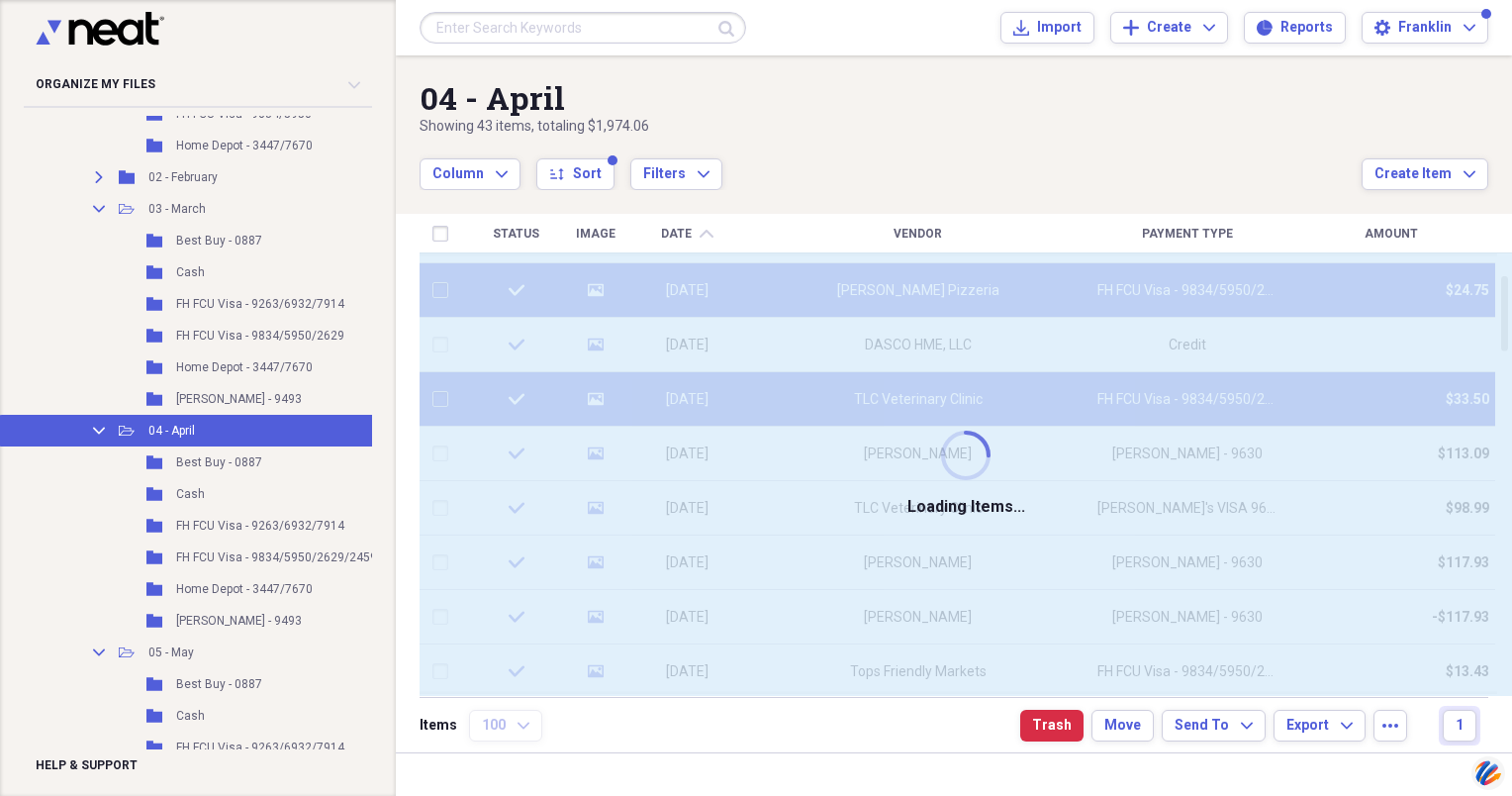 checkbox on "false" 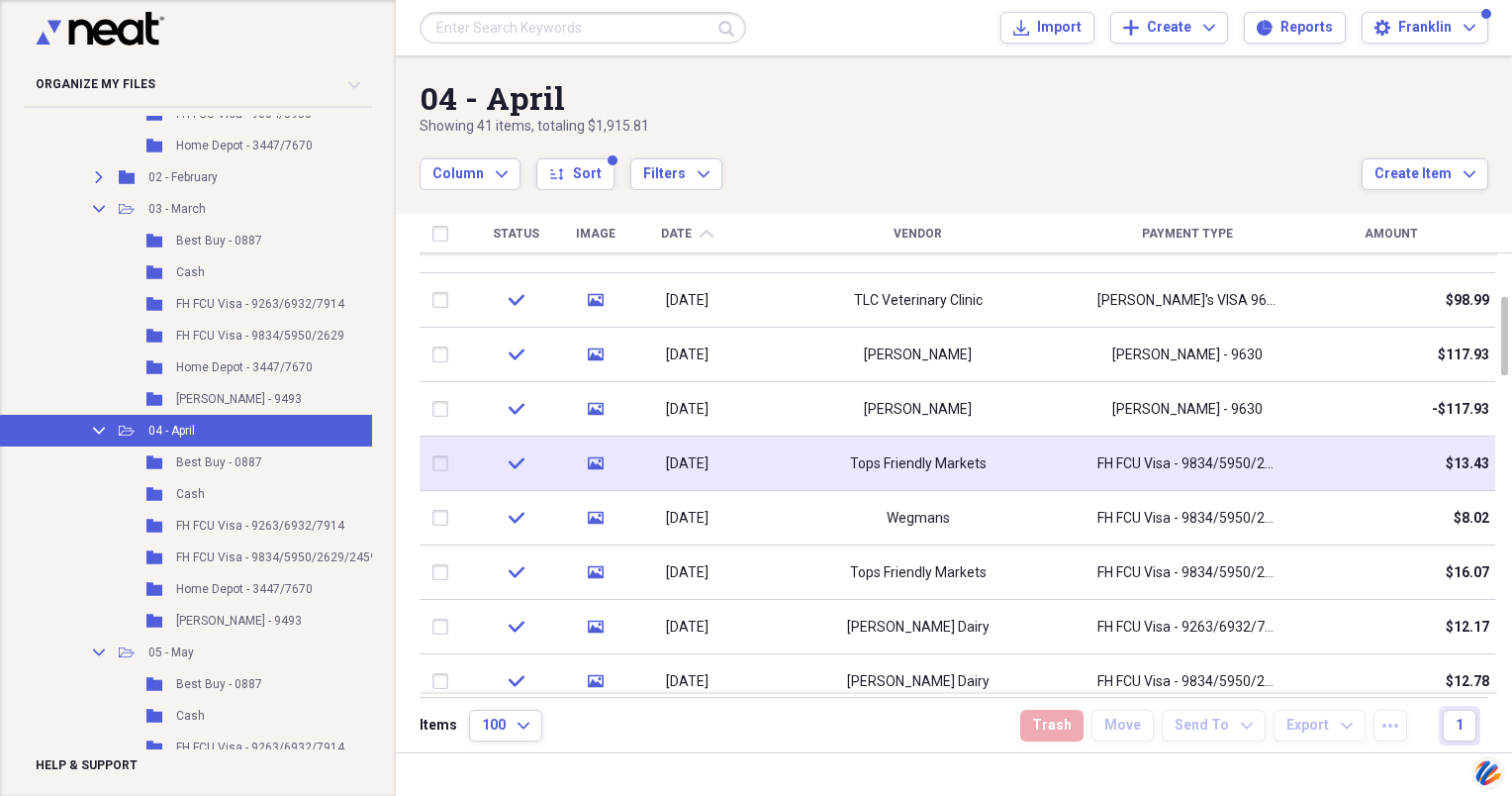 click at bounding box center [444, 463] 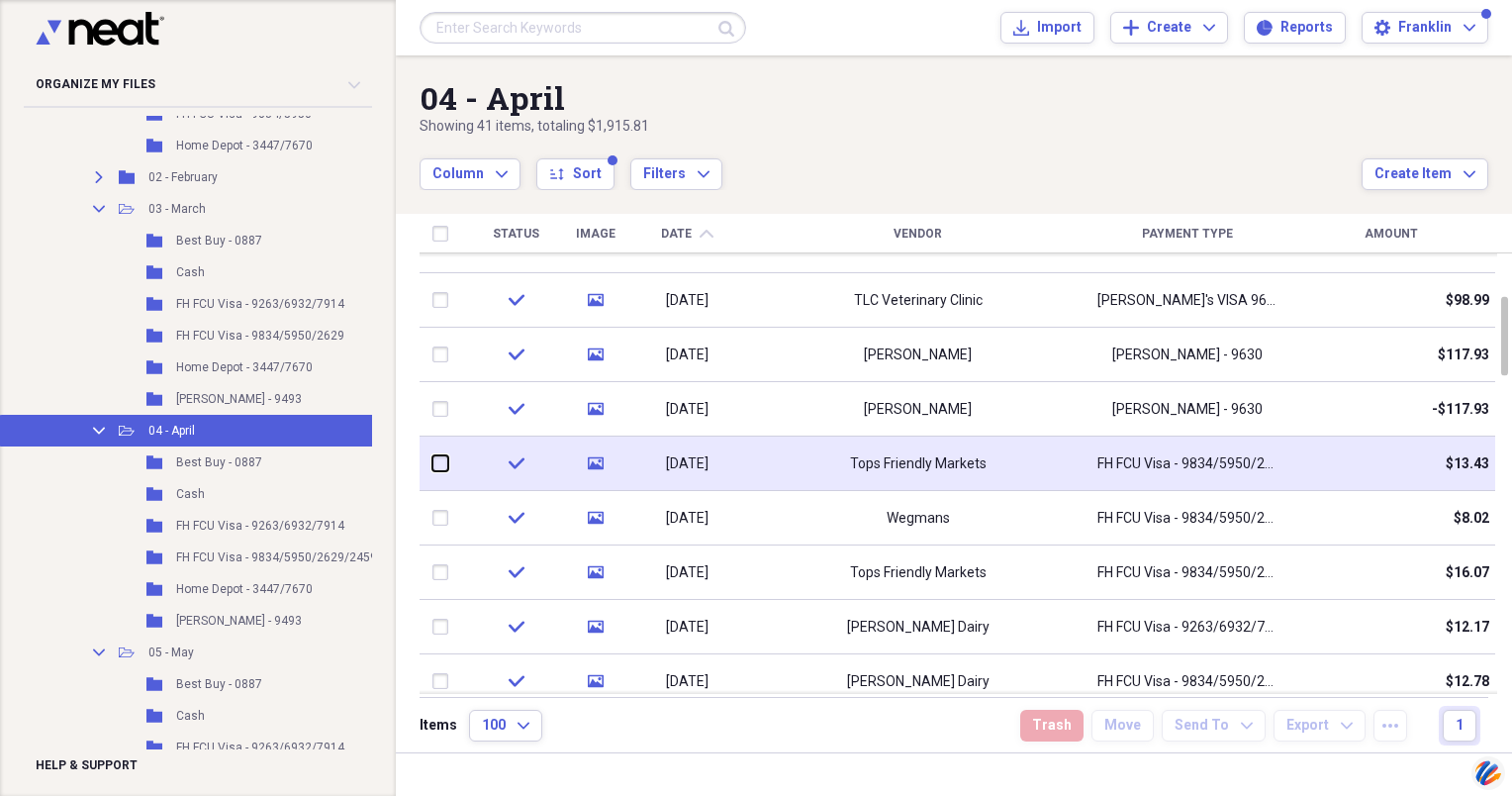 click at bounding box center (432, 463) 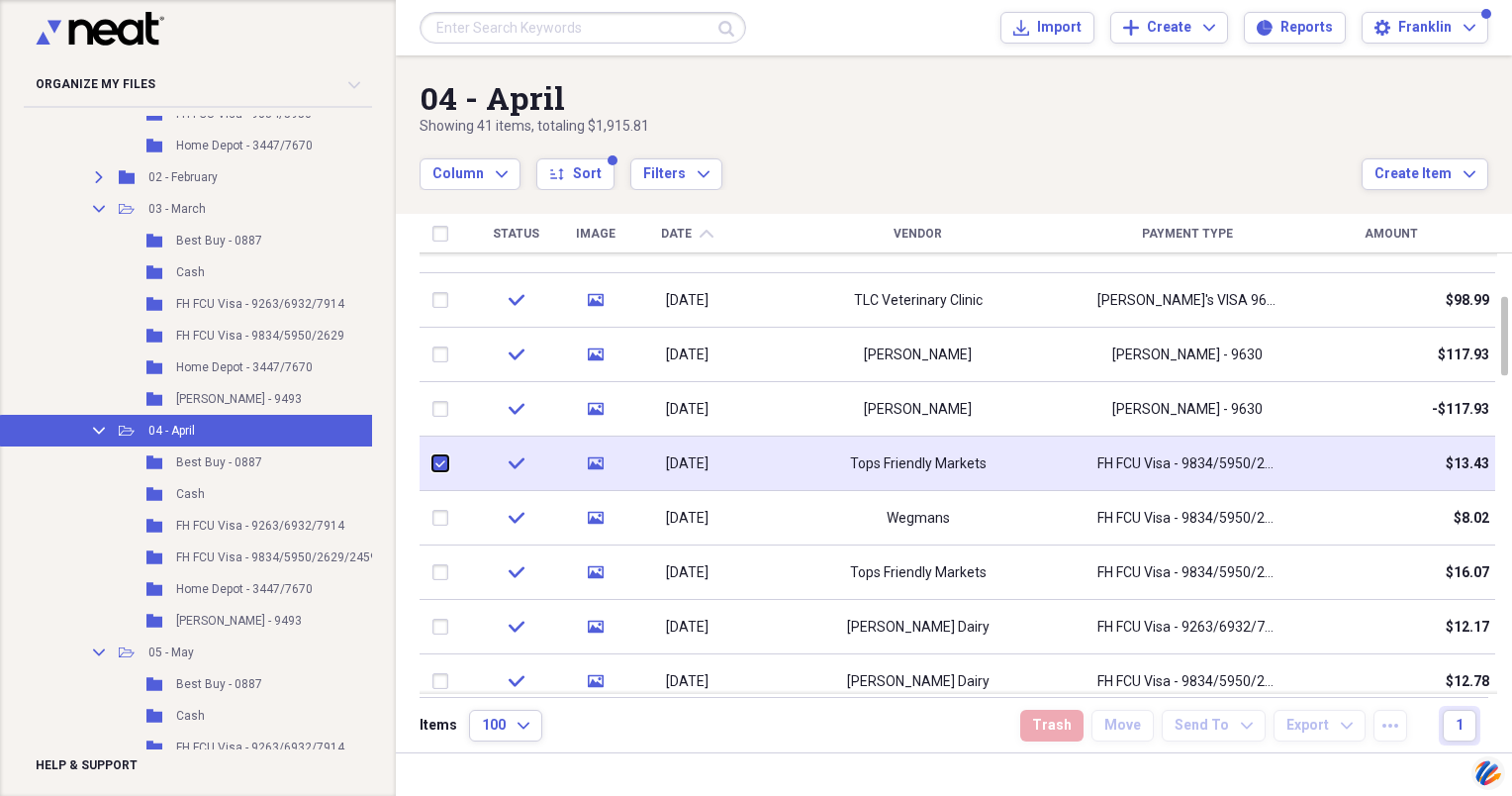 checkbox on "true" 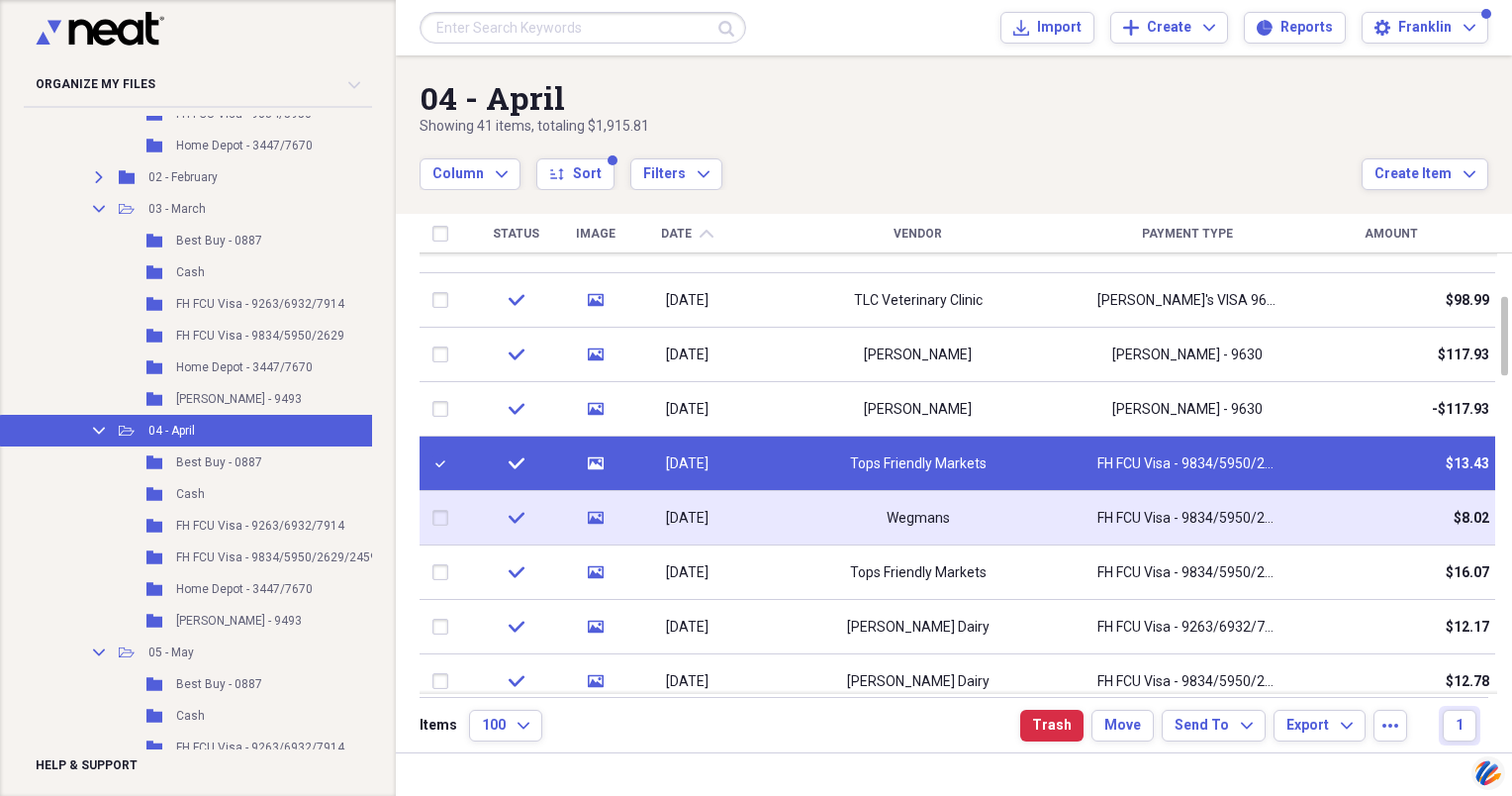 click at bounding box center [444, 518] 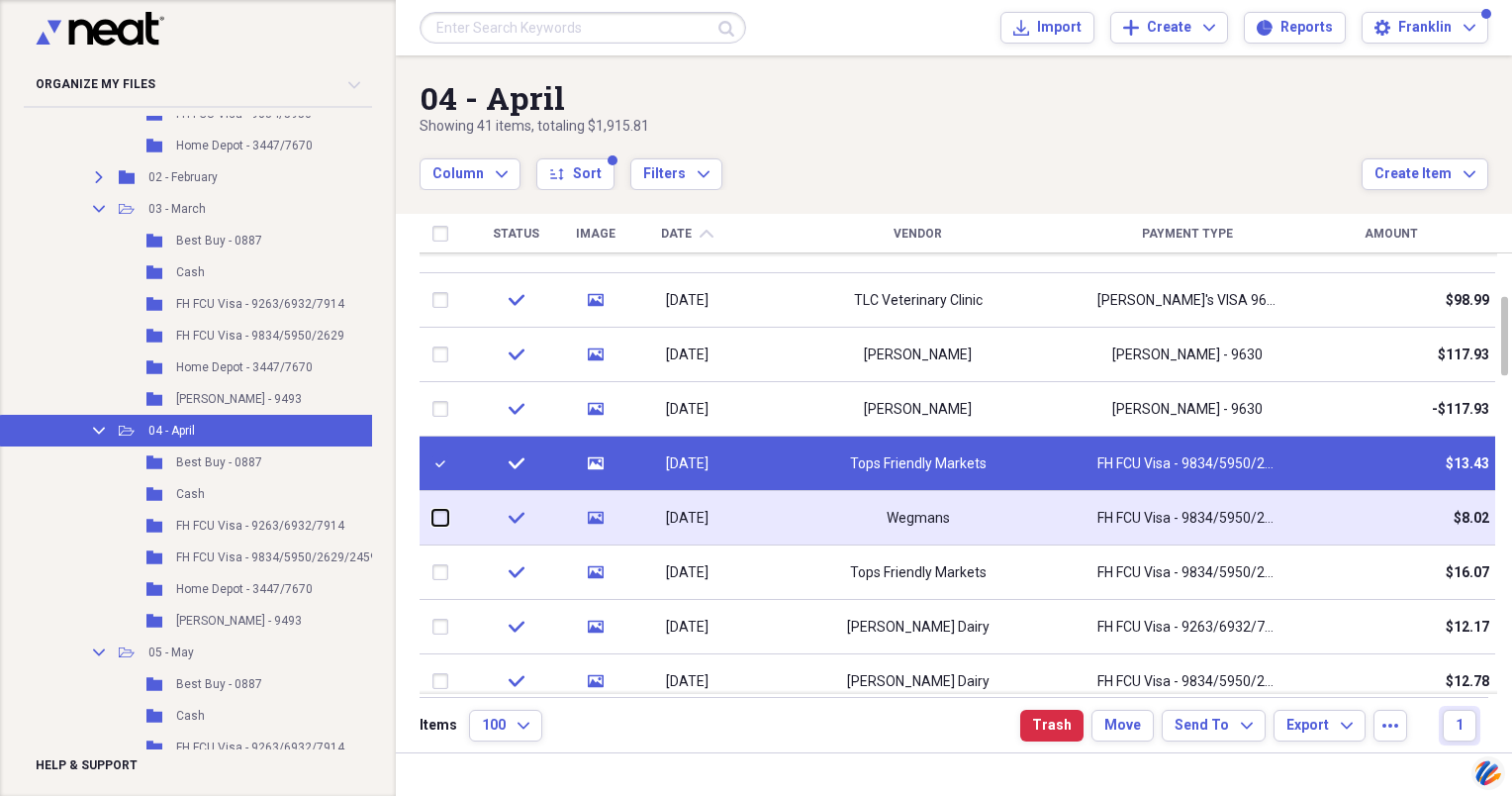 click at bounding box center [432, 518] 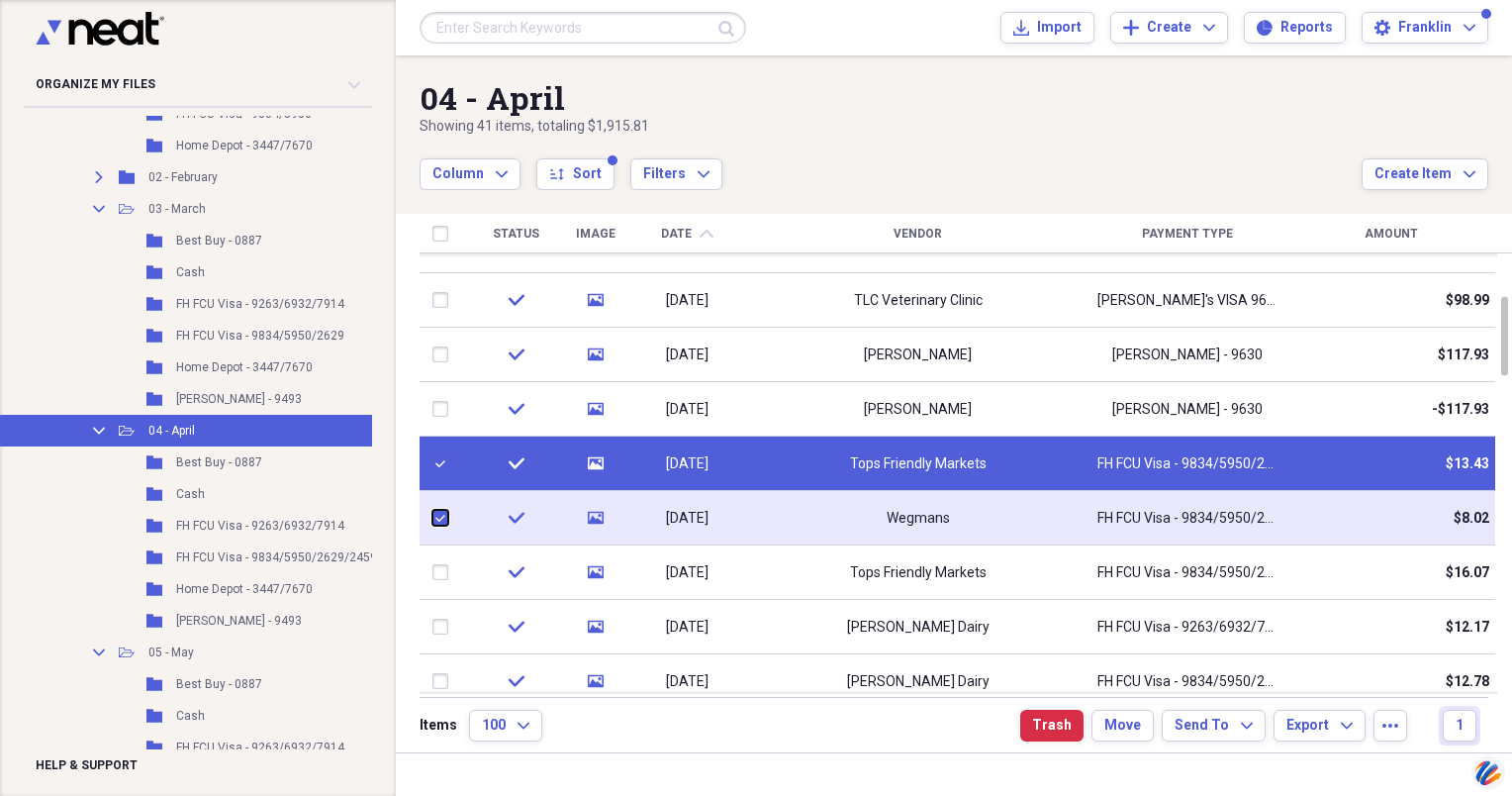checkbox on "true" 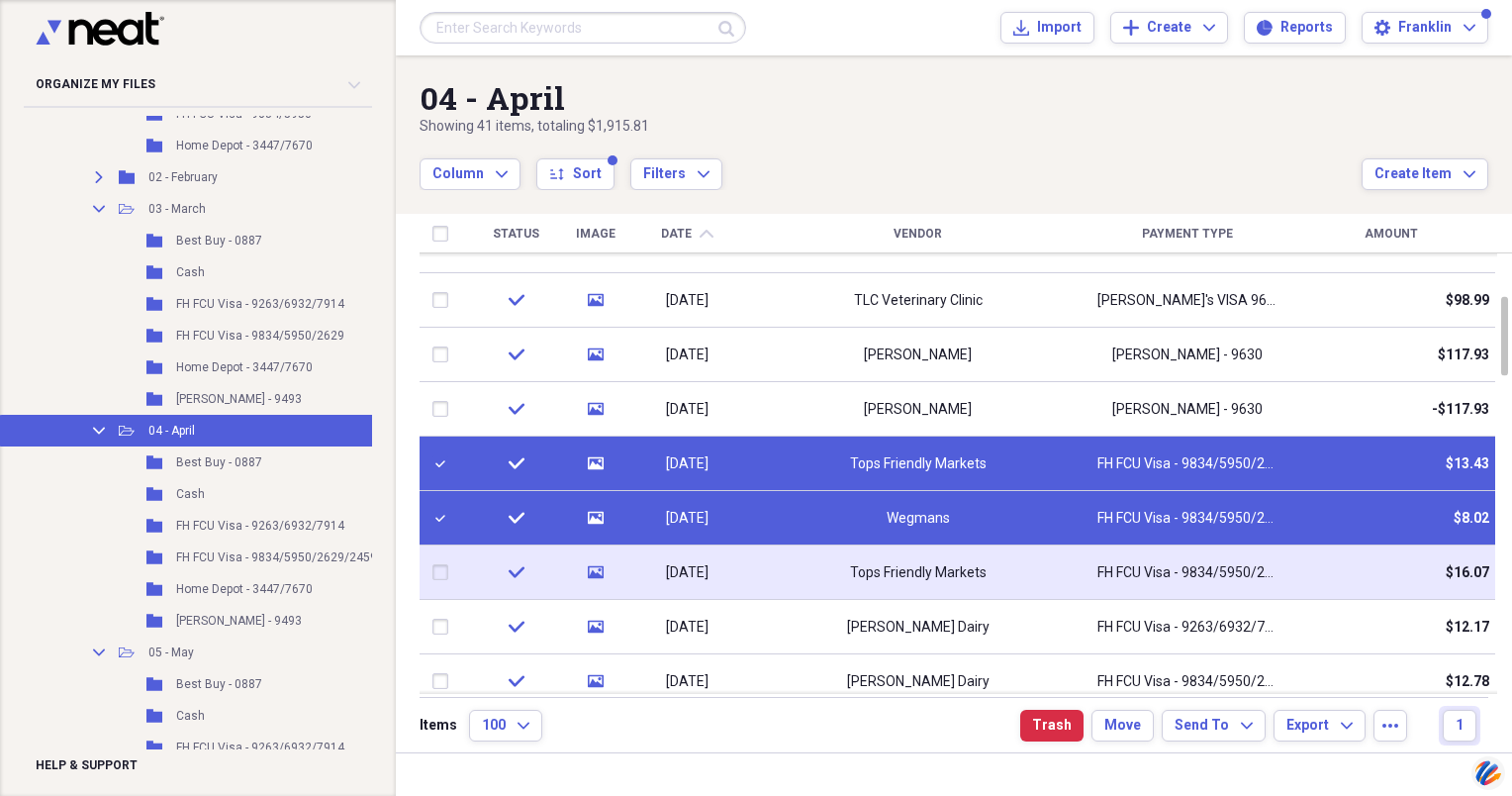 click at bounding box center [444, 572] 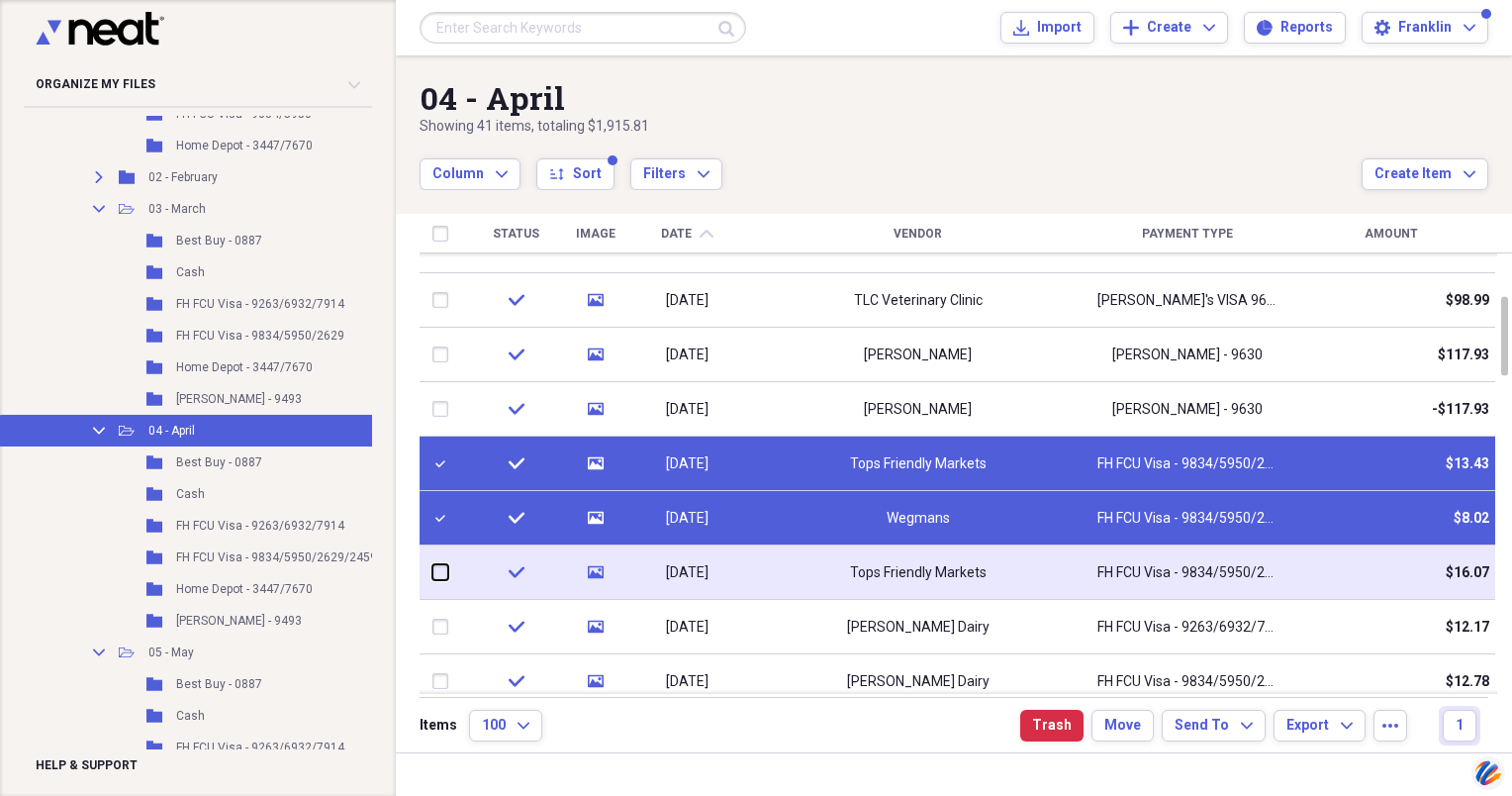 click at bounding box center (432, 572) 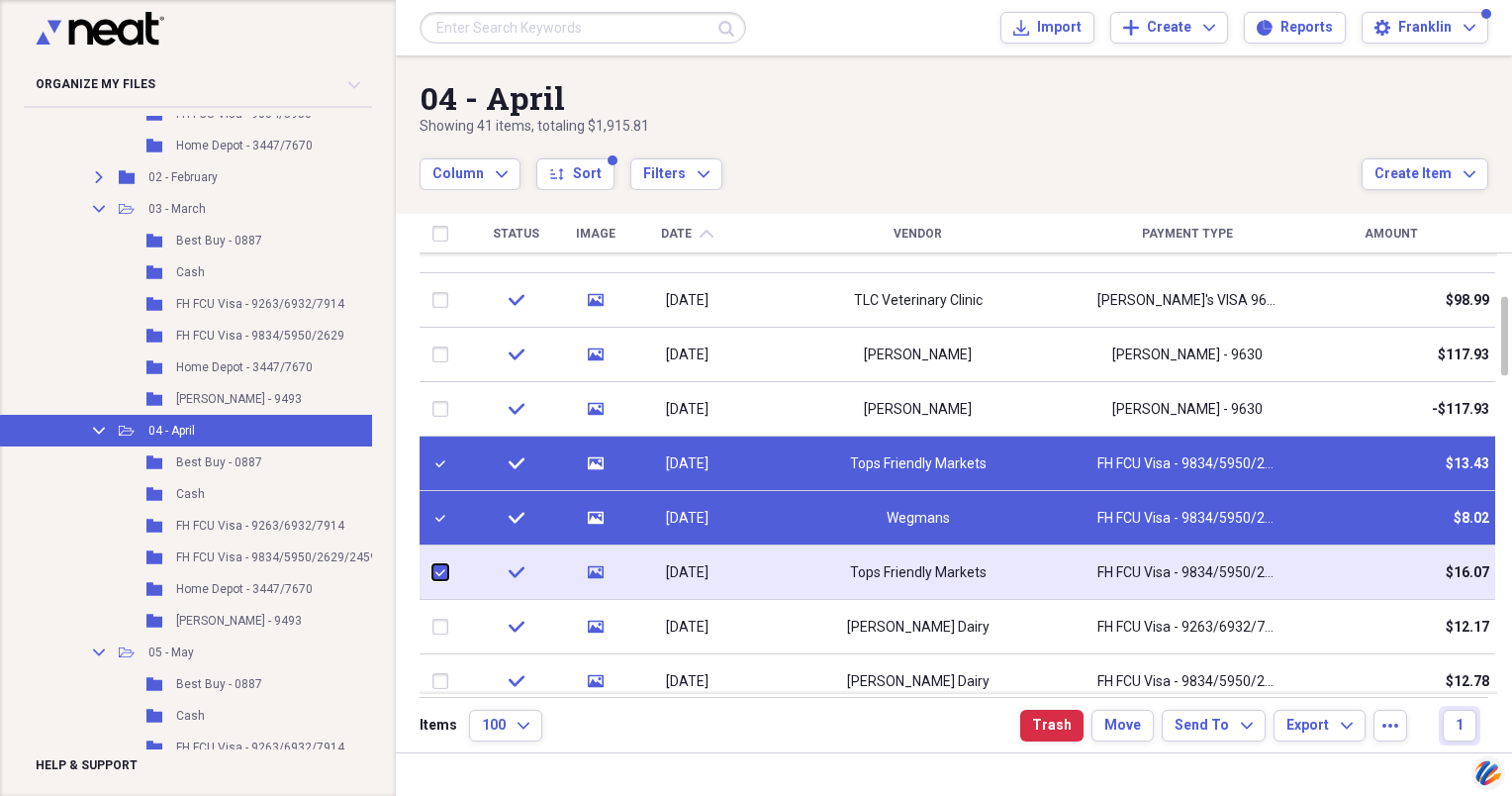 checkbox on "true" 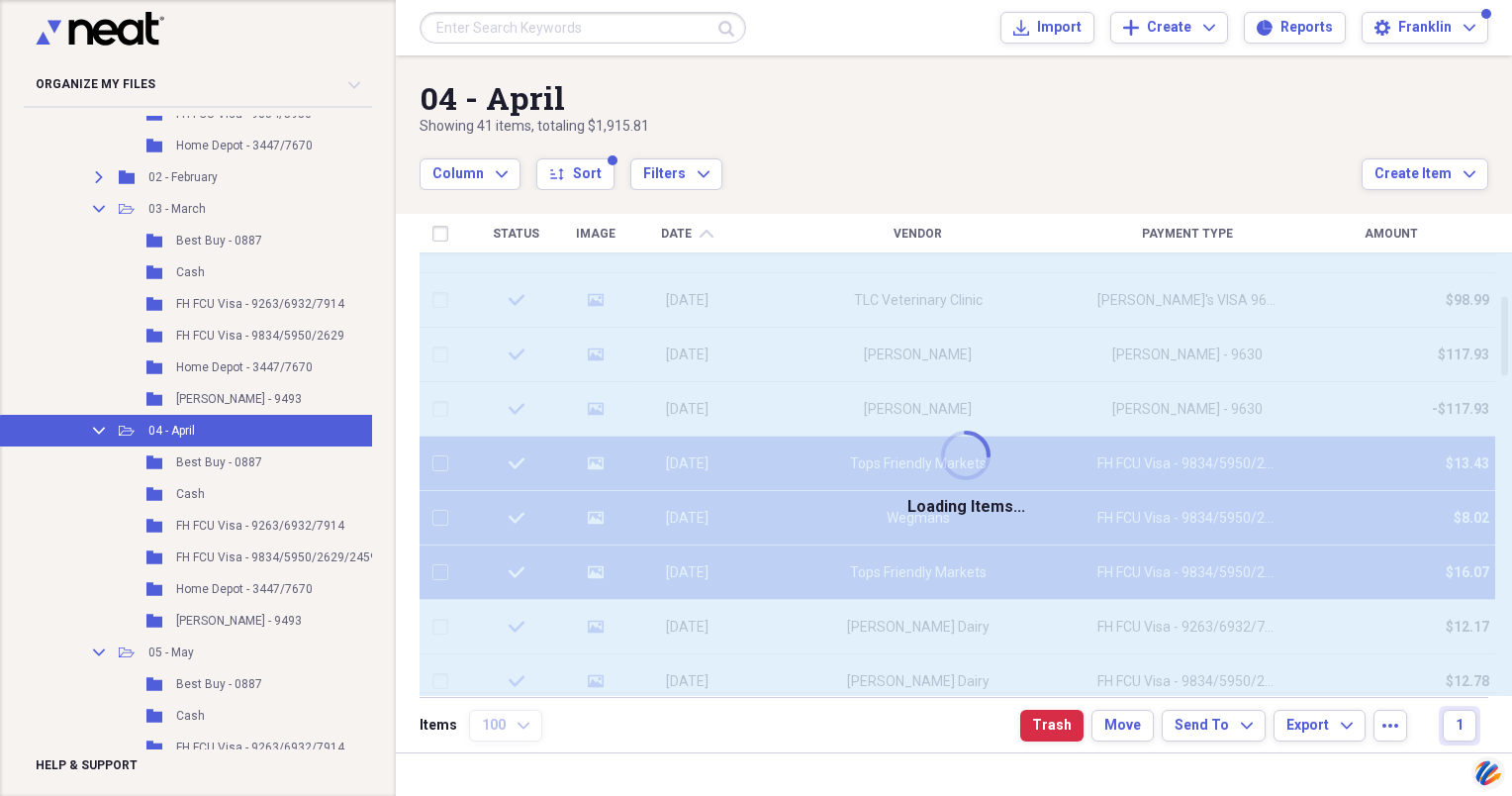 checkbox on "false" 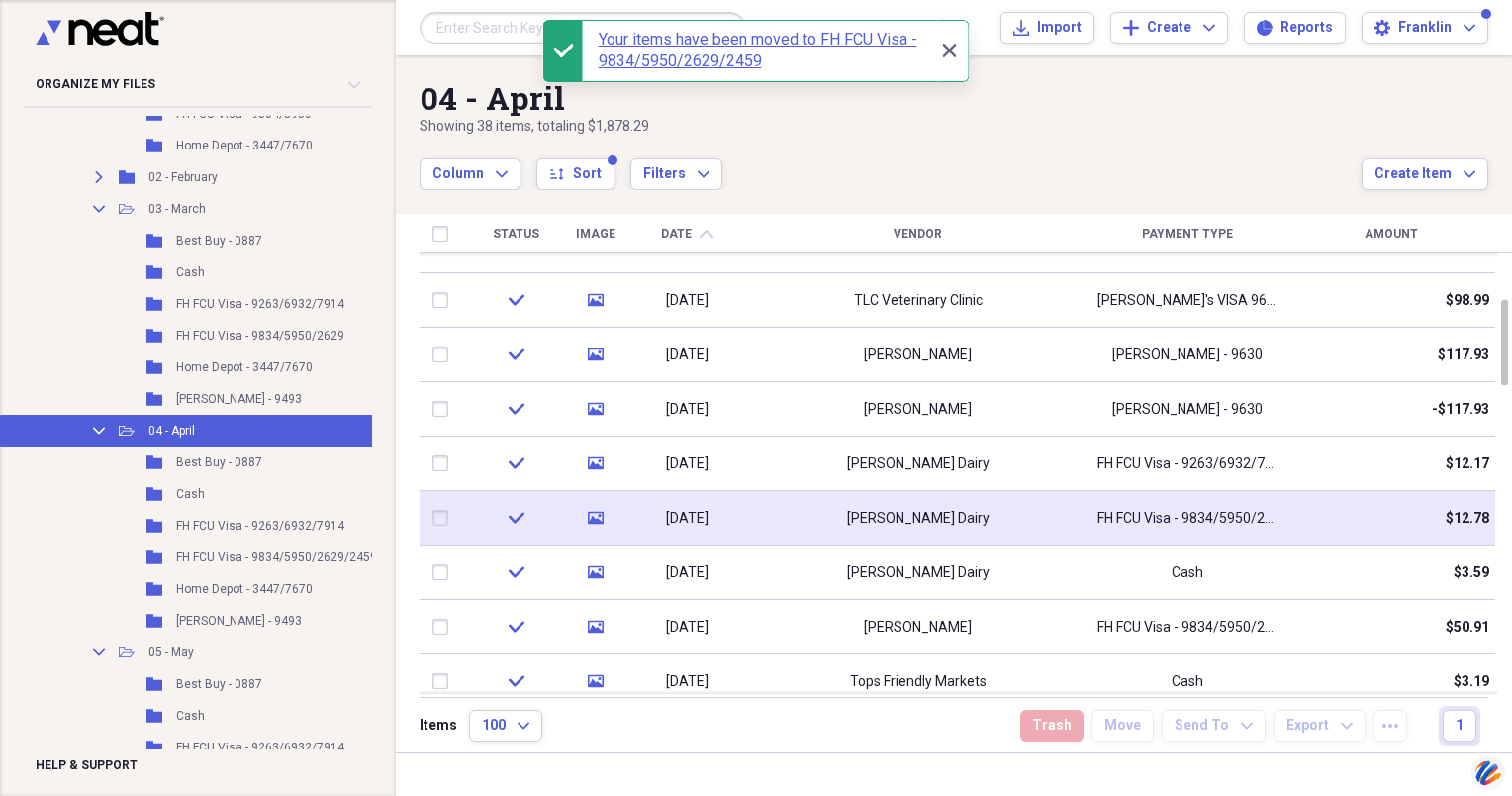 click at bounding box center [444, 518] 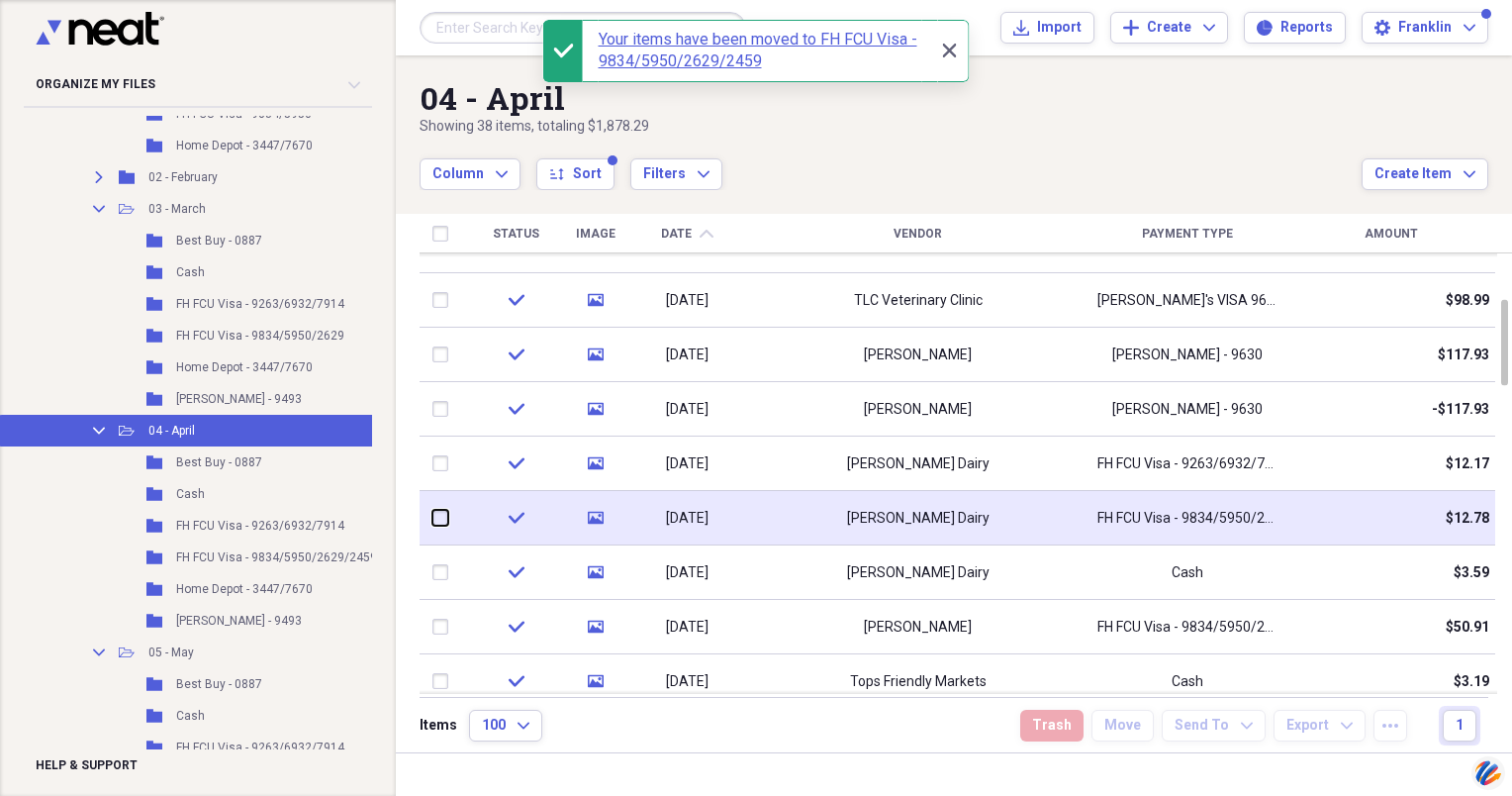 click at bounding box center [432, 518] 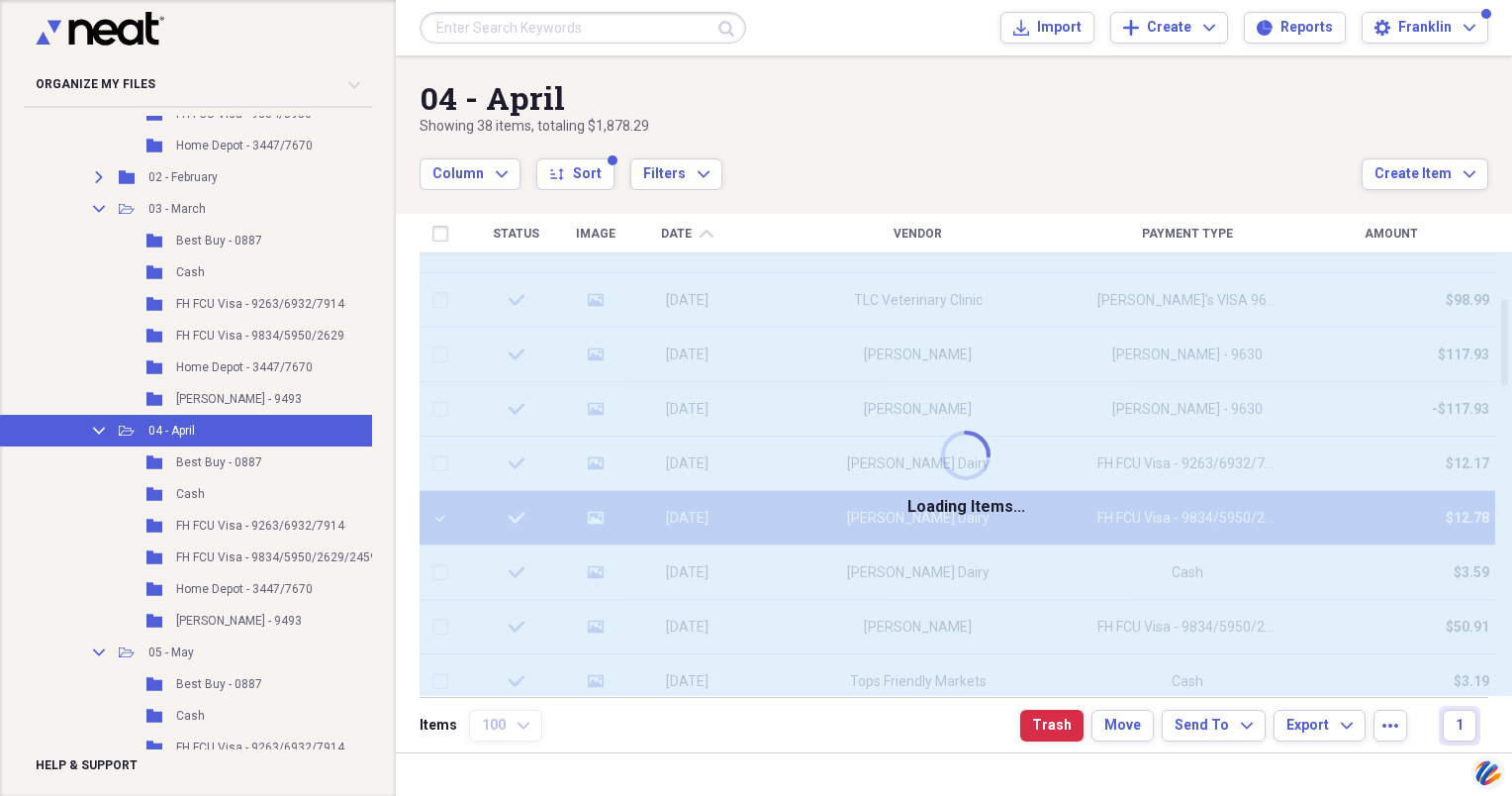 checkbox on "false" 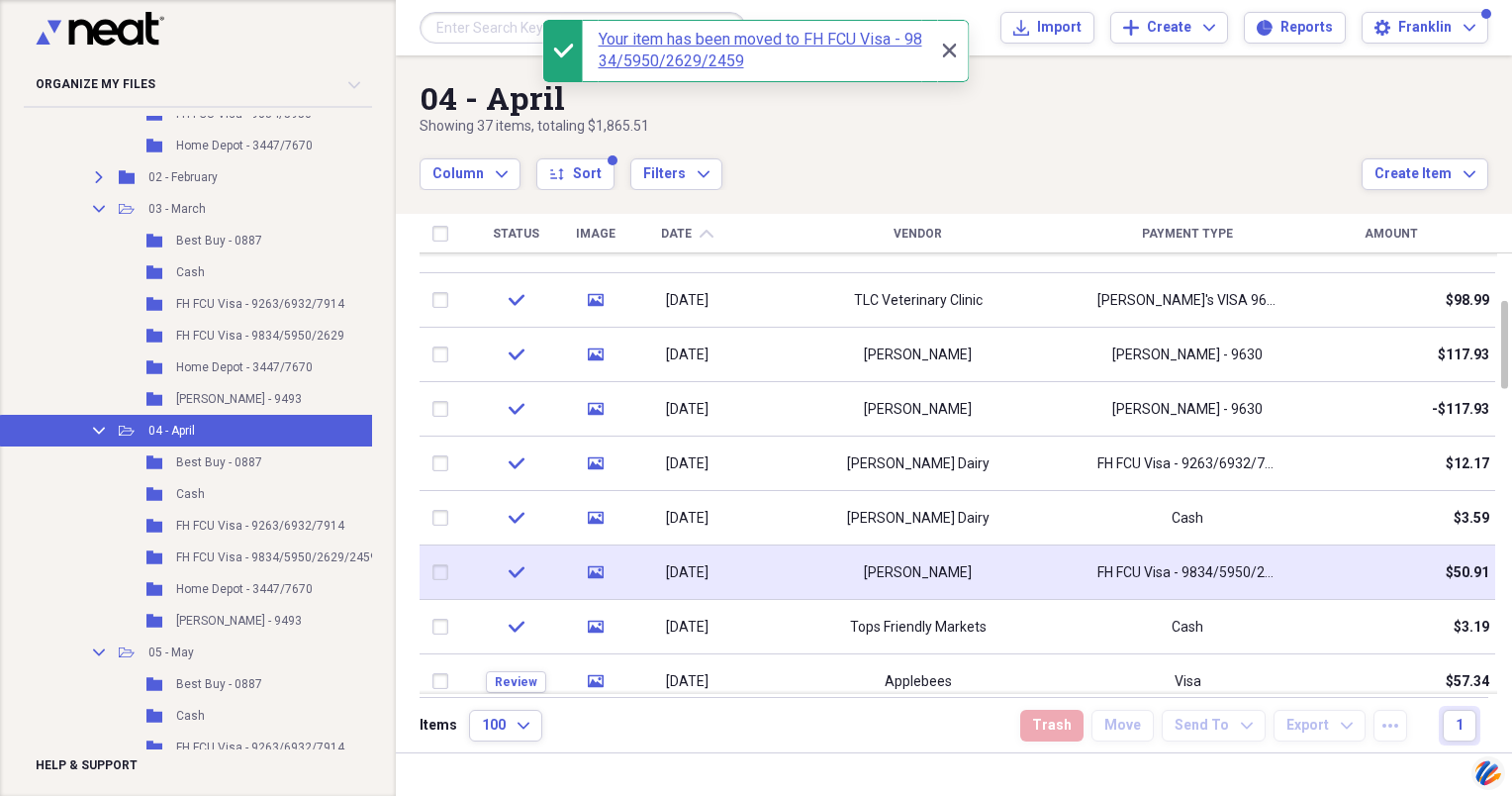 click at bounding box center [444, 572] 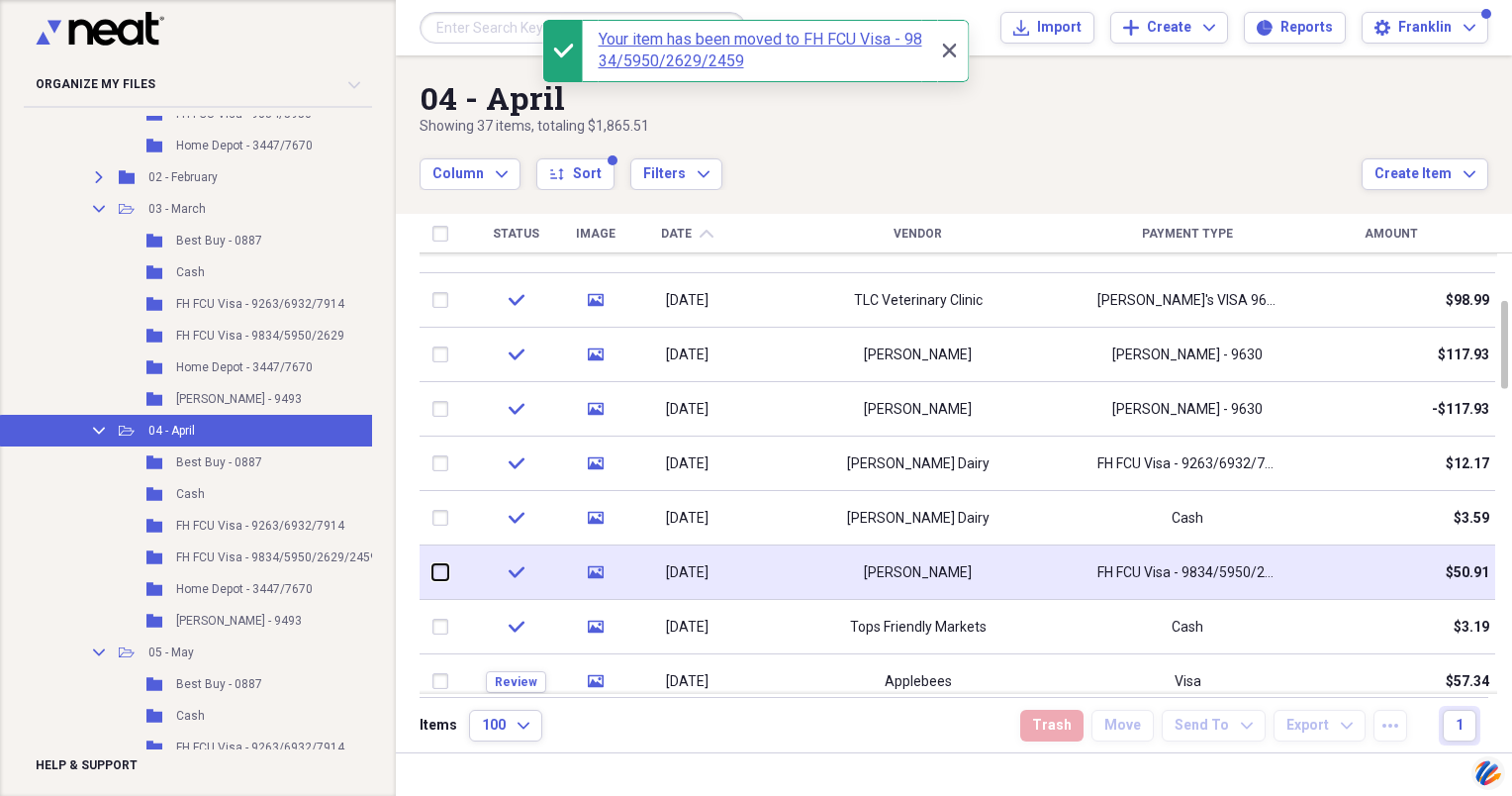 click at bounding box center [432, 572] 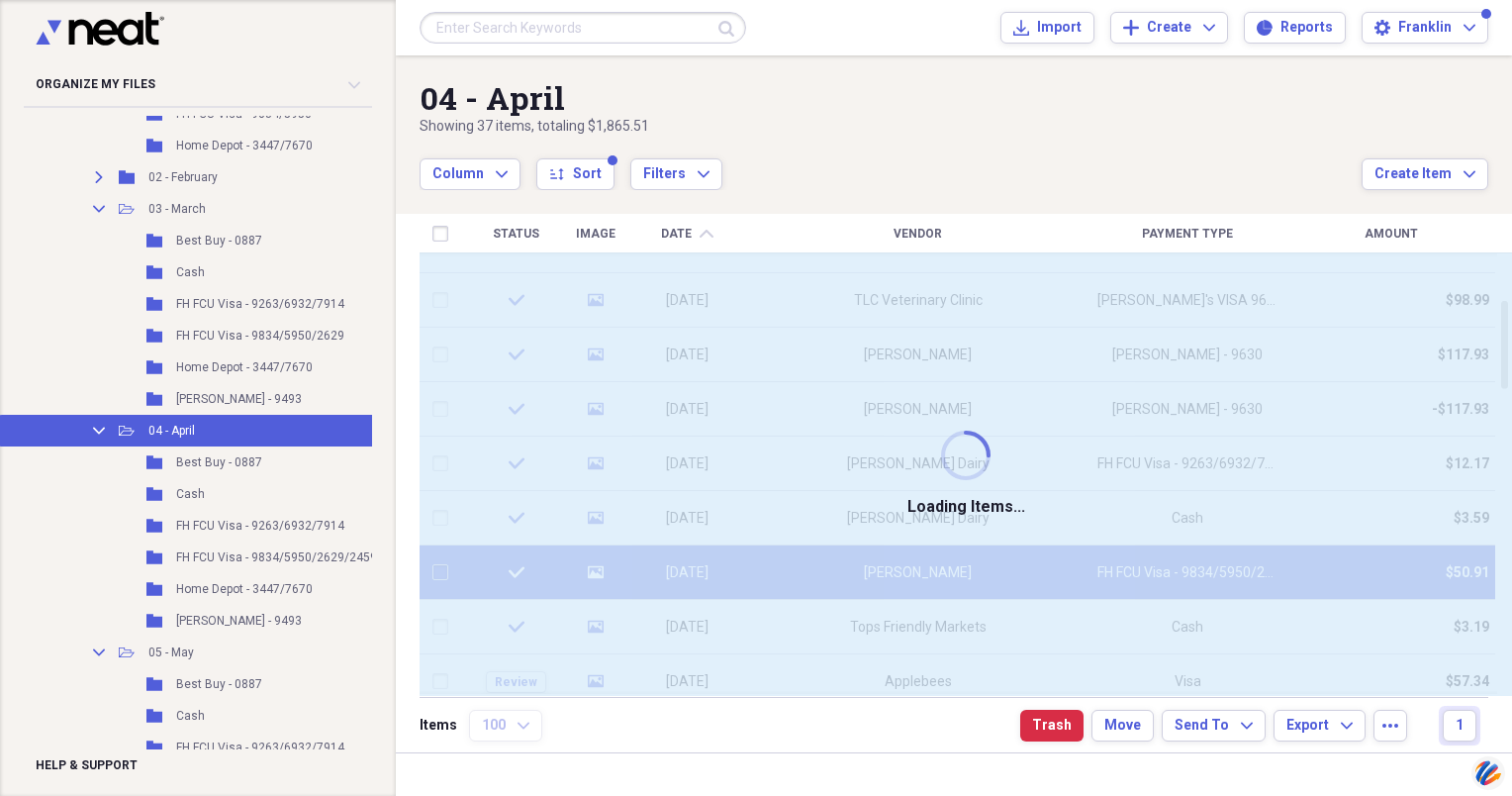 checkbox on "false" 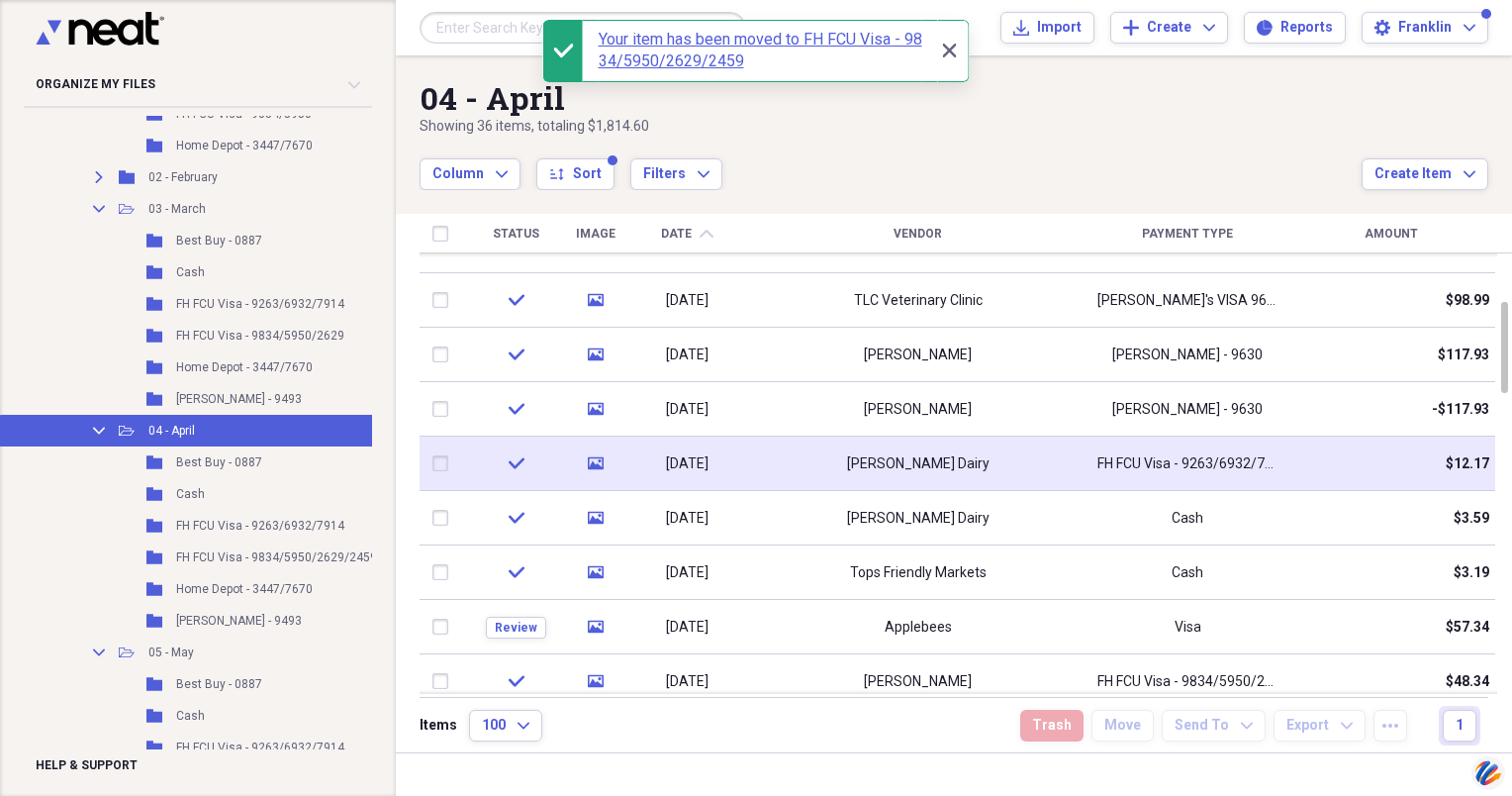 click at bounding box center (444, 463) 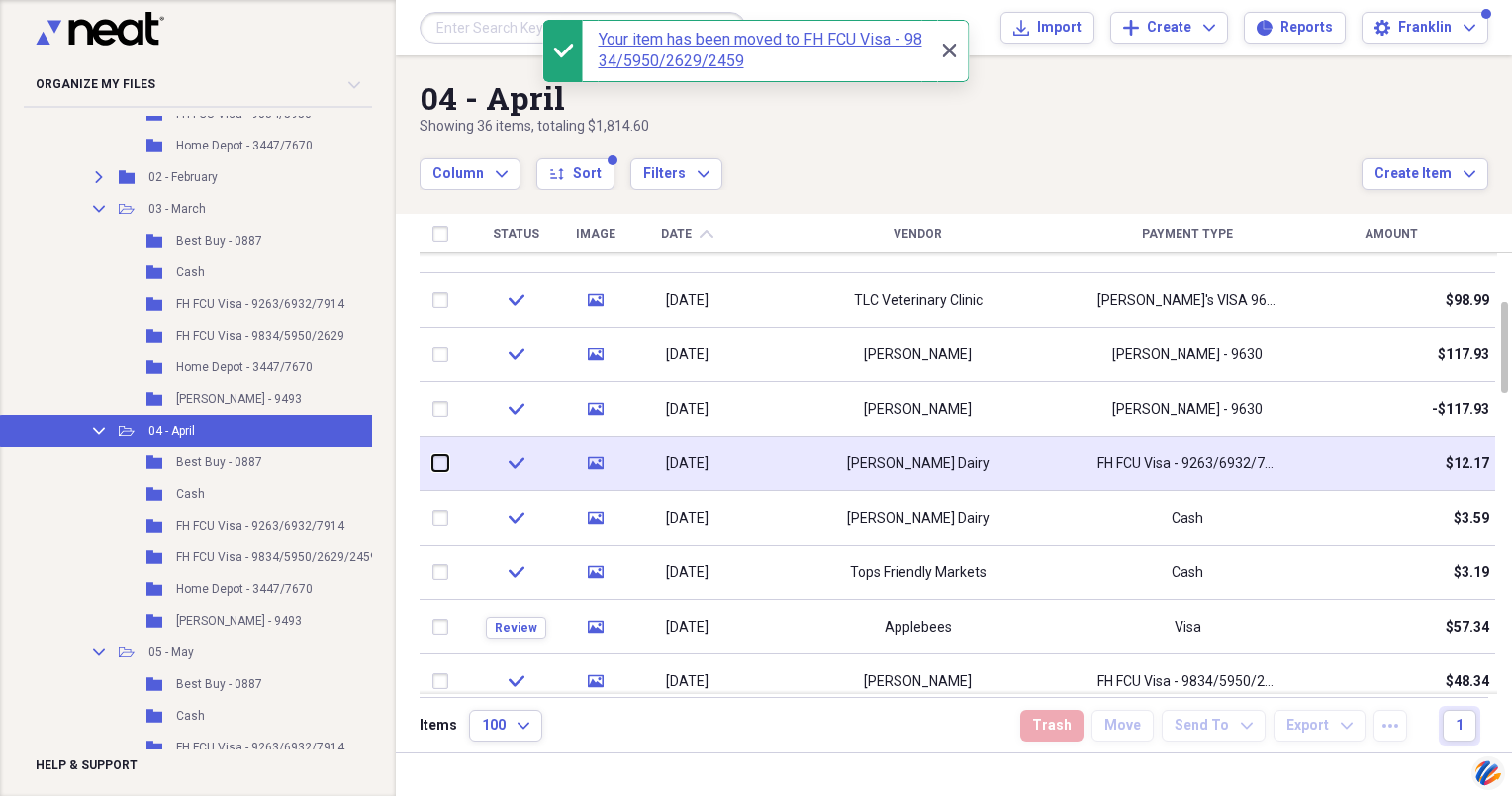 click at bounding box center [432, 463] 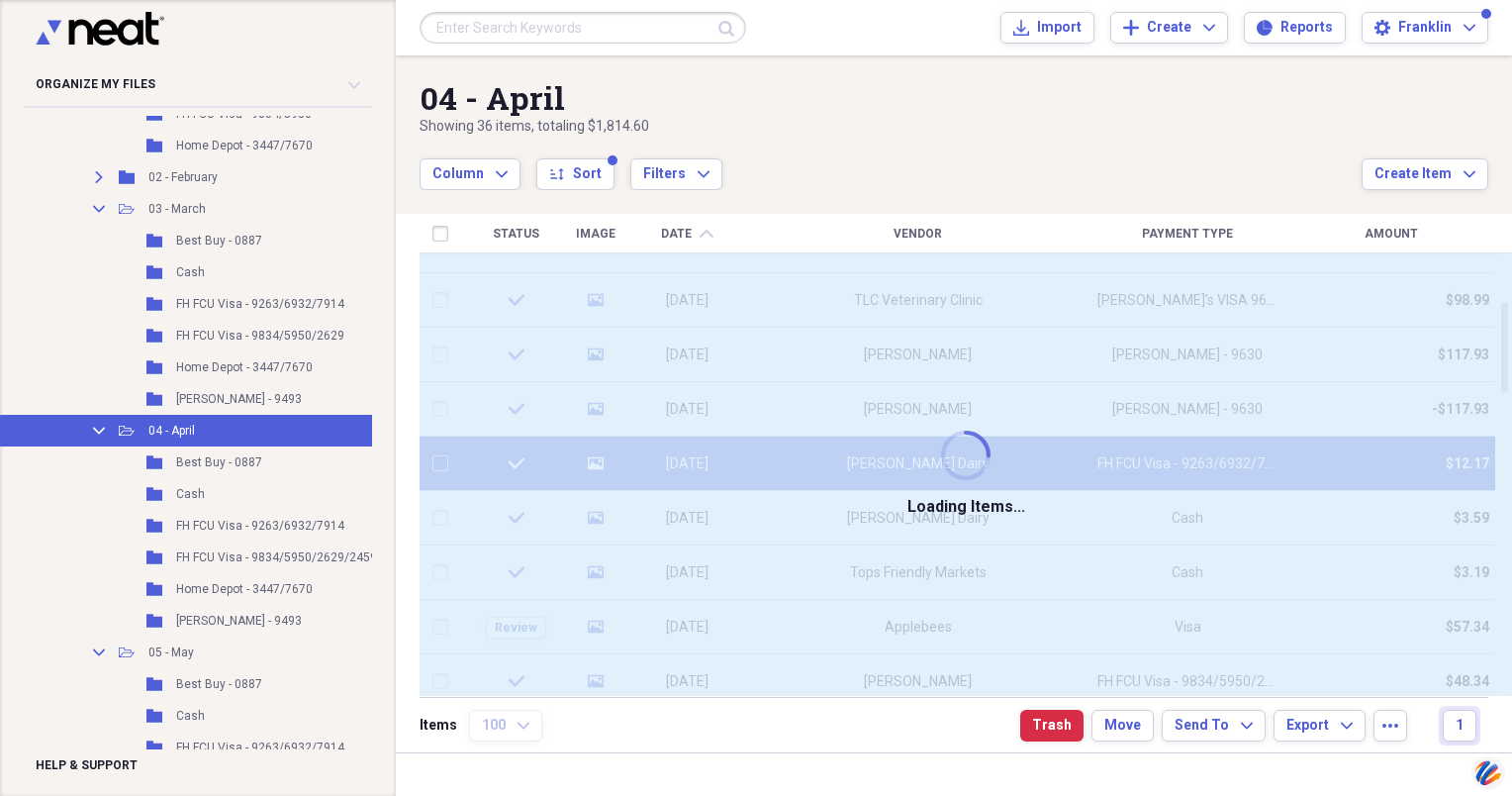 checkbox on "false" 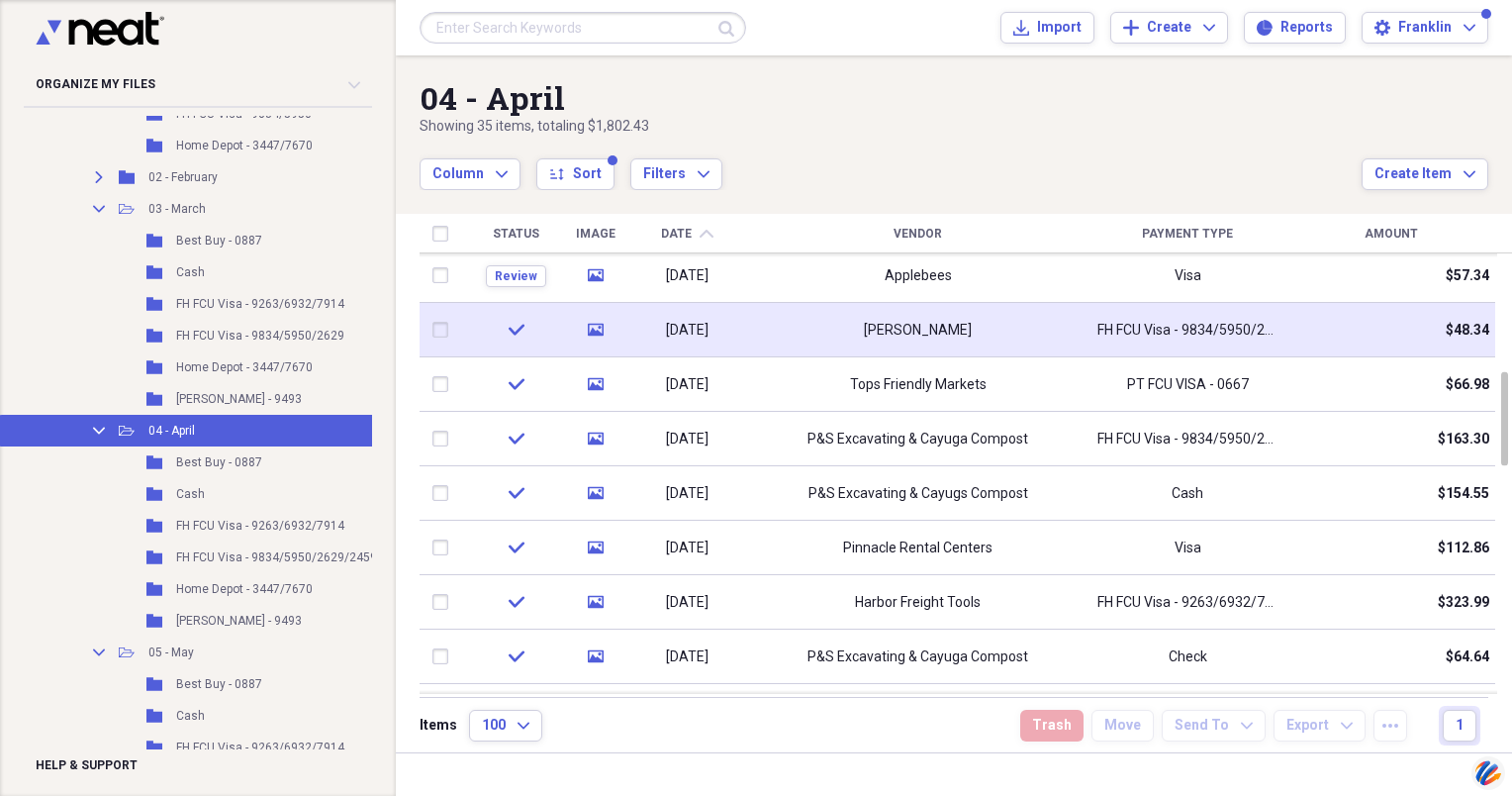 click at bounding box center (444, 330) 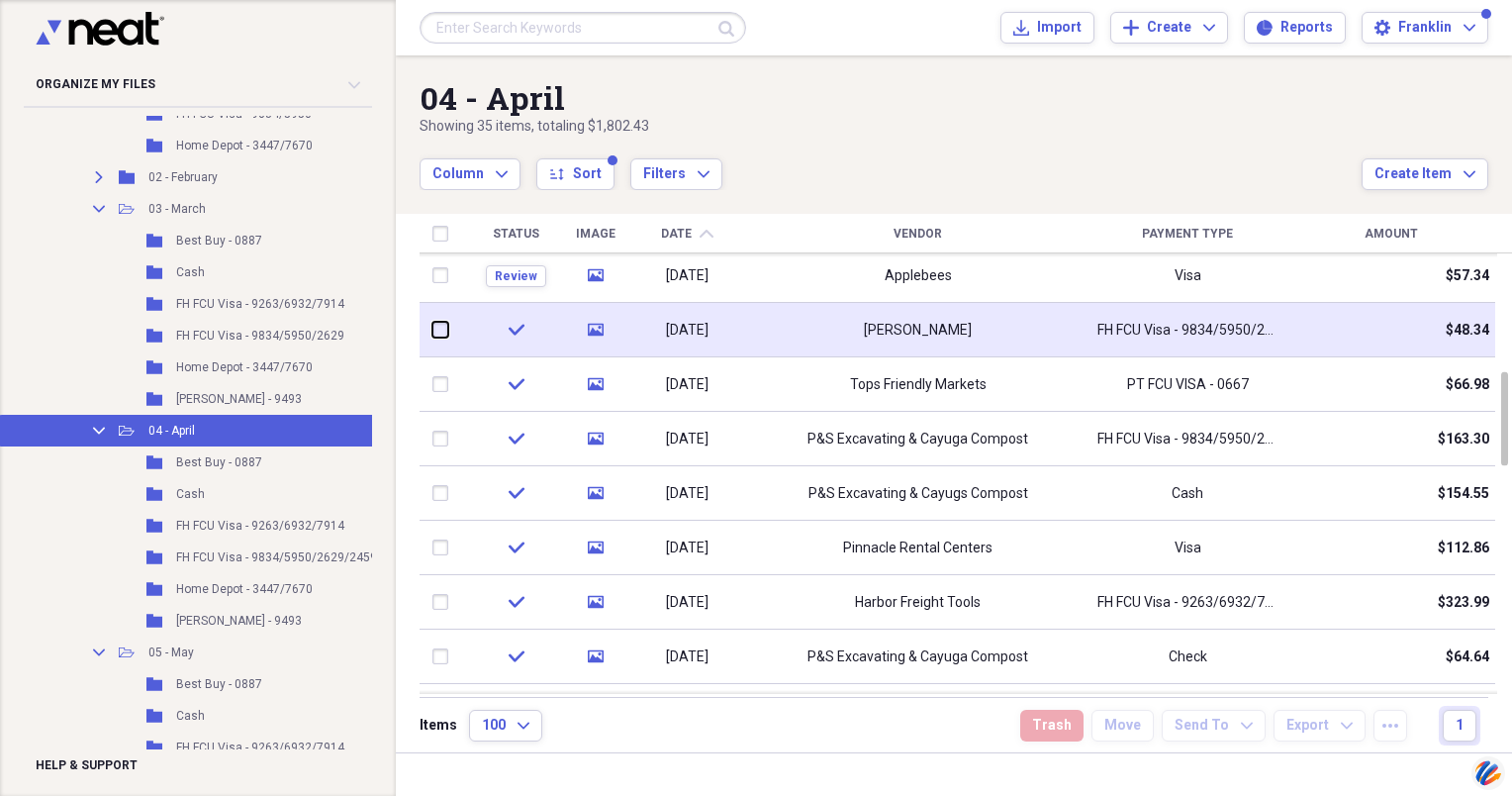 click at bounding box center (432, 330) 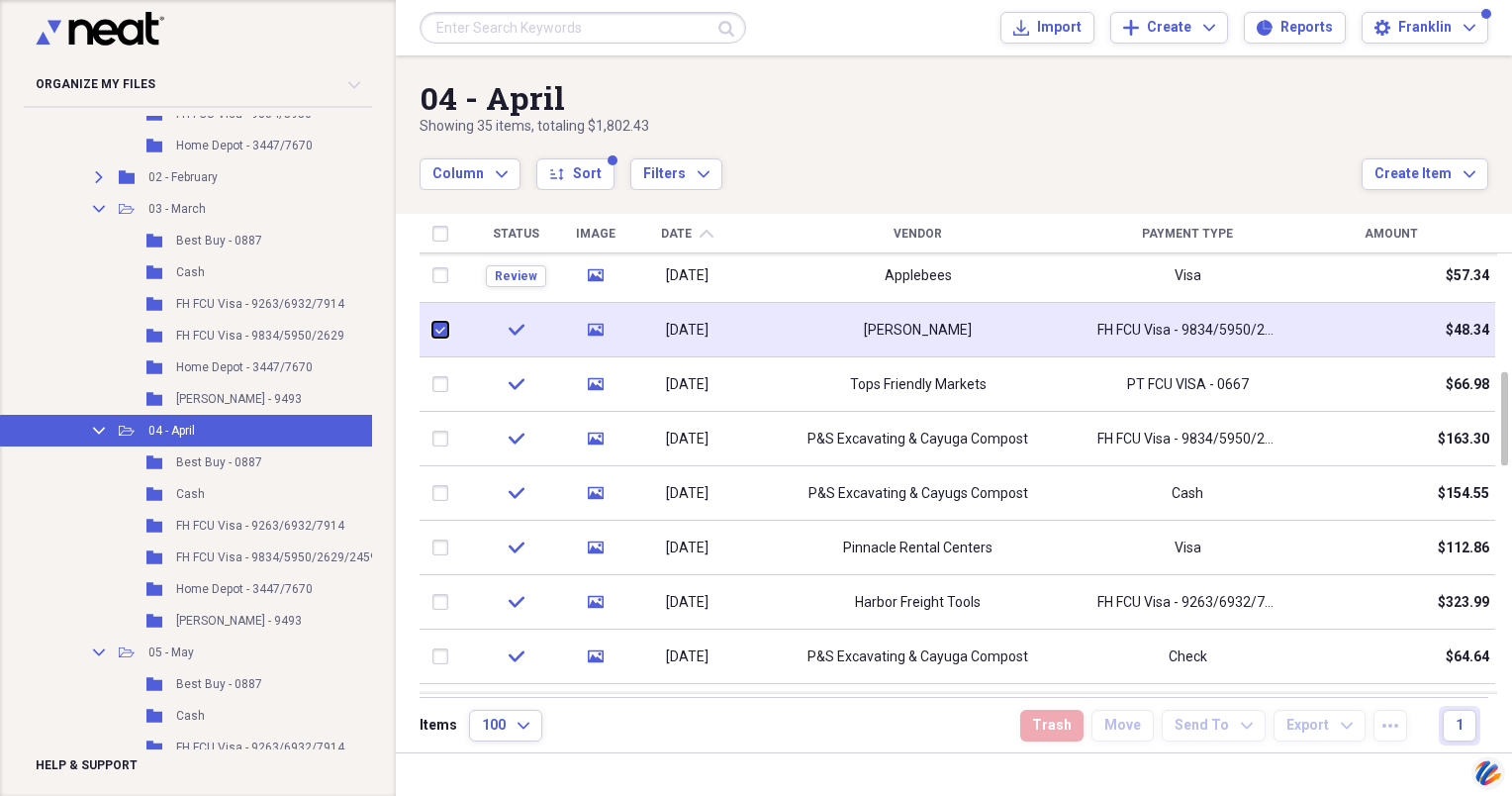 checkbox on "true" 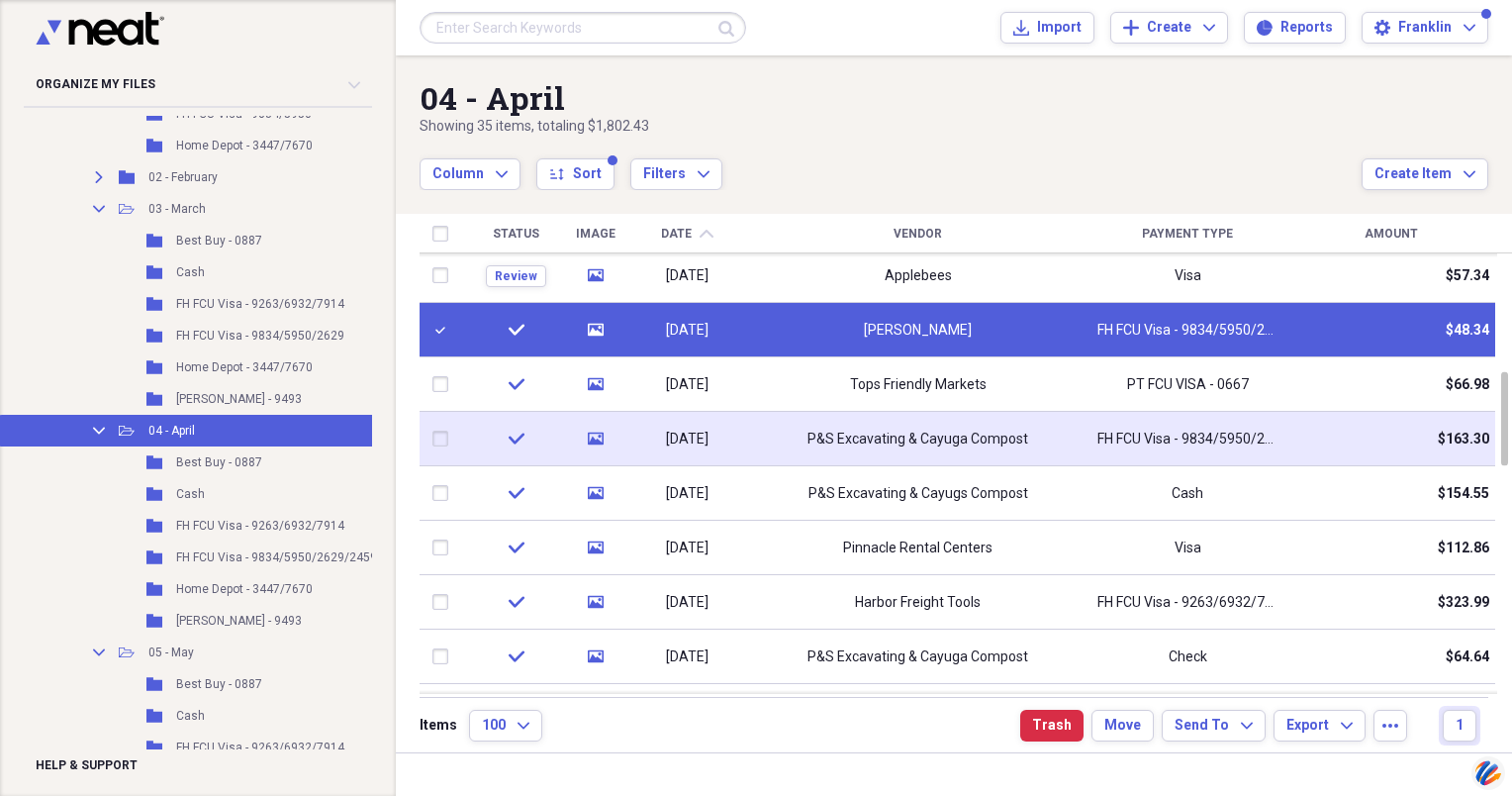 click at bounding box center (444, 439) 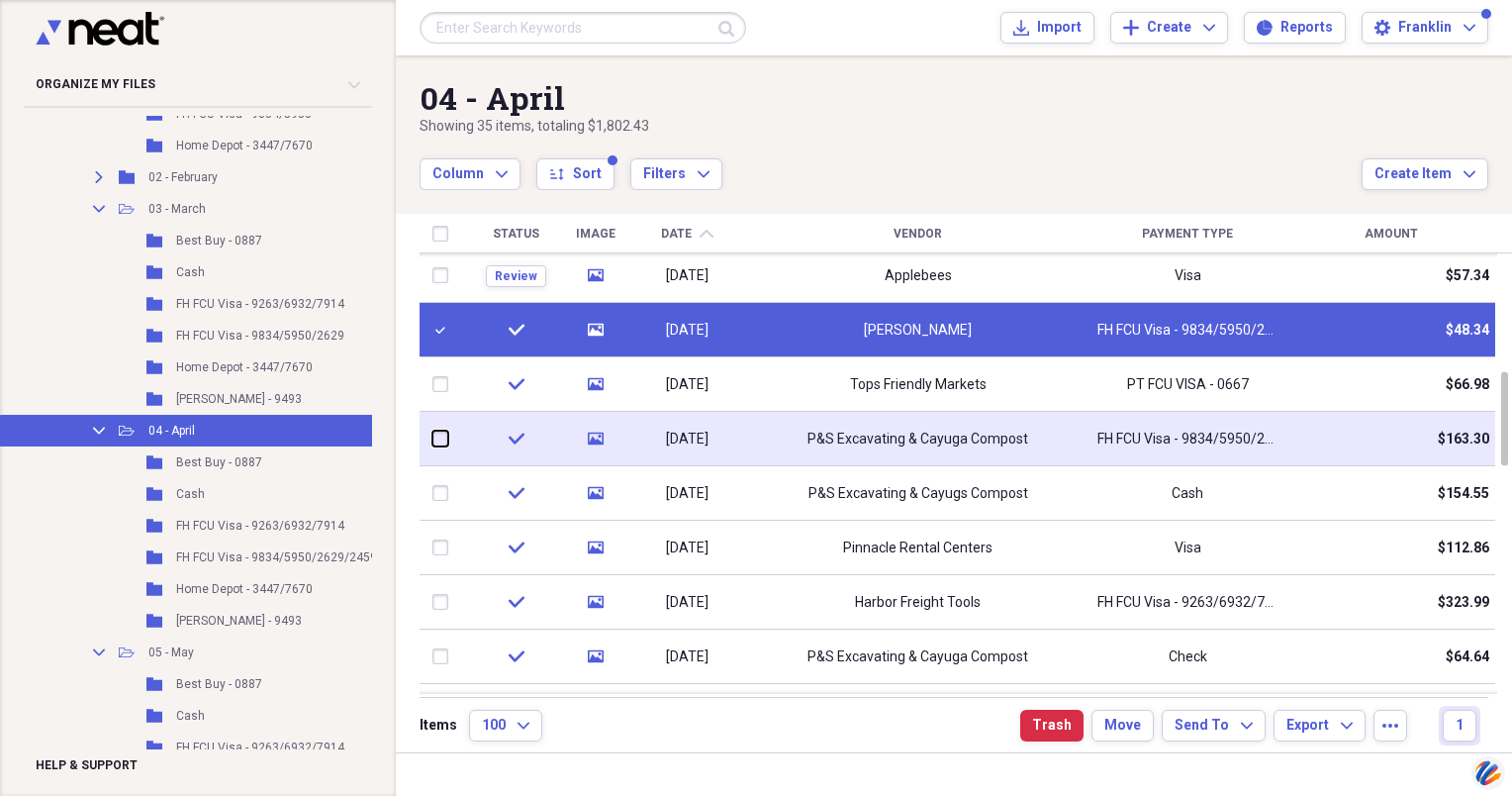 click at bounding box center (432, 439) 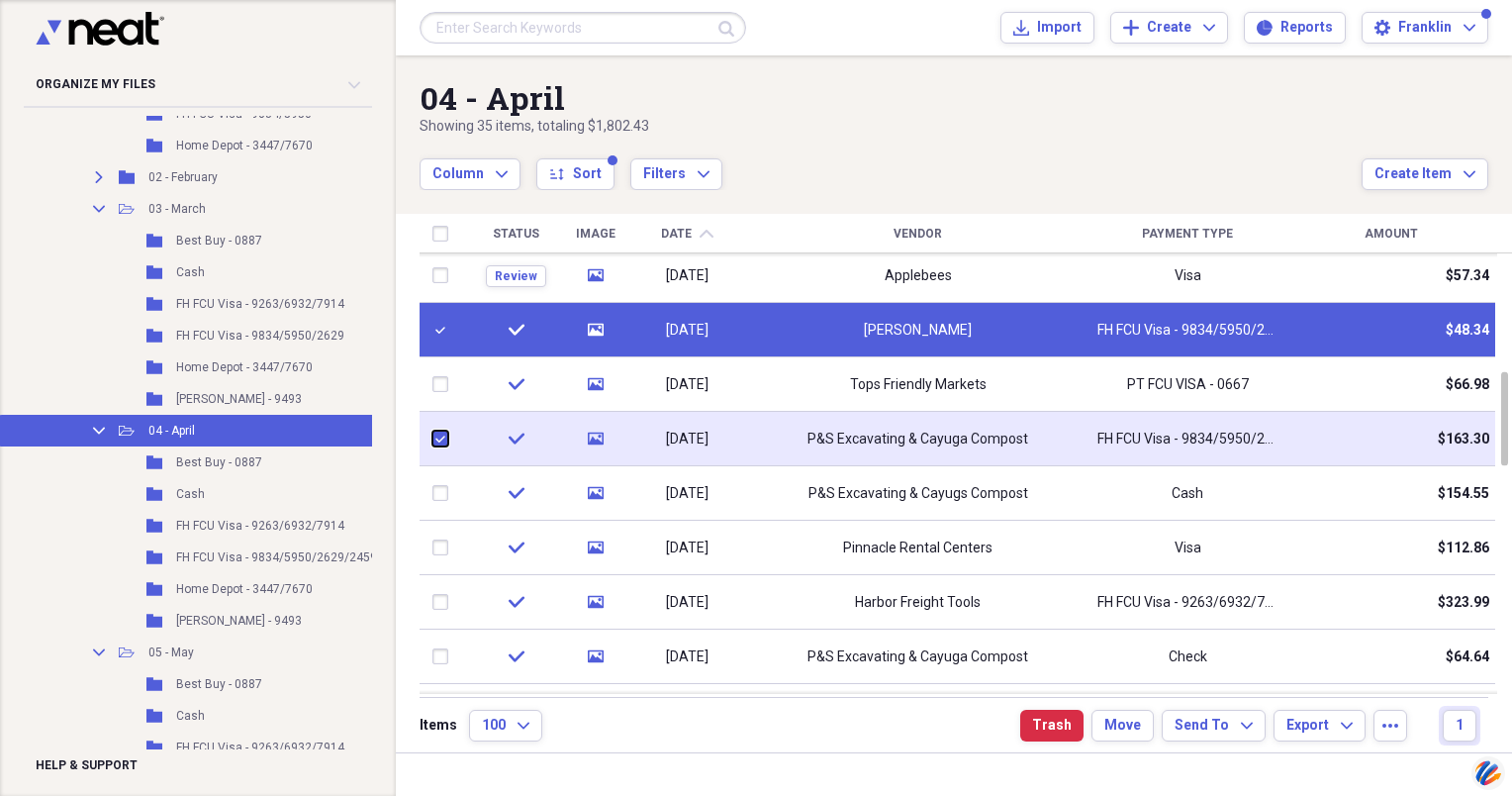 checkbox on "true" 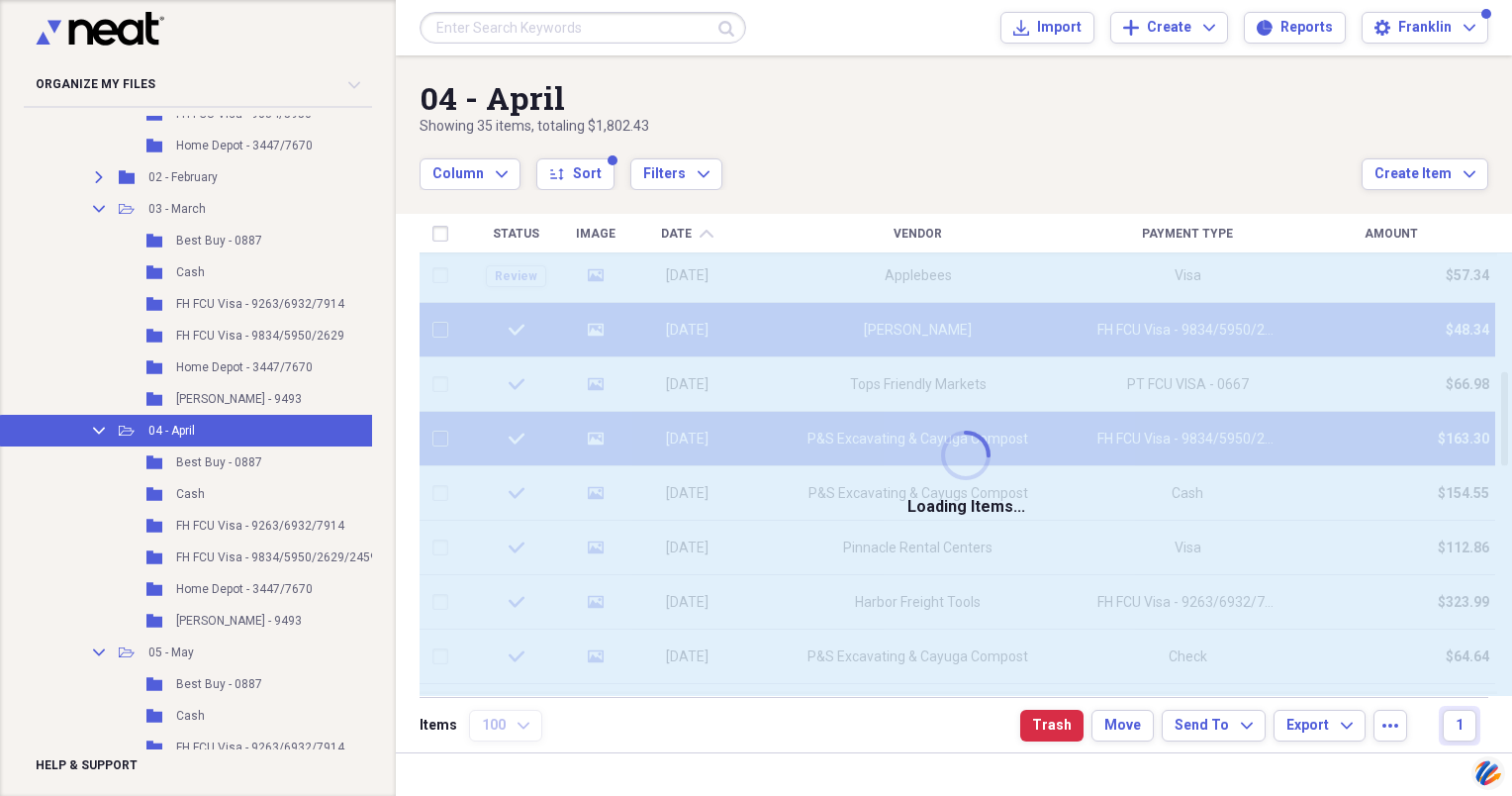 checkbox on "false" 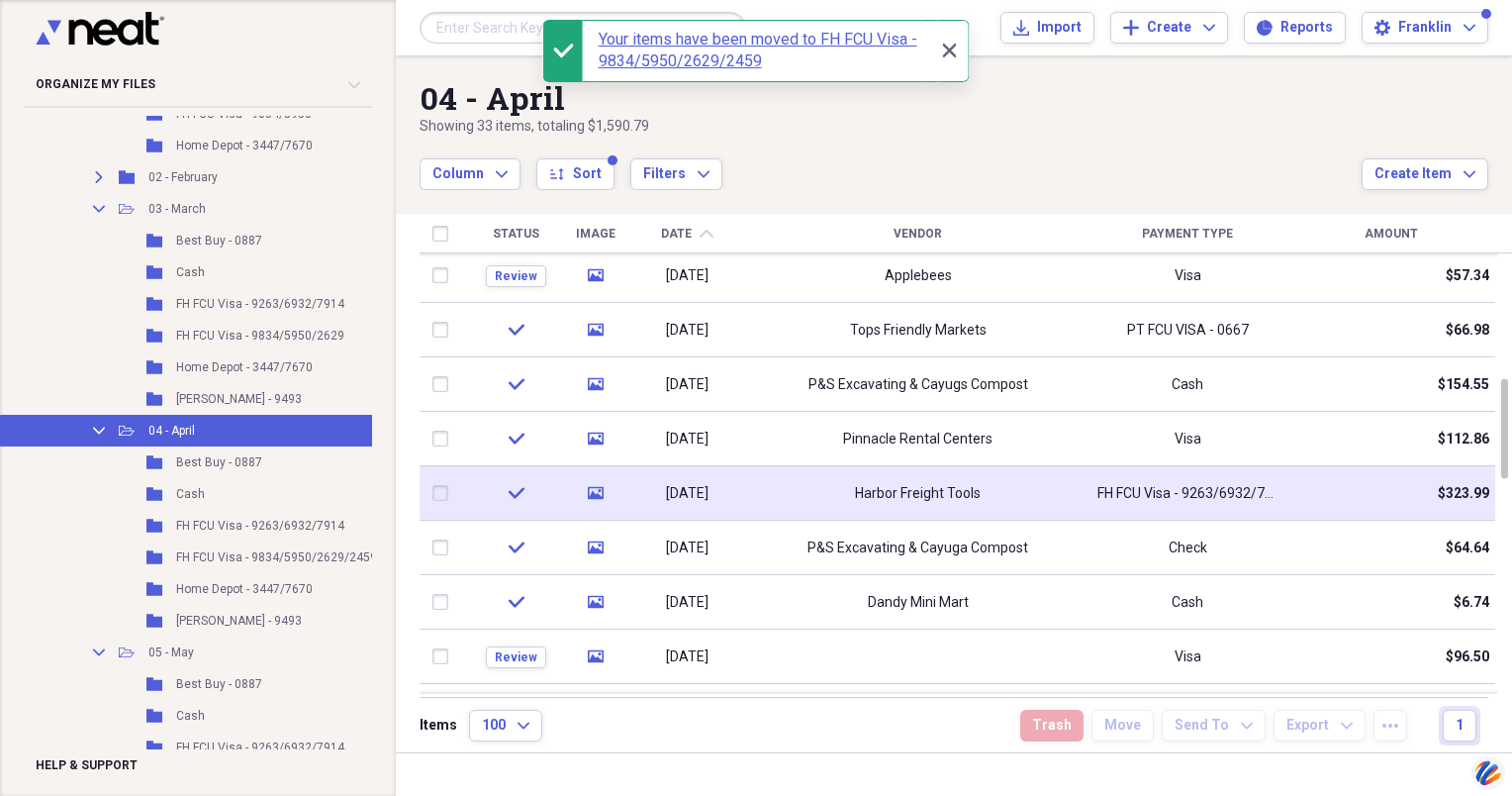 click at bounding box center [444, 493] 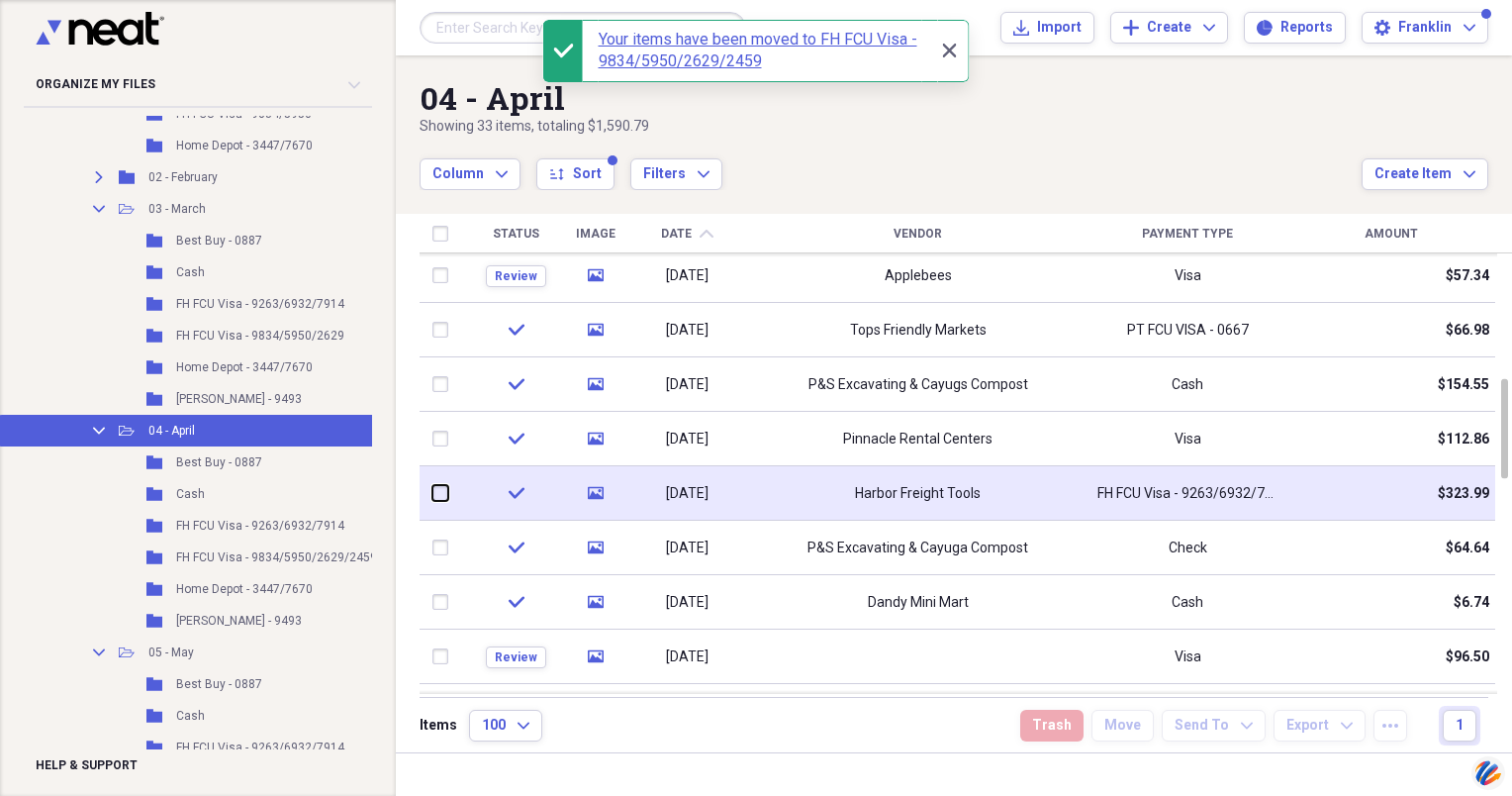 click at bounding box center (432, 493) 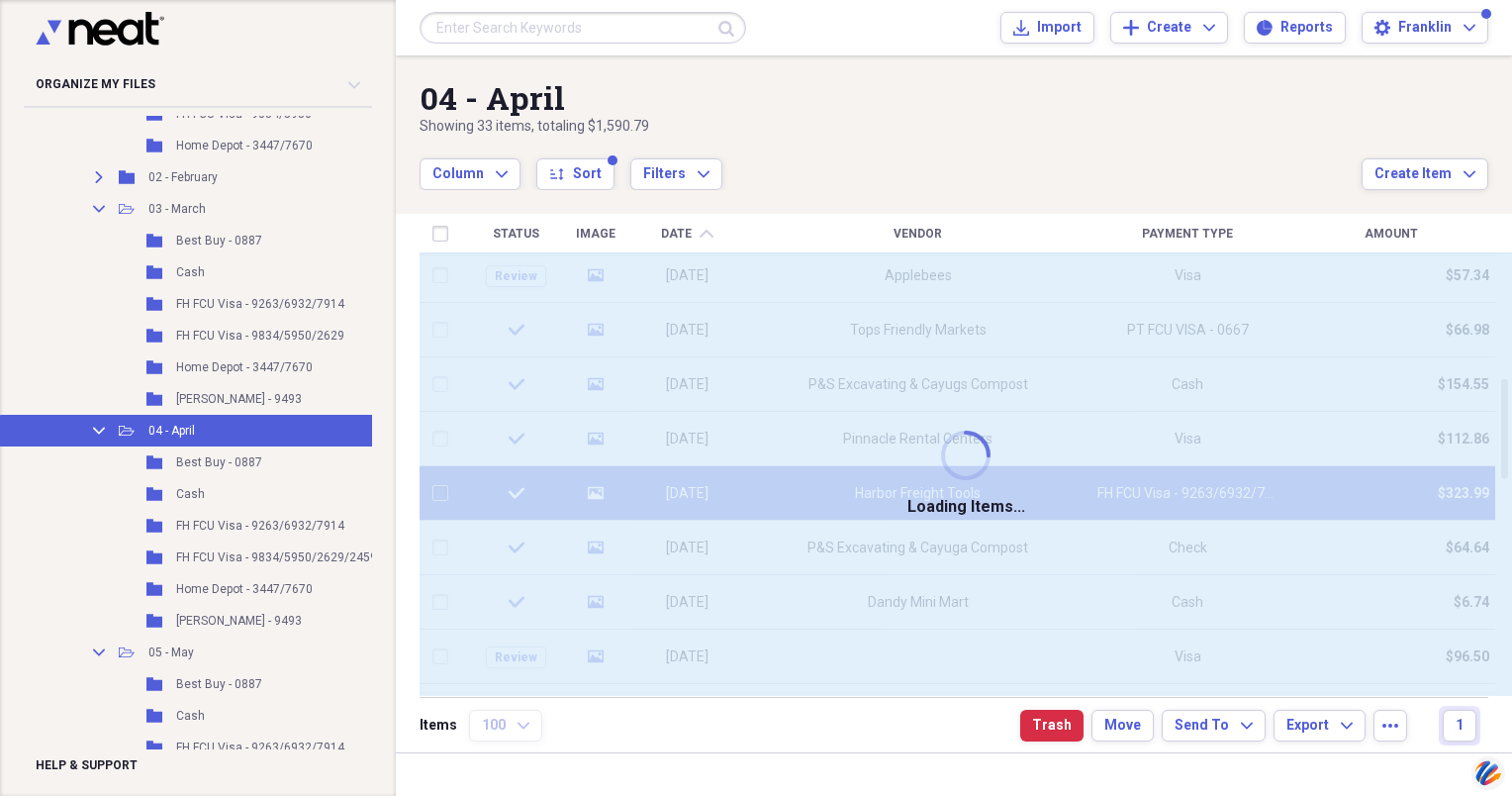 checkbox on "false" 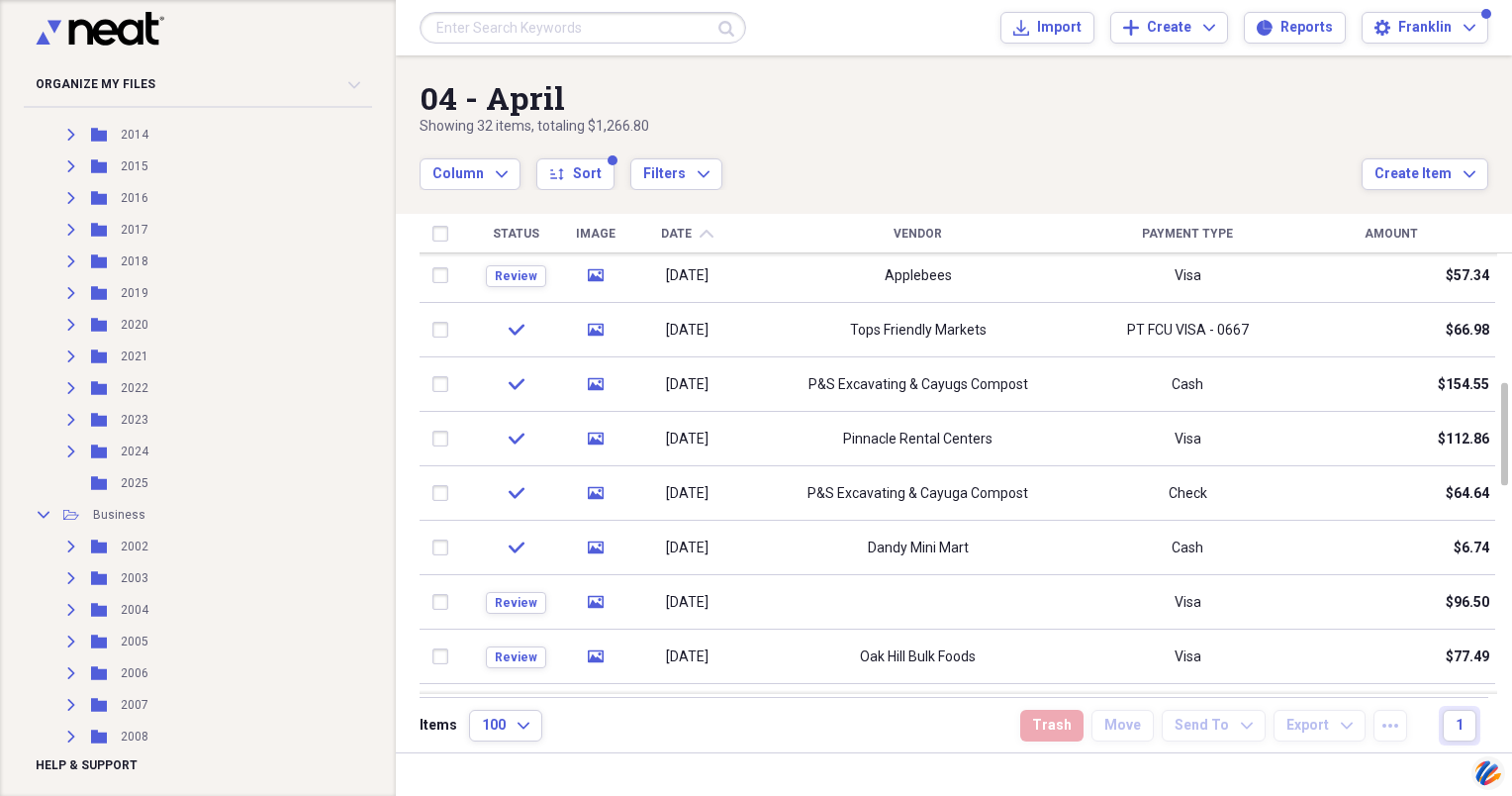 scroll, scrollTop: 0, scrollLeft: 0, axis: both 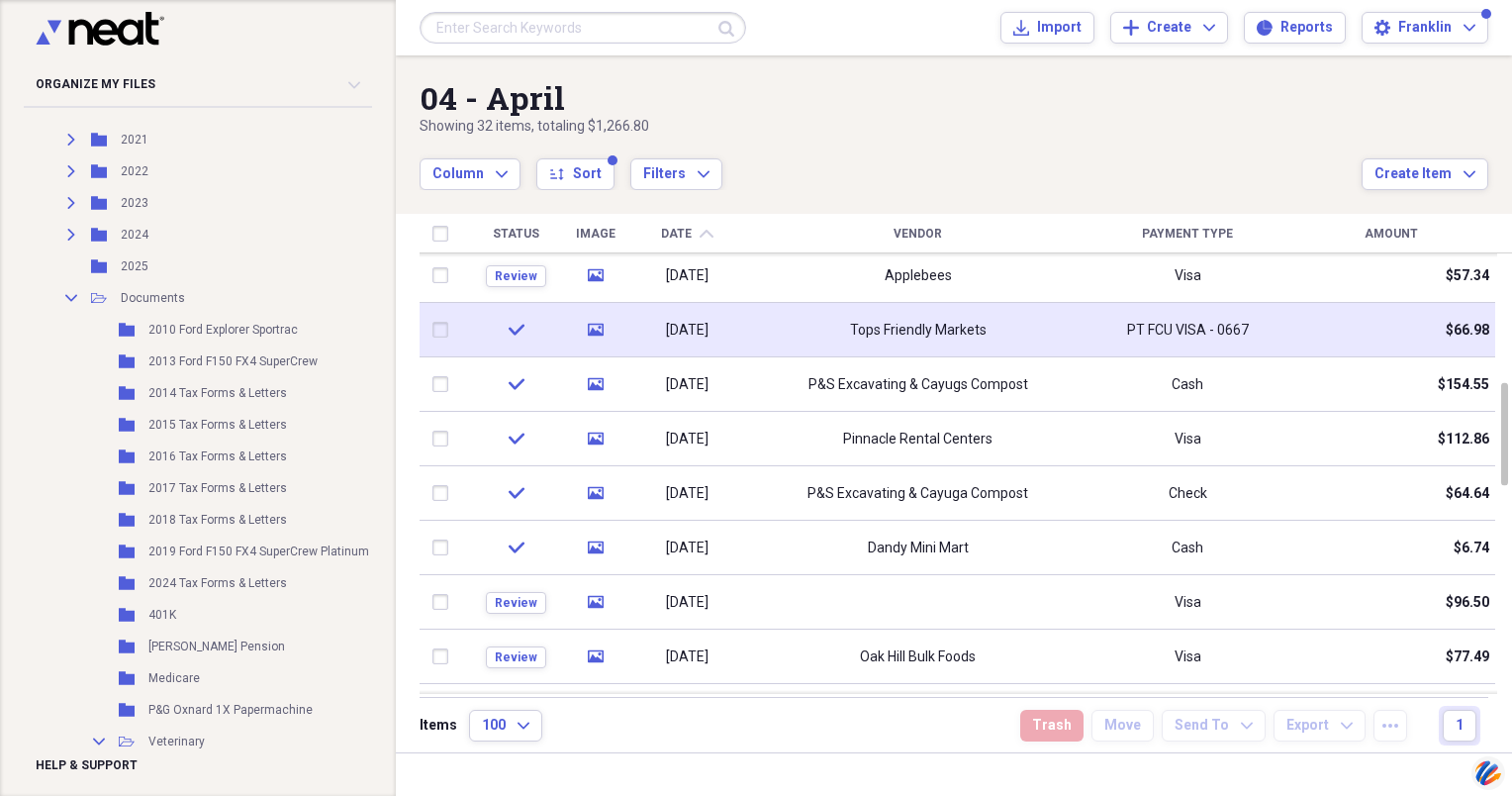 click at bounding box center (444, 330) 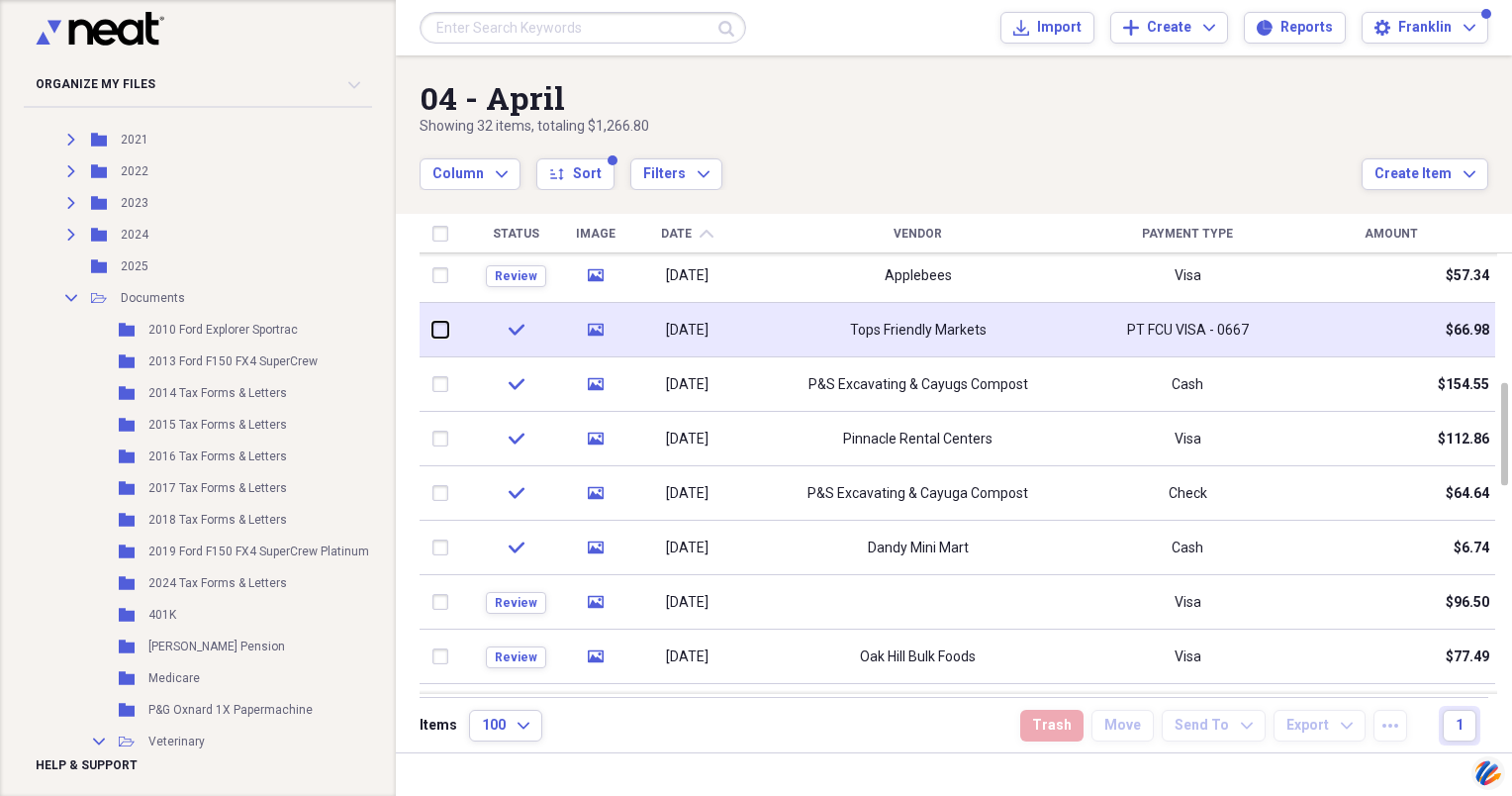 click at bounding box center [432, 330] 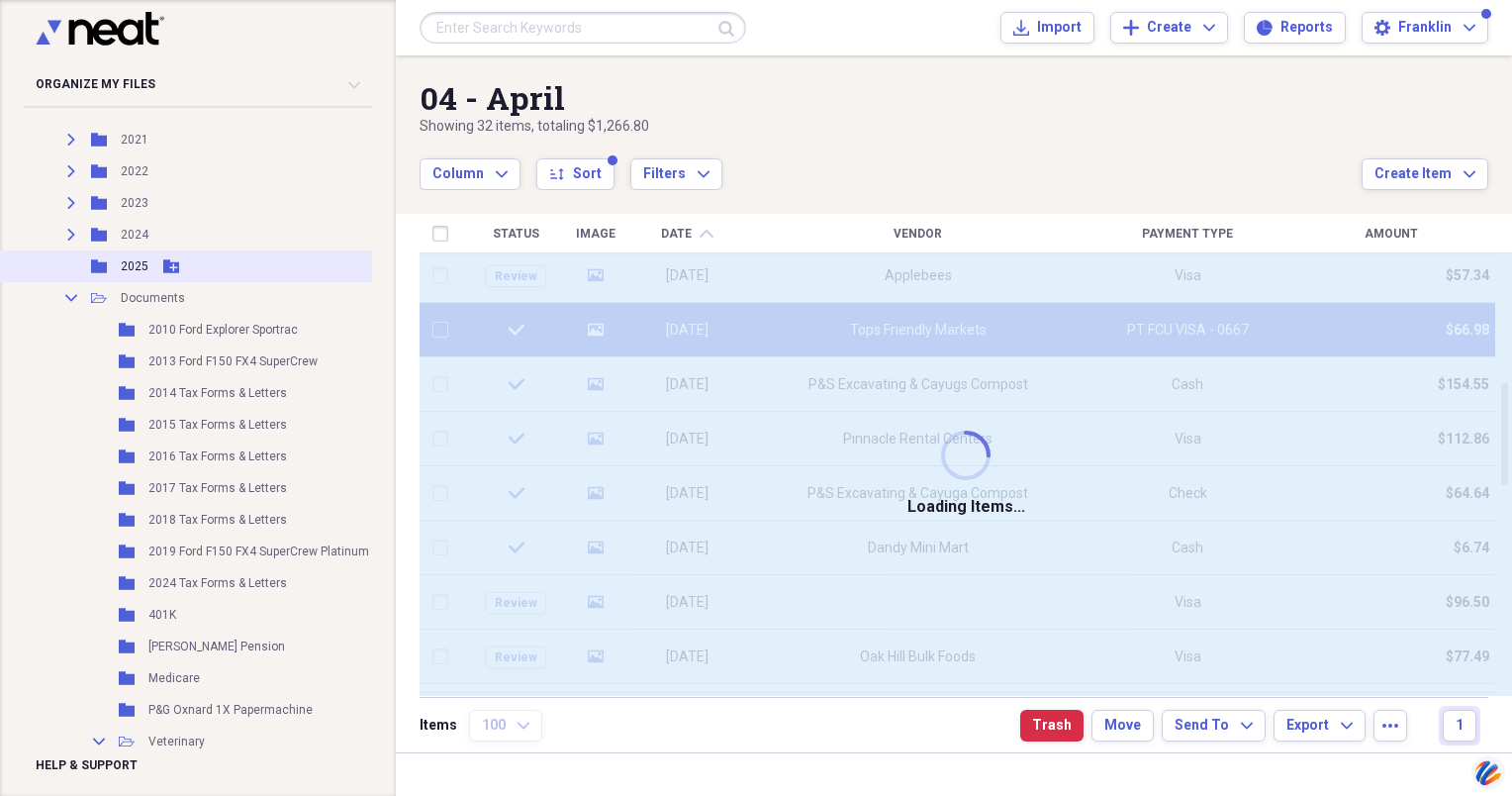 checkbox on "false" 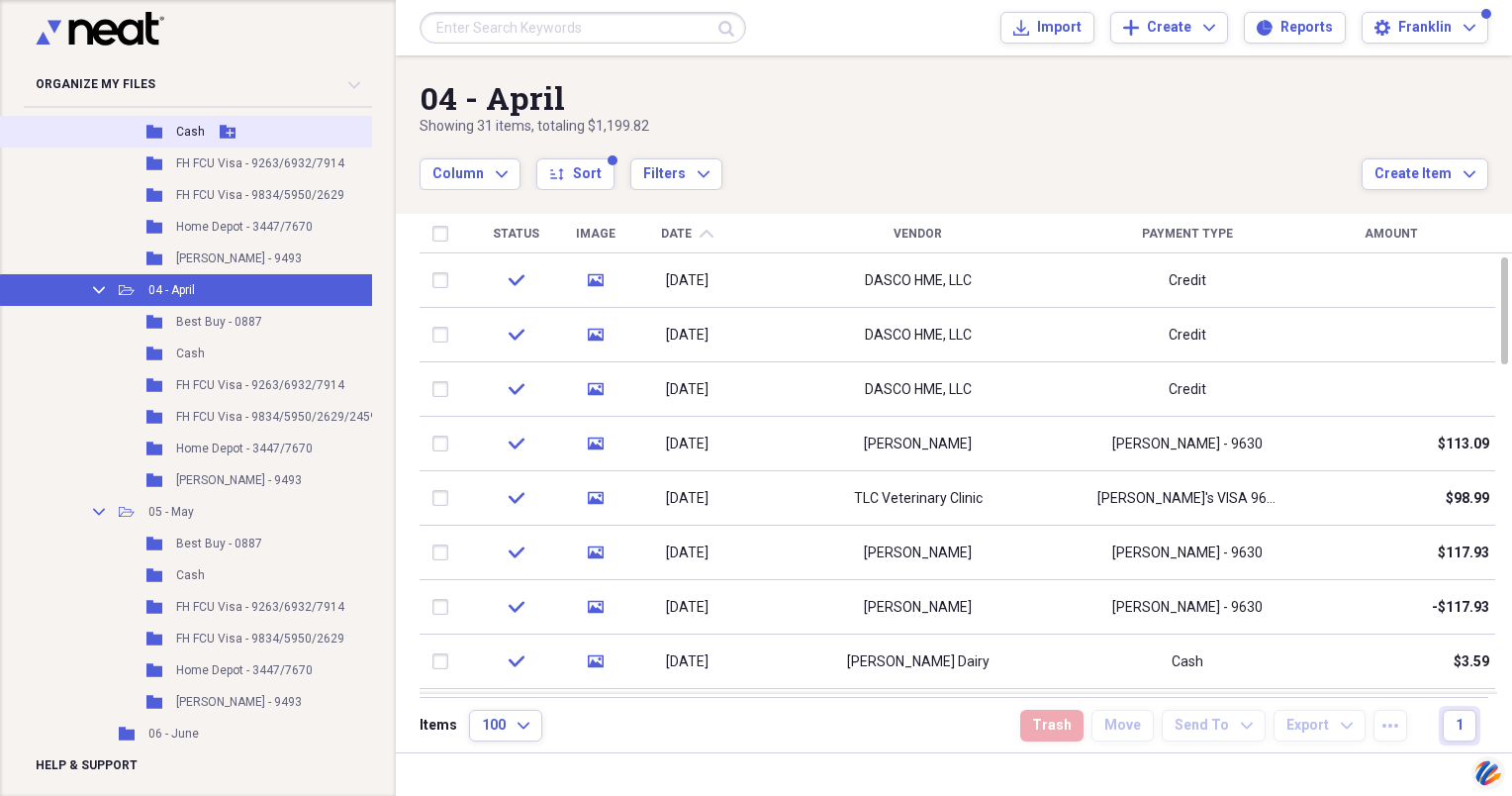scroll, scrollTop: 3267, scrollLeft: 0, axis: vertical 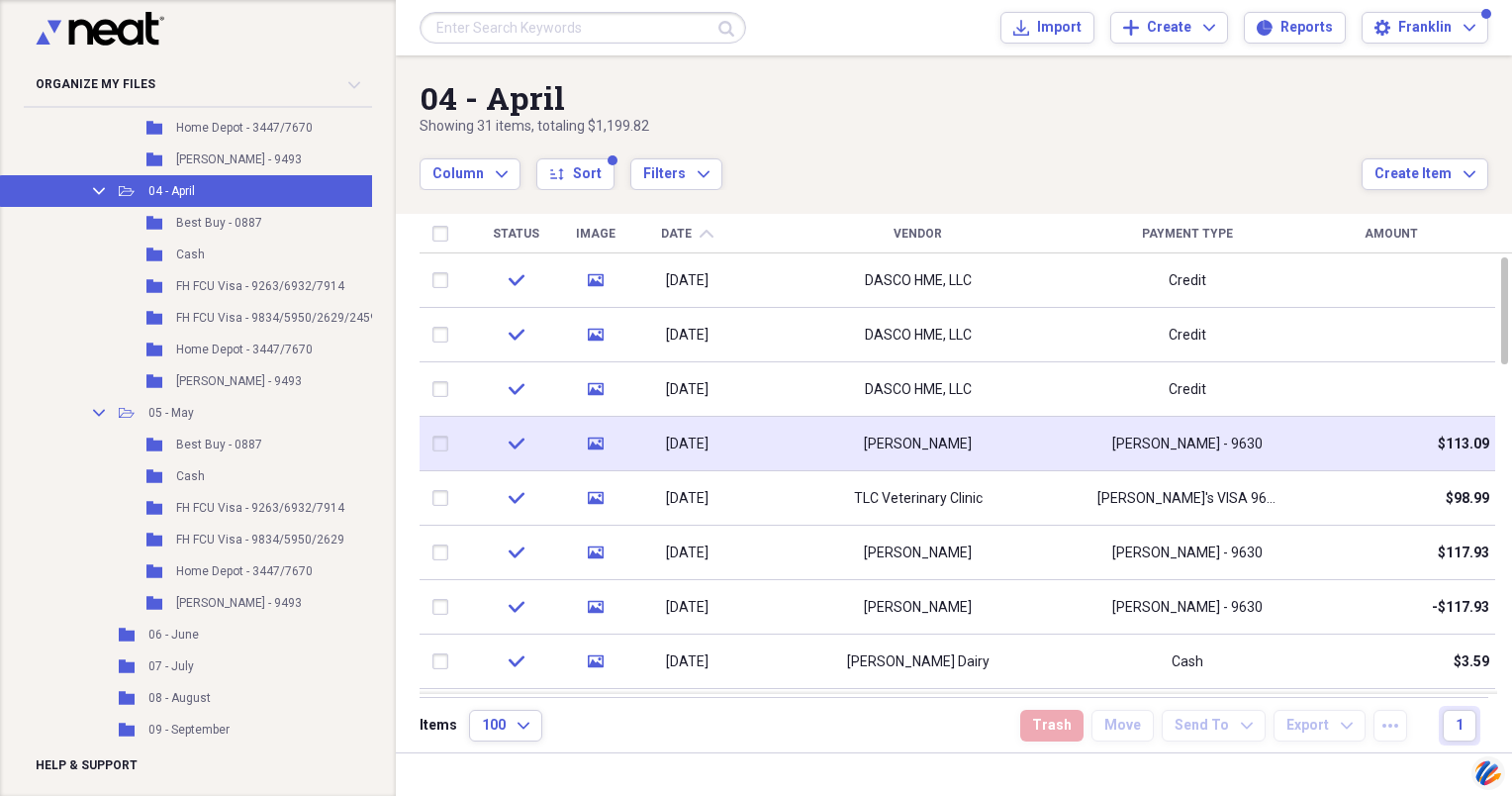 click at bounding box center [444, 444] 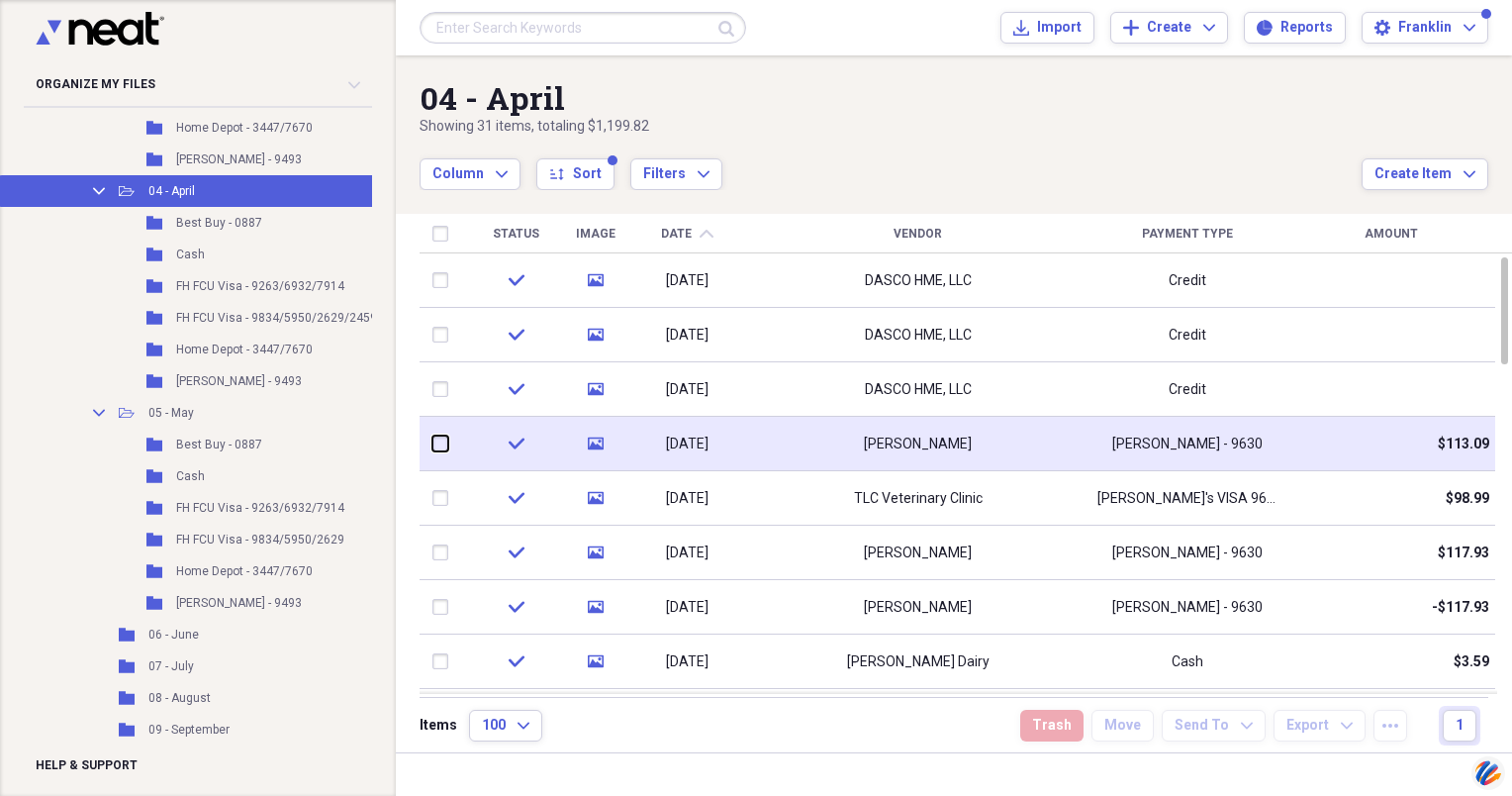 click at bounding box center [432, 444] 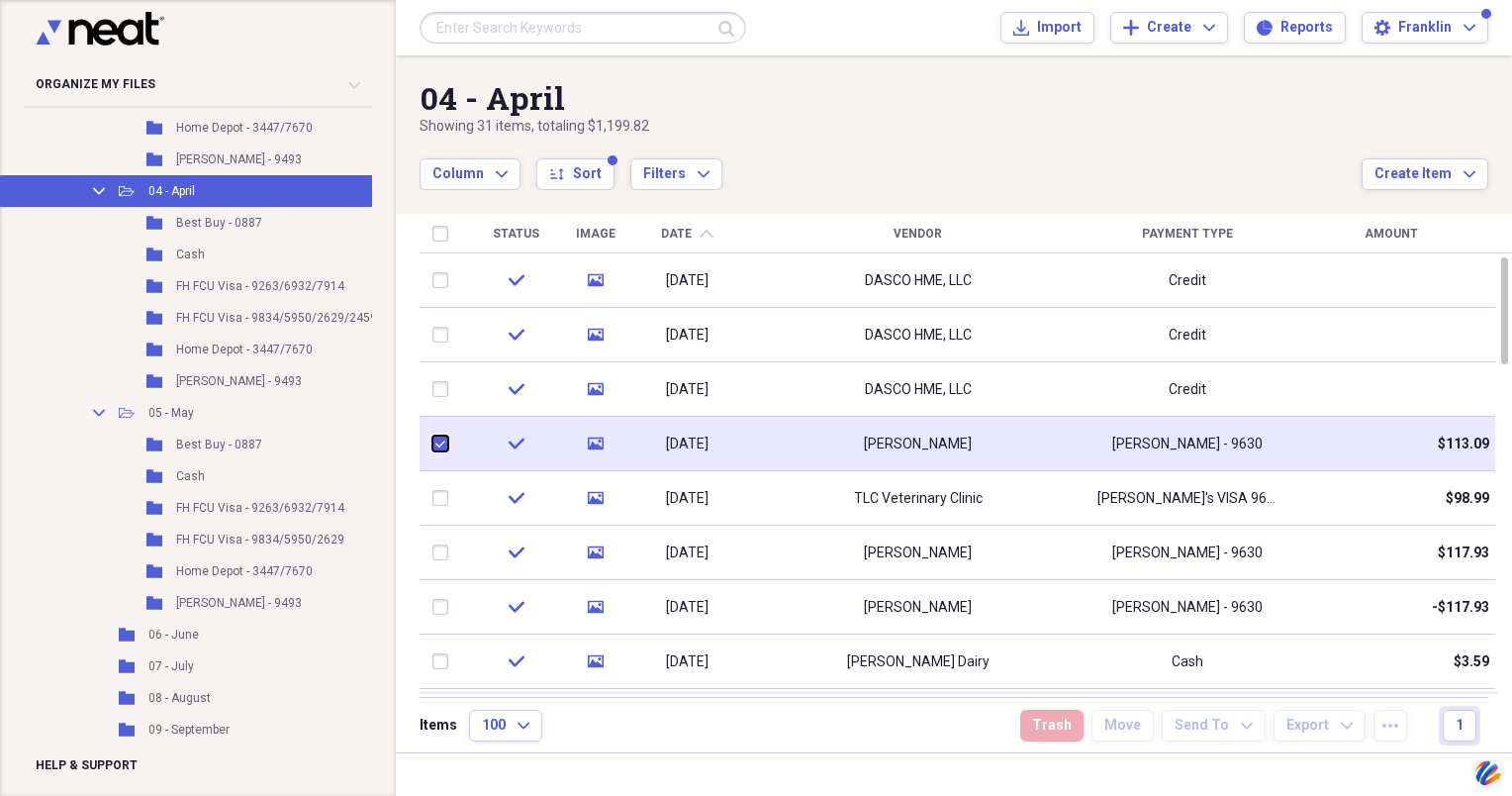 checkbox on "true" 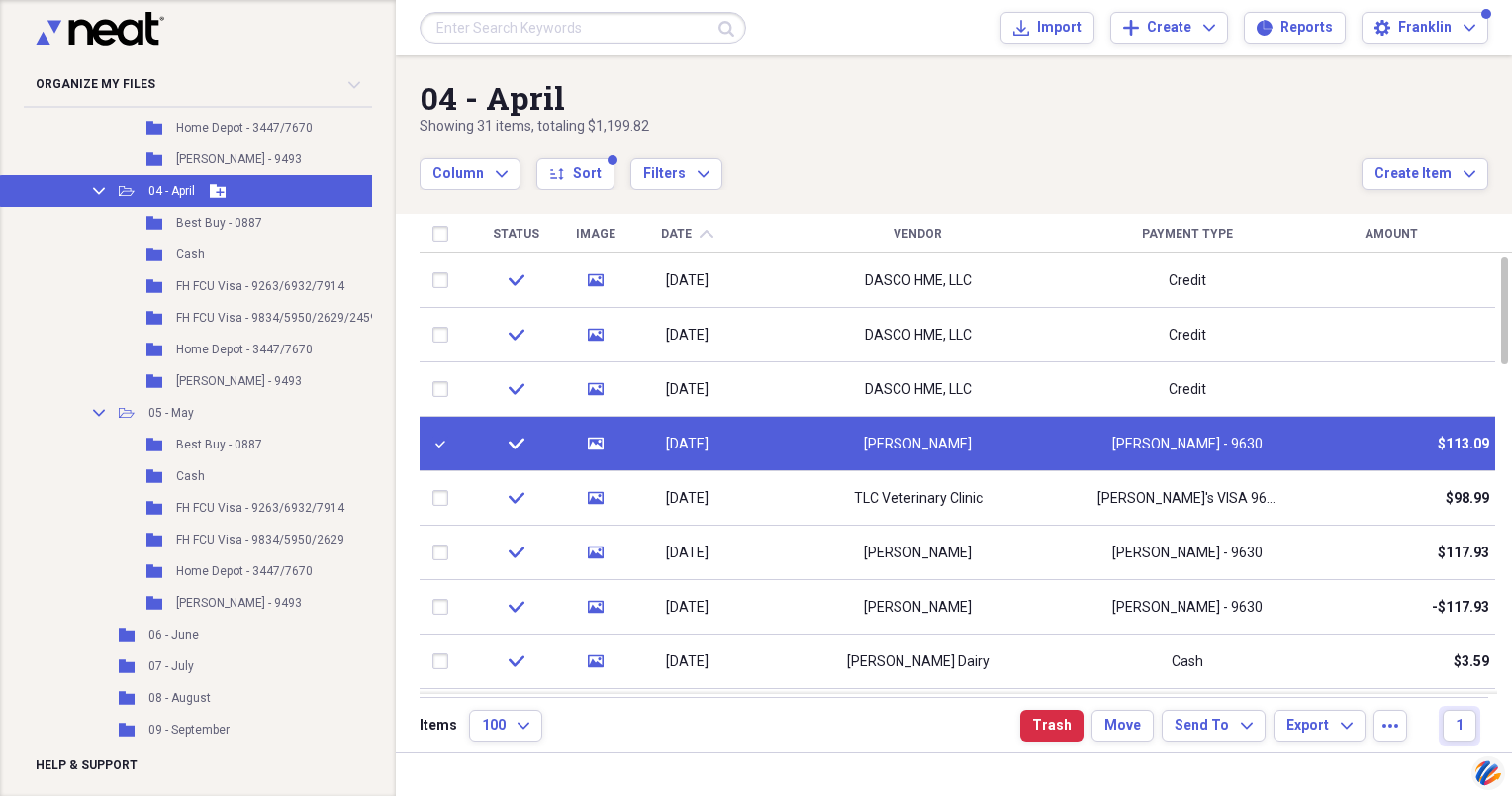 click 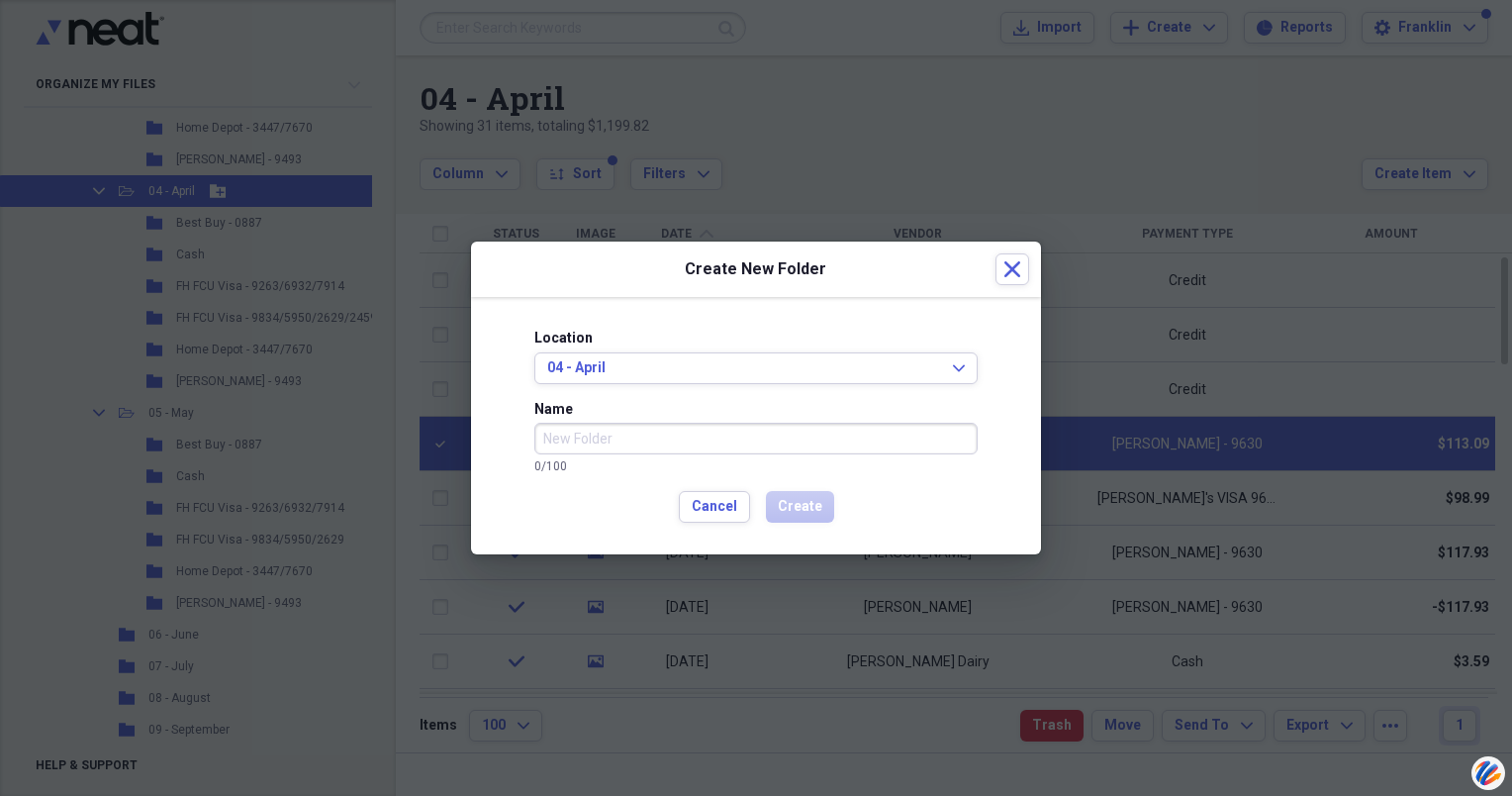click on "Name" at bounding box center (756, 439) 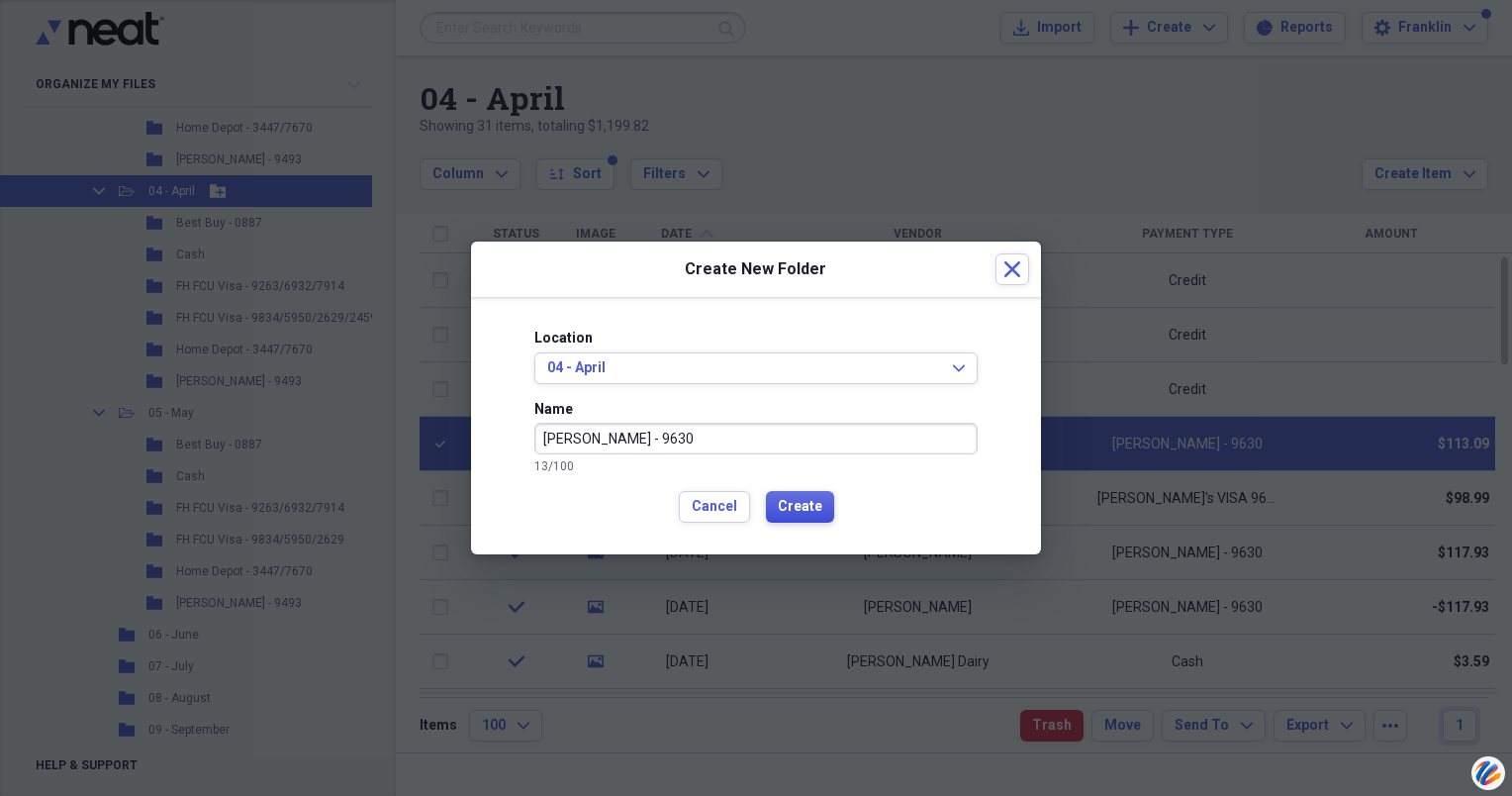 type on "[PERSON_NAME] - 9630" 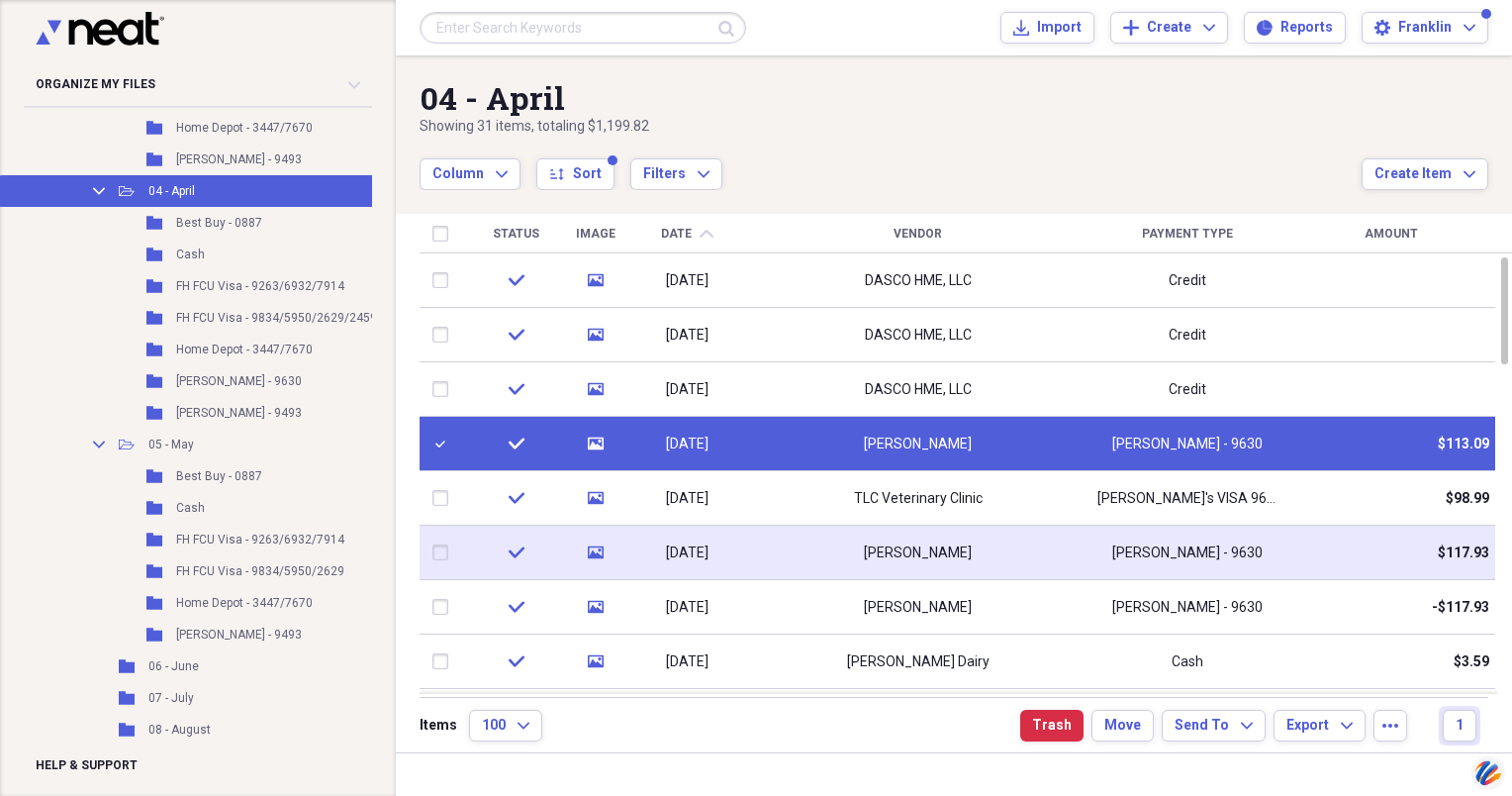 click at bounding box center (444, 552) 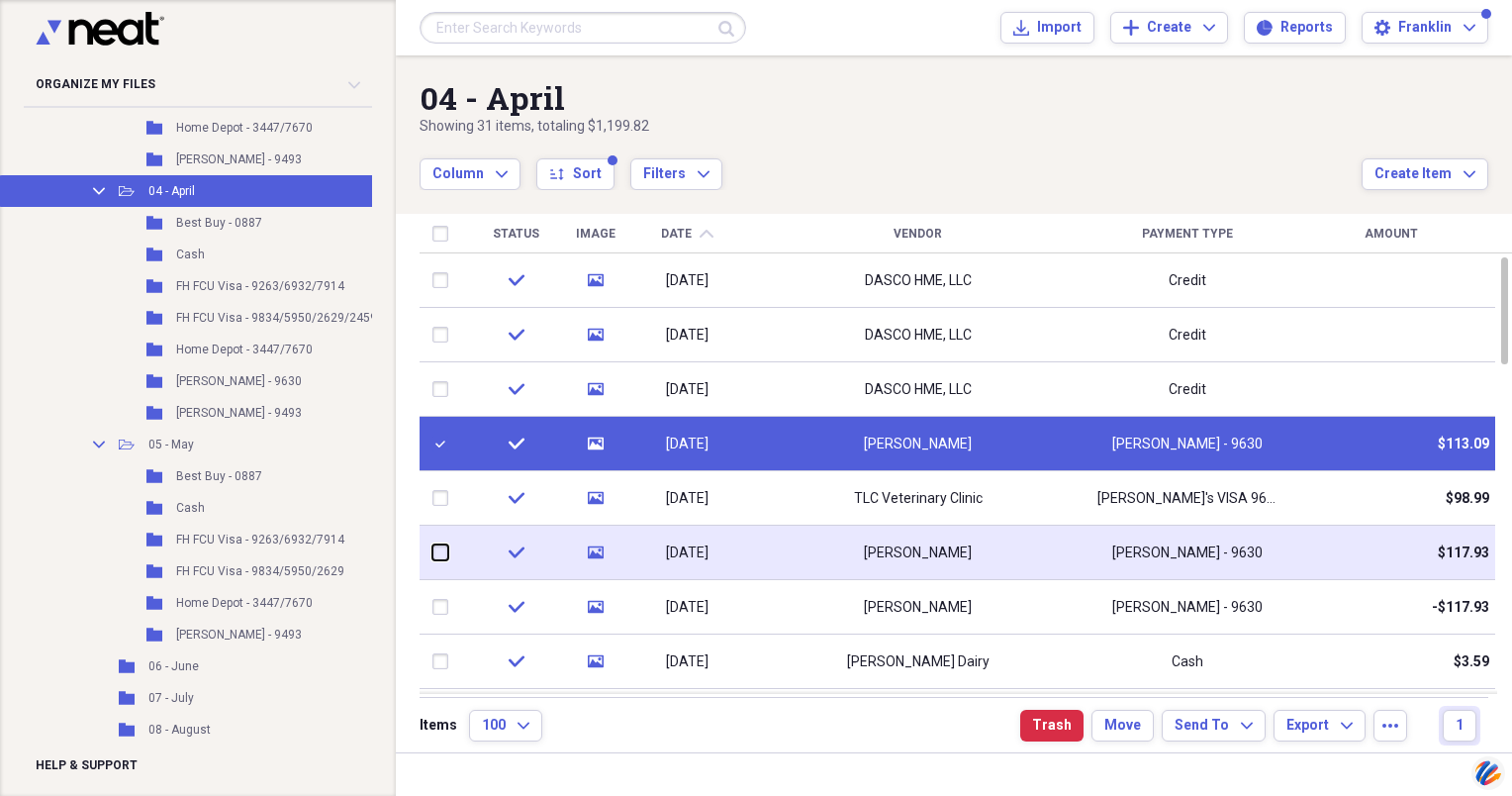 click at bounding box center [432, 552] 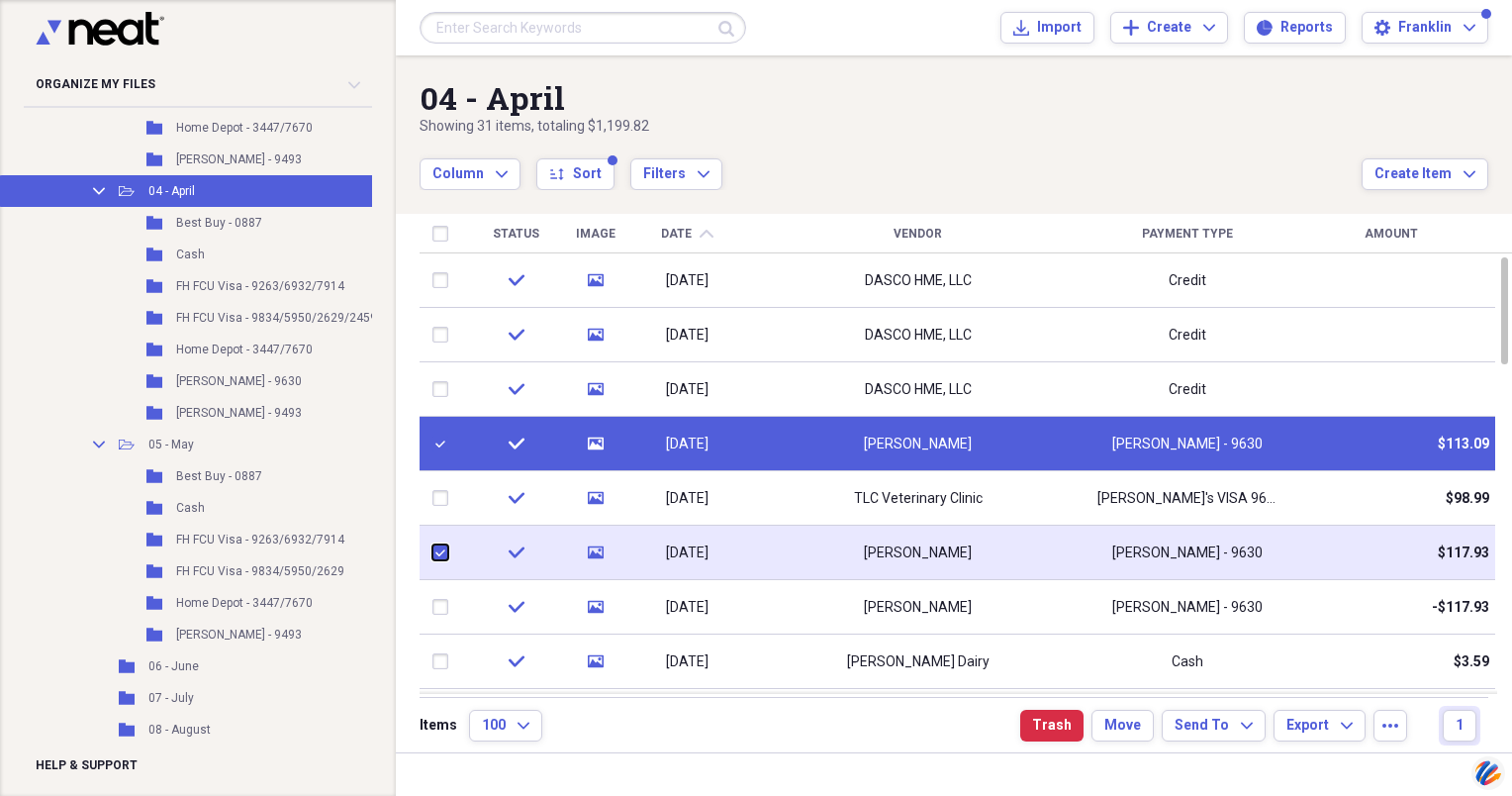 checkbox on "true" 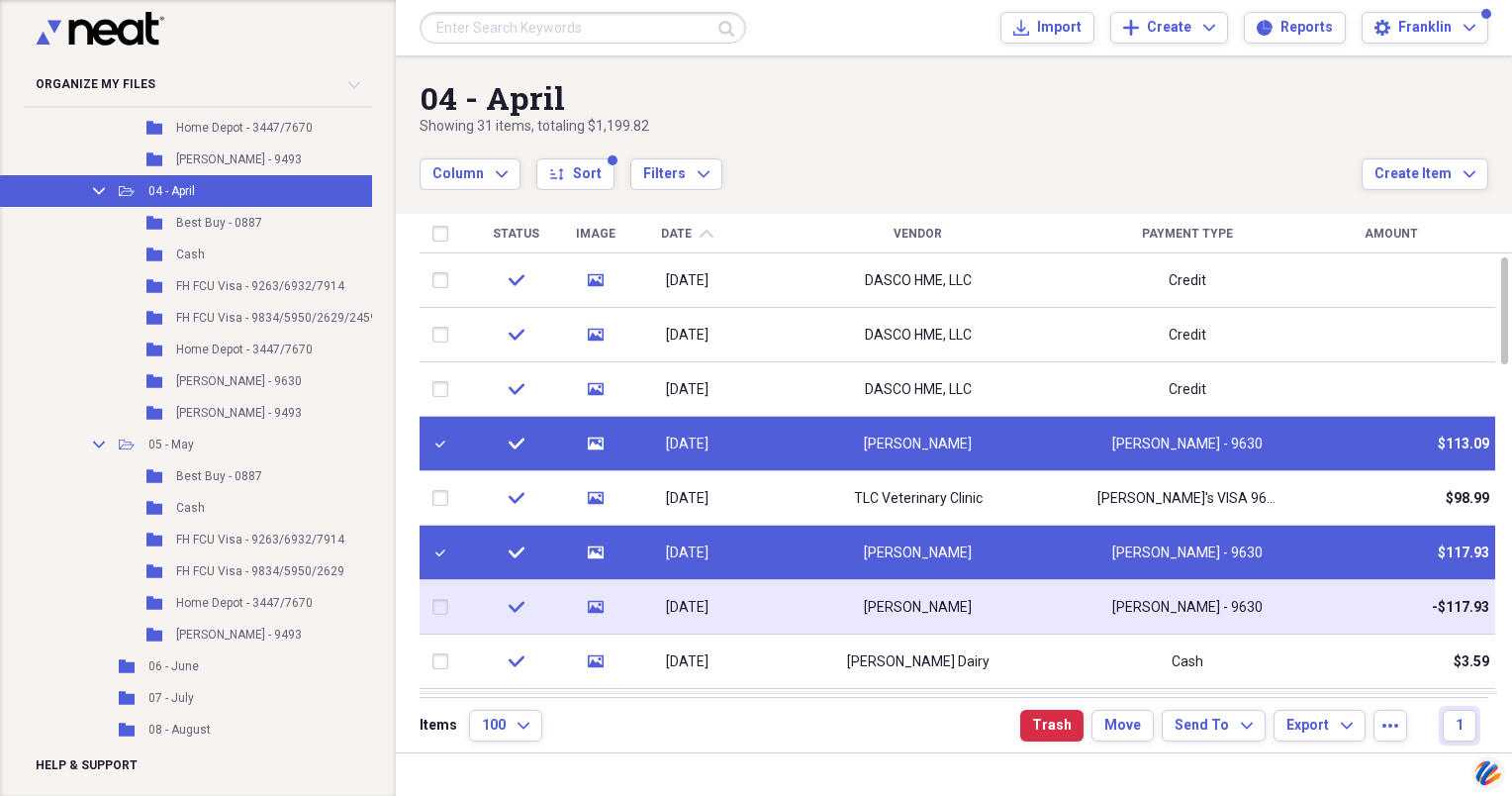 click at bounding box center [444, 607] 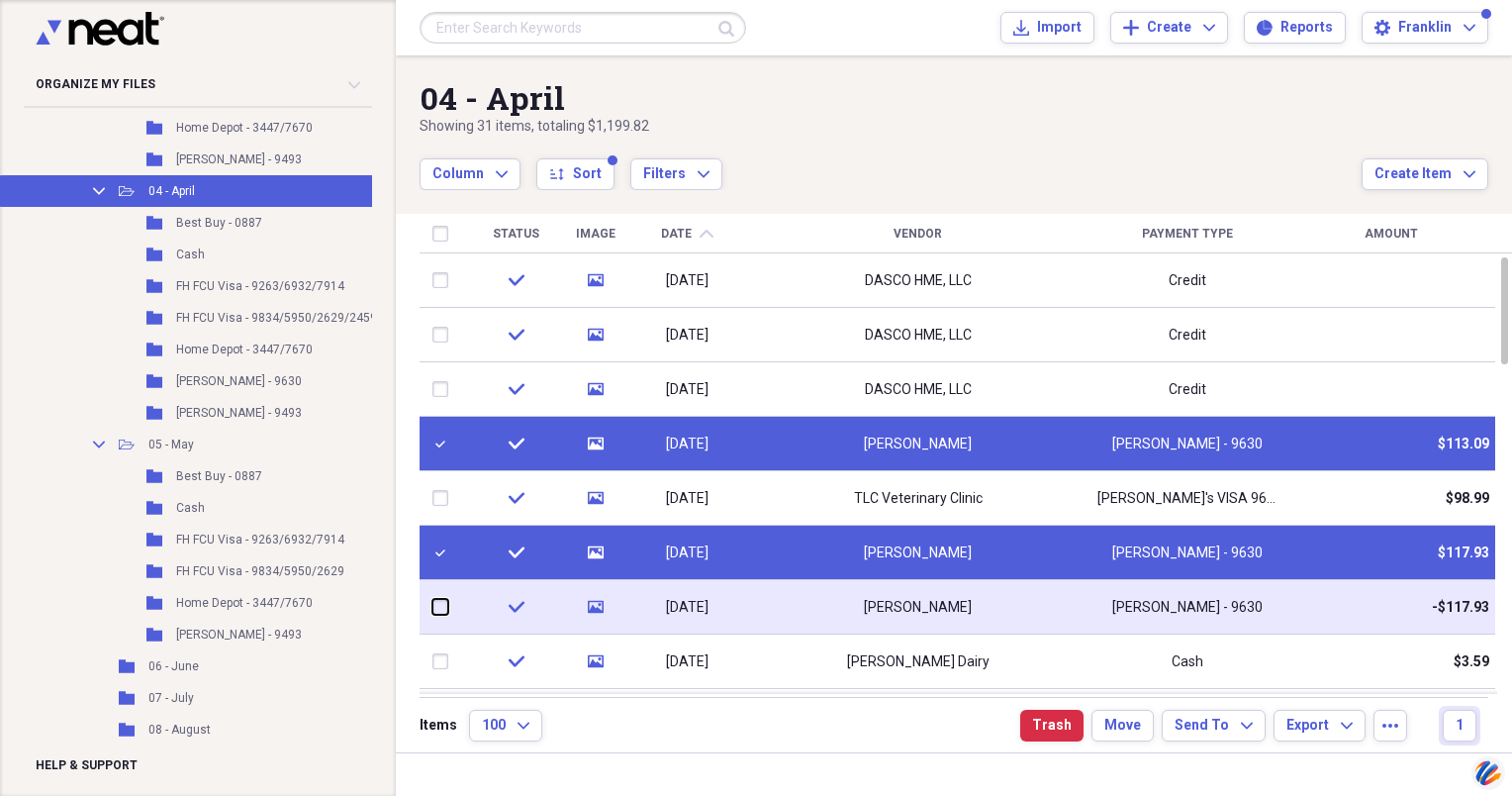 click at bounding box center [432, 607] 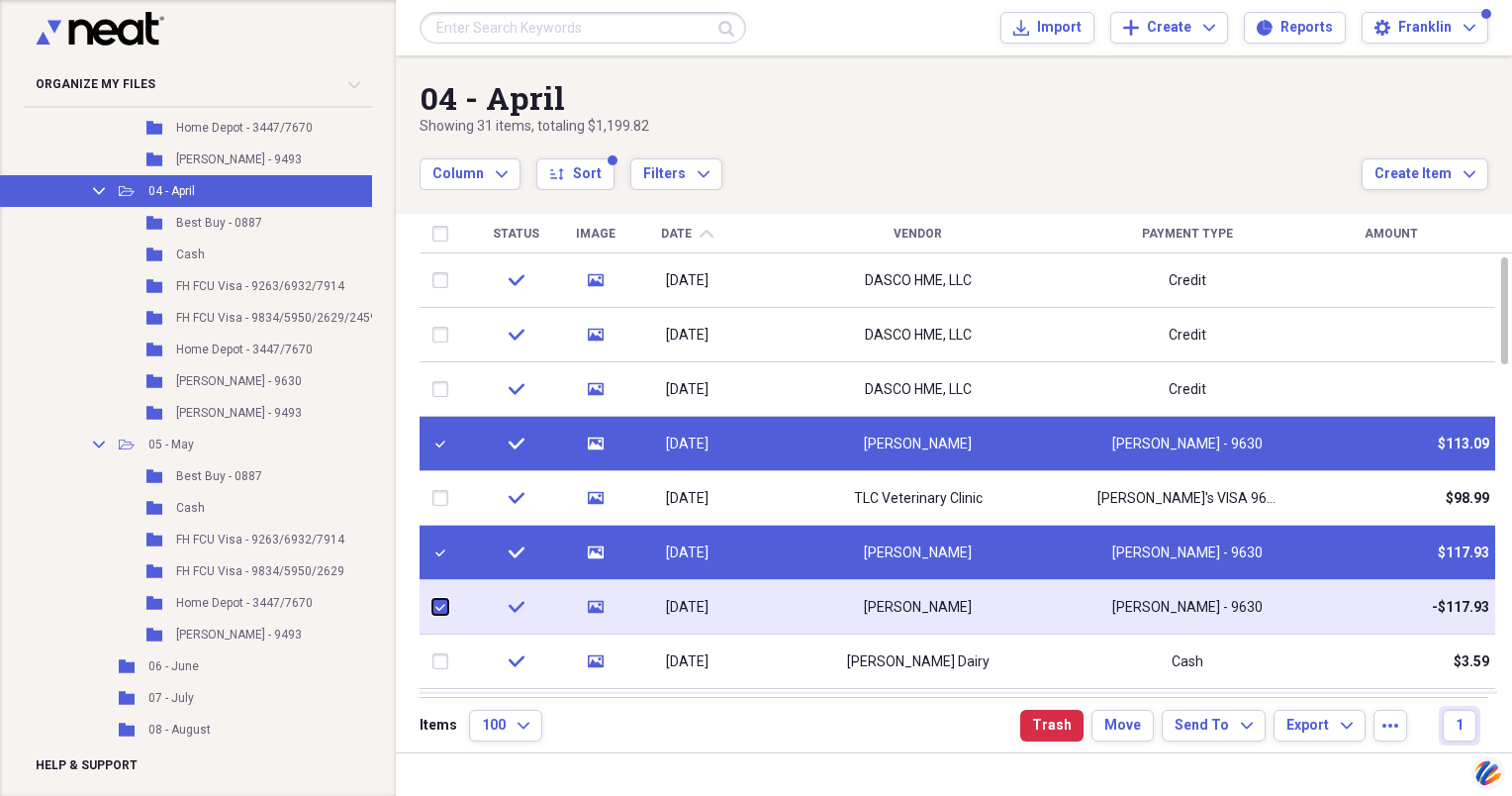 checkbox on "true" 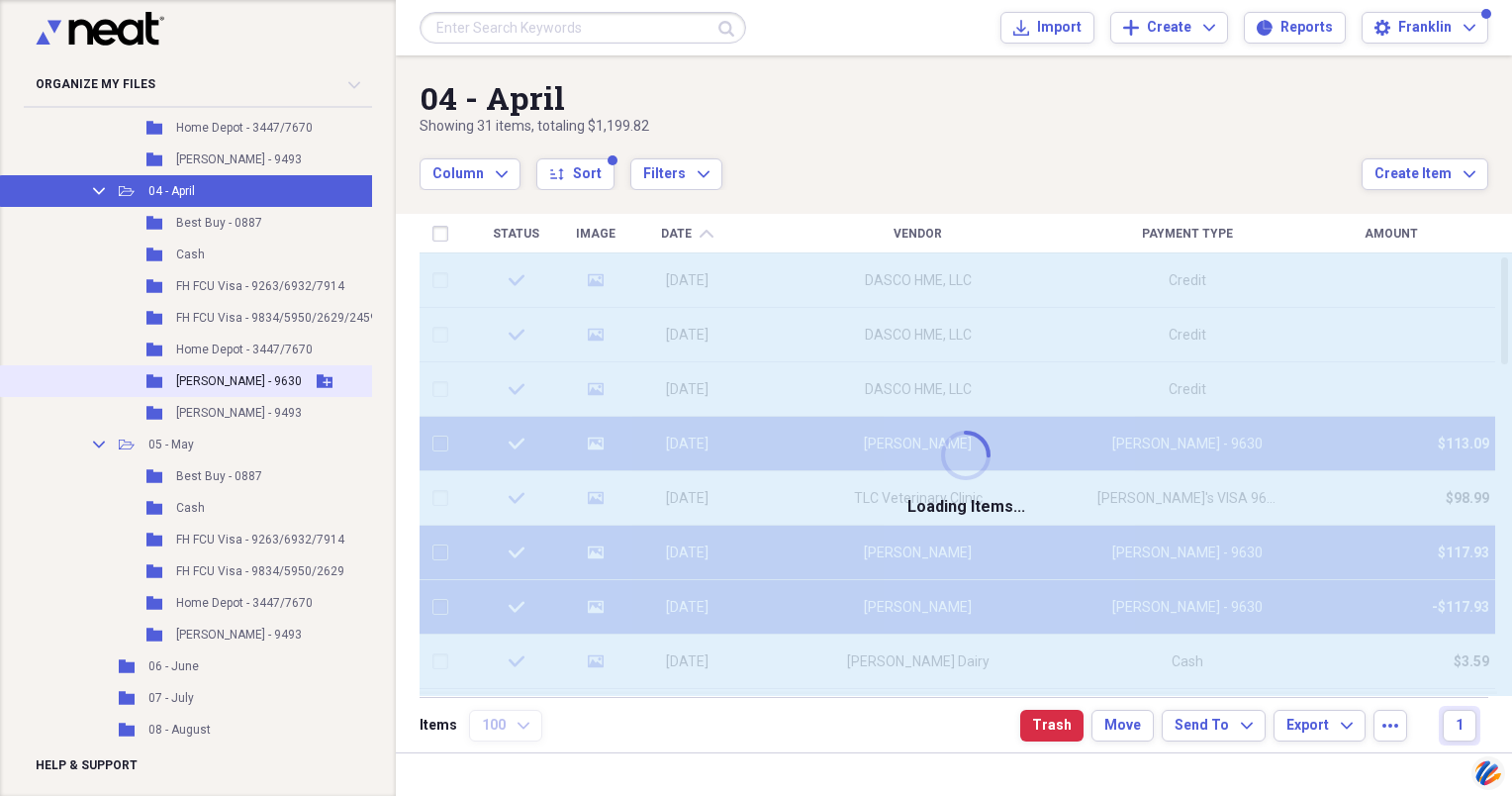 checkbox on "false" 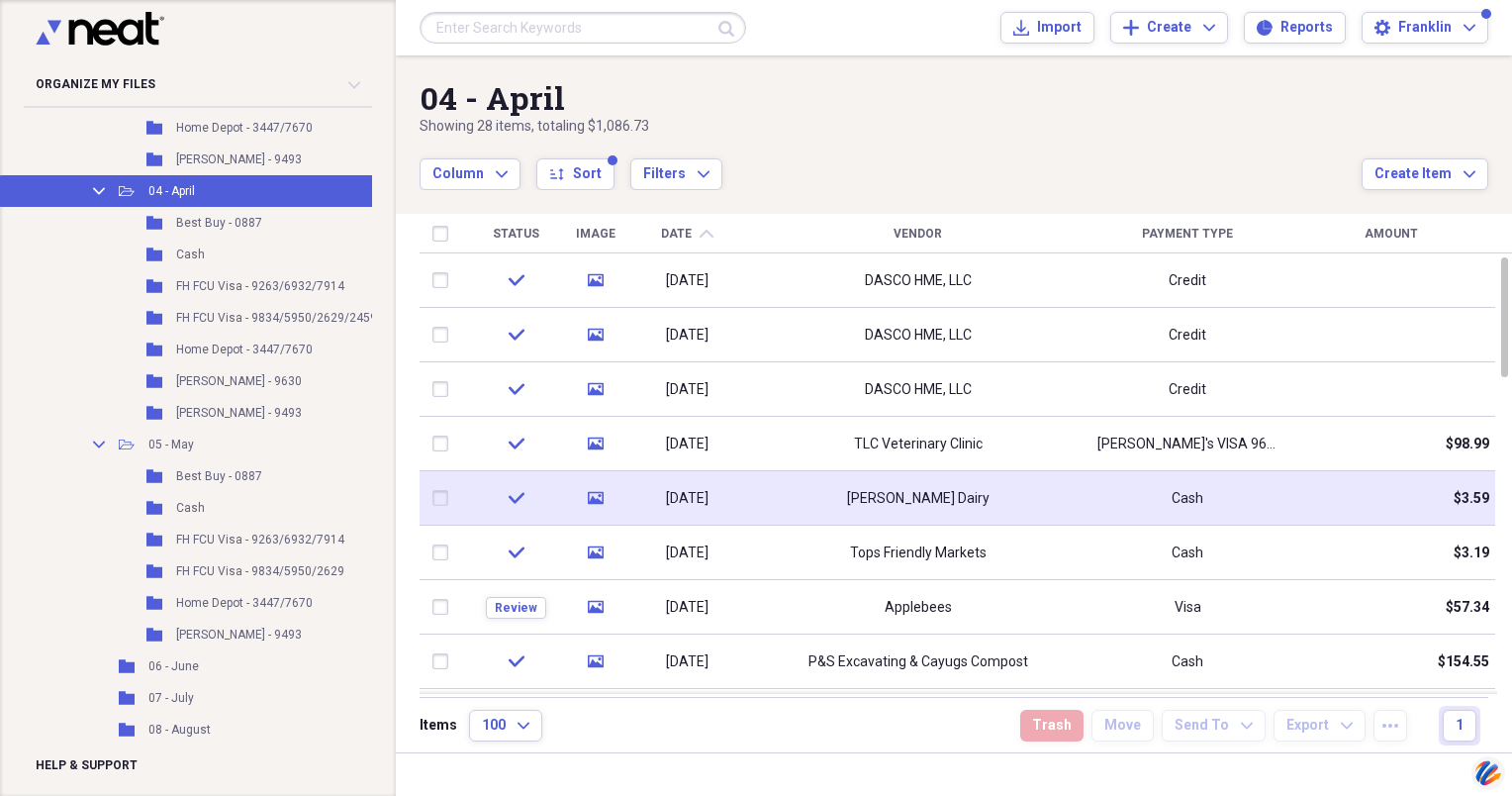 click at bounding box center [444, 498] 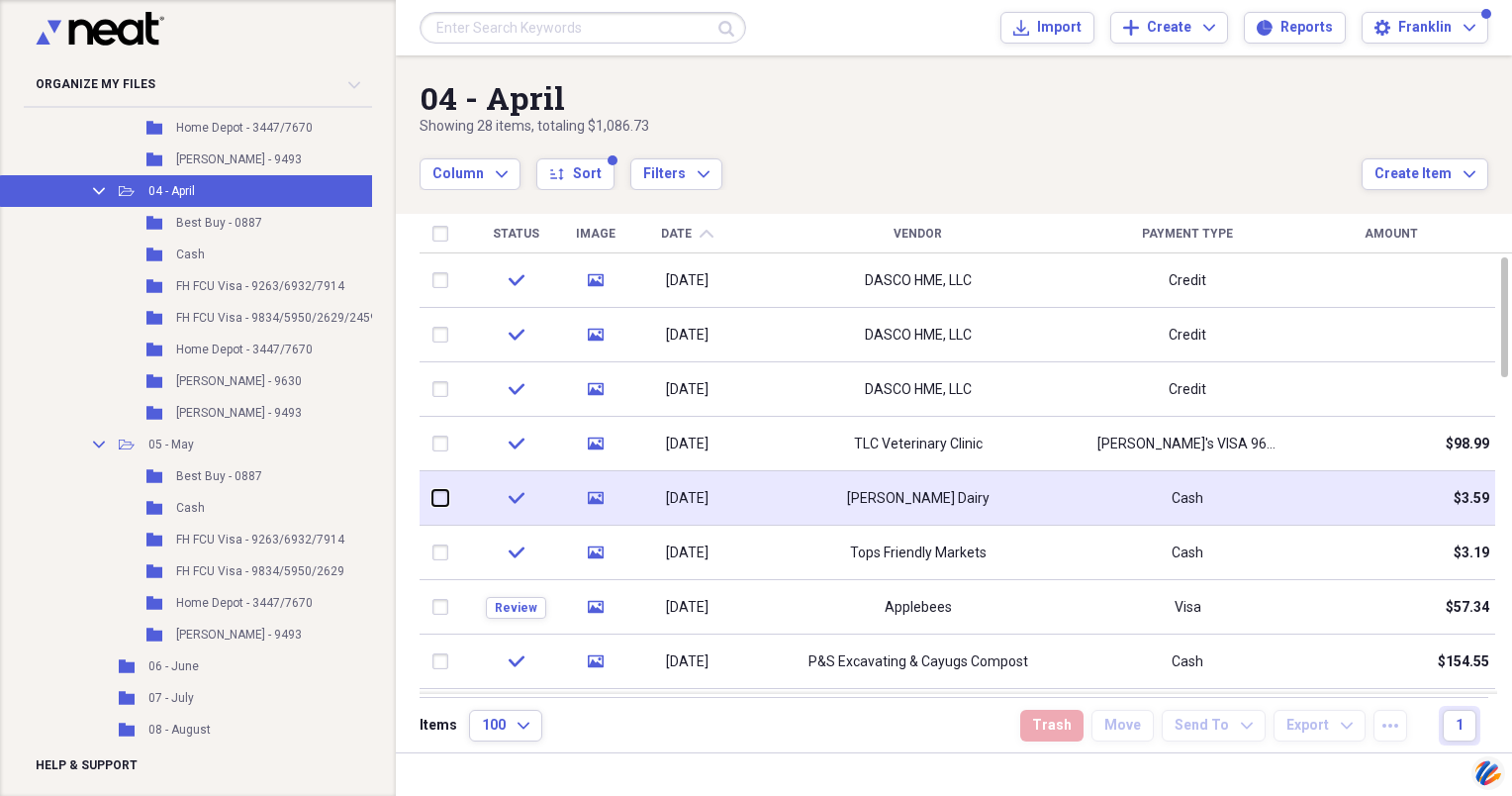 click at bounding box center (432, 498) 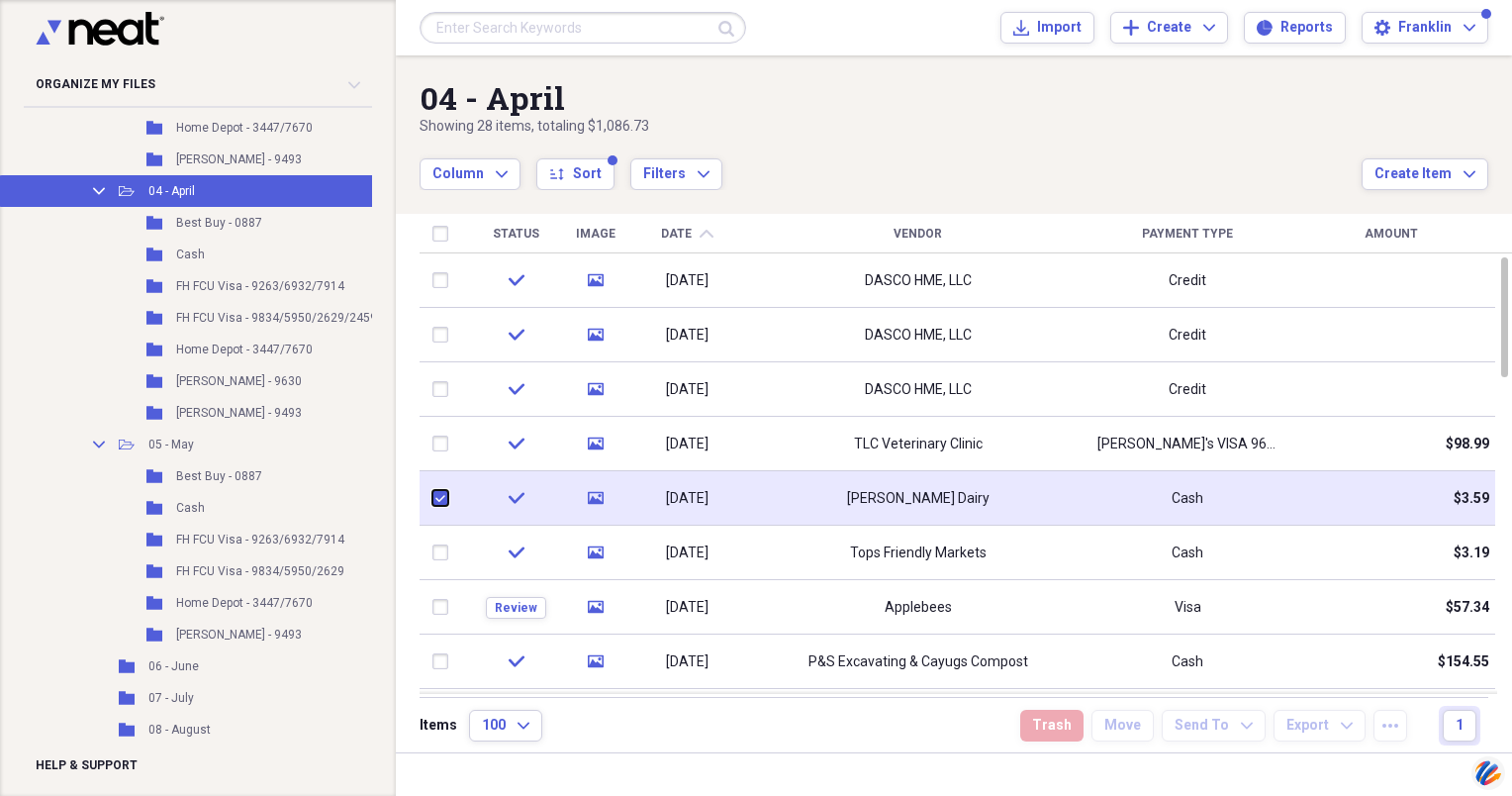 checkbox on "true" 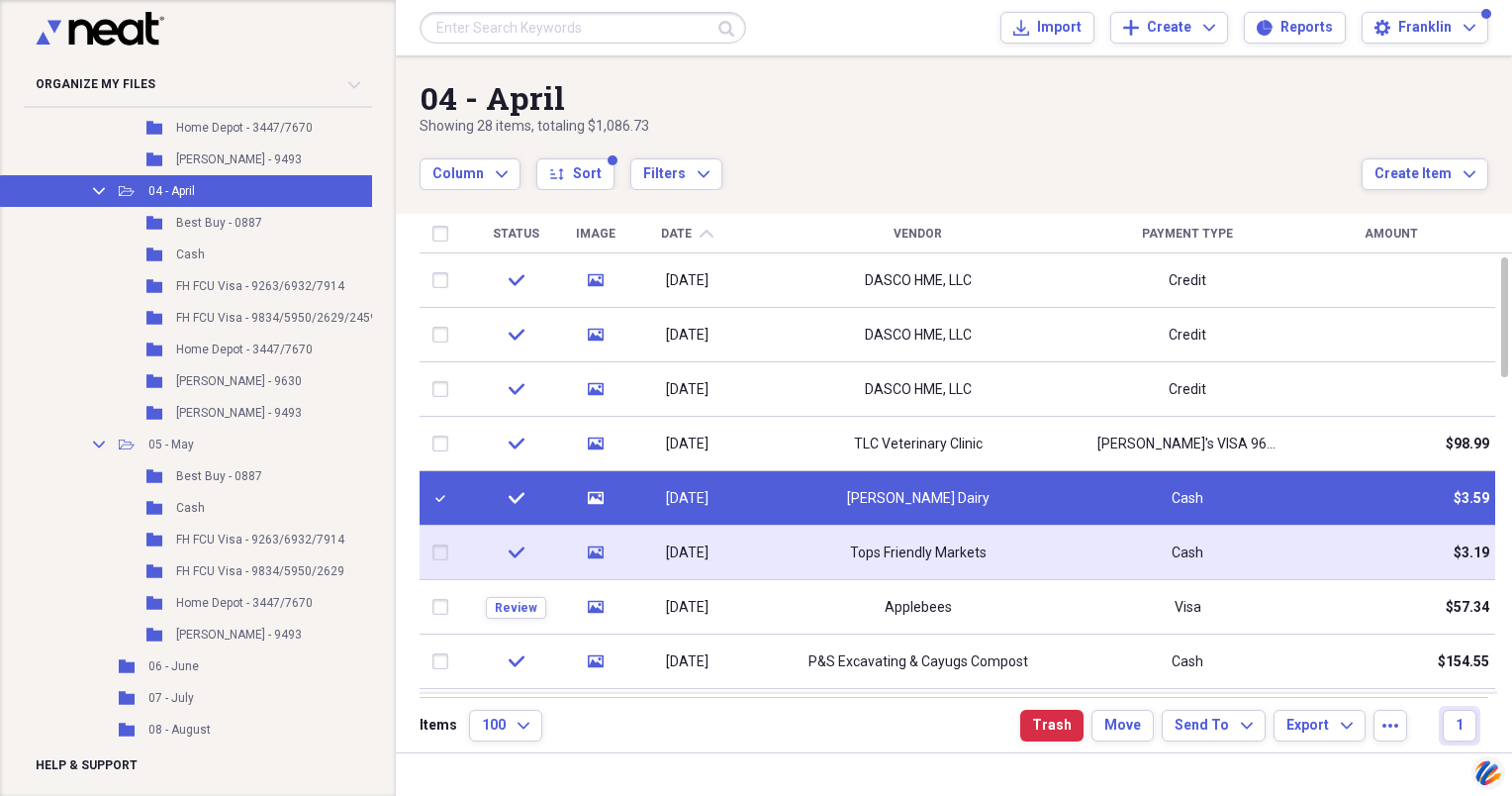 click at bounding box center (444, 552) 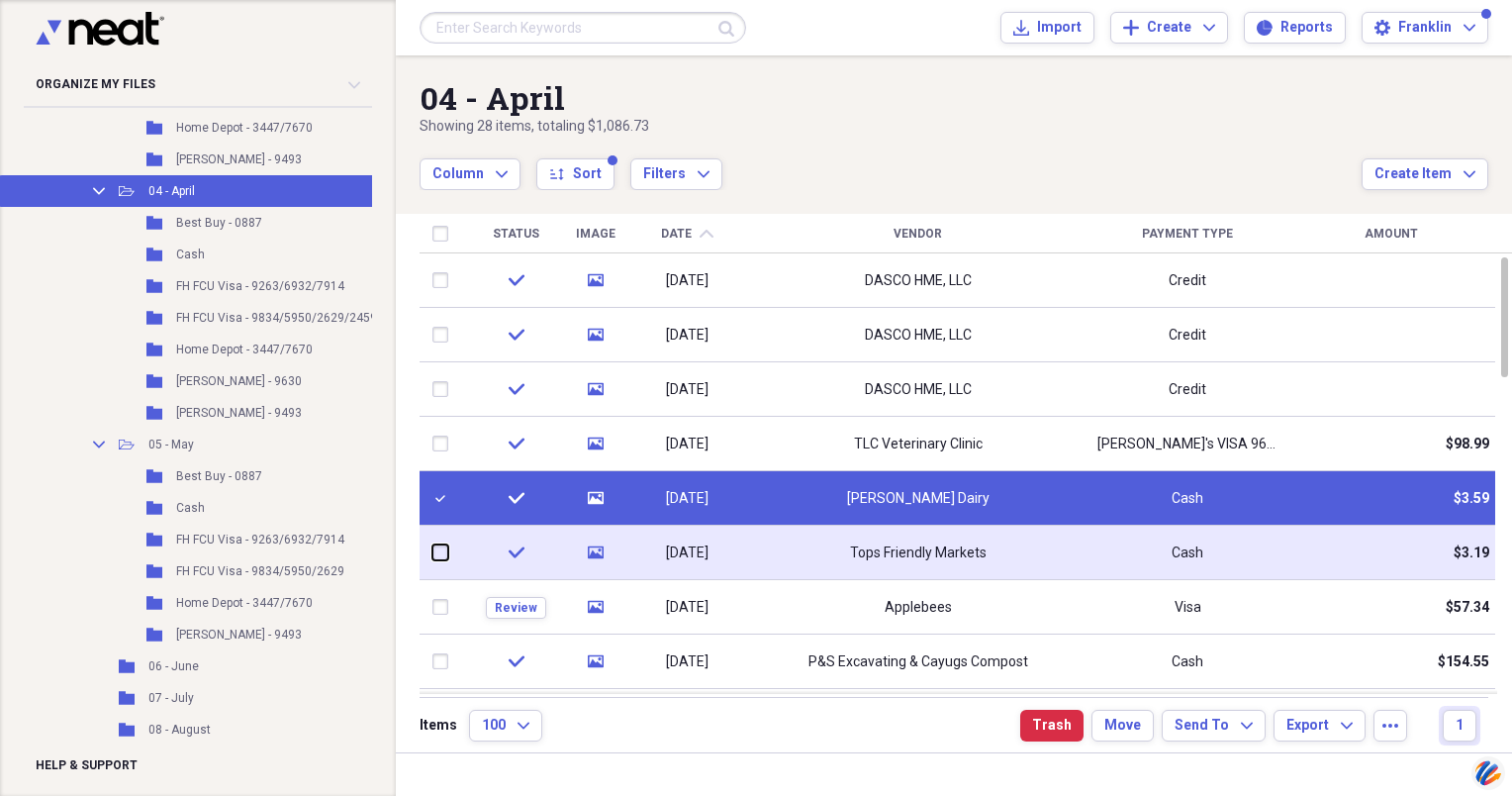click at bounding box center [432, 552] 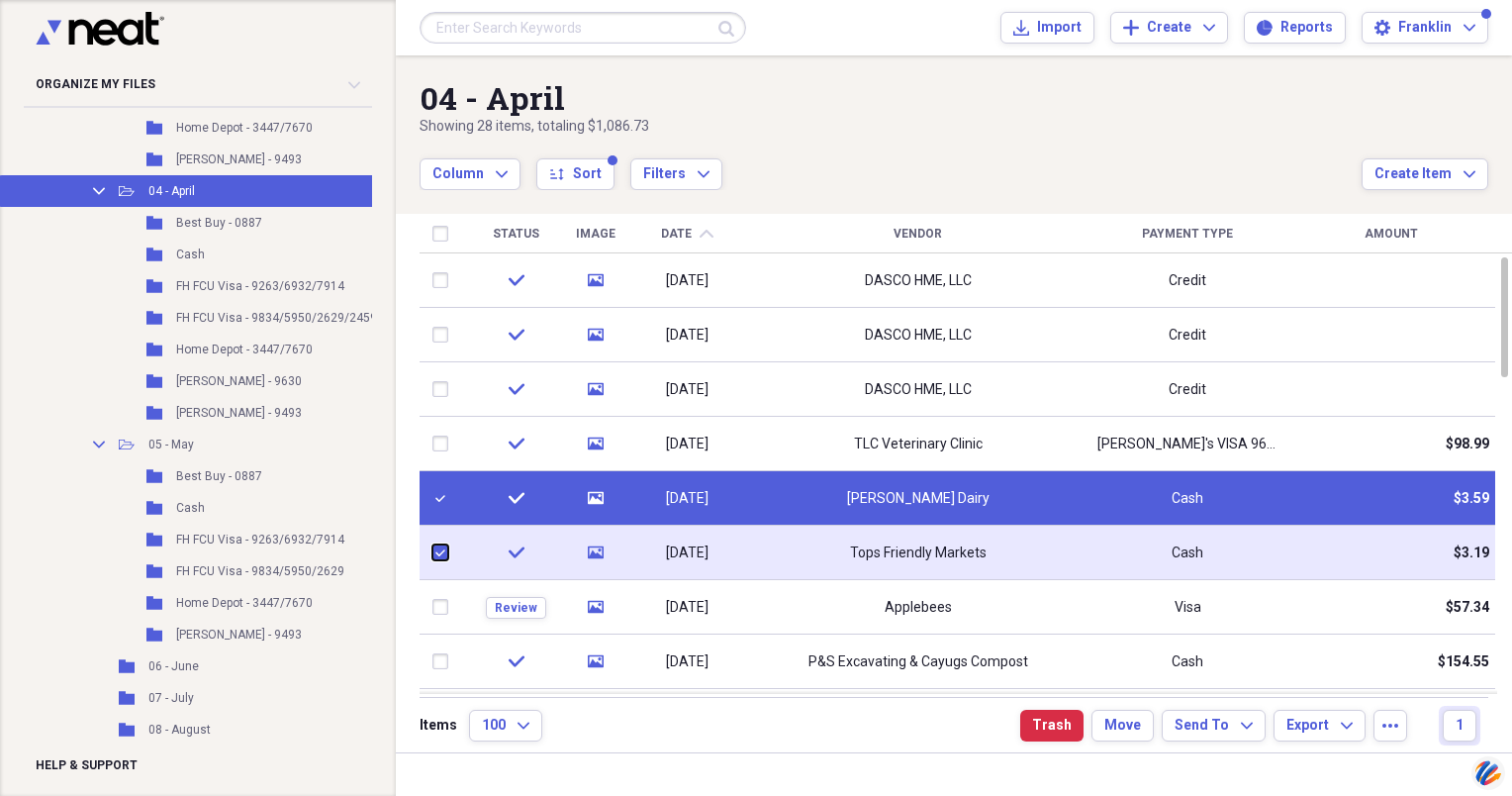 checkbox on "true" 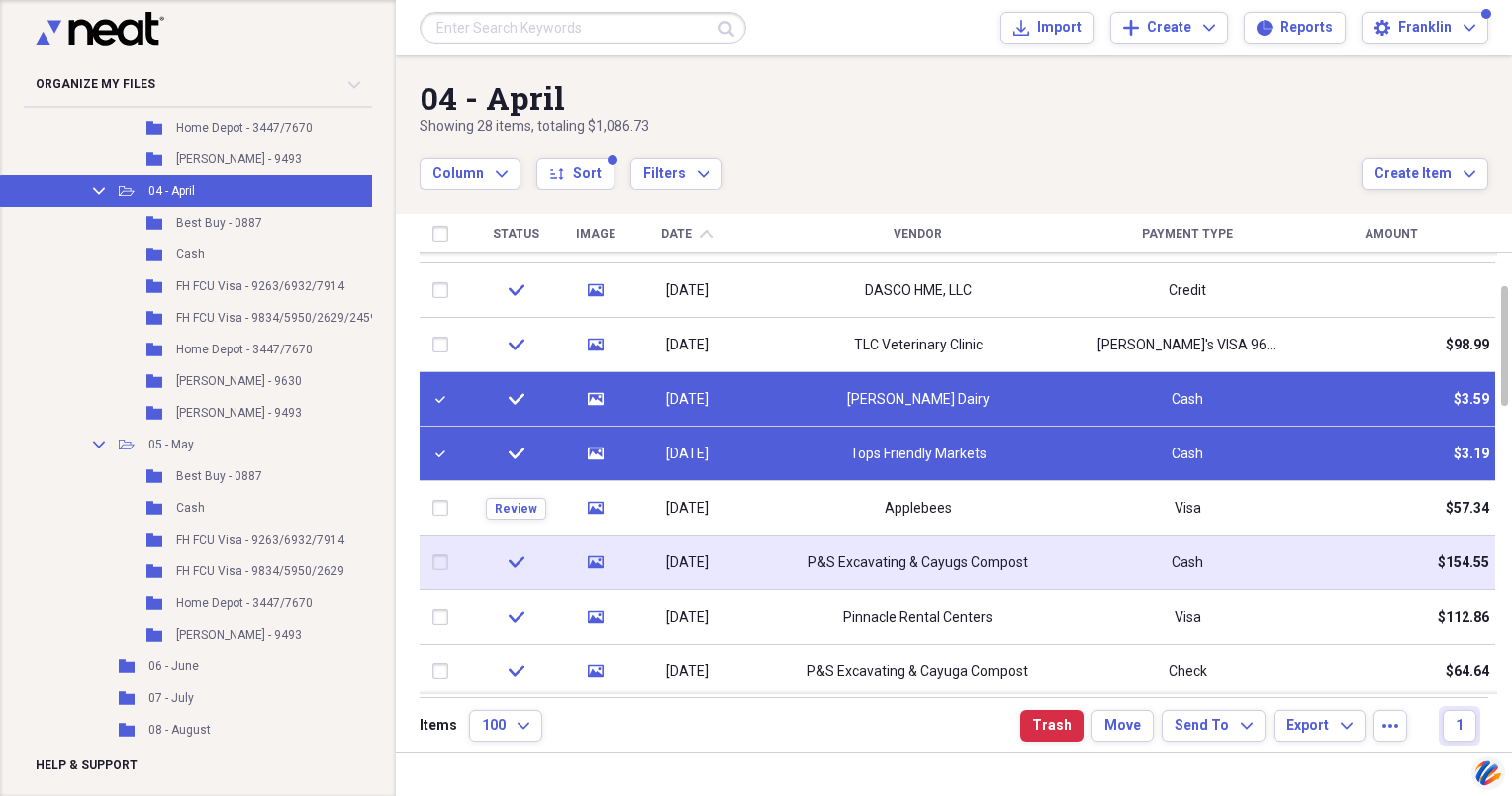 click at bounding box center (444, 562) 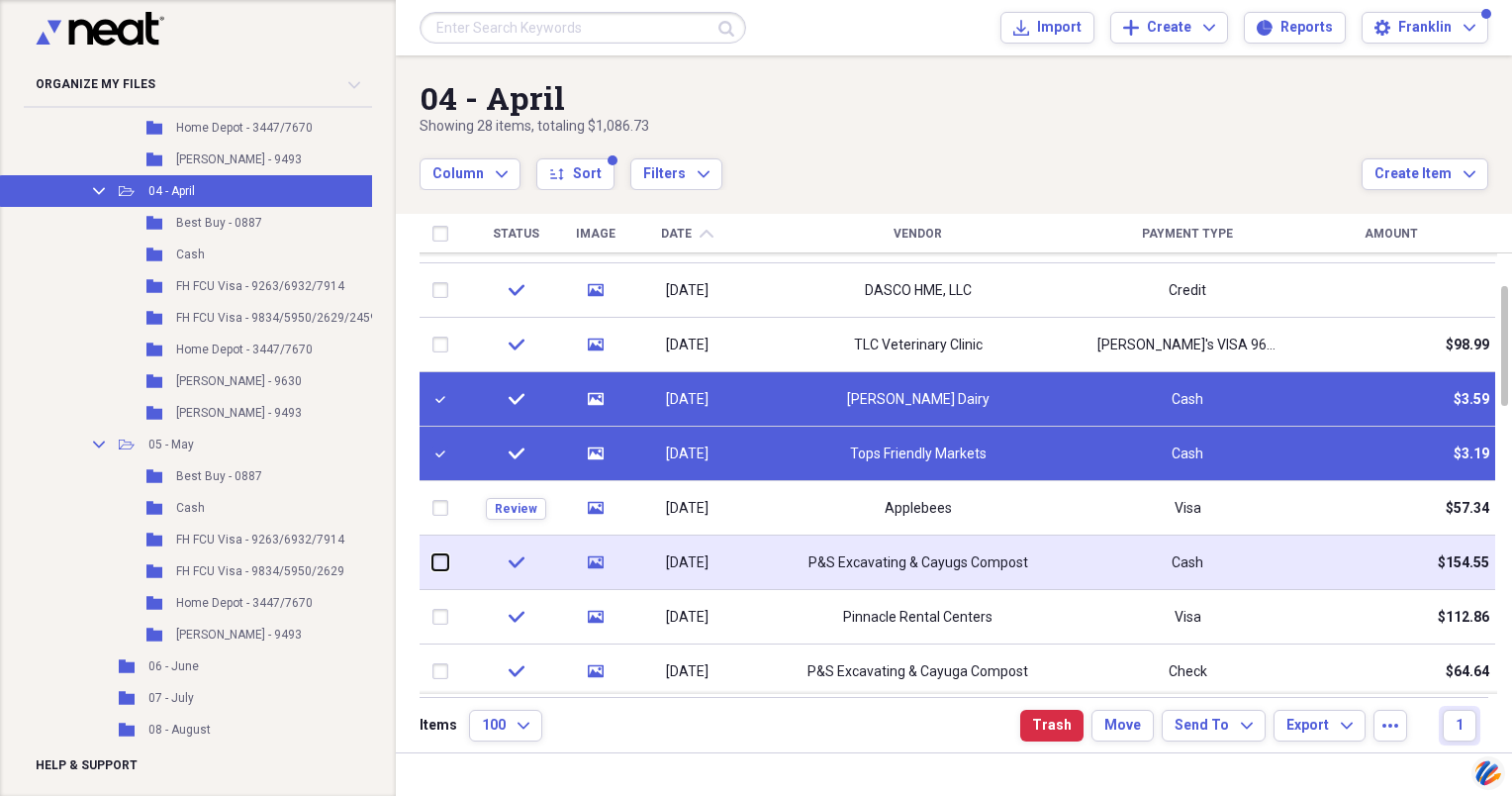 click at bounding box center [432, 562] 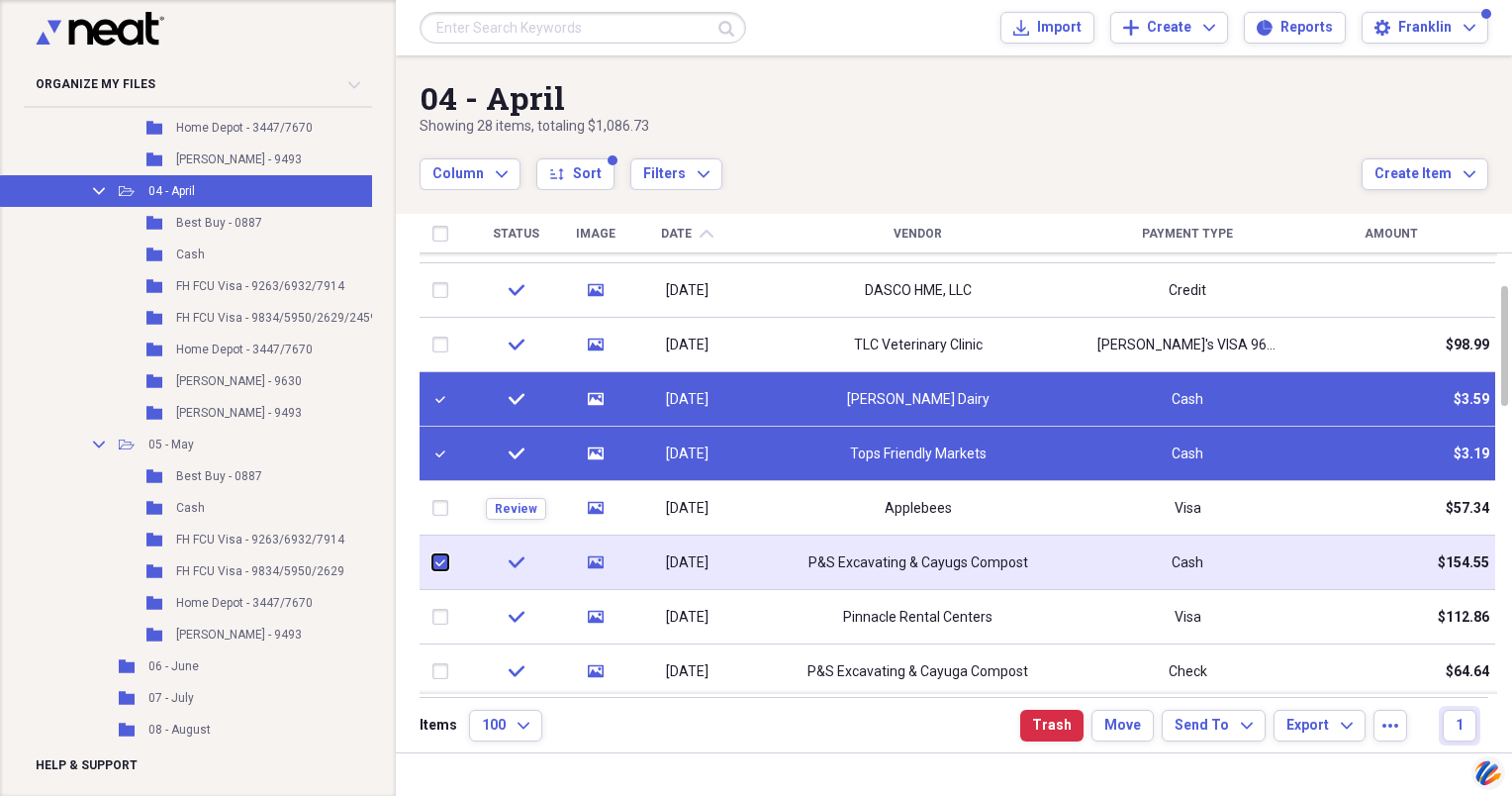 checkbox on "true" 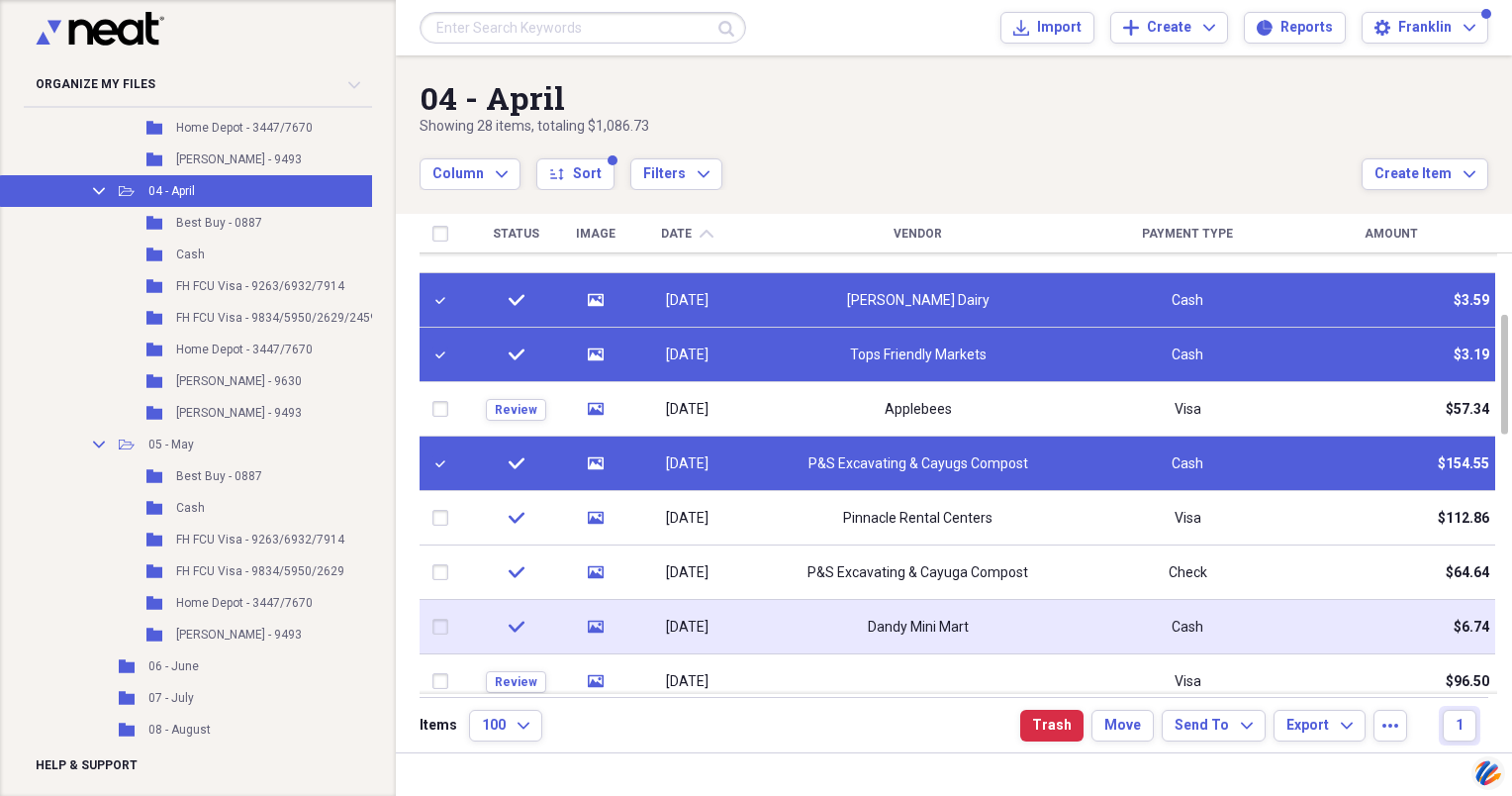 click at bounding box center (444, 627) 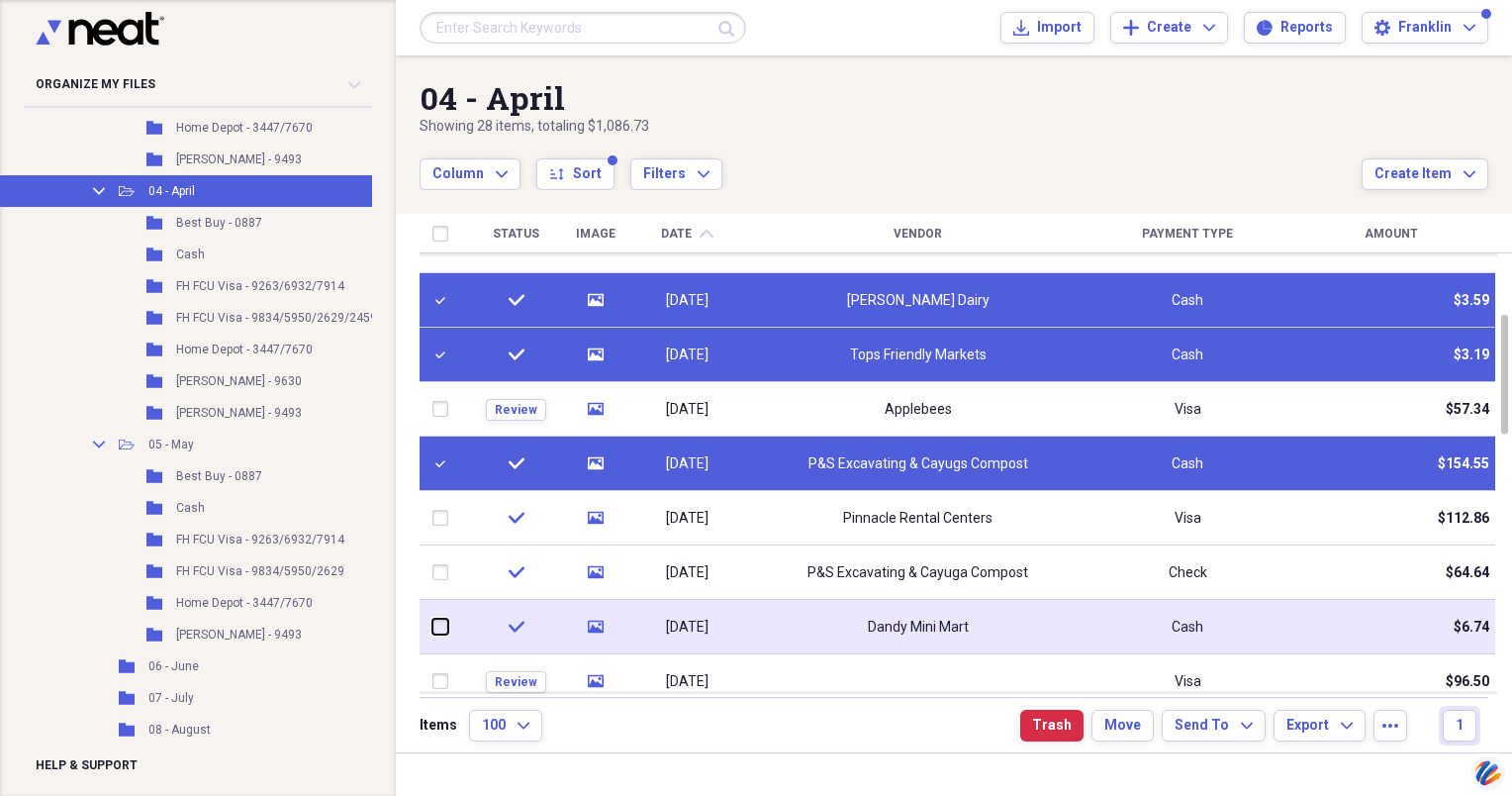 click at bounding box center (432, 627) 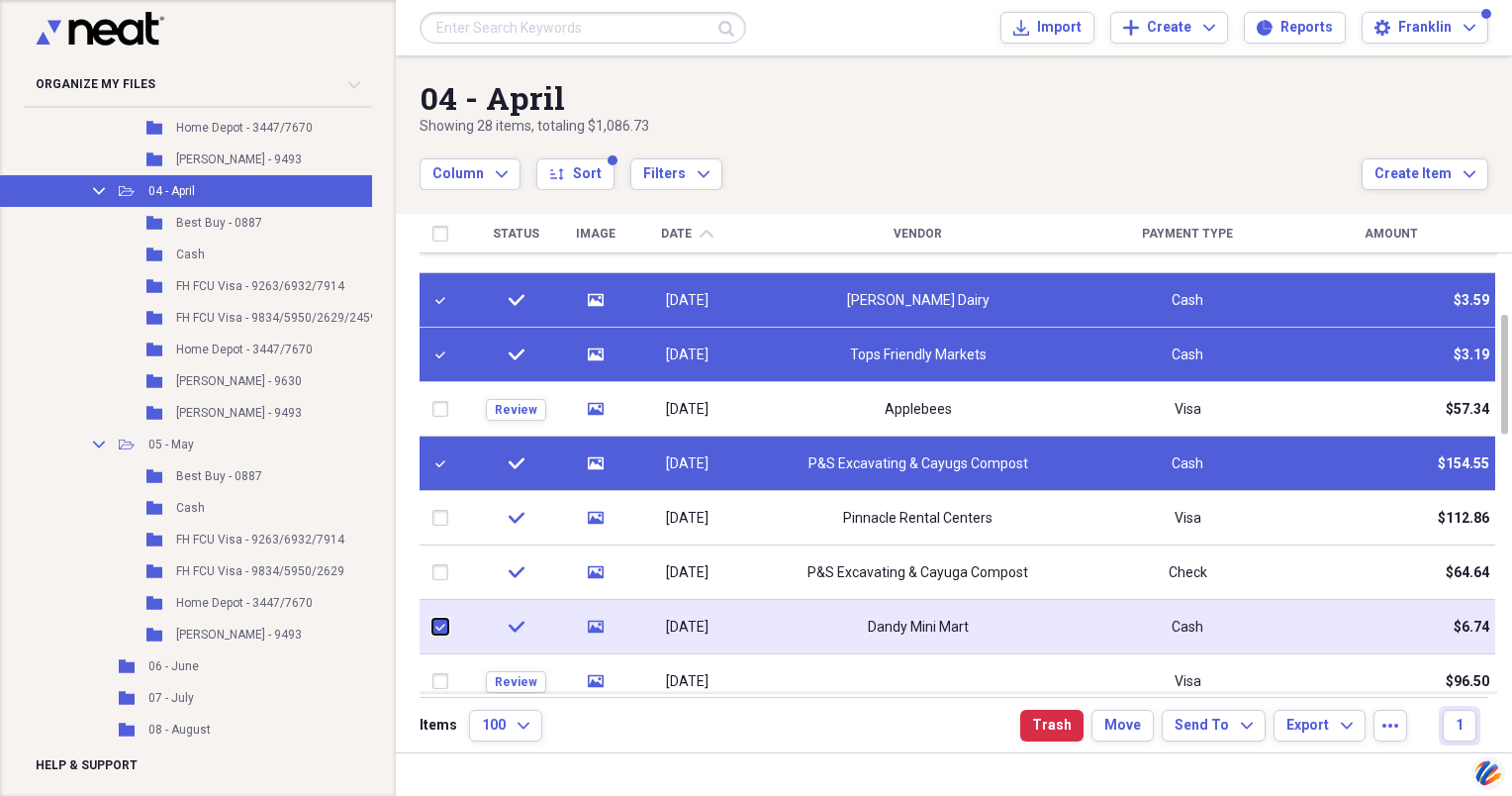 checkbox on "true" 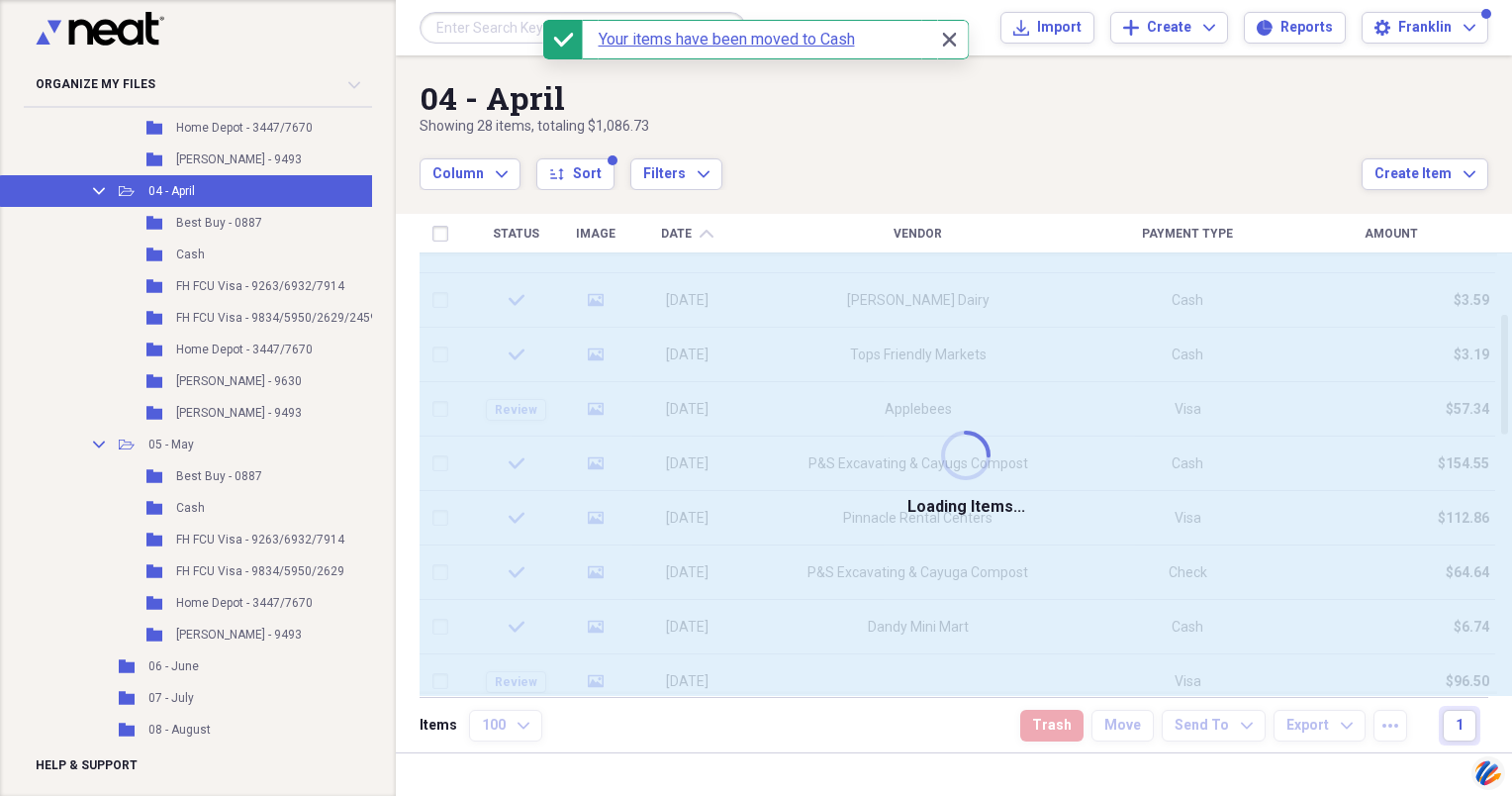checkbox on "false" 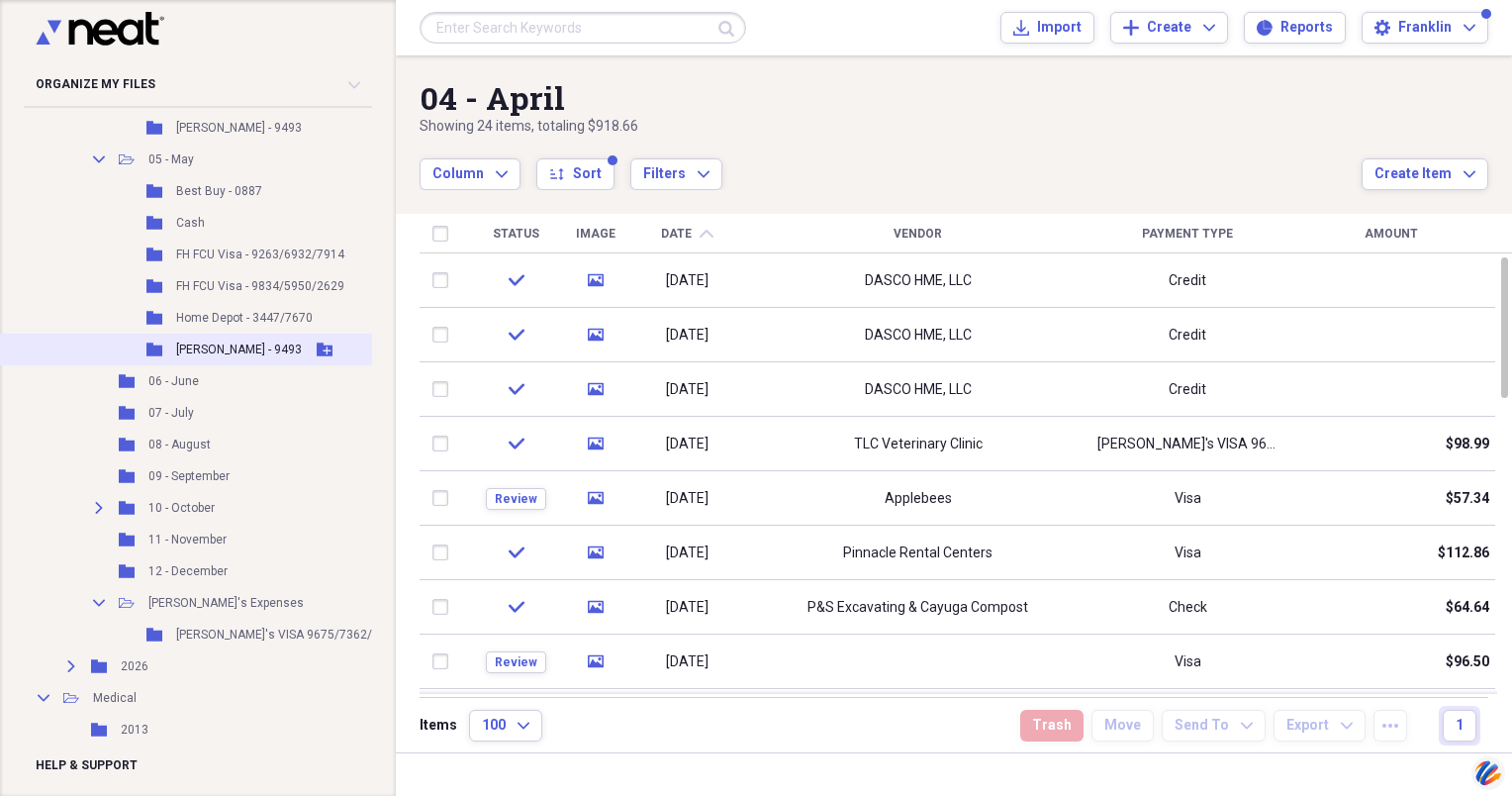 scroll, scrollTop: 3564, scrollLeft: 0, axis: vertical 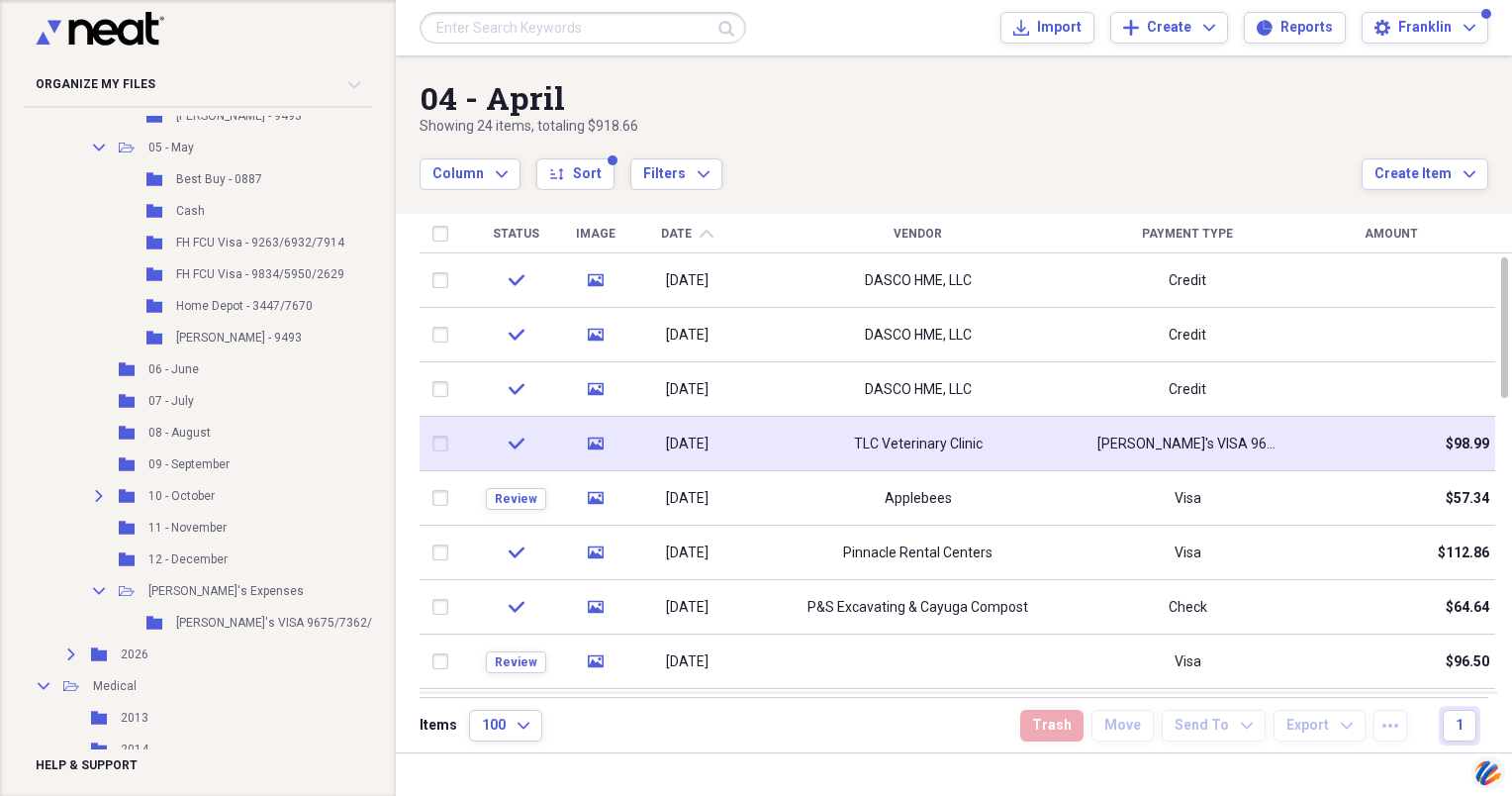 click at bounding box center [444, 444] 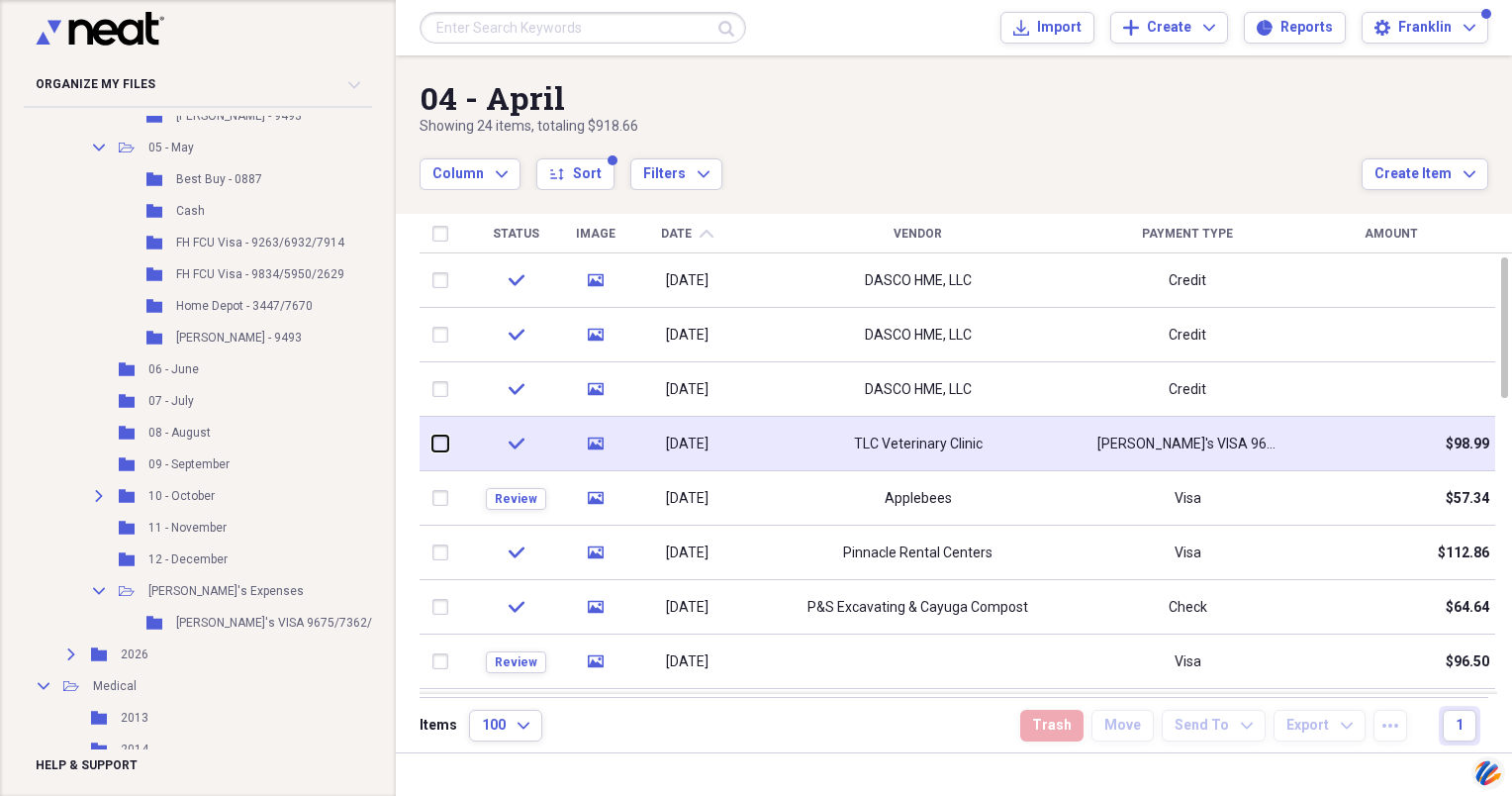 click at bounding box center (432, 444) 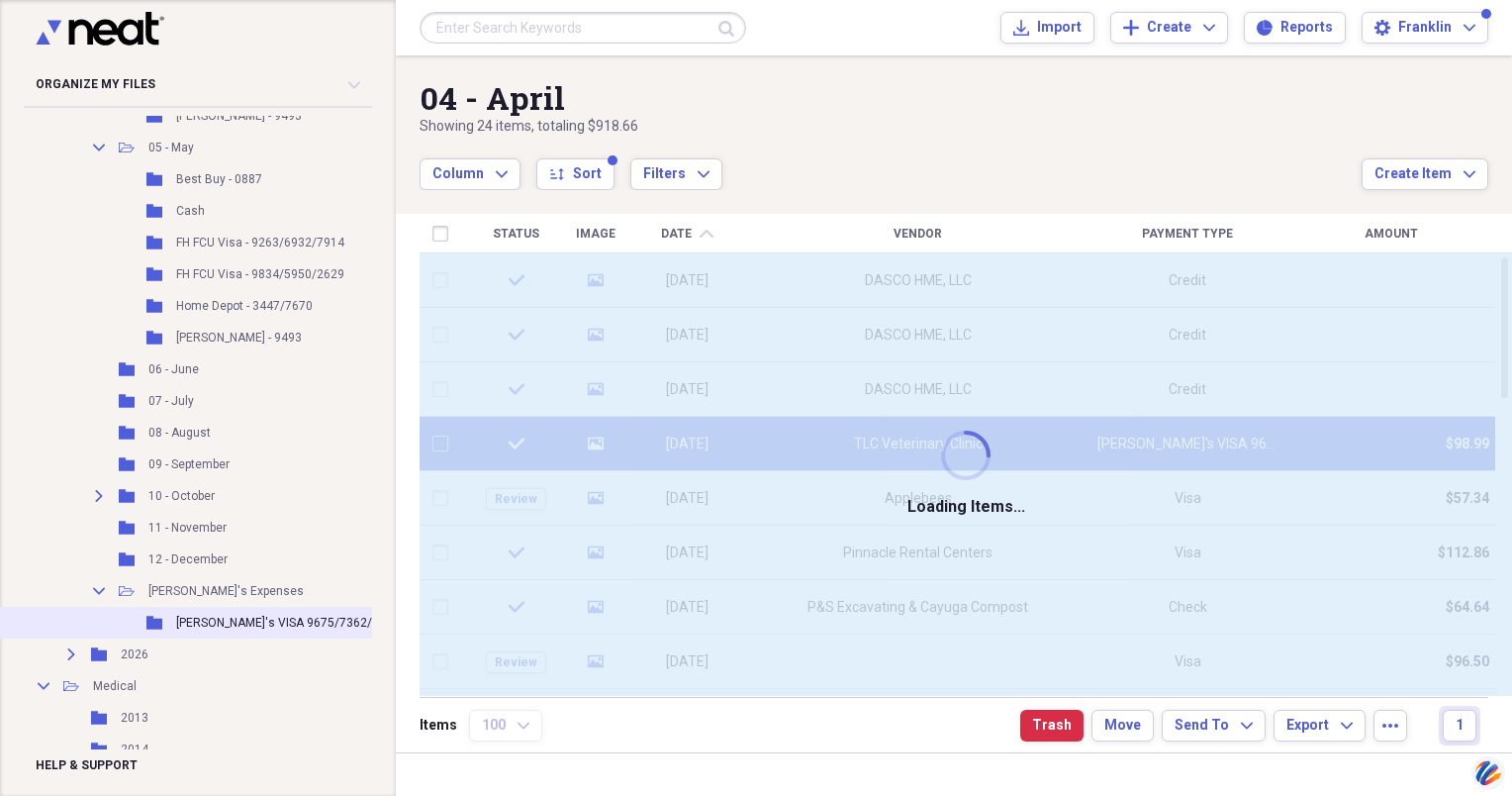 checkbox on "false" 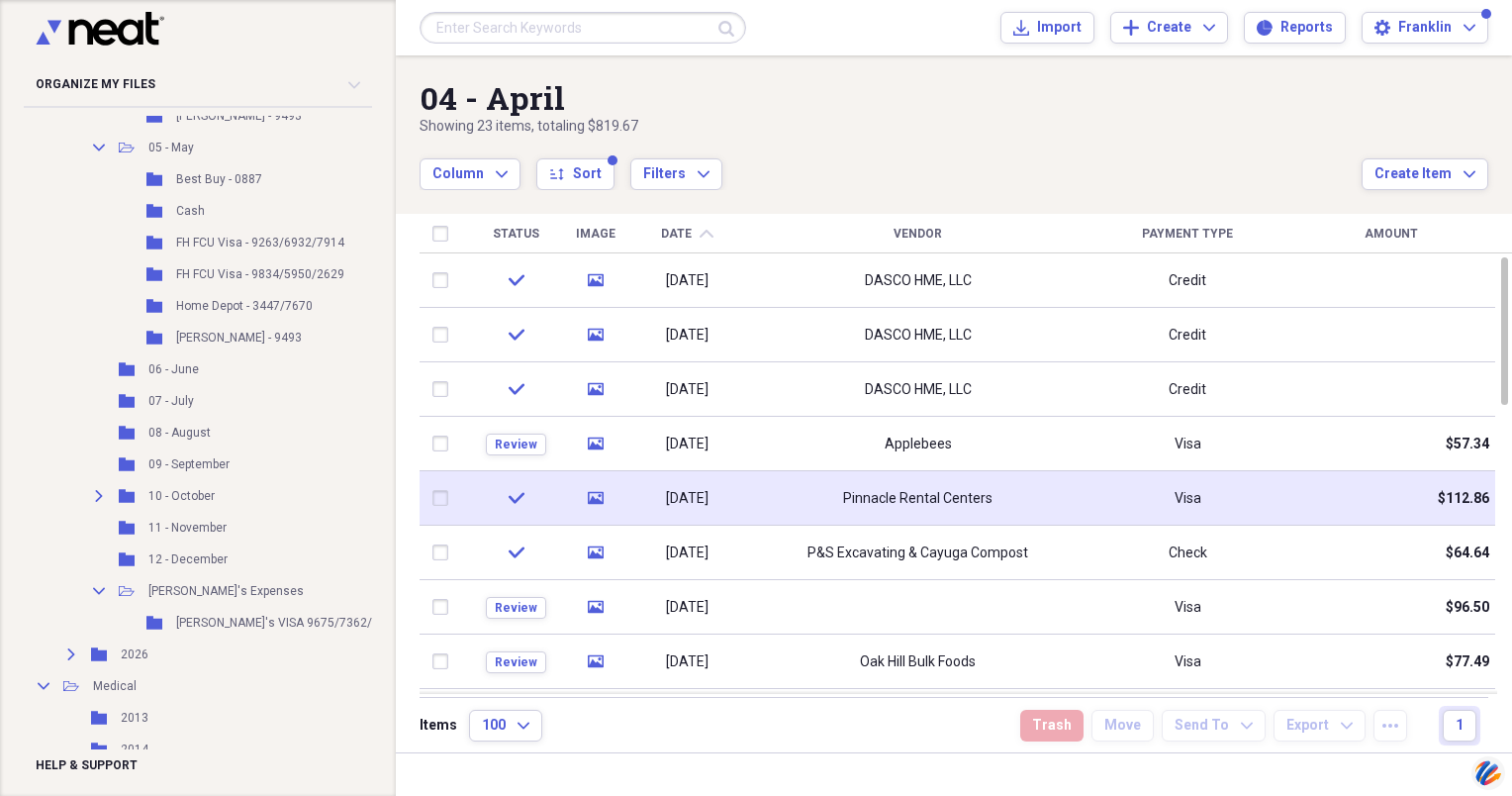 click on "Pinnacle Rental Centers" at bounding box center (917, 499) 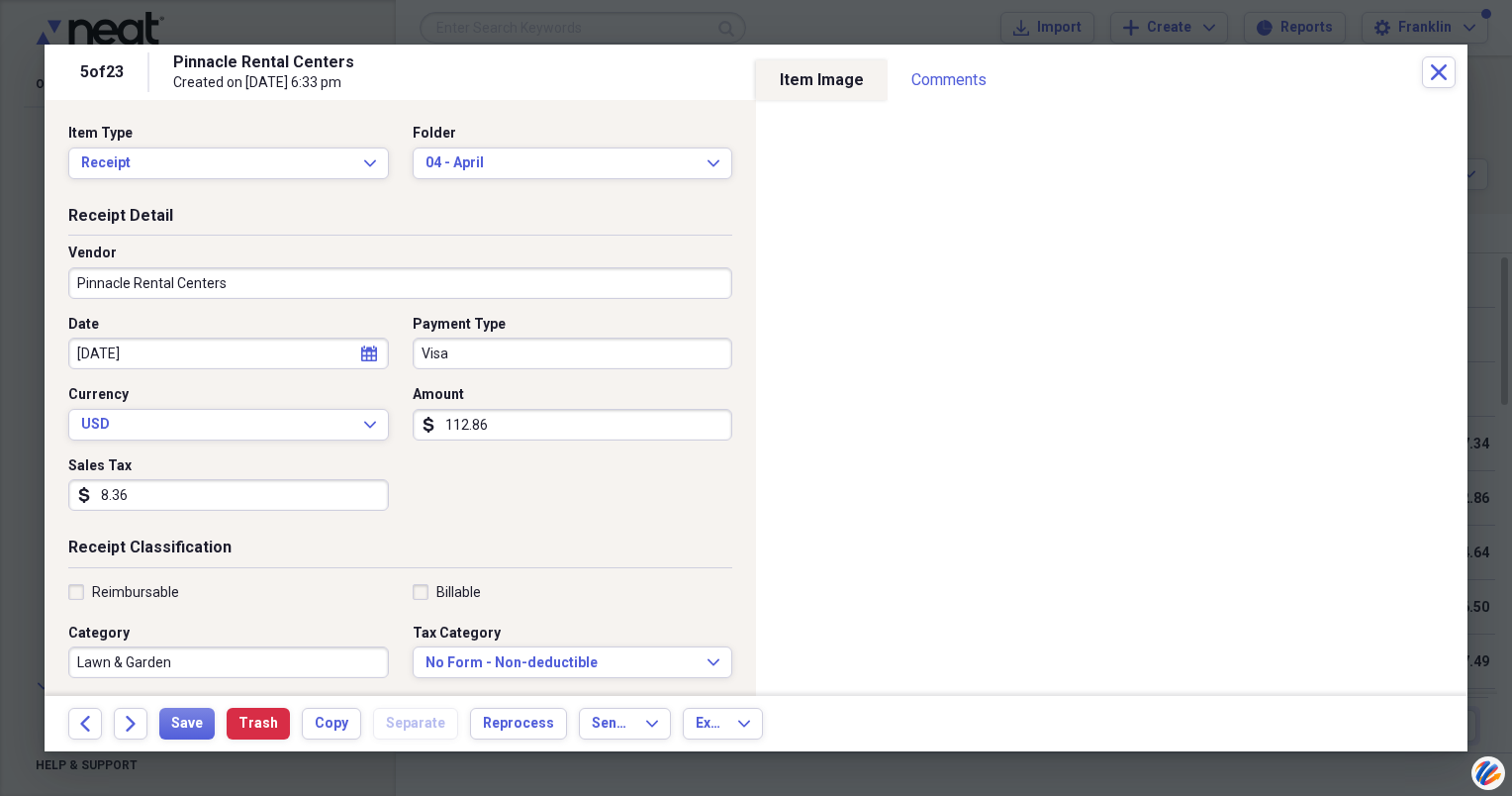 click on "Visa" at bounding box center [573, 353] 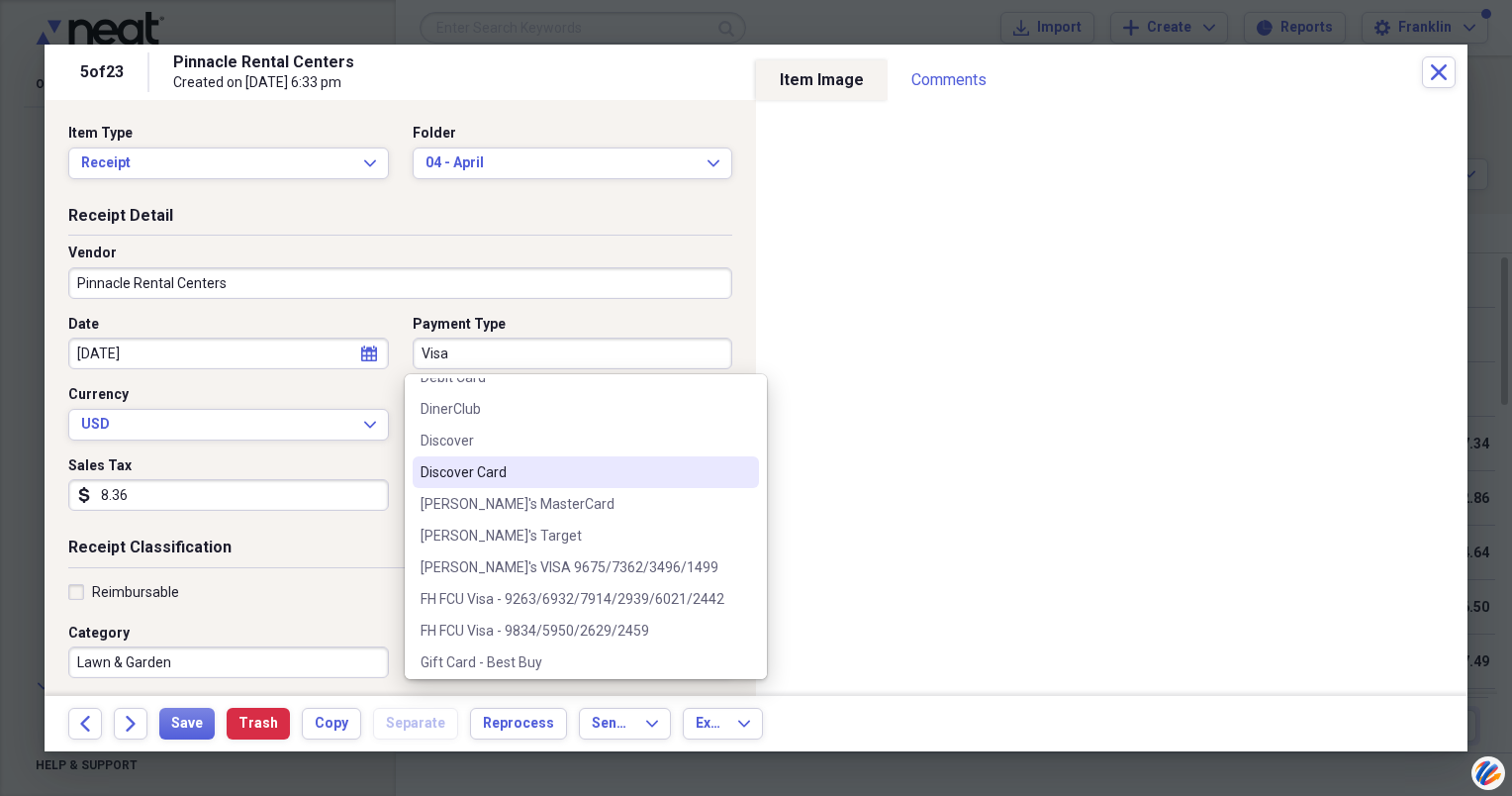 scroll, scrollTop: 594, scrollLeft: 0, axis: vertical 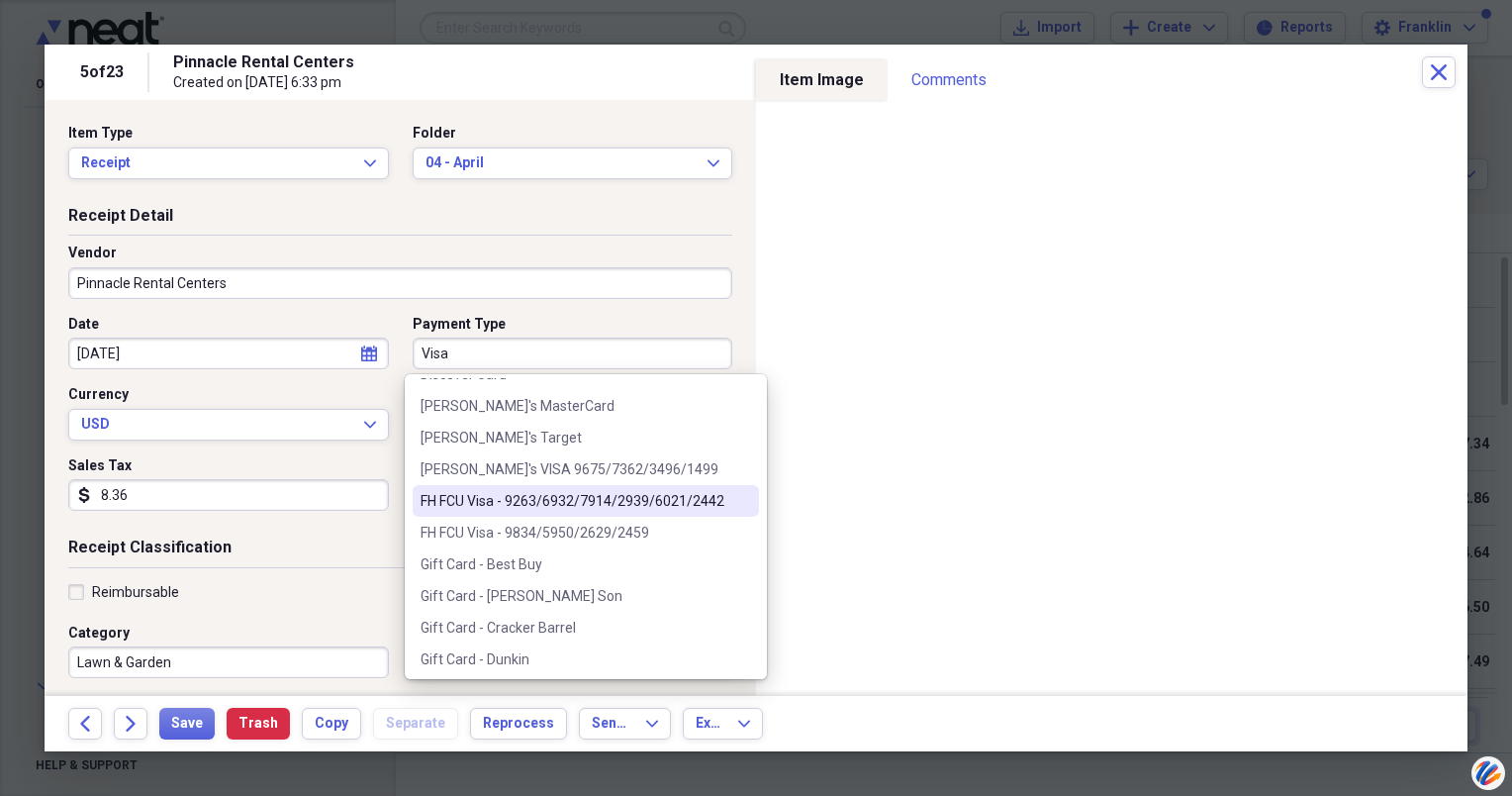 click on "FH FCU Visa - 9263/6932/7914/2939/6021/2442" at bounding box center [574, 501] 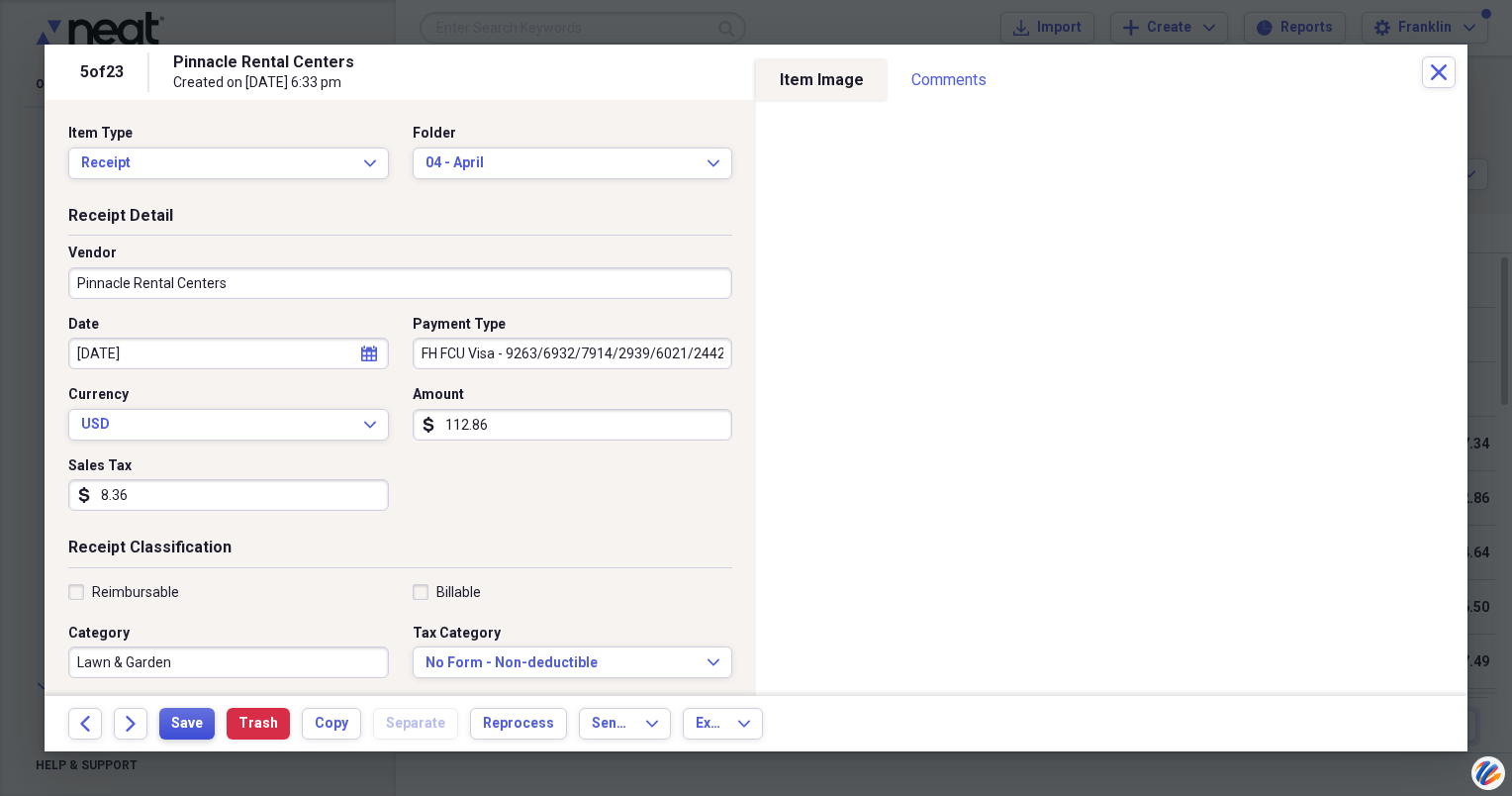 click on "Save" at bounding box center [187, 724] 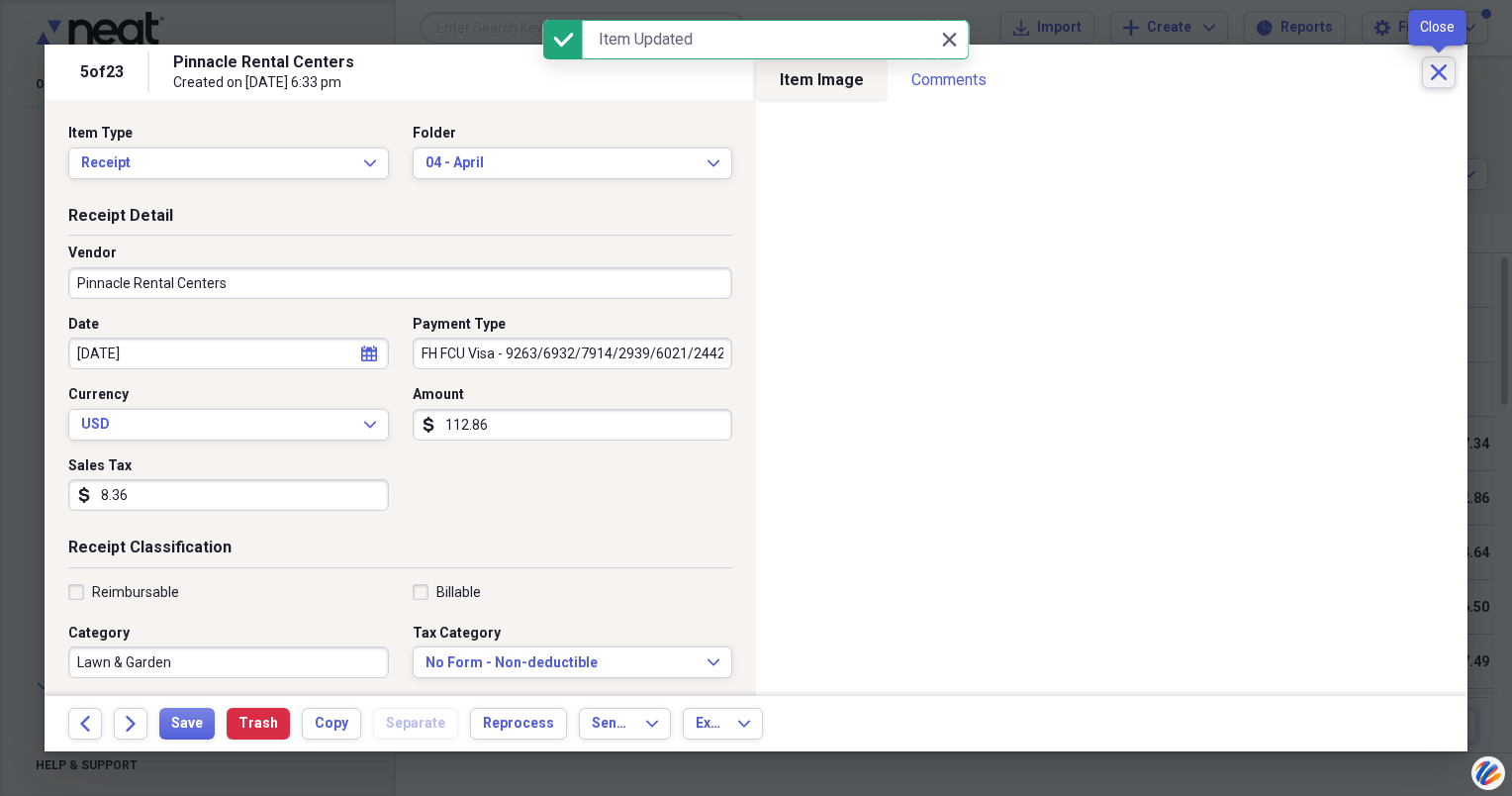 click on "Close" 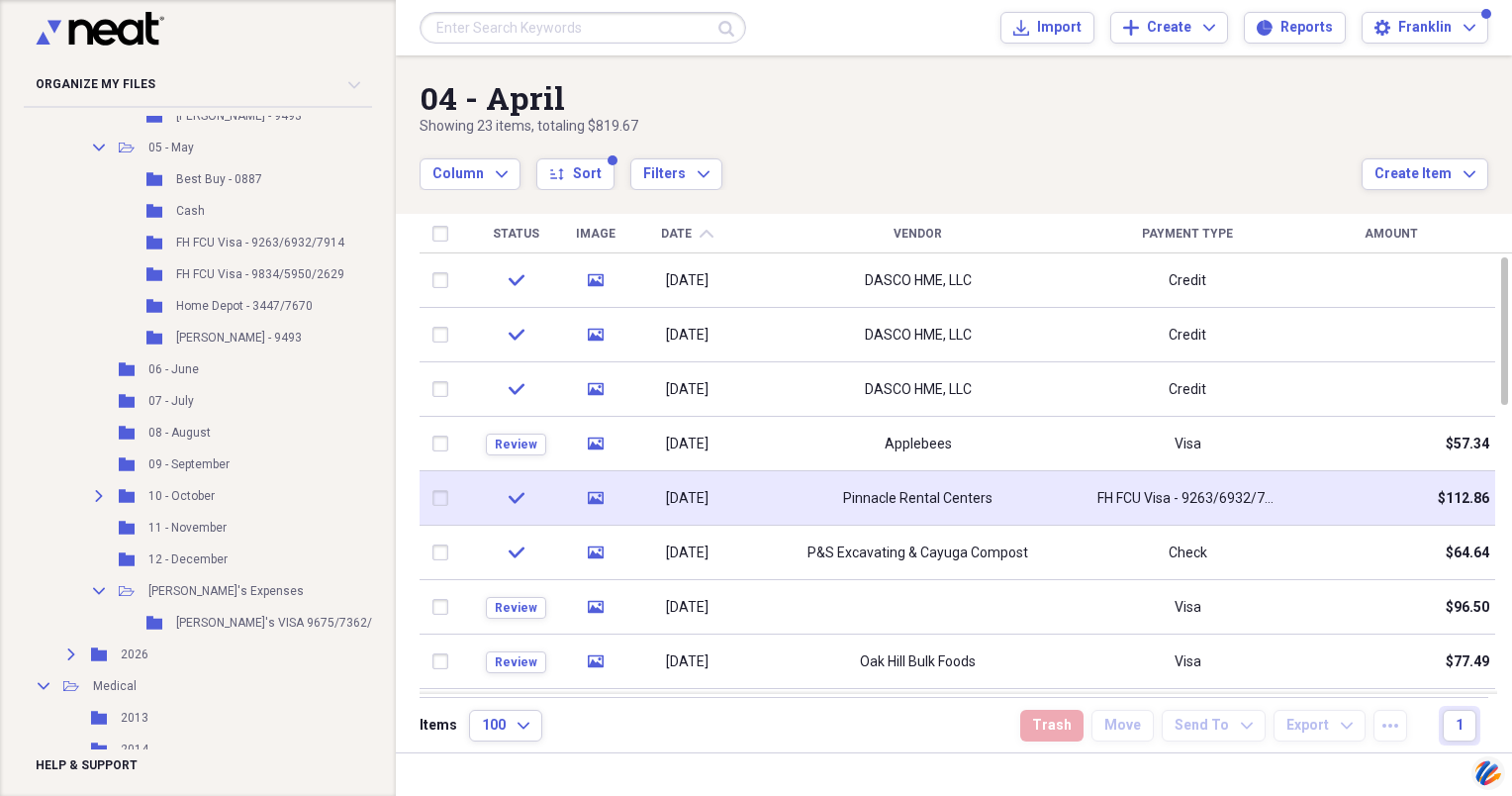 click at bounding box center [444, 498] 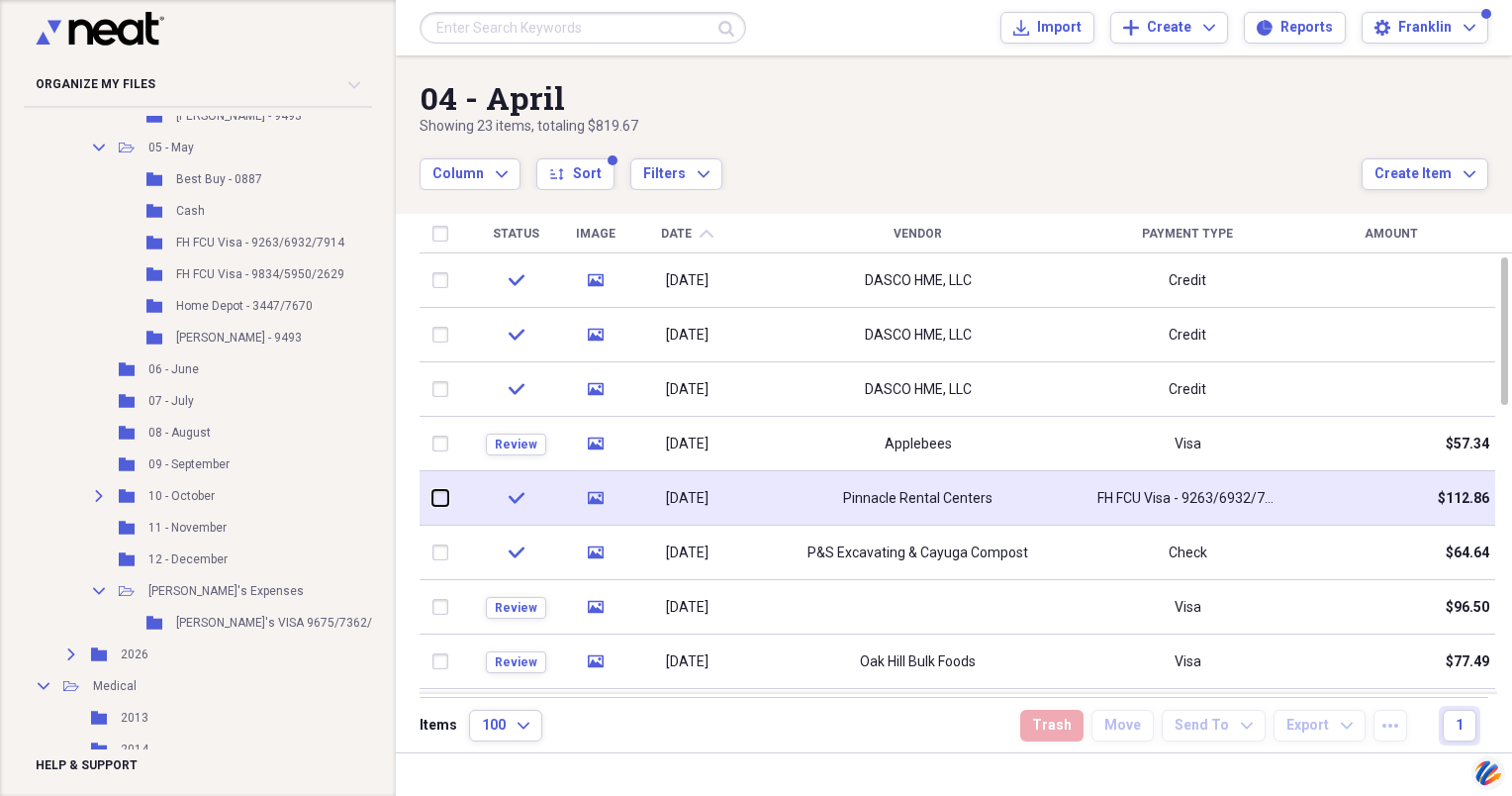 click at bounding box center (432, 498) 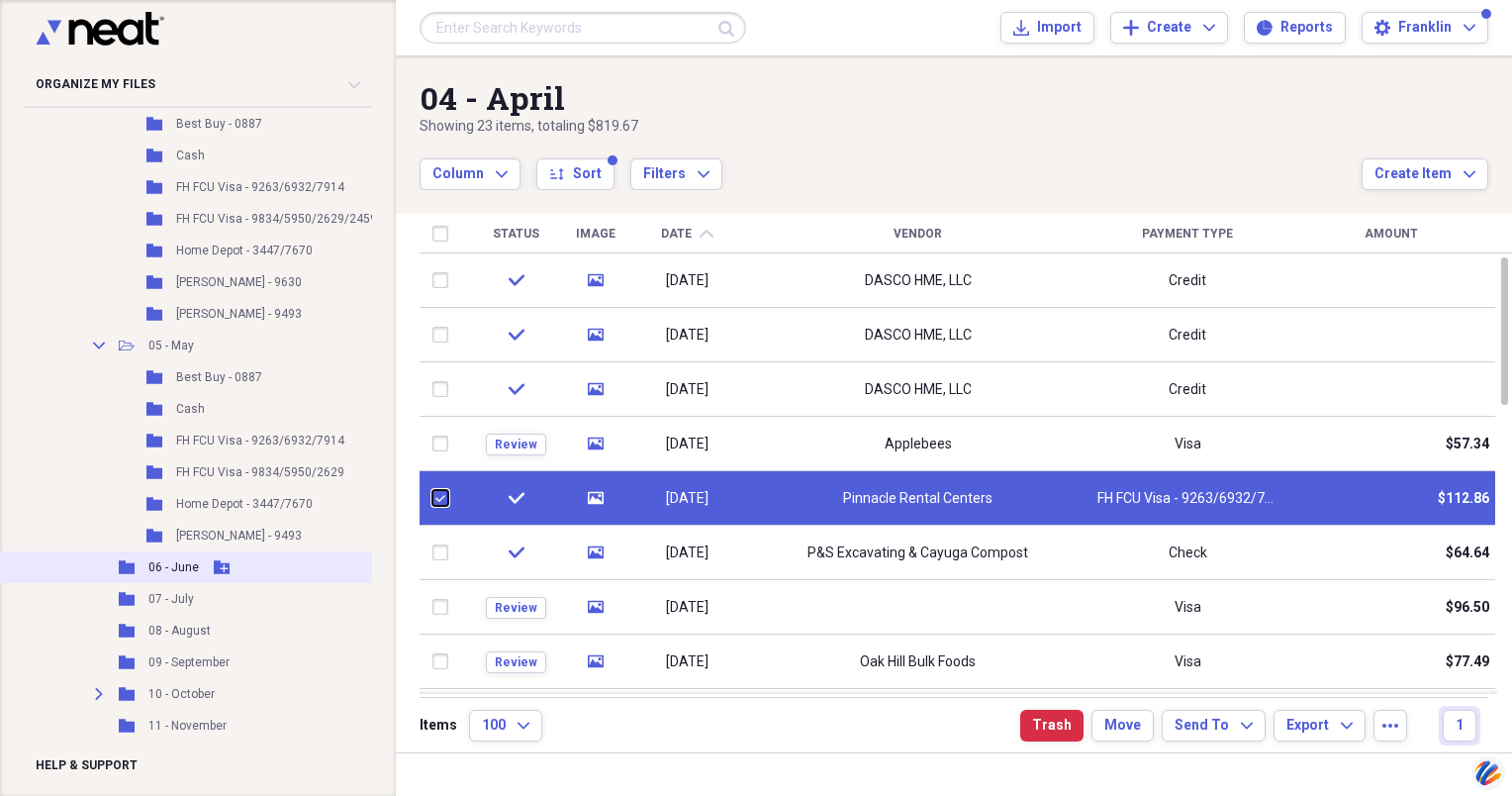 scroll, scrollTop: 3267, scrollLeft: 0, axis: vertical 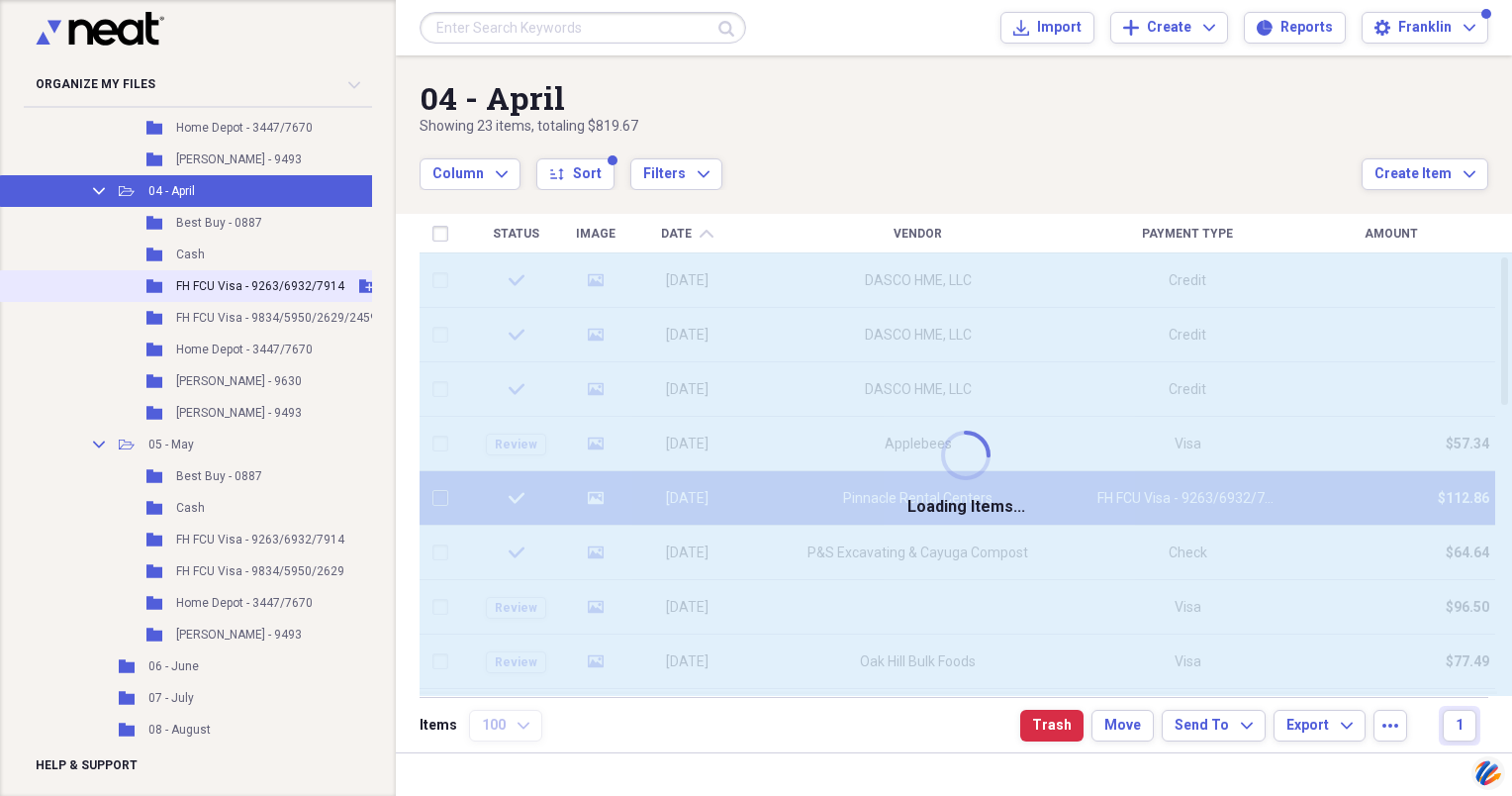 checkbox on "false" 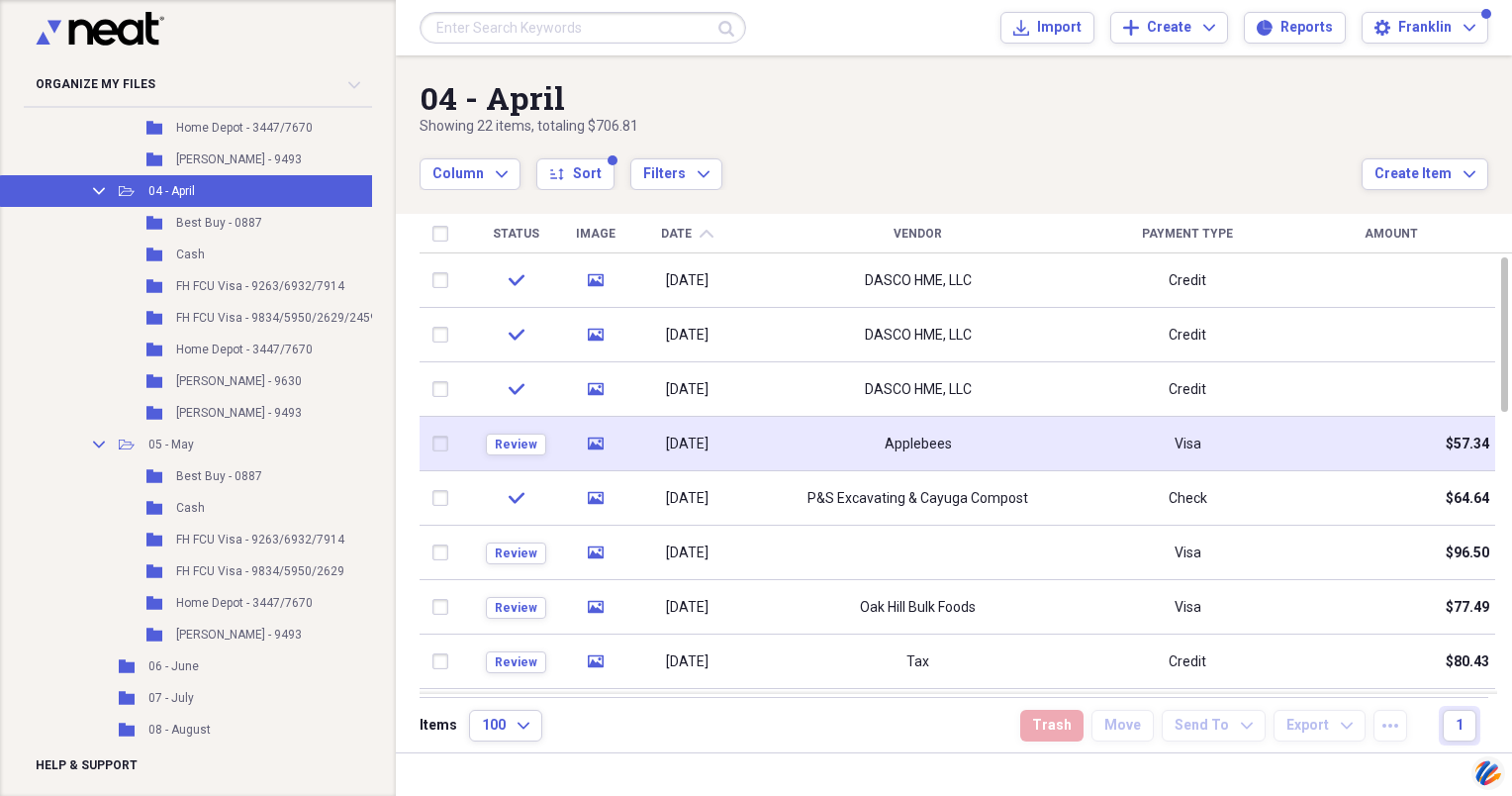 click on "[DATE]" at bounding box center (687, 445) 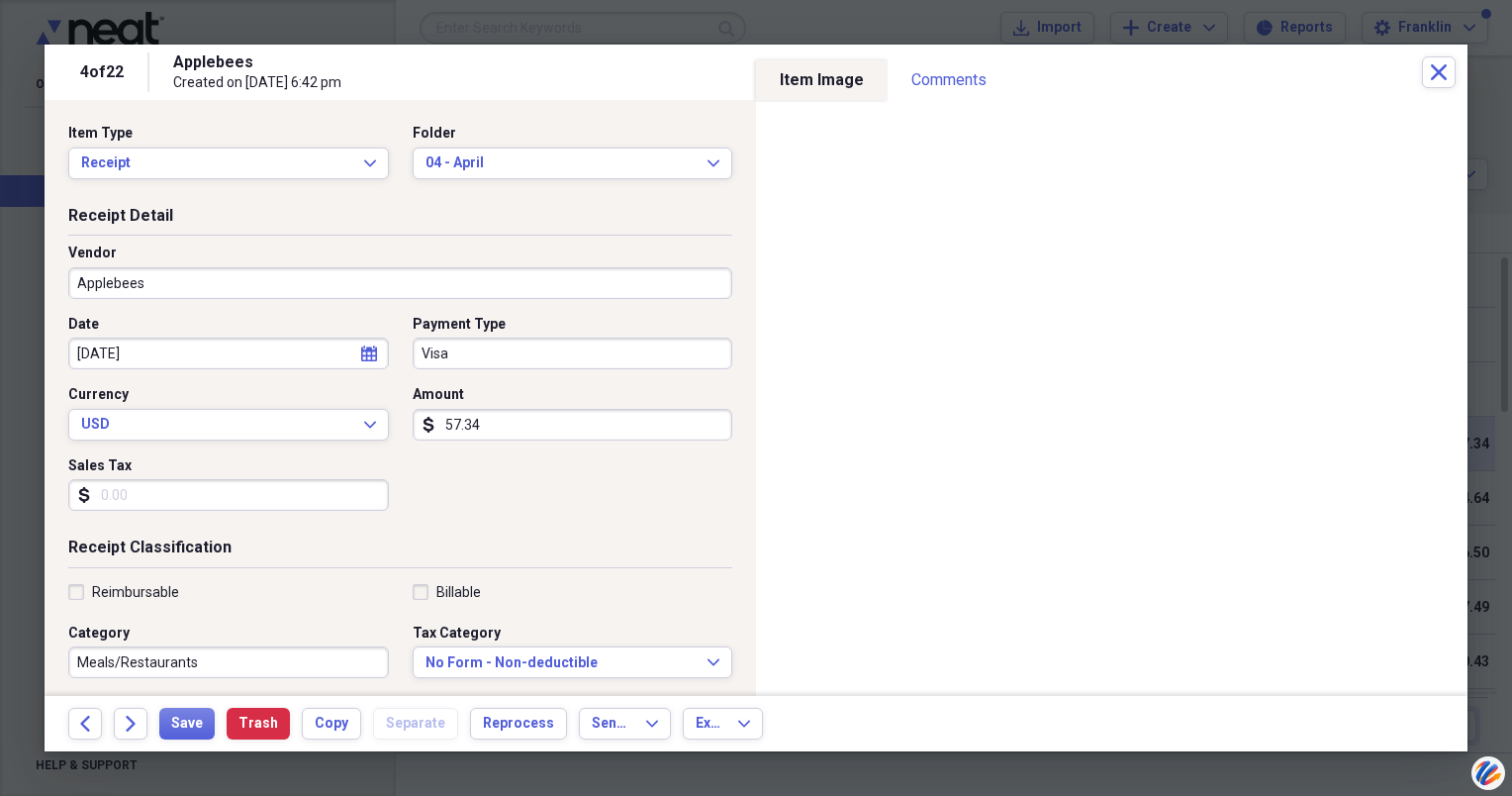 click on "Organize My Files 99+ Collapse Unfiled Needs Review 99+ Unfiled All Files Unfiled Unfiled Unfiled Saved Reports Collapse My Cabinet [PERSON_NAME] Cabinet Add Folder Expand Folder [STREET_ADDRESS][PERSON_NAME] Remodeling Projects Add Folder Folder 2016 Business Cards and Documents Add Folder Folder 2017 Business Cards and Documents Add Folder Folder 2023 Income Tax Files Add Folder Folder 2024 Income Tax Files Add Folder Expand Folder [STREET_ADDRESS] Remodeling Projects Add Folder Collapse Open Folder Bank Transactions Add Folder Expand Folder 2014 Add Folder Expand Folder 2015 Add Folder Expand Folder 2016 Add Folder Expand Folder 2017 Add Folder Expand Folder 2018 Add Folder Expand Folder 2019 Add Folder Expand Folder 2020 Add Folder Expand Folder 2021 Add Folder Expand Folder 2022 Add Folder Expand Folder 2023 Add Folder Expand Folder 2024 Add Folder Folder 2025 Add Folder Collapse Open Folder Business Add Folder Expand Folder 2002 Add Folder Expand Folder 2003 Add Folder Expand Folder 2004 Add Folder Expand Folder" at bounding box center [756, 398] 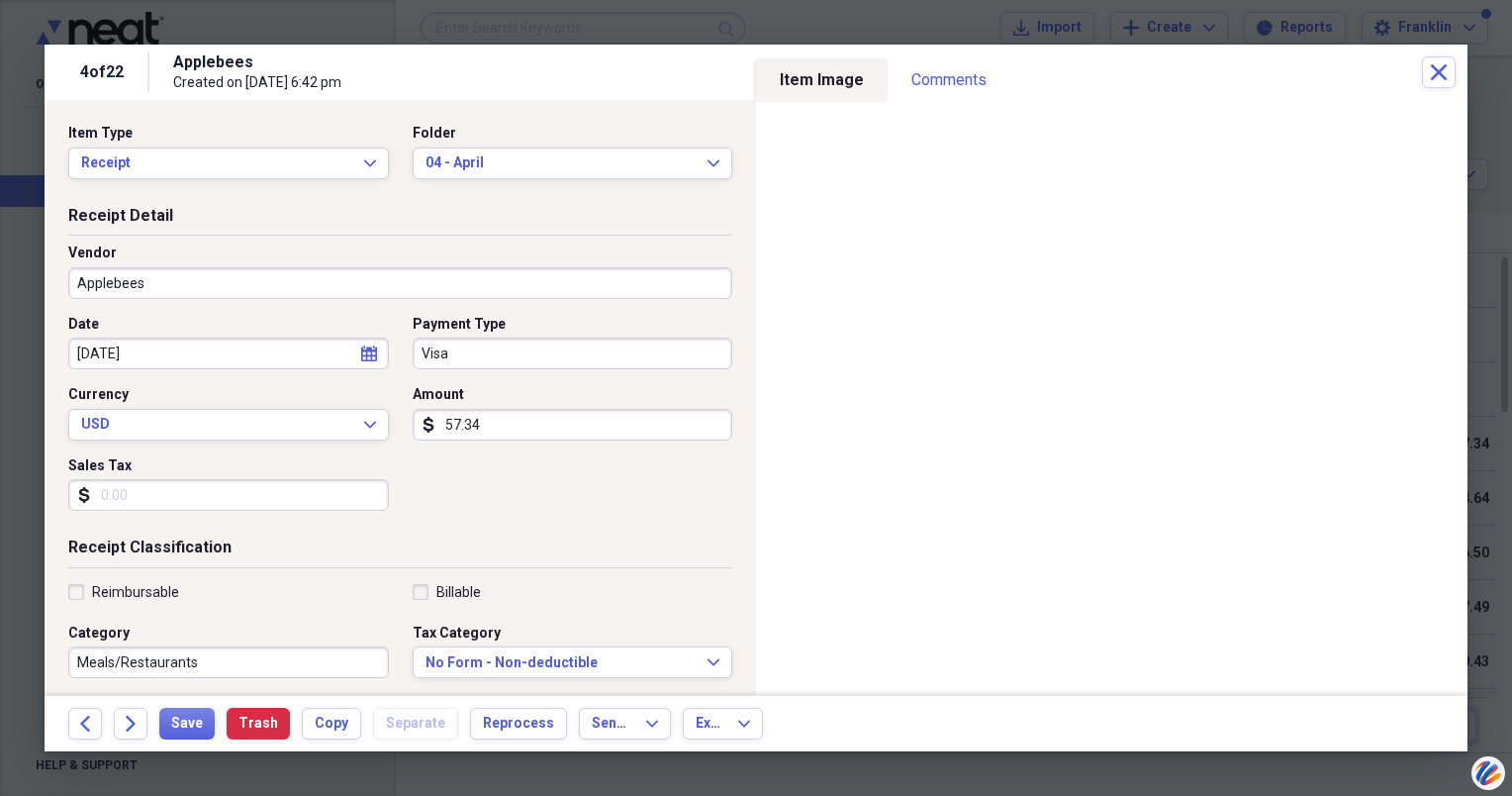 click on "Visa" at bounding box center (573, 353) 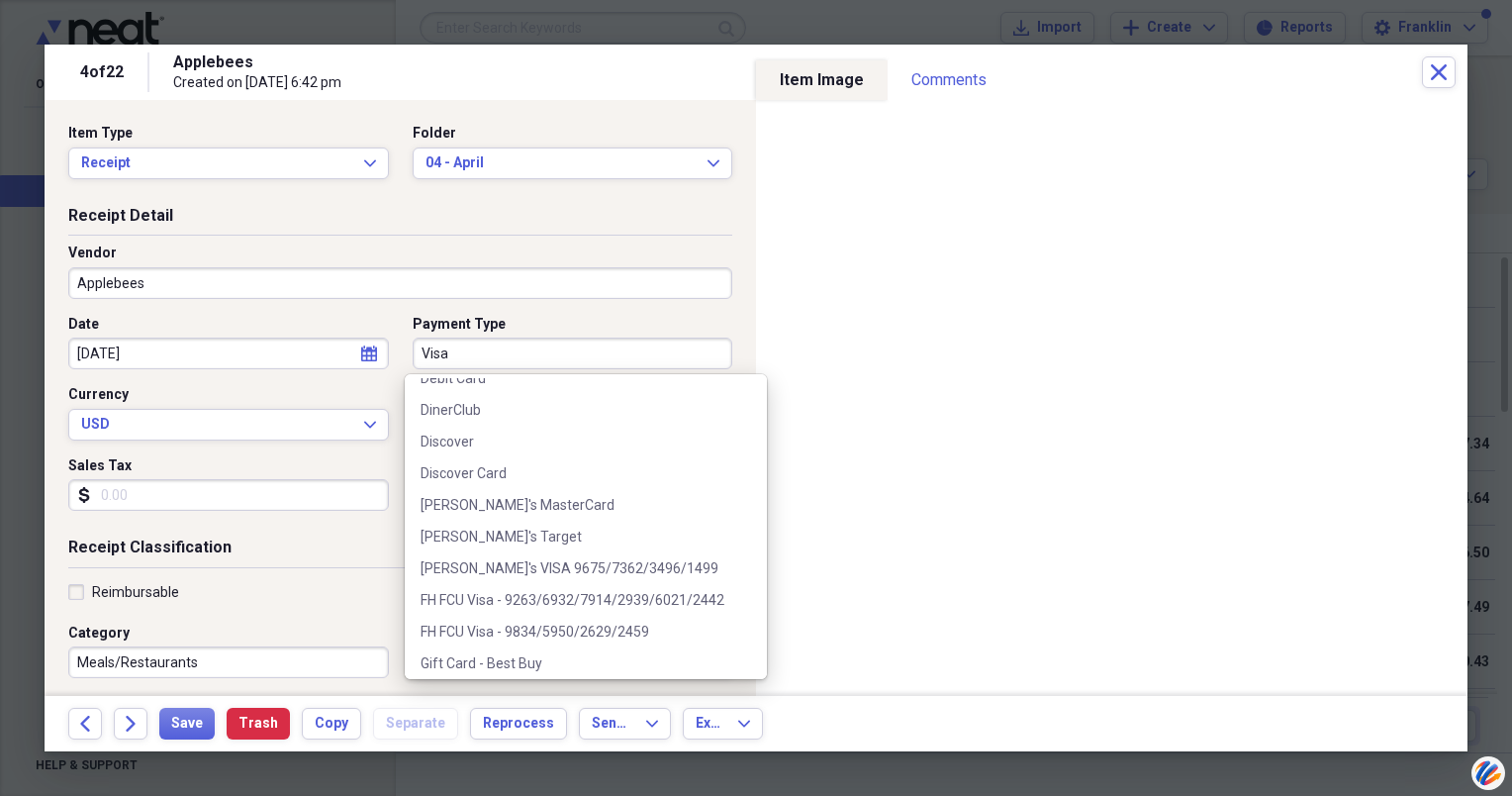 scroll, scrollTop: 594, scrollLeft: 0, axis: vertical 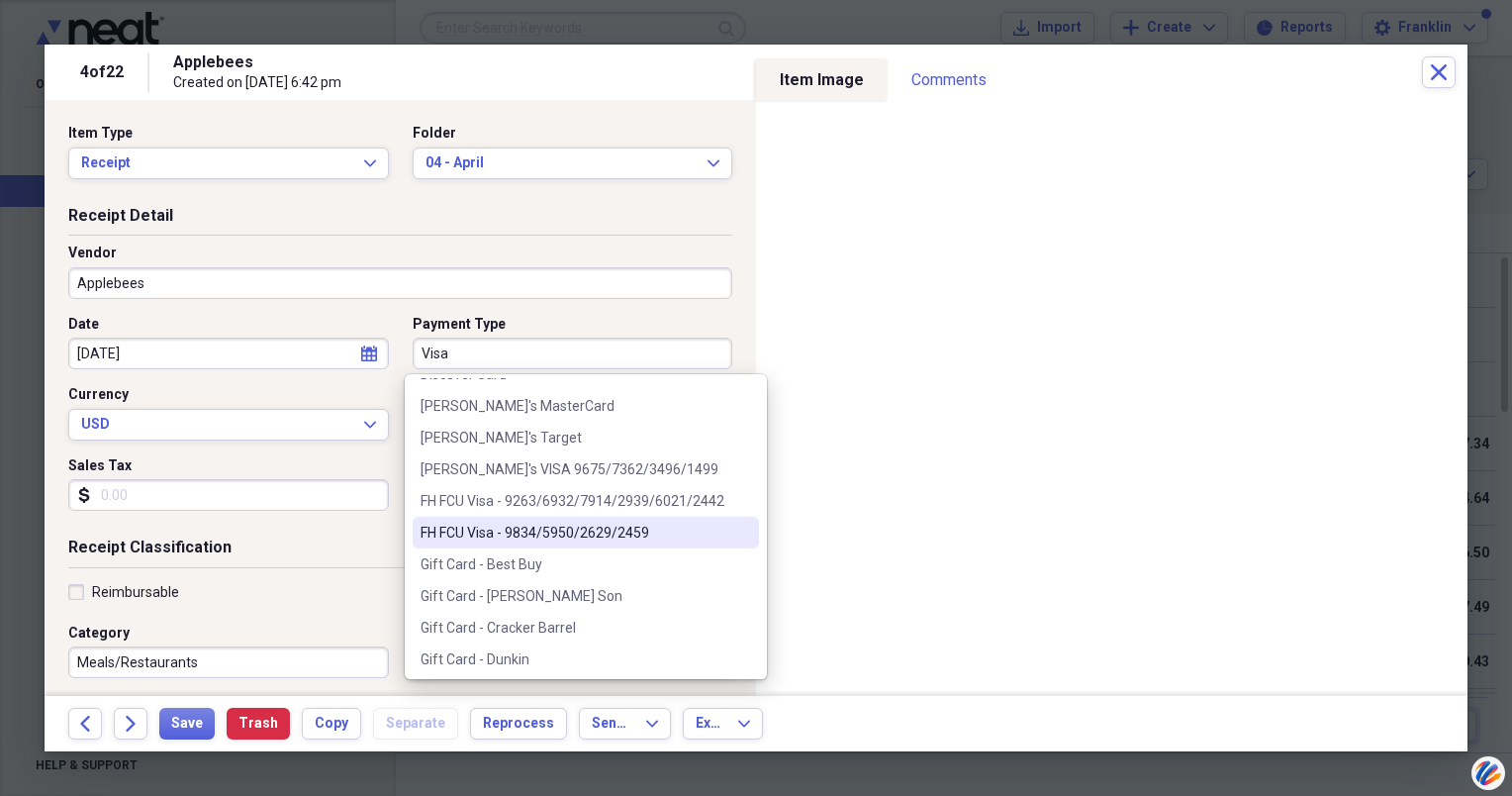click on "FH FCU Visa - 9834/5950/2629/2459" at bounding box center [574, 533] 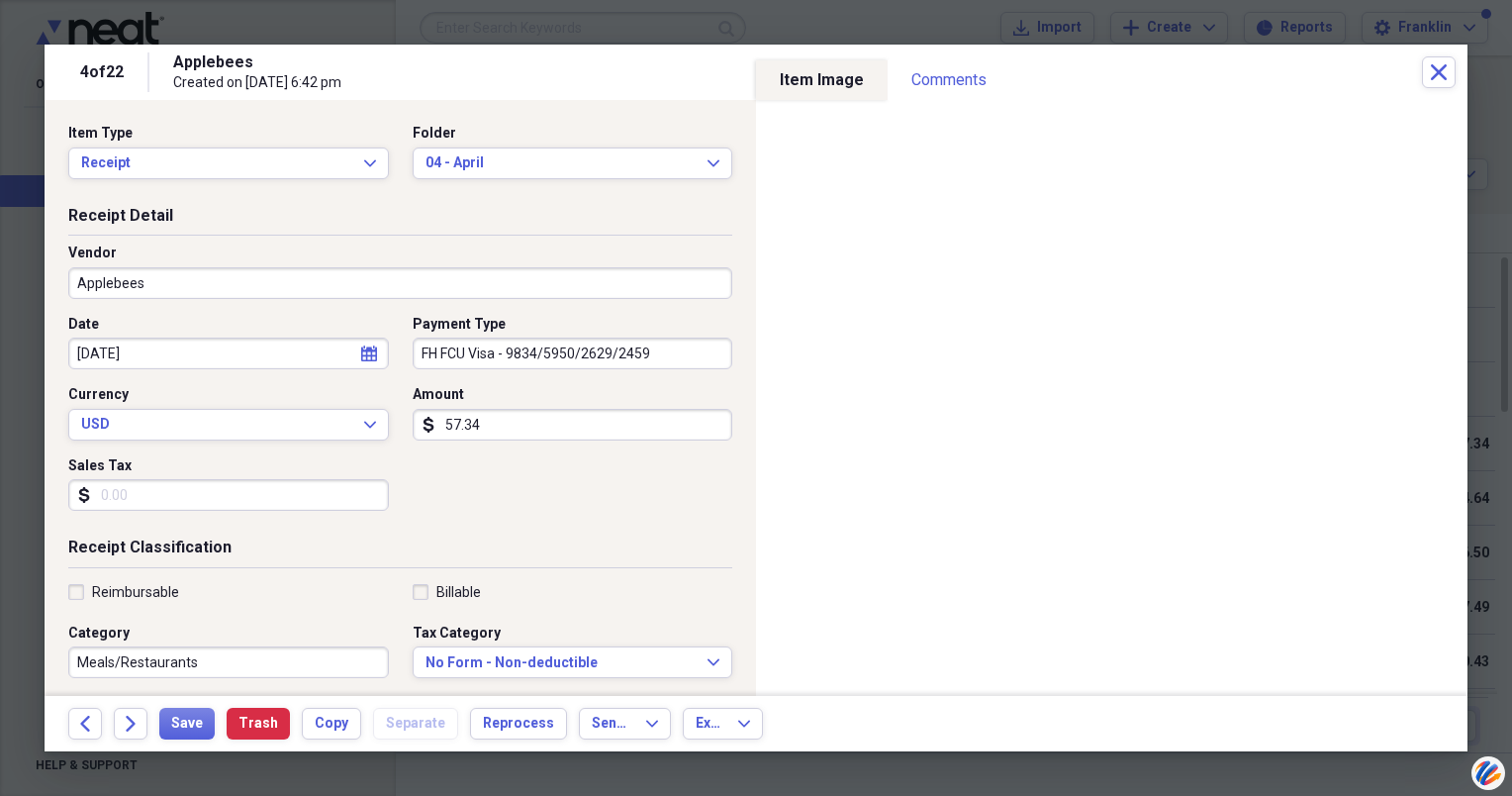 click on "Applebees" at bounding box center [400, 283] 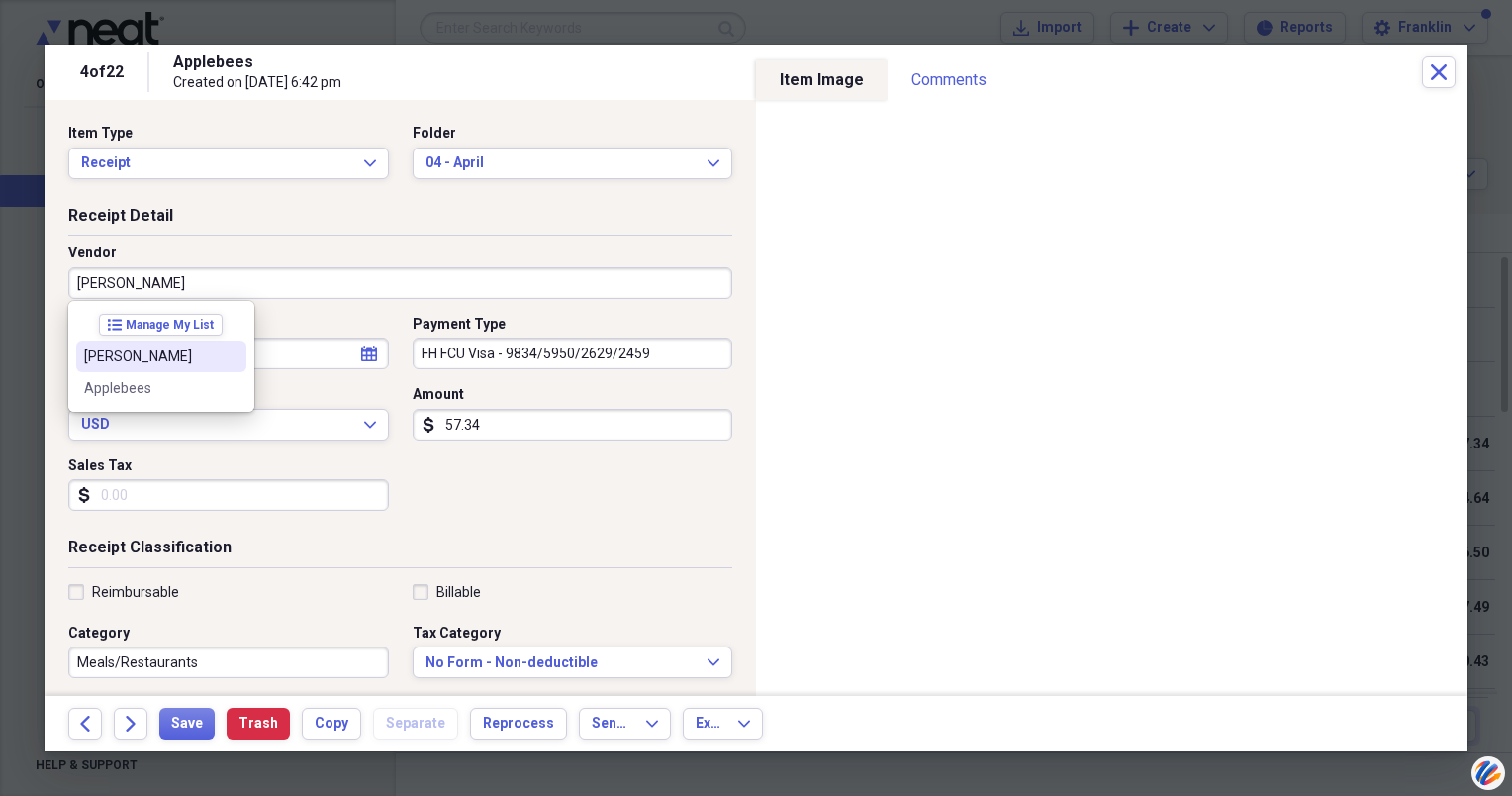 click on "[PERSON_NAME]" at bounding box center (149, 356) 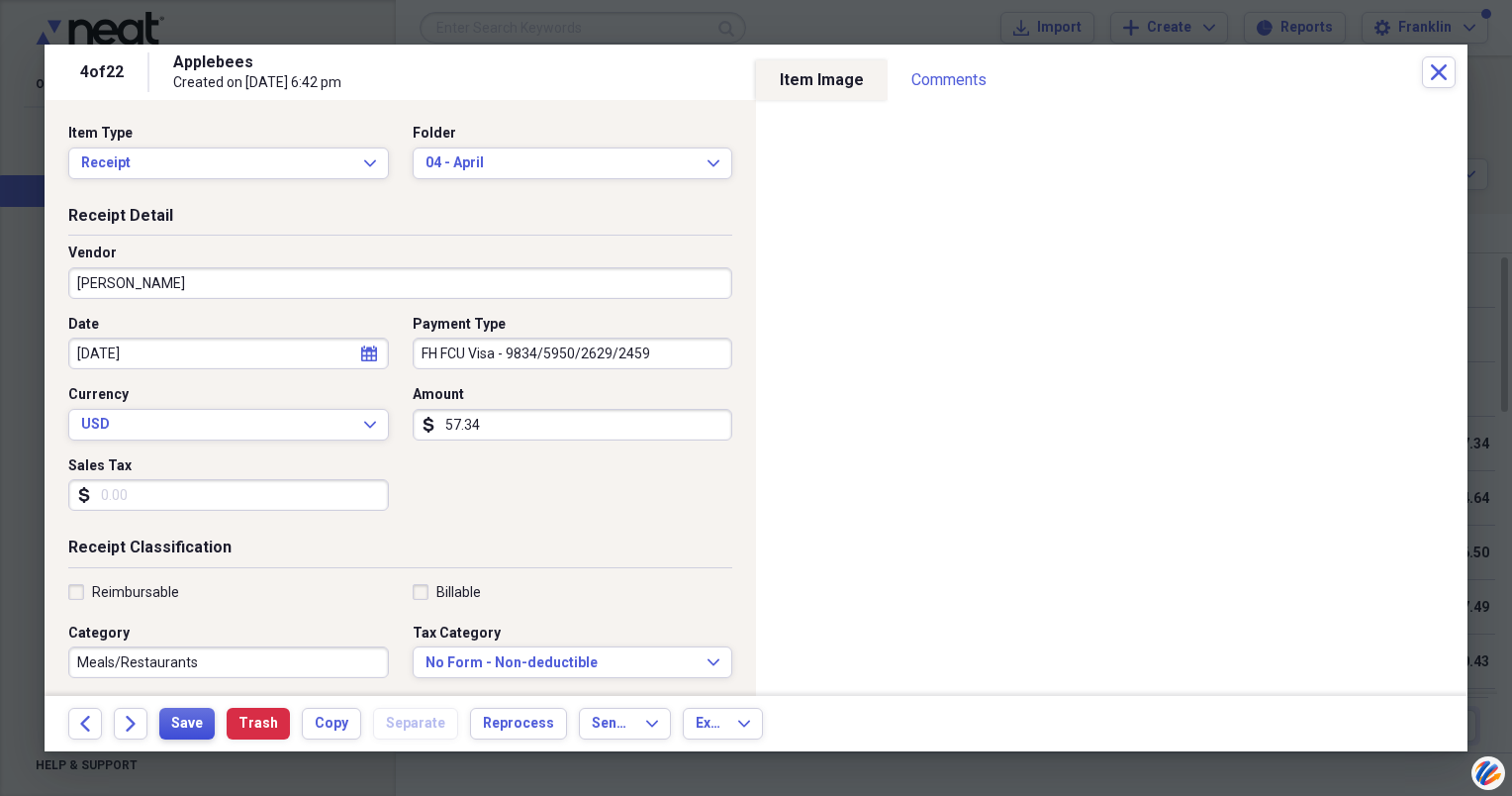 click on "Save" at bounding box center [187, 724] 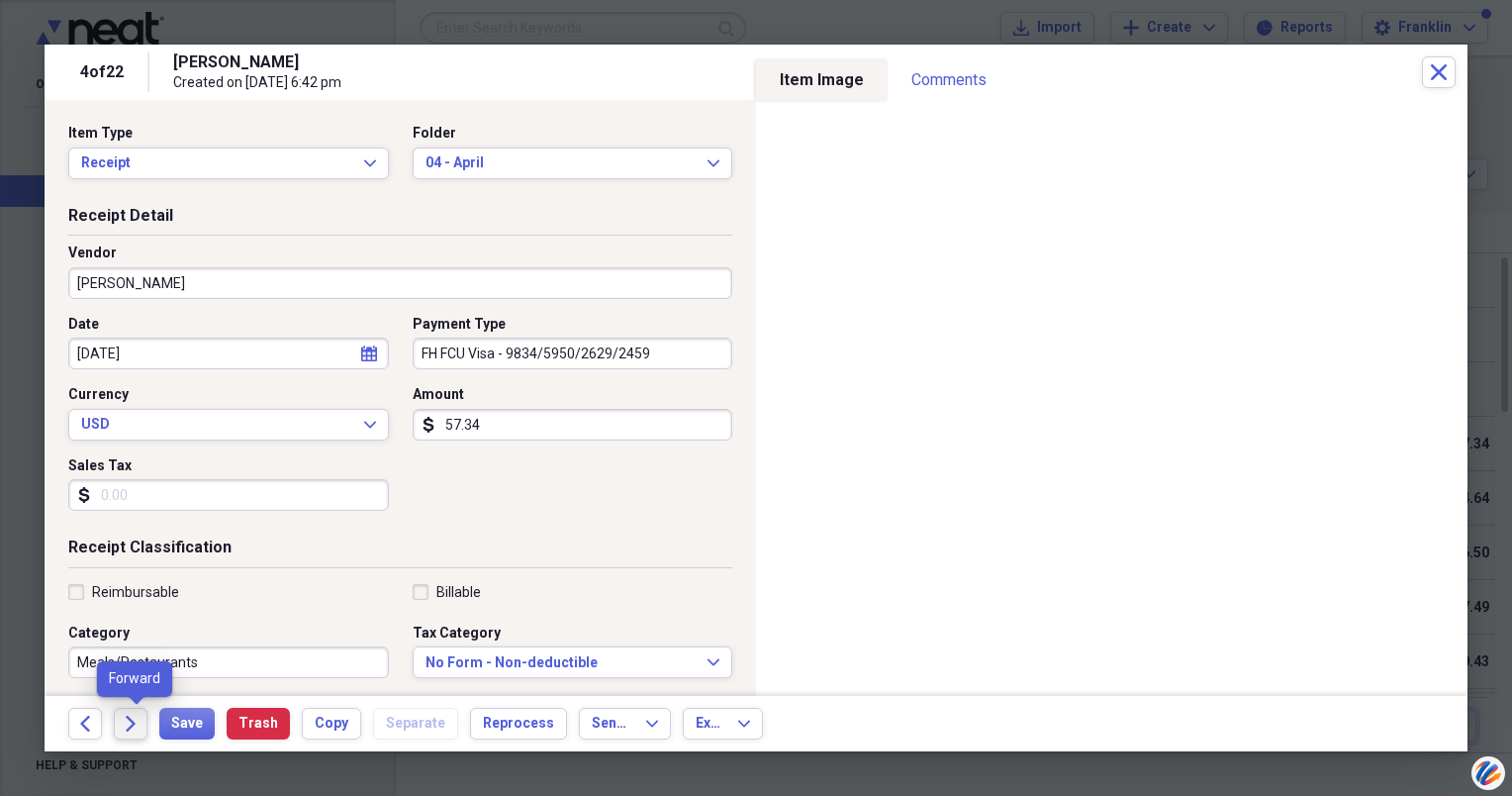 click on "Forward" 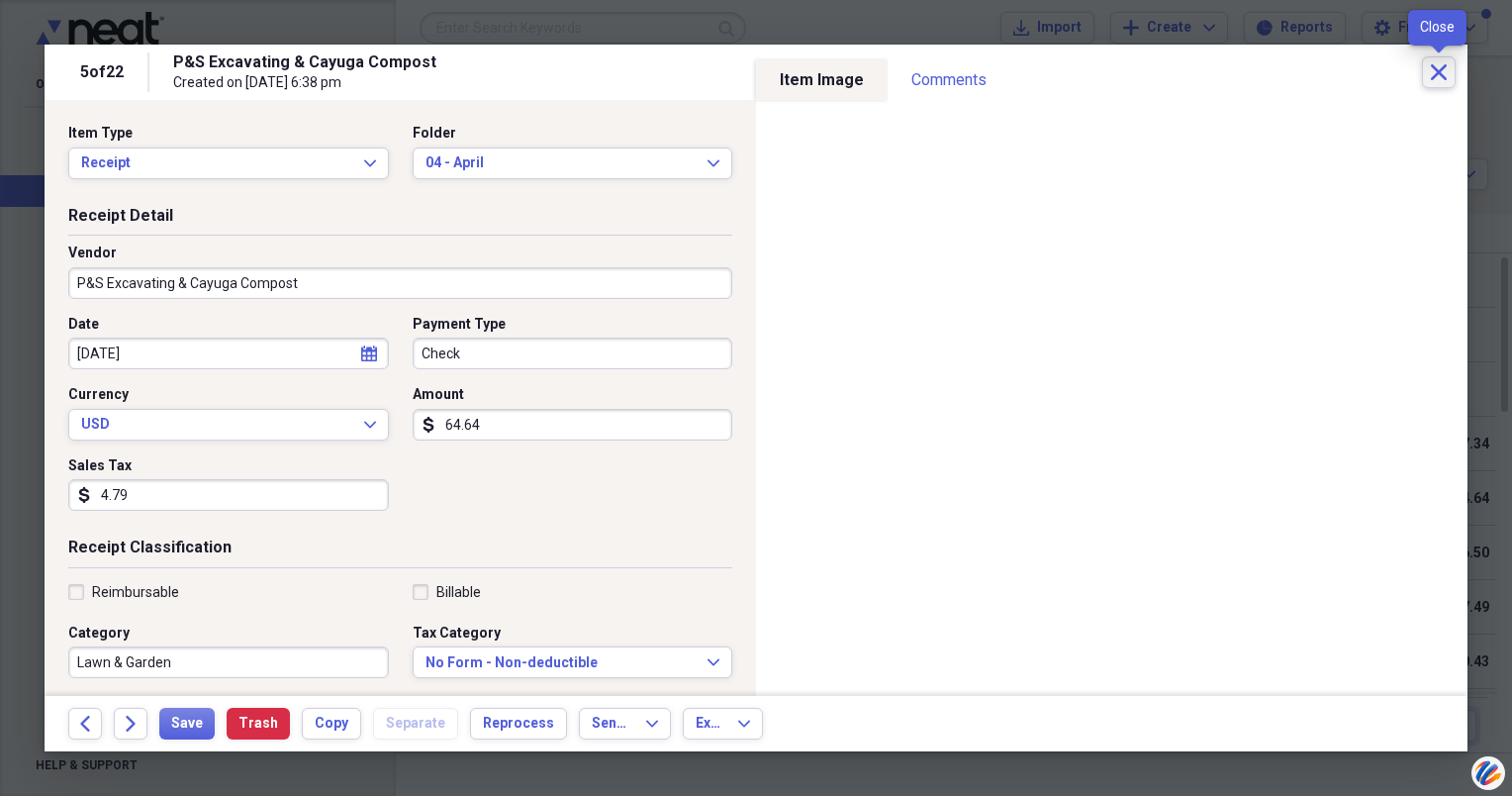 click 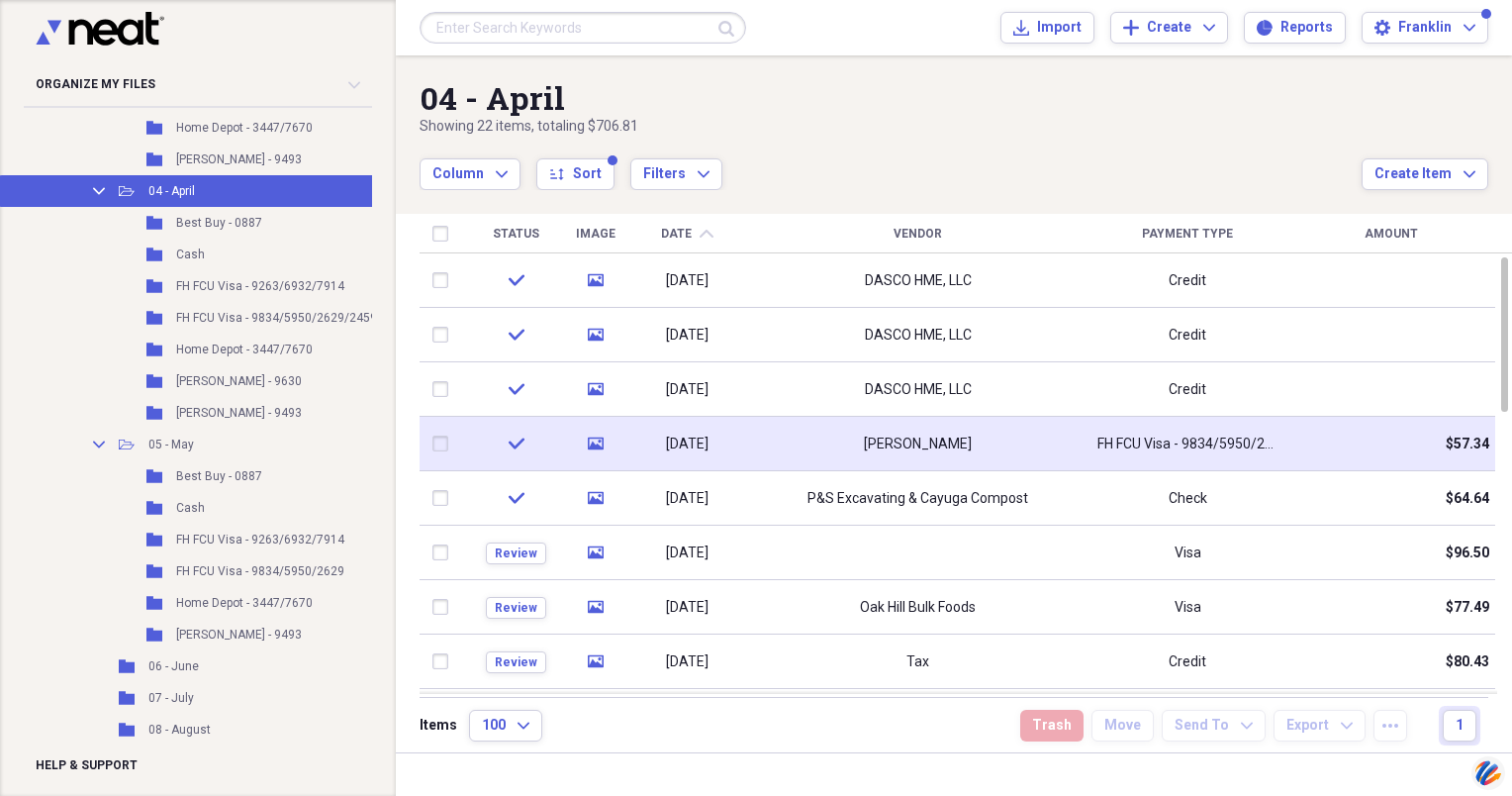 click at bounding box center (444, 444) 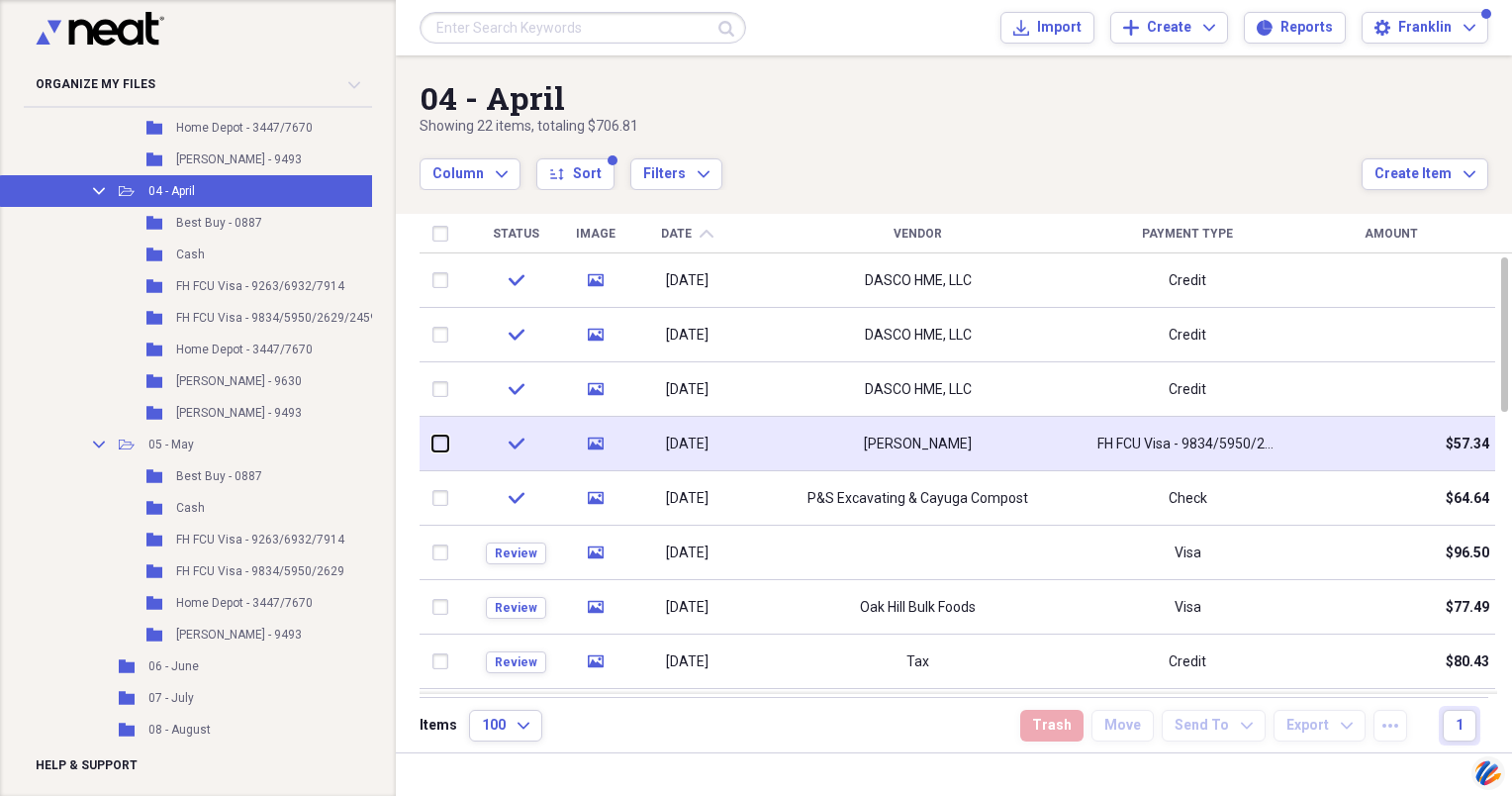 click at bounding box center [432, 444] 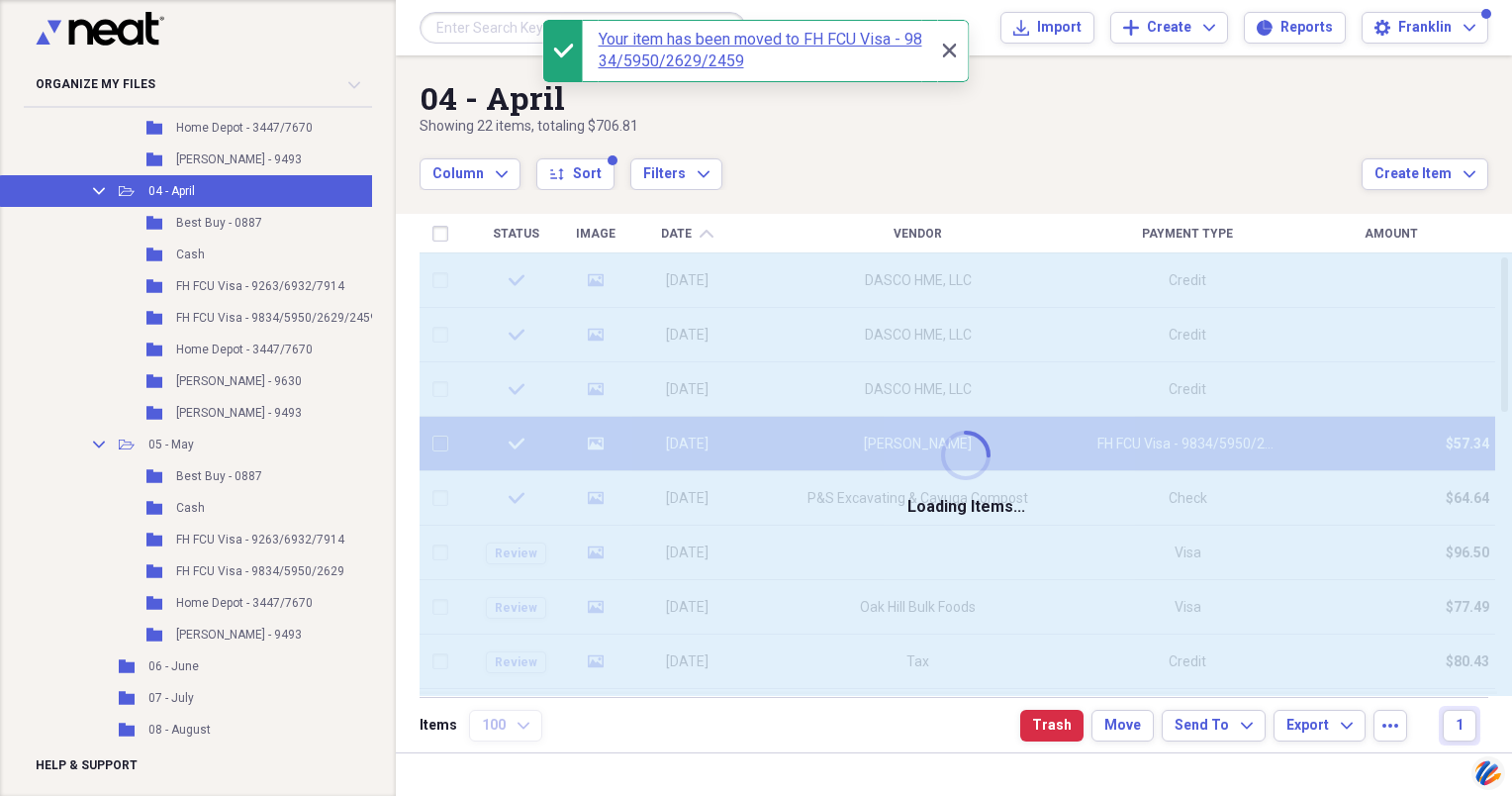 checkbox on "false" 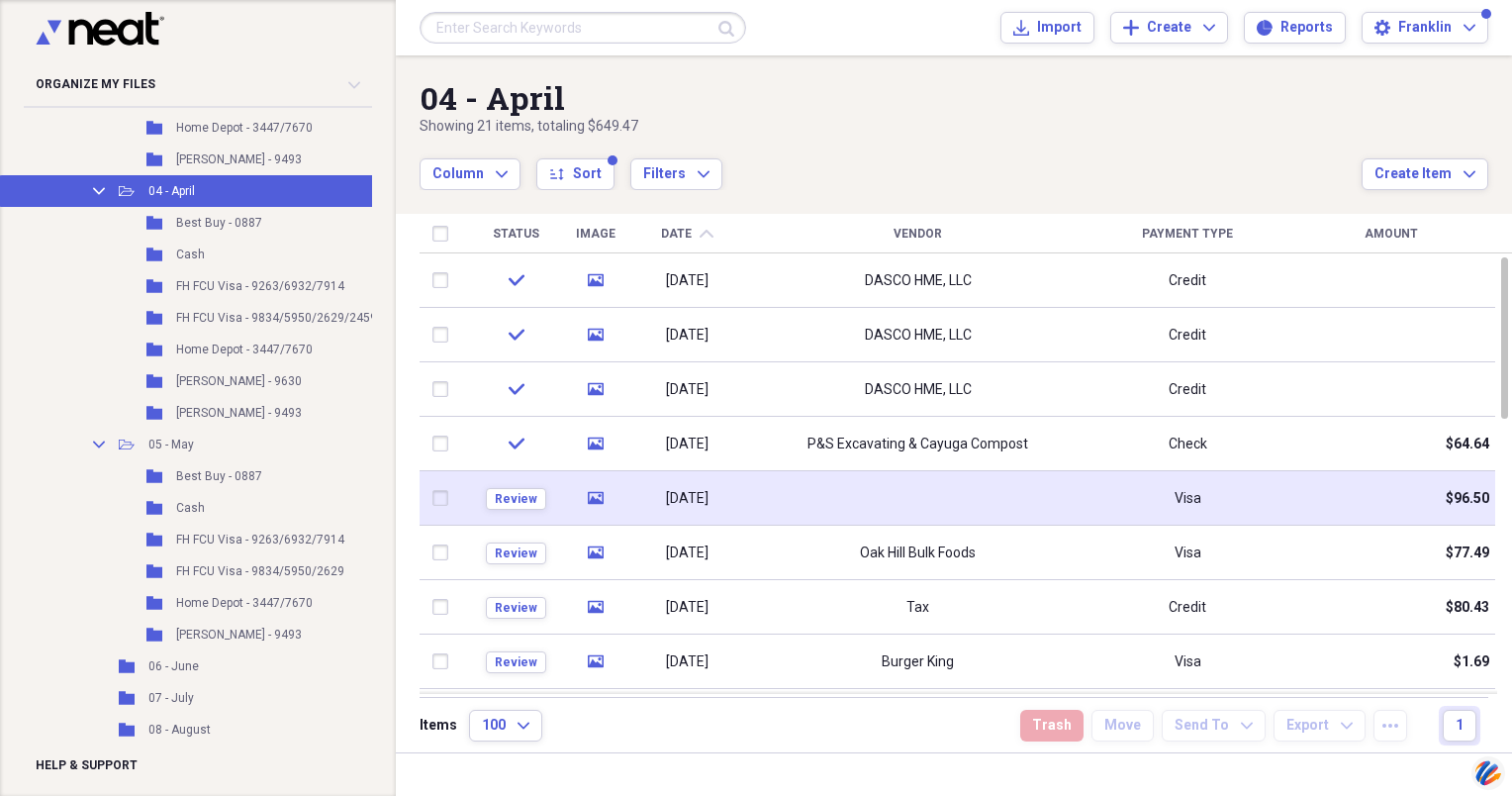 click at bounding box center [917, 498] 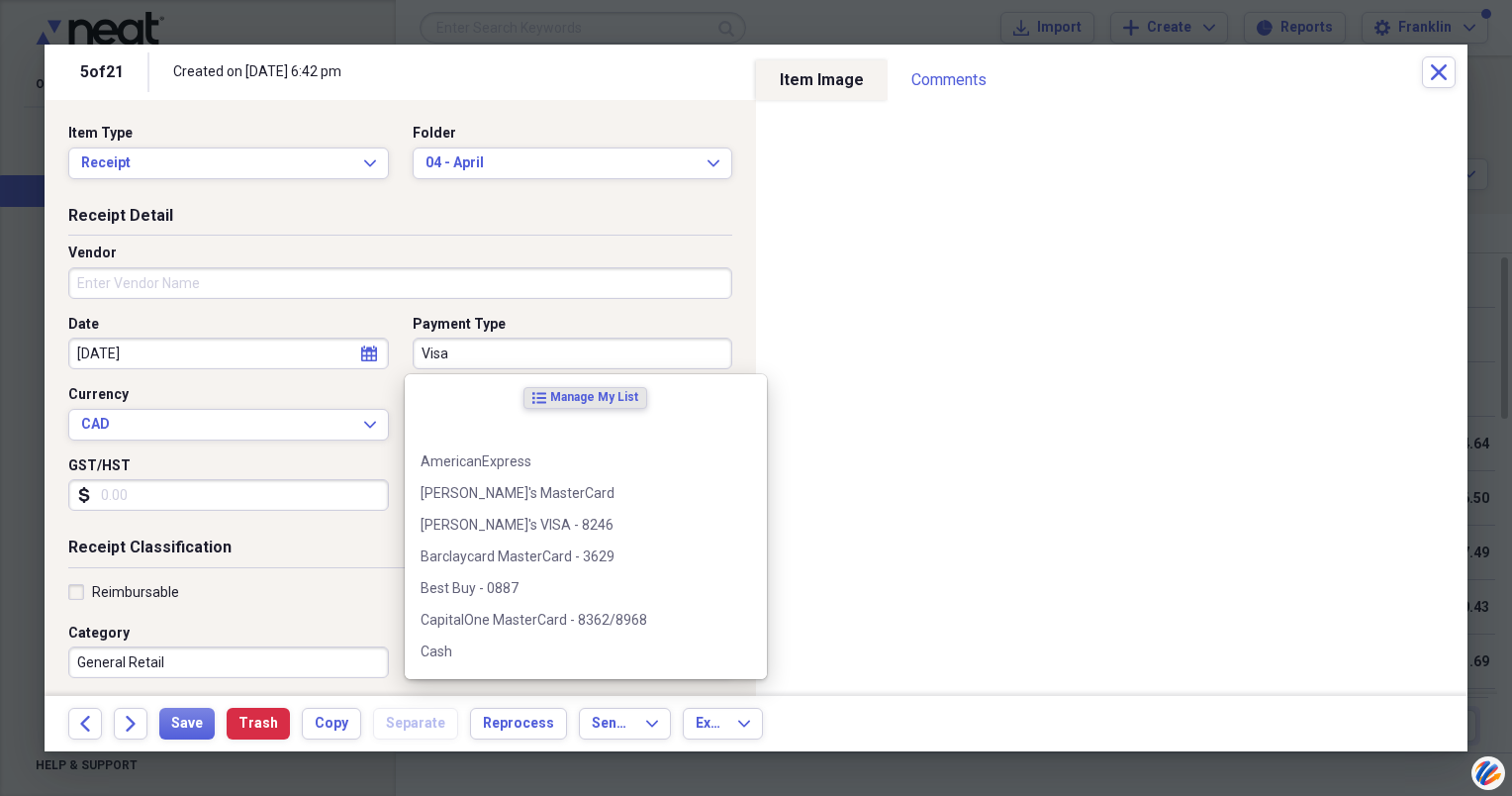 click on "Visa" at bounding box center (573, 353) 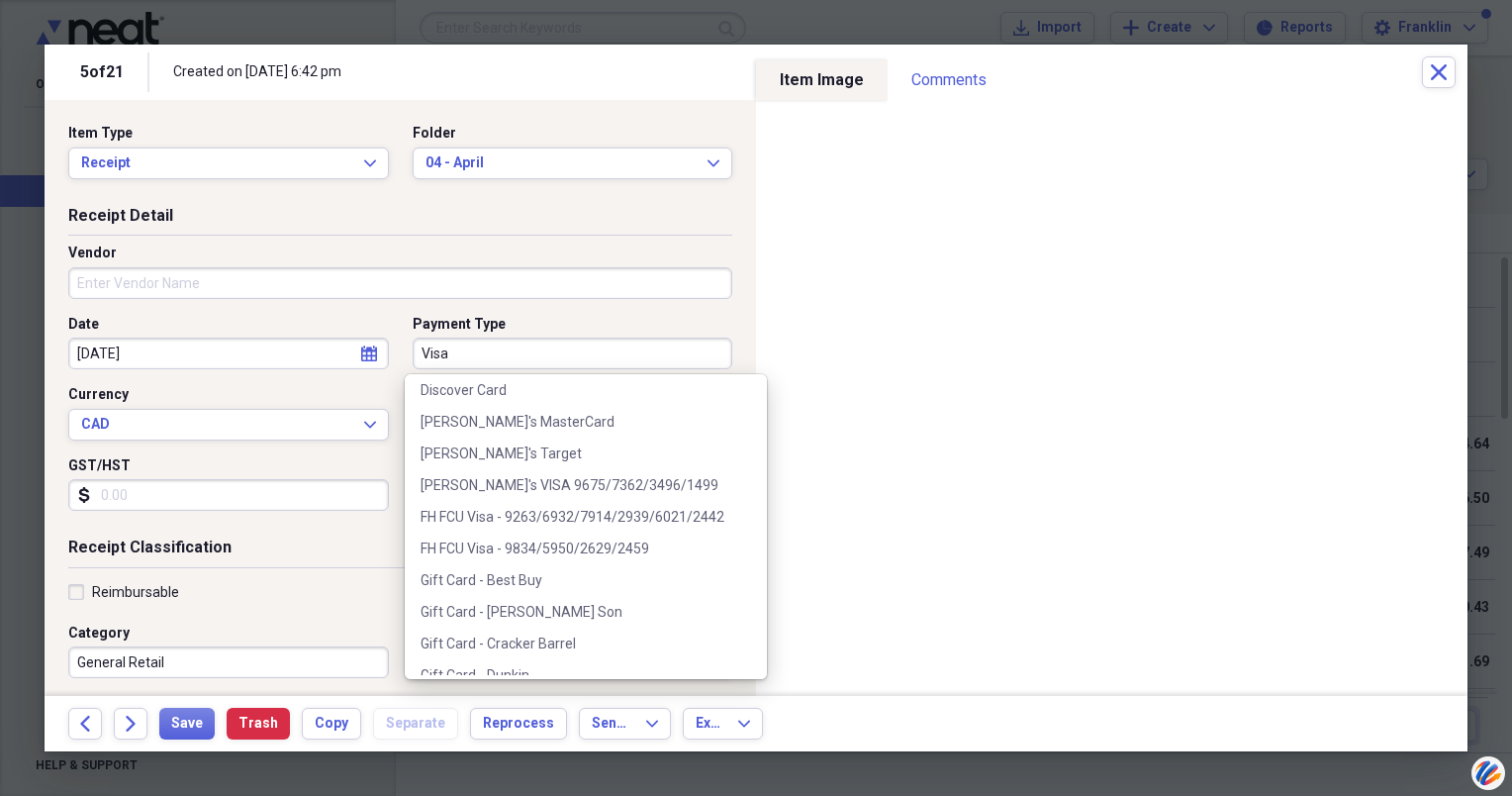 scroll, scrollTop: 594, scrollLeft: 0, axis: vertical 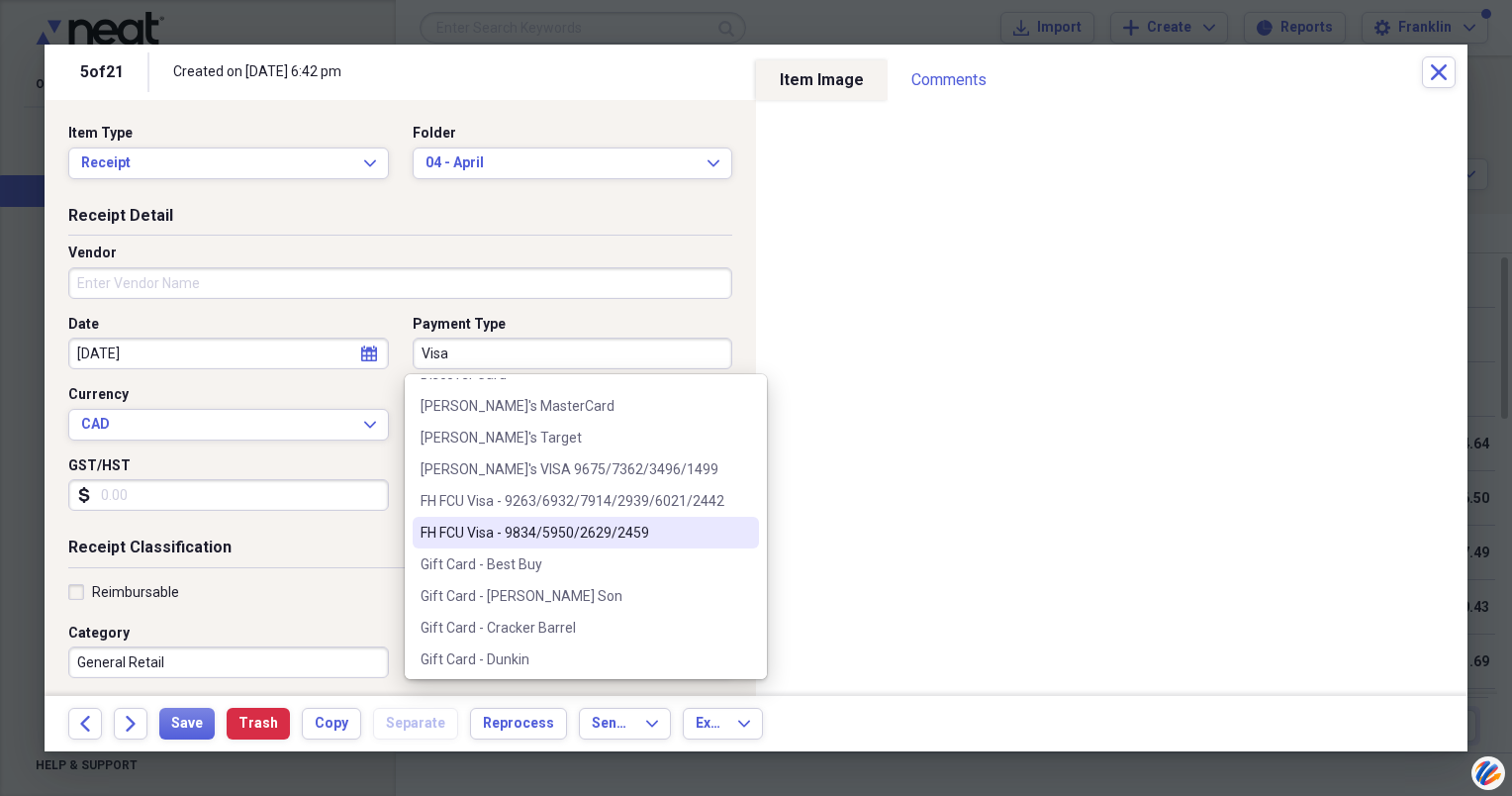 click on "FH FCU Visa - 9834/5950/2629/2459" at bounding box center (574, 533) 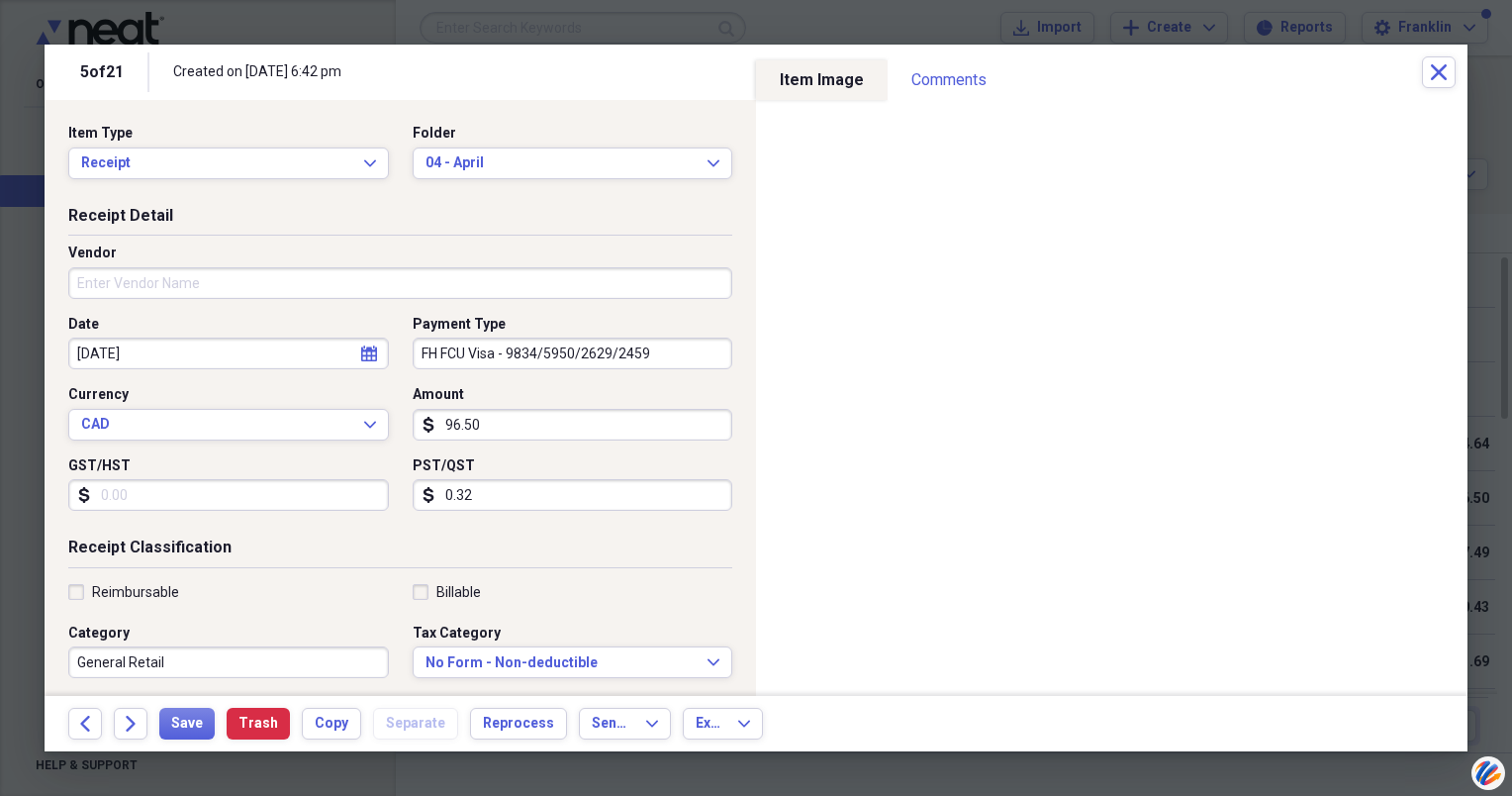 click on "Vendor" at bounding box center [400, 283] 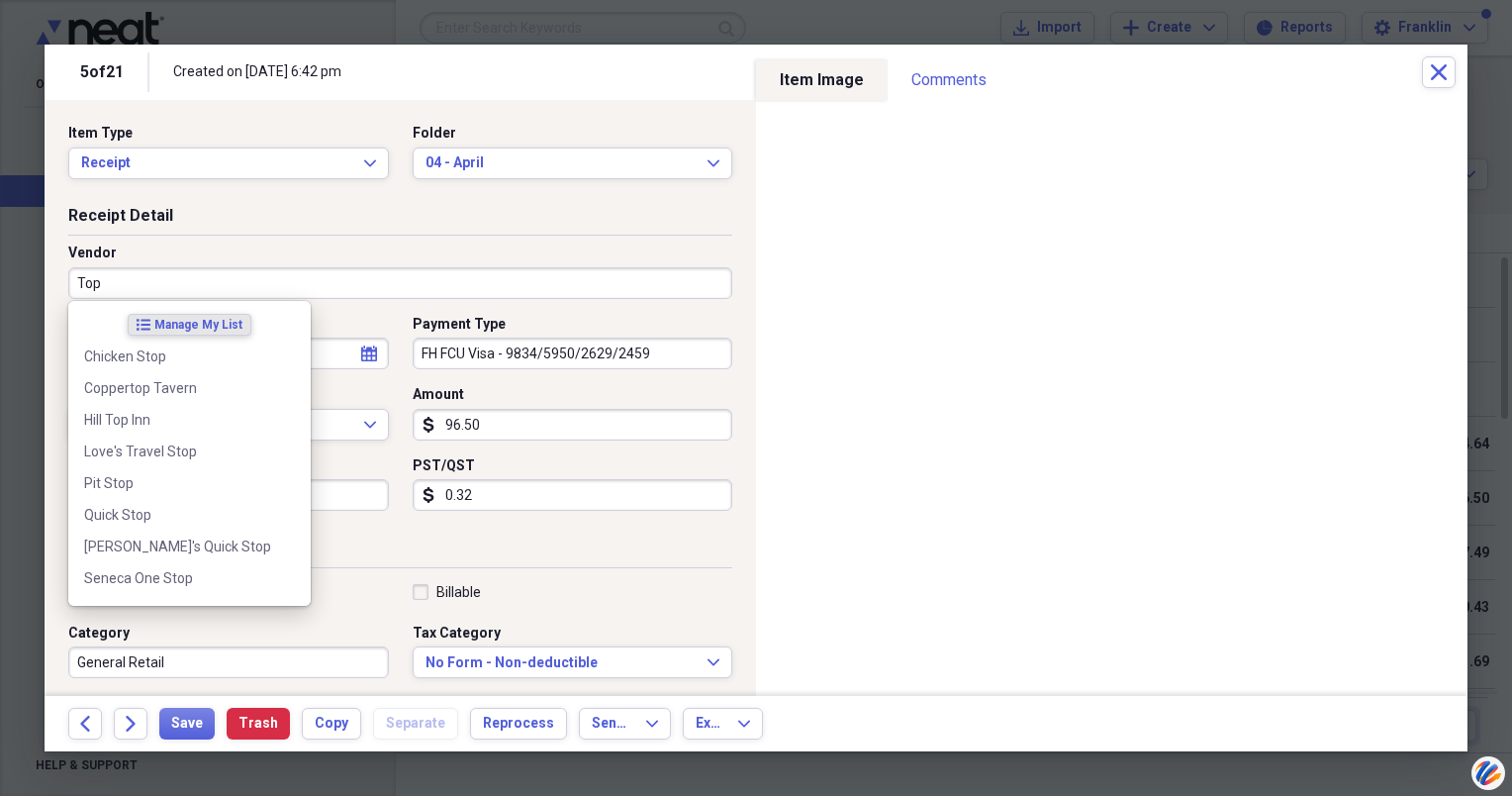 type on "Tops" 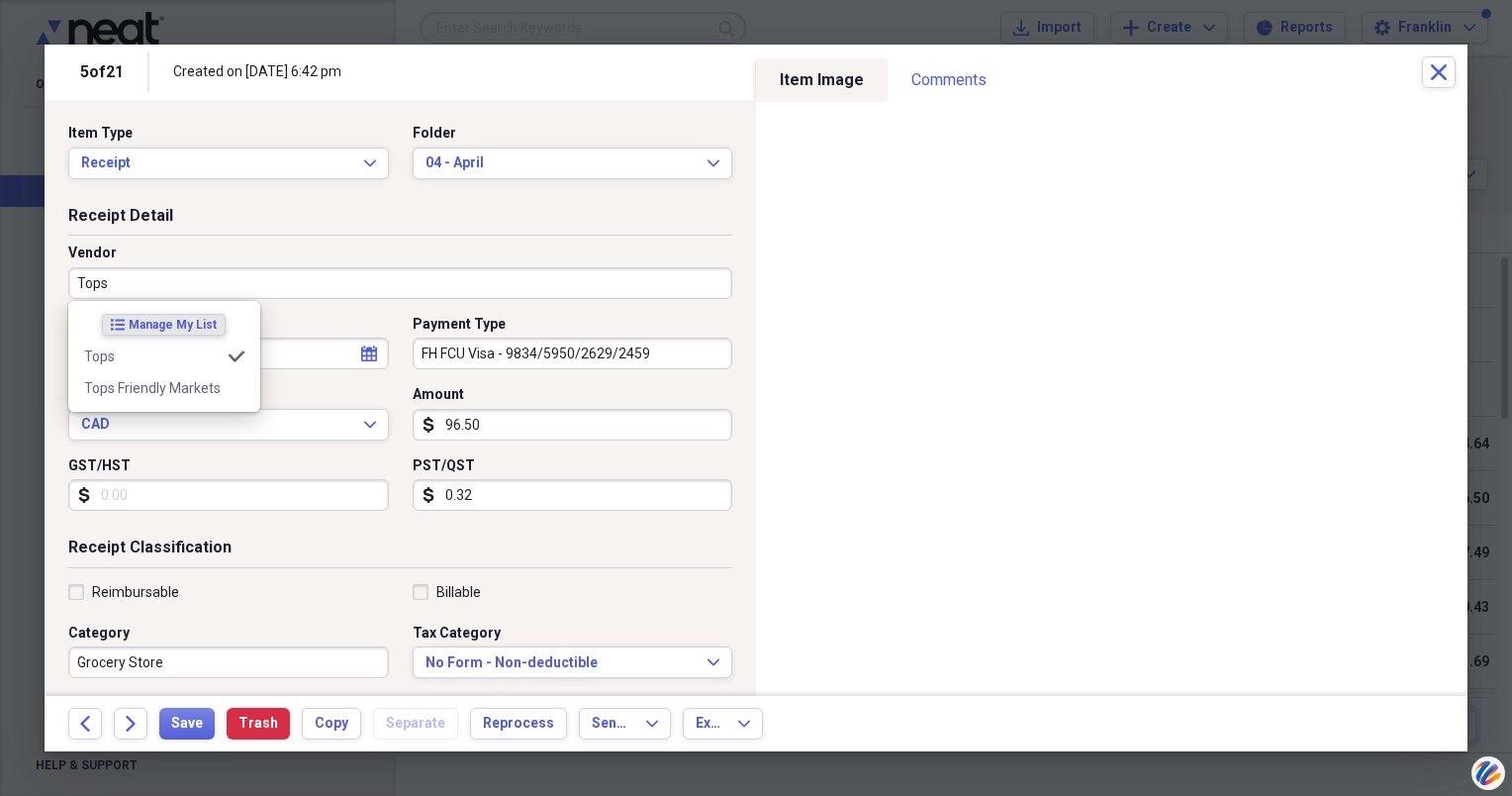 type on "Grocery Store" 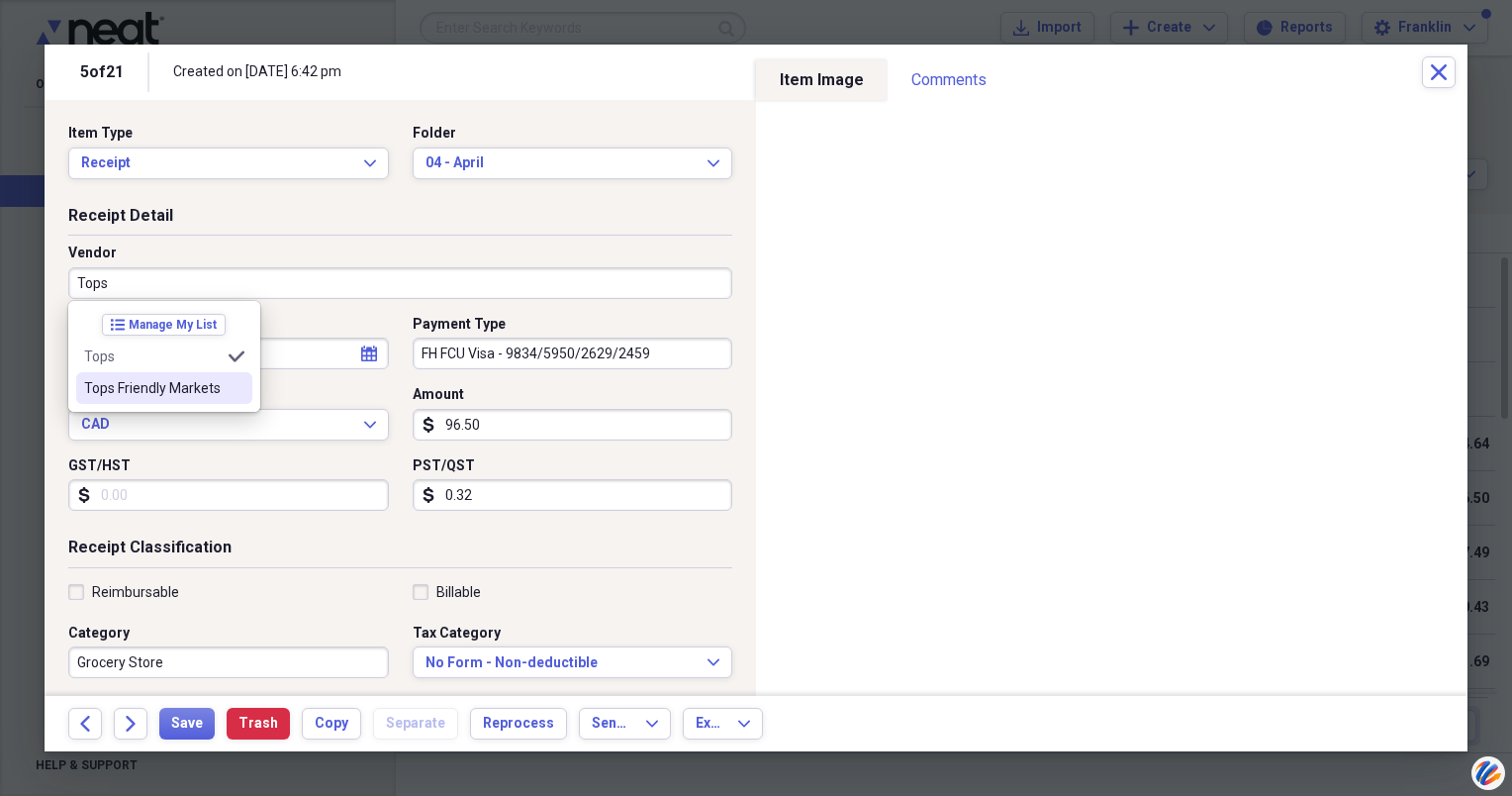 click on "Tops Friendly Markets" at bounding box center [152, 388] 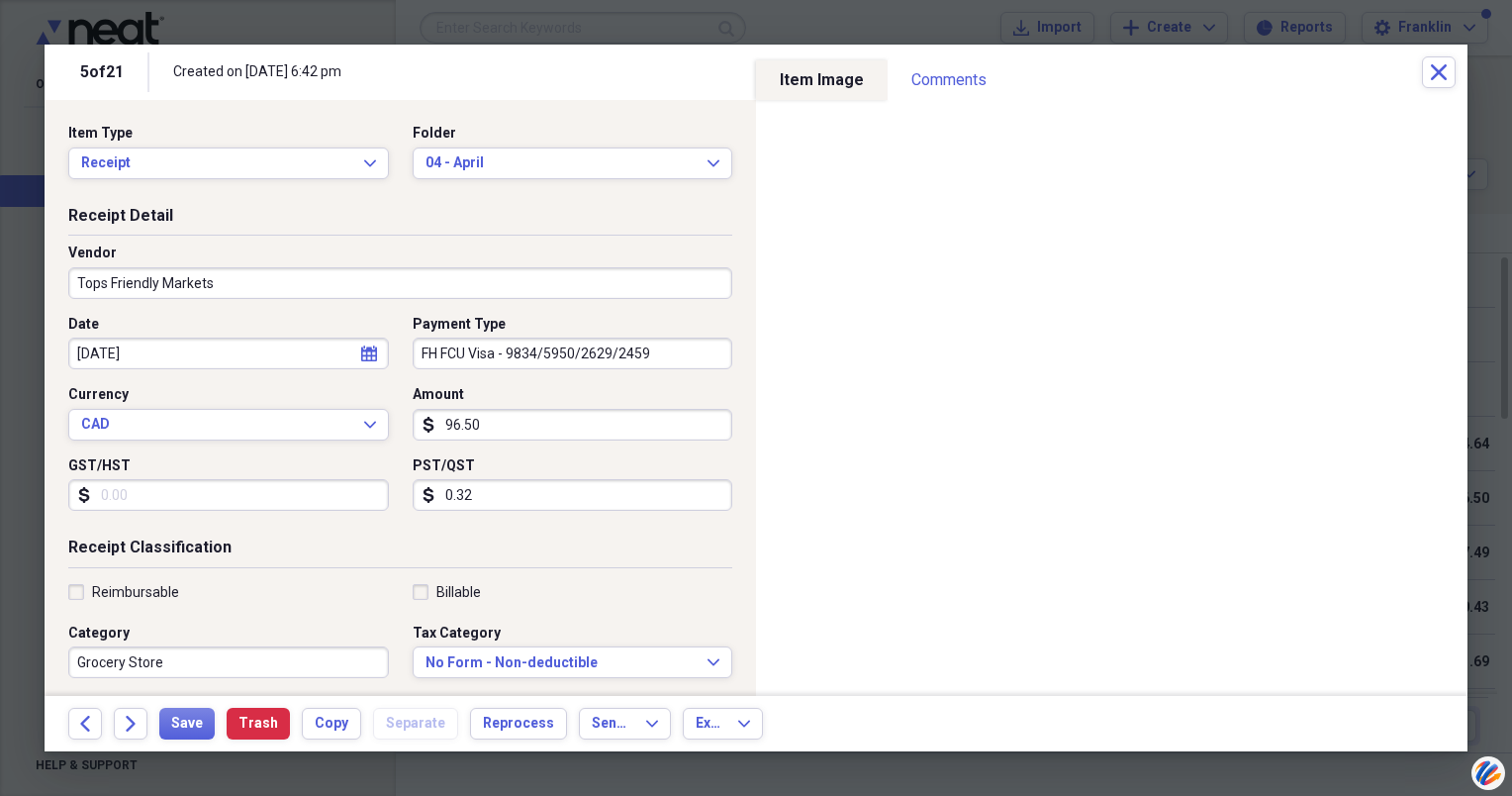 click on "96.50" at bounding box center [573, 425] 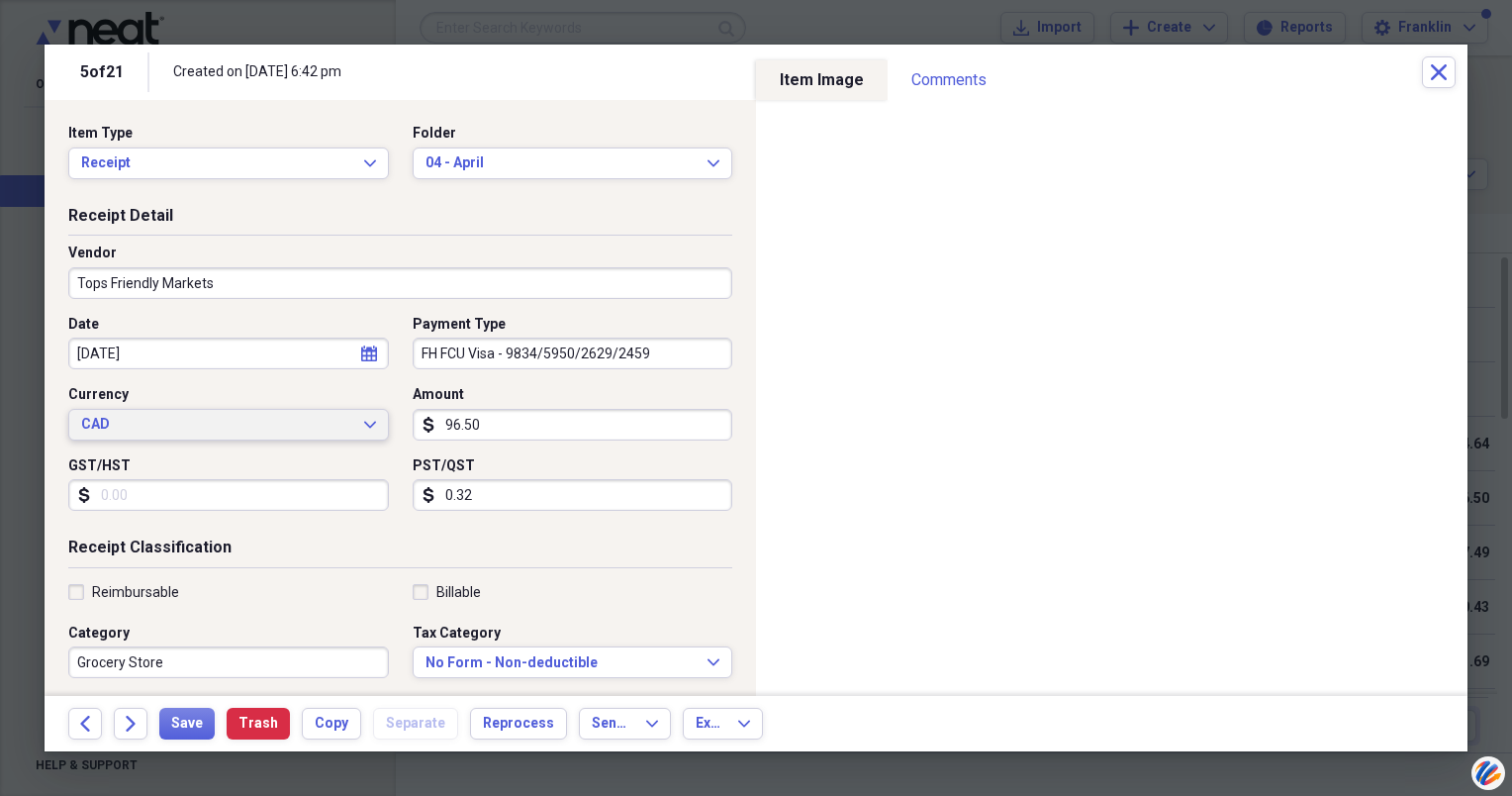 click on "Expand" 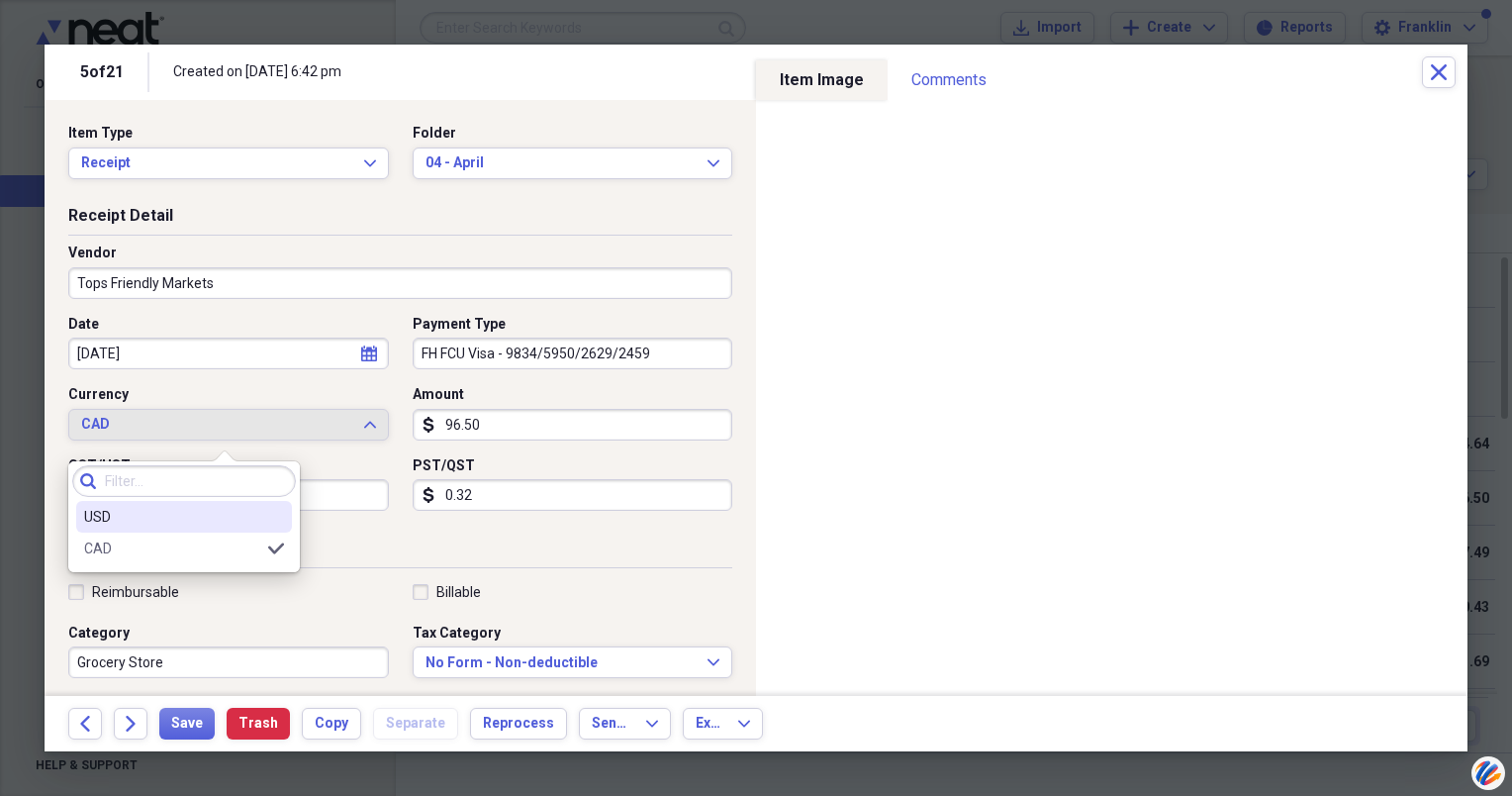 click on "USD" at bounding box center (172, 517) 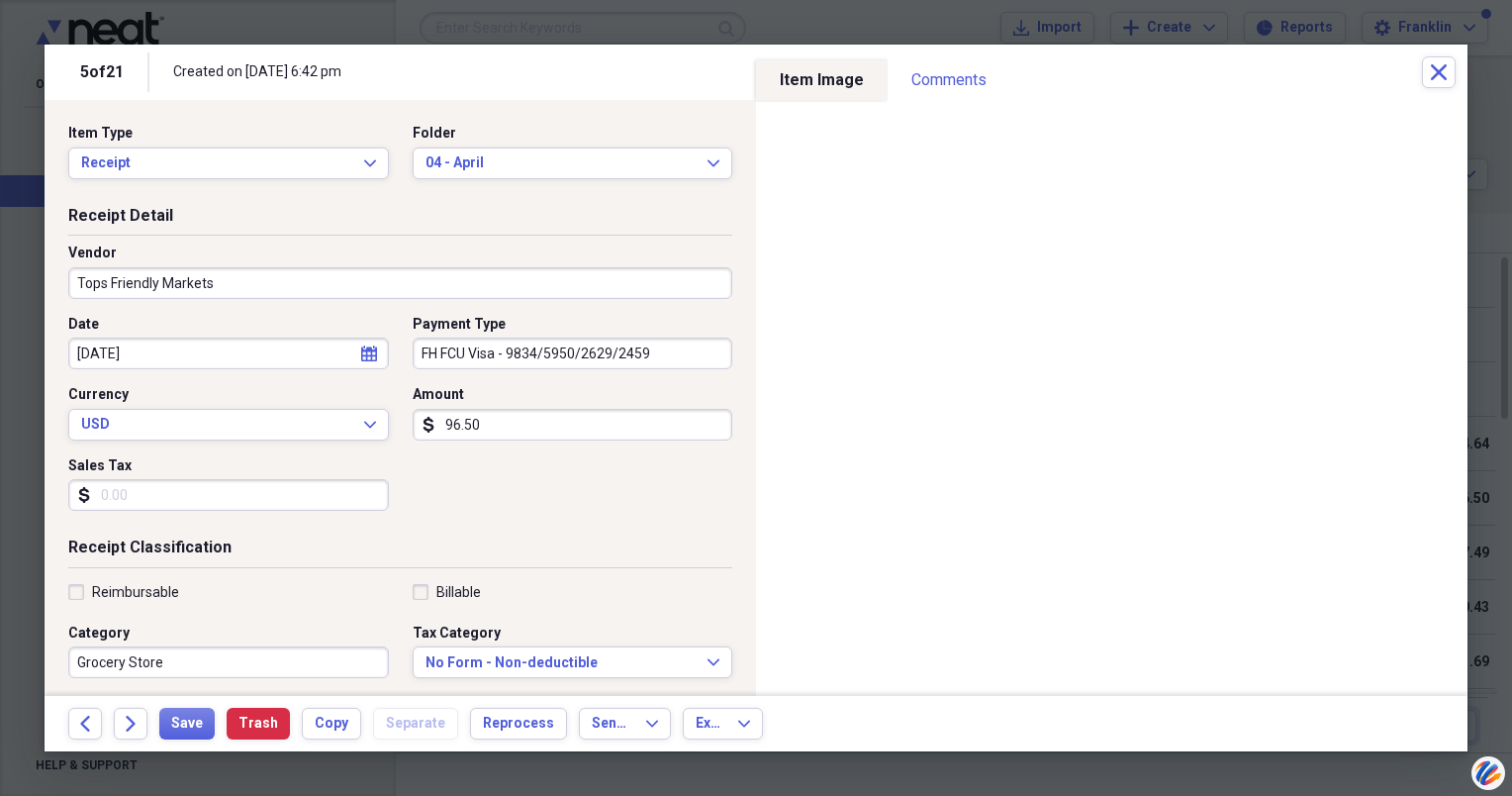 click on "96.50" at bounding box center [573, 425] 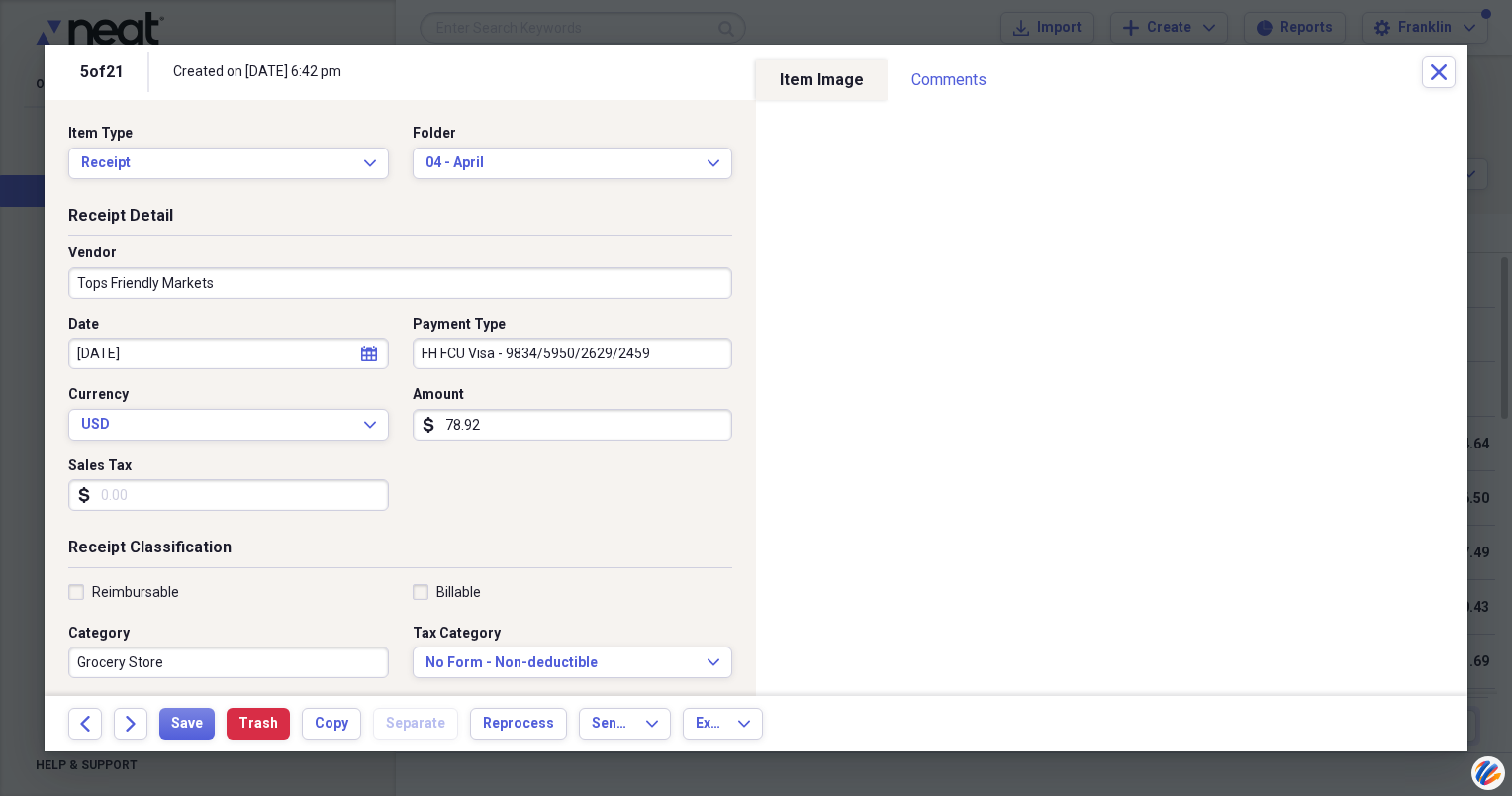 type on "78.92" 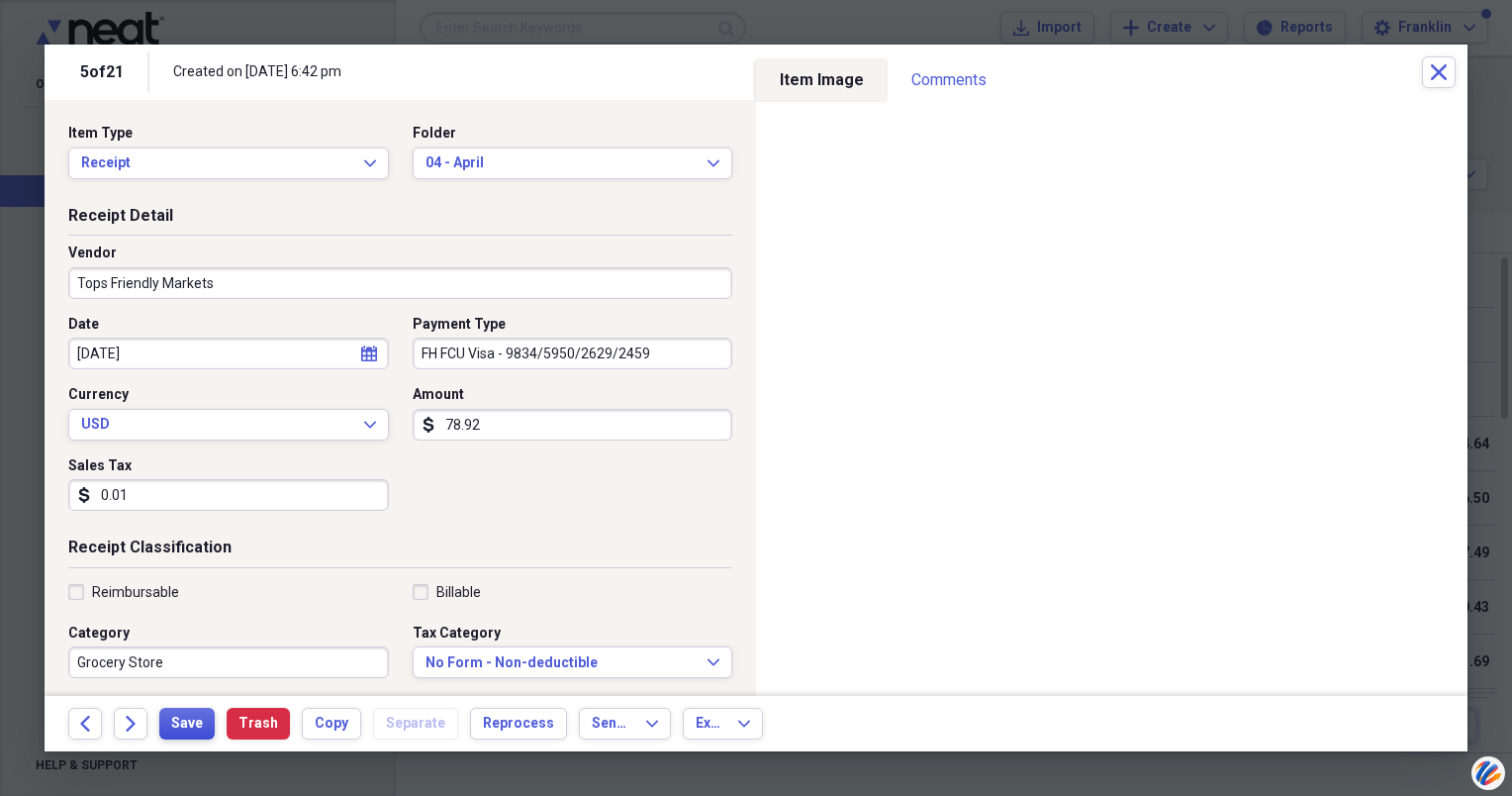 type on "0.01" 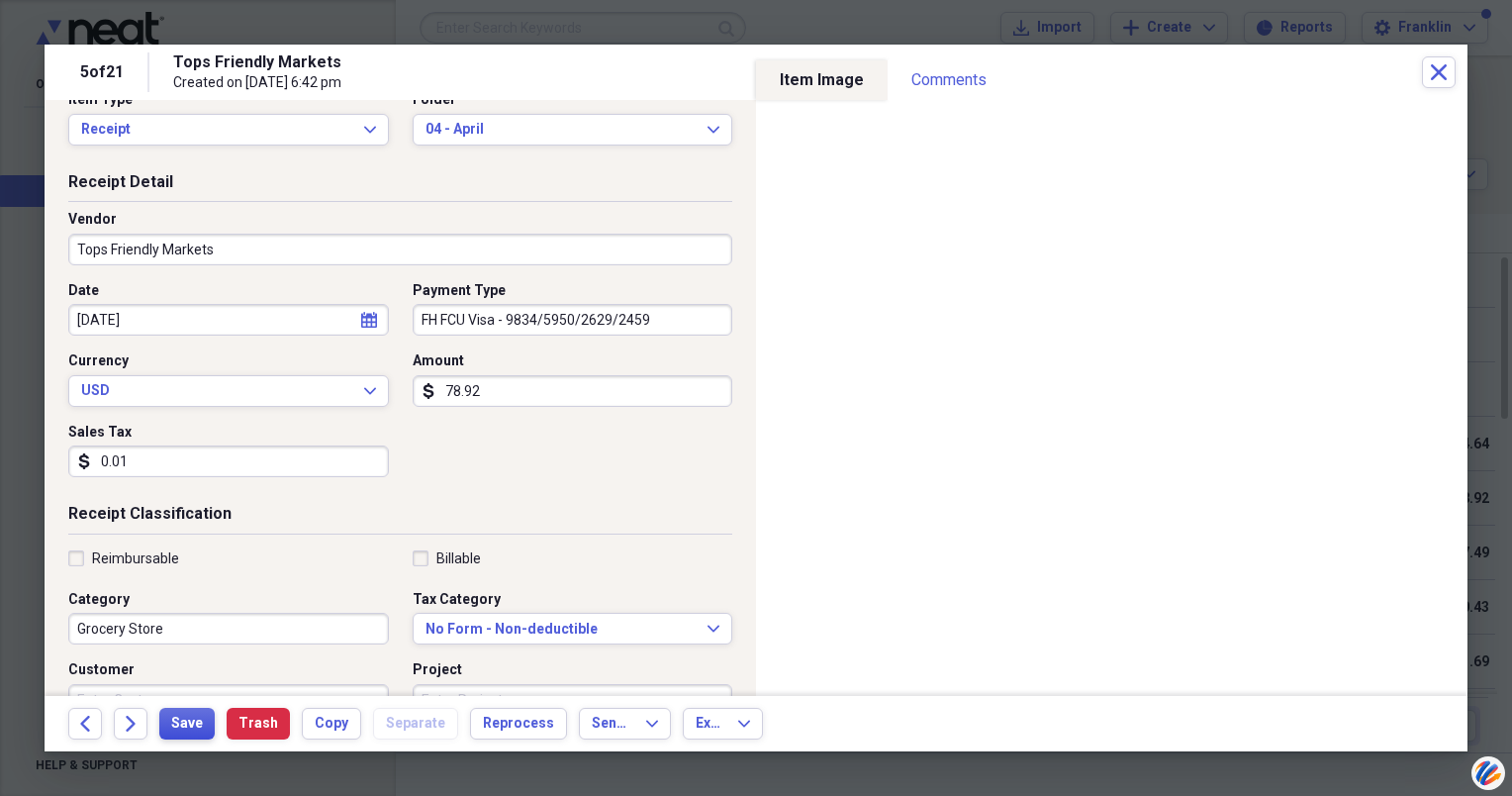 scroll, scrollTop: 0, scrollLeft: 0, axis: both 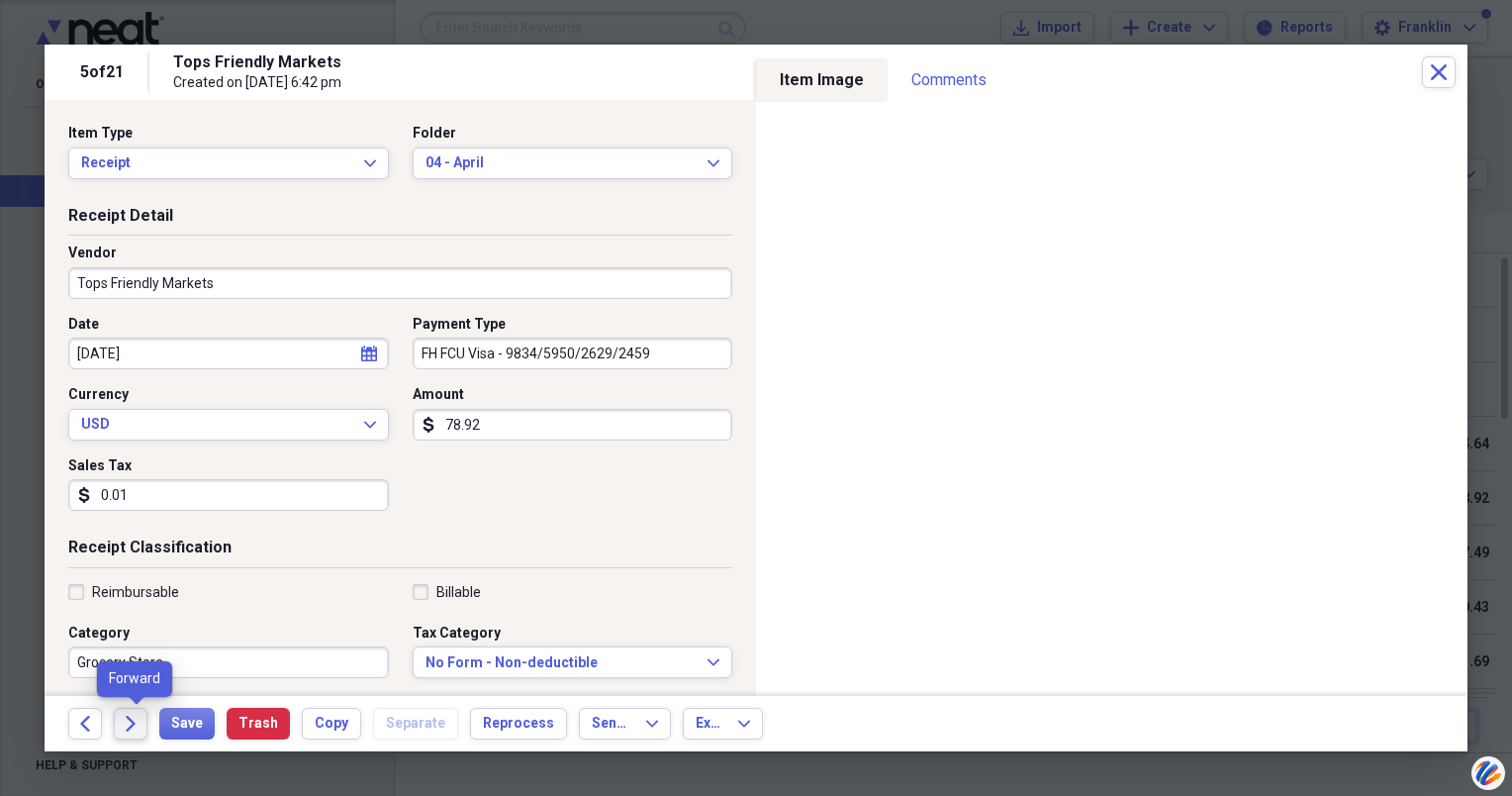 click on "Forward" 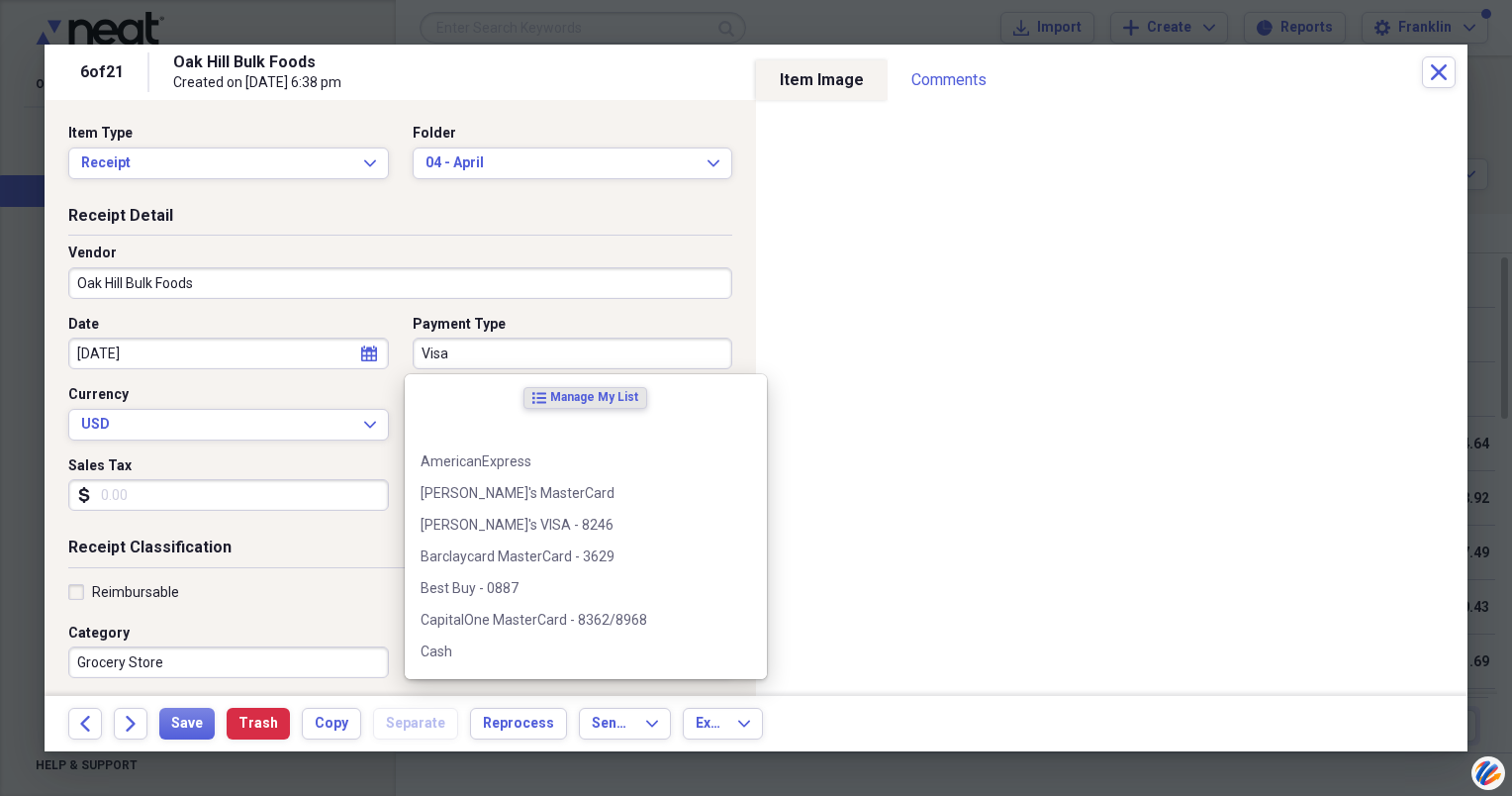 click on "Visa" at bounding box center [573, 353] 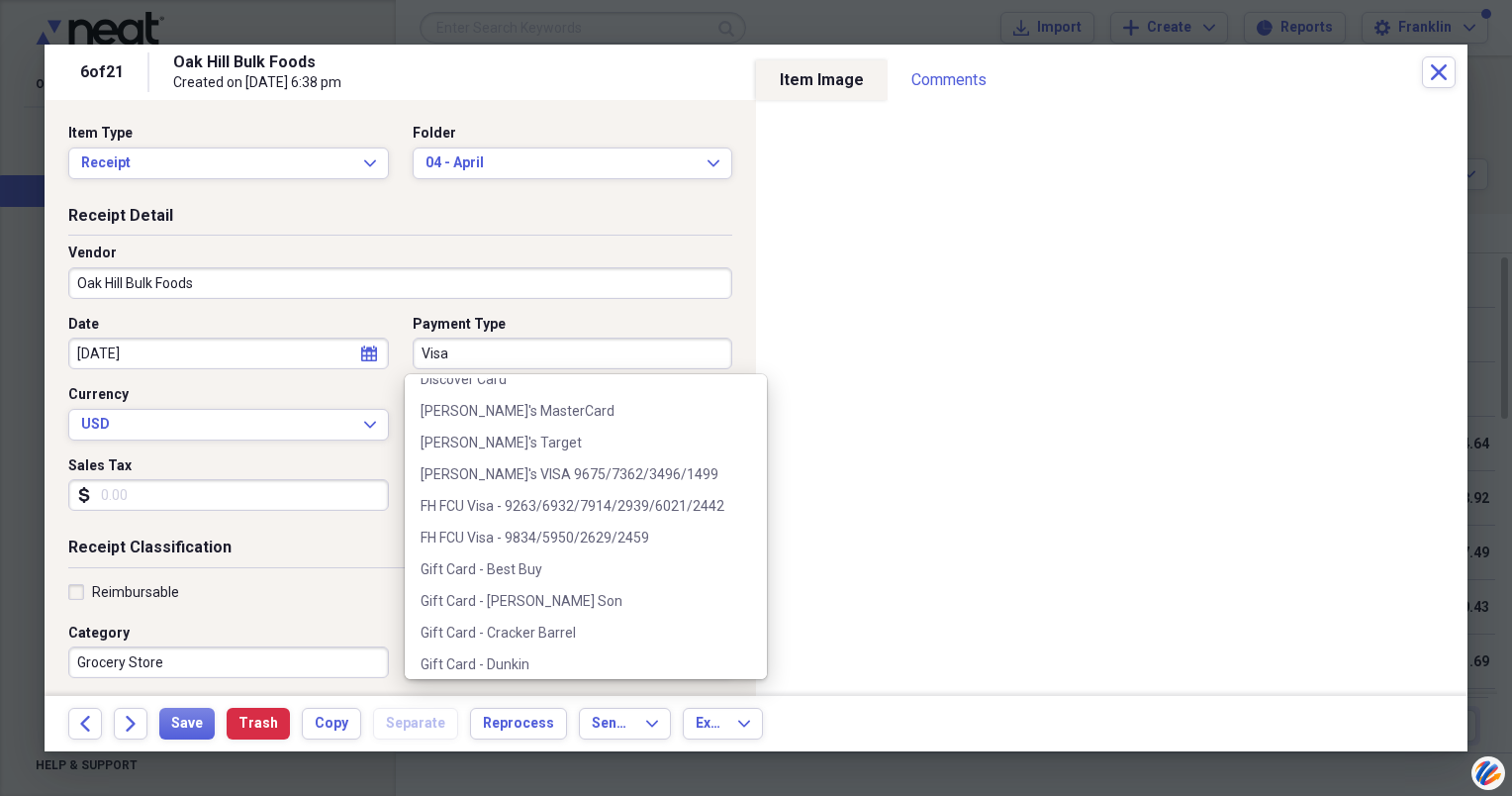 scroll, scrollTop: 594, scrollLeft: 0, axis: vertical 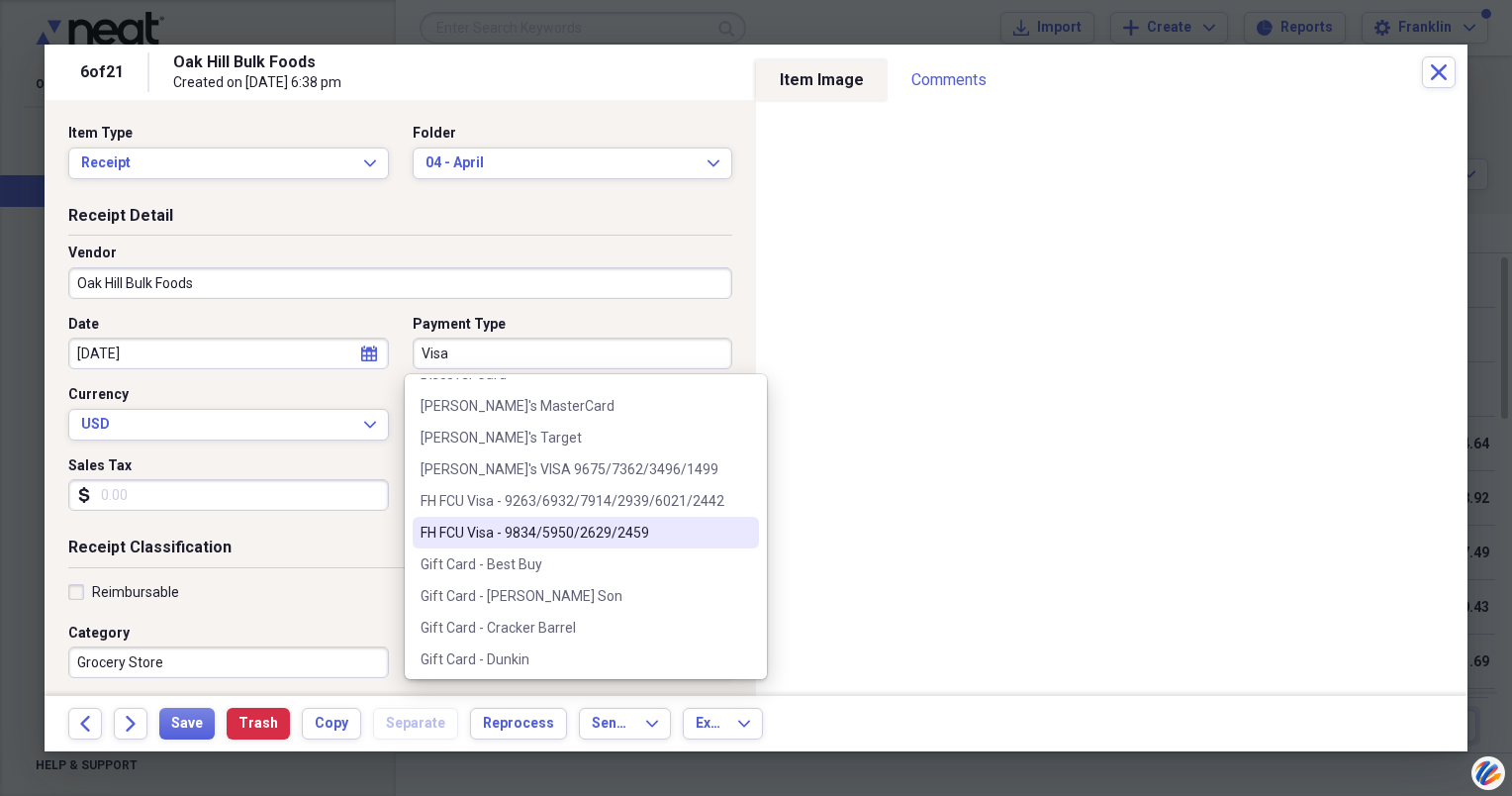 click on "FH FCU Visa - 9834/5950/2629/2459" at bounding box center [586, 533] 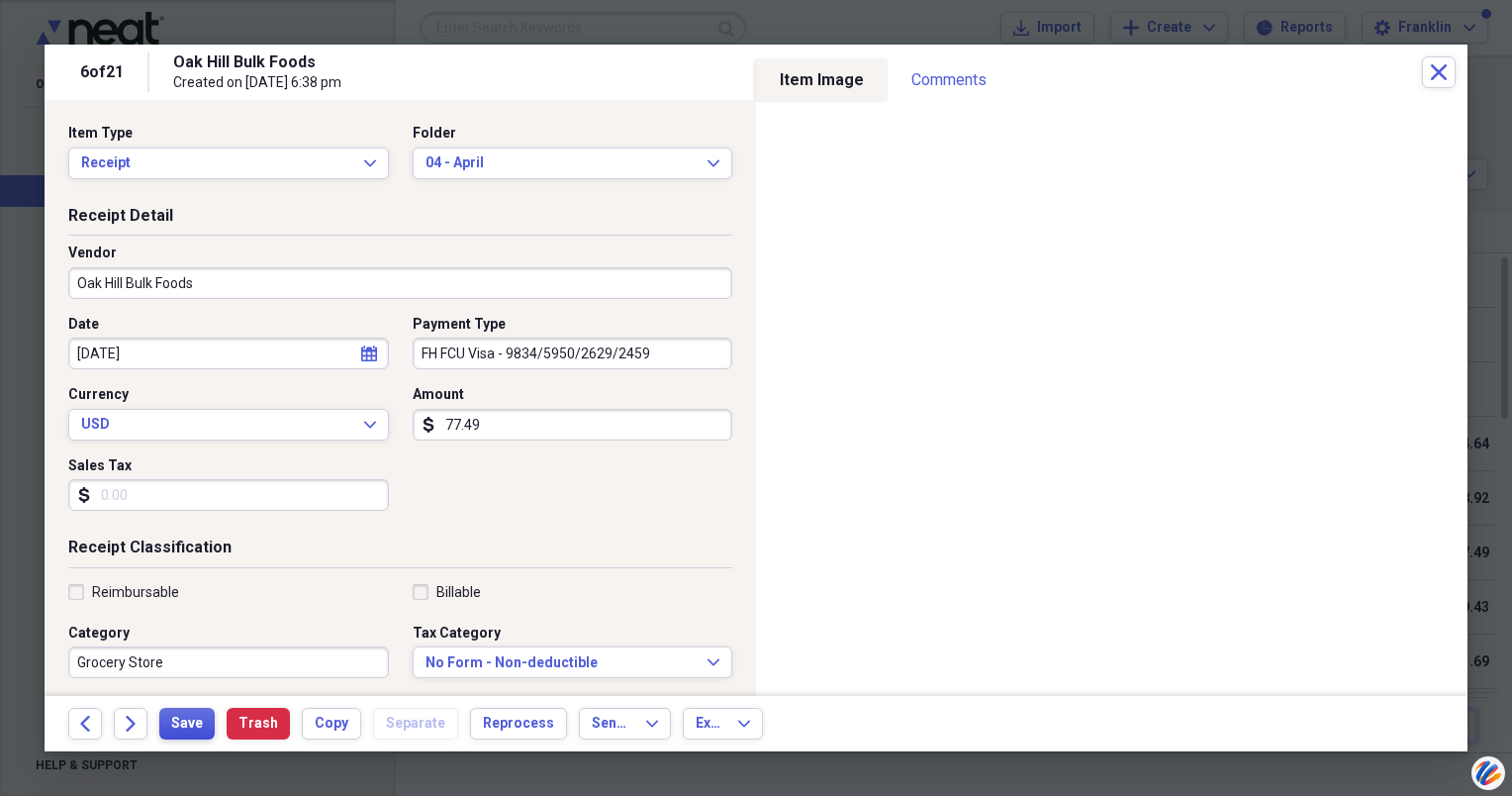click on "Save" at bounding box center (187, 724) 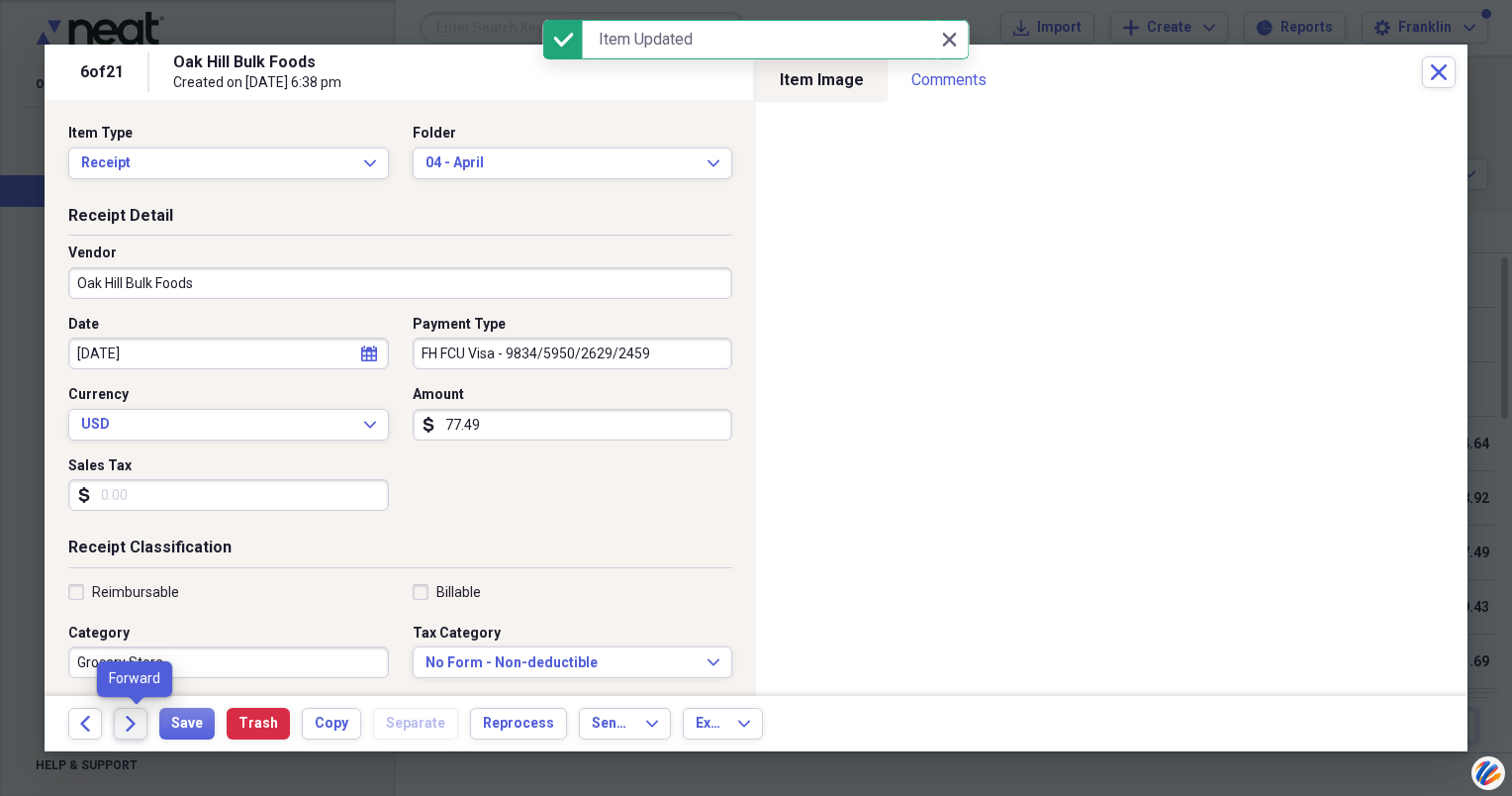 click on "Forward" 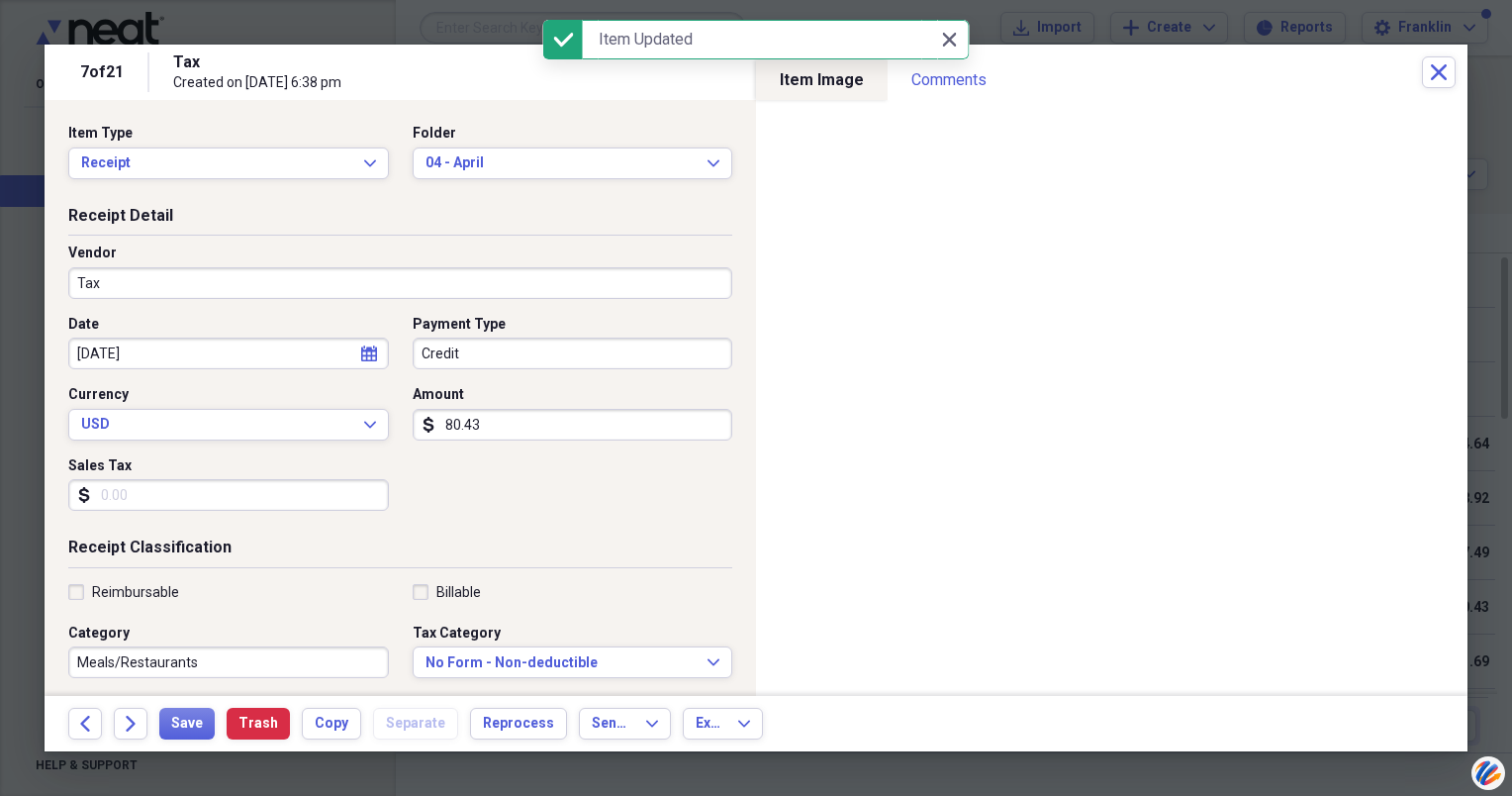 scroll, scrollTop: 99, scrollLeft: 0, axis: vertical 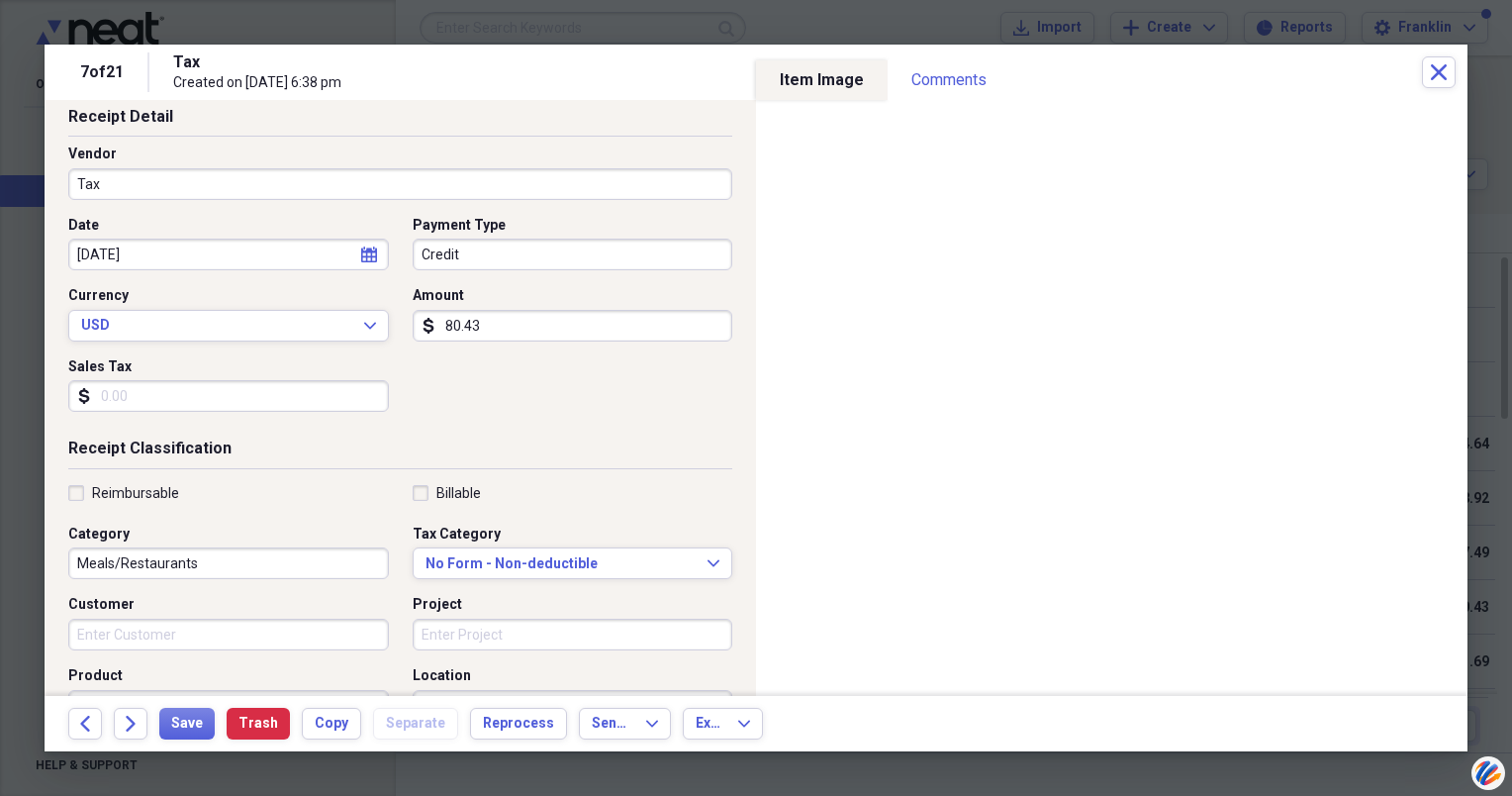 click on "Tax" at bounding box center [400, 184] 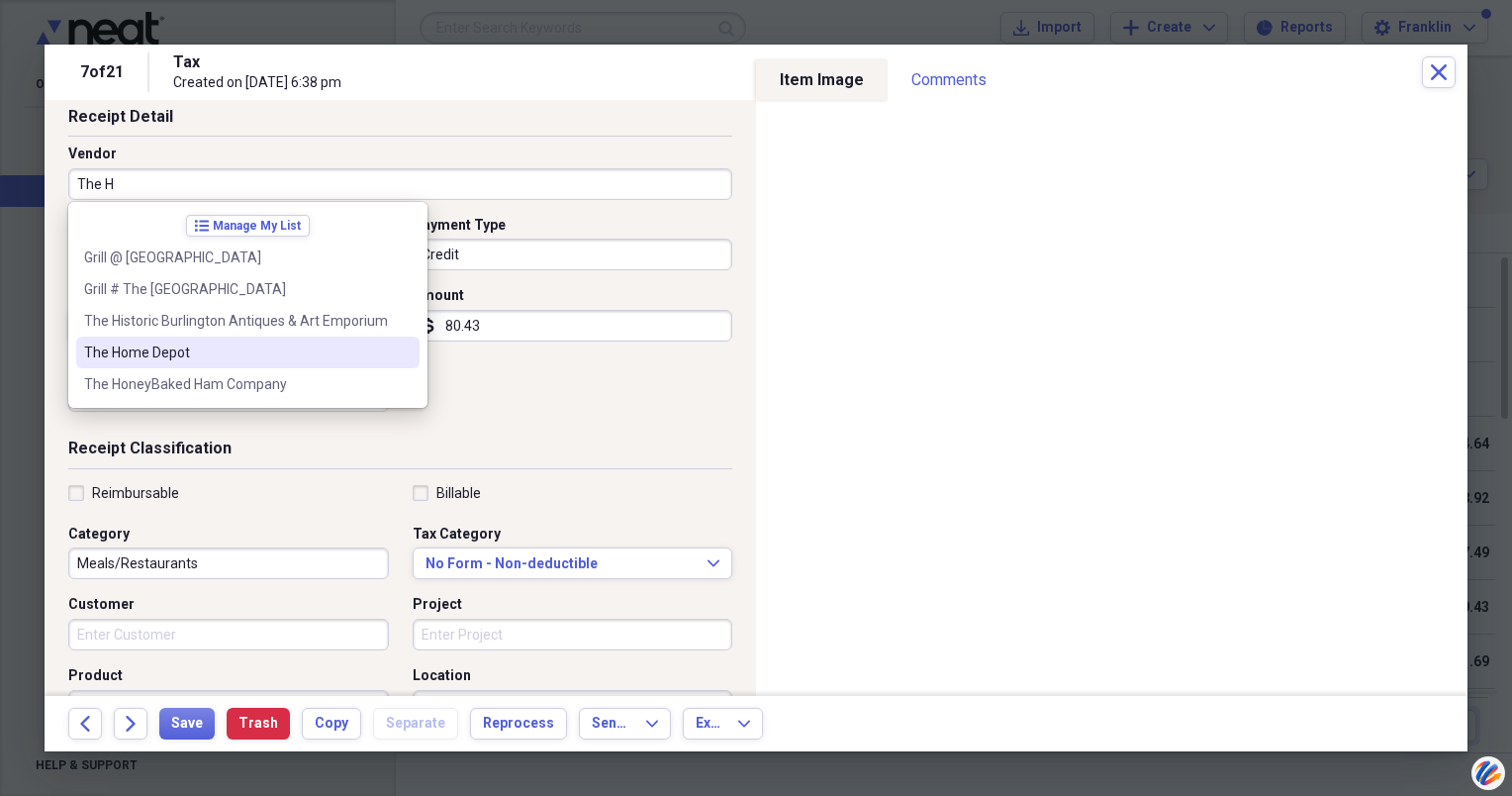 click on "The Home Depot" at bounding box center [236, 352] 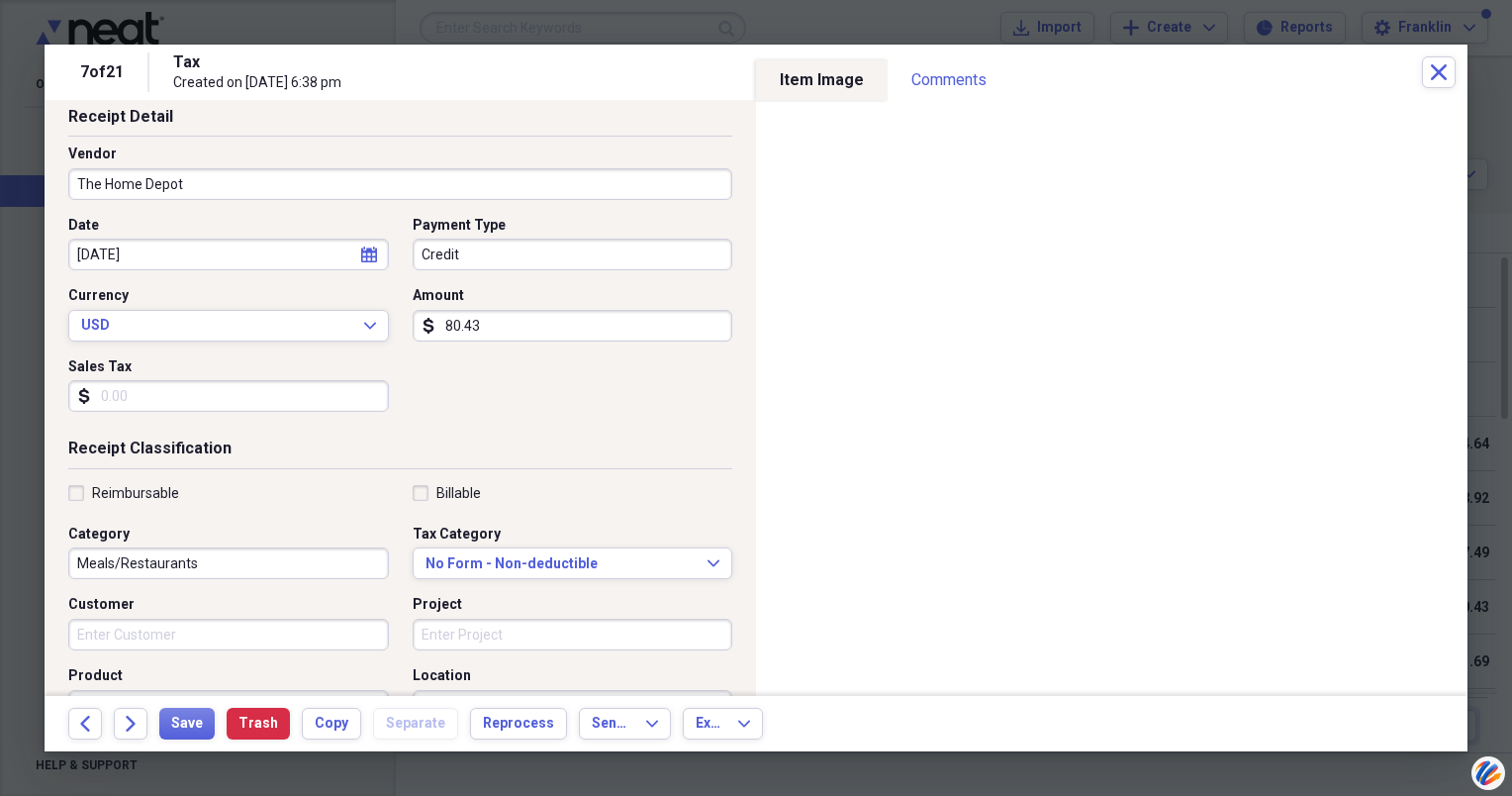 type on "Home Improvement" 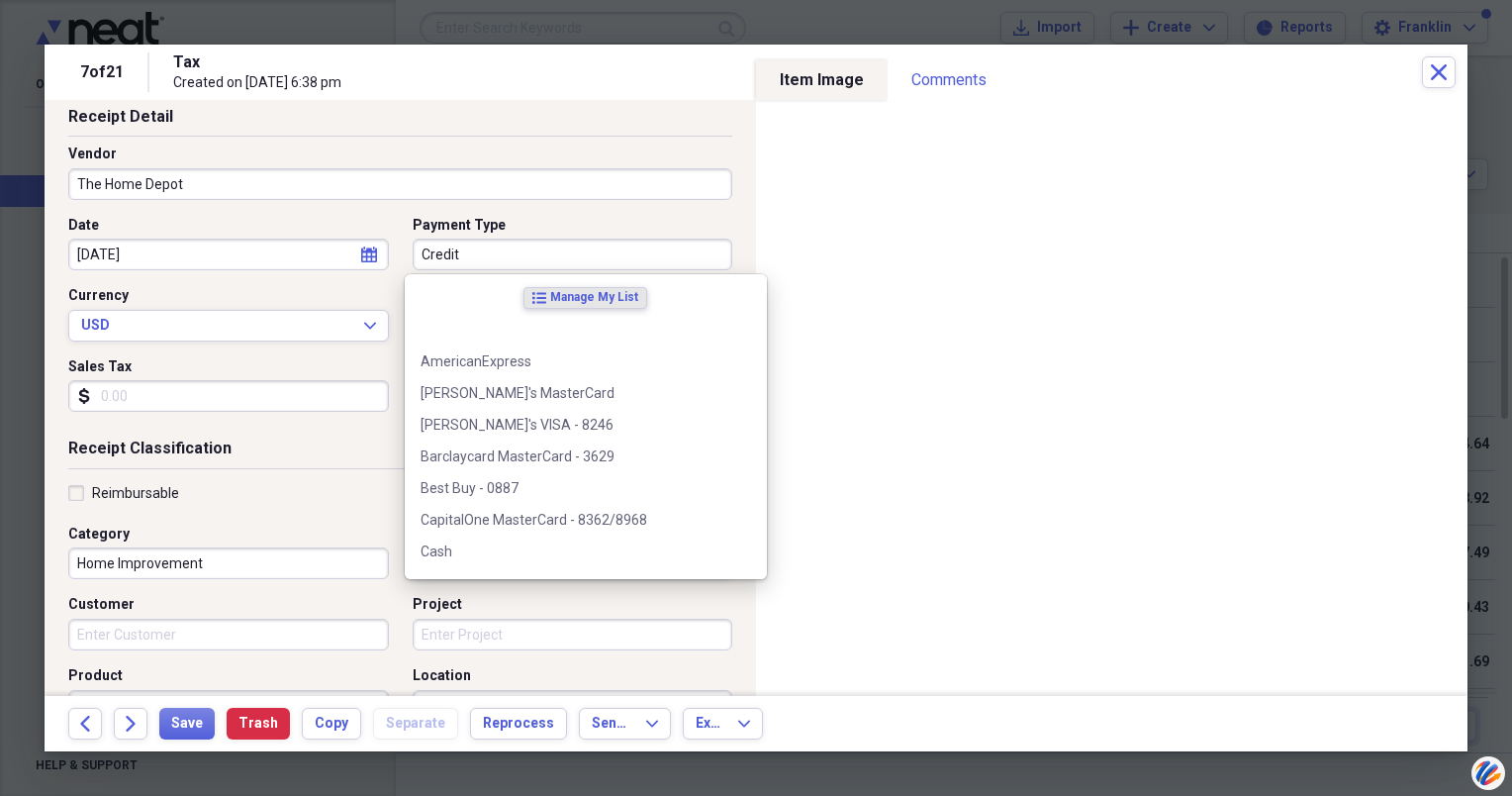 click on "Credit" at bounding box center [573, 254] 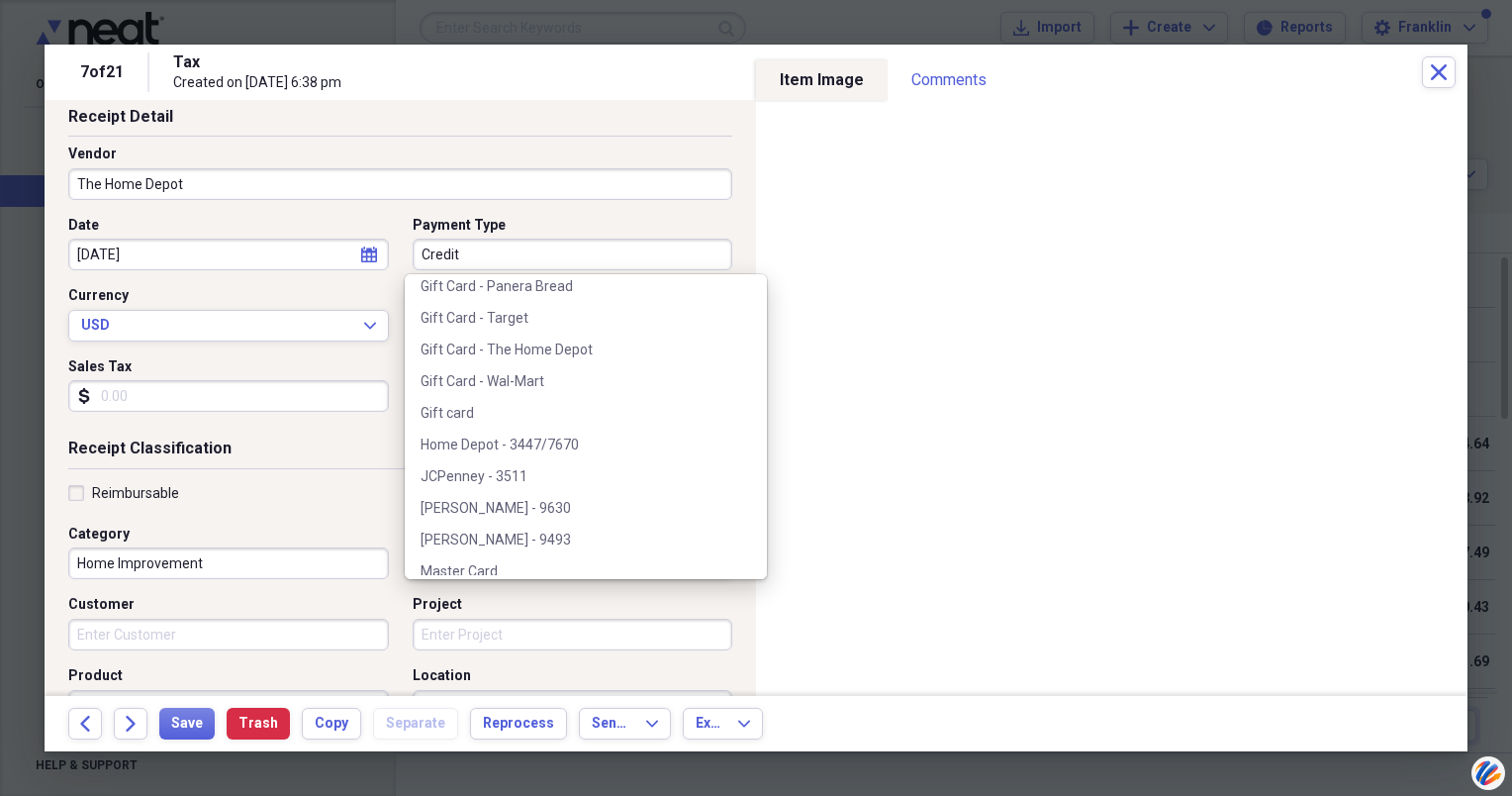 scroll, scrollTop: 1188, scrollLeft: 0, axis: vertical 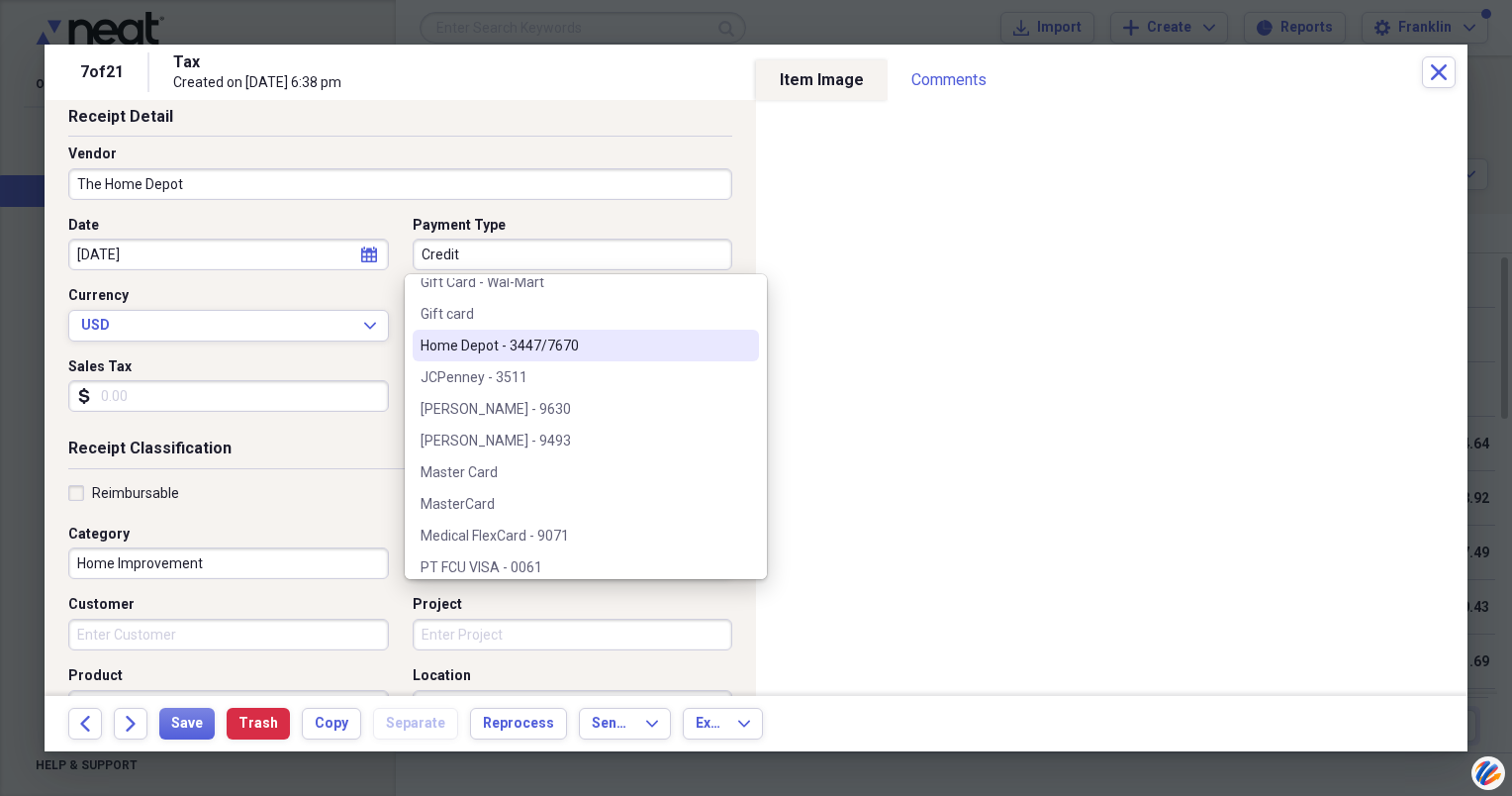 click on "Home Depot - 3447/7670" at bounding box center (574, 346) 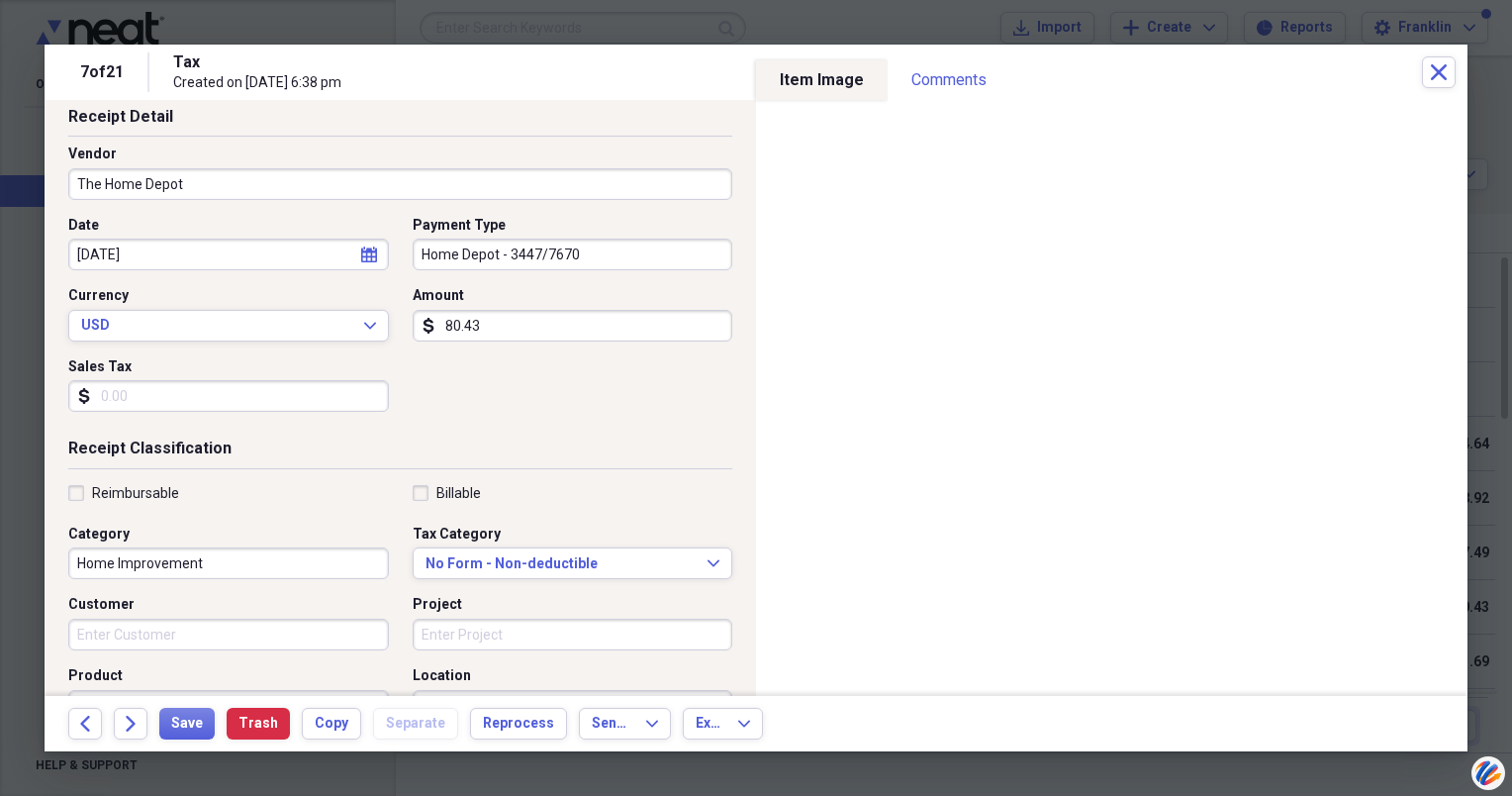 click on "Sales Tax" at bounding box center [229, 396] 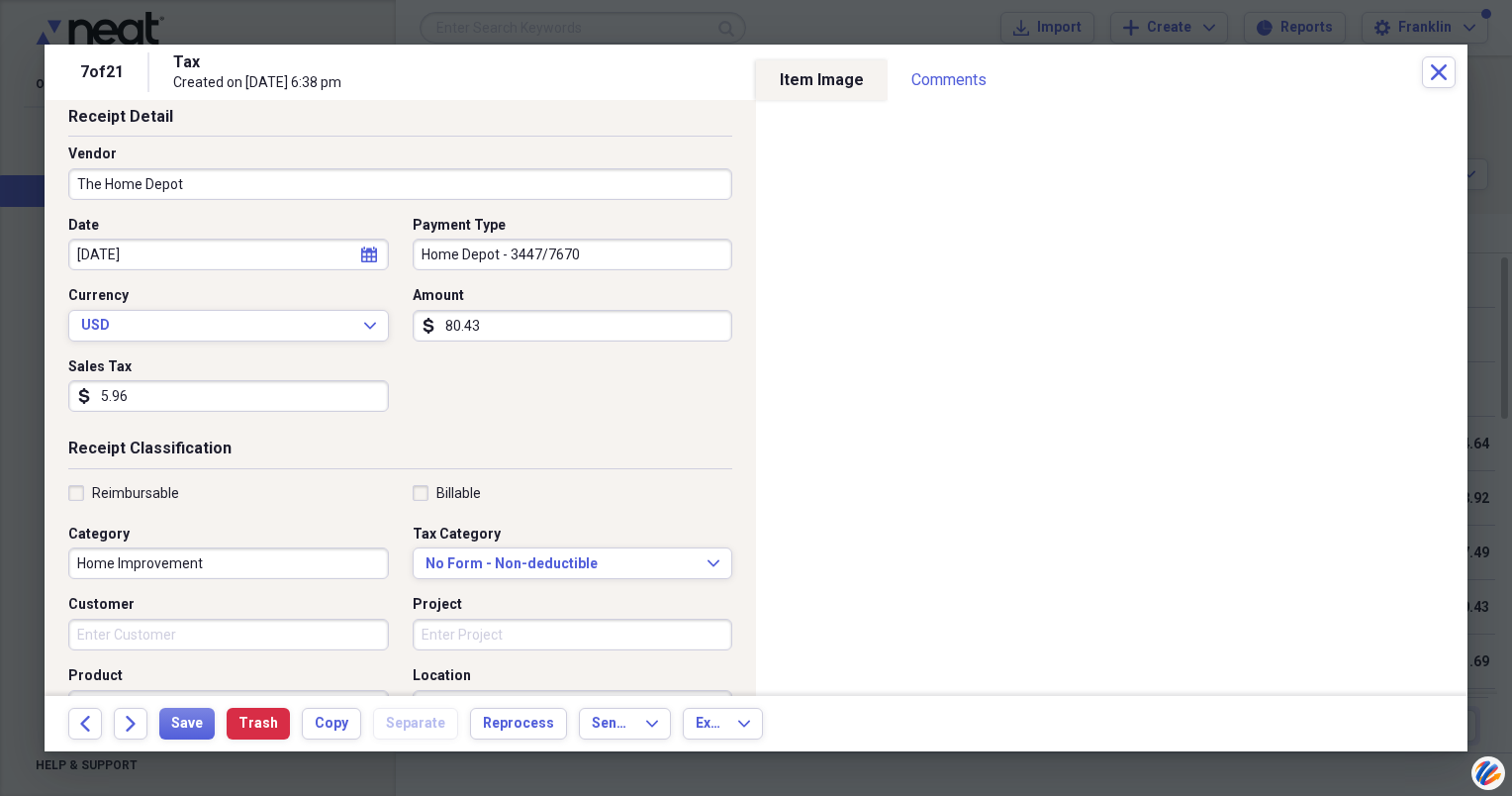 type on "5.96" 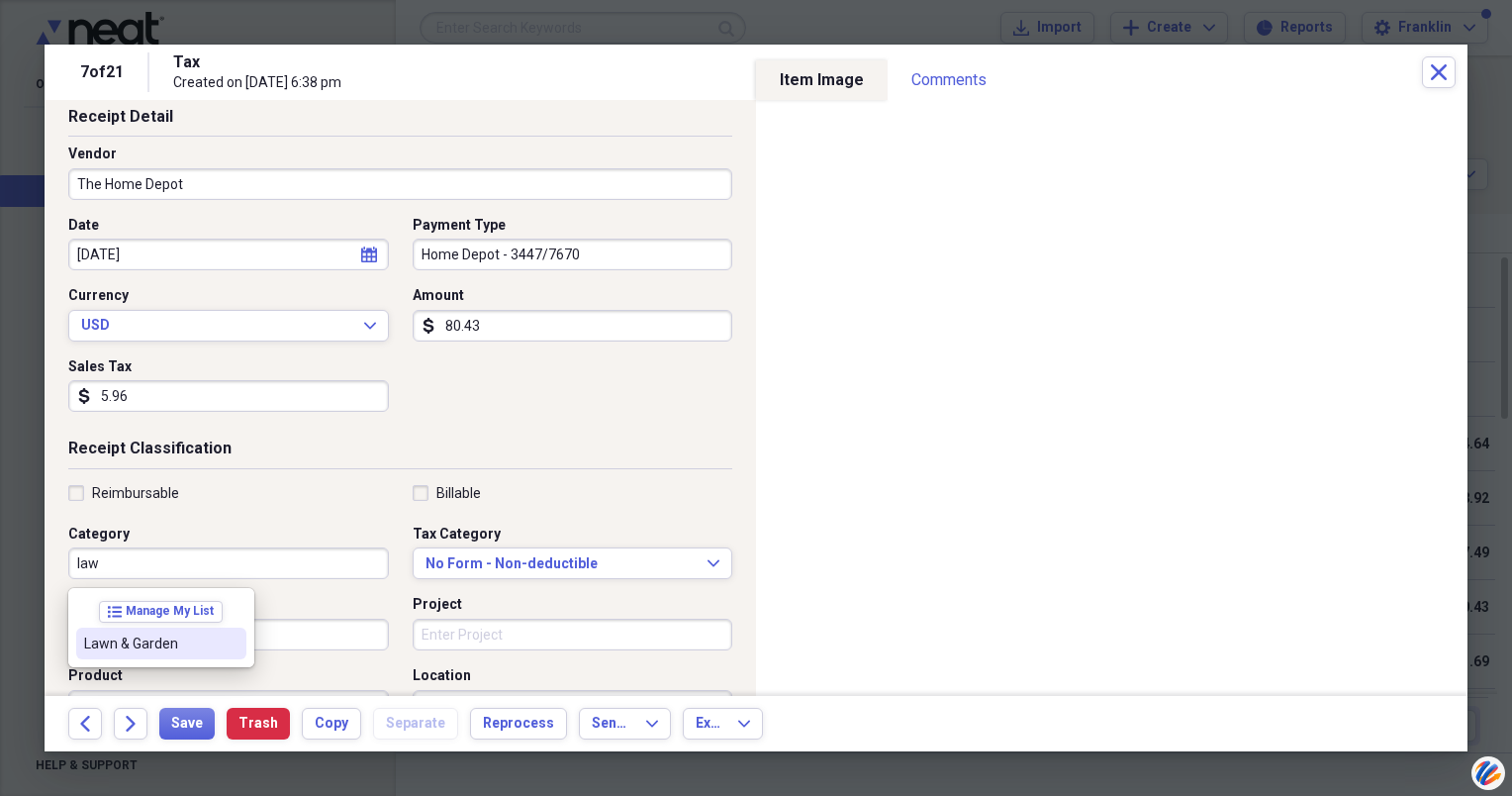 click on "Lawn & Garden" at bounding box center [149, 644] 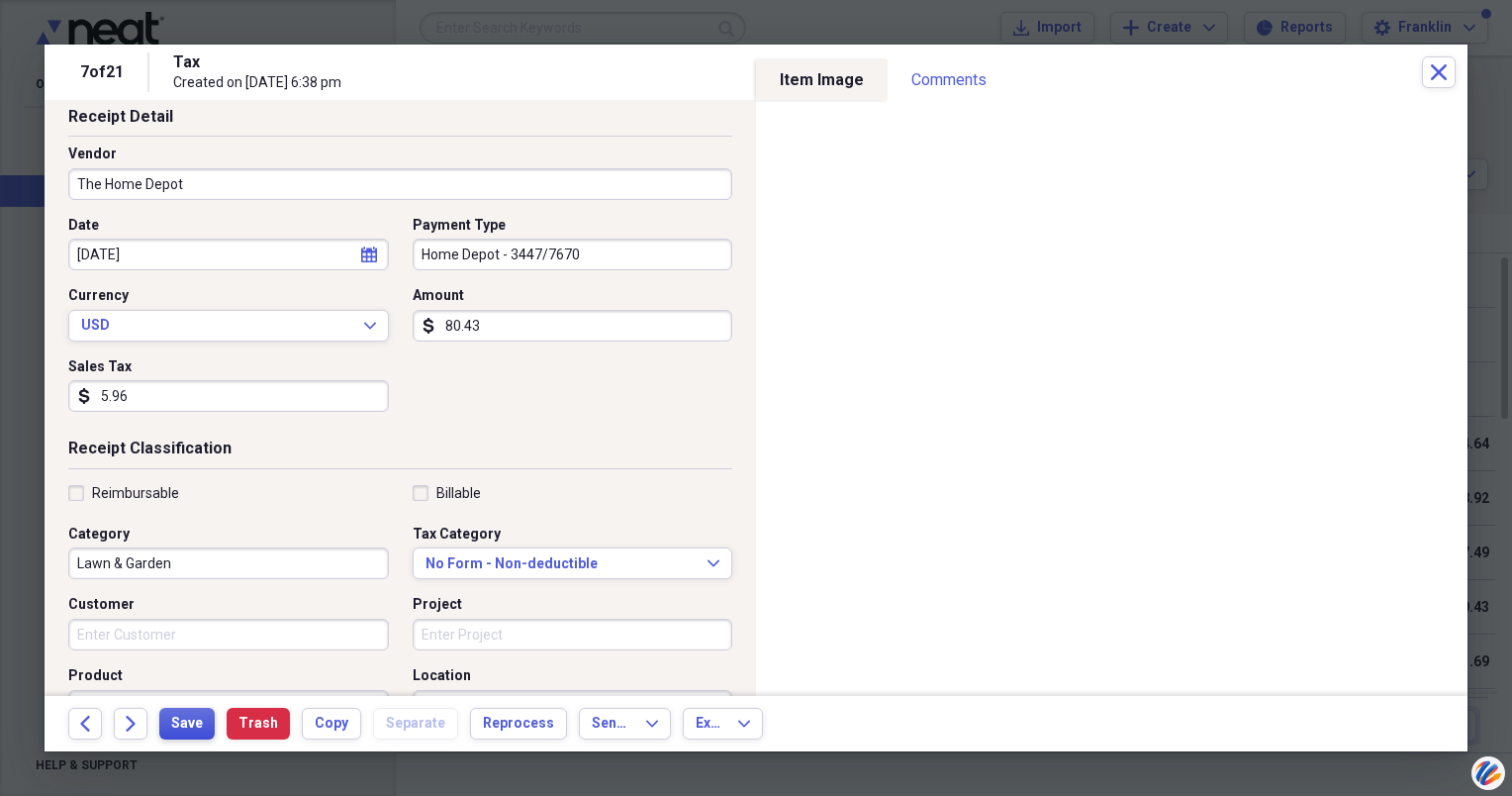 click on "Save" at bounding box center [187, 724] 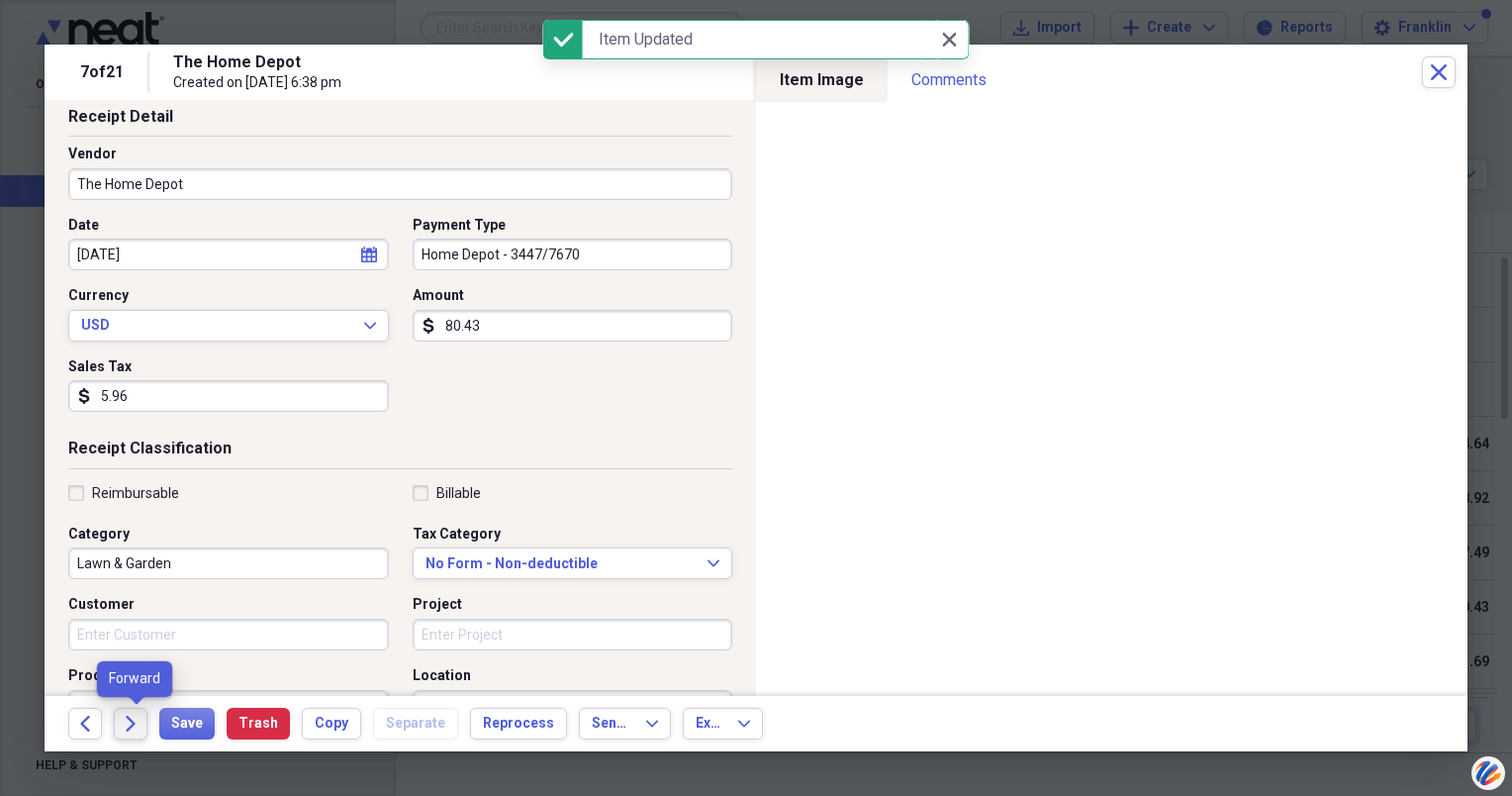 click on "Forward" 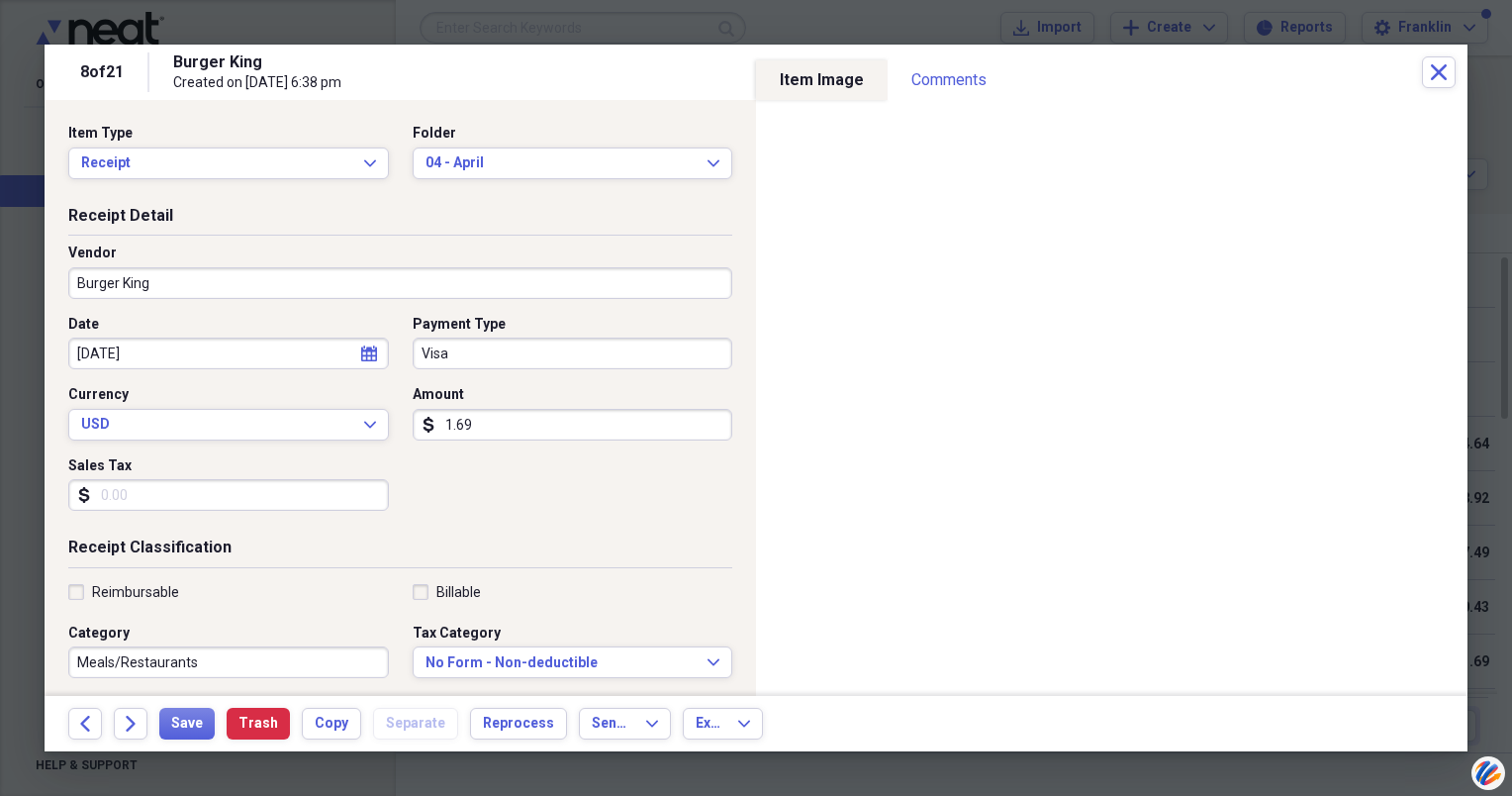 click on "Visa" at bounding box center [573, 353] 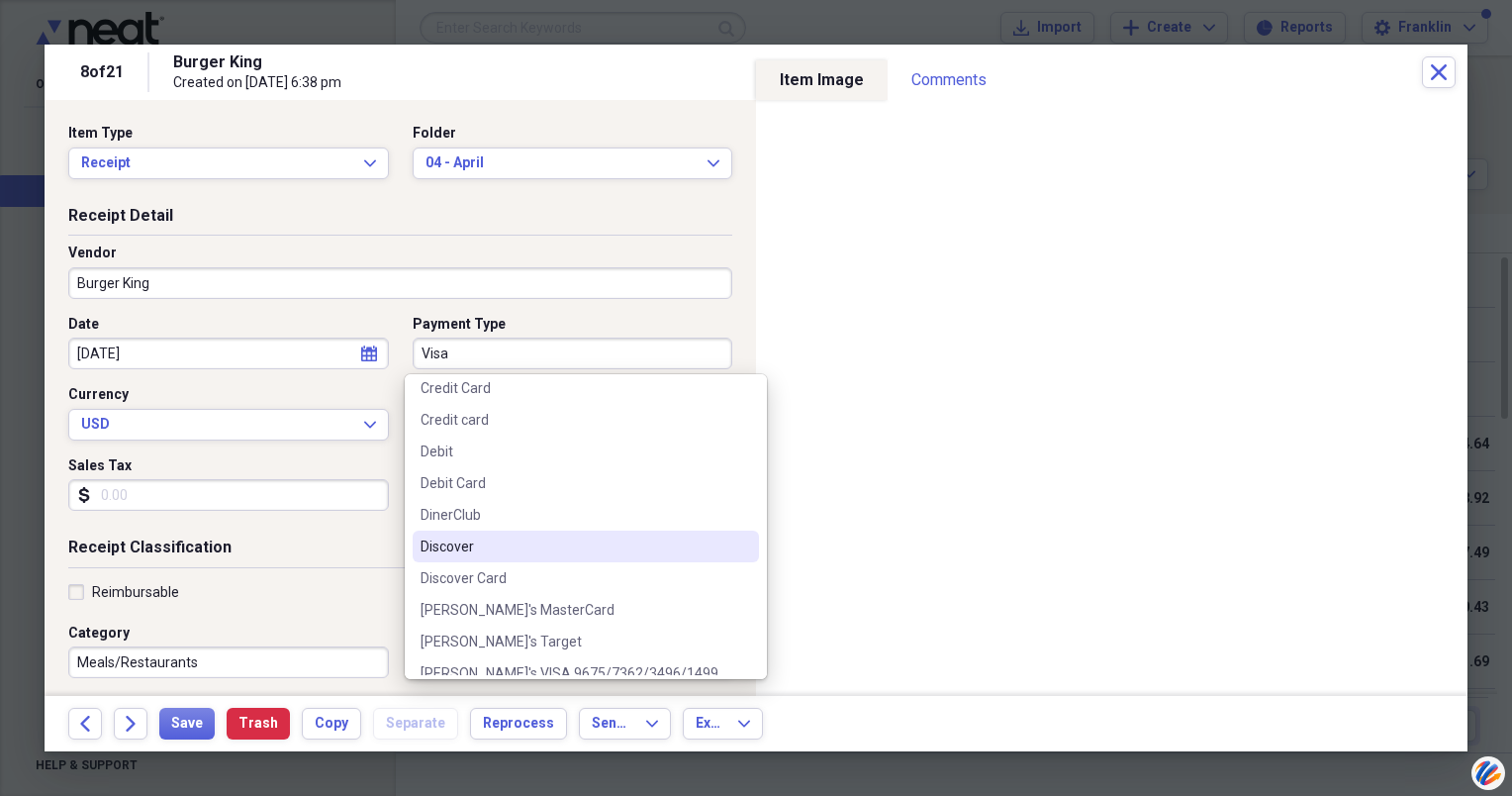 scroll, scrollTop: 495, scrollLeft: 0, axis: vertical 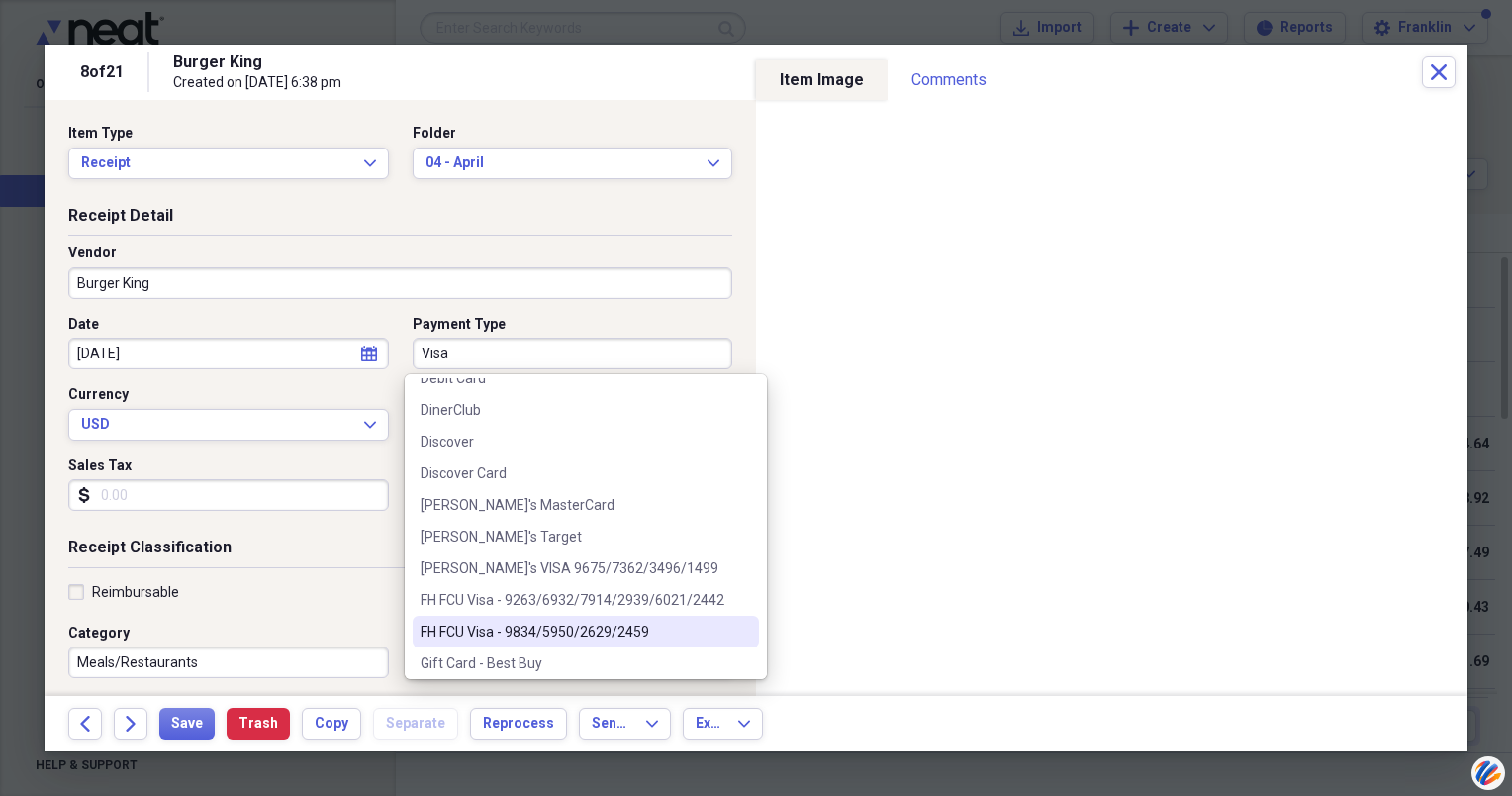 click on "FH FCU Visa - 9834/5950/2629/2459" at bounding box center (574, 632) 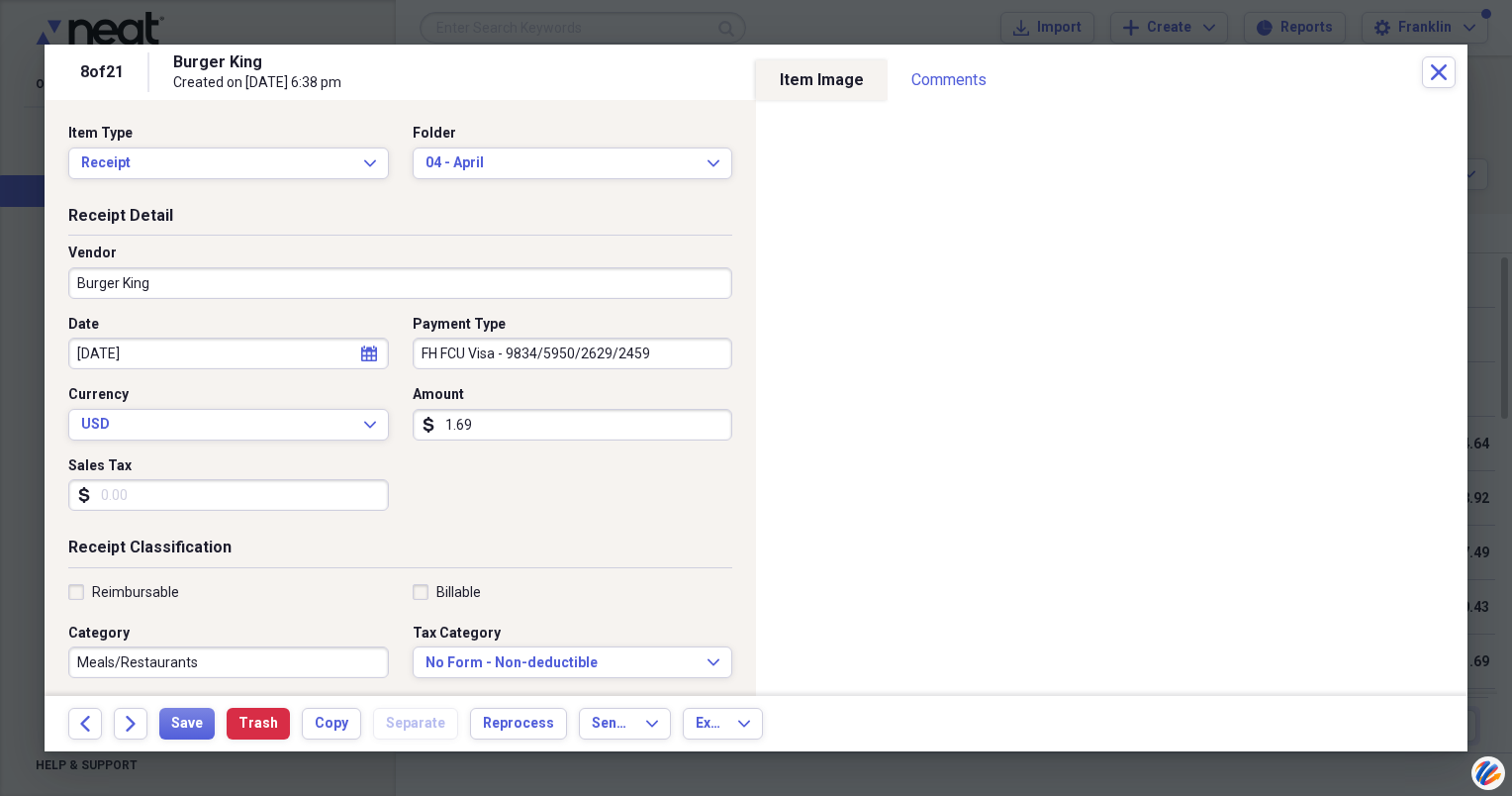 click on "1.69" at bounding box center [573, 425] 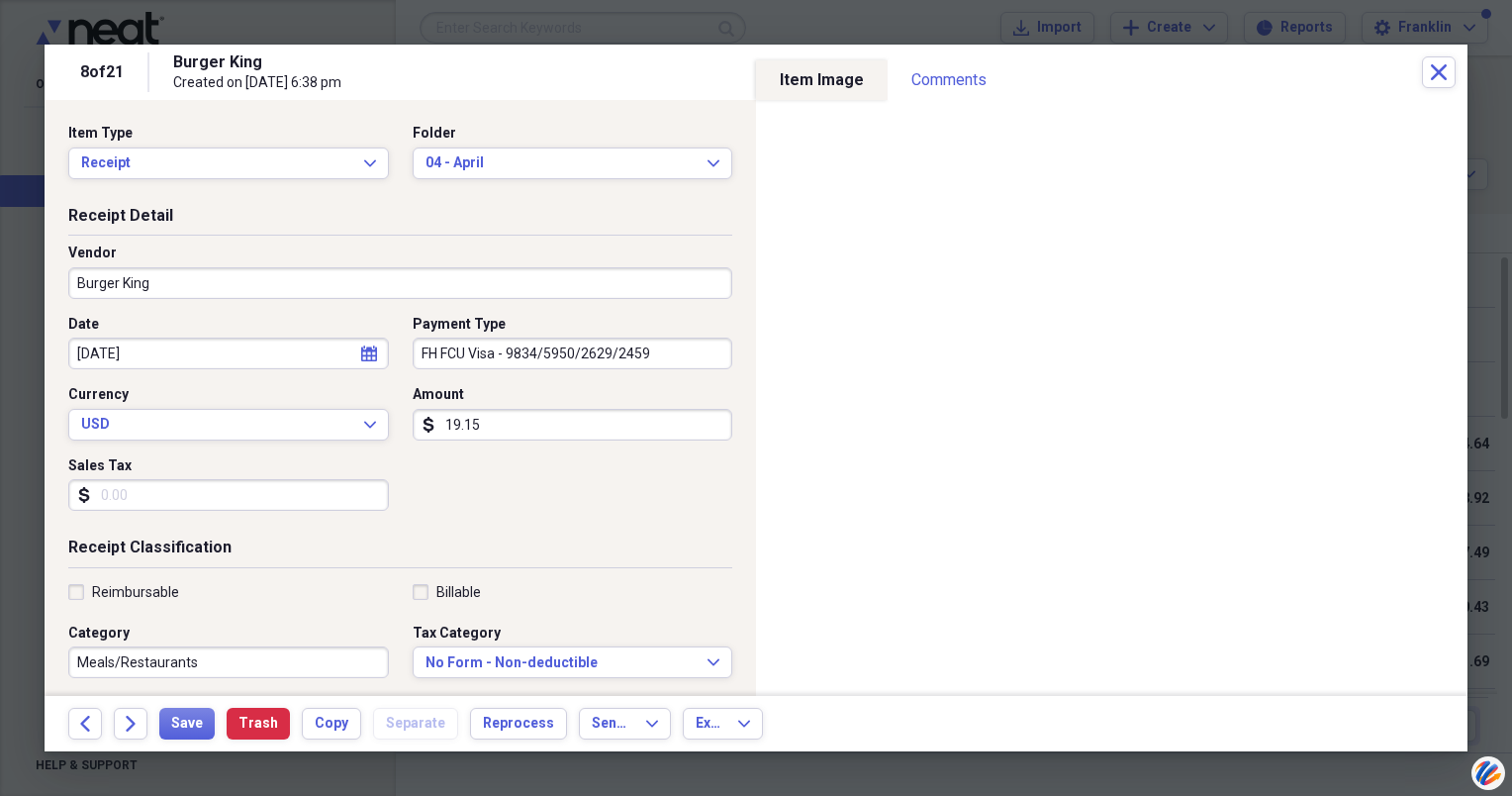 type on "19.15" 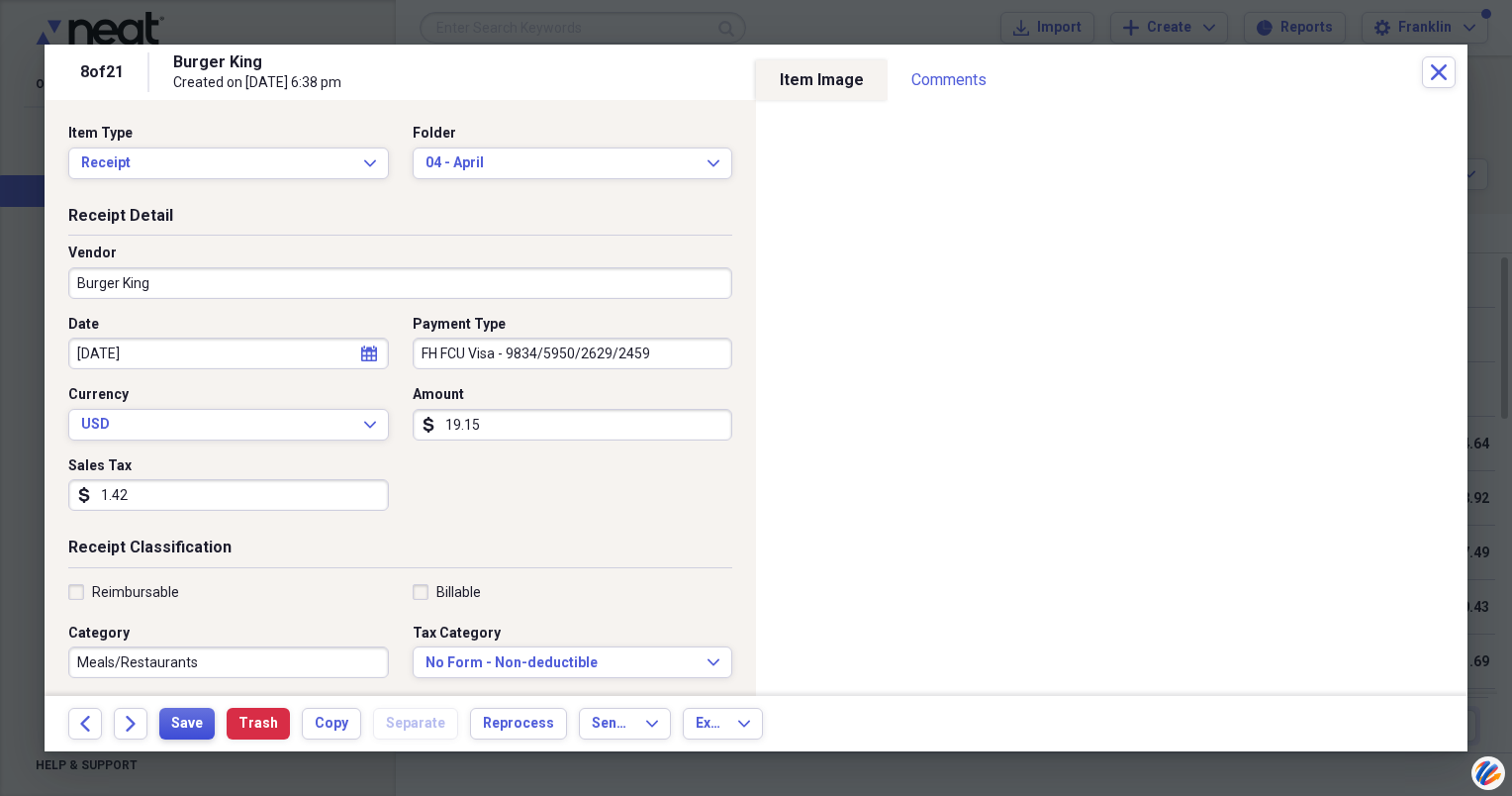 type on "1.42" 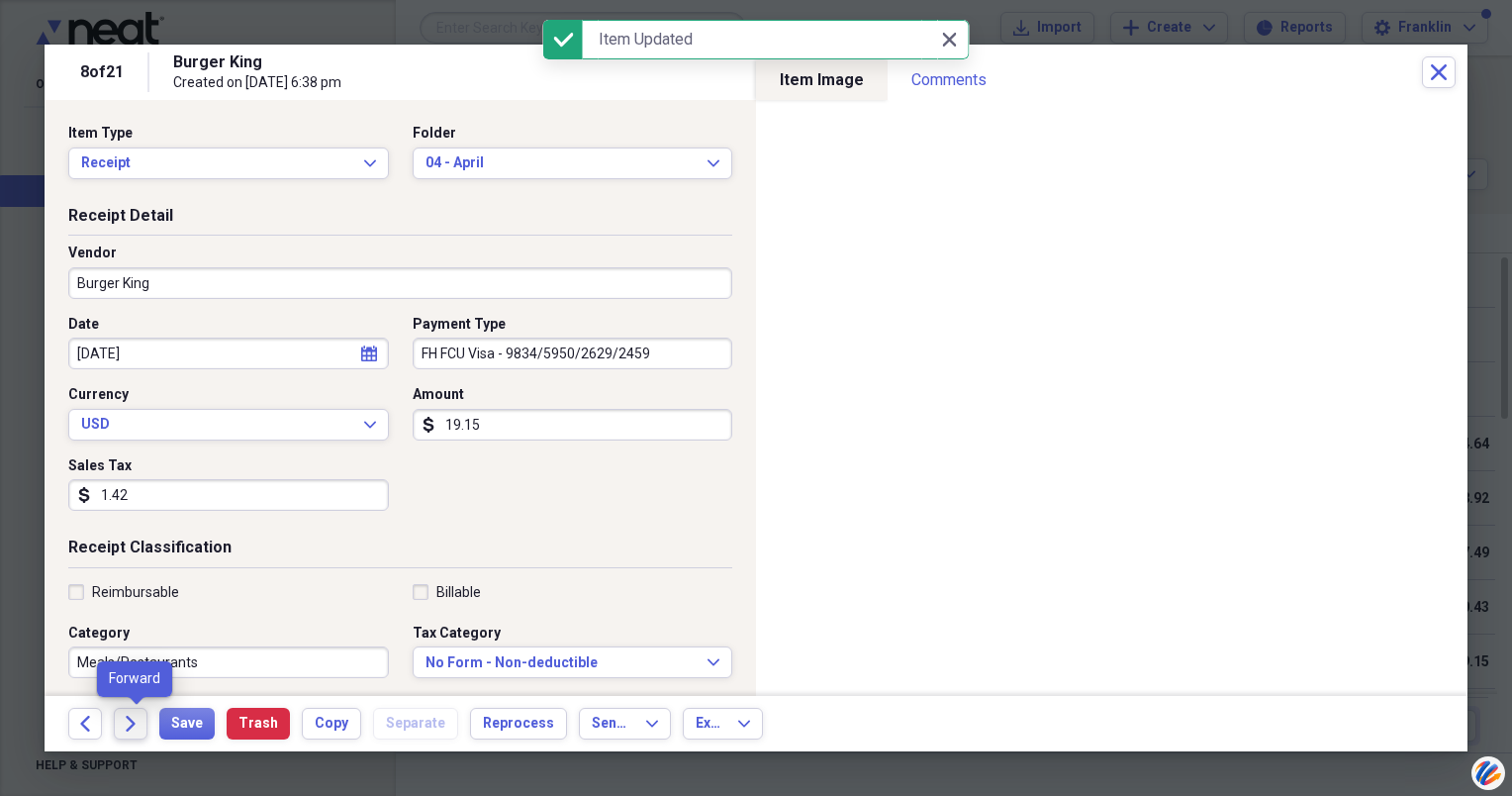 click on "Forward" 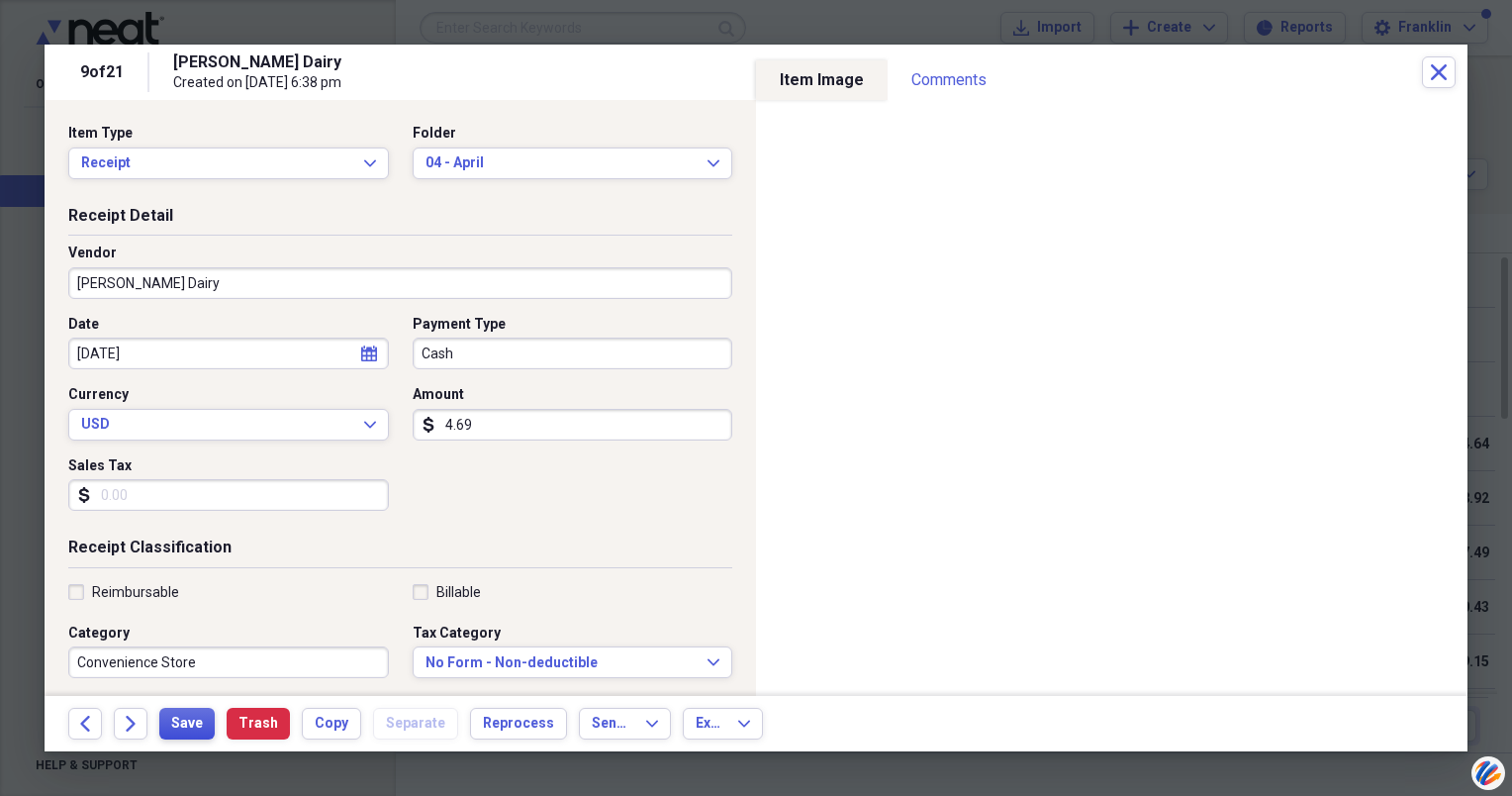 click on "Save" at bounding box center [187, 724] 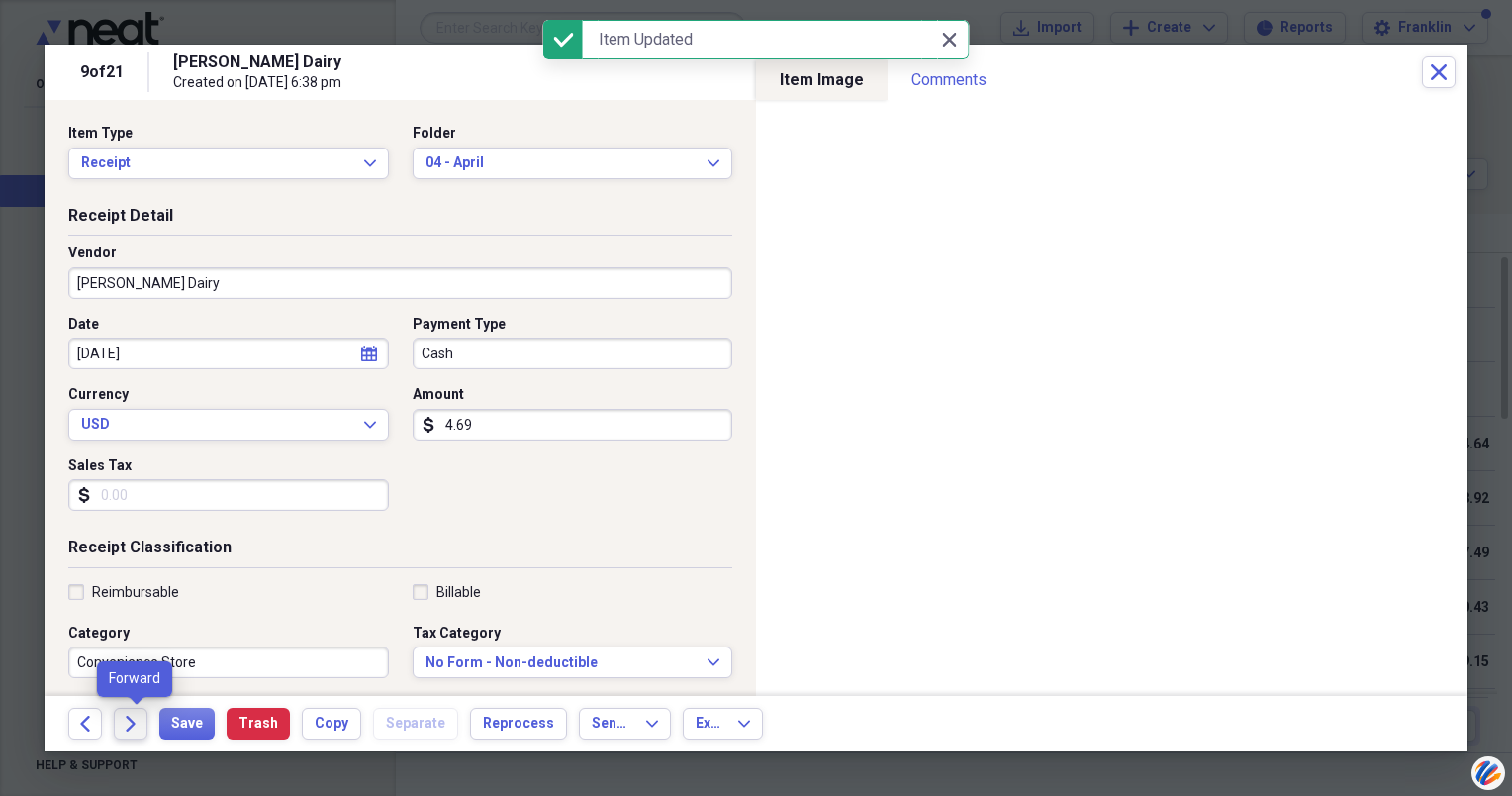 click on "Forward" 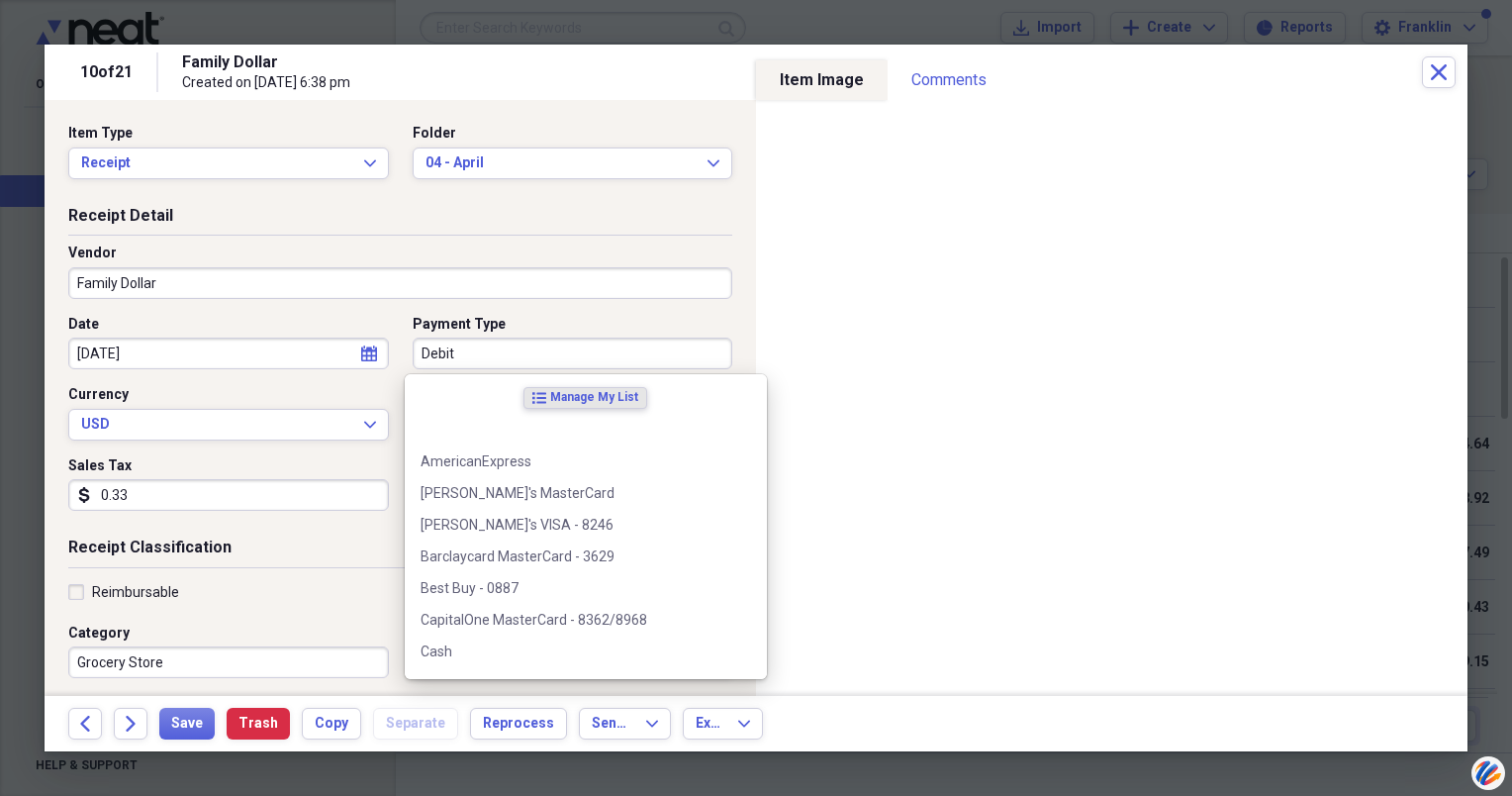 click on "Debit" at bounding box center [573, 353] 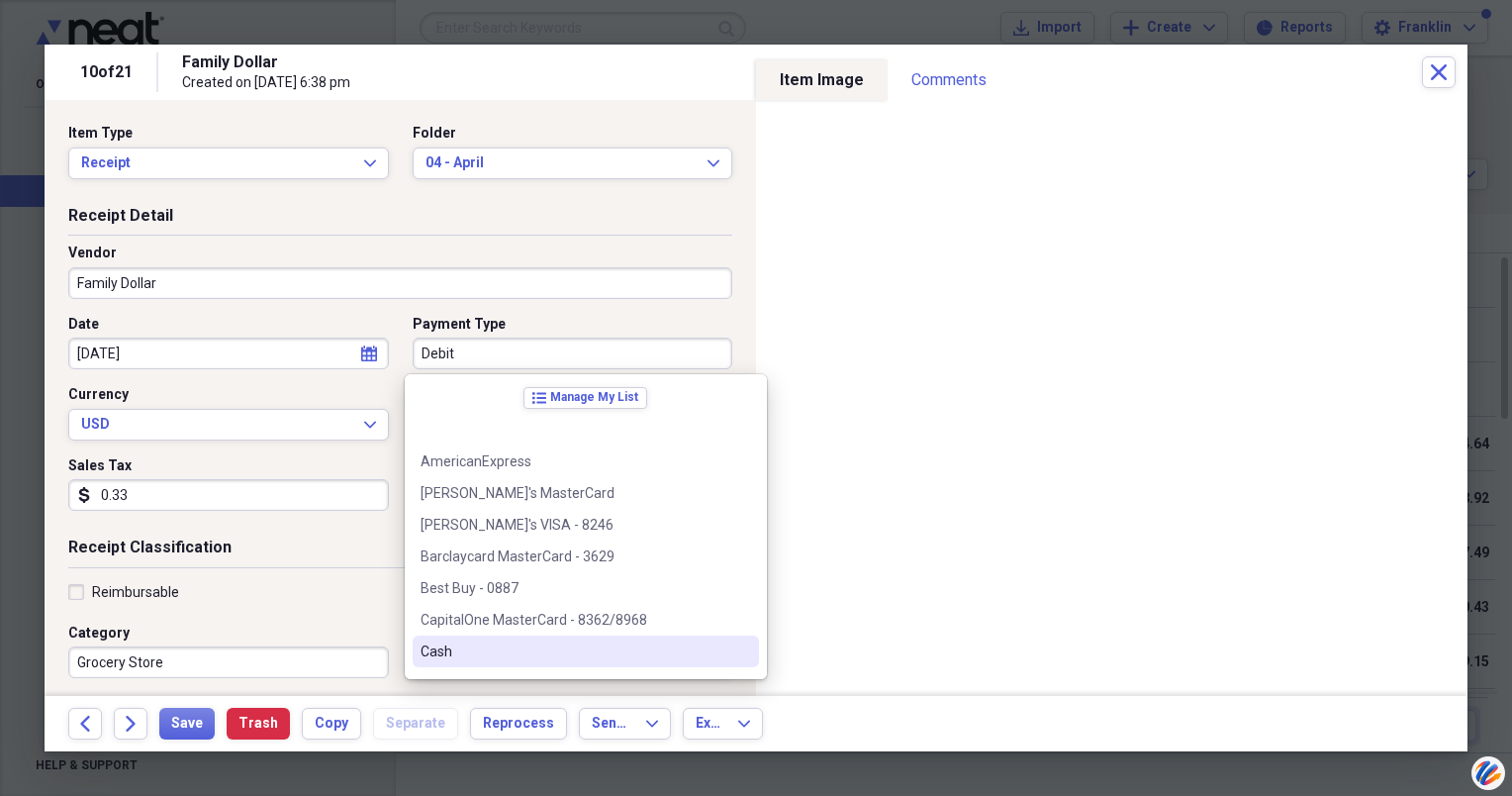 click on "Cash" at bounding box center [574, 651] 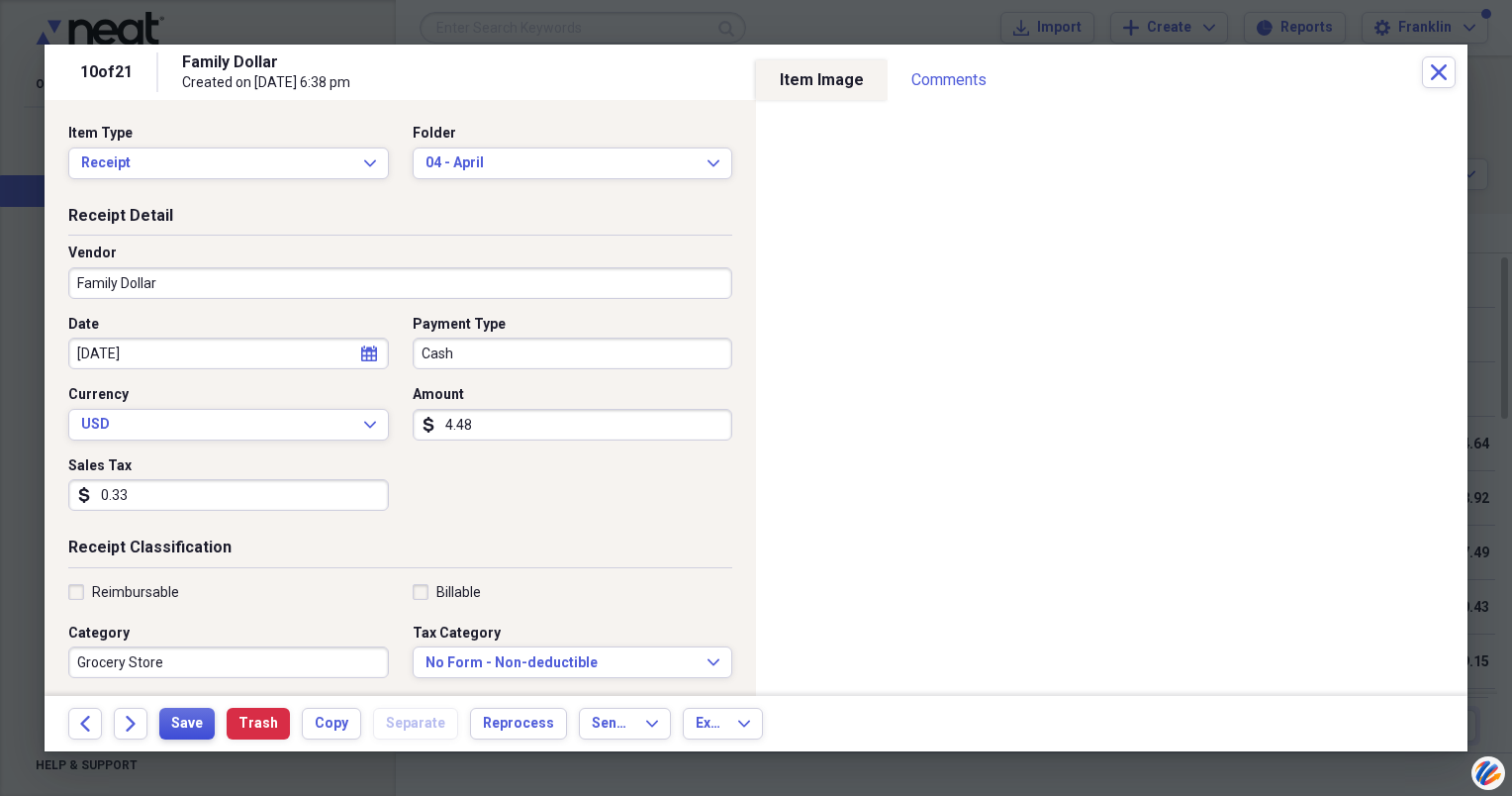 click on "Save" at bounding box center [187, 724] 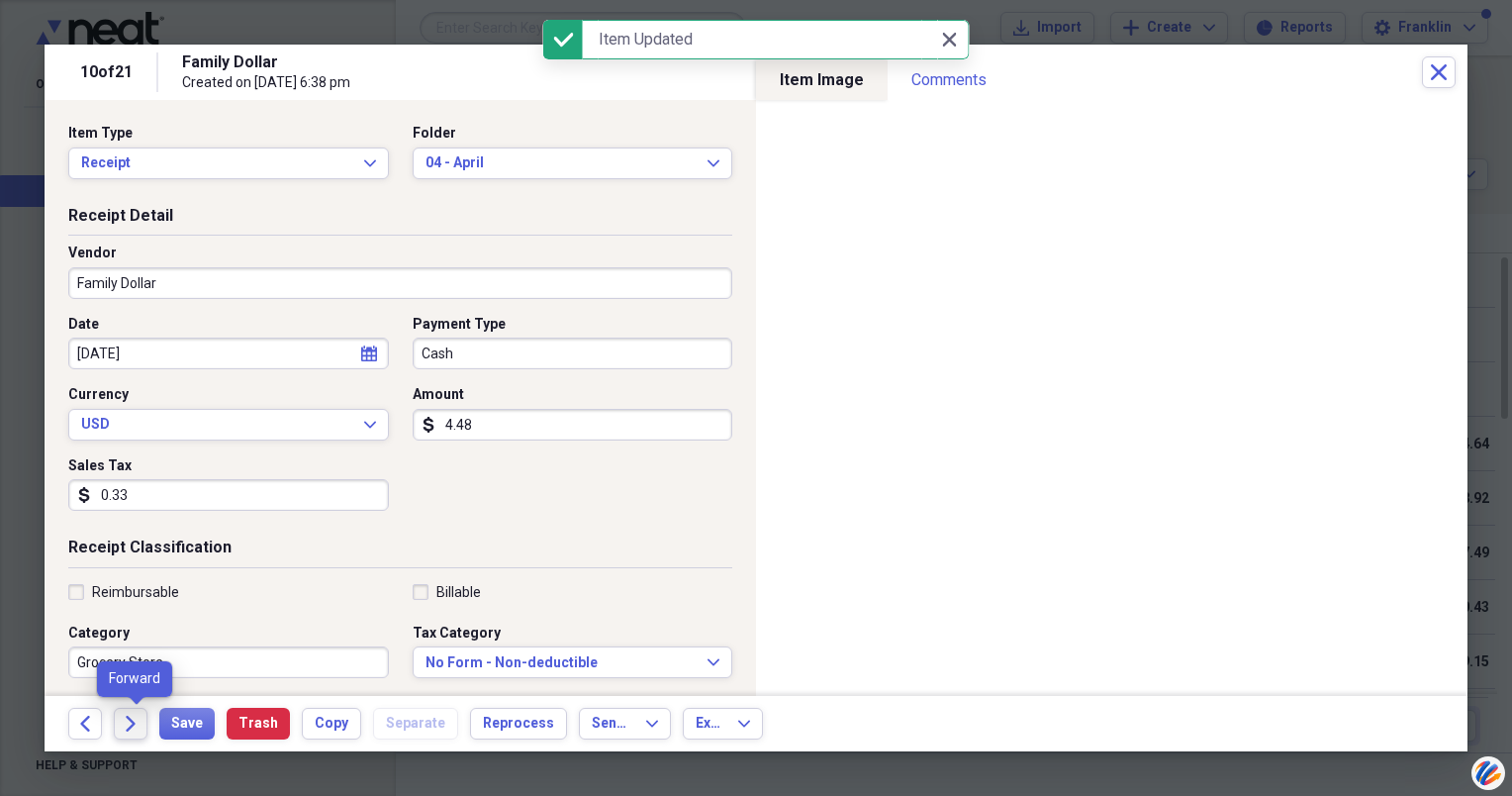 click on "Forward" 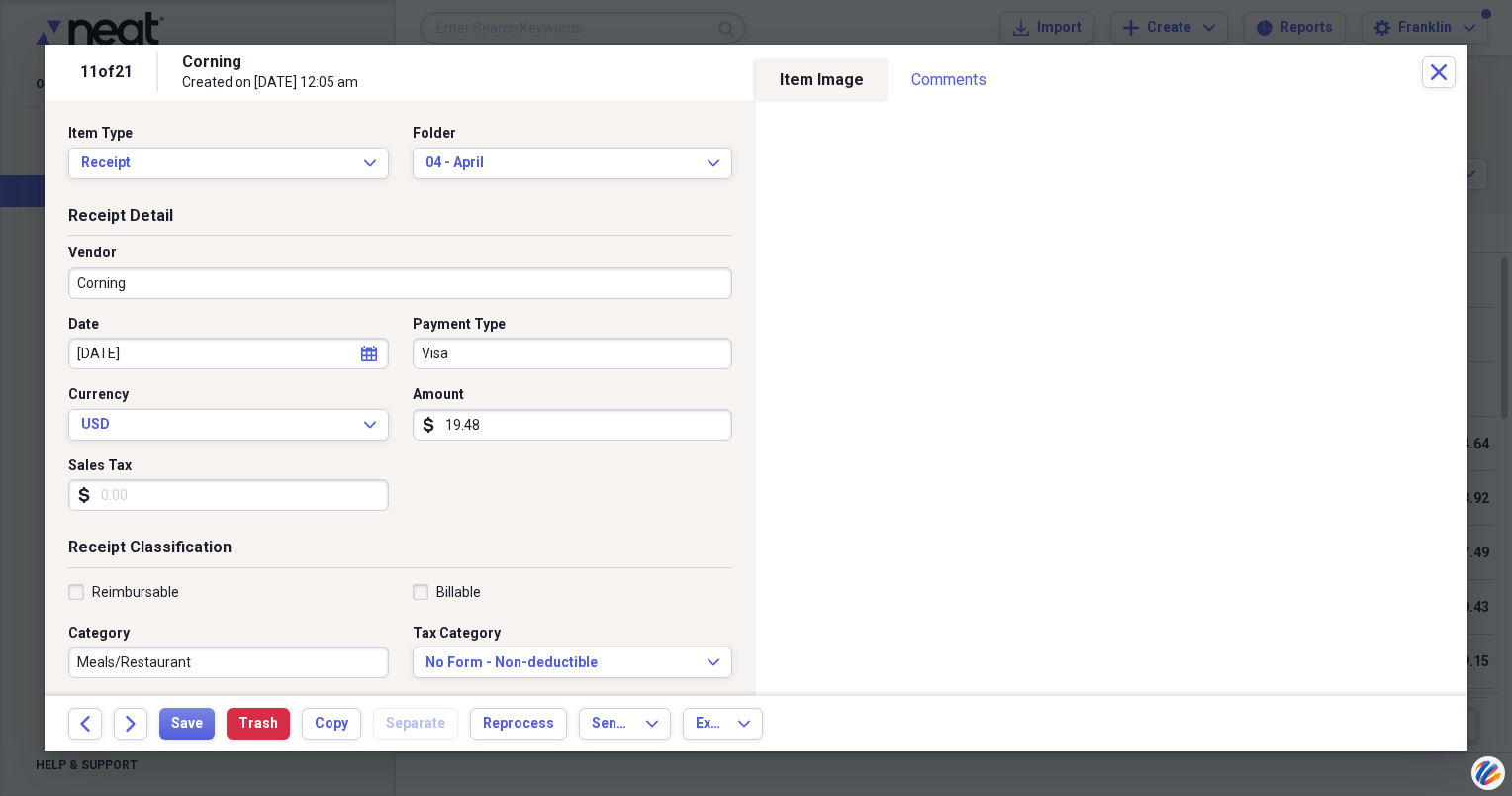 click on "Corning" at bounding box center (400, 283) 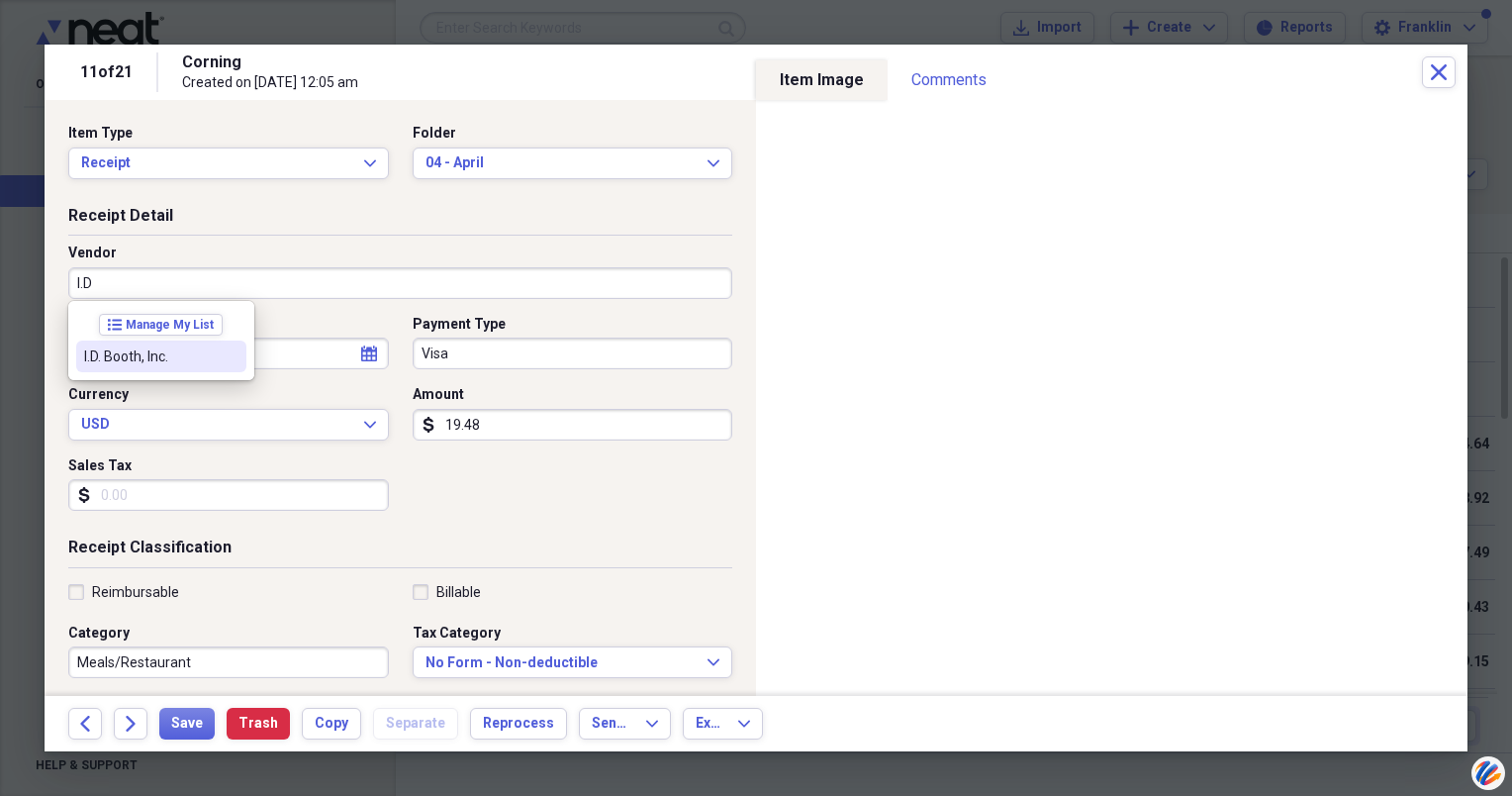 click on "I.D. Booth, Inc." at bounding box center [149, 356] 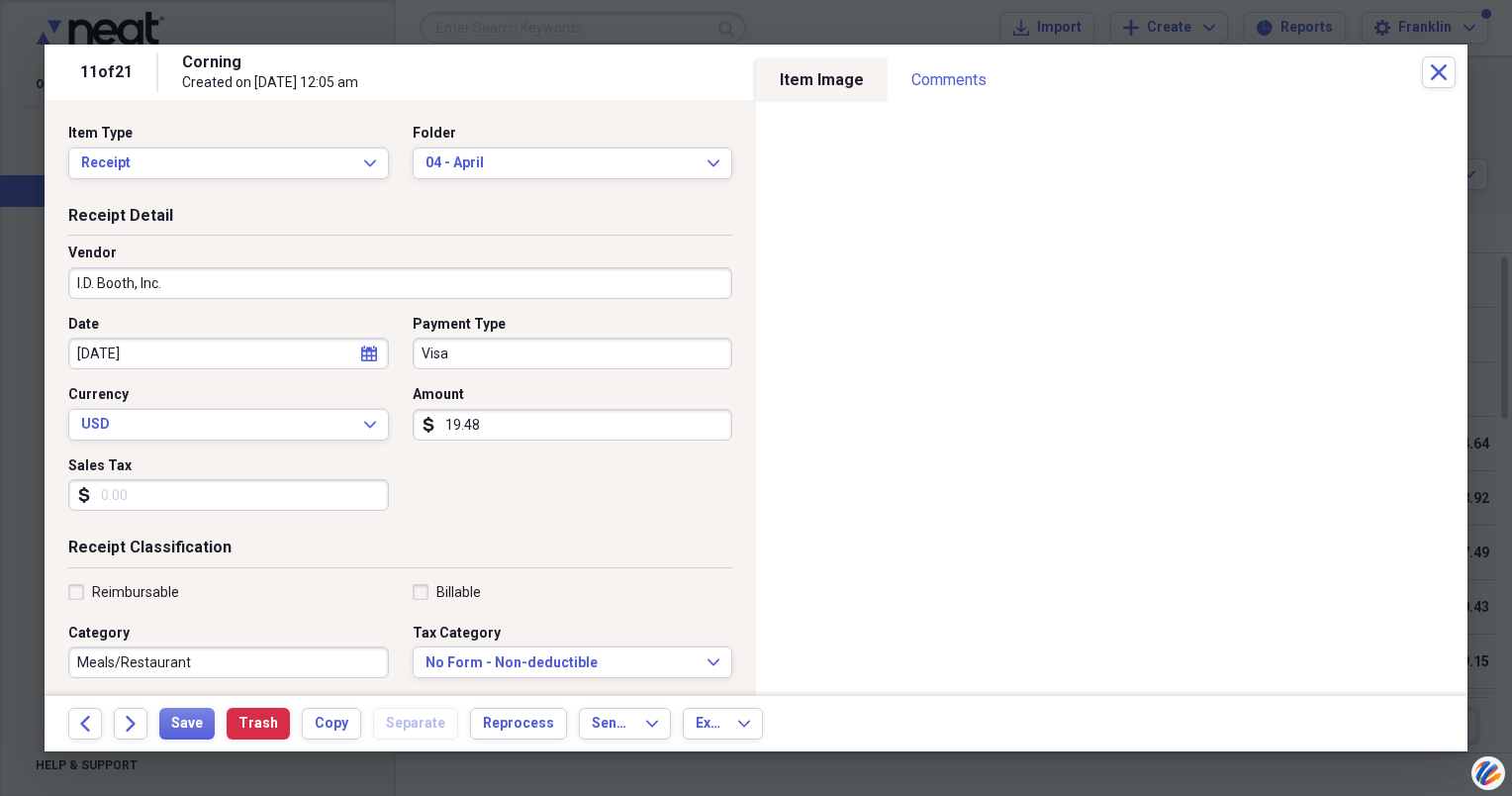 type on "Home Improvement" 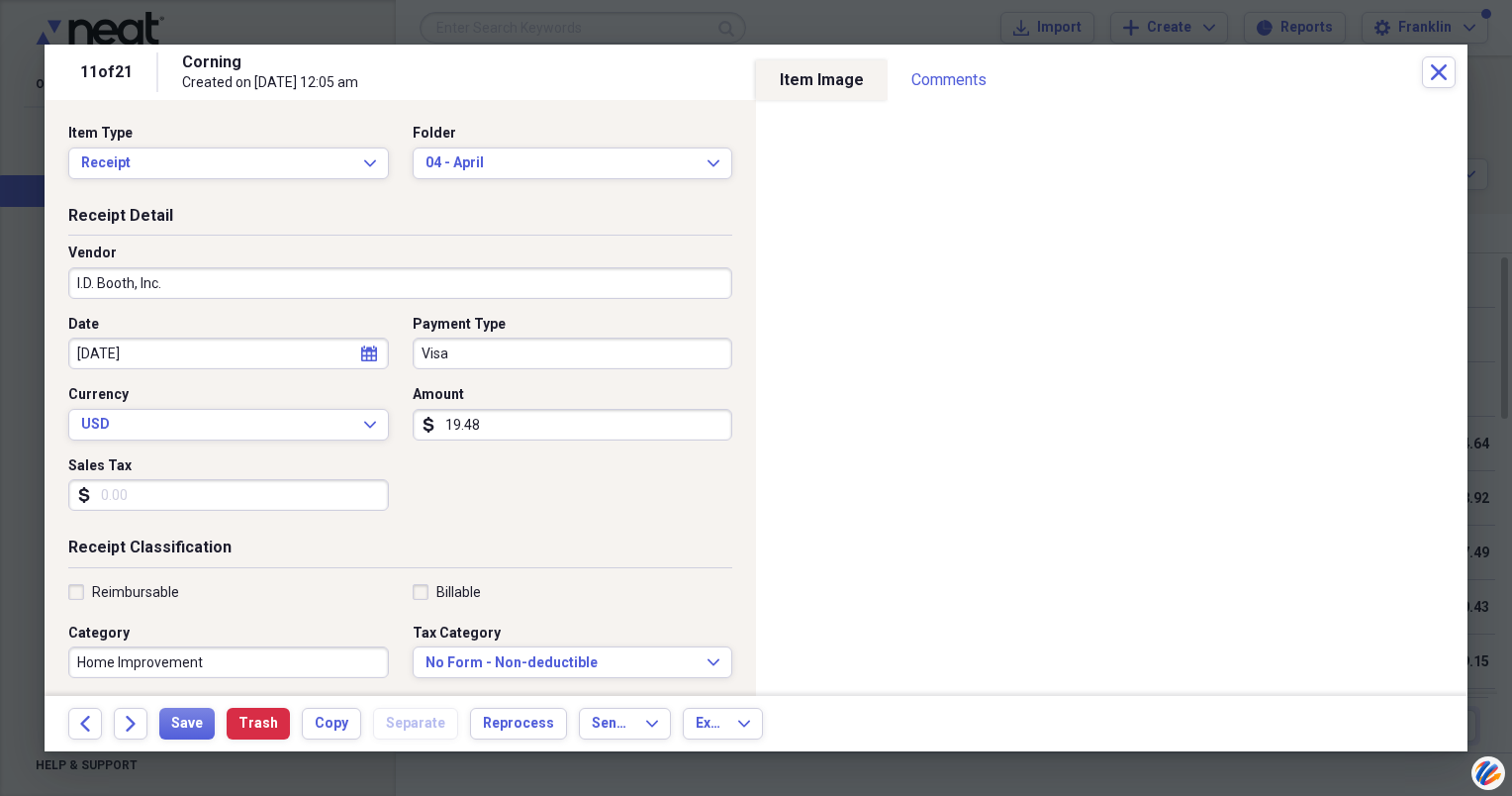 click on "Visa" at bounding box center [573, 353] 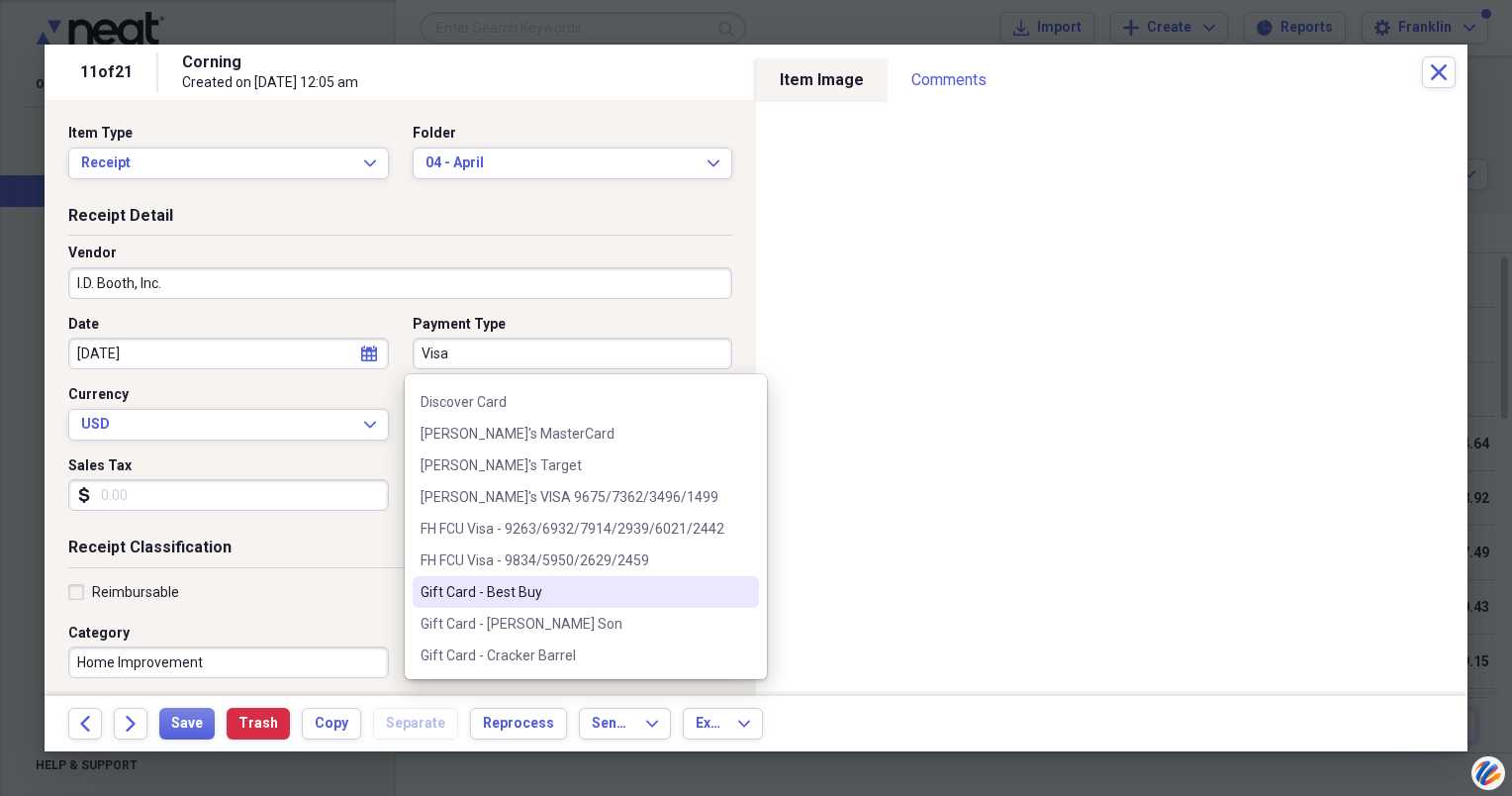 scroll, scrollTop: 594, scrollLeft: 0, axis: vertical 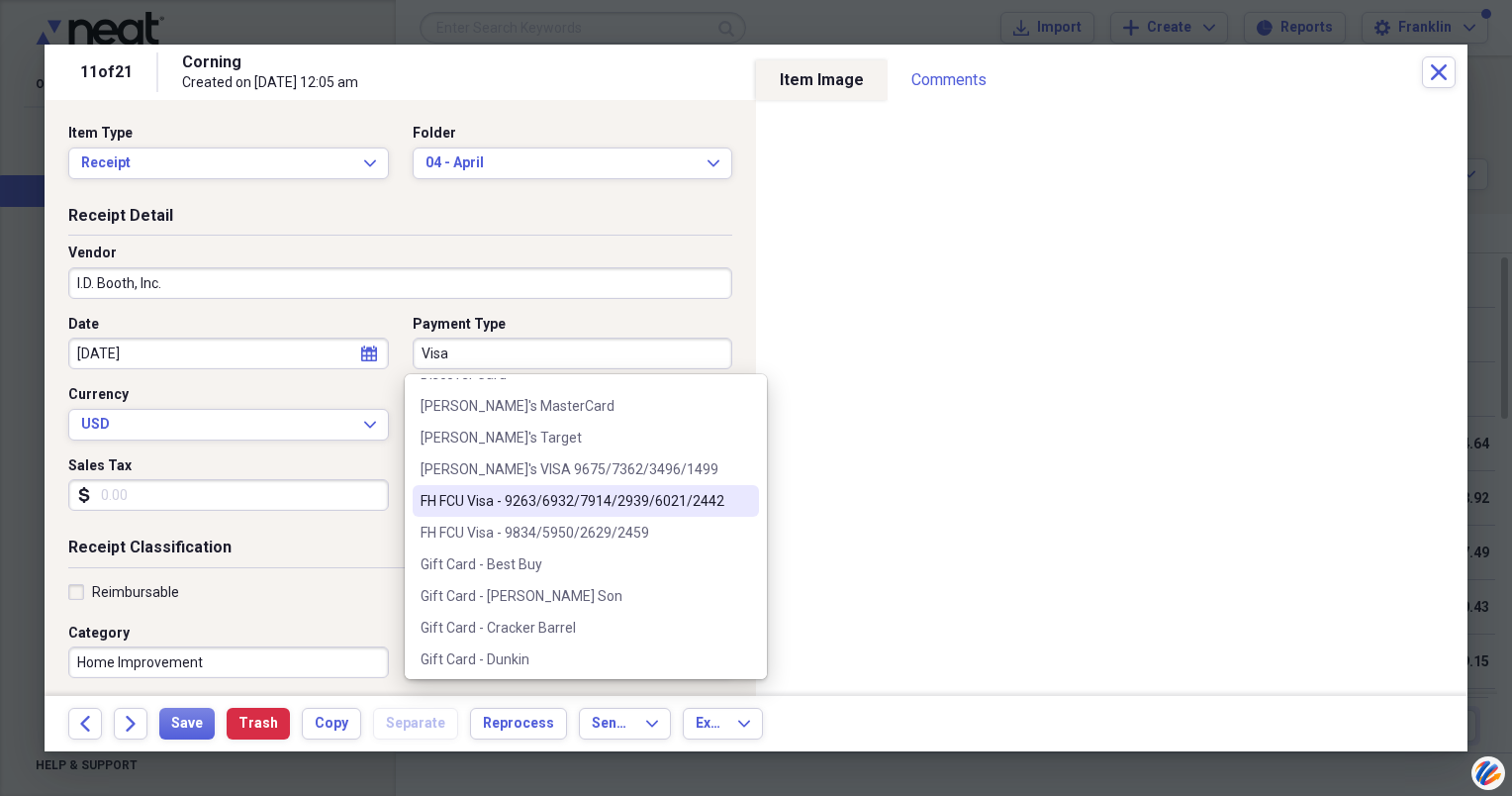 click on "FH FCU Visa - 9263/6932/7914/2939/6021/2442" at bounding box center (574, 501) 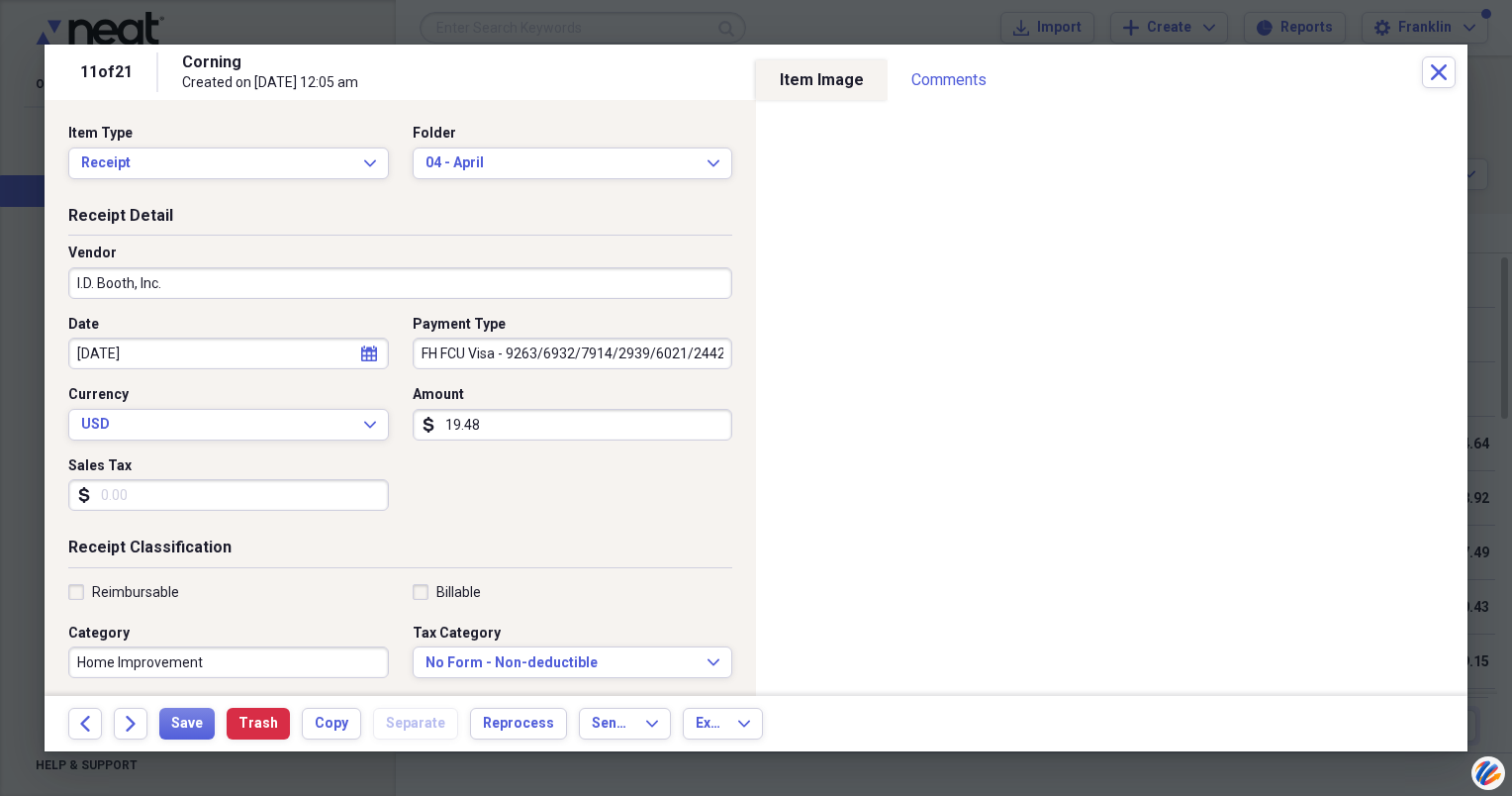 click on "Sales Tax" at bounding box center (229, 495) 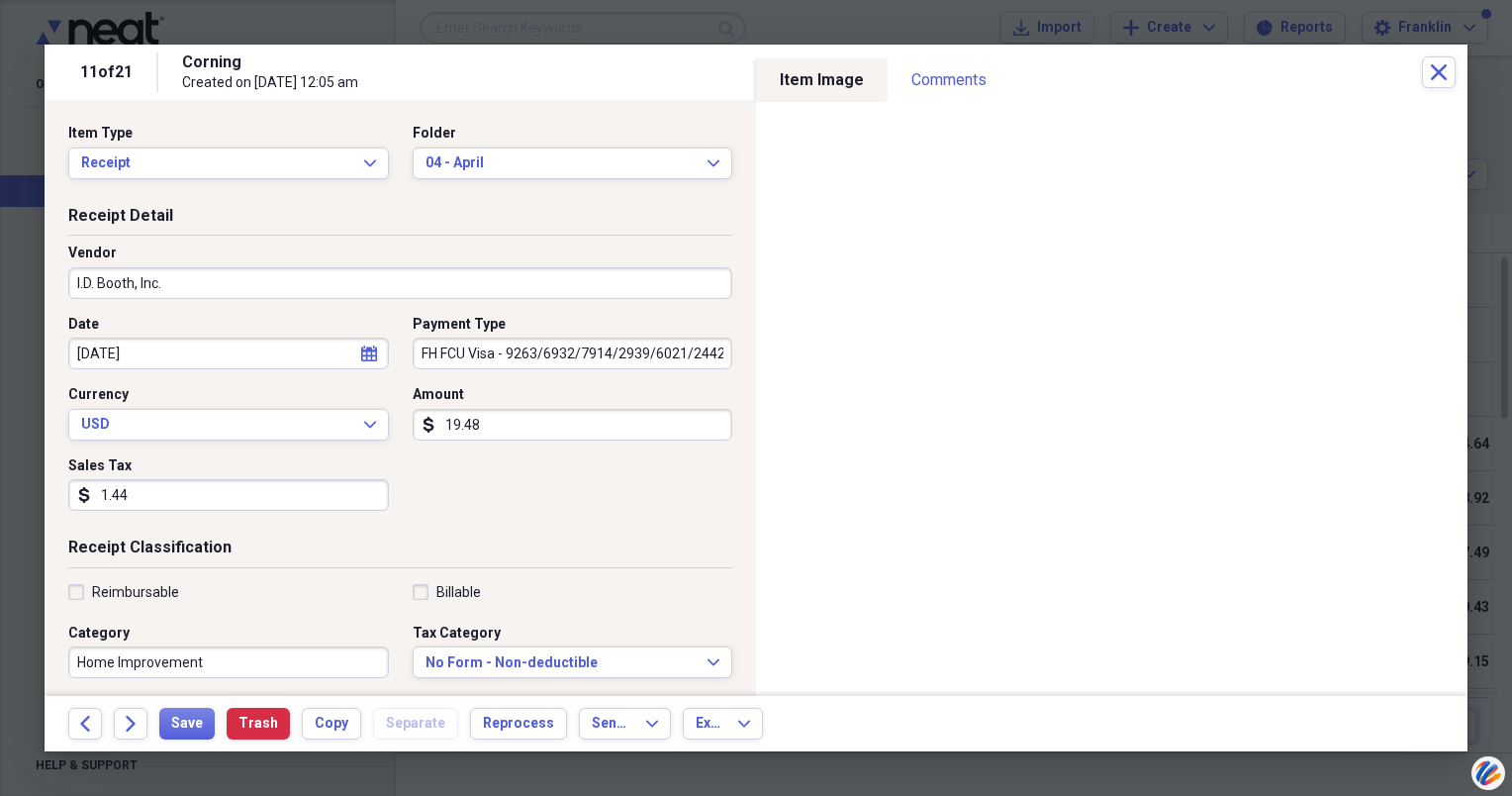 scroll, scrollTop: 99, scrollLeft: 0, axis: vertical 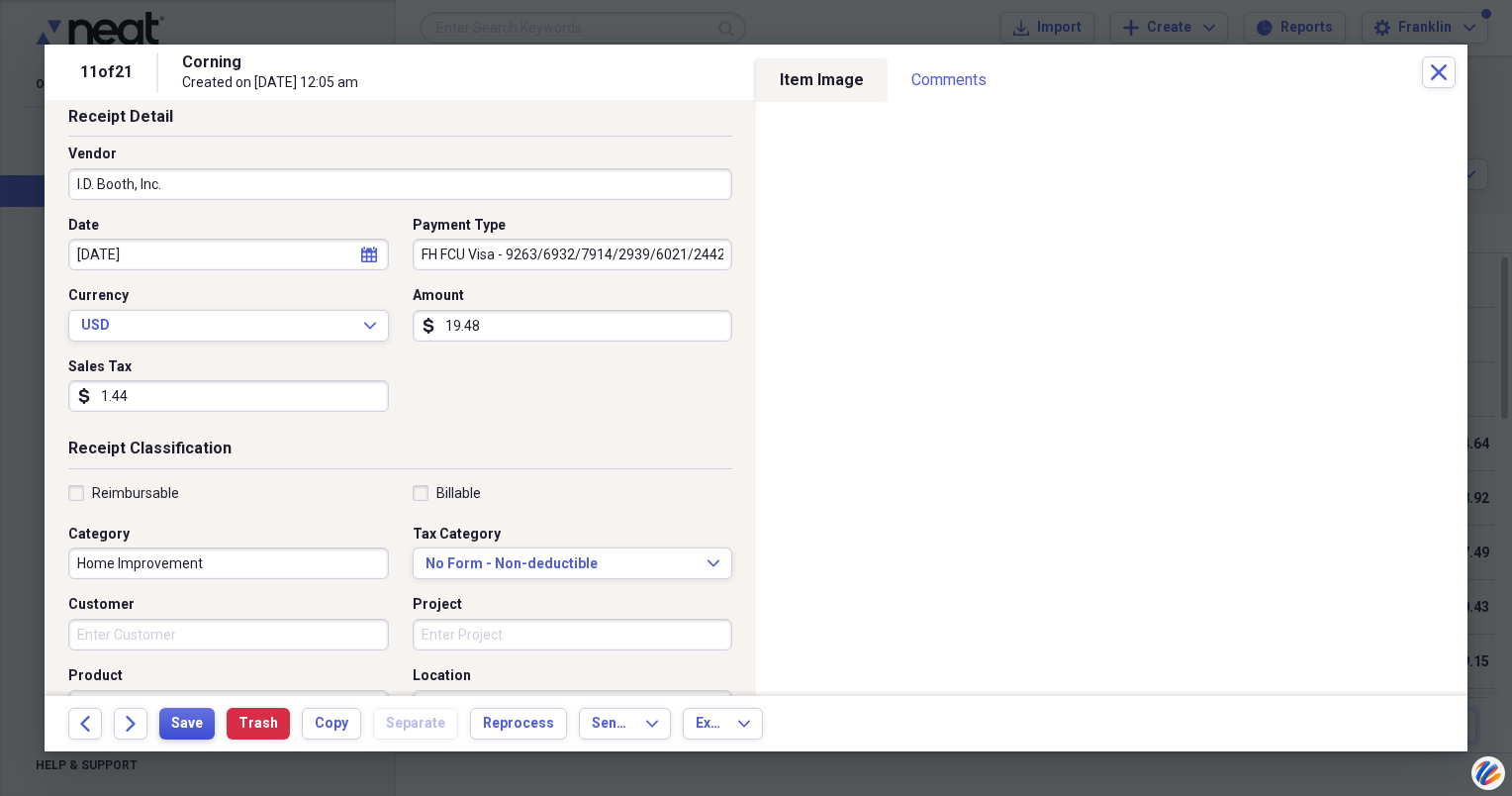 type on "1.44" 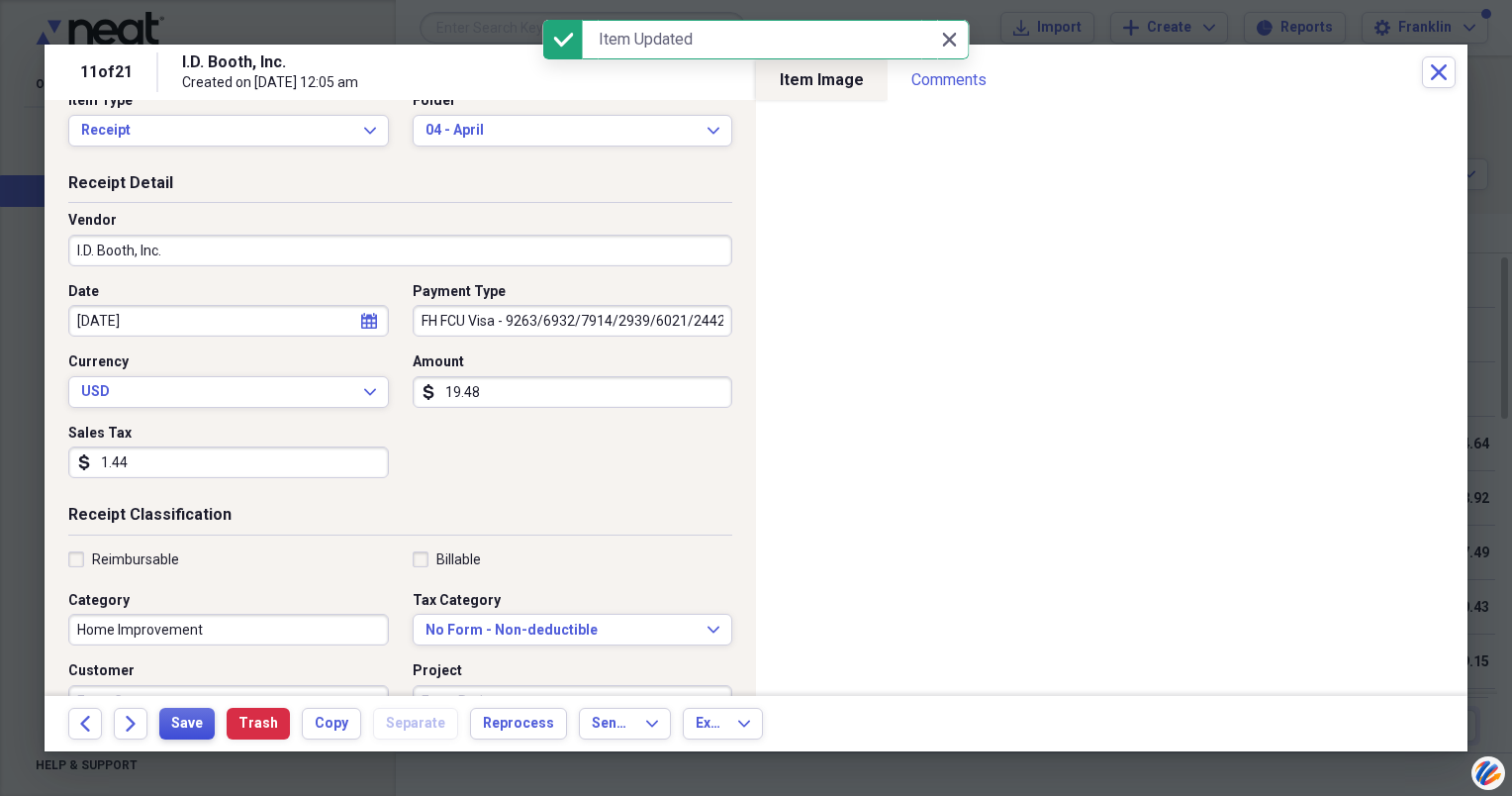 scroll, scrollTop: 0, scrollLeft: 0, axis: both 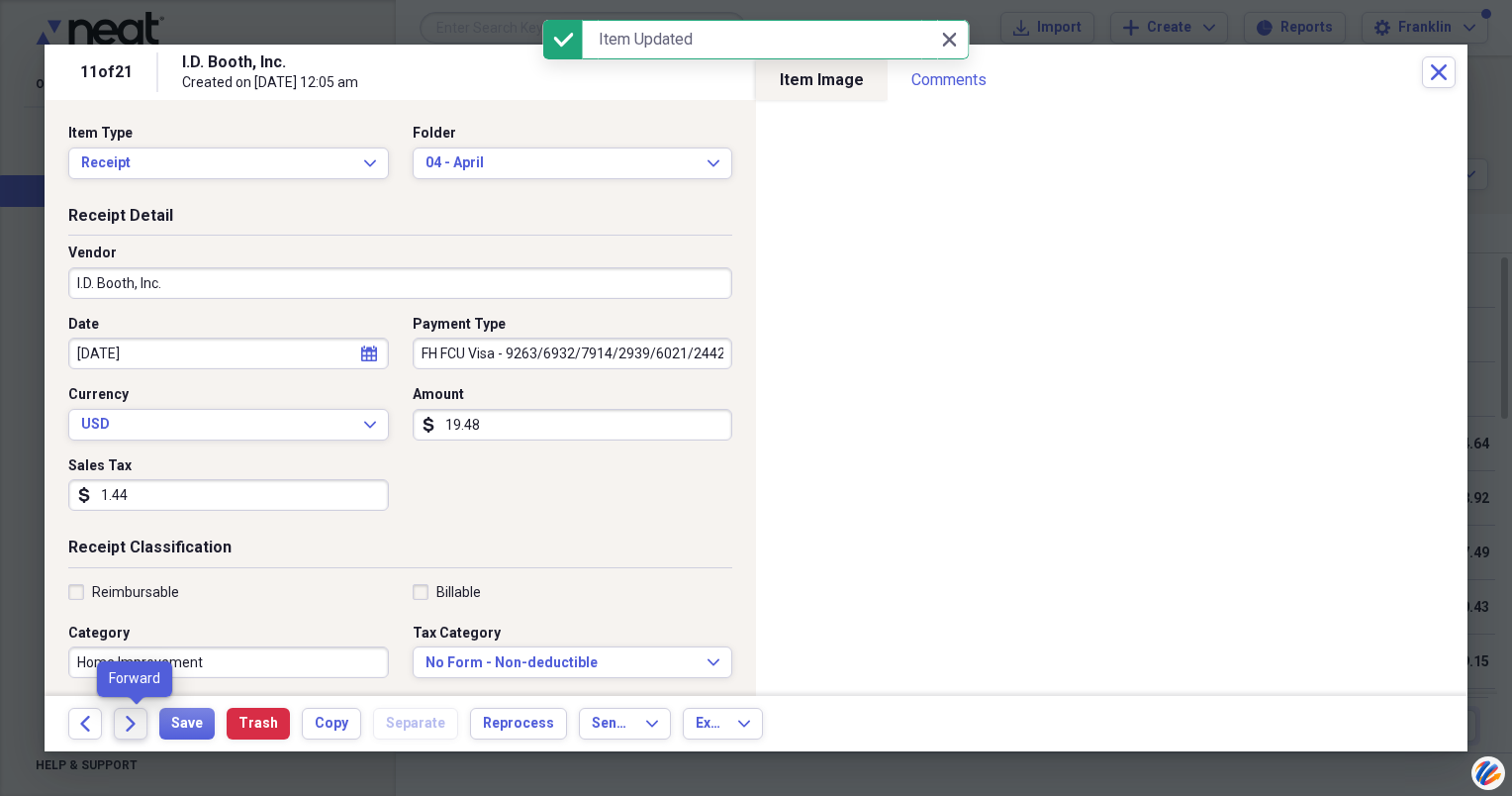 click on "Forward" 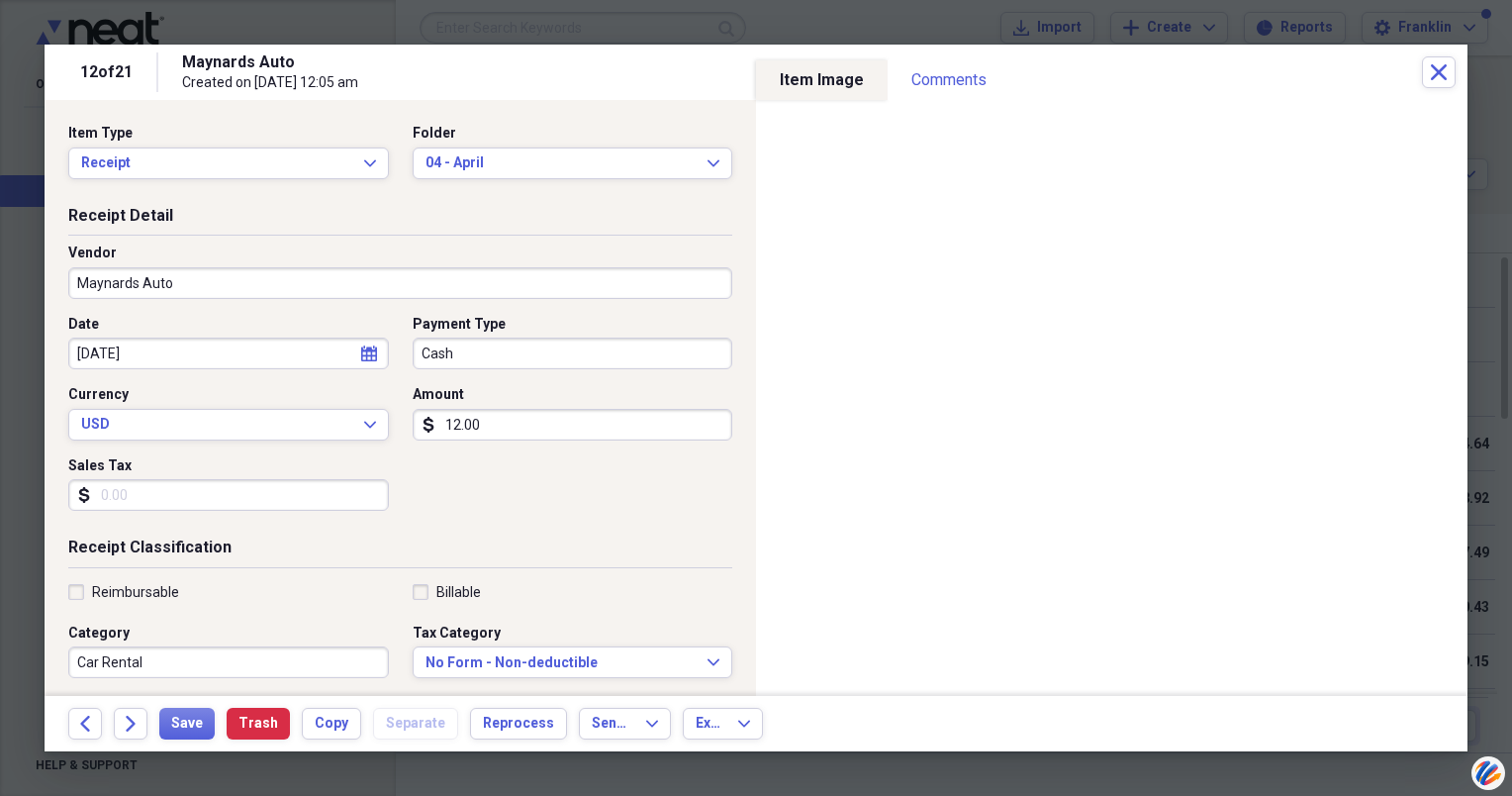 click on "12.00" at bounding box center (573, 425) 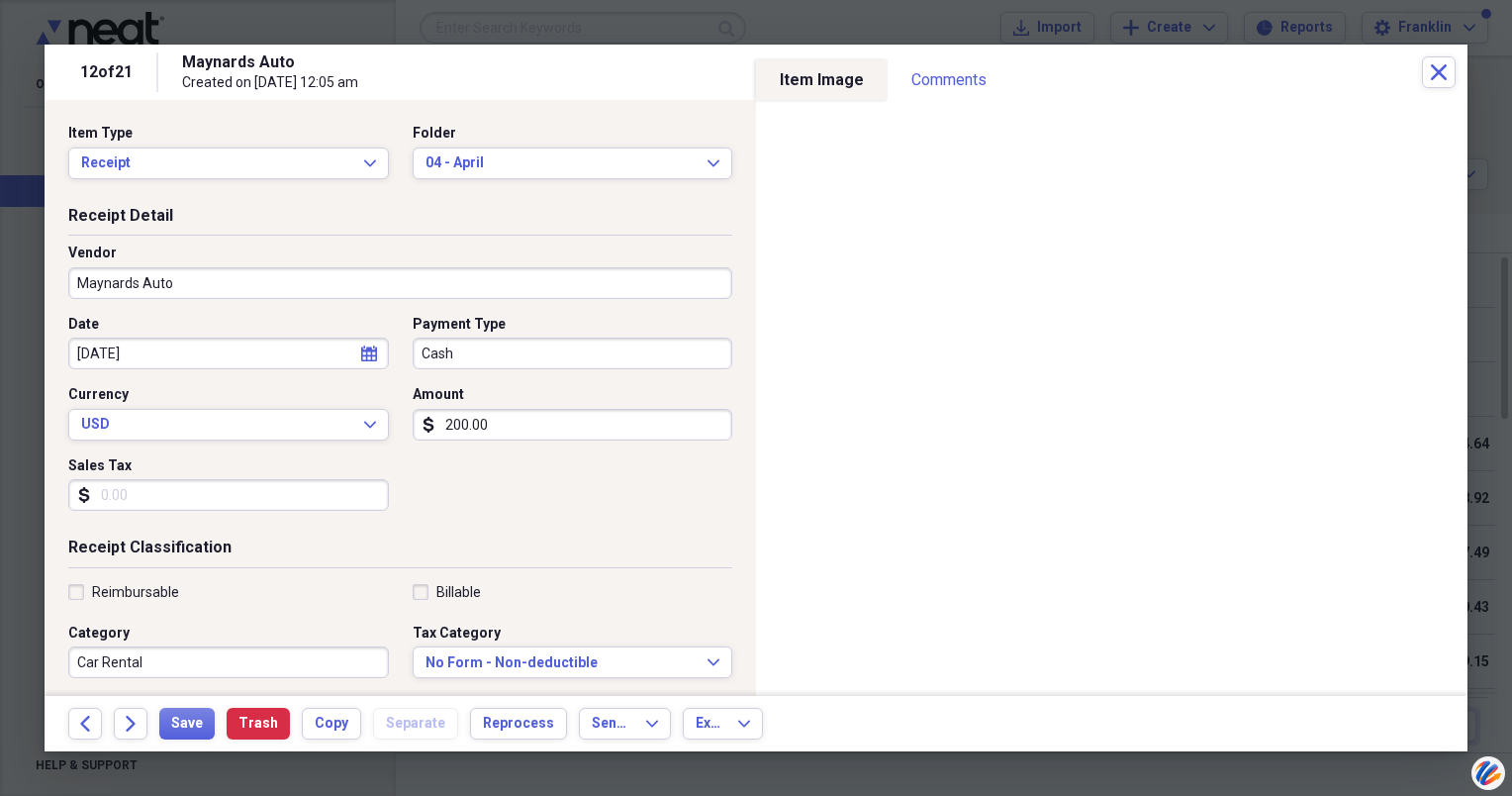 type on "200.00" 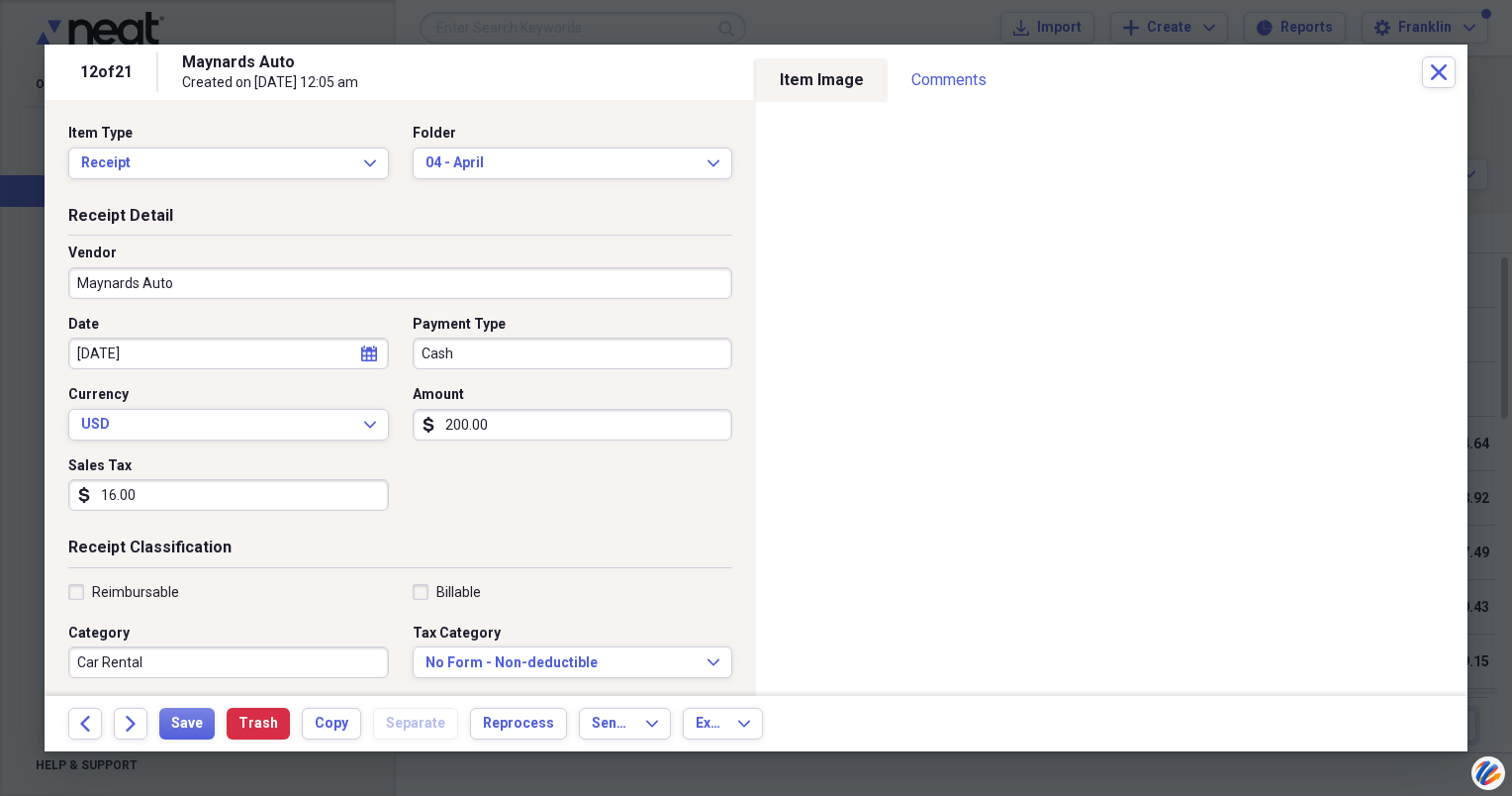 type on "16.00" 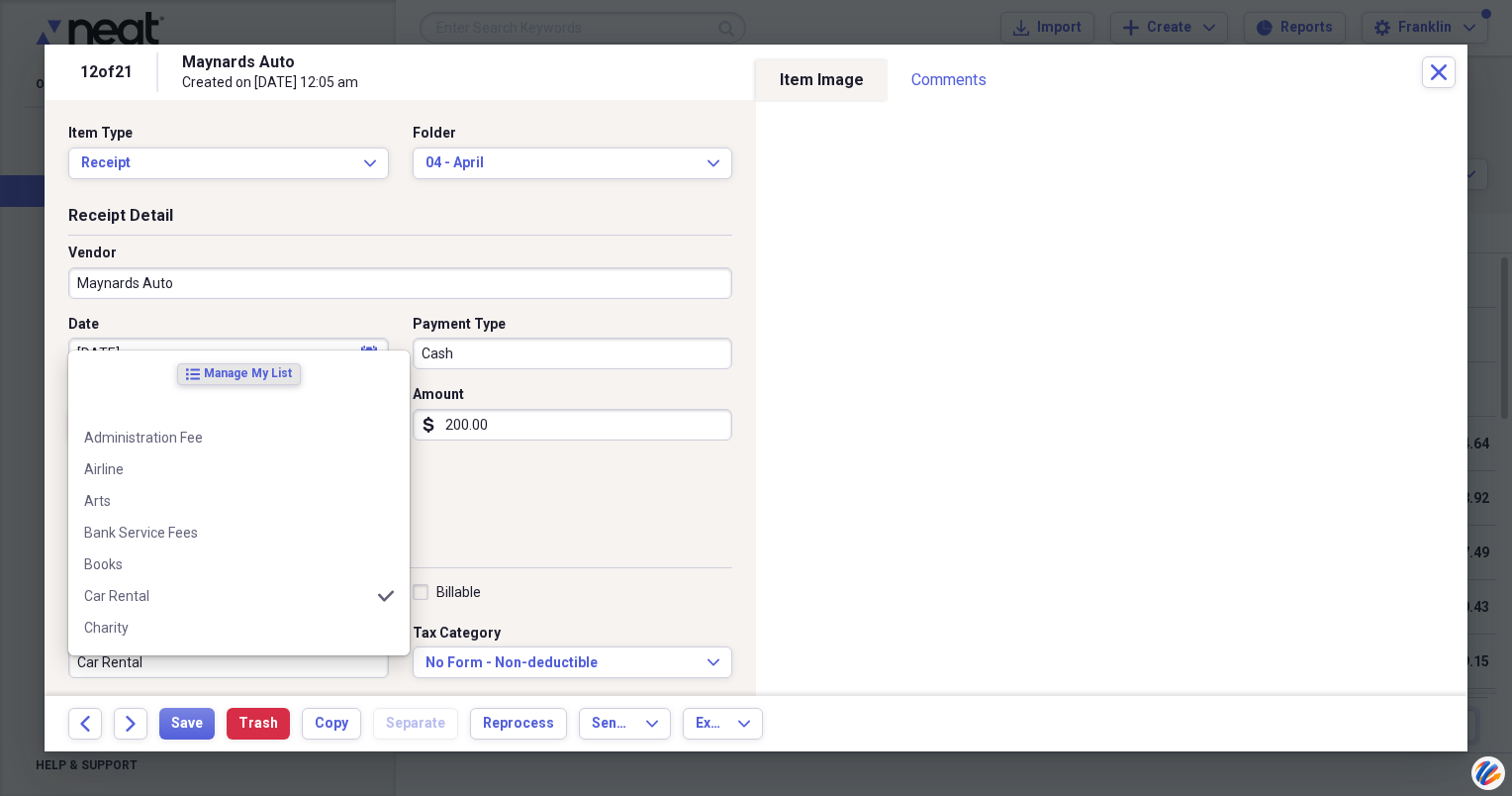 click on "Car Rental" at bounding box center (229, 662) 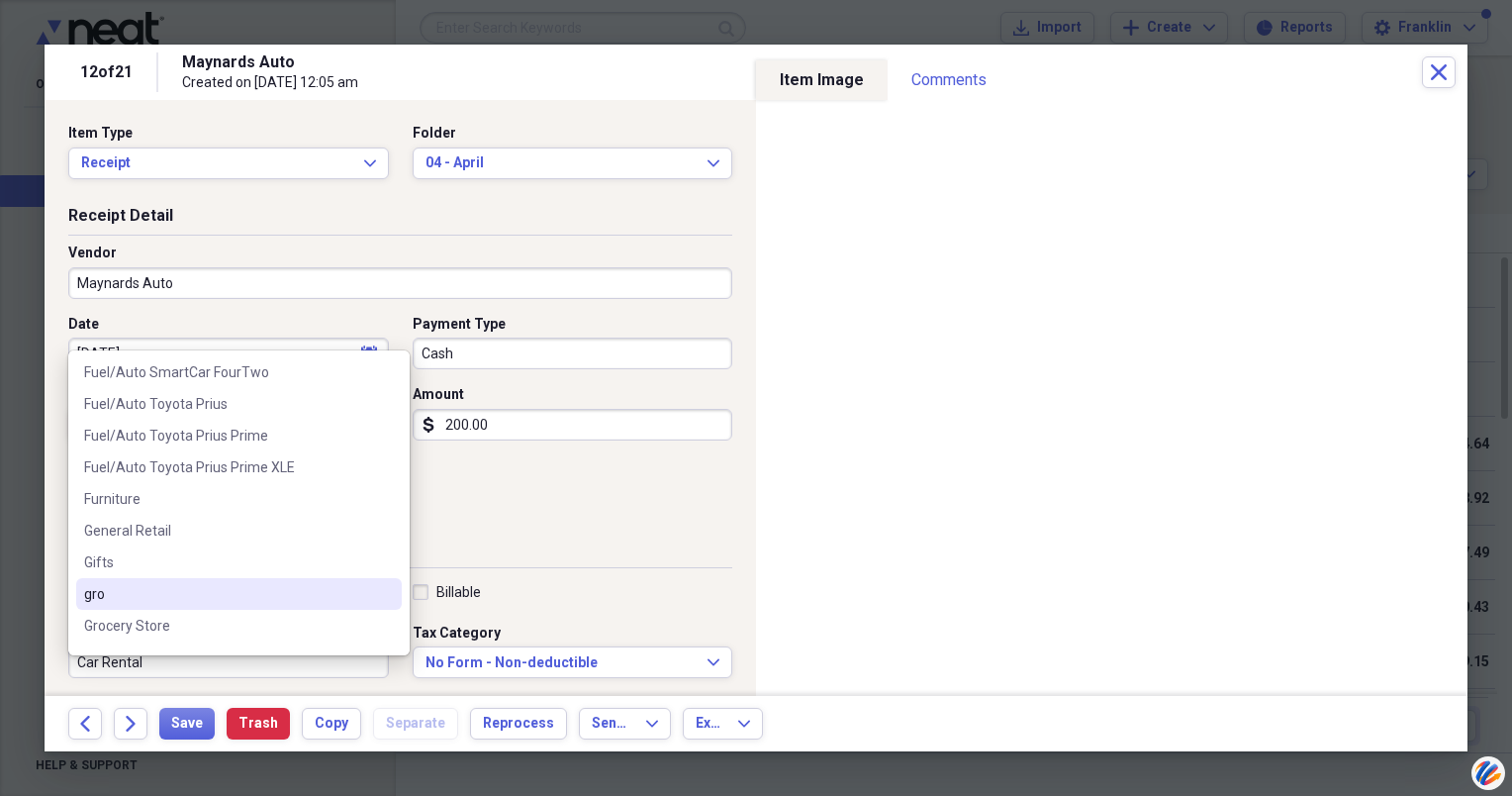 scroll, scrollTop: 891, scrollLeft: 0, axis: vertical 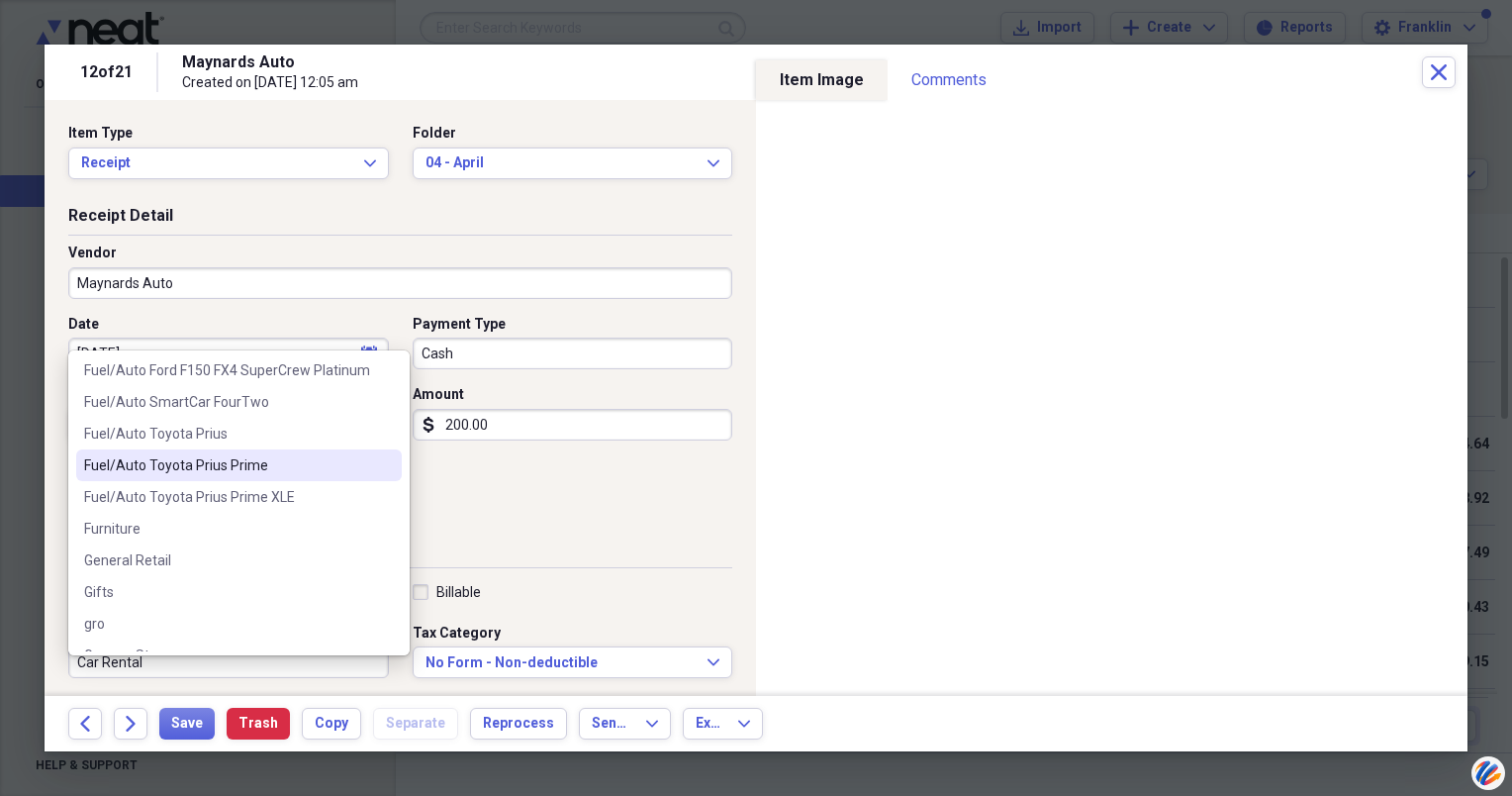 click on "Fuel/Auto Toyota Prius Prime" at bounding box center (227, 465) 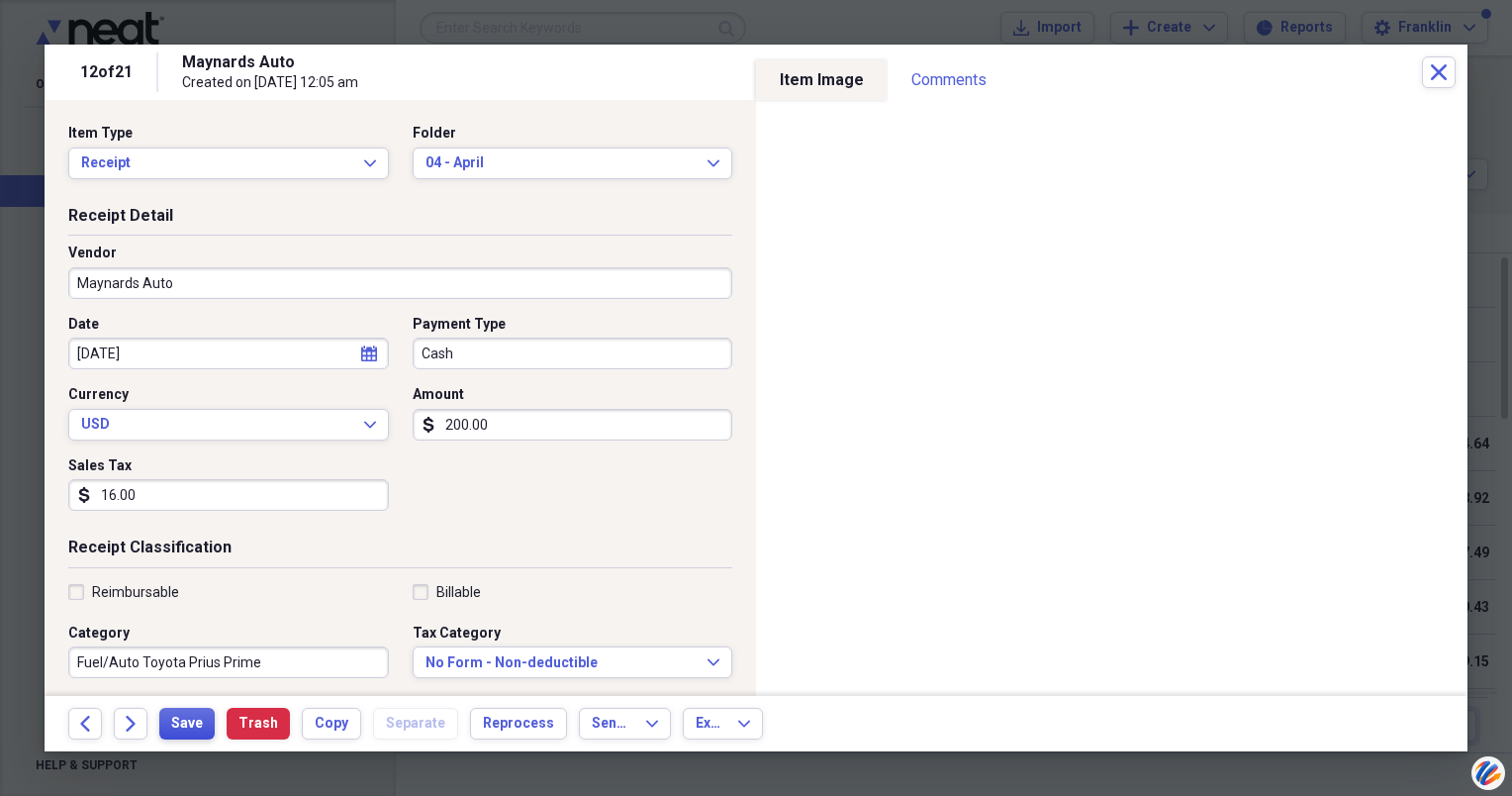 click on "Save" at bounding box center [187, 724] 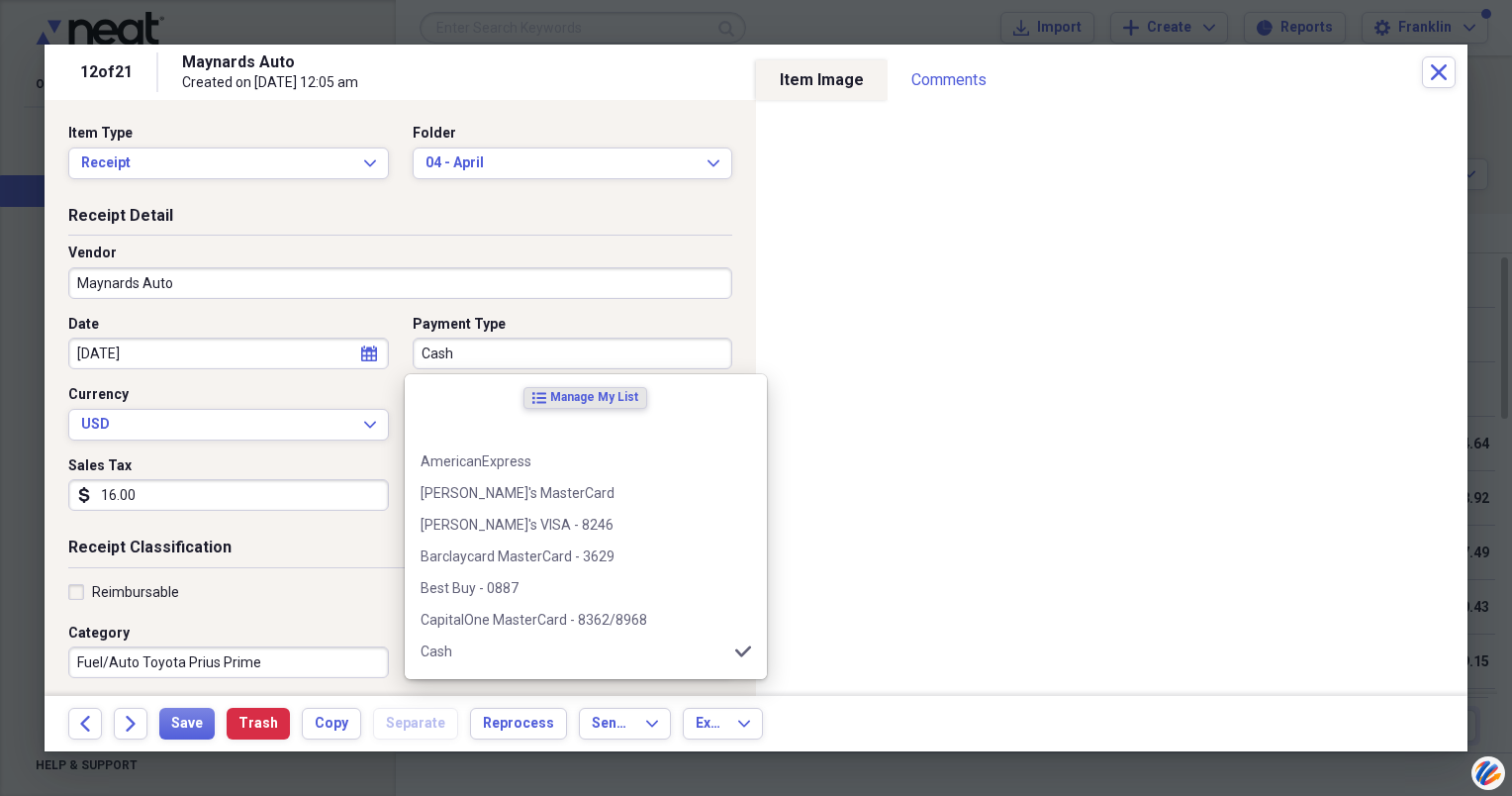 click on "Cash" at bounding box center [573, 353] 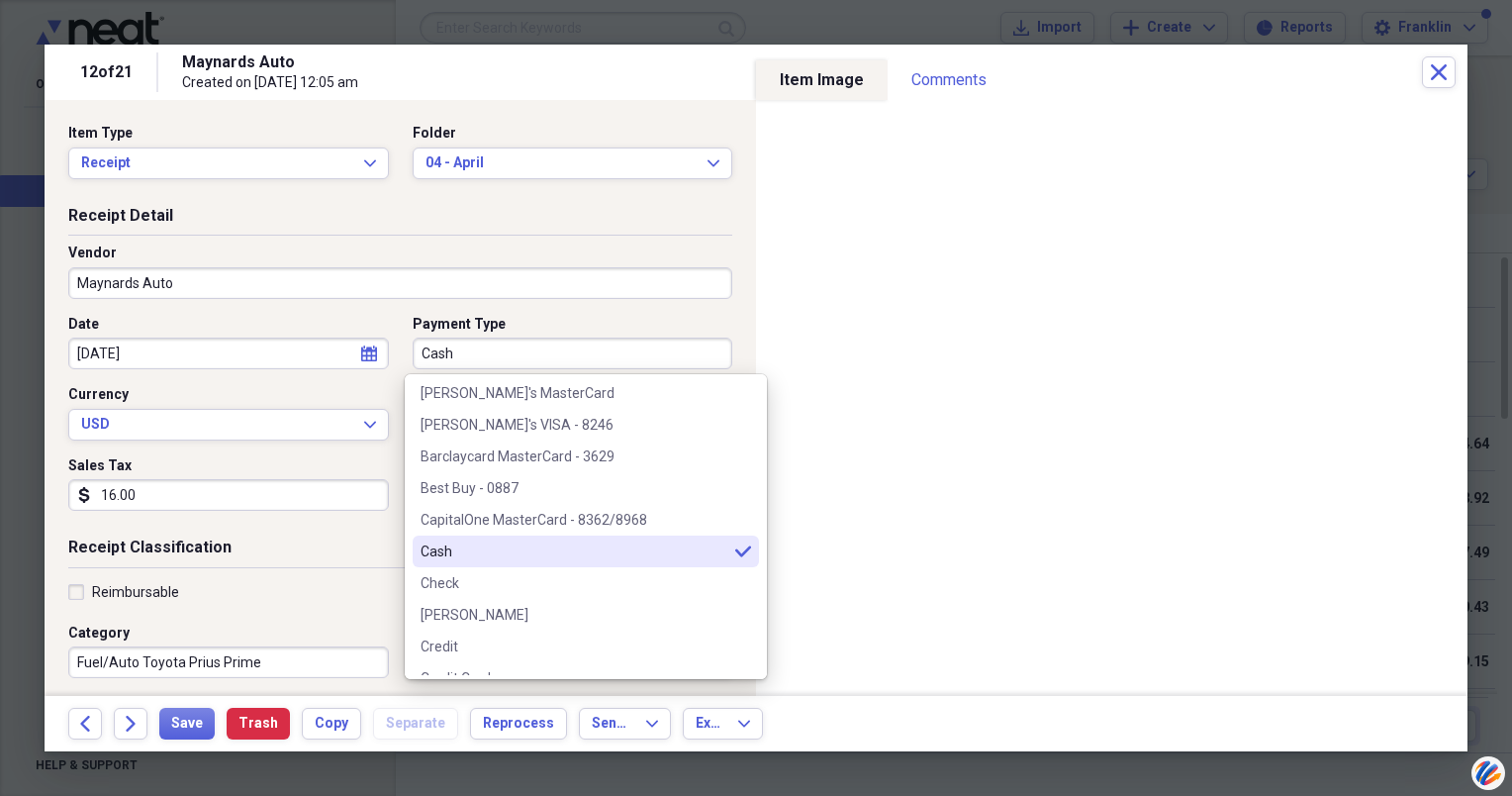 scroll, scrollTop: 198, scrollLeft: 0, axis: vertical 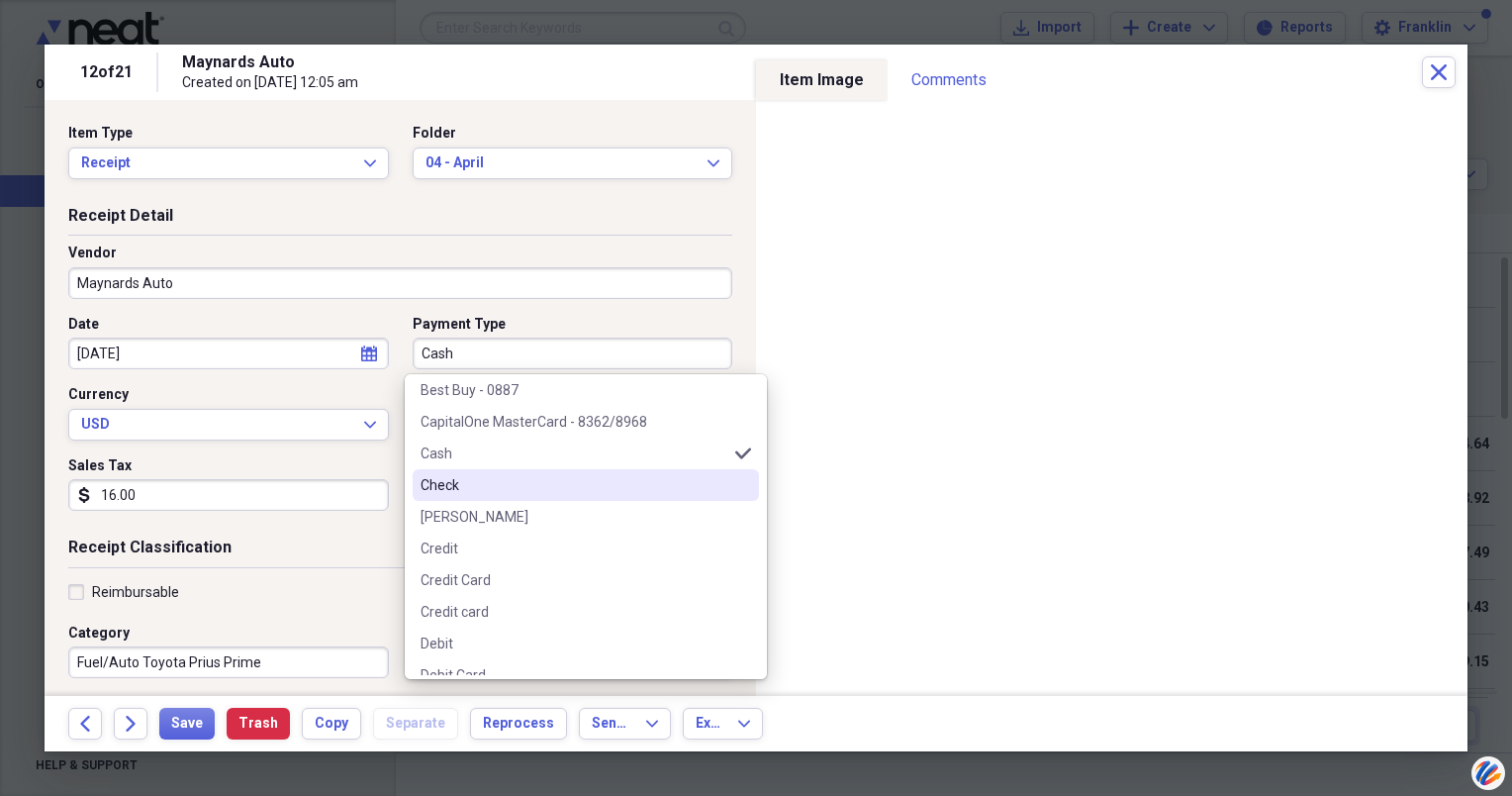 click on "Check" at bounding box center (574, 485) 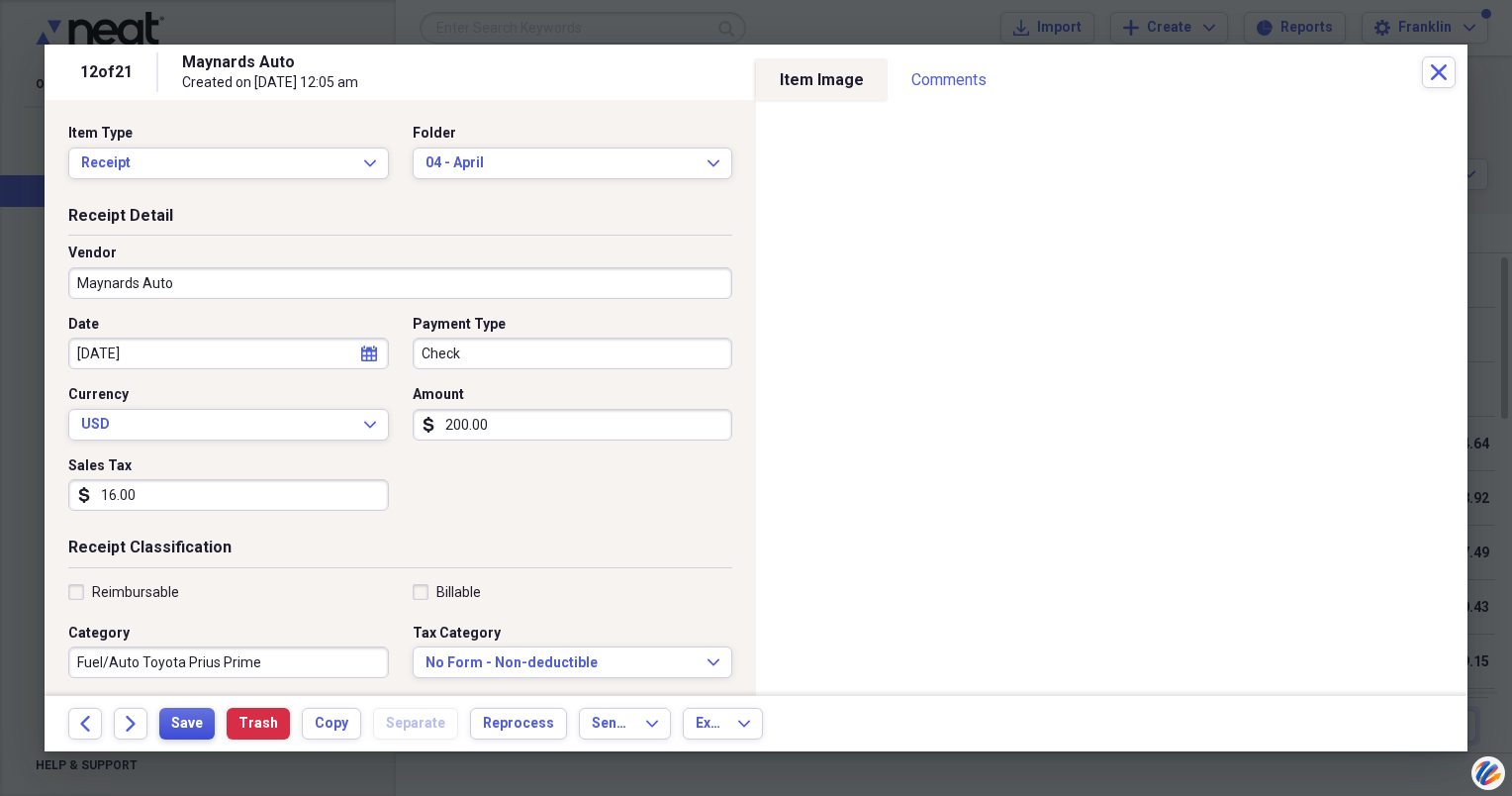 click on "Save" at bounding box center (187, 724) 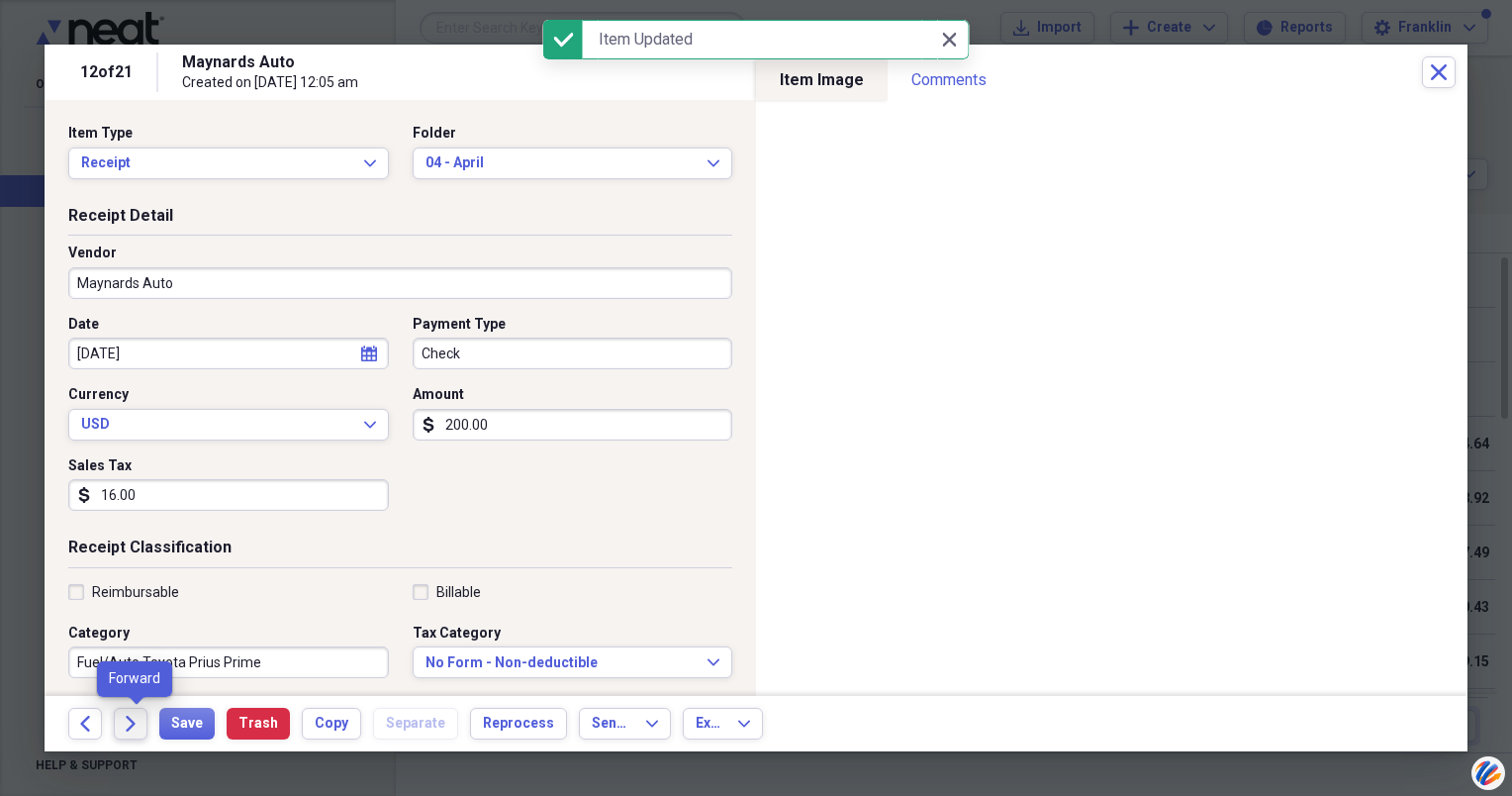 click on "Forward" at bounding box center (131, 724) 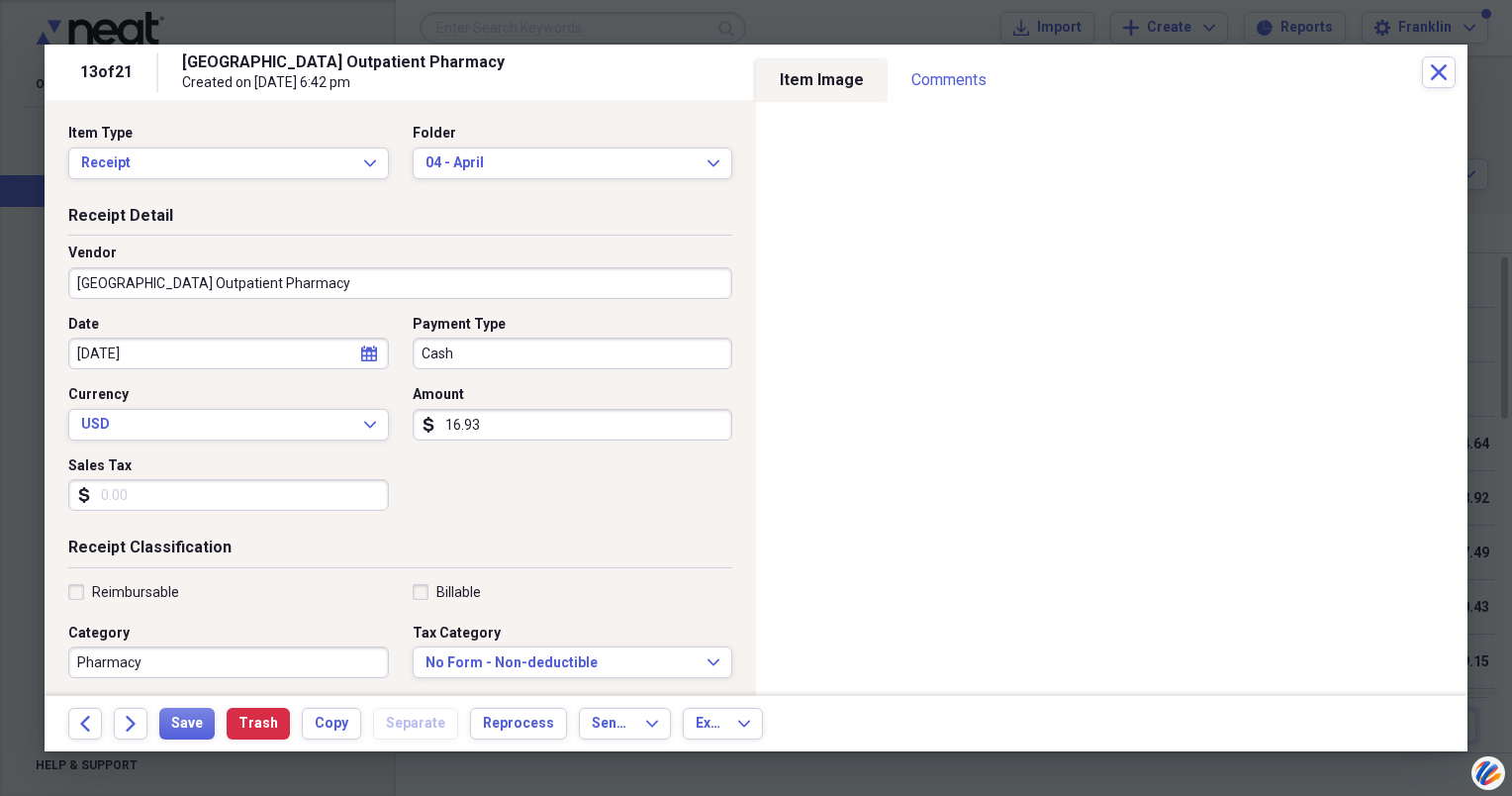 click on "16.93" at bounding box center [573, 425] 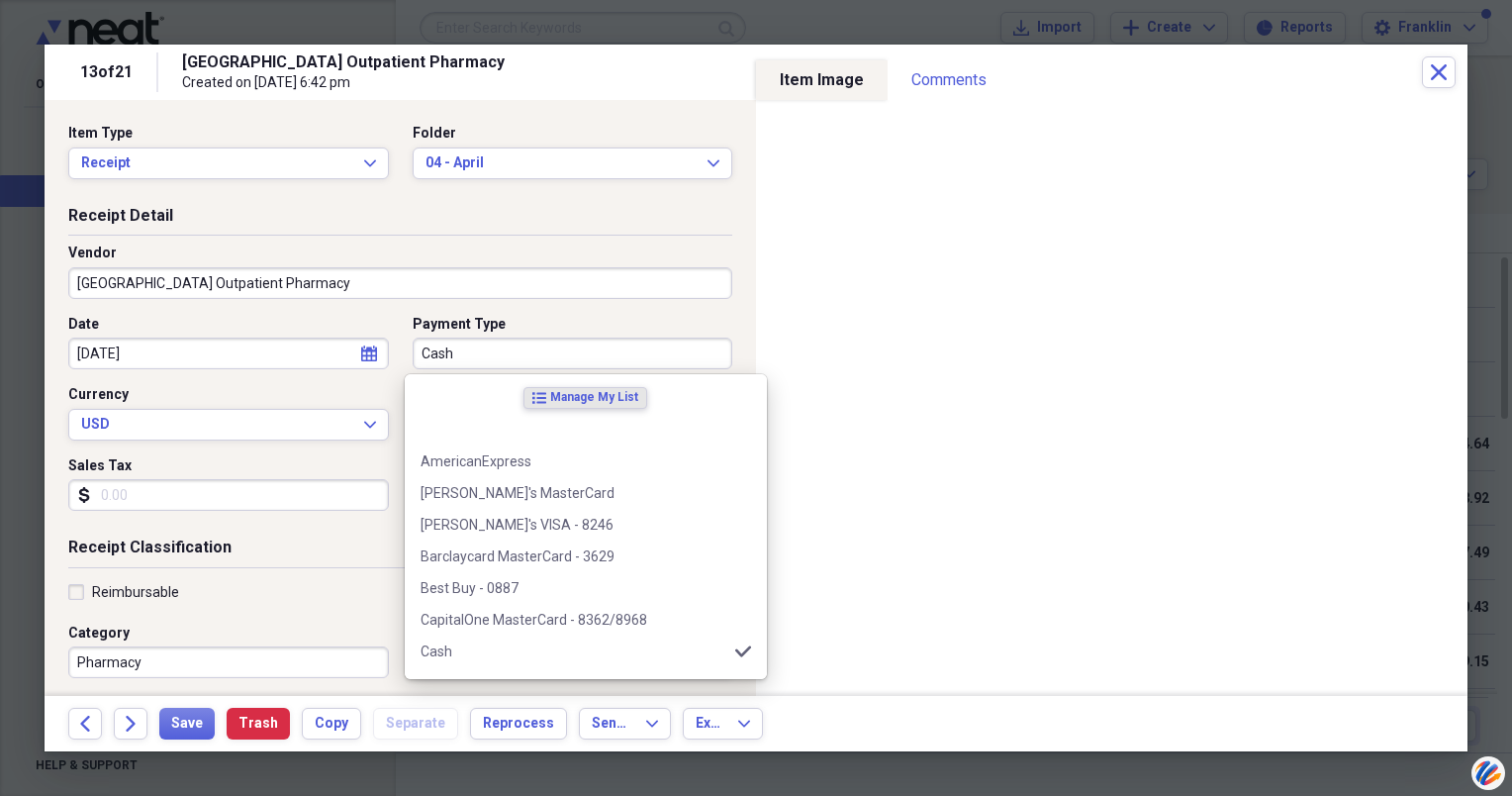 click on "Cash" at bounding box center [573, 353] 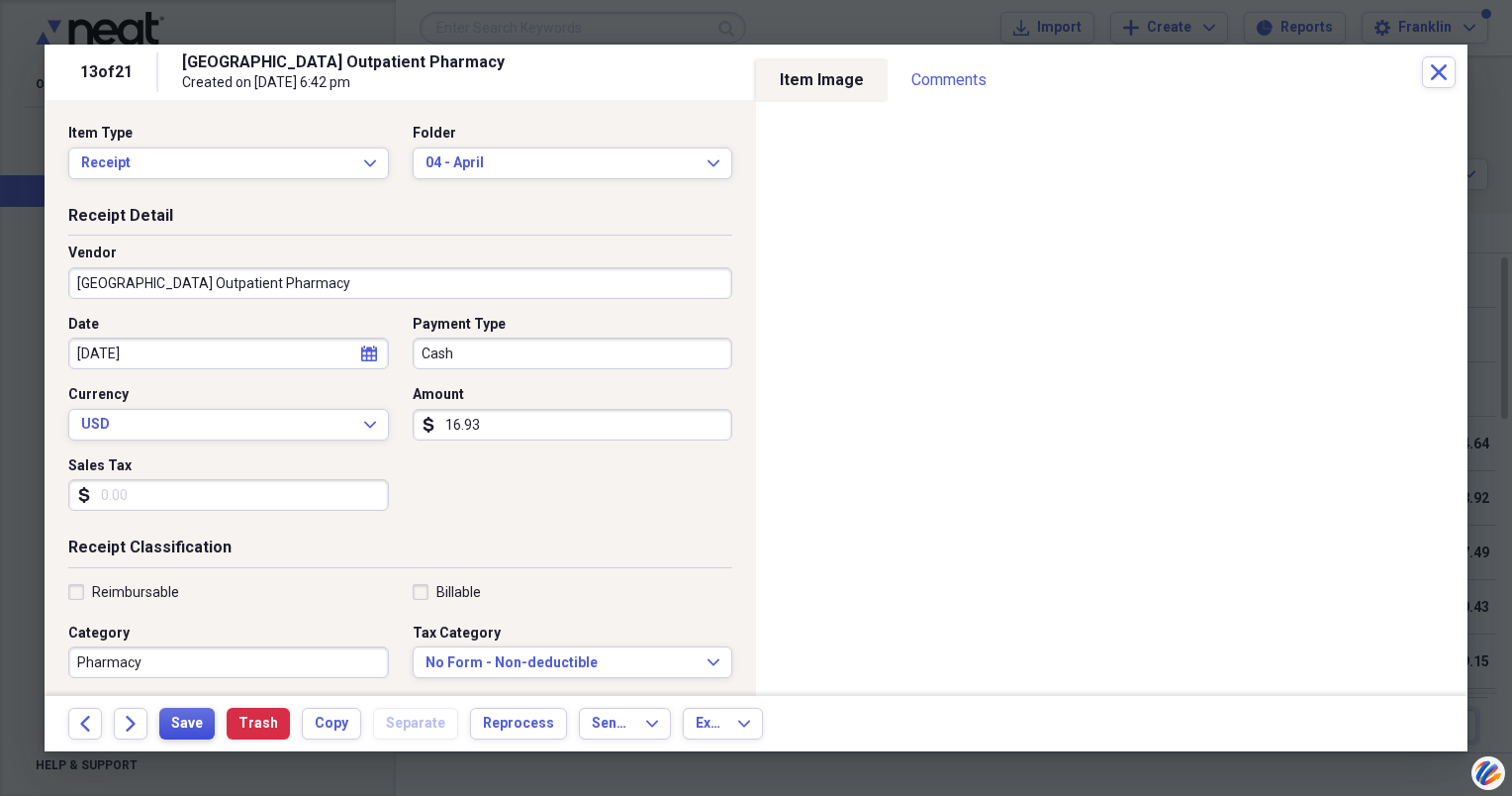 click on "Save" at bounding box center (187, 724) 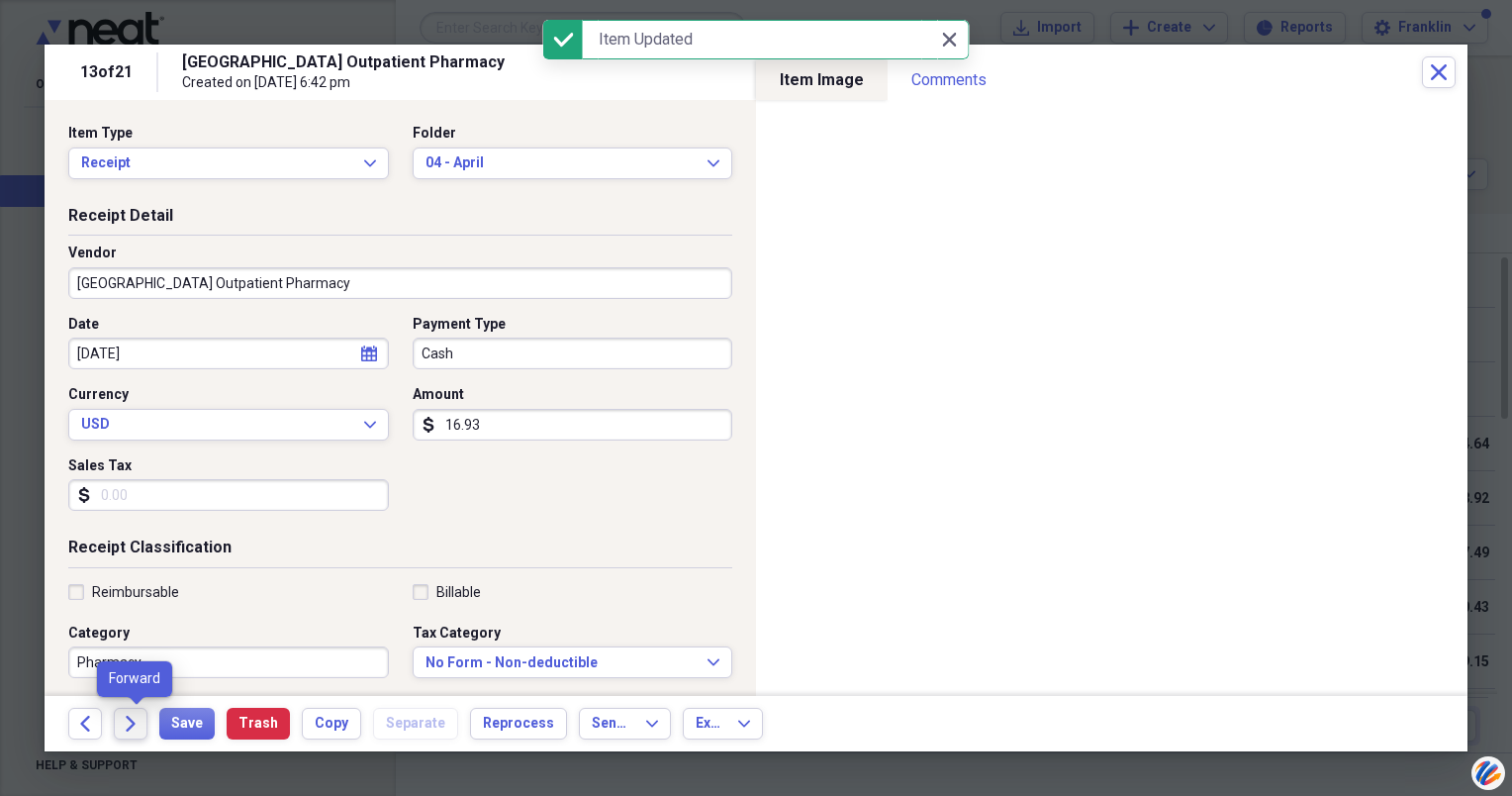 click on "Forward" 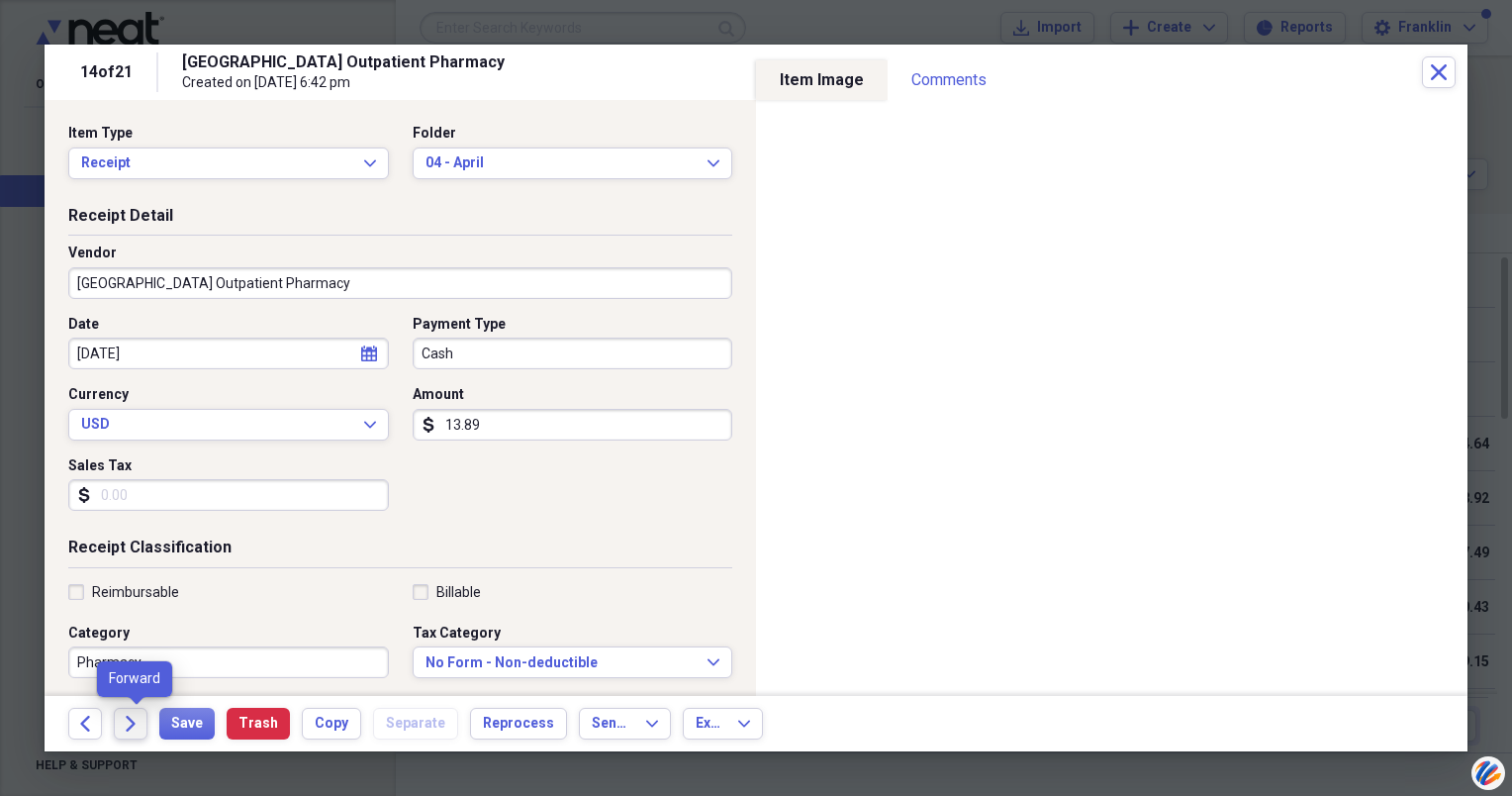 click on "Forward" 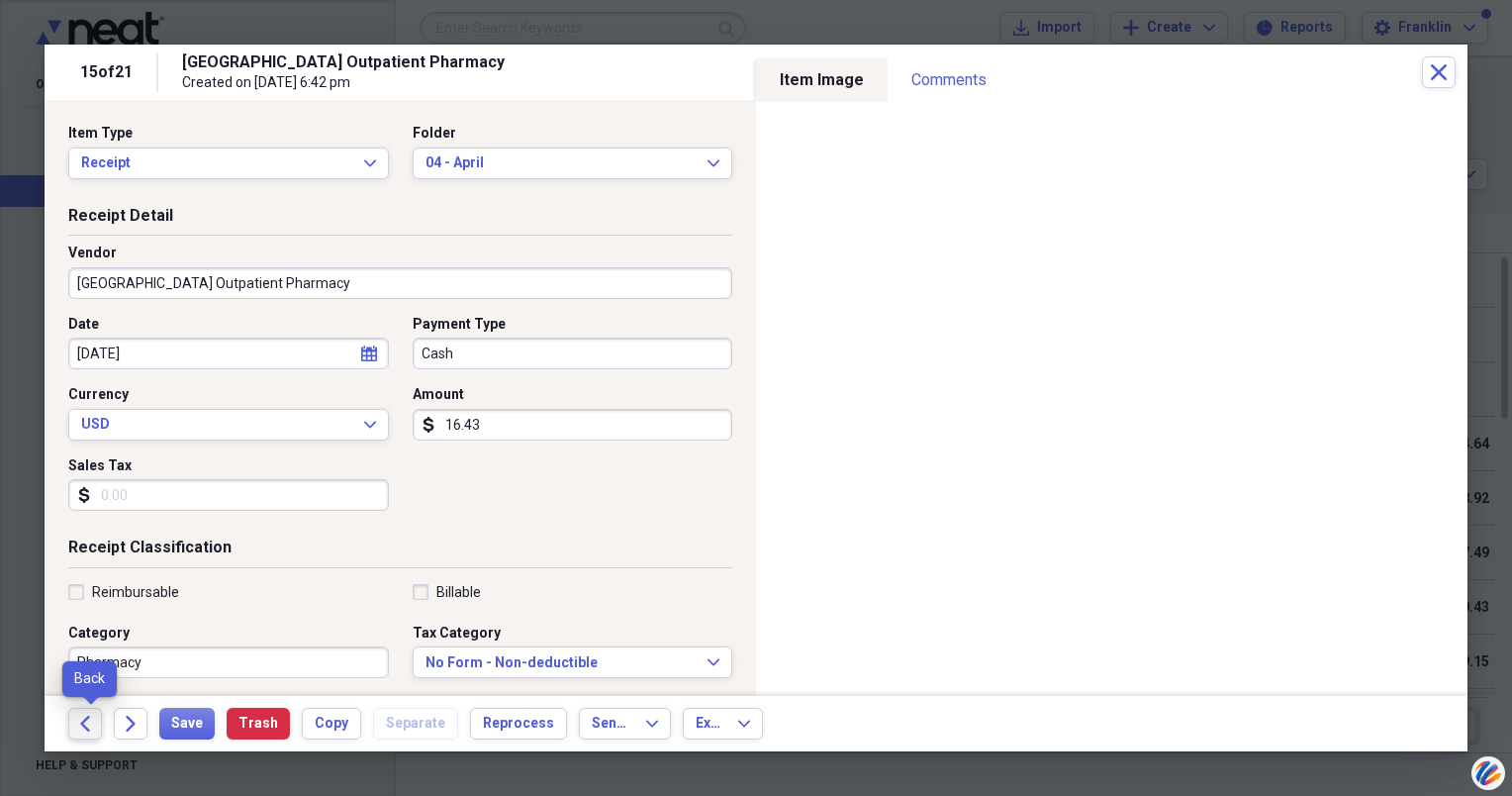 click on "Back" 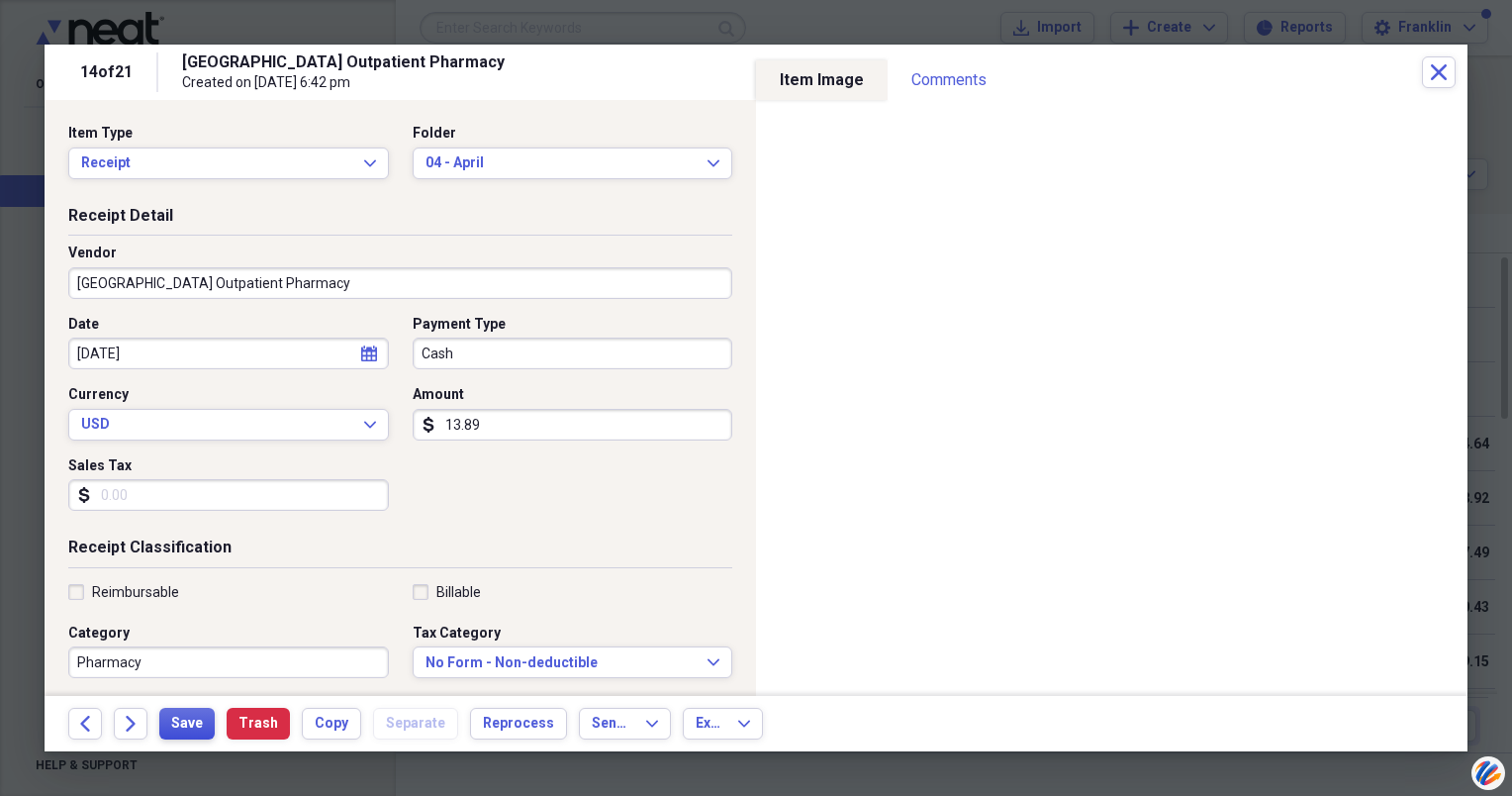 click on "Save" at bounding box center [187, 724] 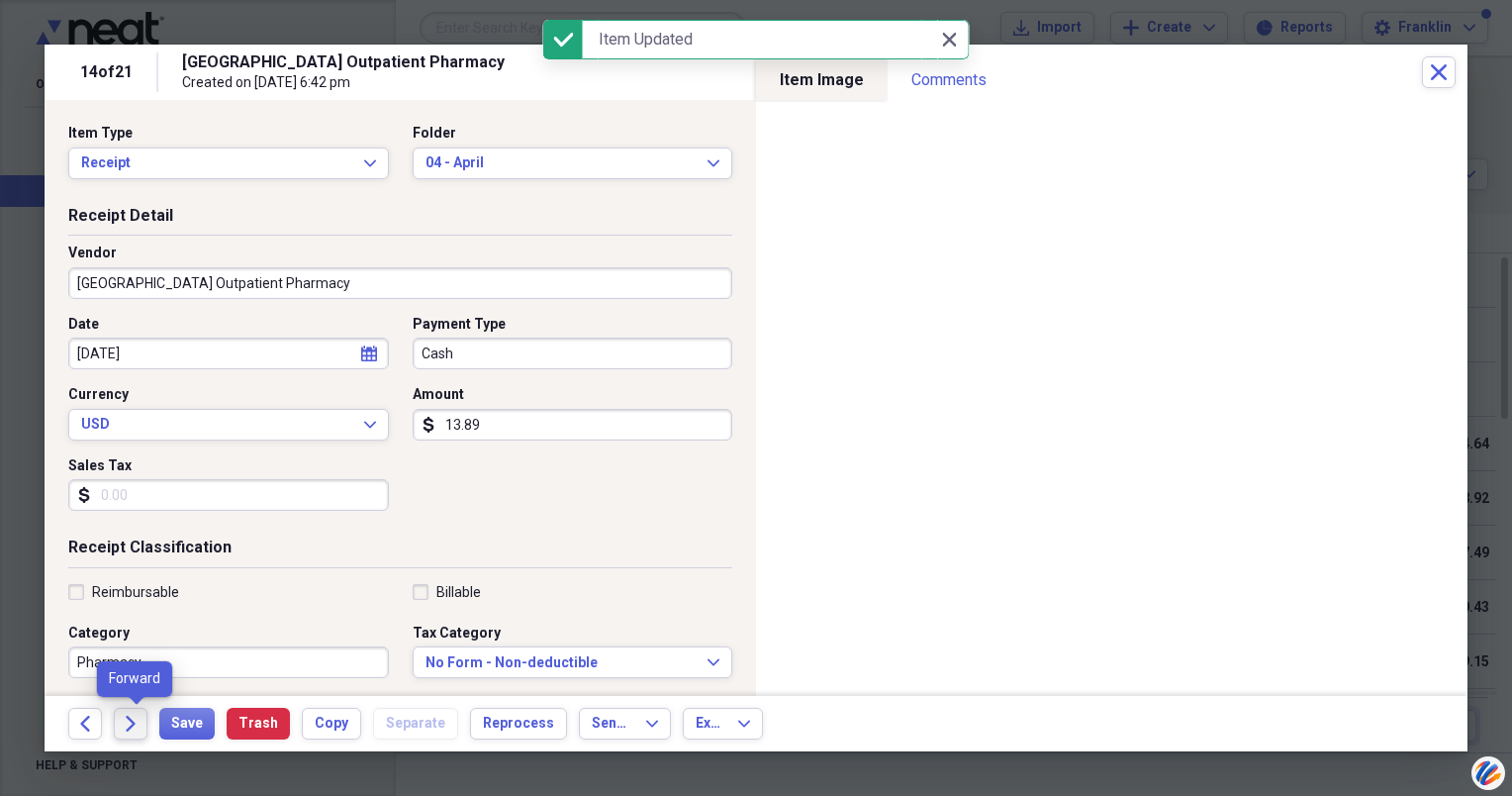 click on "Forward" 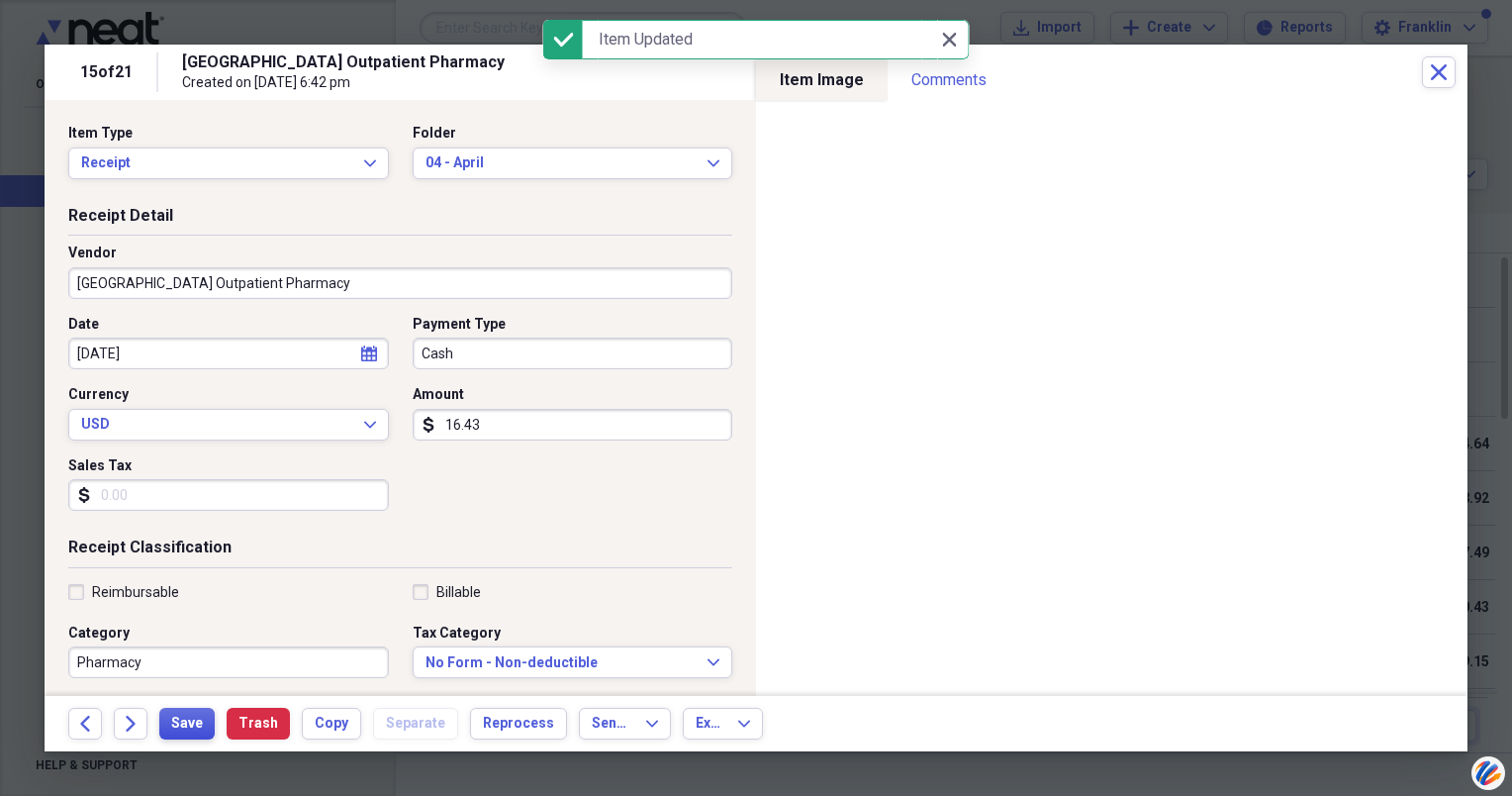 click on "Save" at bounding box center (187, 724) 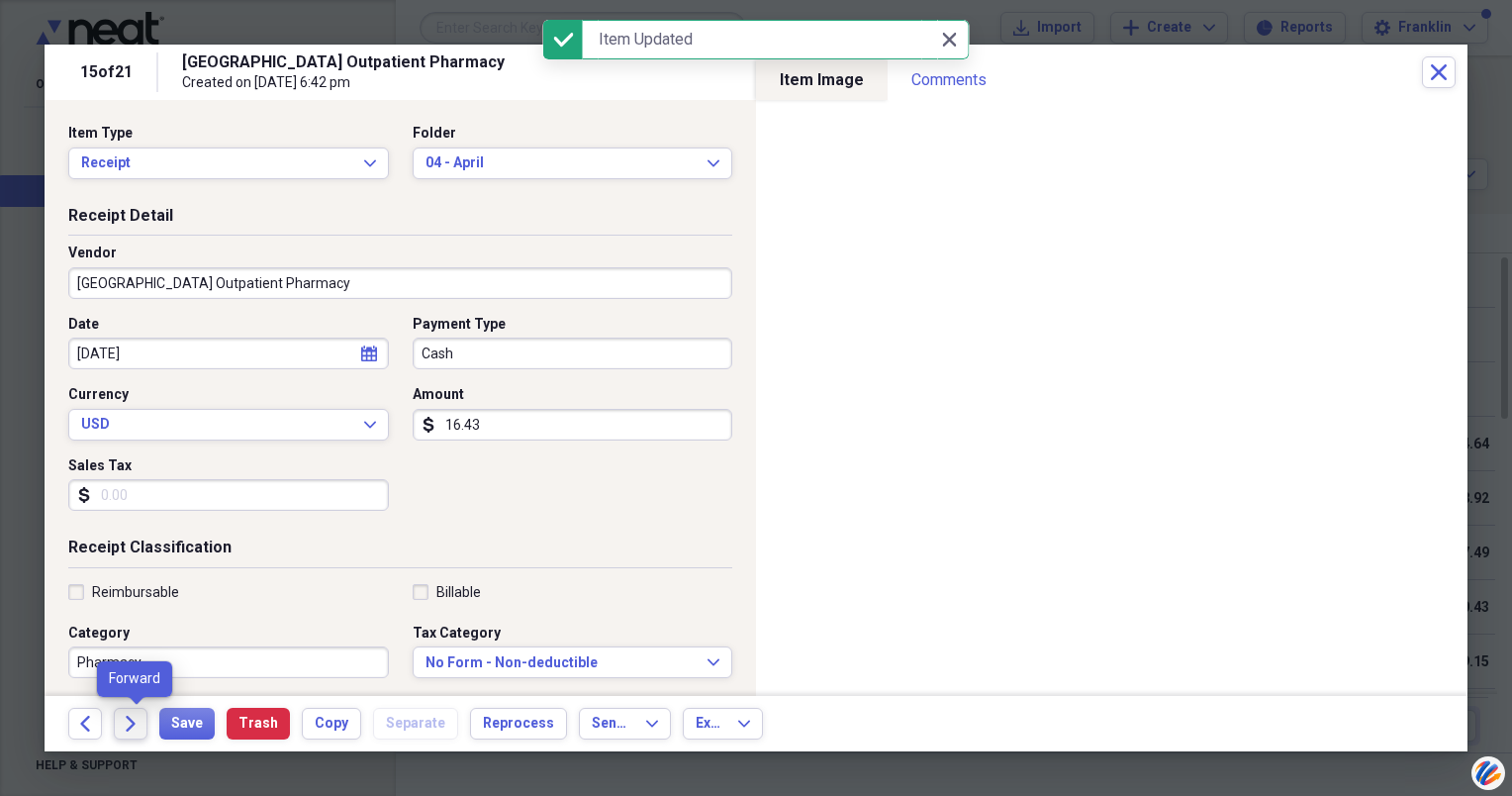 click on "Forward" 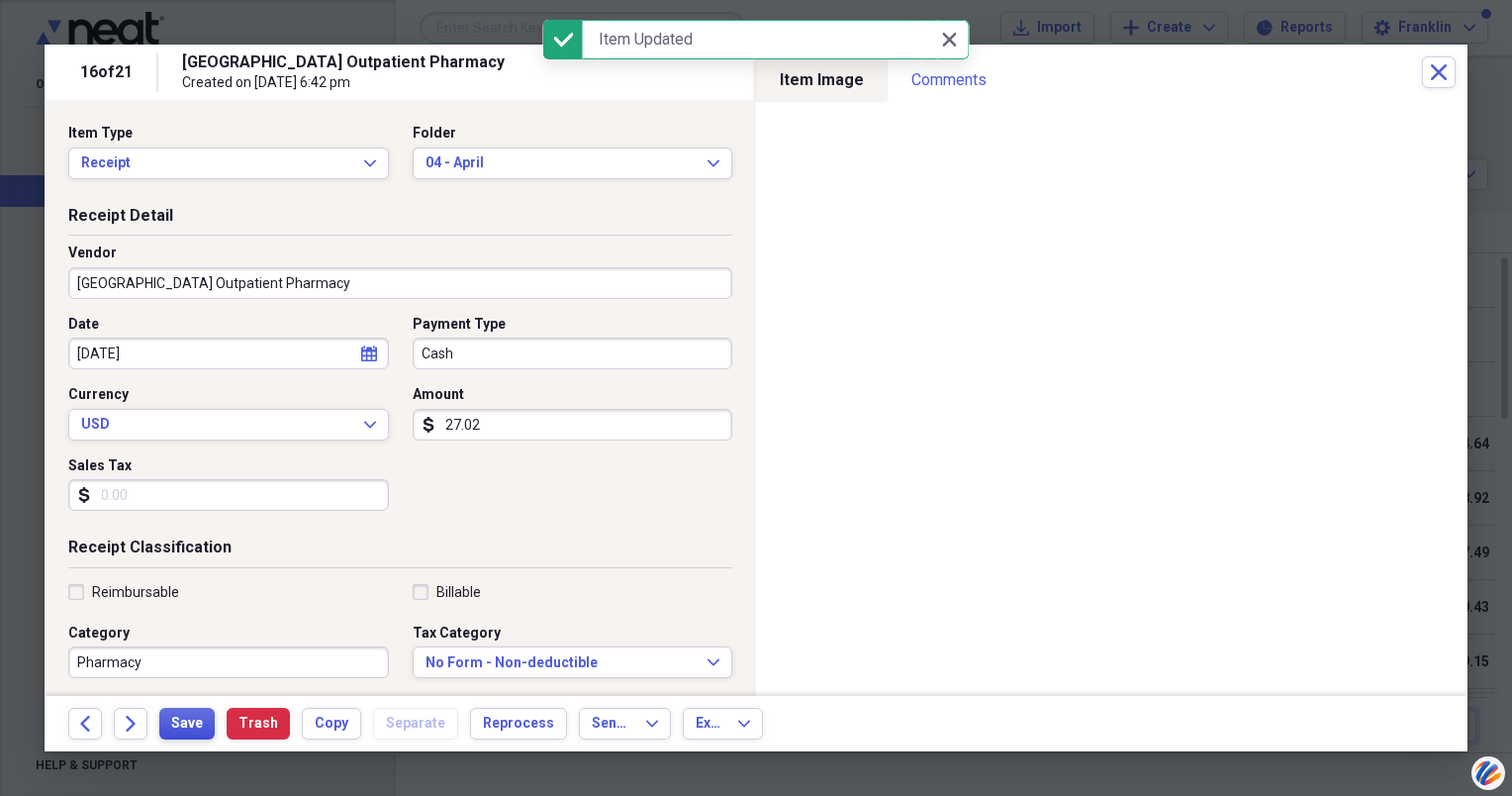 click on "Save" at bounding box center (187, 724) 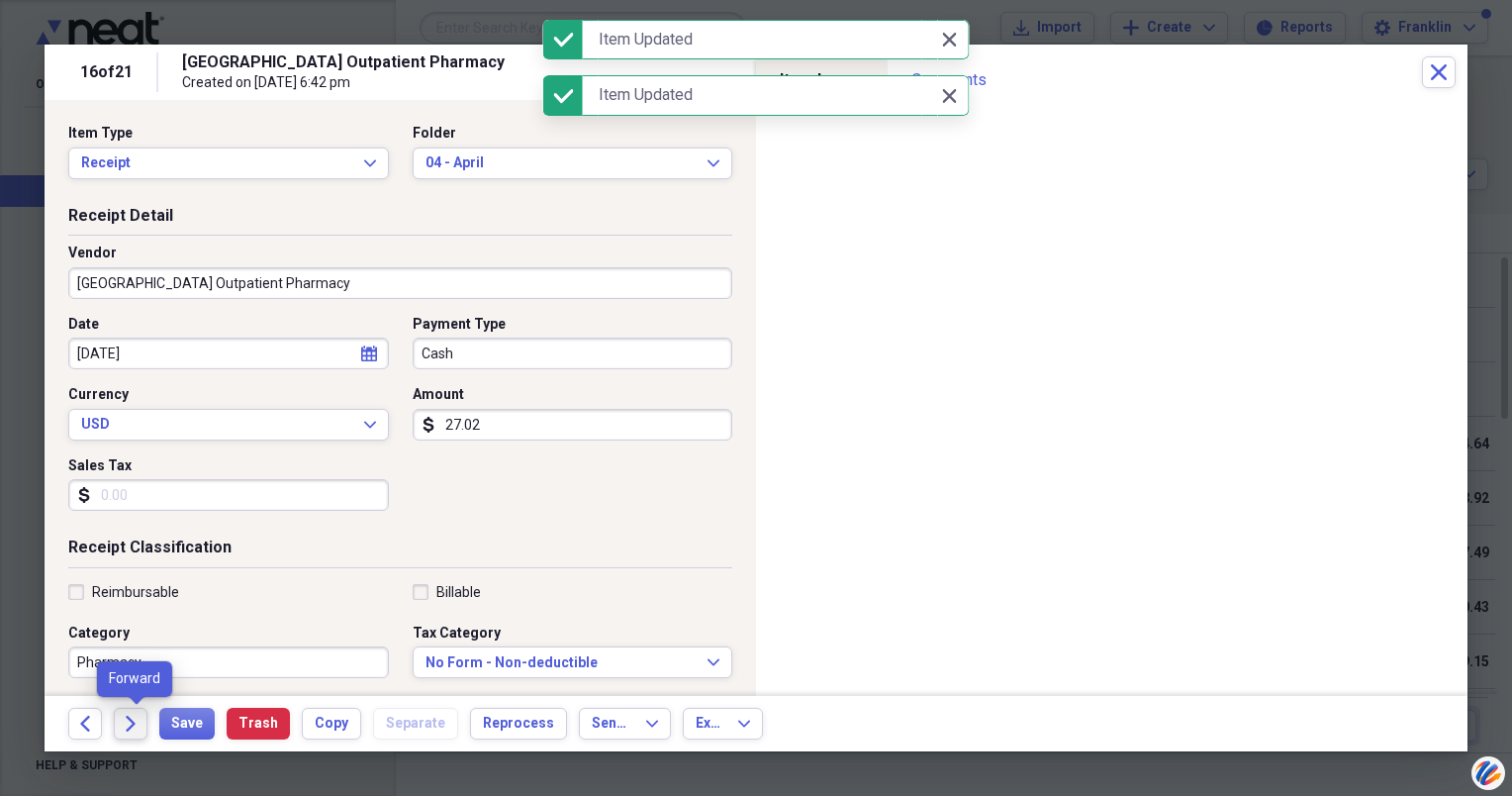 click on "Forward" 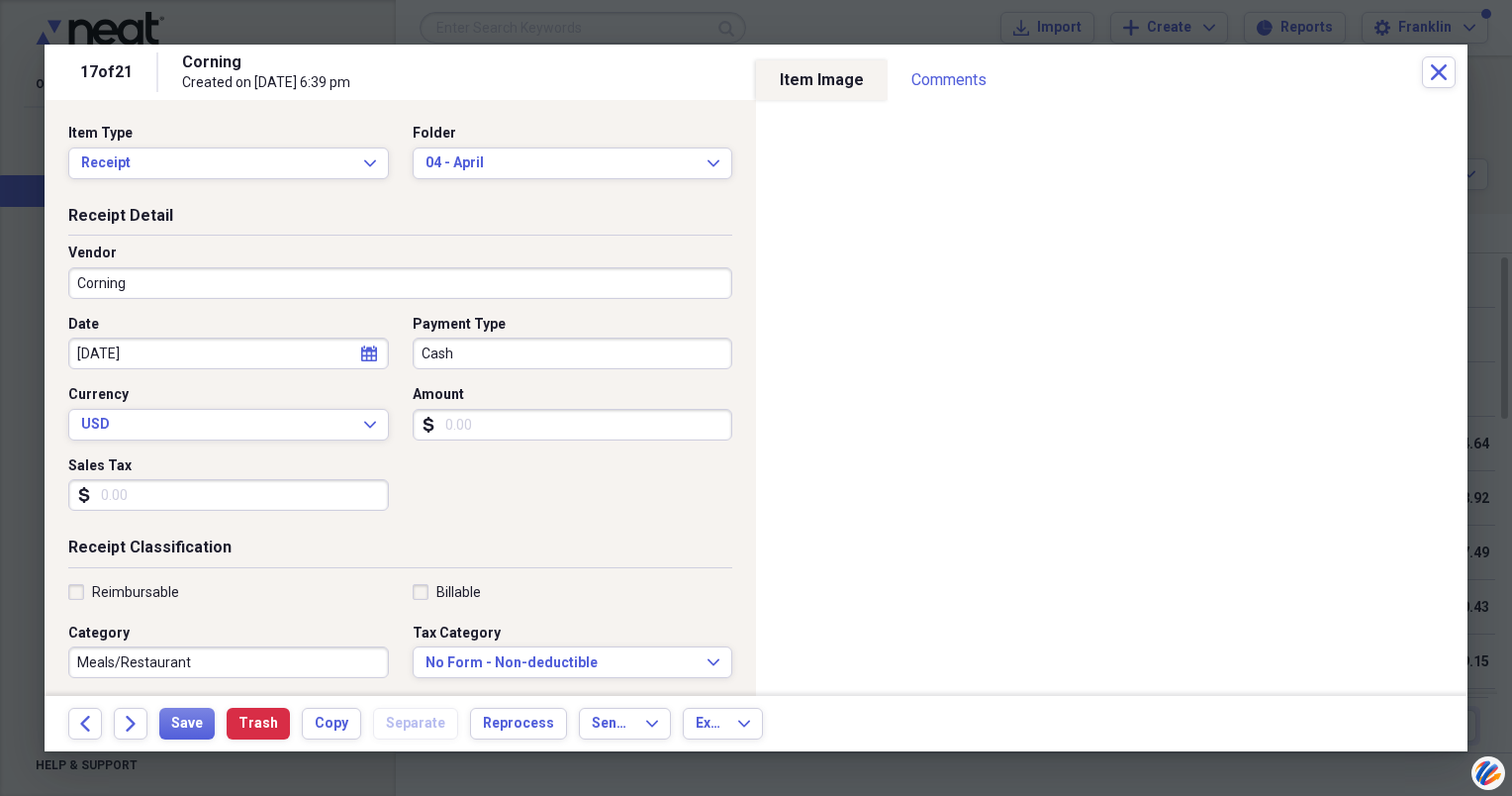 click on "Meals/Restaurant" at bounding box center [229, 662] 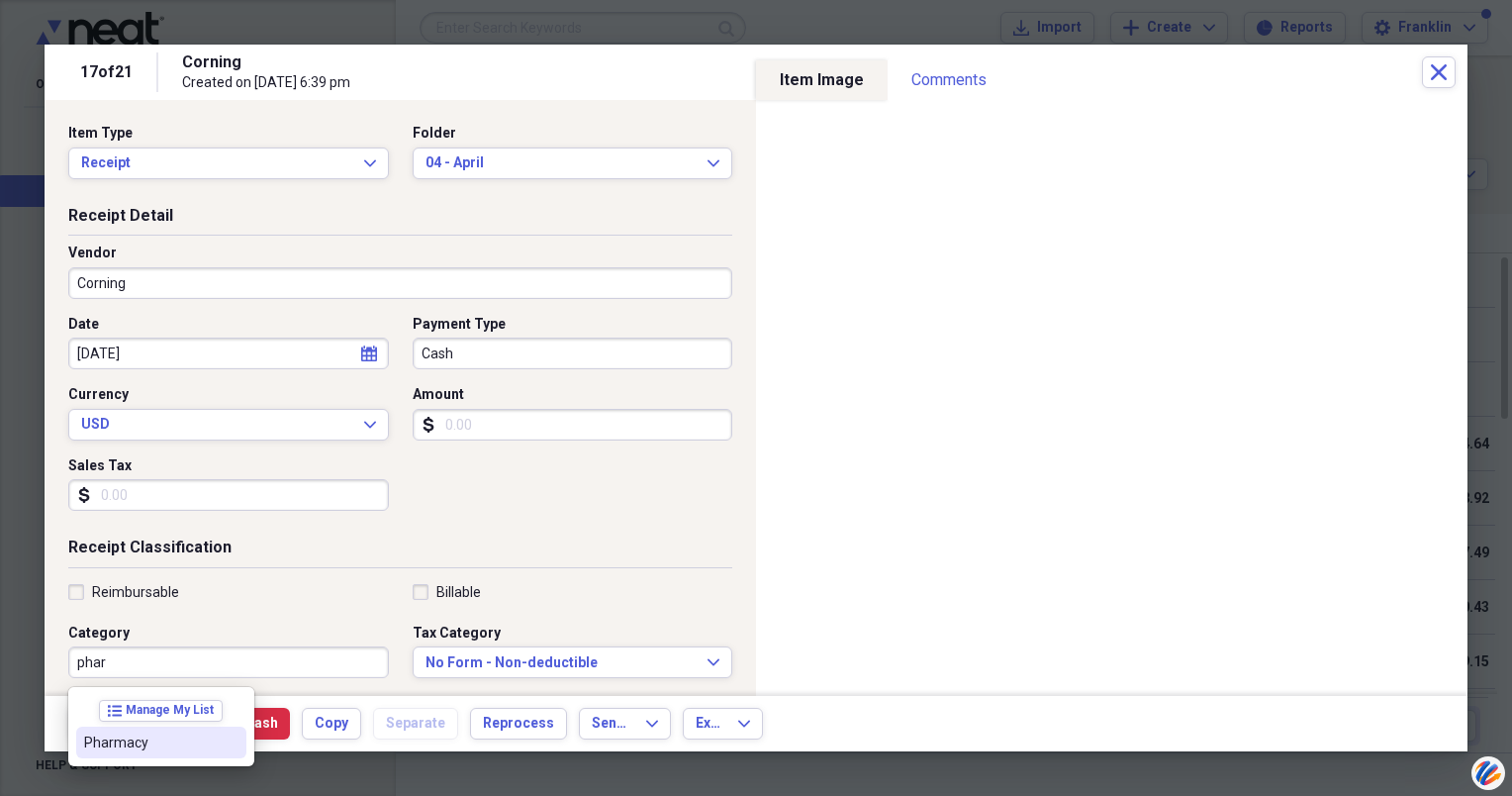click on "Pharmacy" at bounding box center [149, 743] 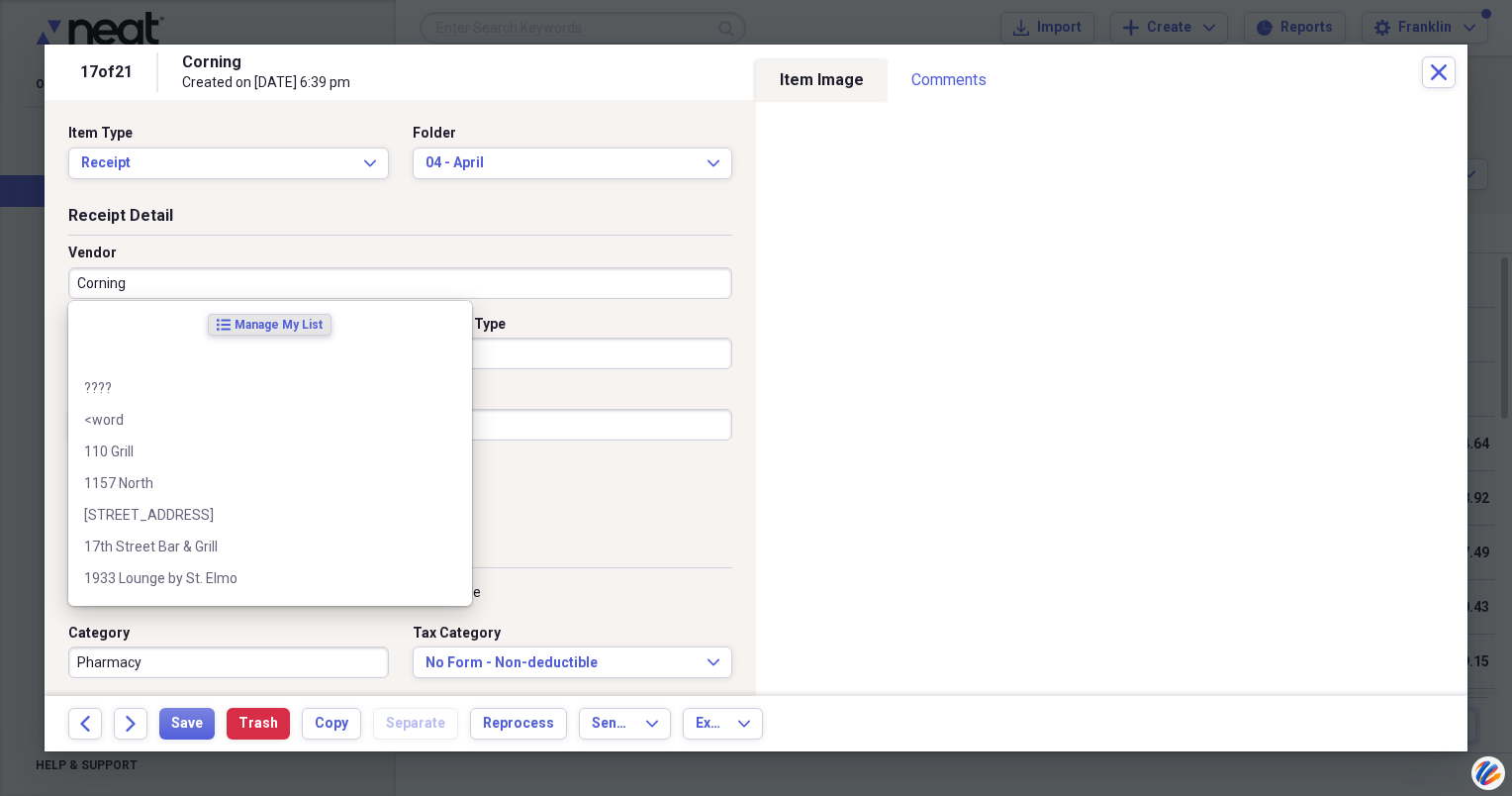 click on "Corning" at bounding box center (400, 283) 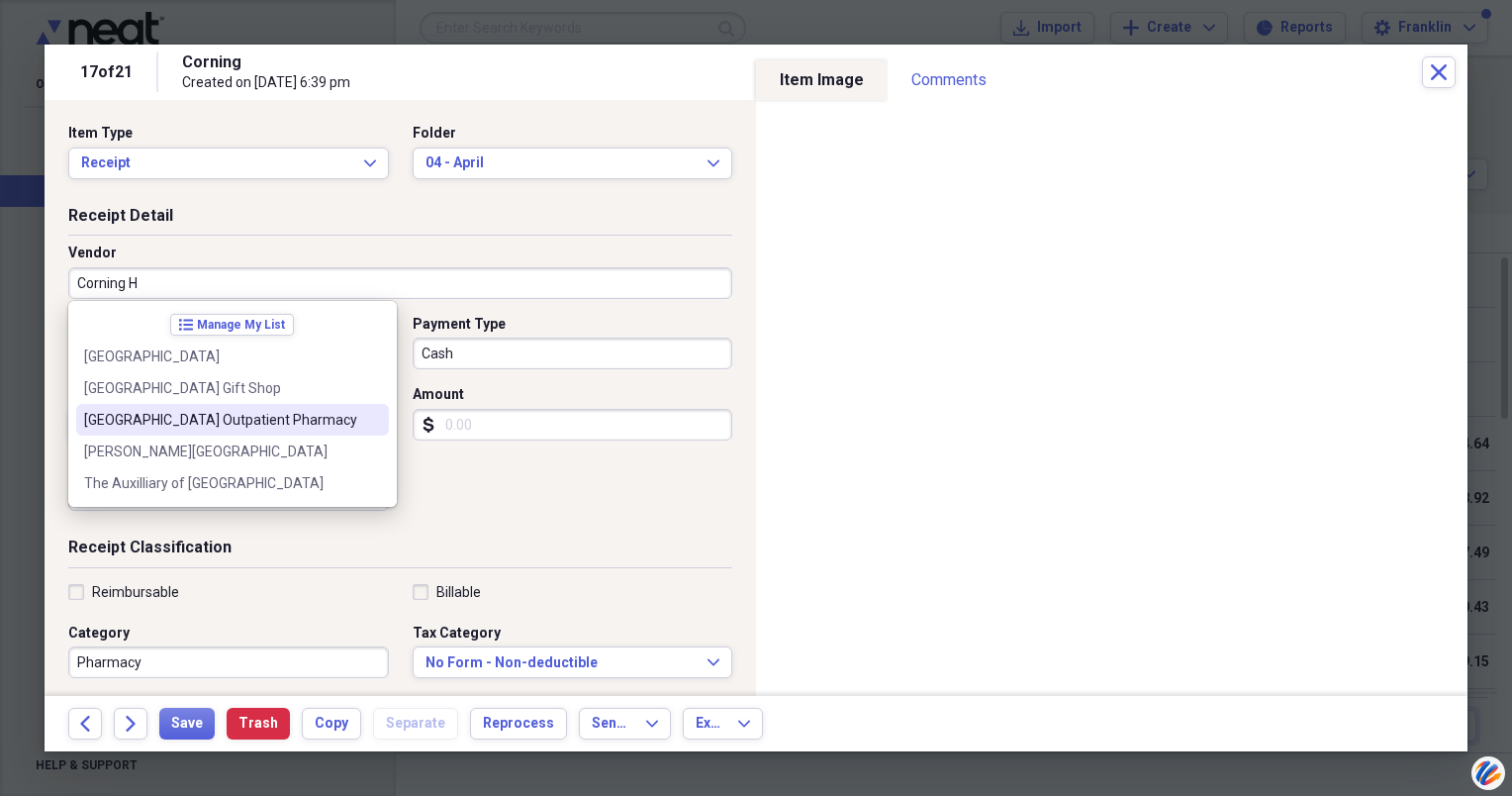 click on "[GEOGRAPHIC_DATA] Outpatient Pharmacy" at bounding box center [221, 420] 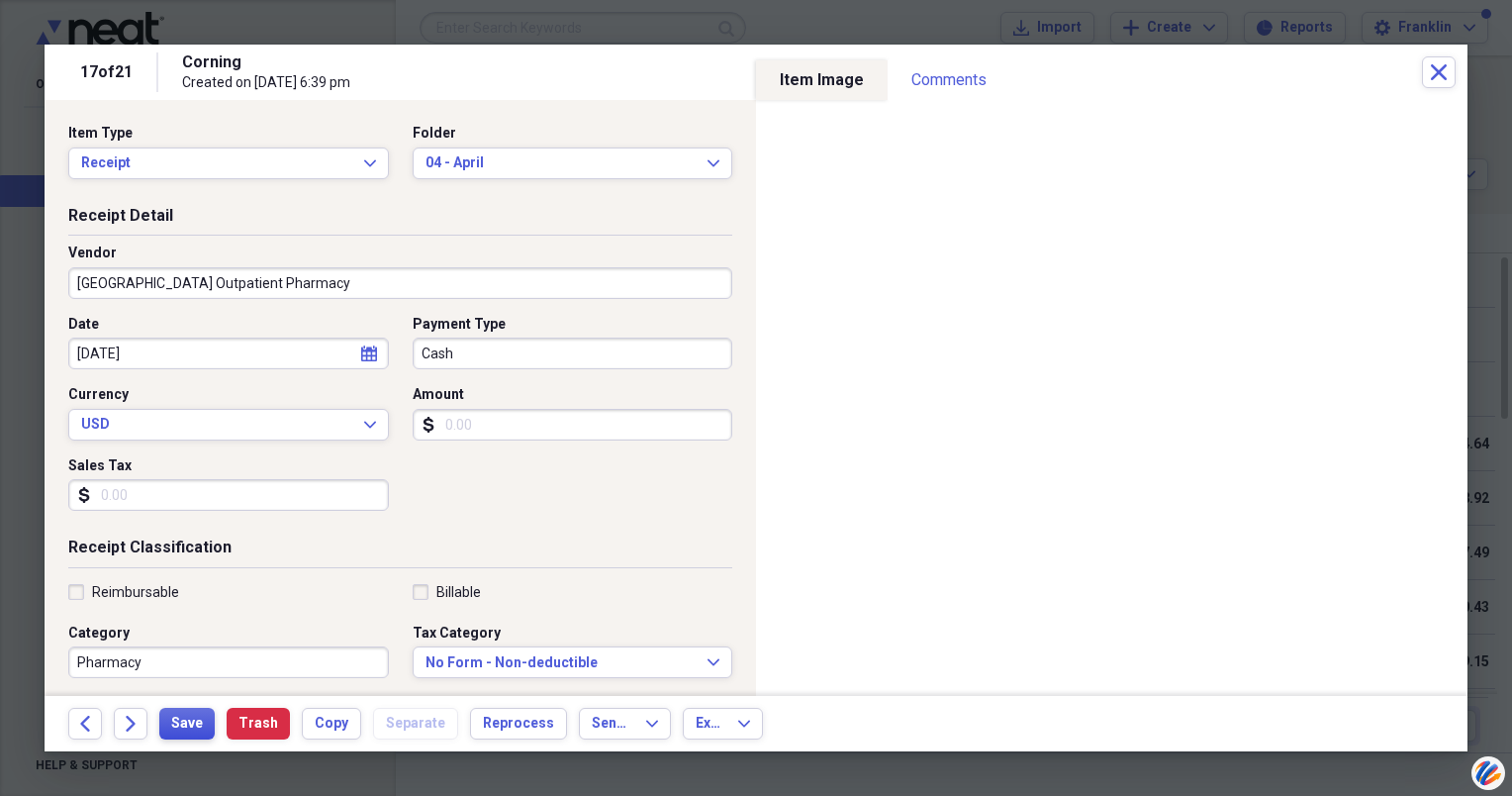 click on "Save" at bounding box center (187, 724) 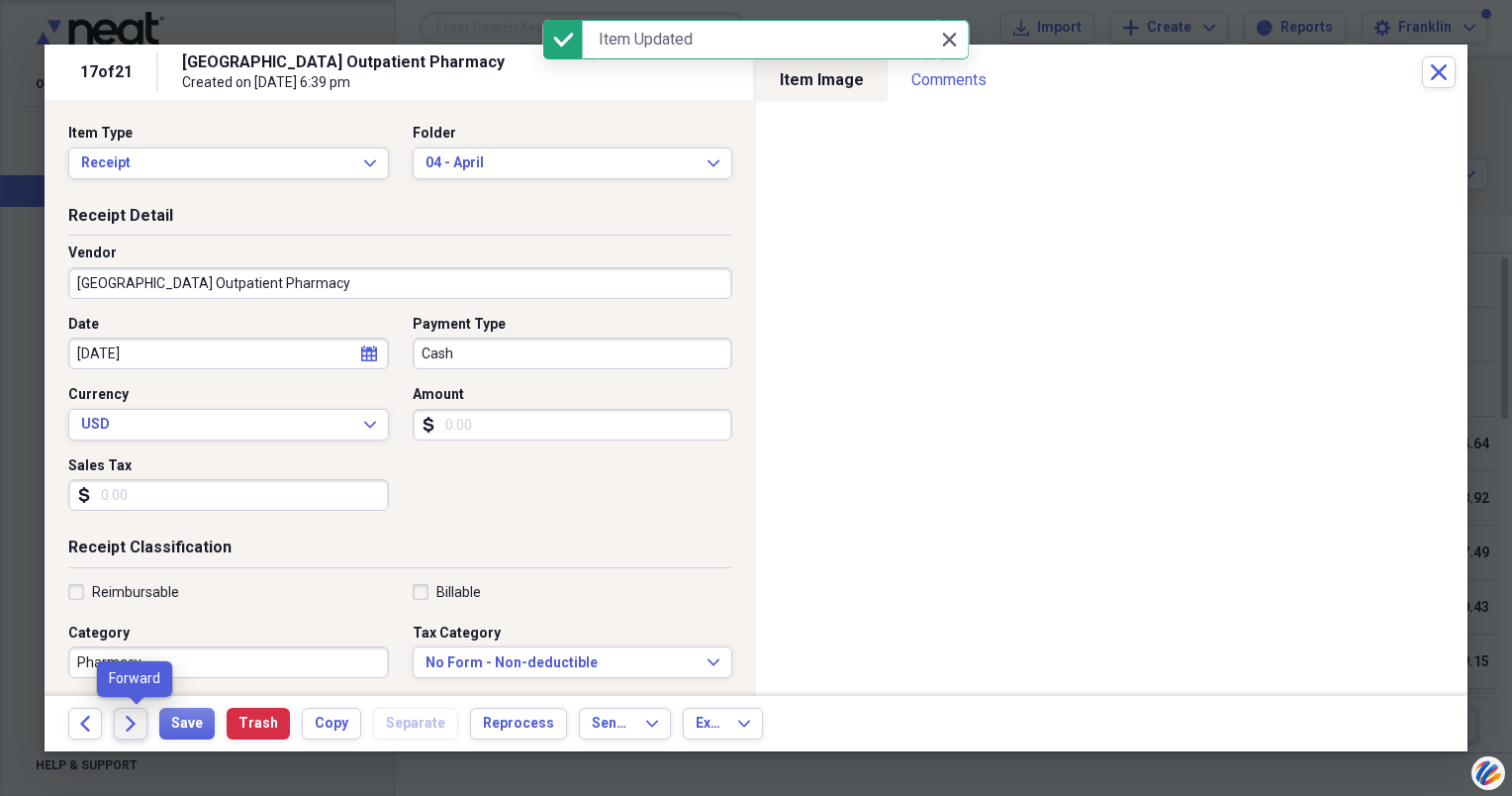 click 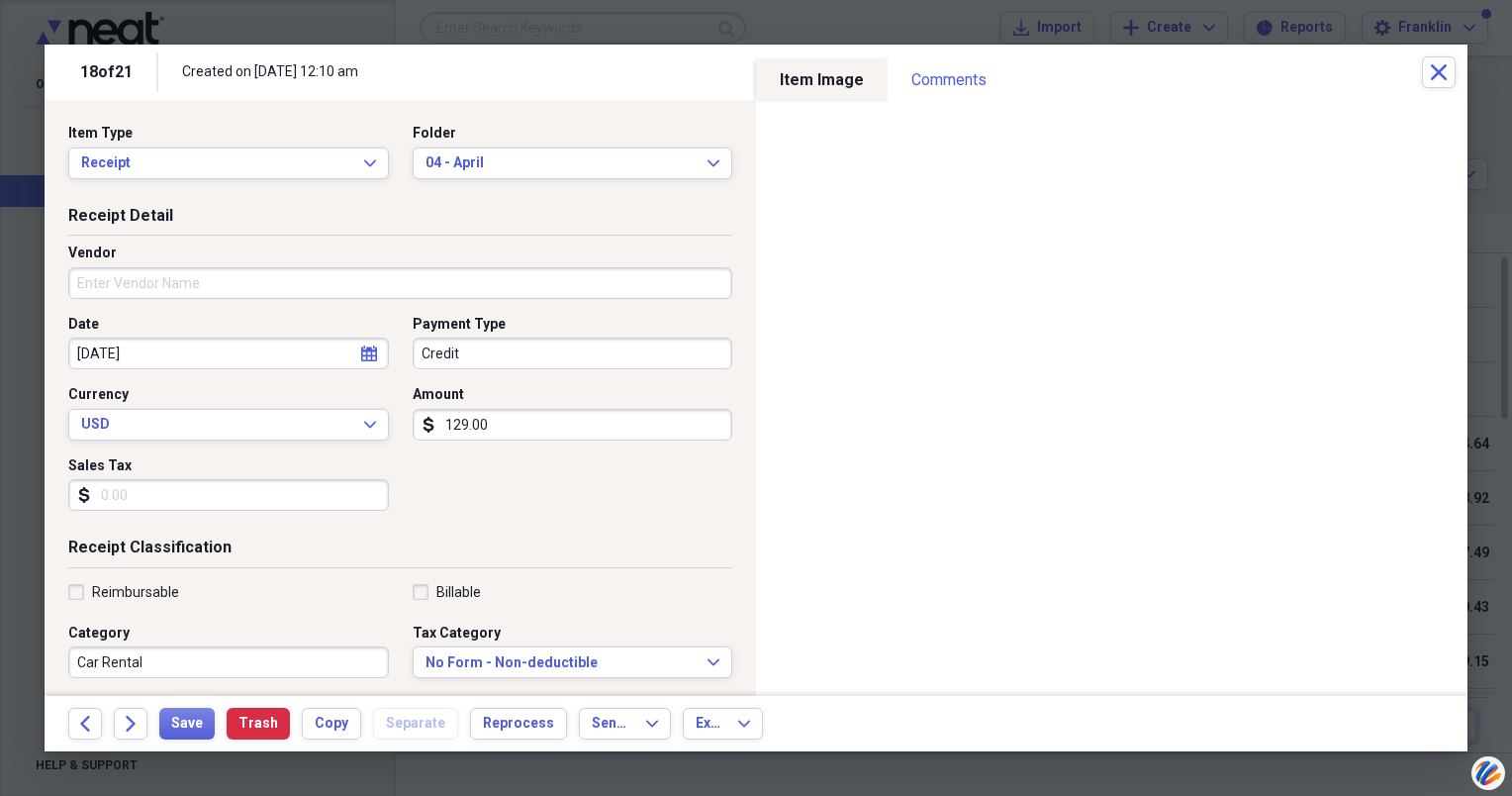 click on "Vendor" at bounding box center (400, 283) 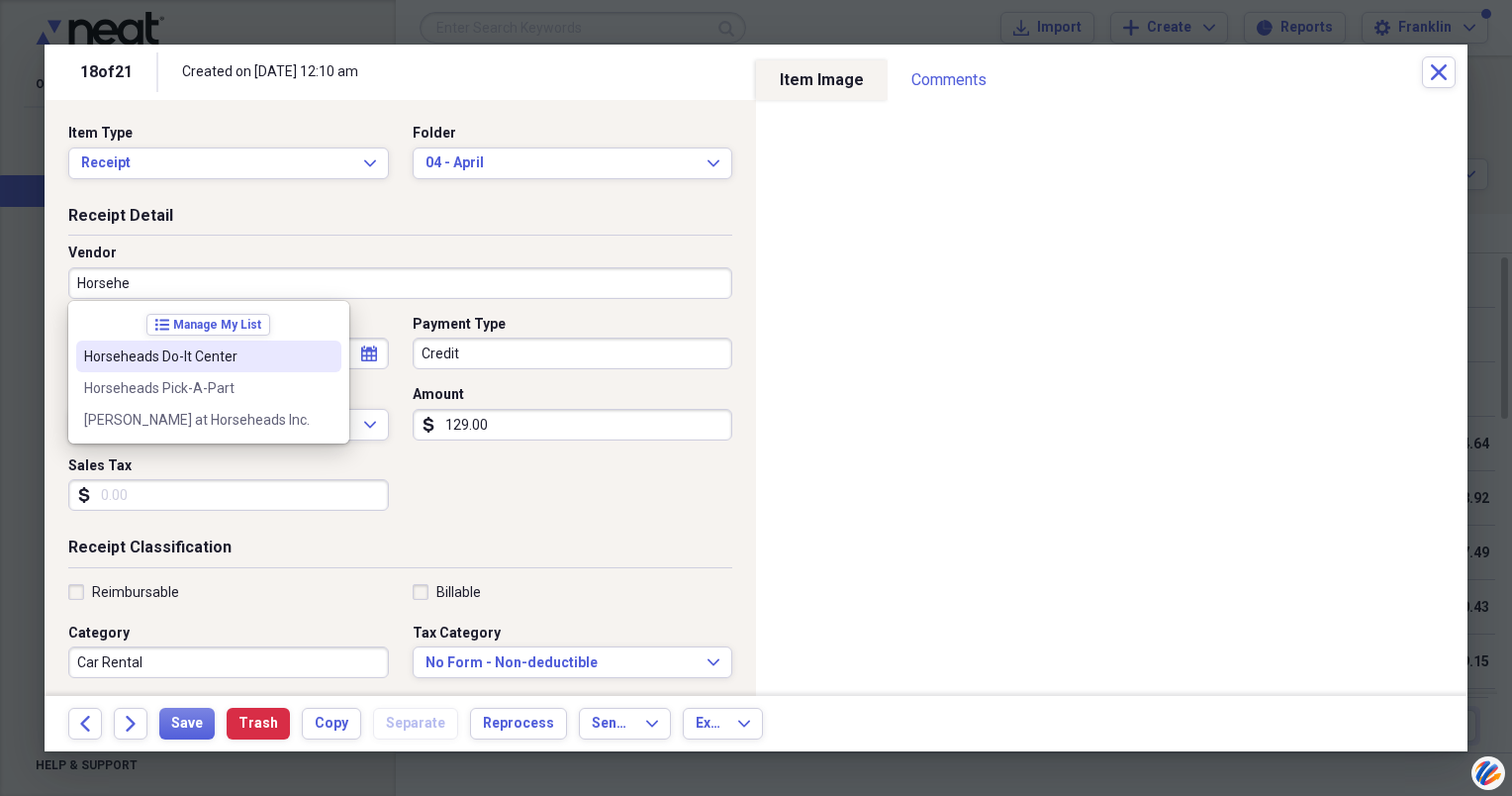 click on "Horseheads Do-It Center" at bounding box center (197, 356) 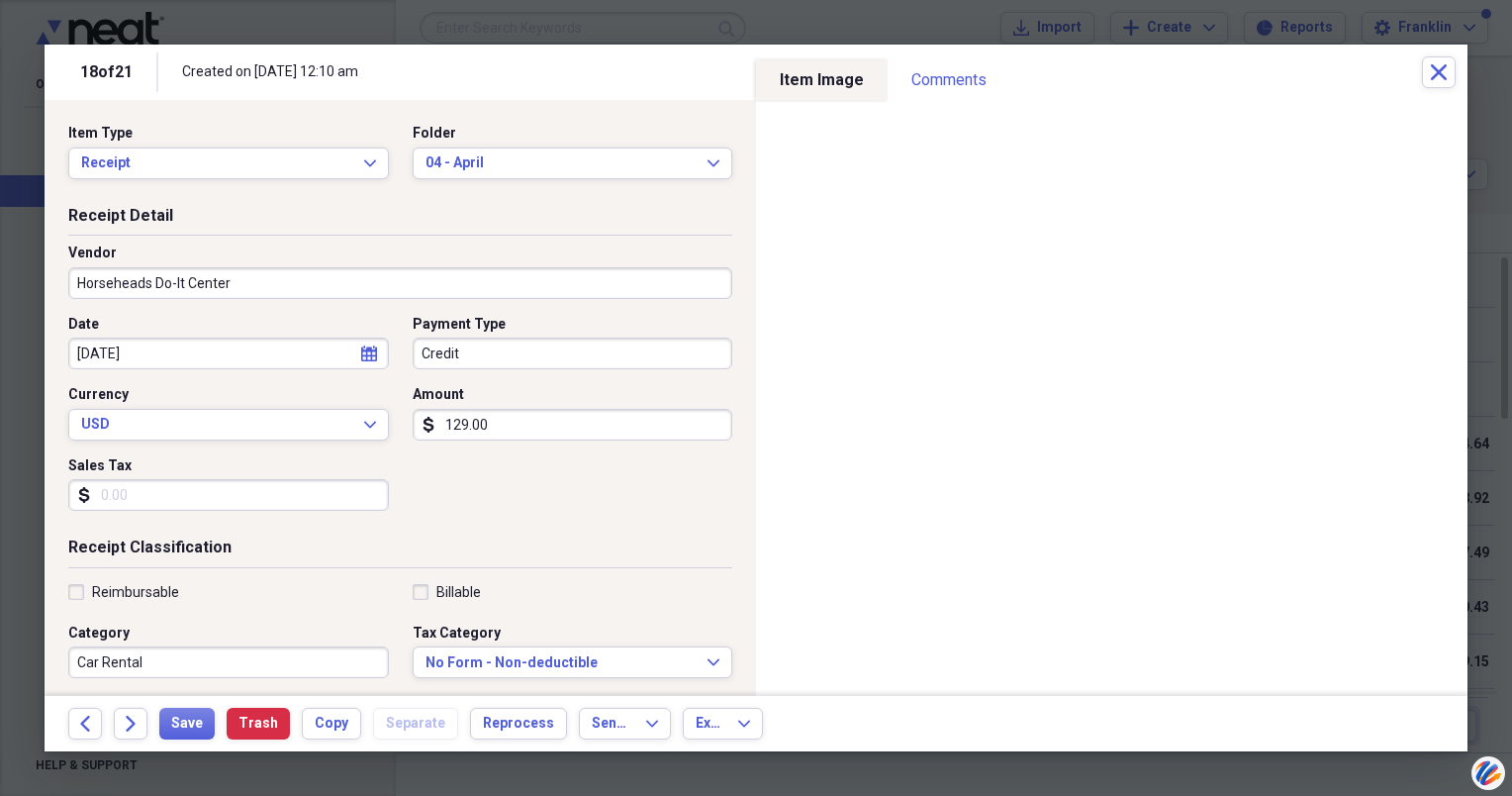 type on "Meals/Restaurant" 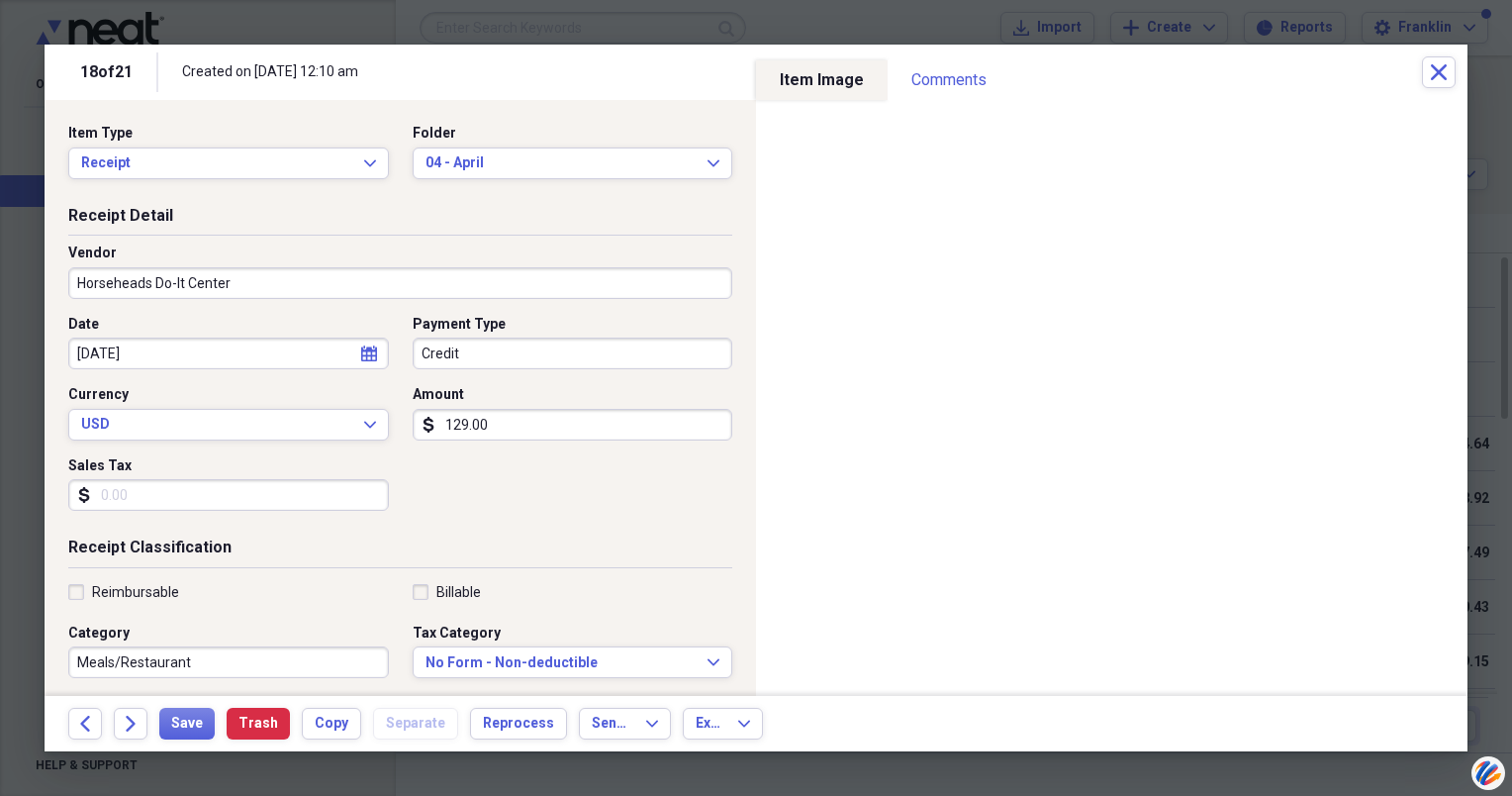click on "129.00" at bounding box center (573, 425) 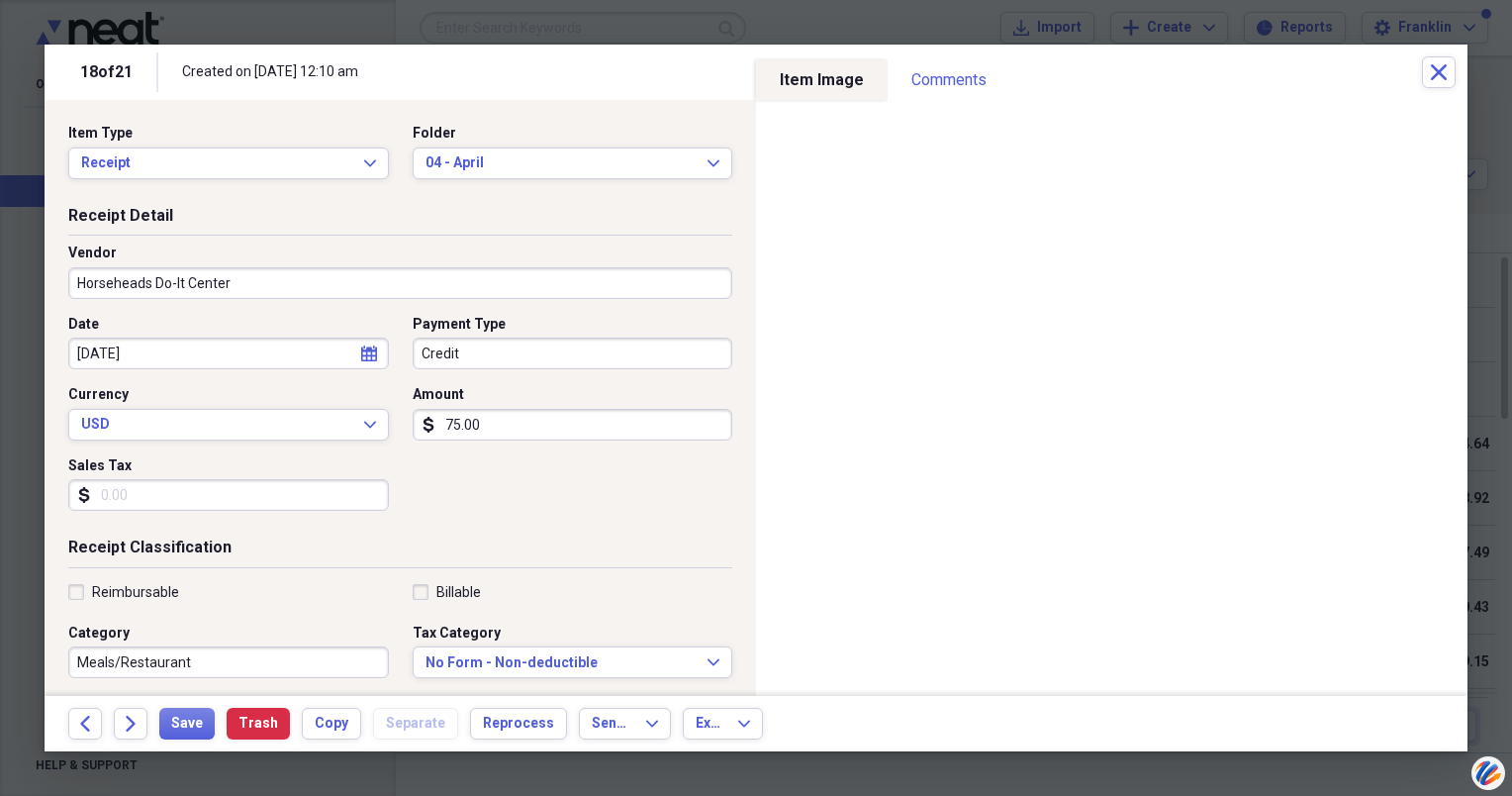 click on "75.00" at bounding box center (573, 425) 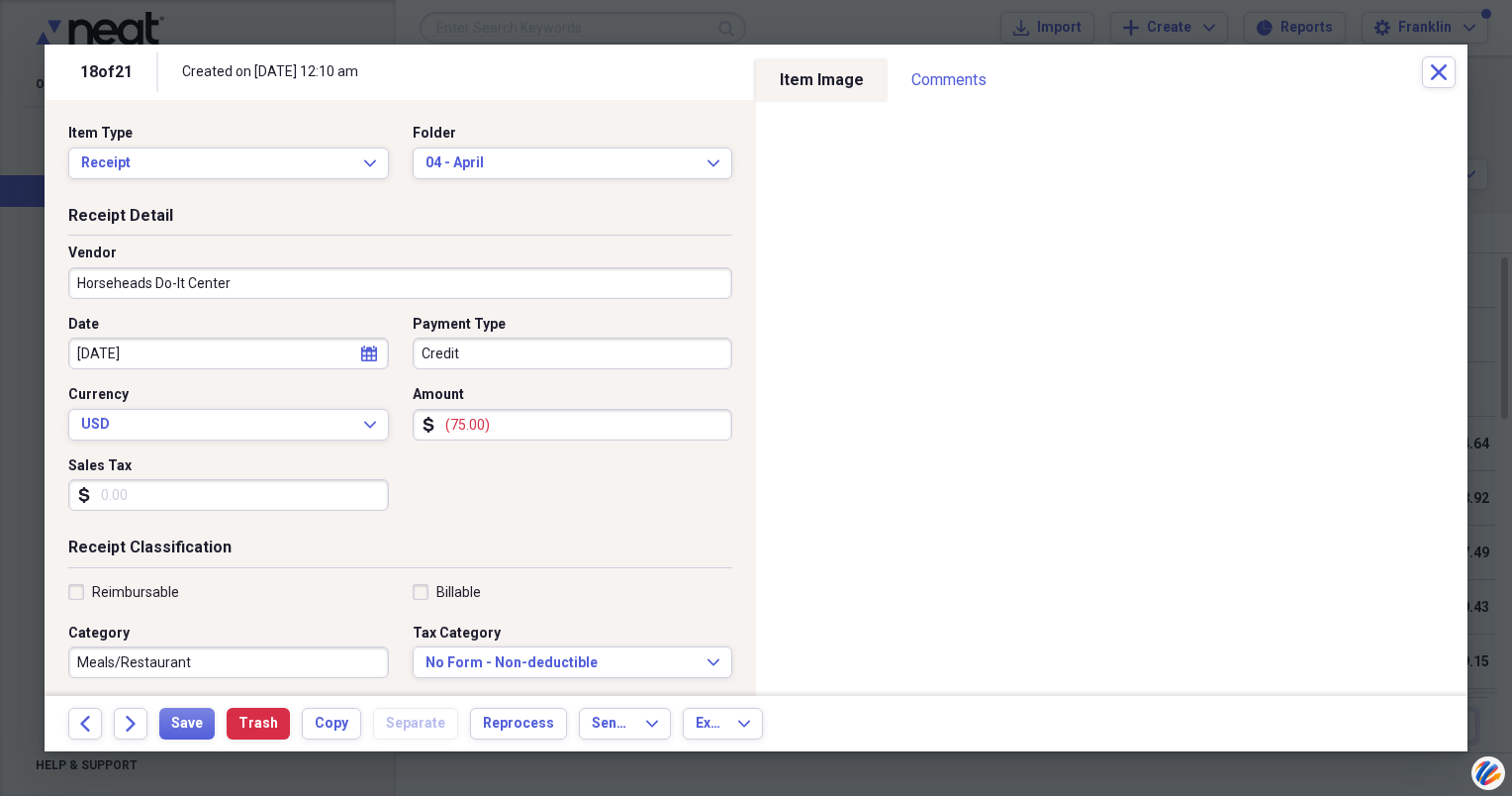 type on "(75.00)" 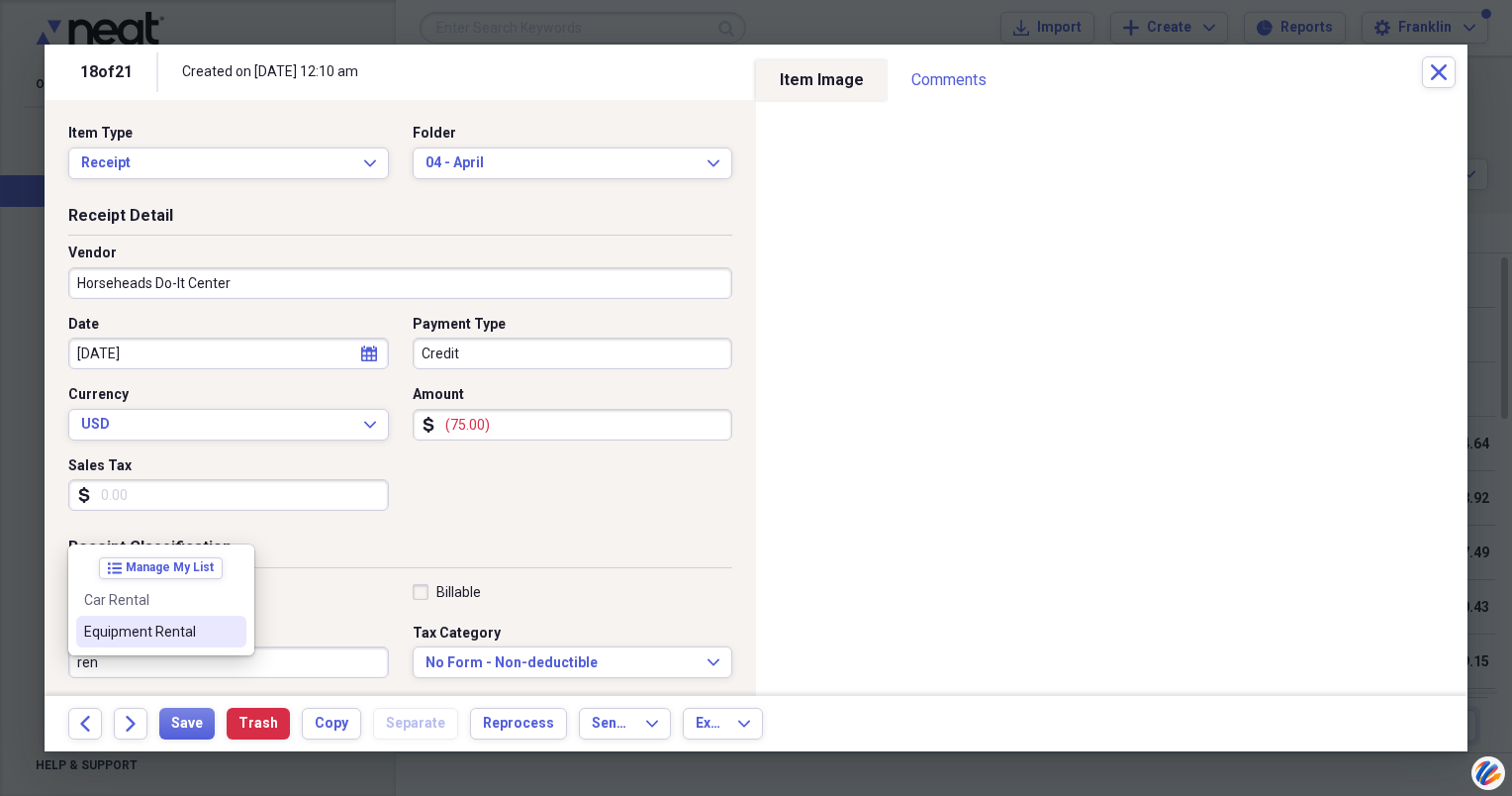 click on "Equipment Rental" at bounding box center (149, 632) 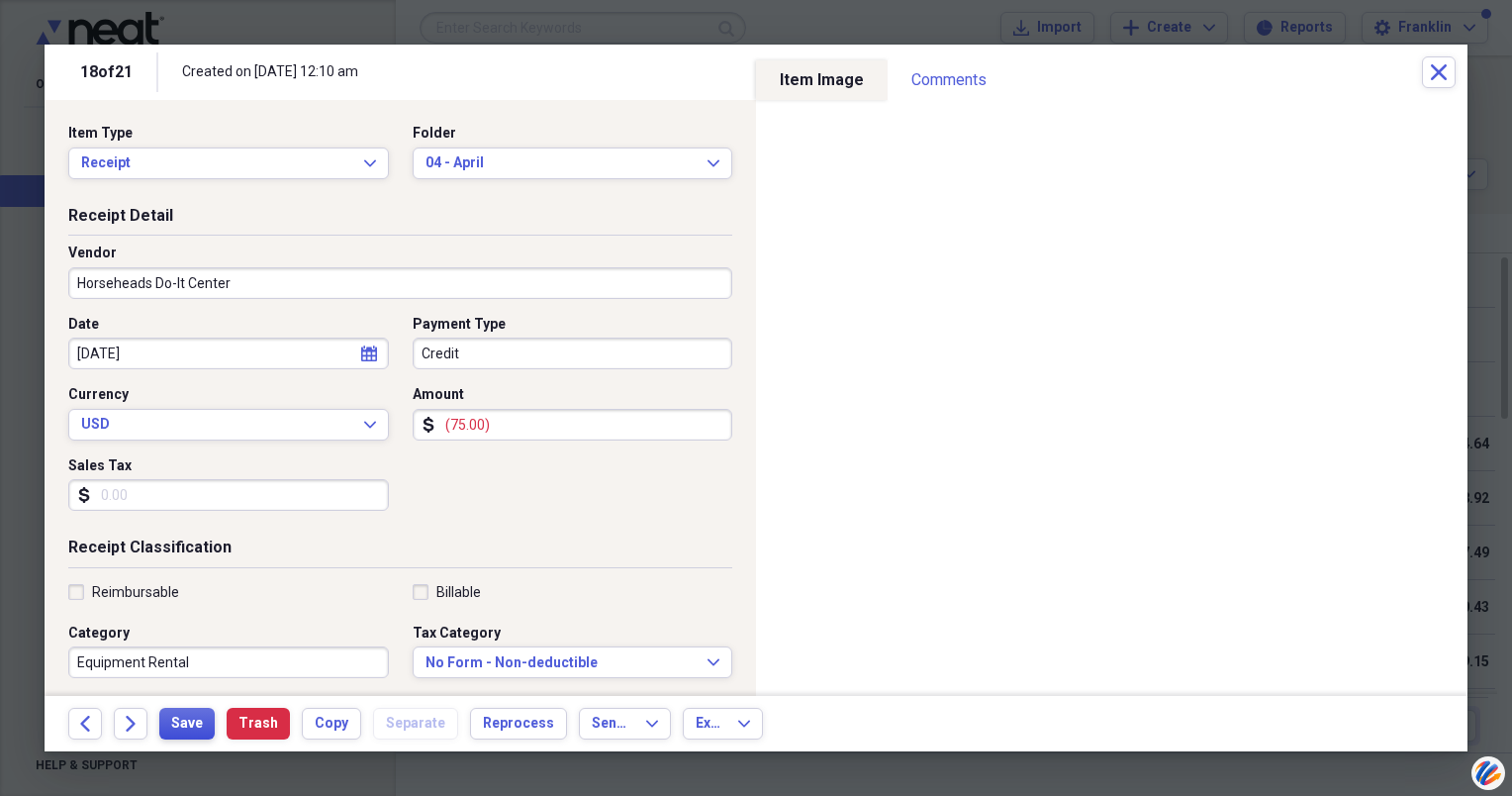 click on "Save" at bounding box center (187, 724) 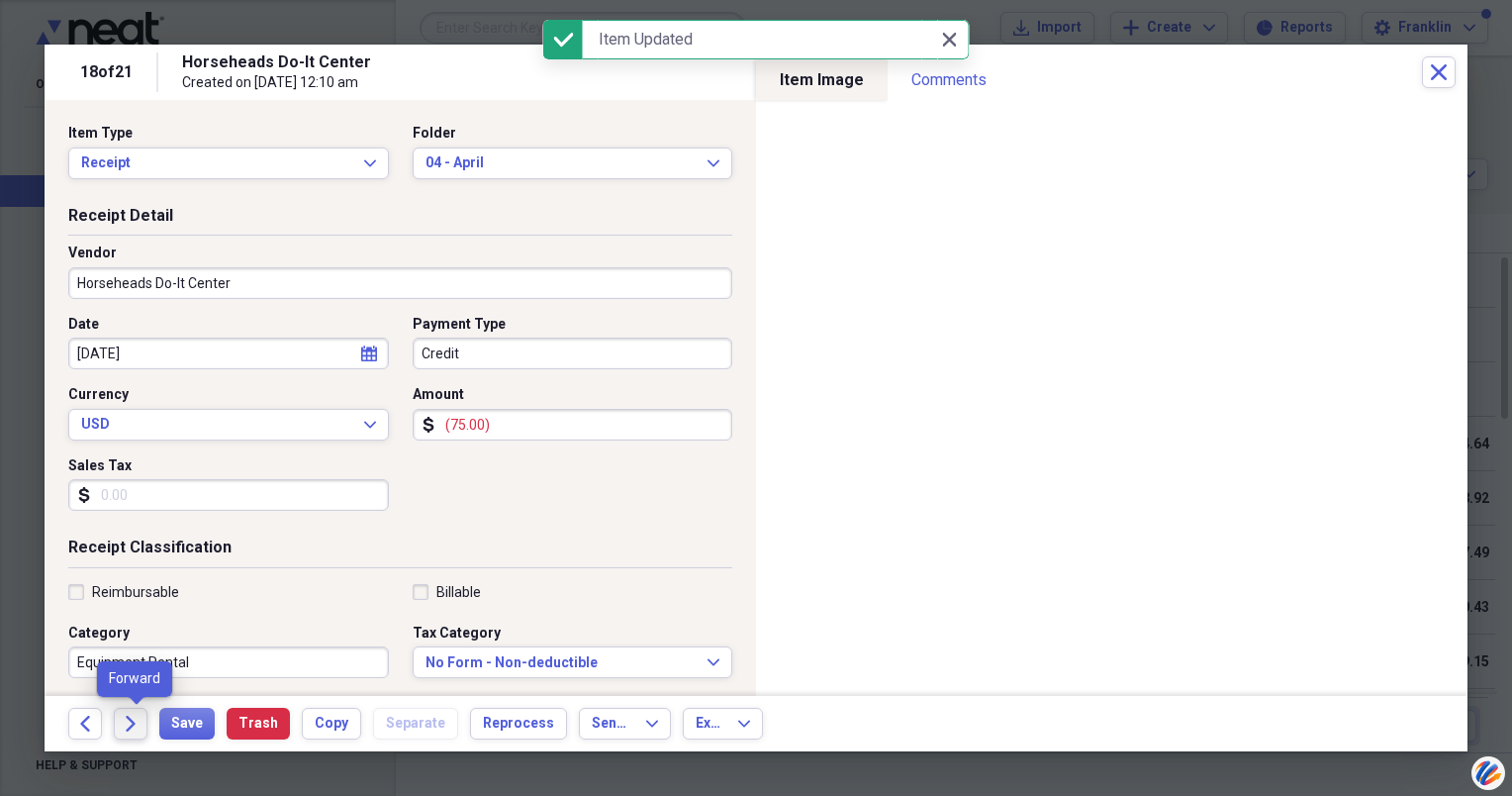 click 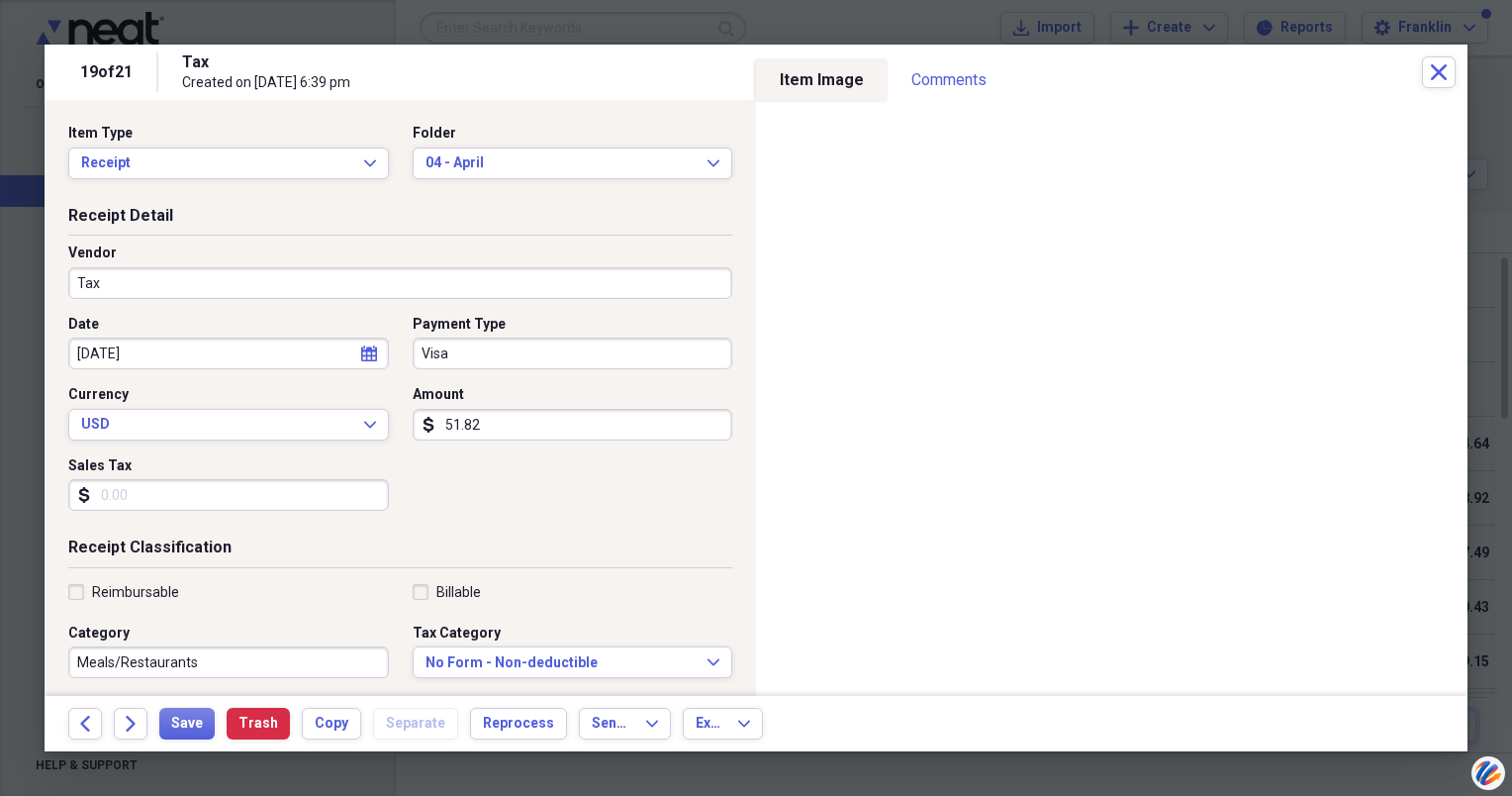 click on "Tax" at bounding box center [400, 283] 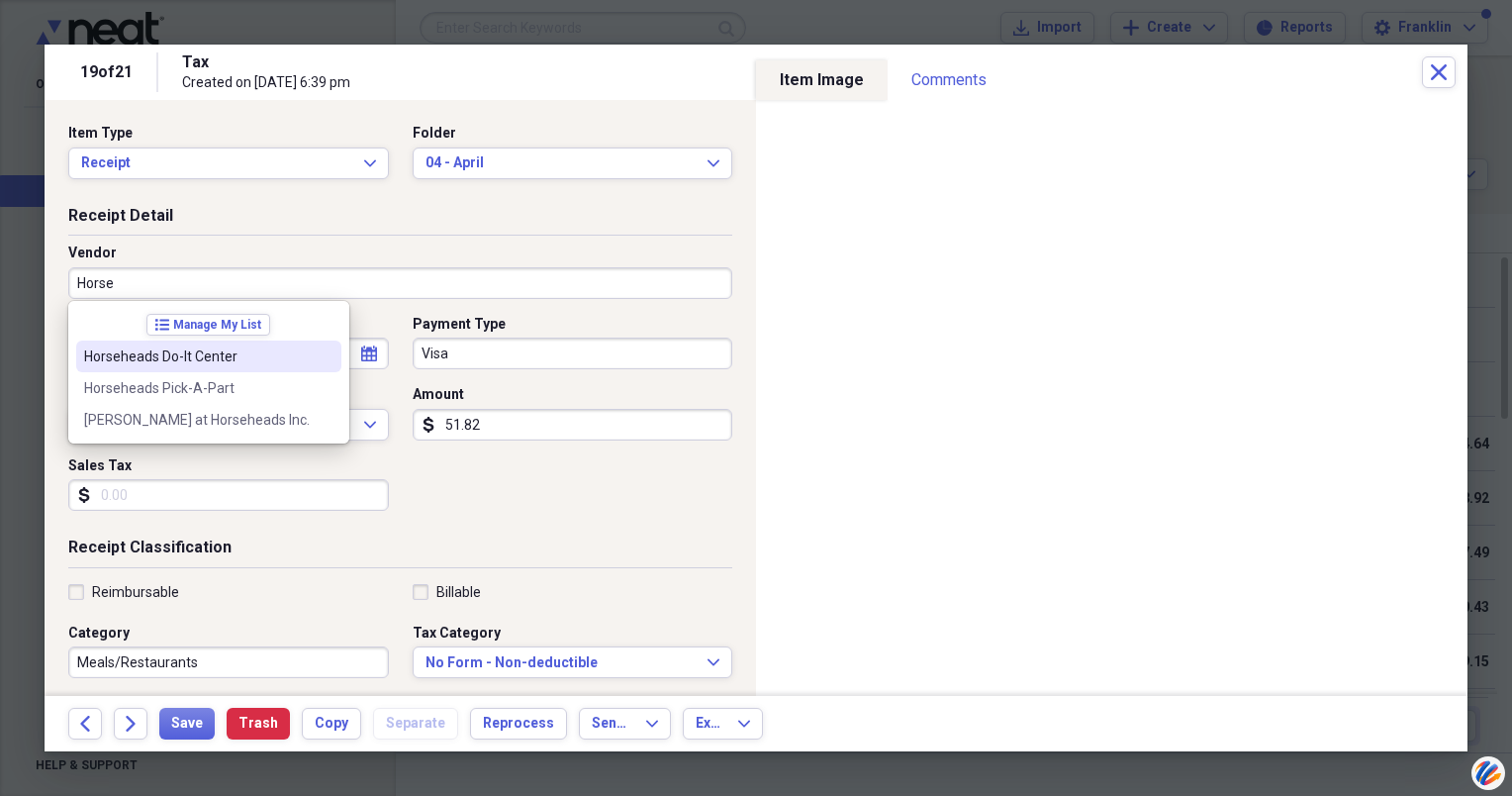 click on "Horseheads Do-It Center" at bounding box center [197, 356] 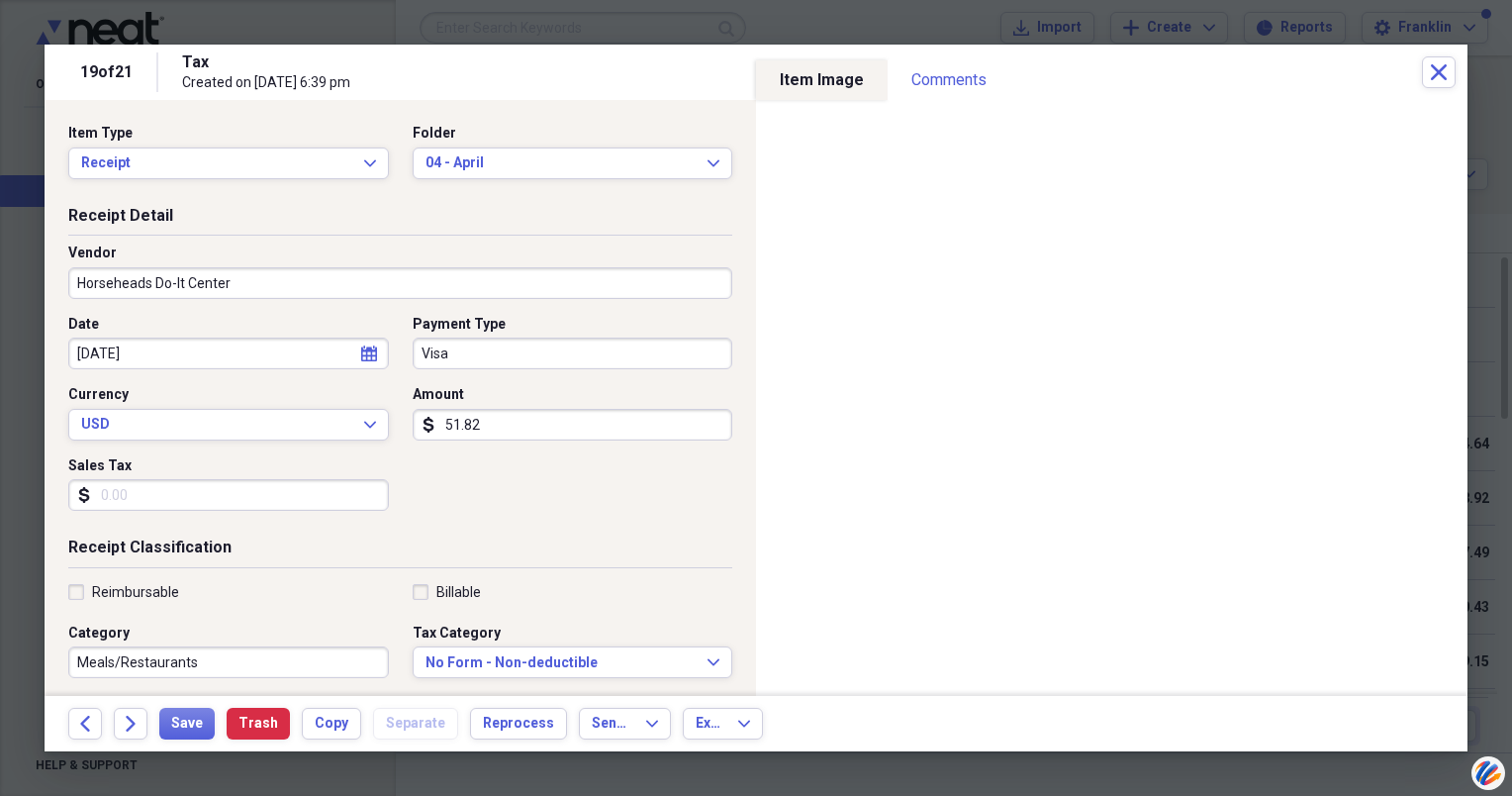 type on "Meals/Restaurant" 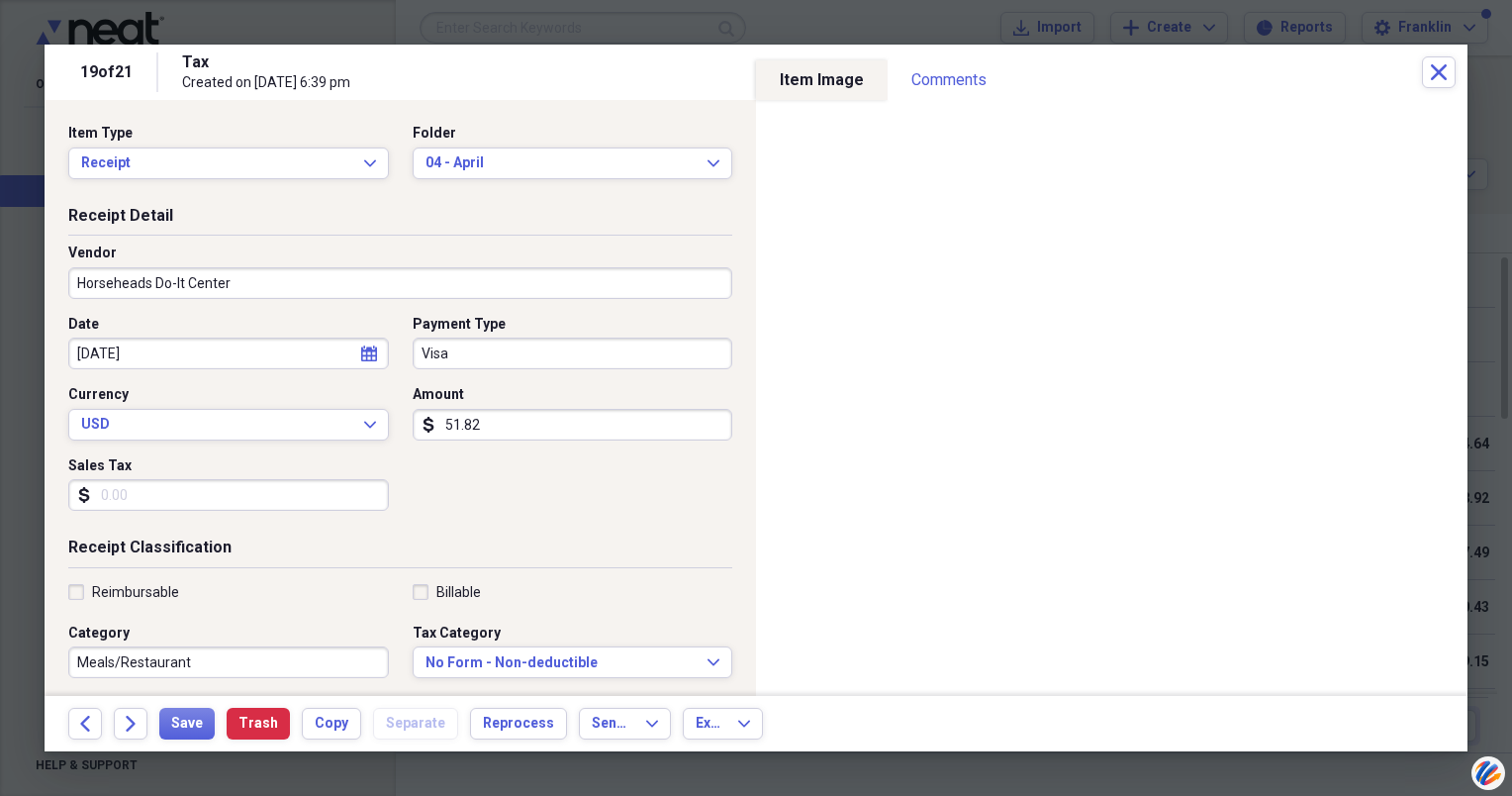click on "Visa" at bounding box center (573, 353) 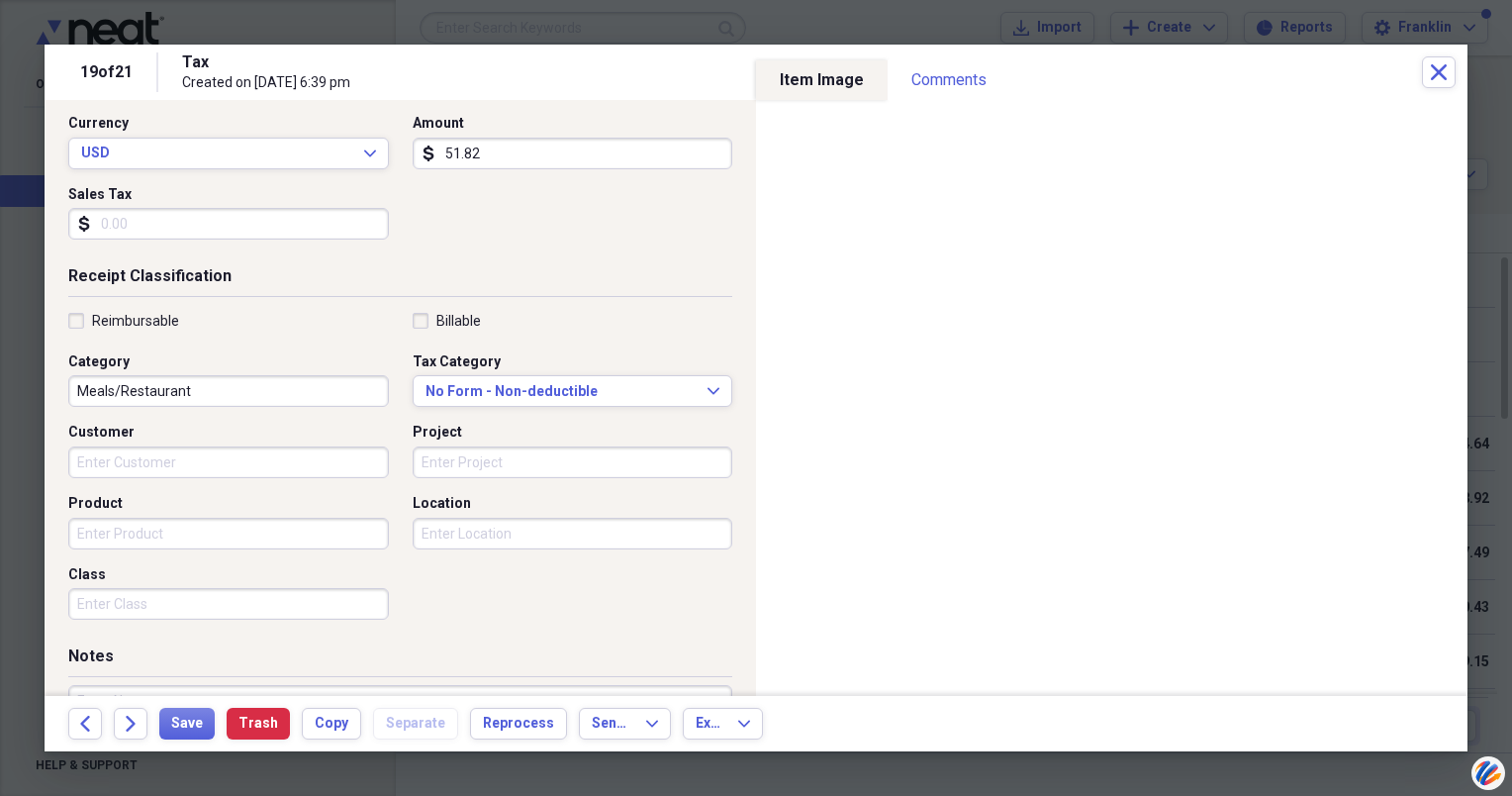 scroll, scrollTop: 0, scrollLeft: 0, axis: both 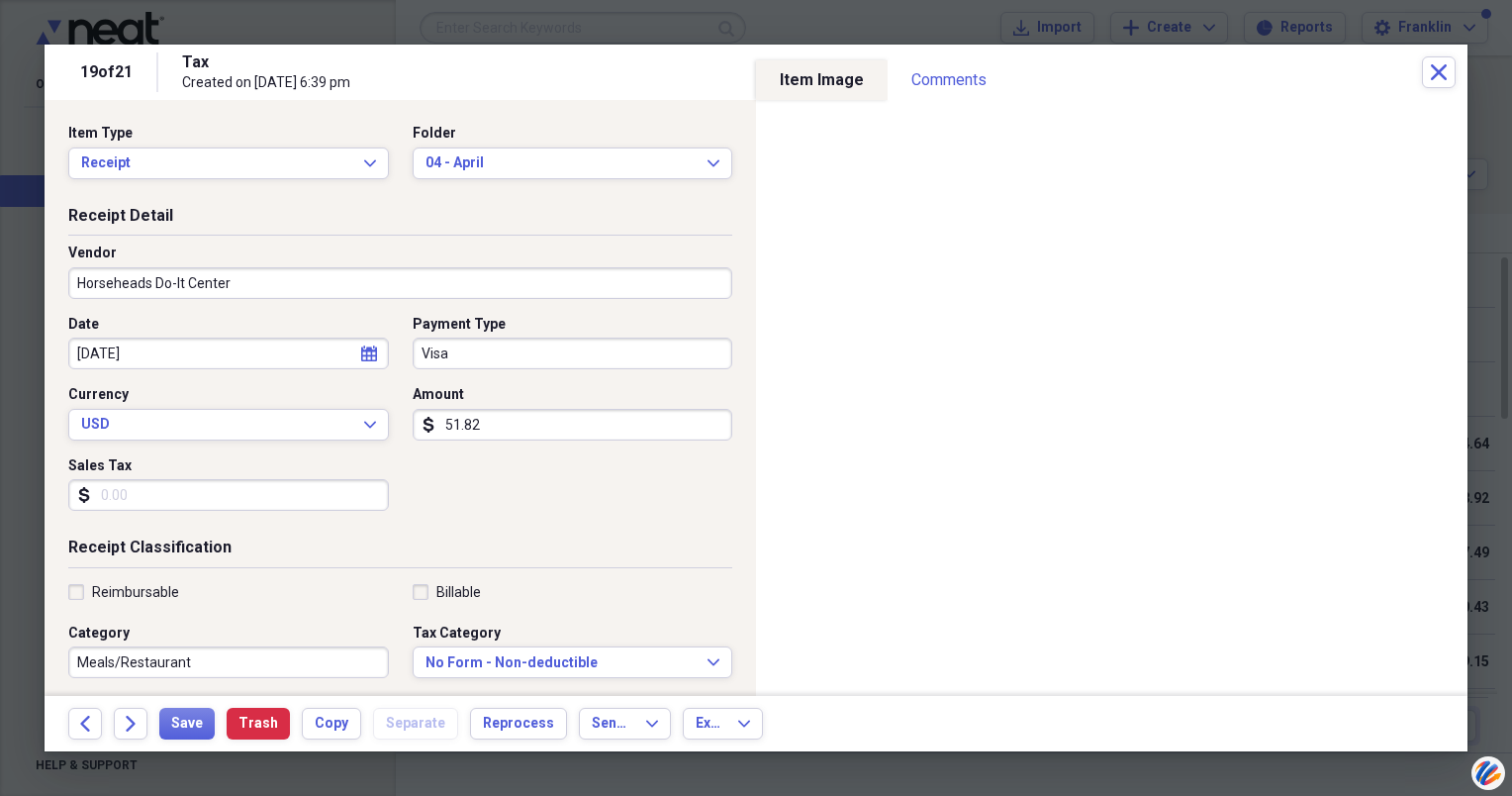 click on "Visa" at bounding box center (573, 353) 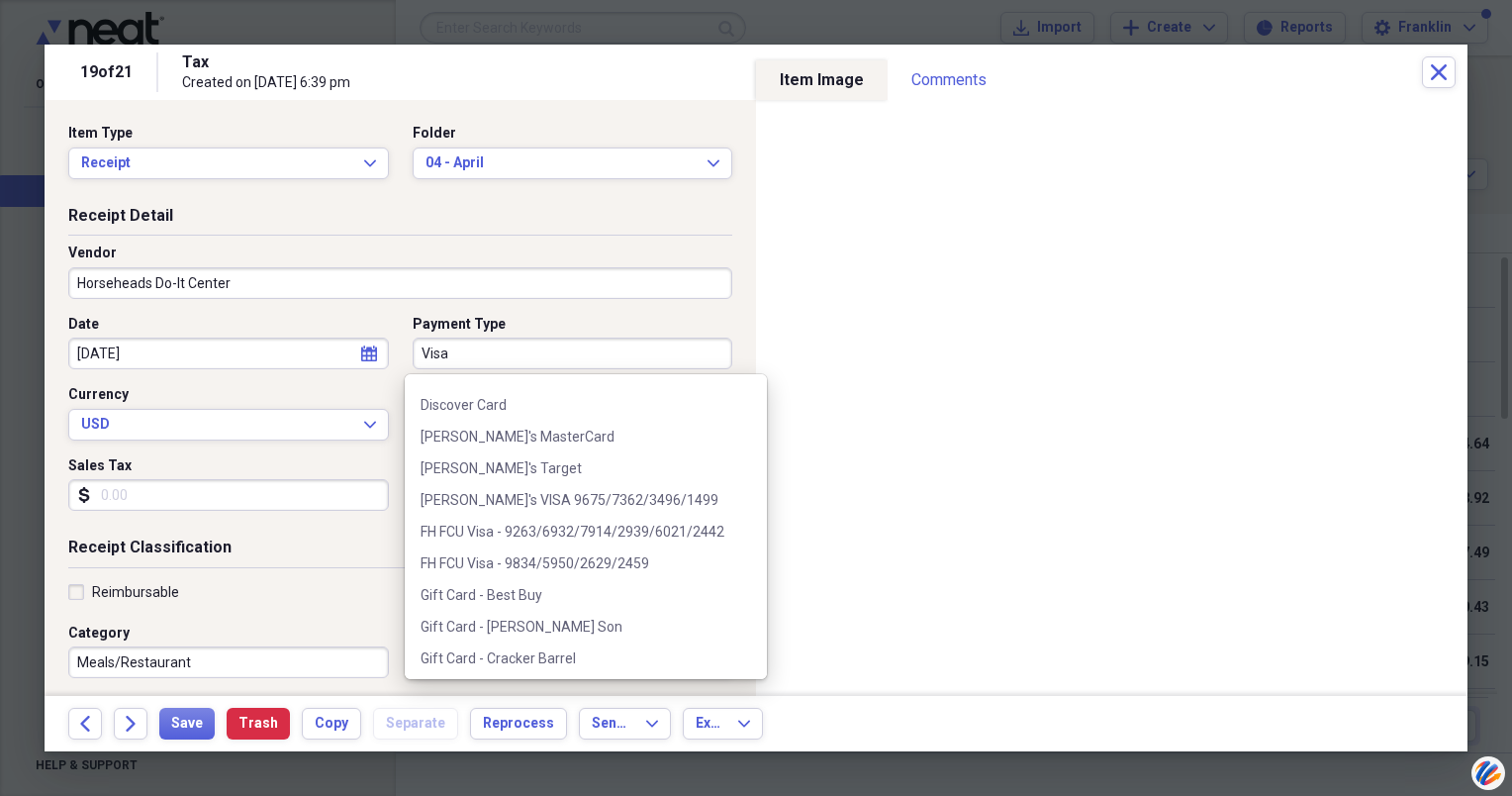 scroll, scrollTop: 594, scrollLeft: 0, axis: vertical 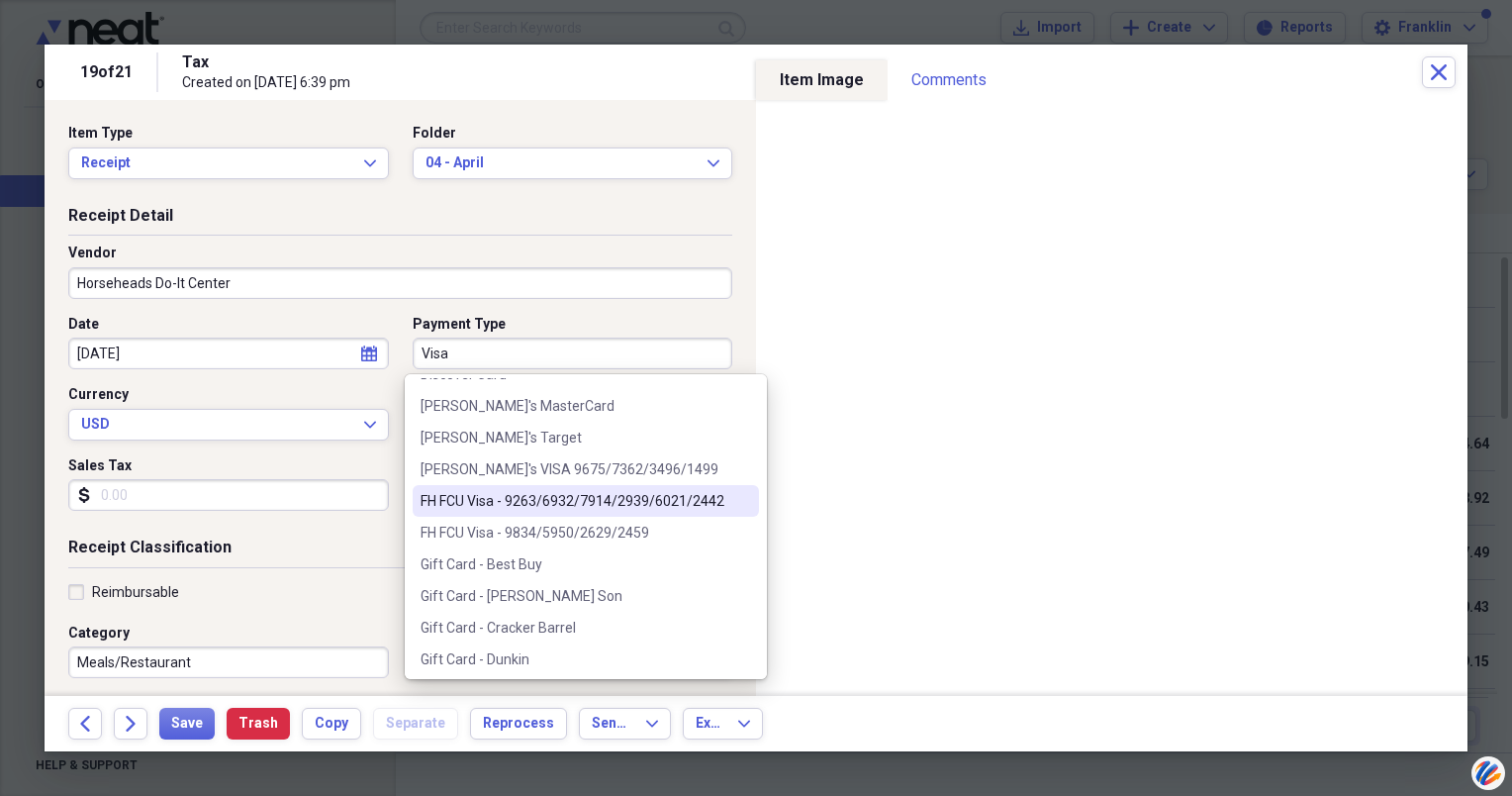 click on "FH FCU Visa - 9263/6932/7914/2939/6021/2442" at bounding box center (586, 501) 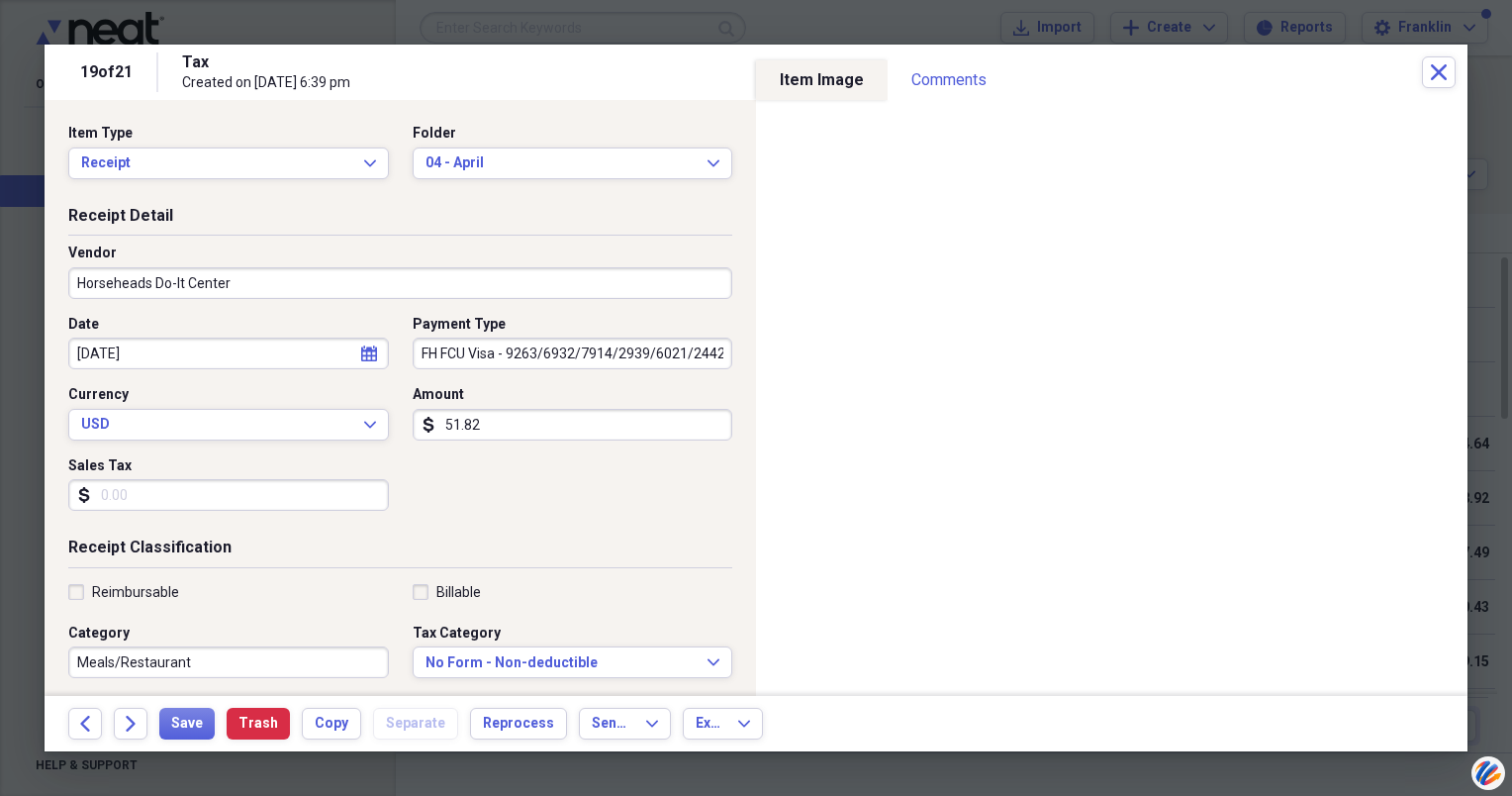 click on "Sales Tax" at bounding box center (229, 495) 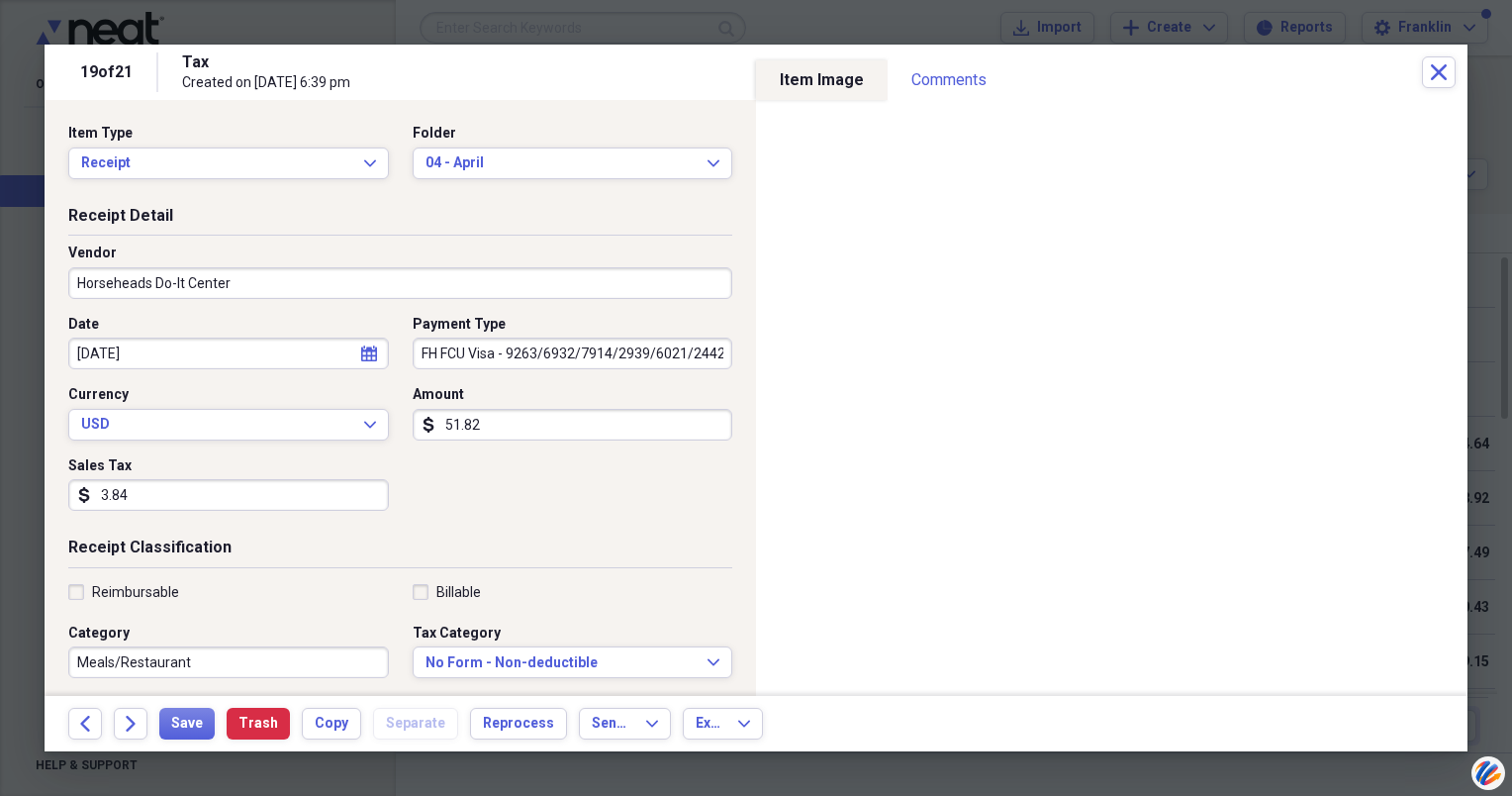 type on "3.84" 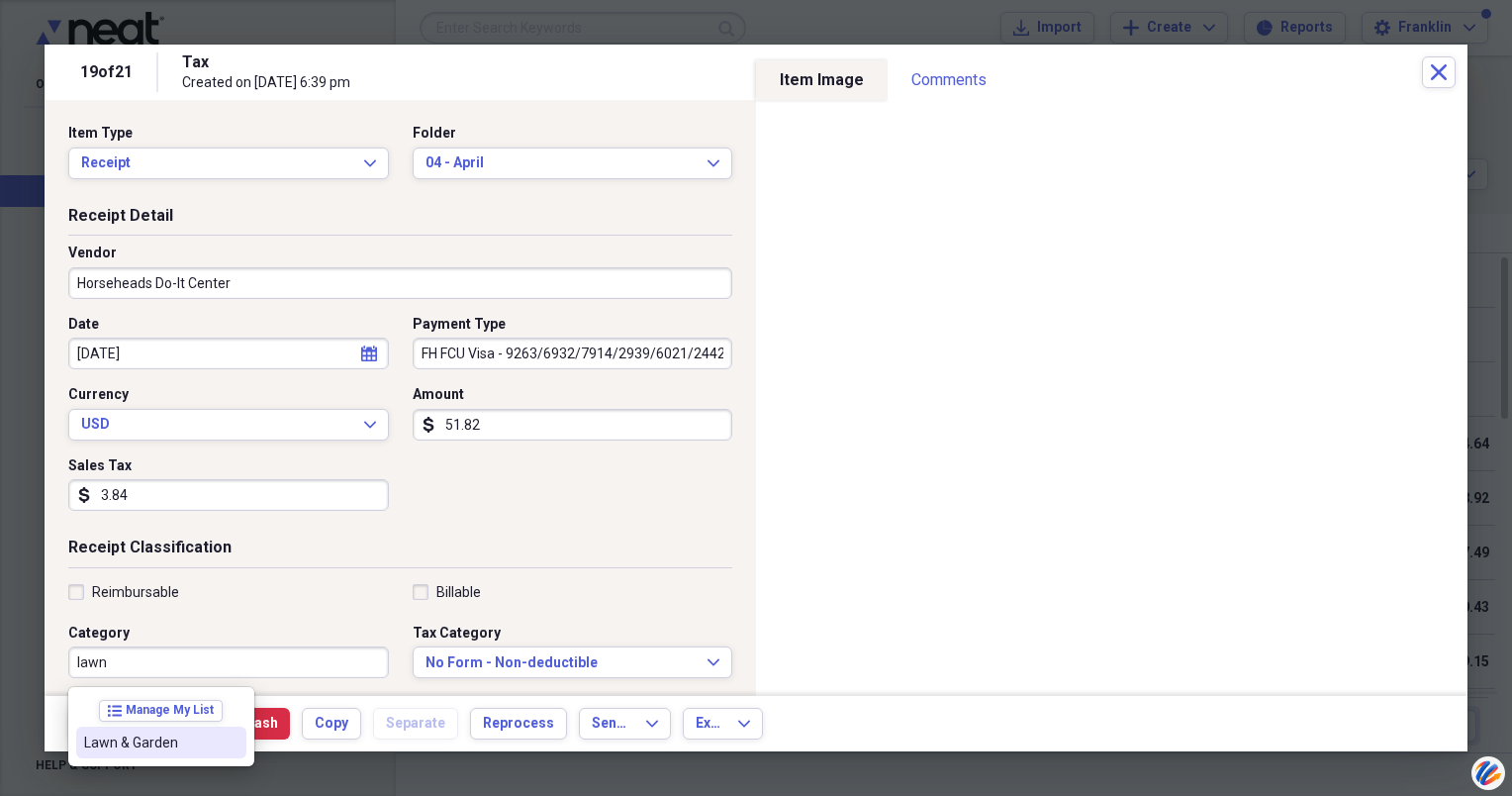 click on "Lawn & Garden" at bounding box center (149, 743) 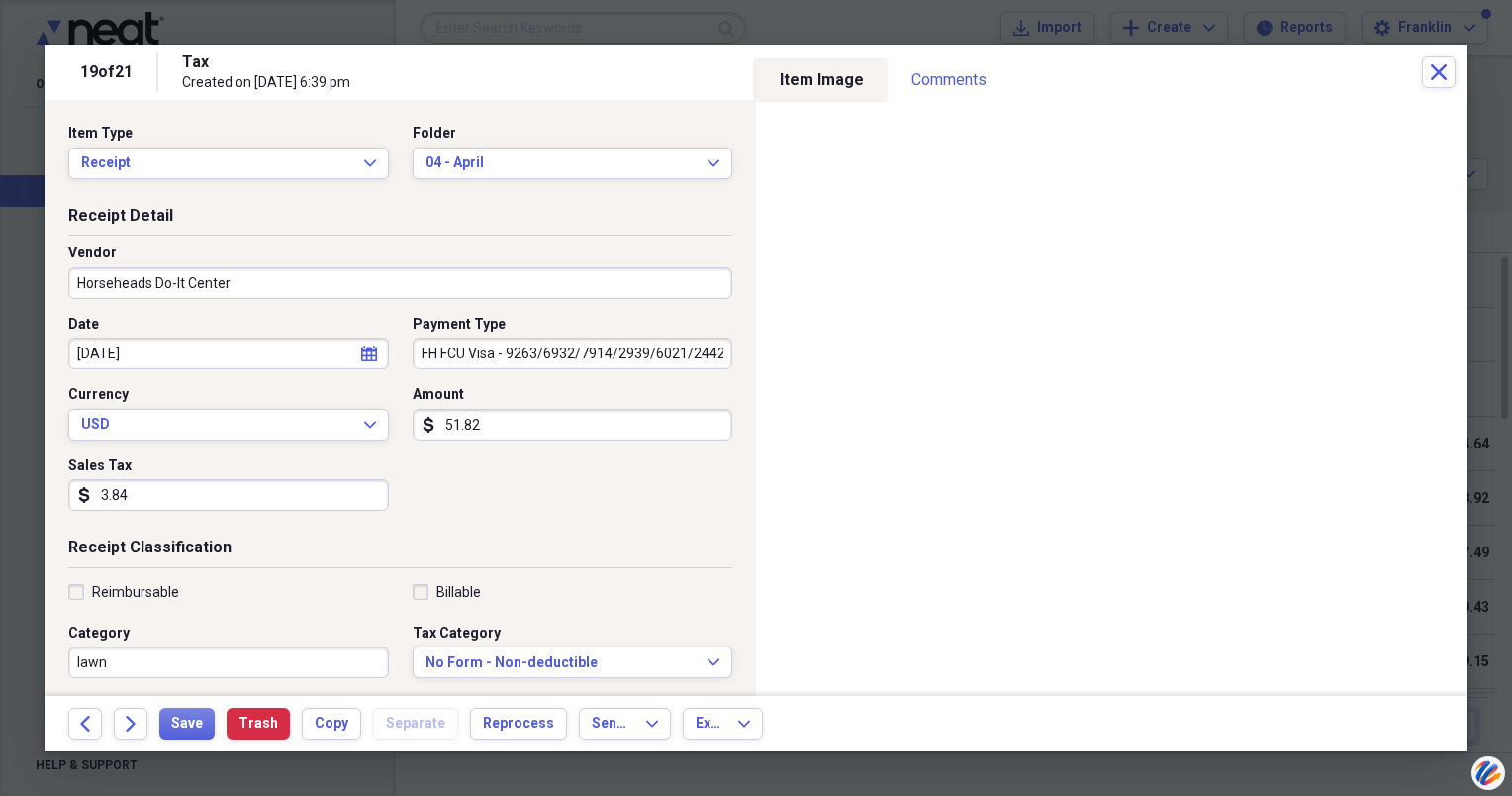 type on "Lawn & Garden" 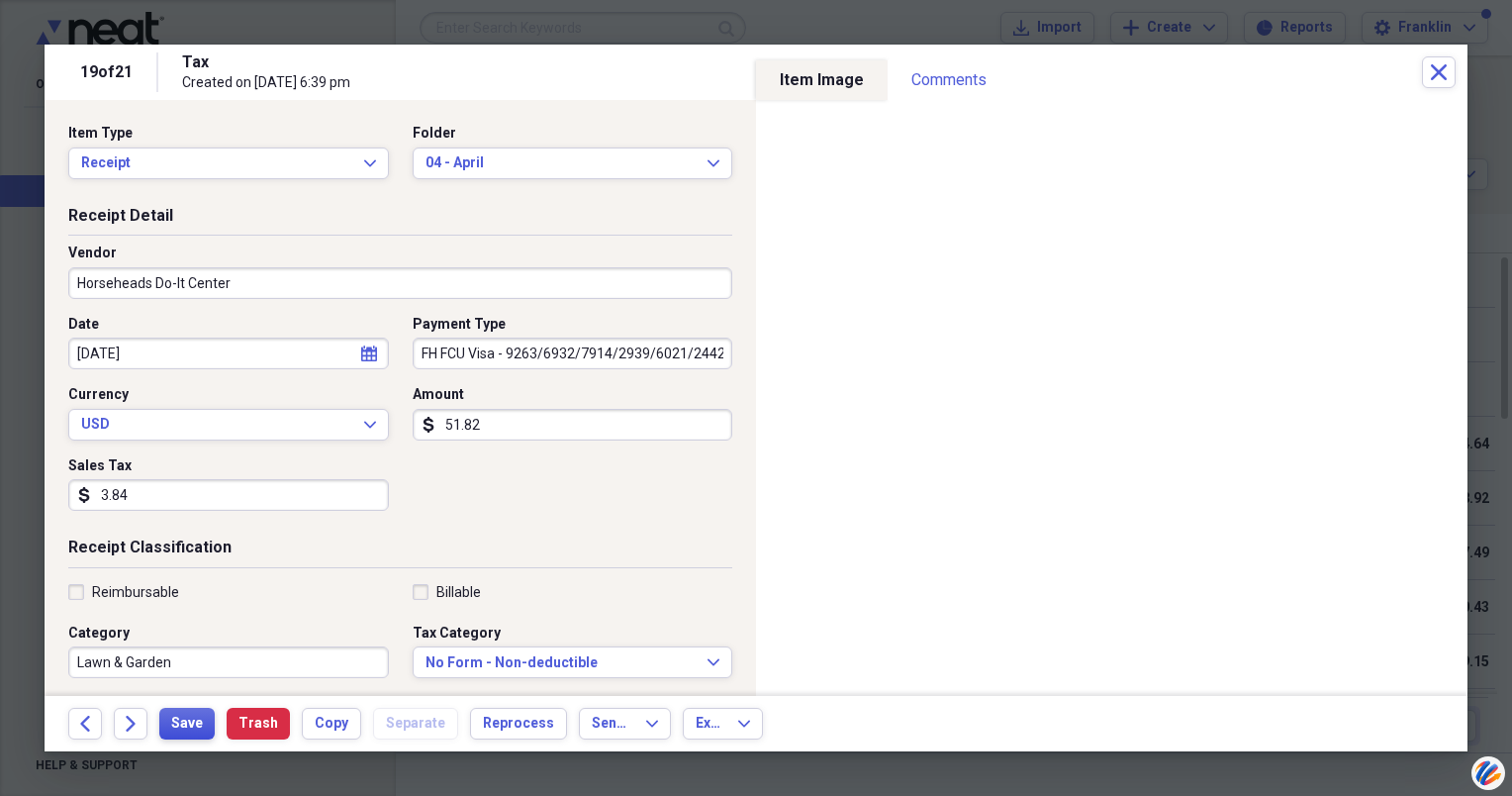 click on "Save" at bounding box center (187, 724) 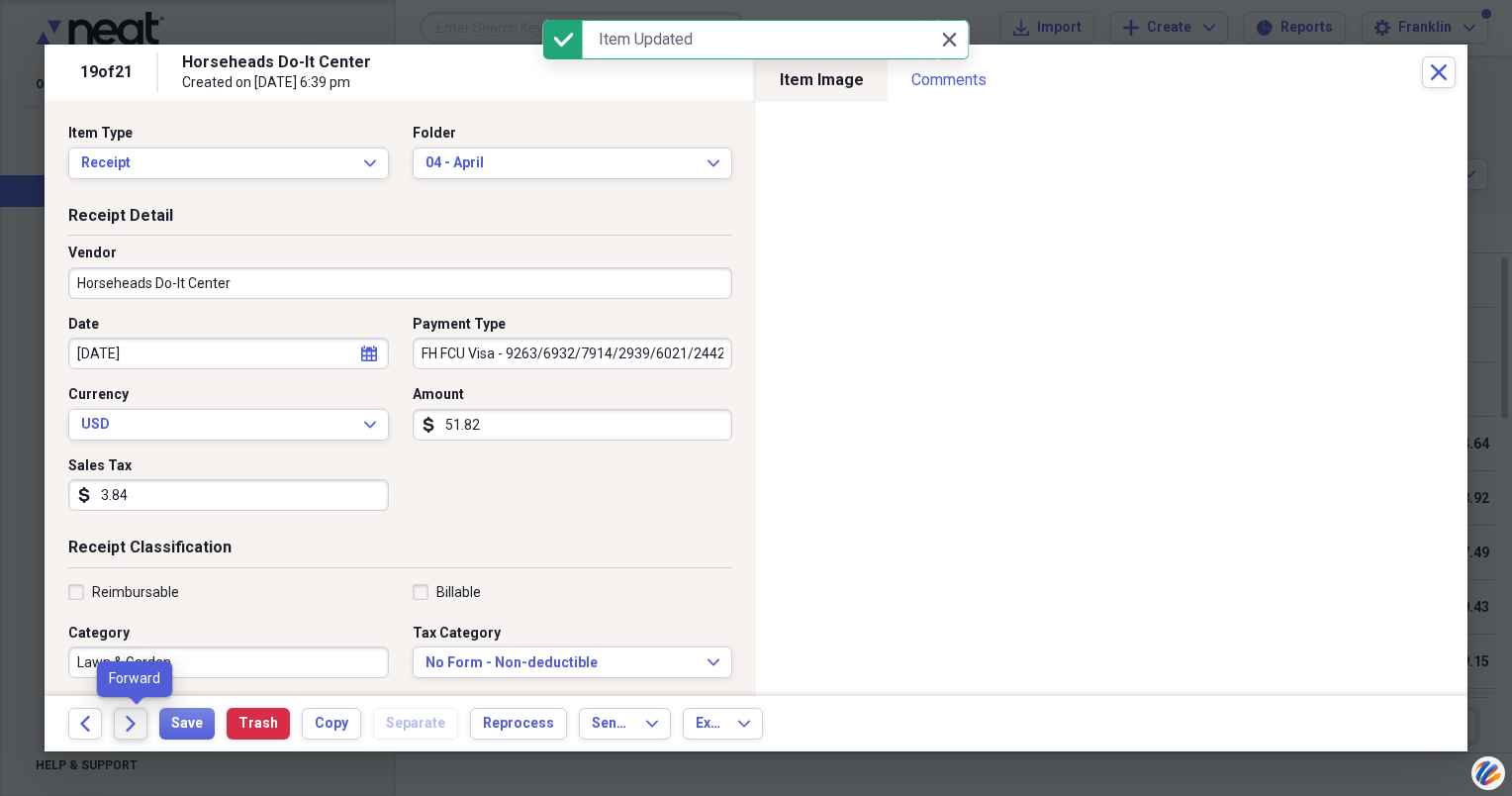 click on "Forward" 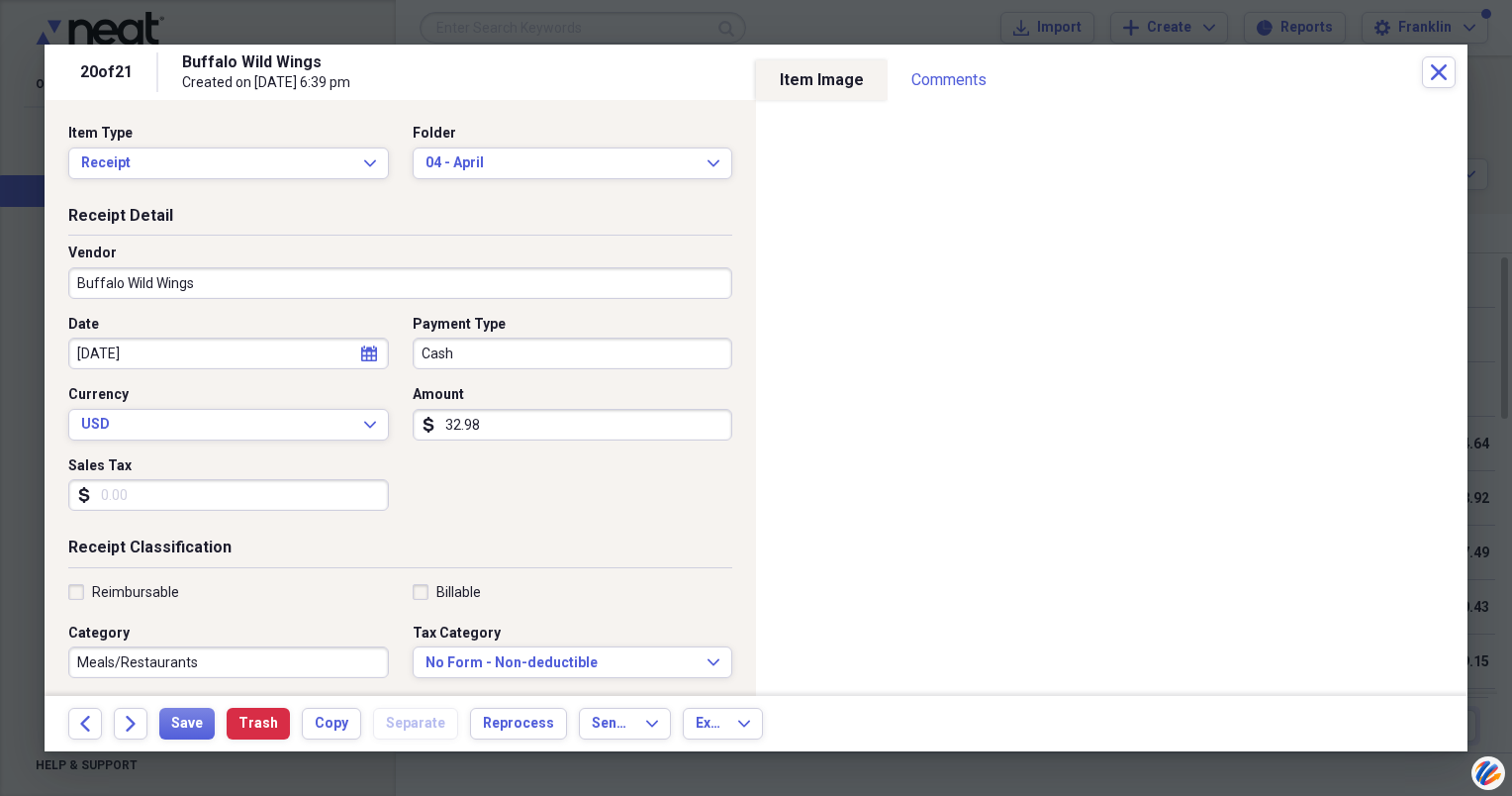 click on "32.98" at bounding box center (573, 425) 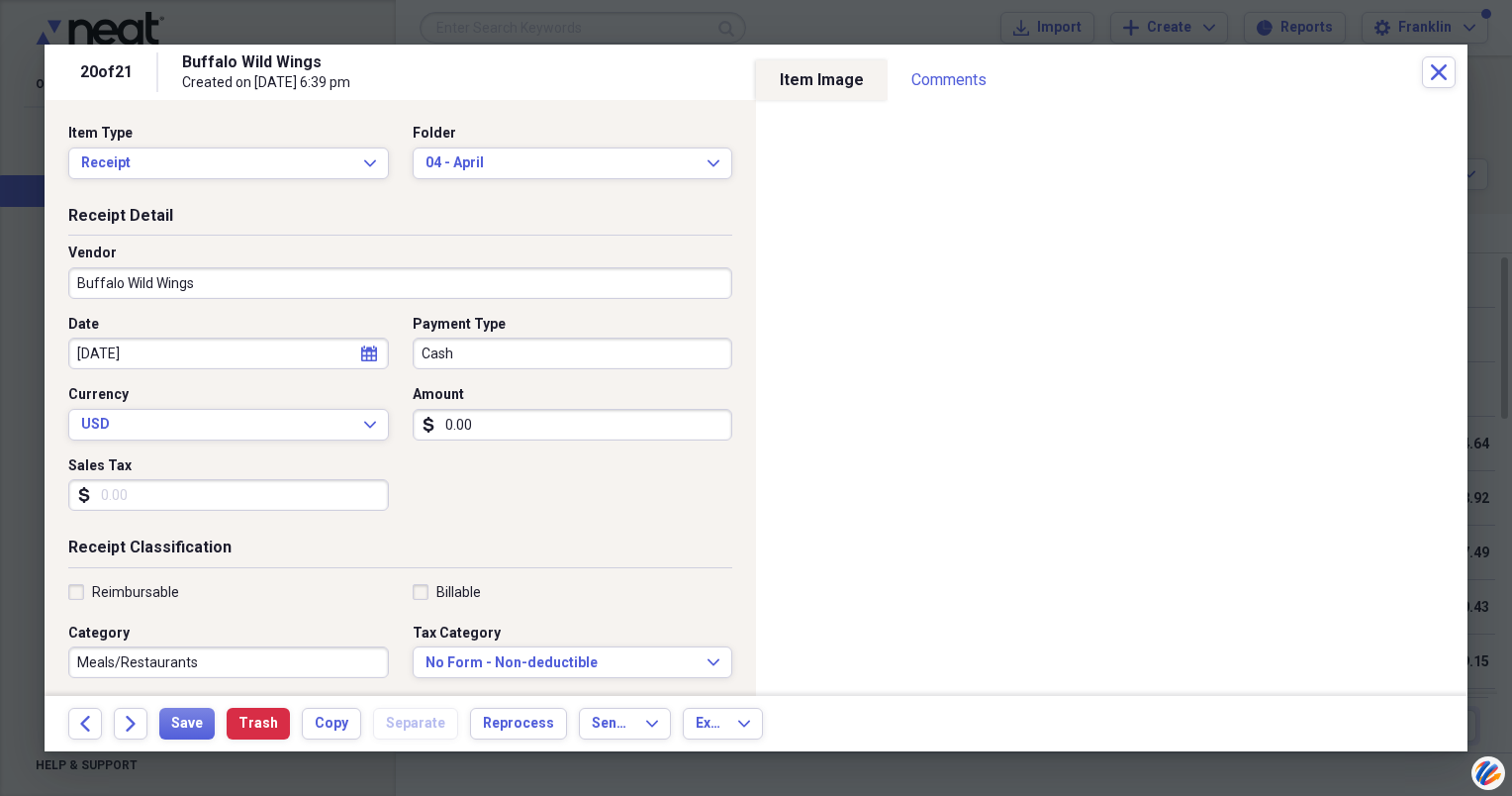 type on "0.00" 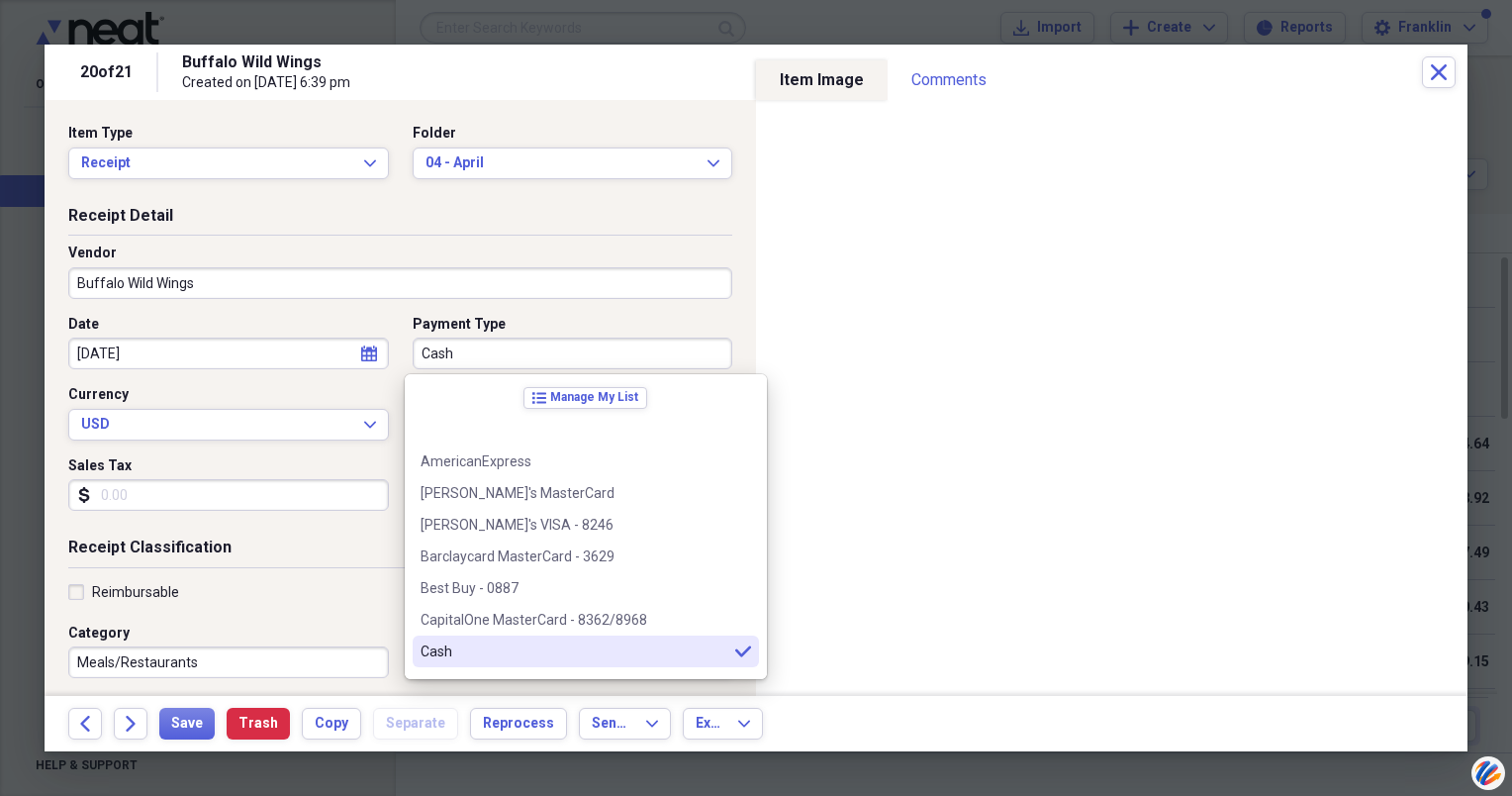 click on "Cash" at bounding box center (574, 651) 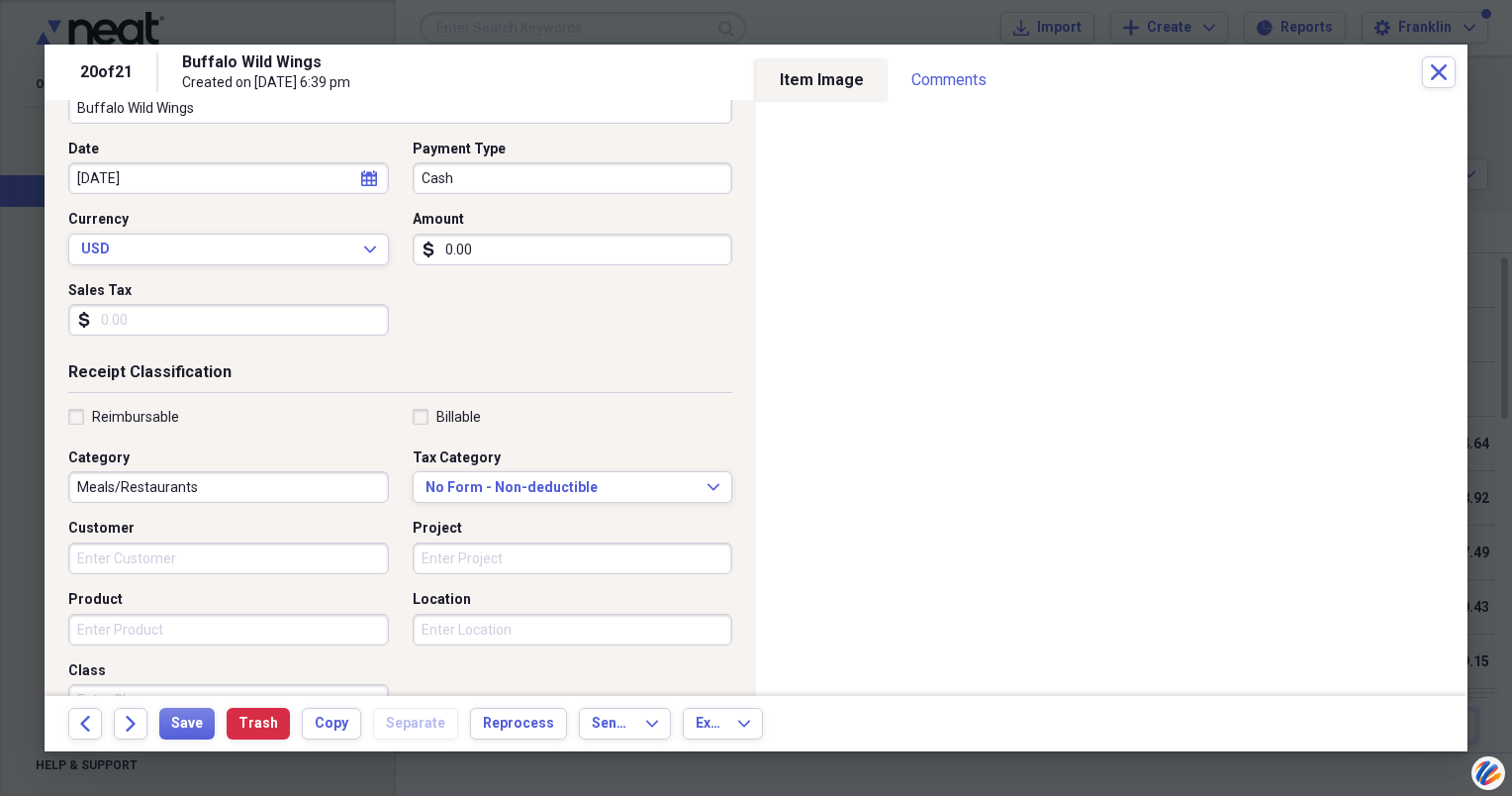 scroll, scrollTop: 198, scrollLeft: 0, axis: vertical 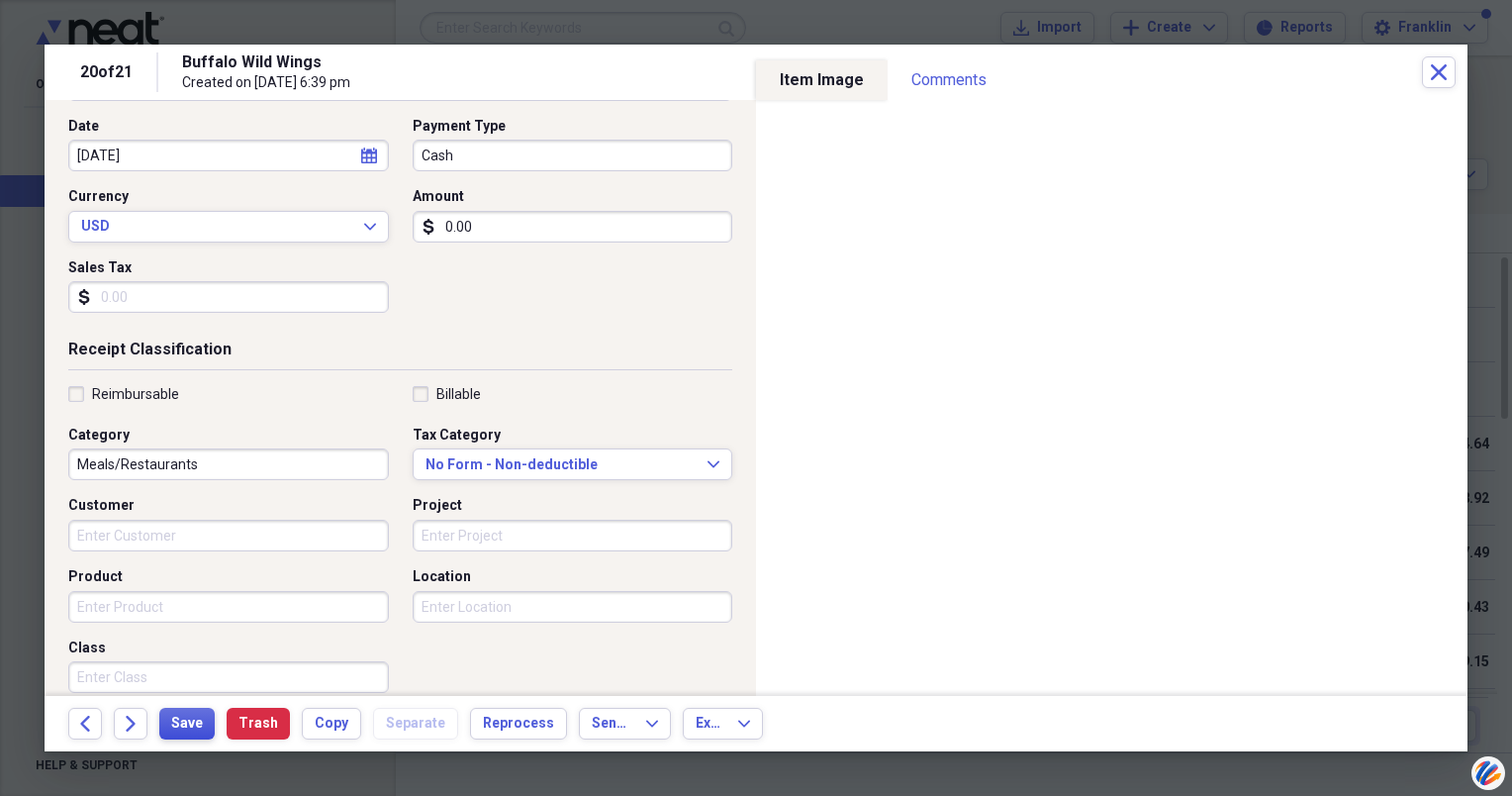 click on "Save" at bounding box center [187, 724] 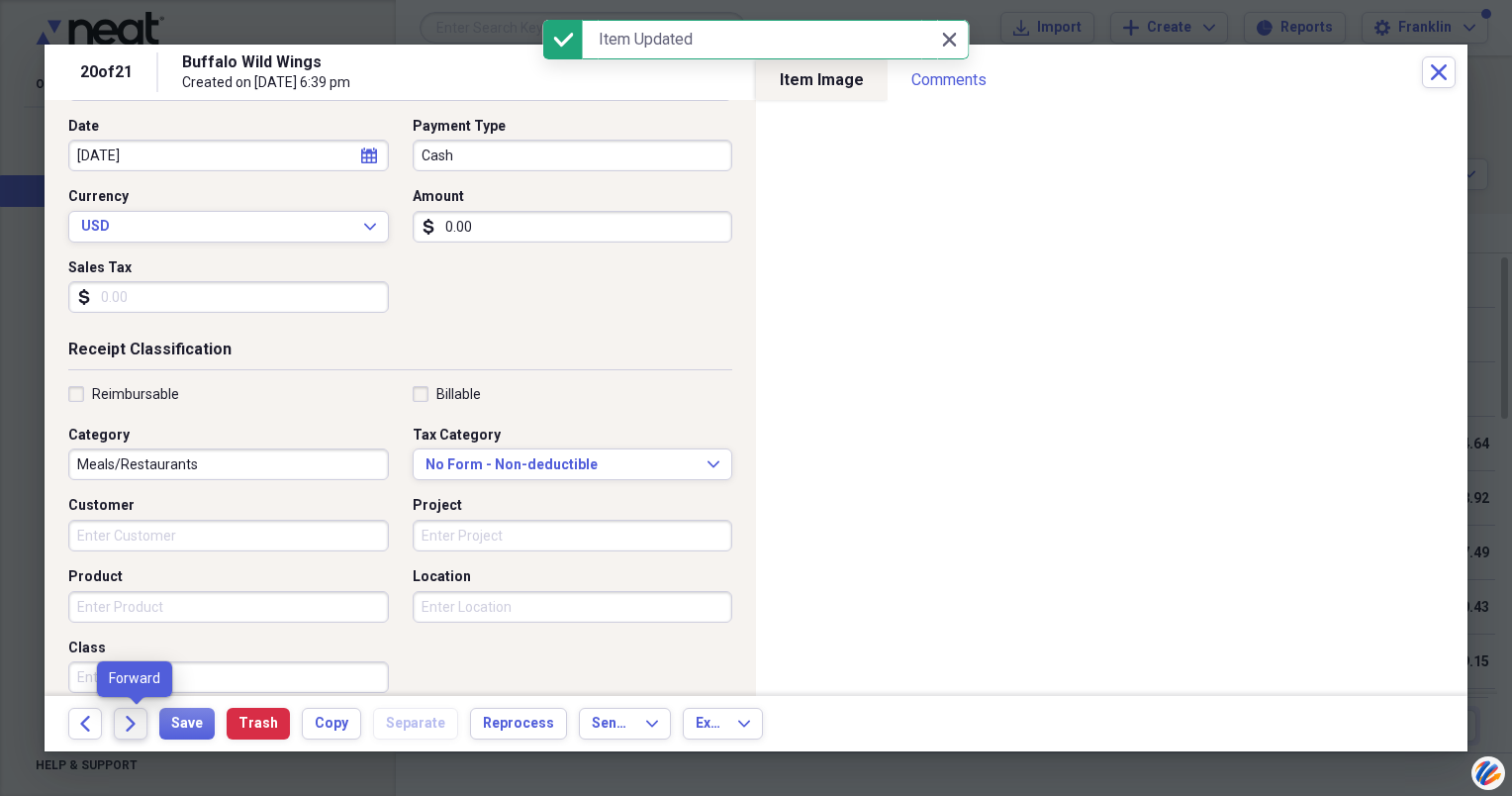 click on "Forward" 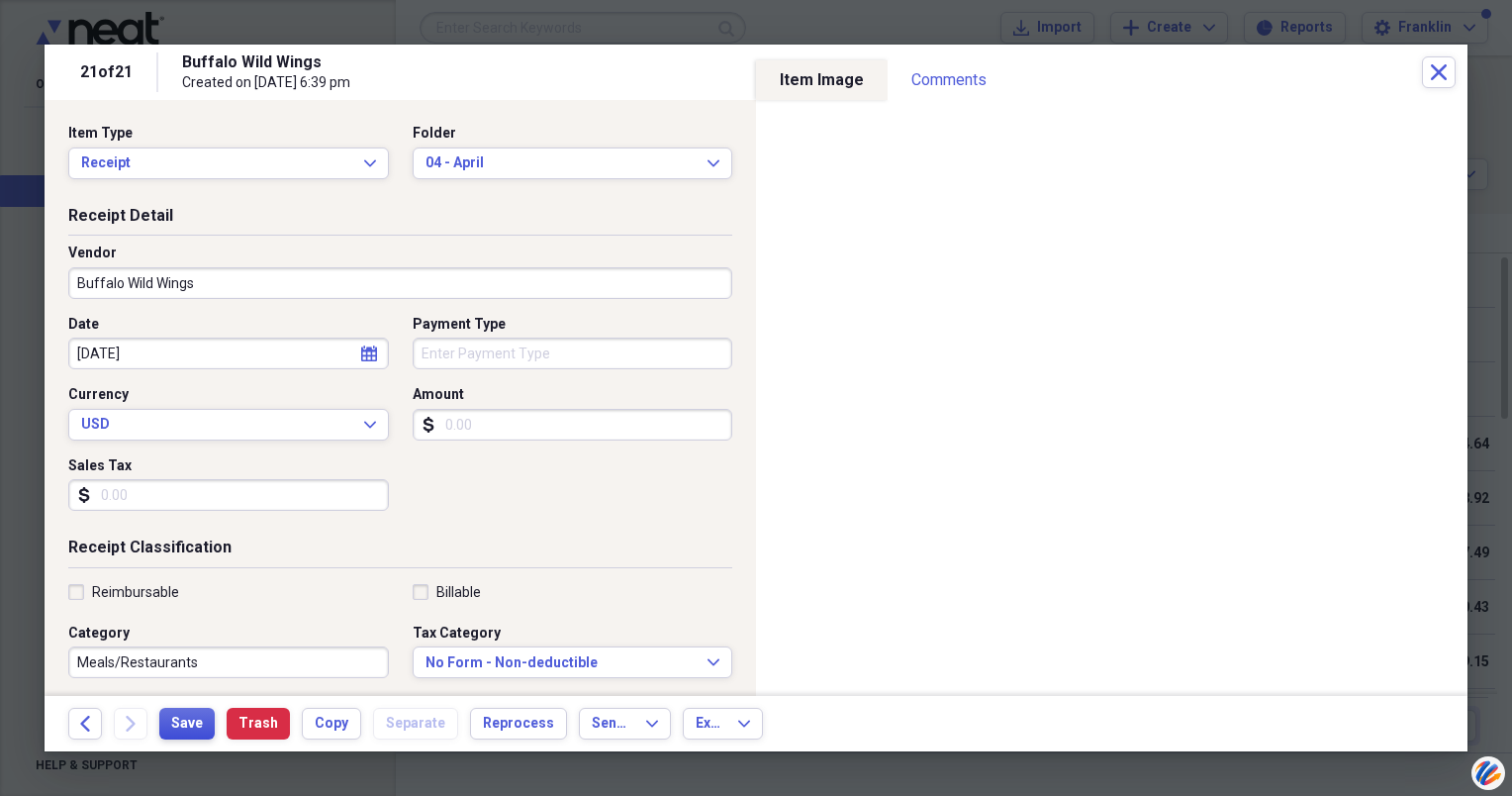 click on "Save" at bounding box center (187, 724) 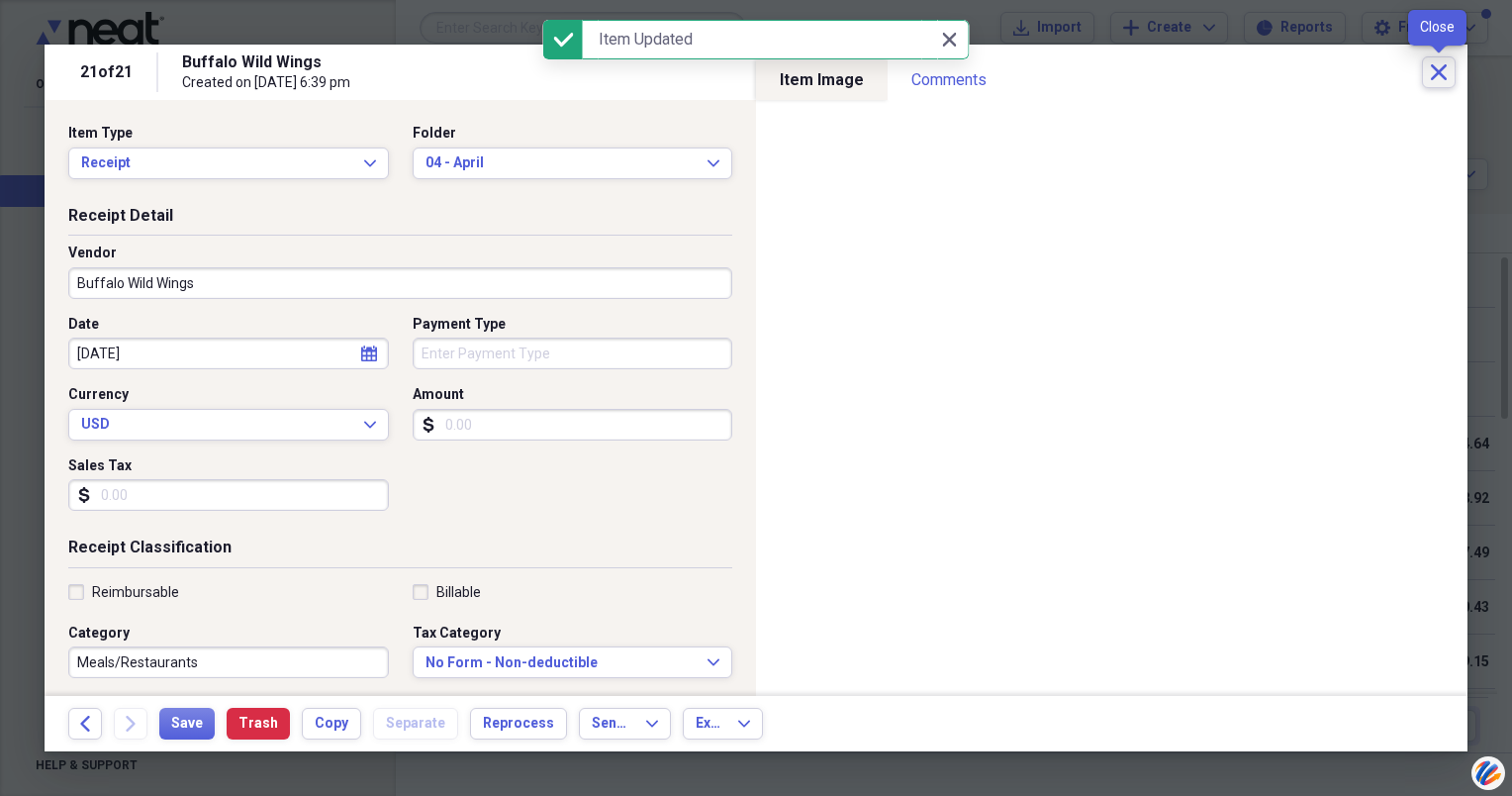 click on "Close" 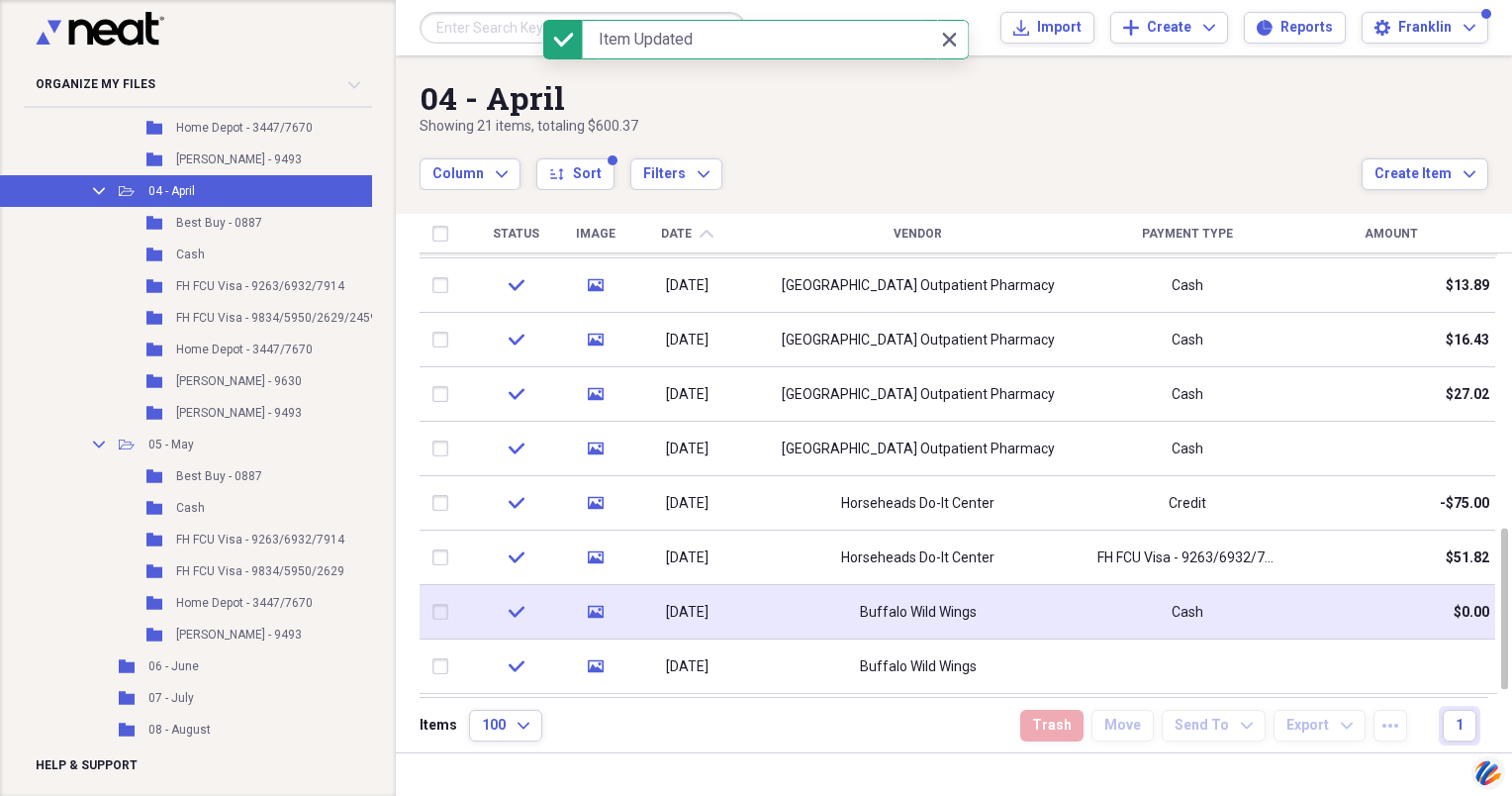 click at bounding box center [444, 612] 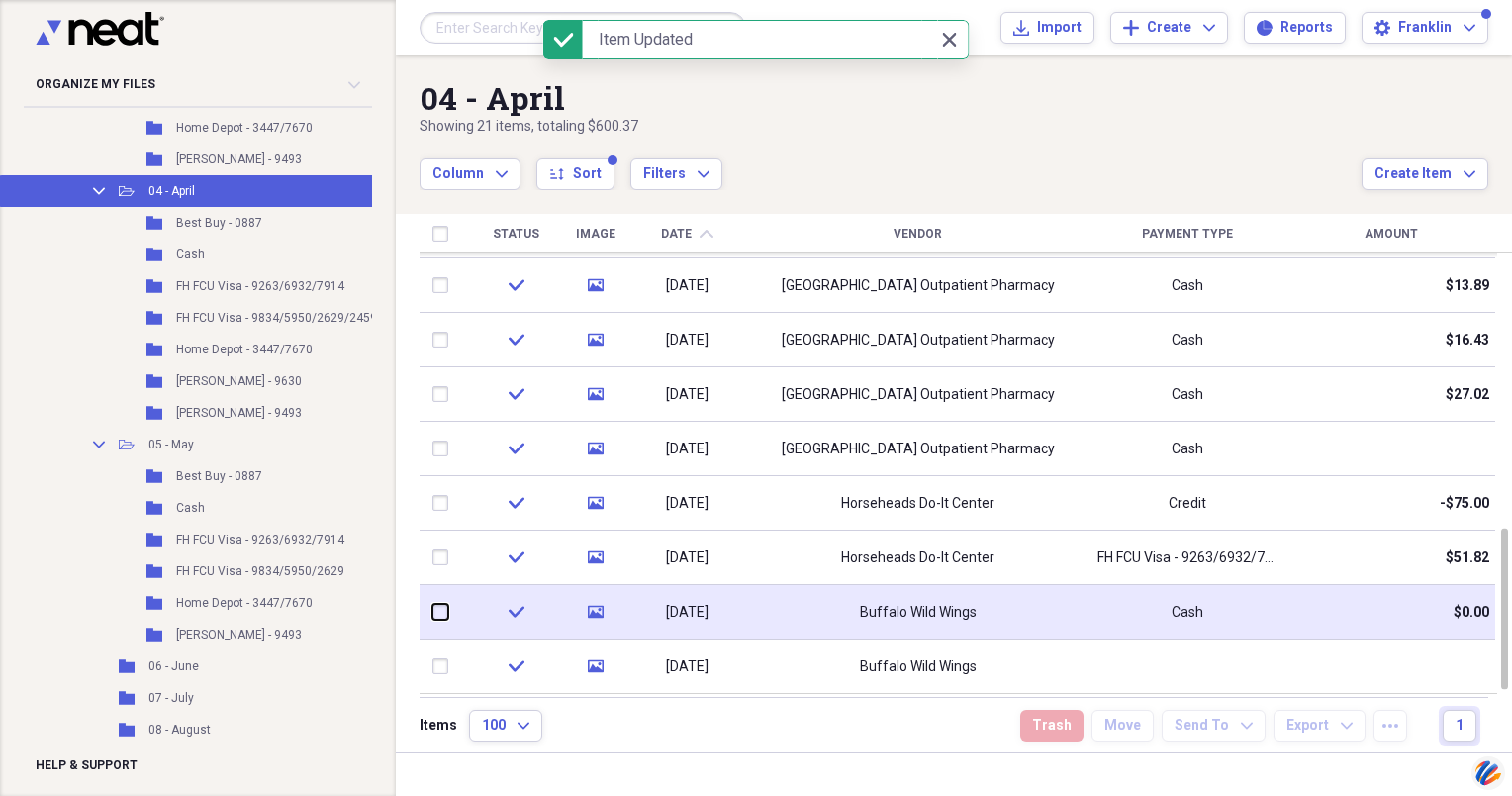 click at bounding box center [432, 612] 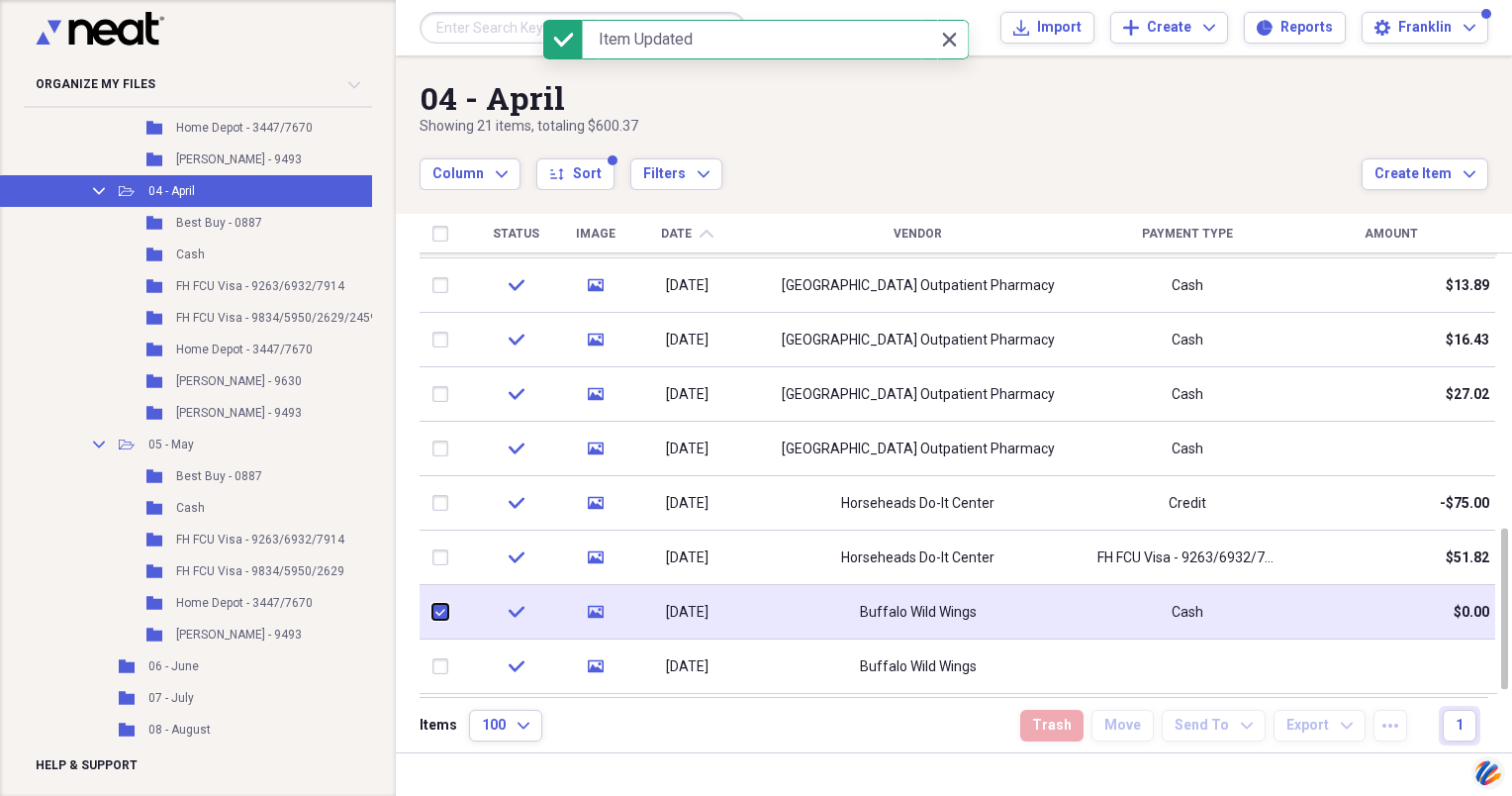 checkbox on "true" 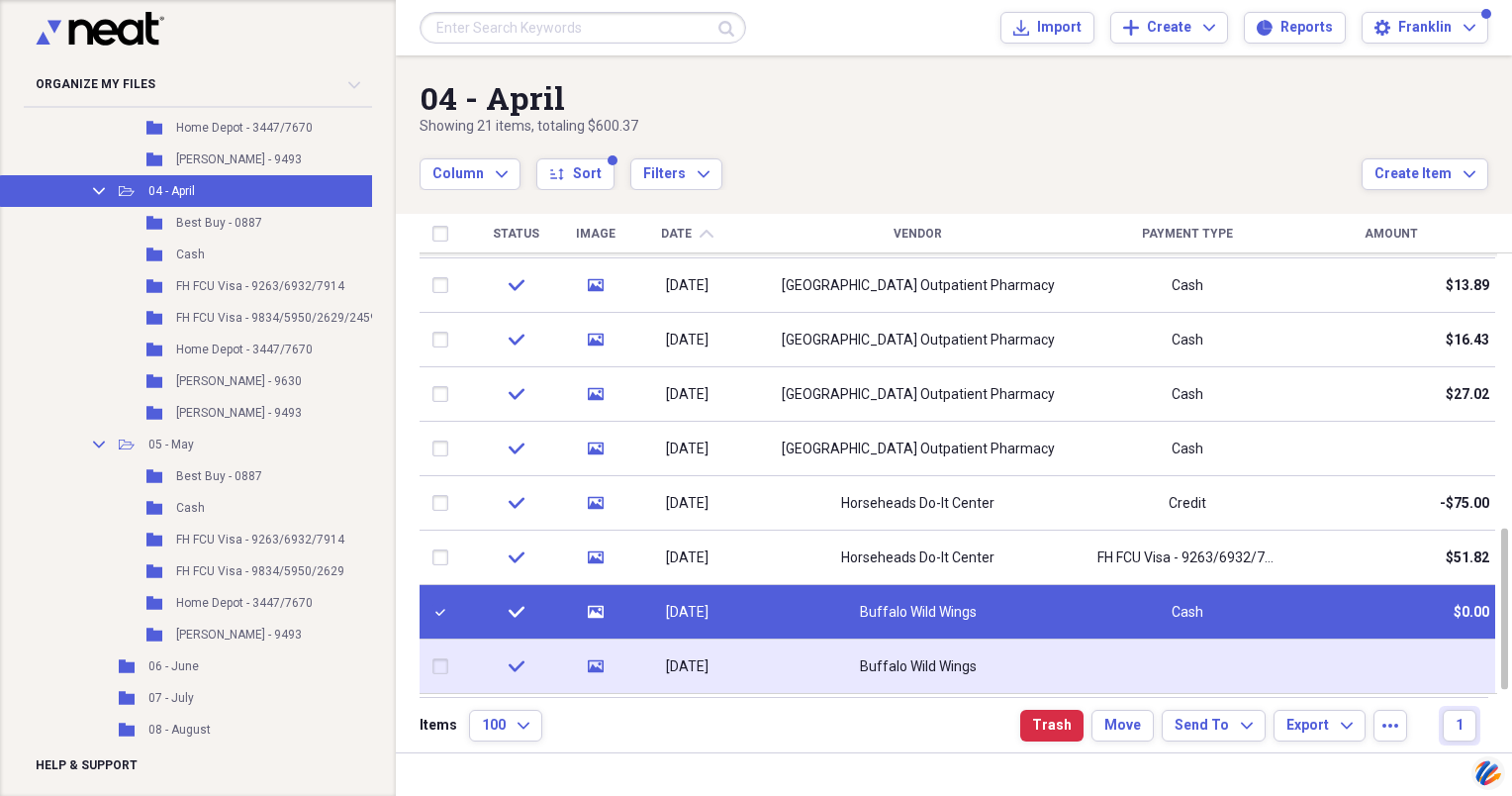 click at bounding box center [444, 666] 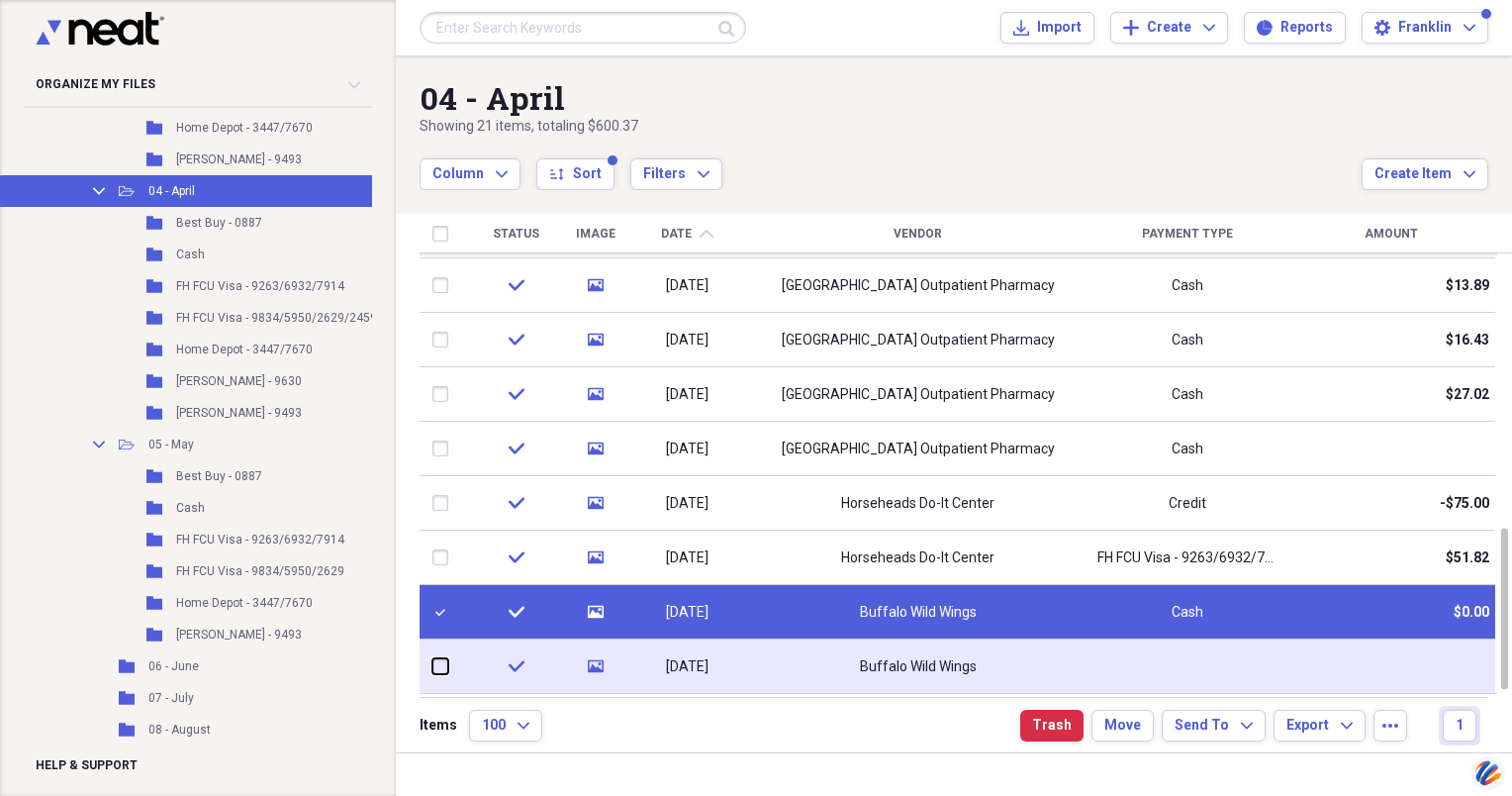 click at bounding box center (432, 666) 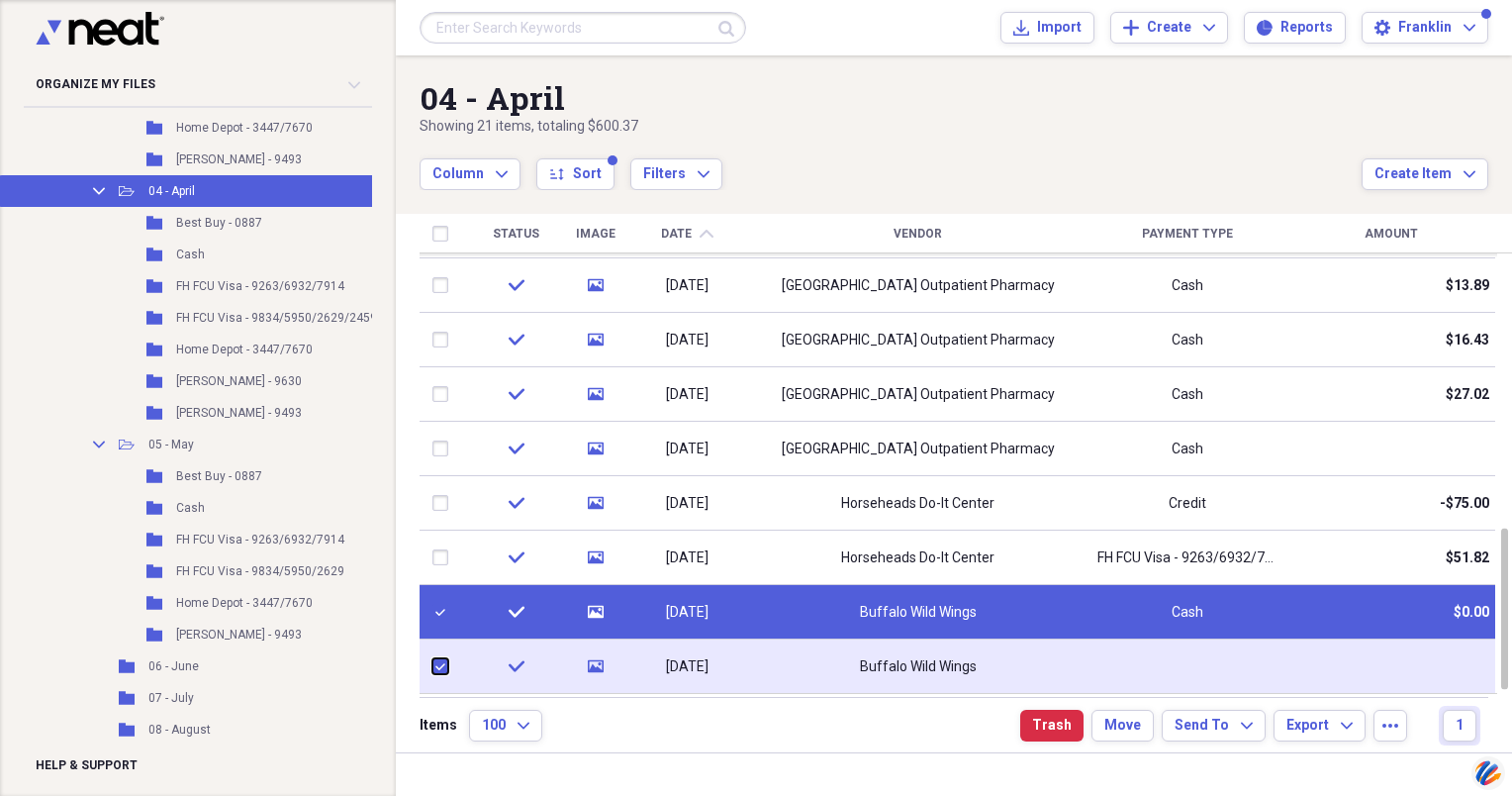 checkbox on "true" 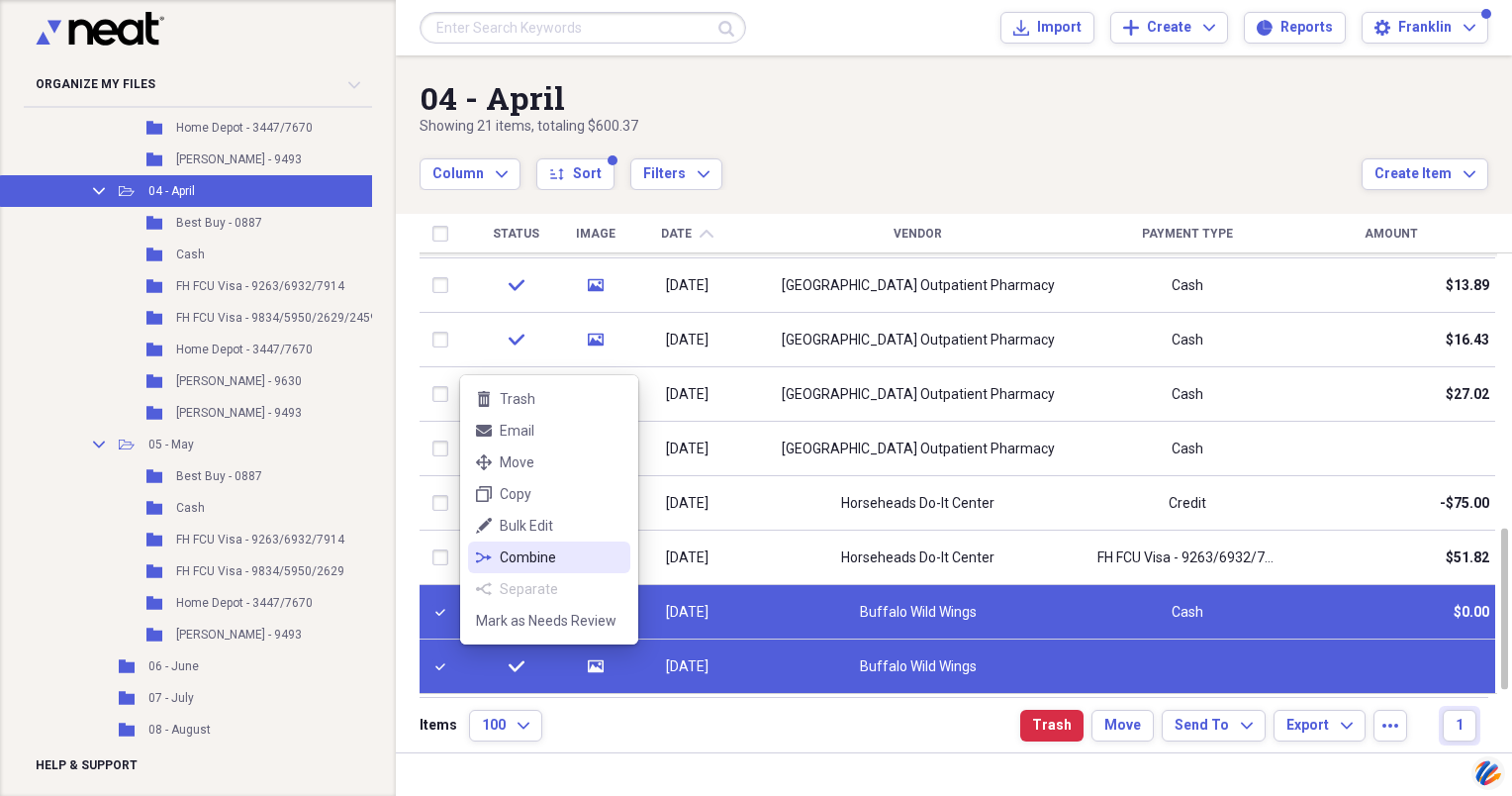 click on "Combine" at bounding box center (561, 557) 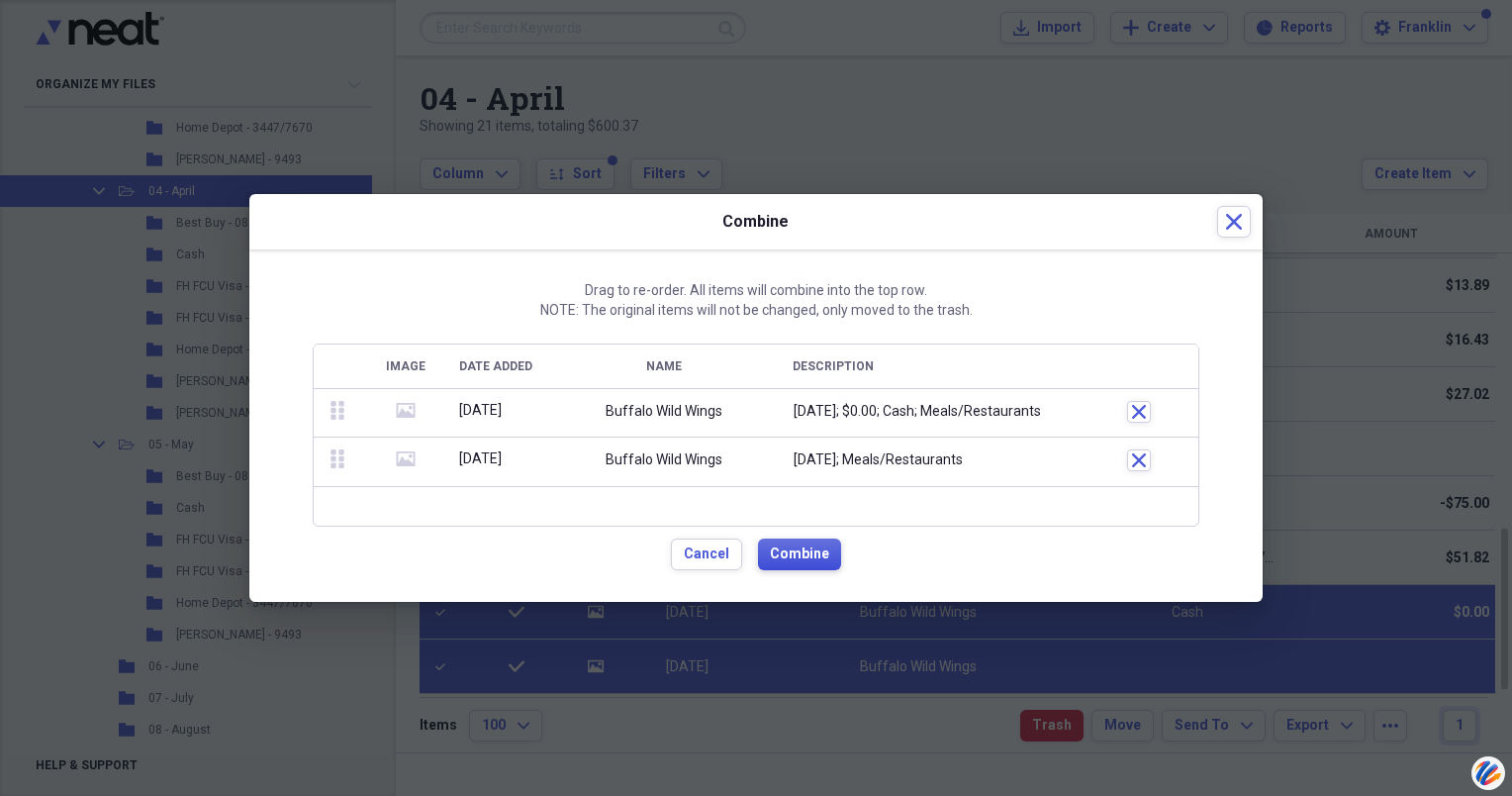 click on "Combine" at bounding box center [800, 554] 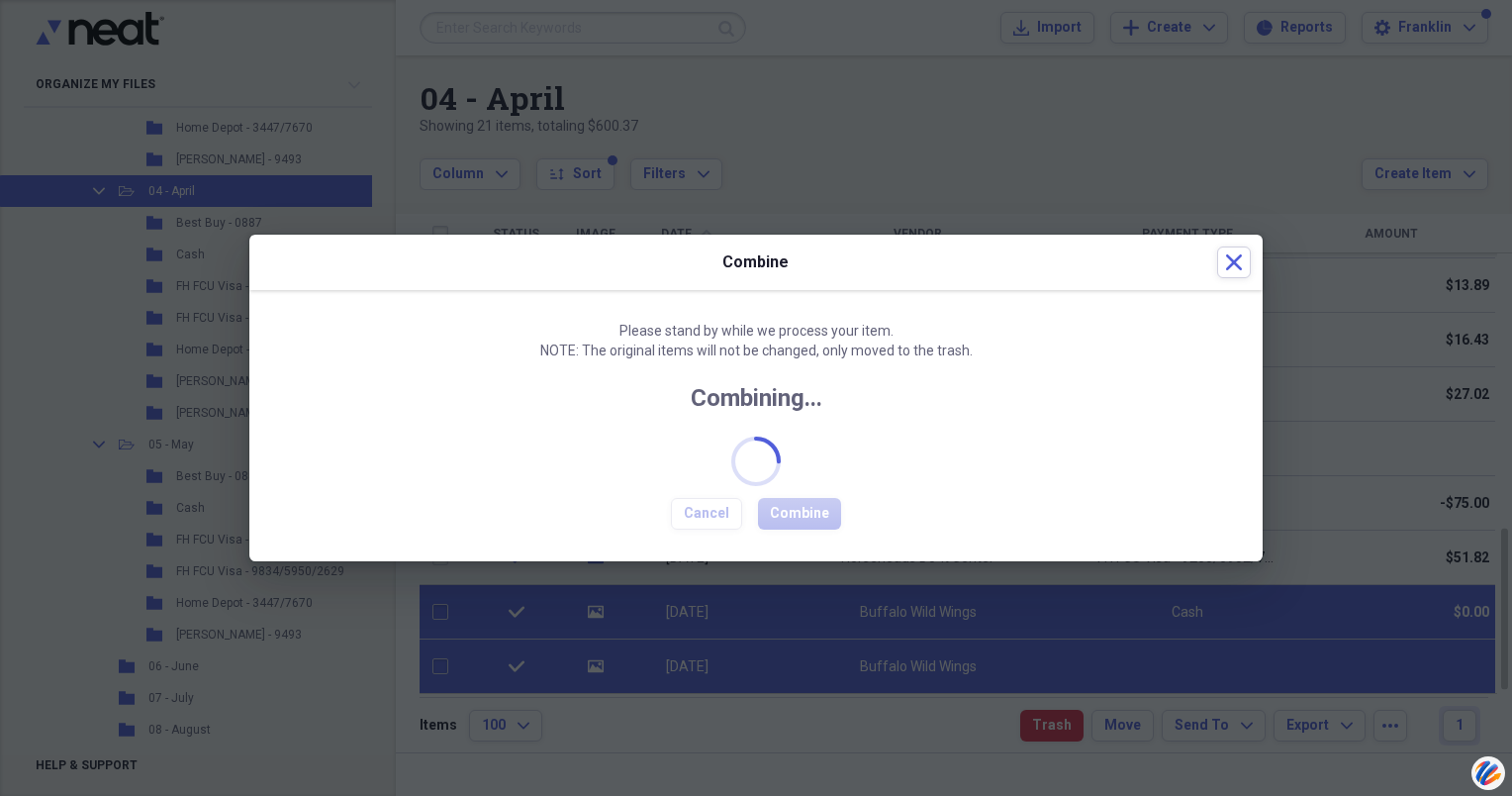 checkbox on "false" 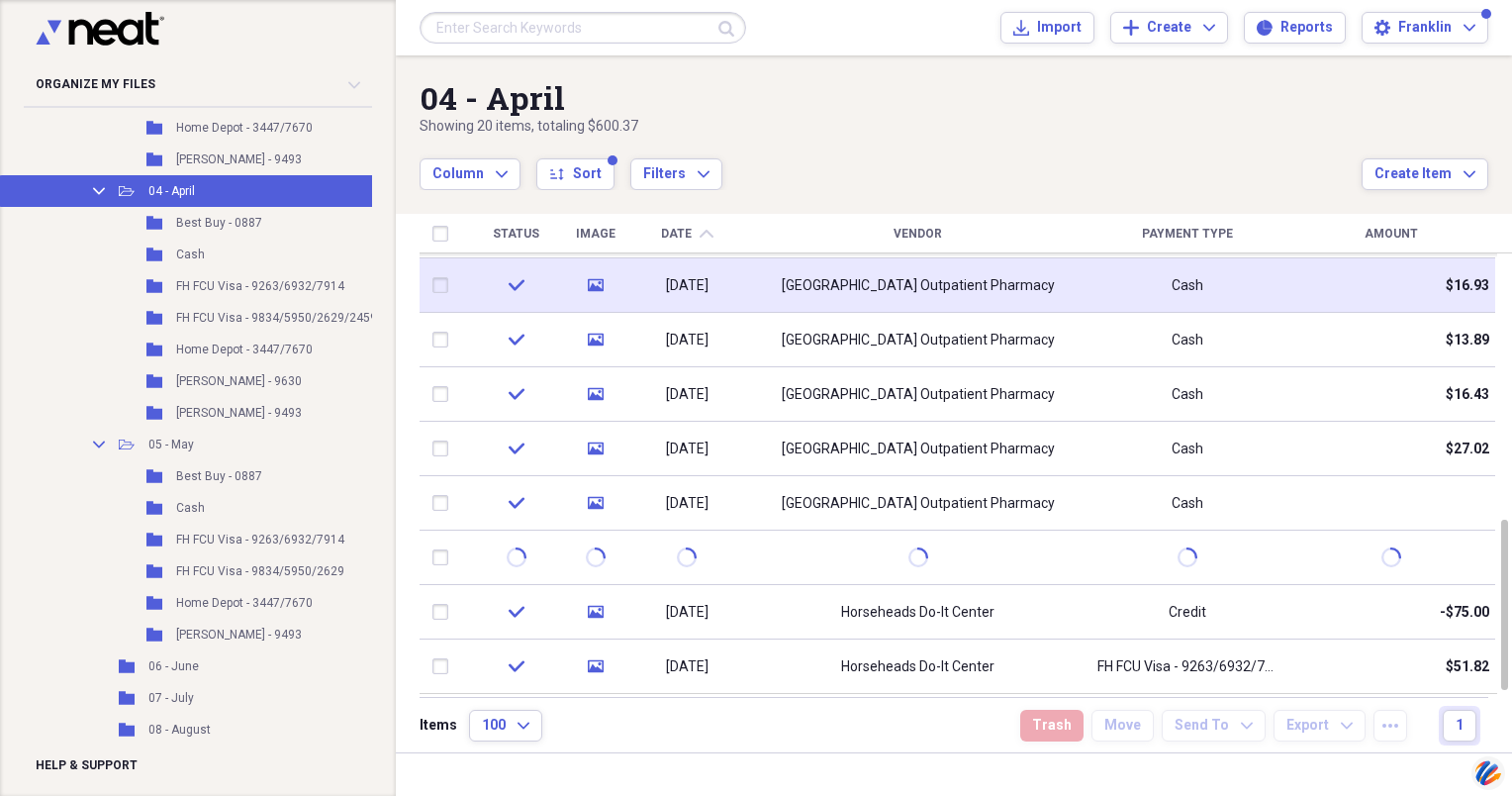 click at bounding box center (444, 285) 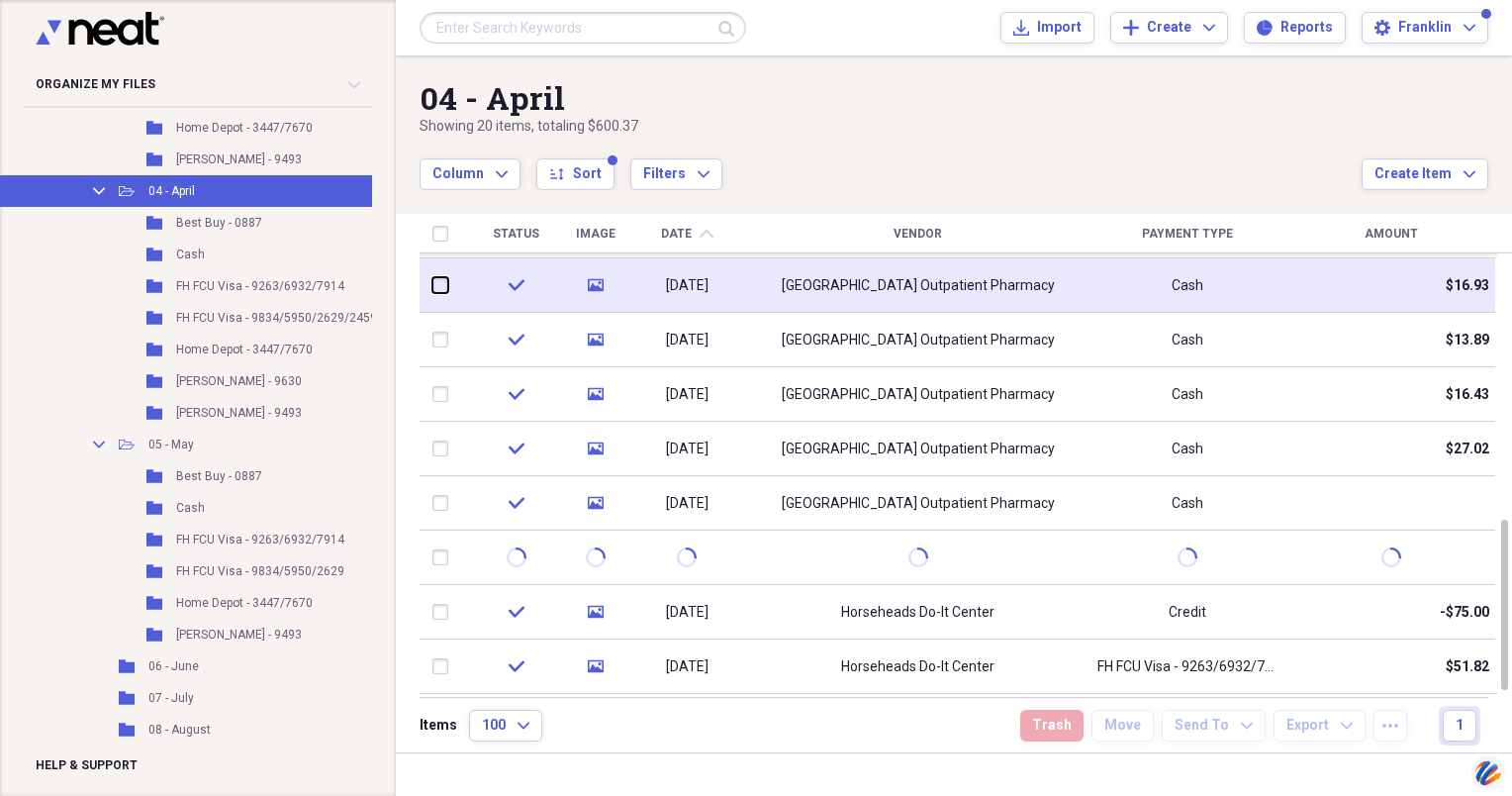 click at bounding box center [432, 285] 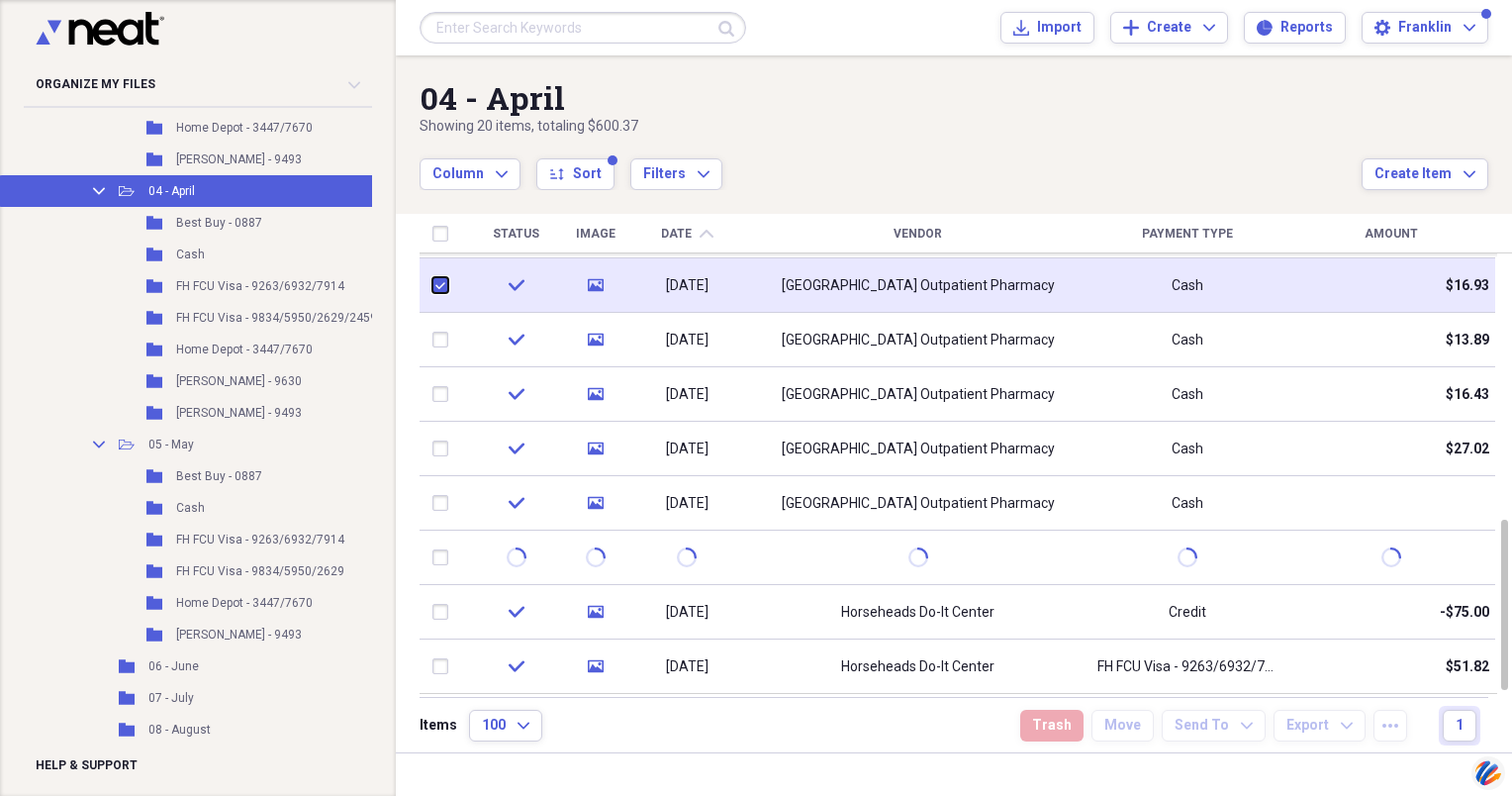 checkbox on "true" 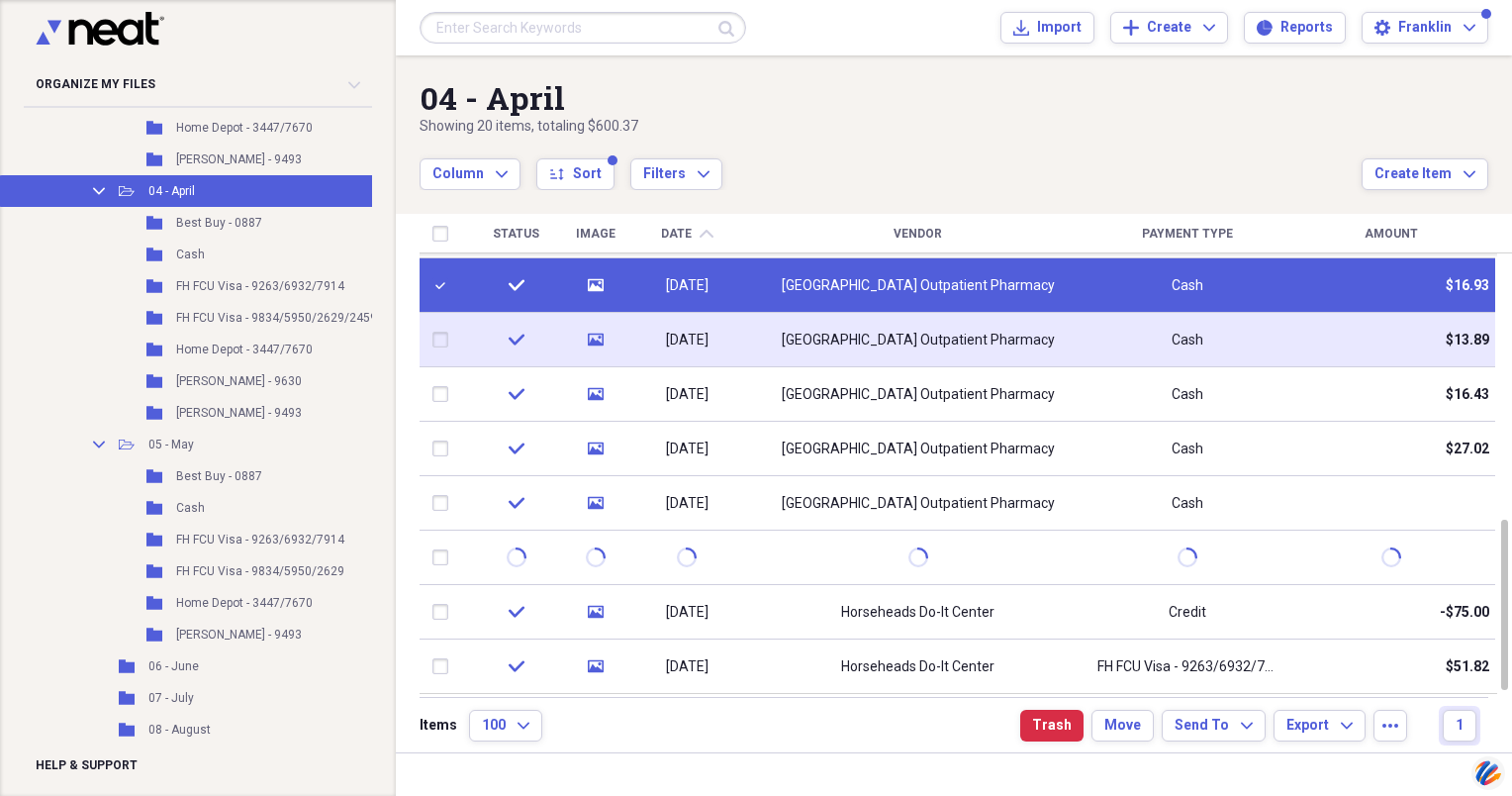 click at bounding box center (444, 340) 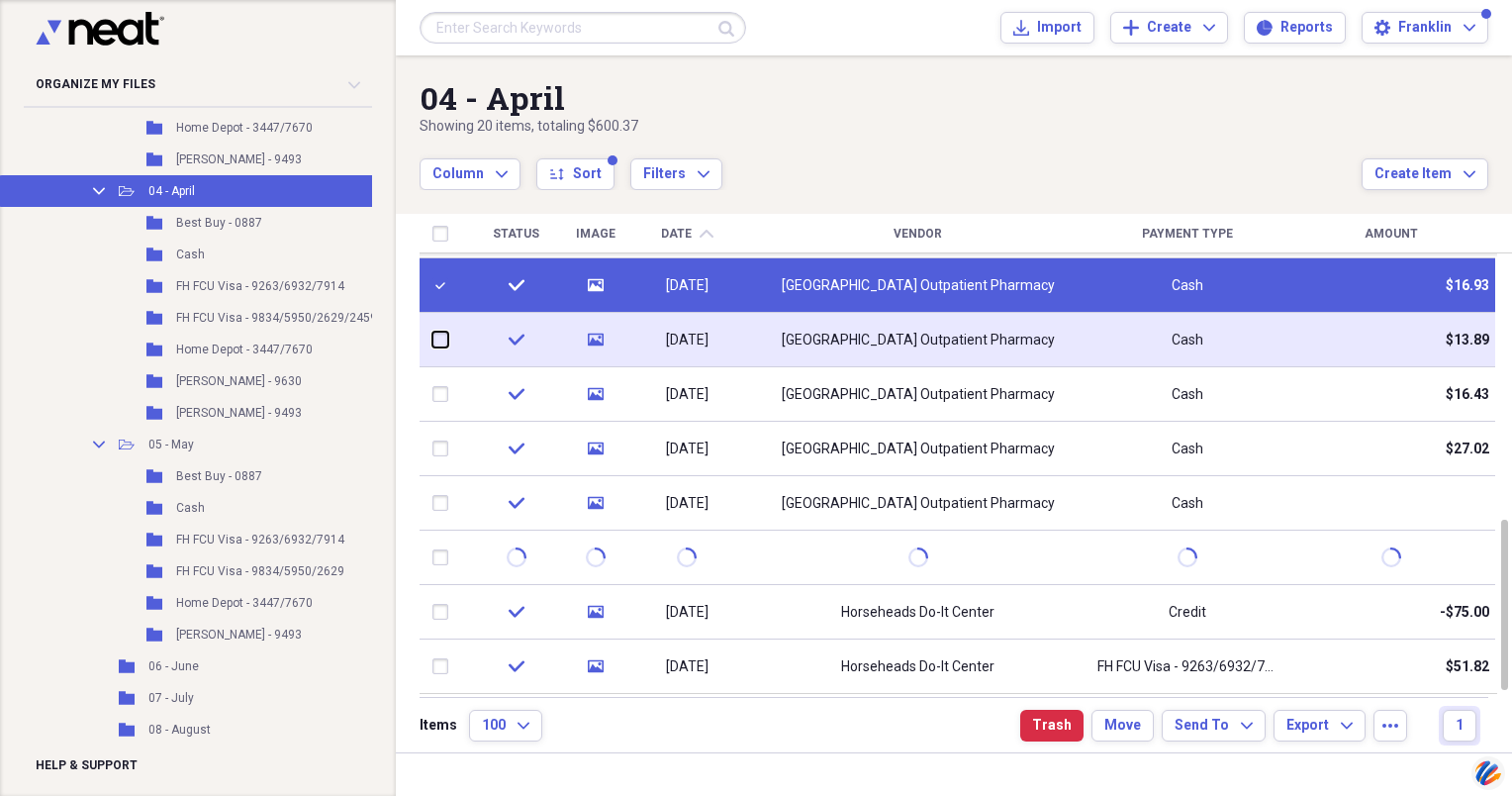 click at bounding box center (432, 340) 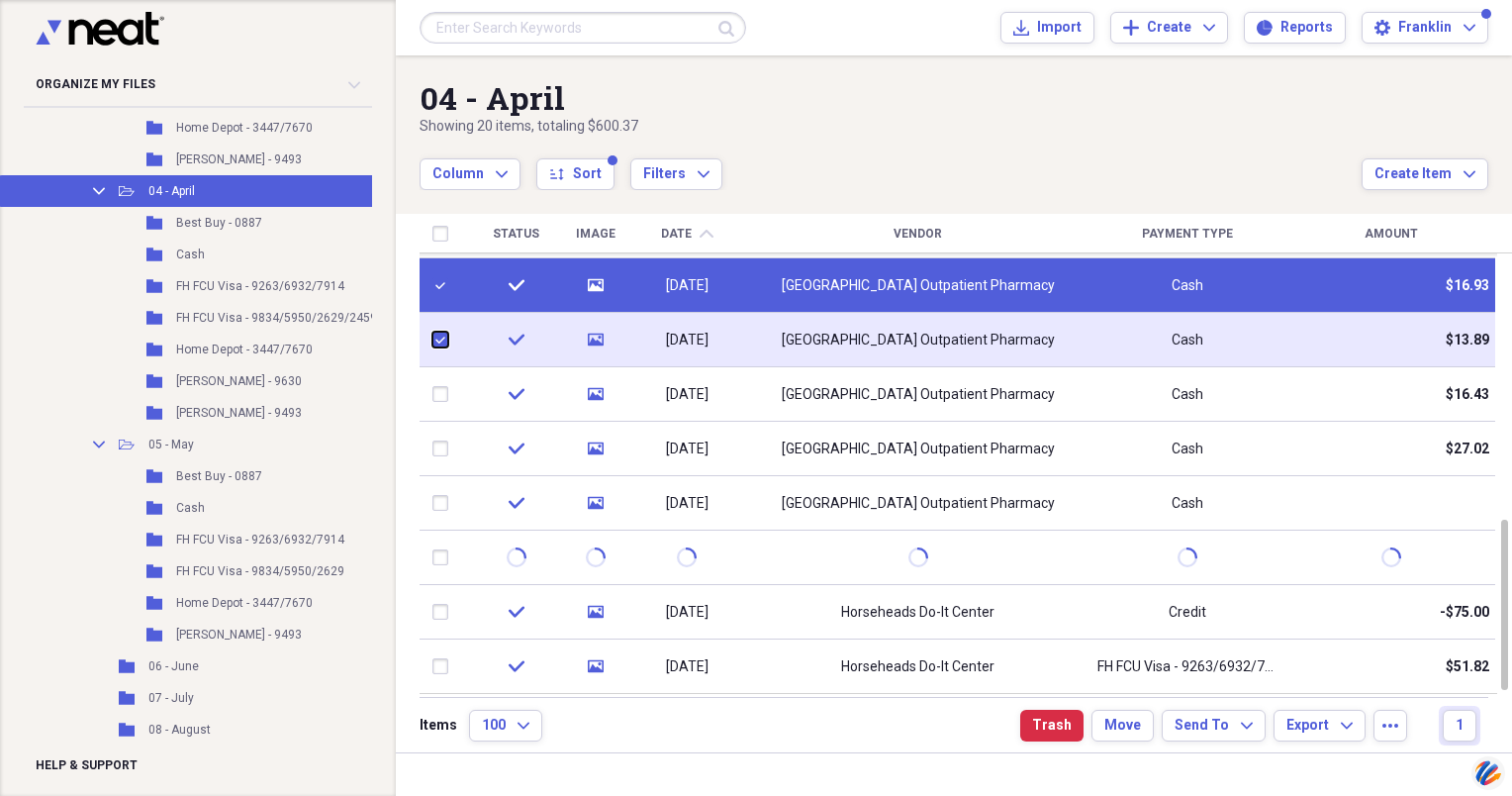 checkbox on "true" 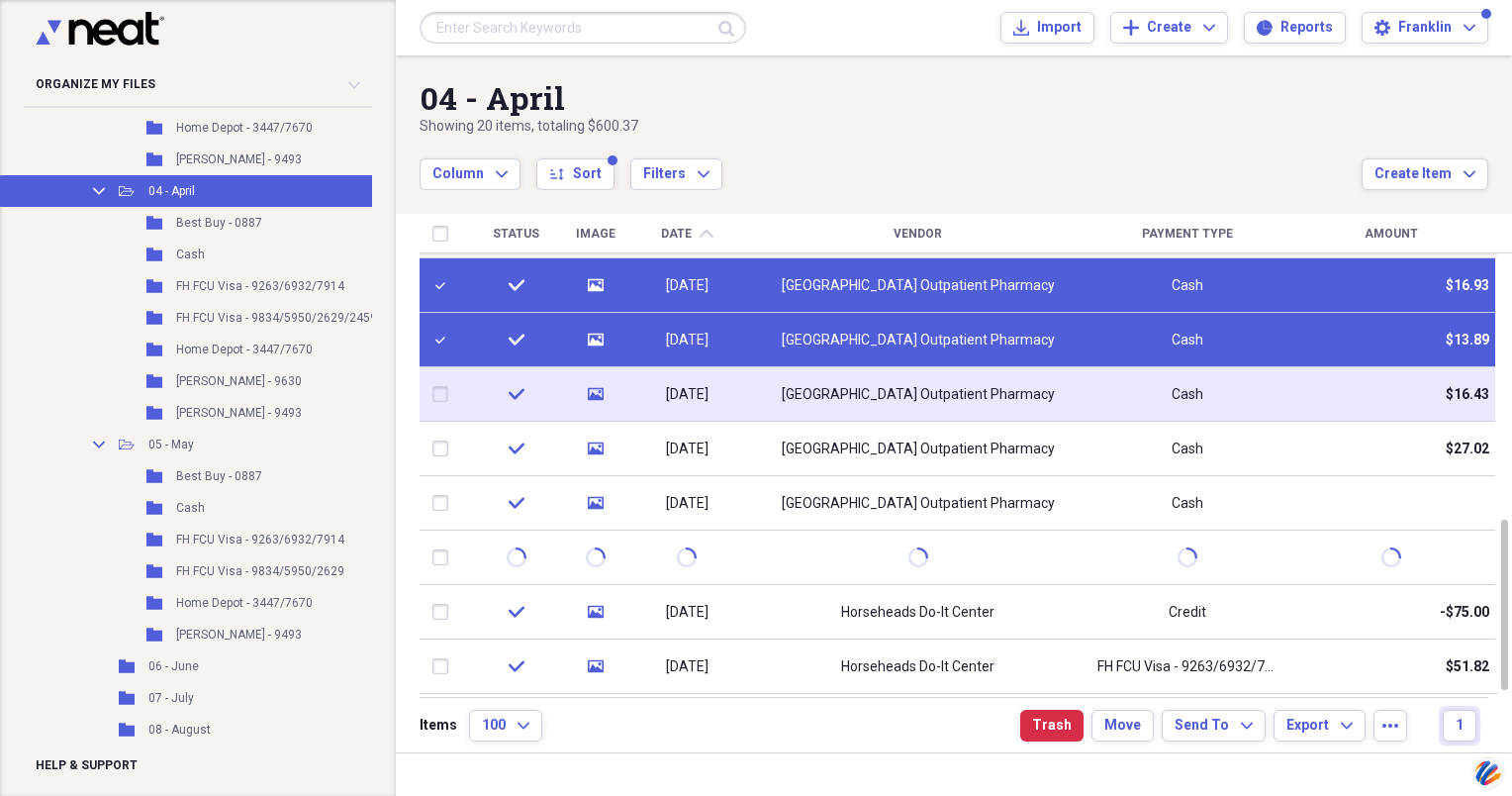 click at bounding box center [444, 394] 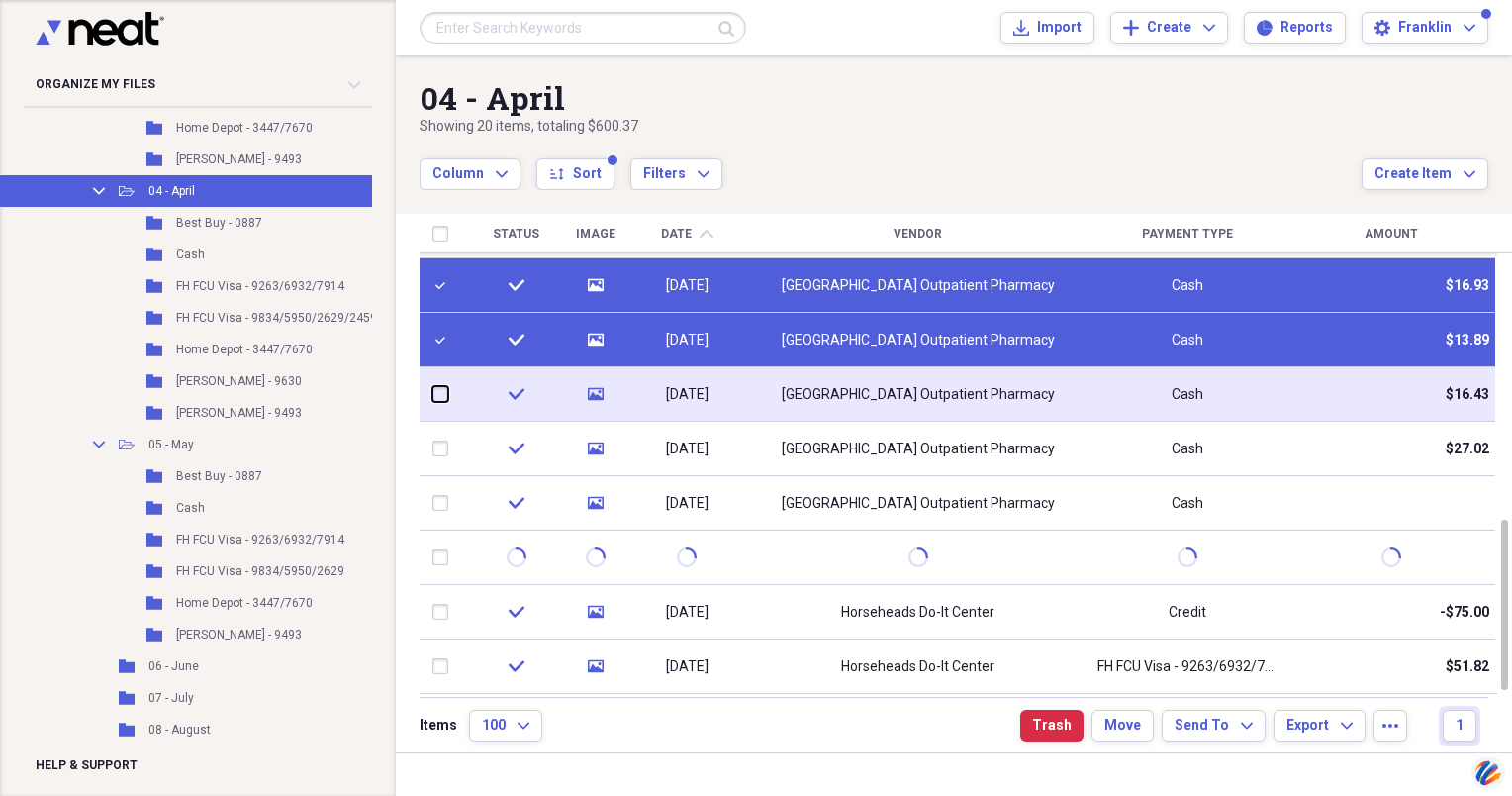 click at bounding box center (432, 394) 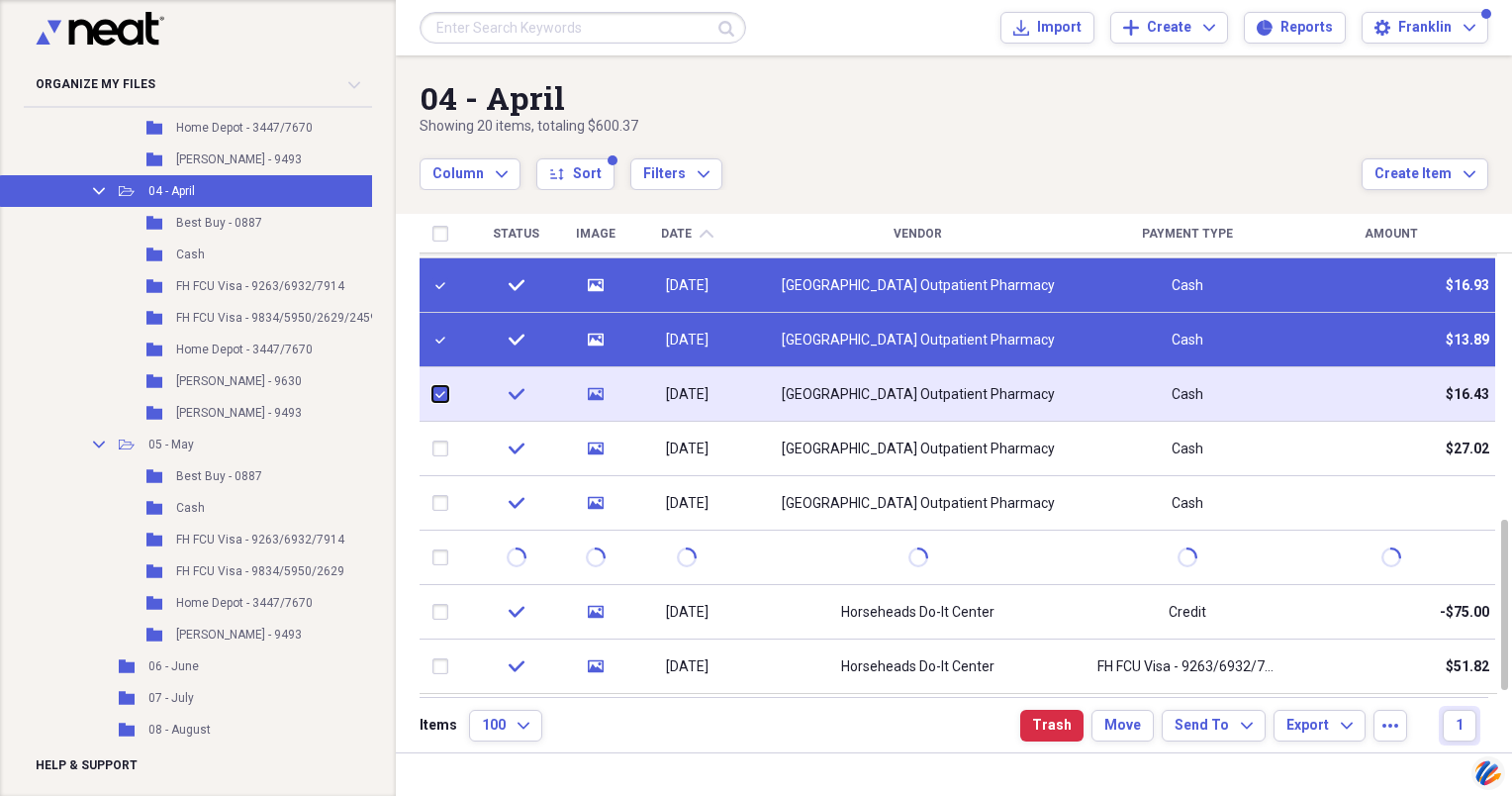 checkbox on "true" 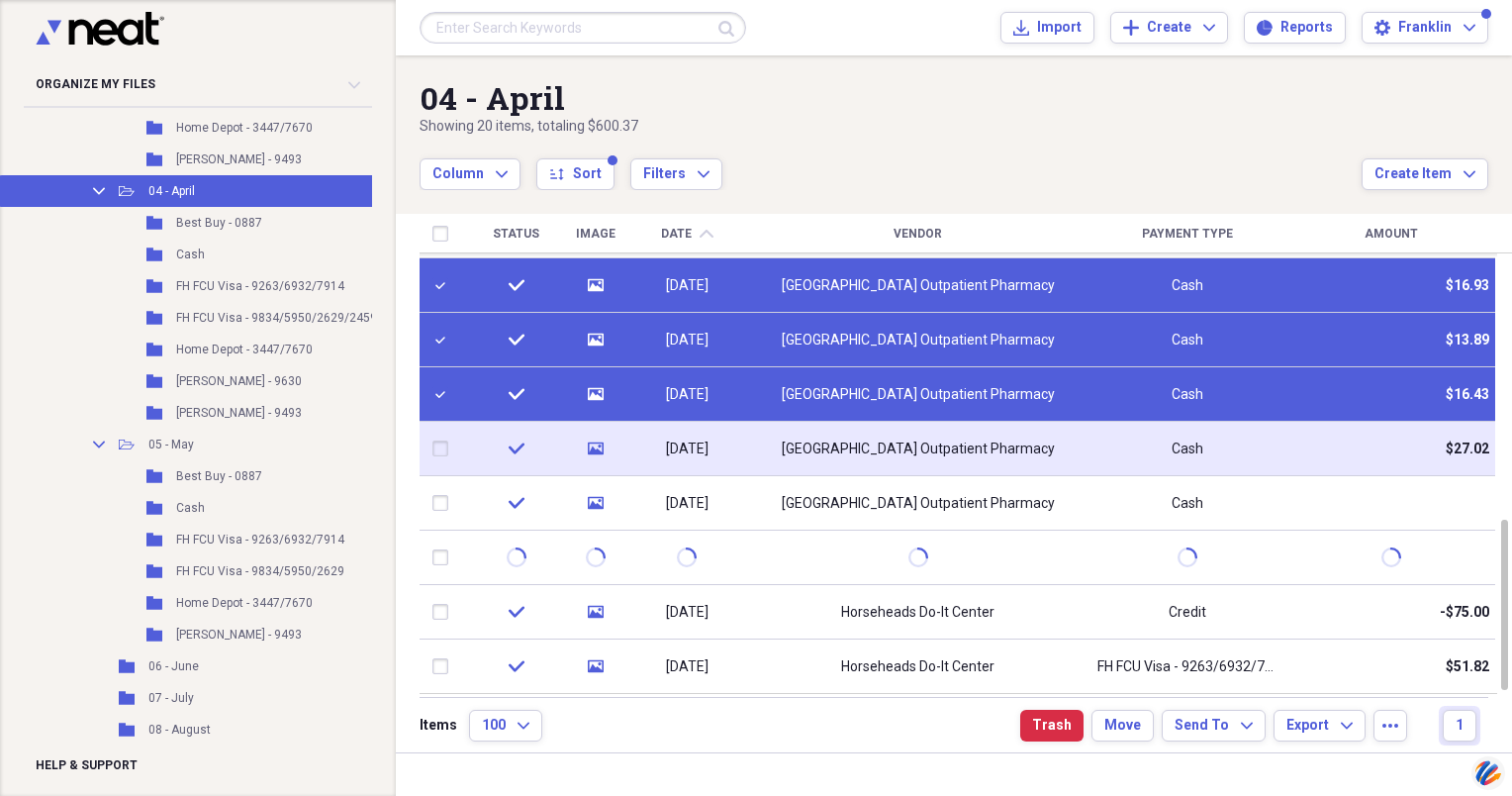 click at bounding box center (444, 448) 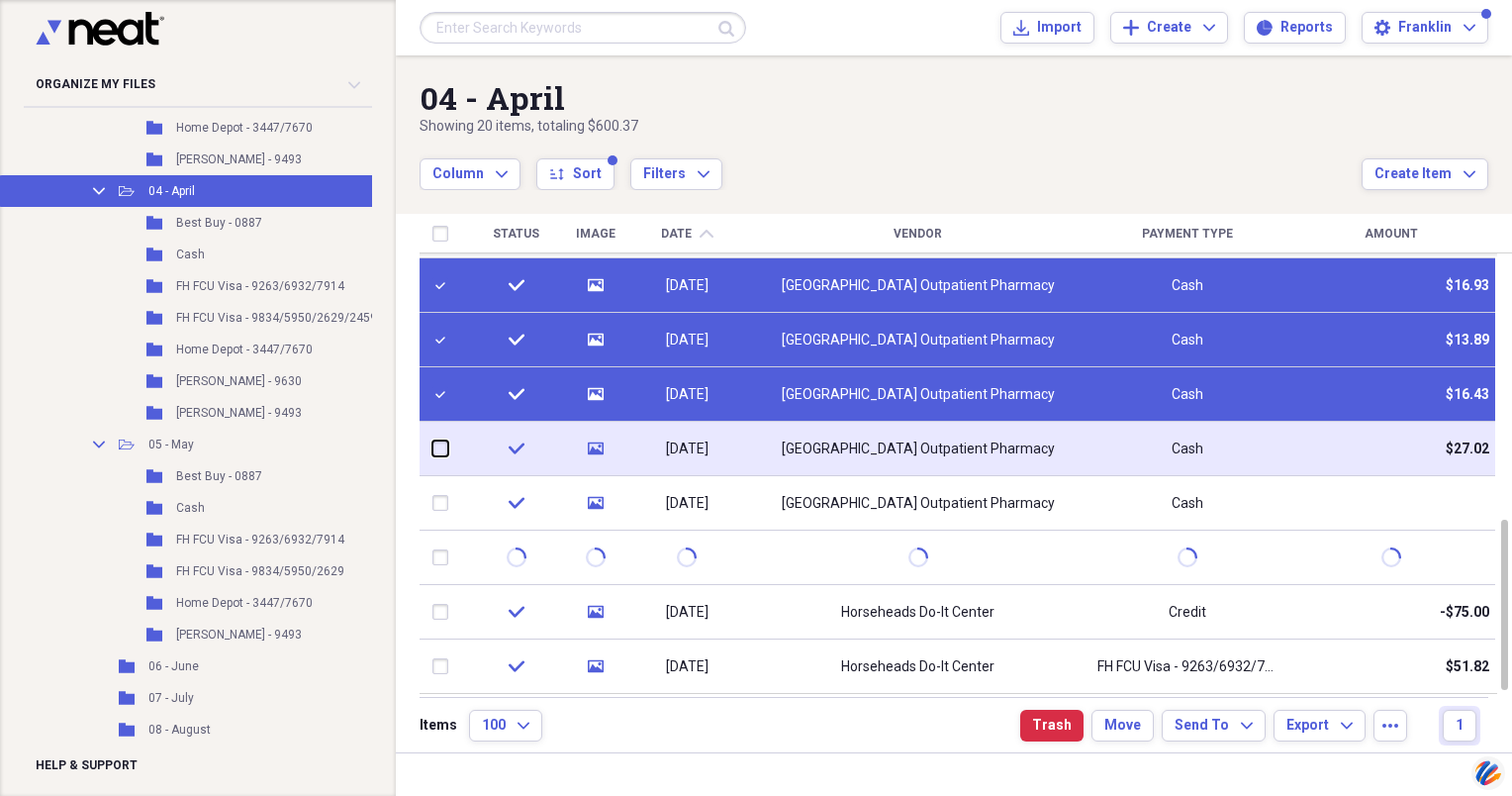 click at bounding box center (432, 448) 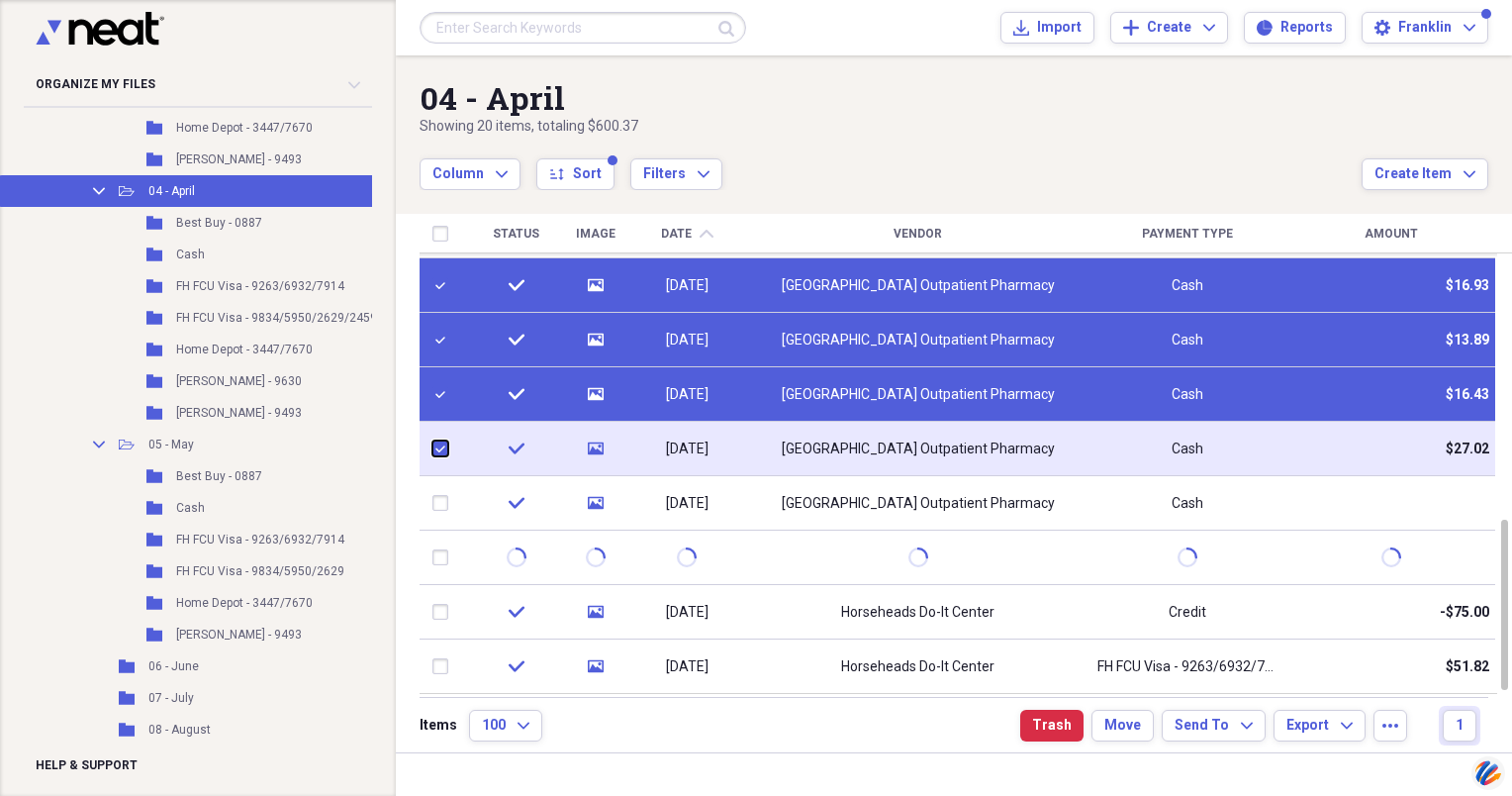 checkbox on "true" 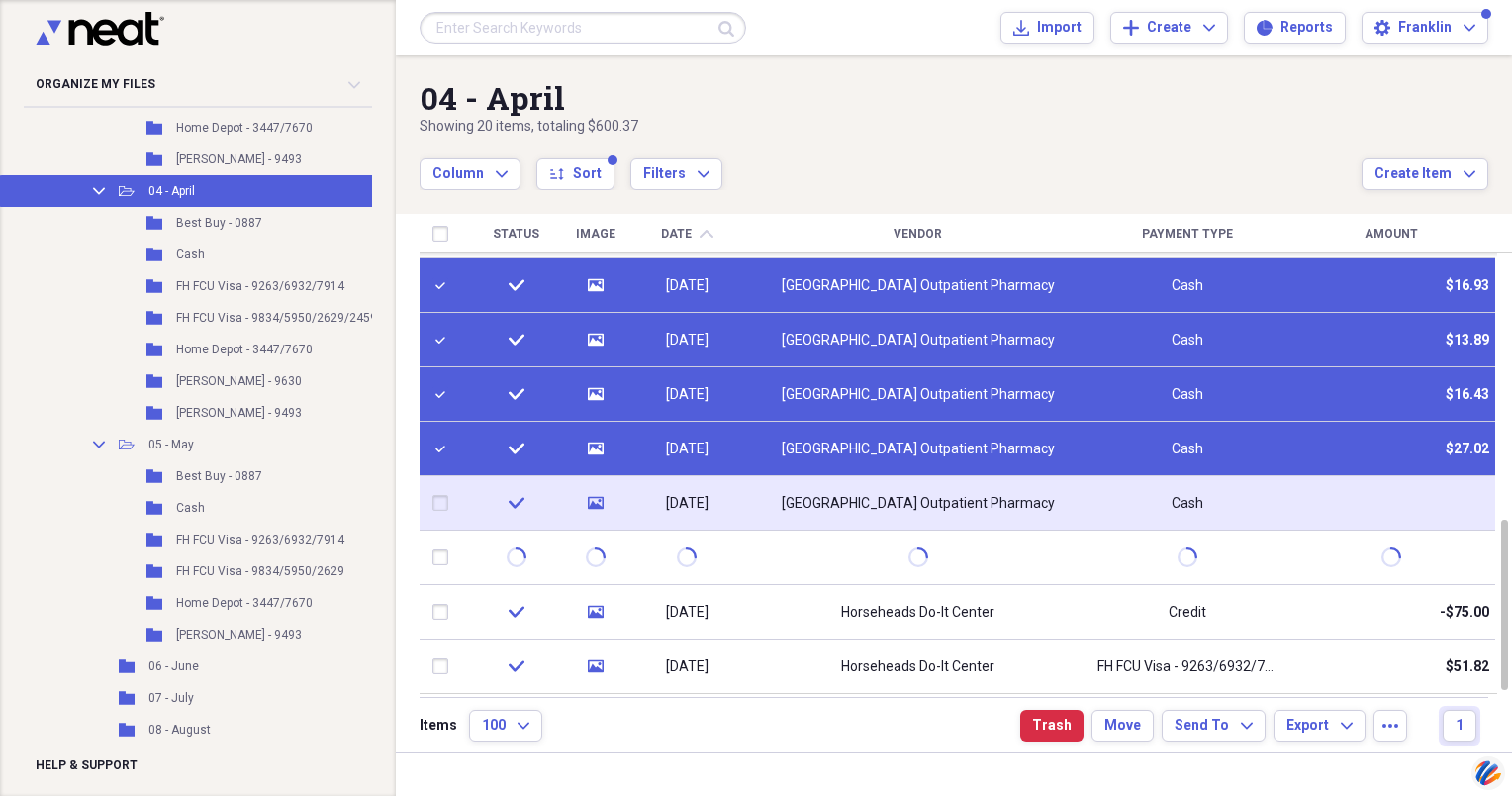 click at bounding box center (444, 503) 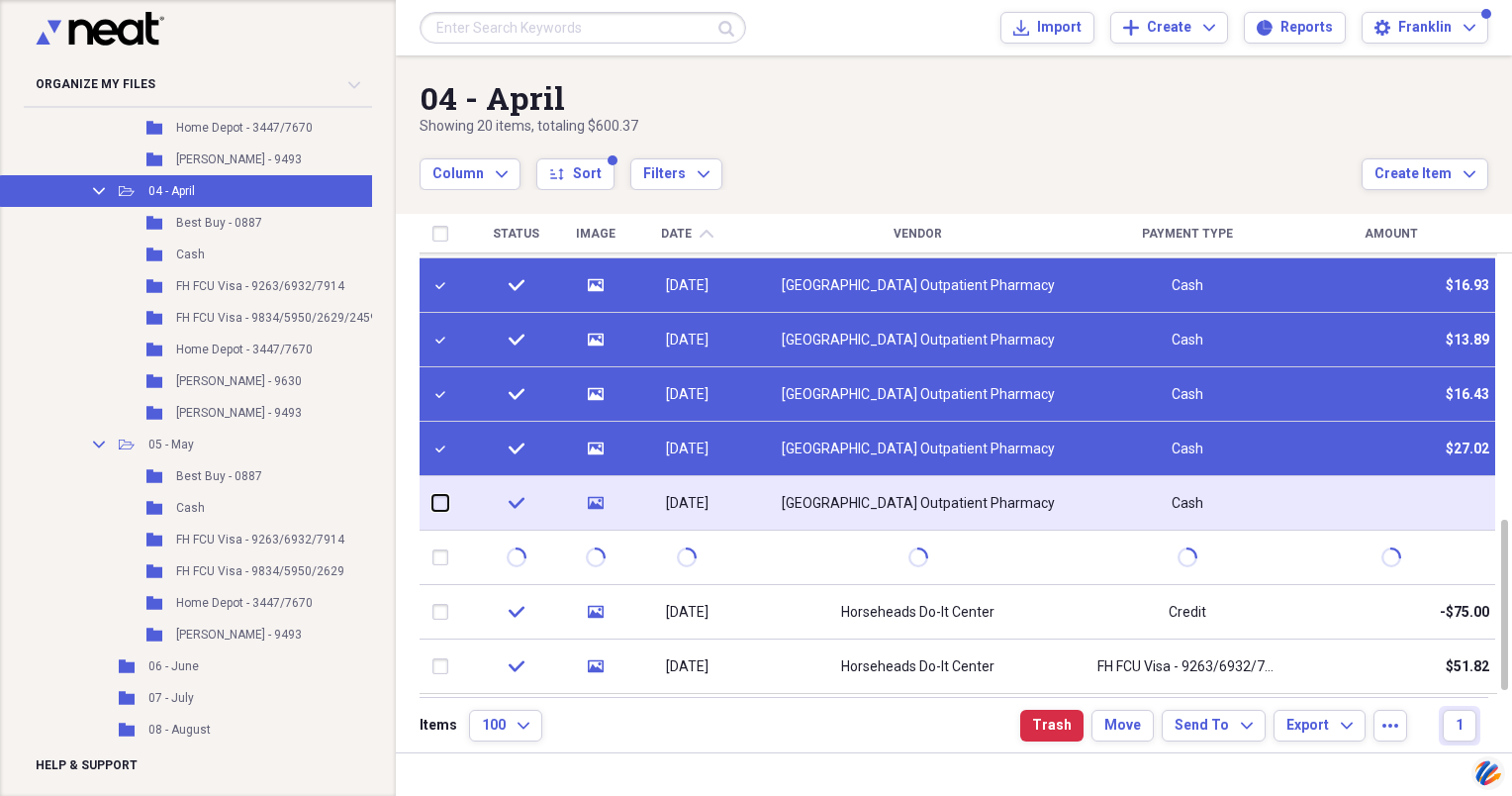 click at bounding box center [432, 503] 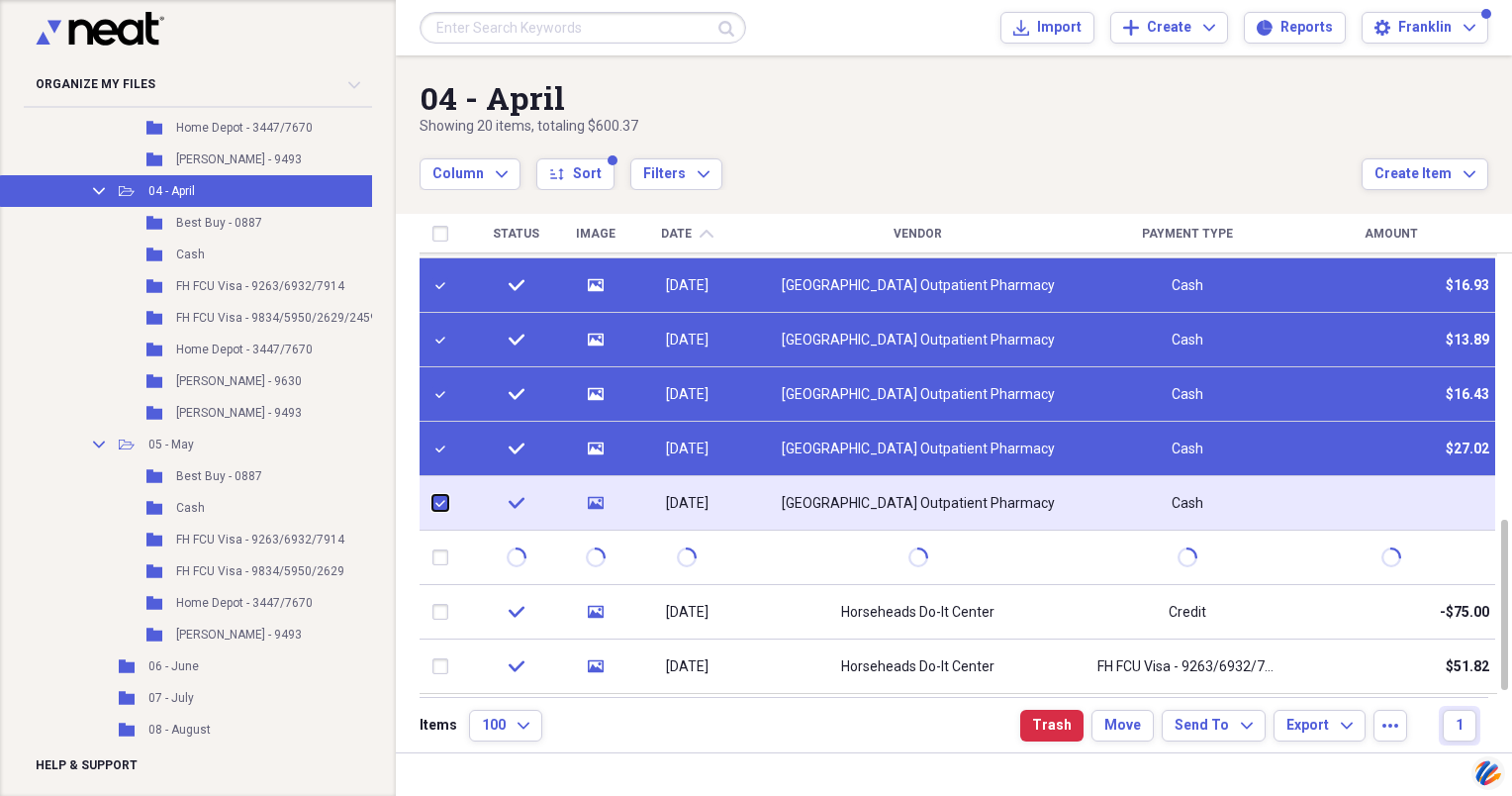 checkbox on "true" 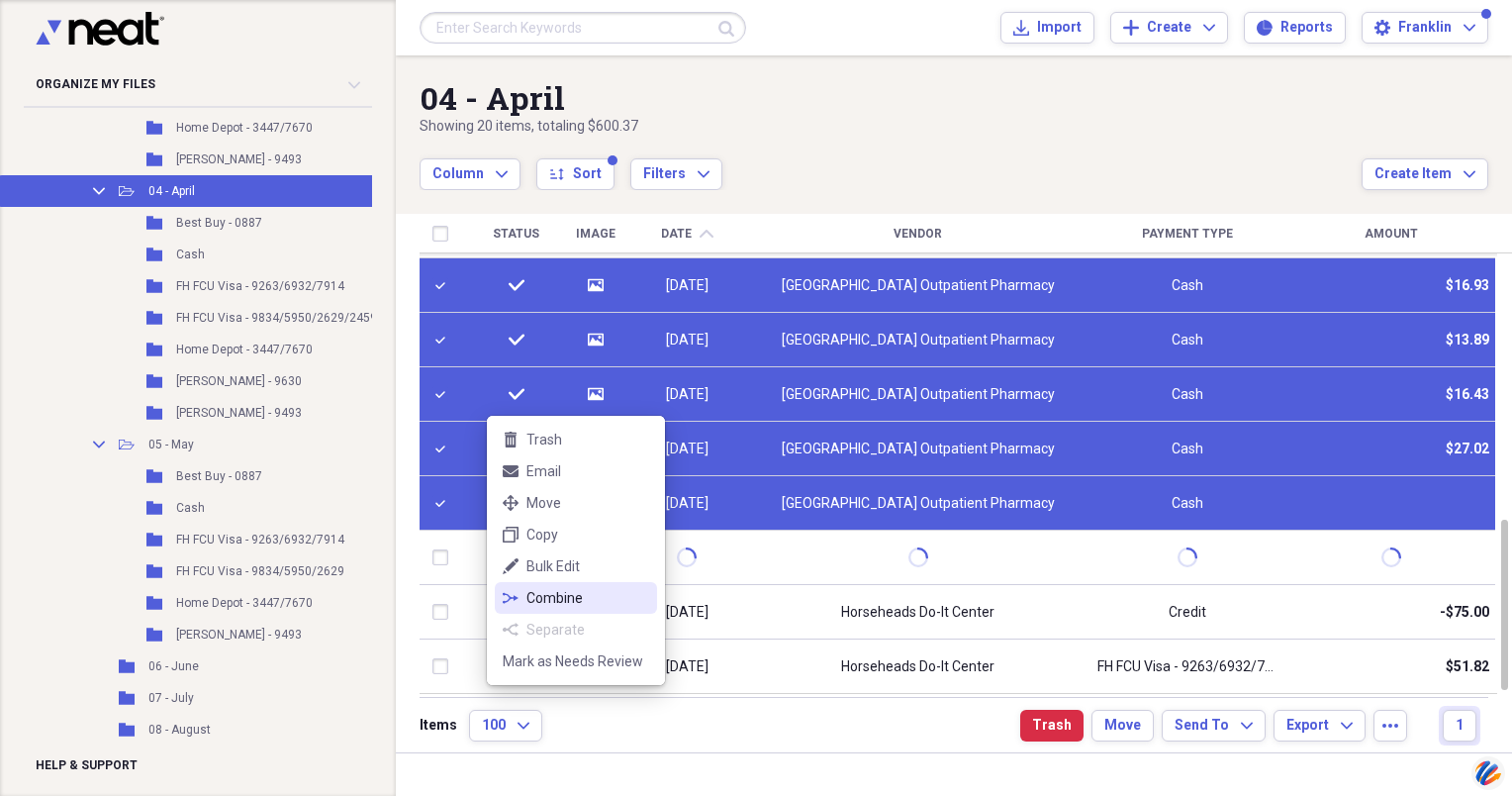 click on "Combine" at bounding box center [588, 598] 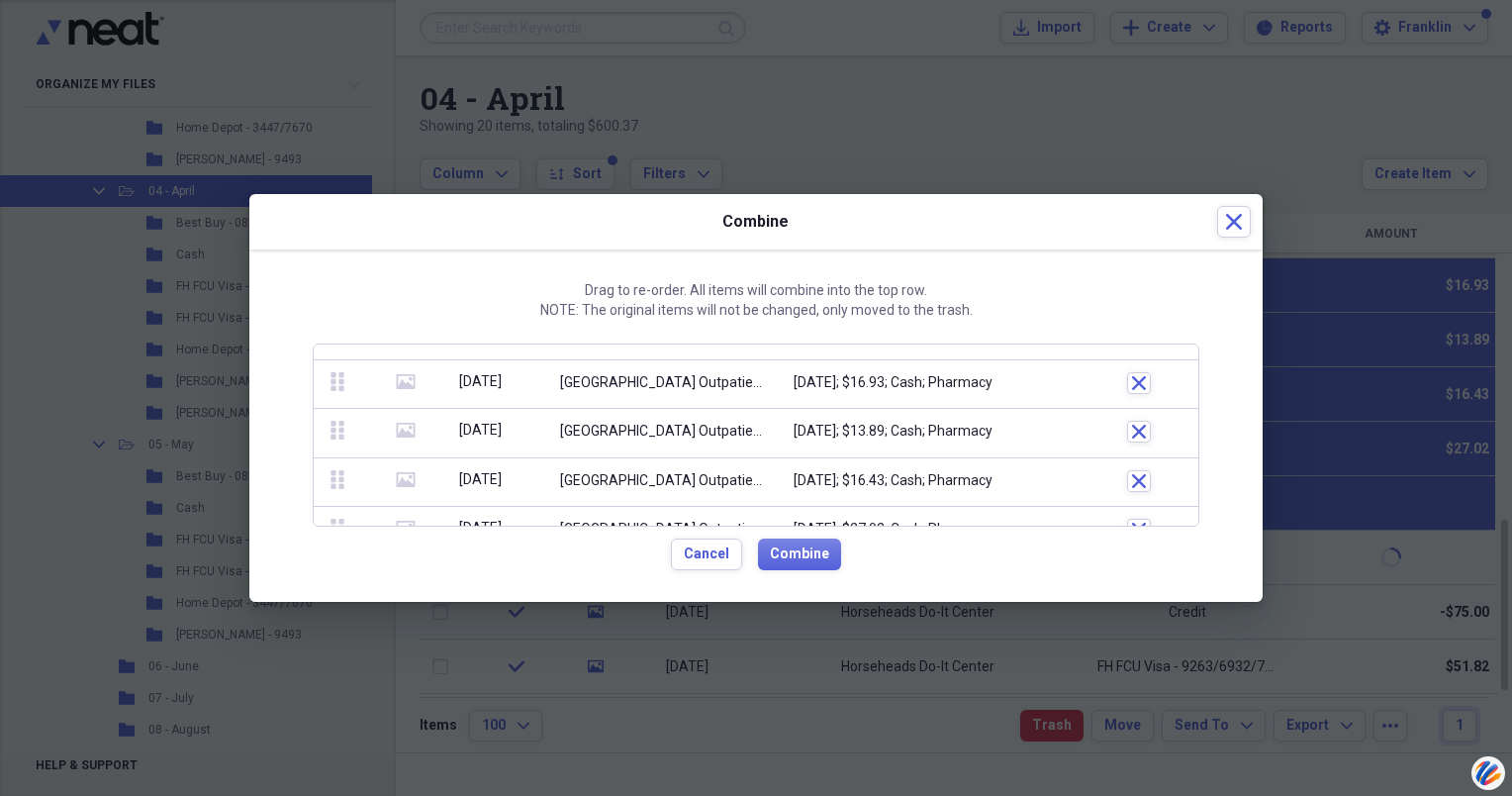 scroll, scrollTop: 109, scrollLeft: 0, axis: vertical 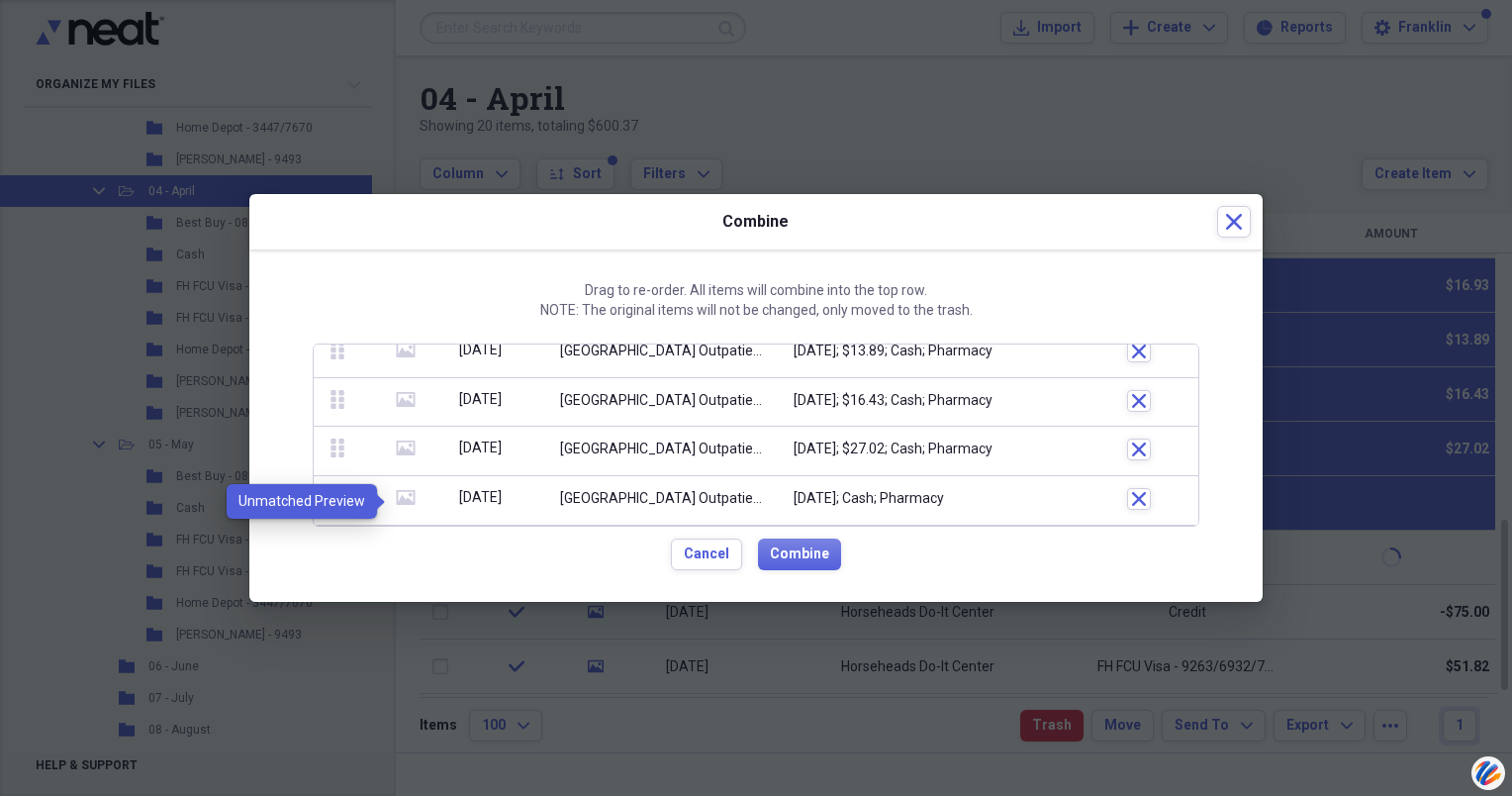click 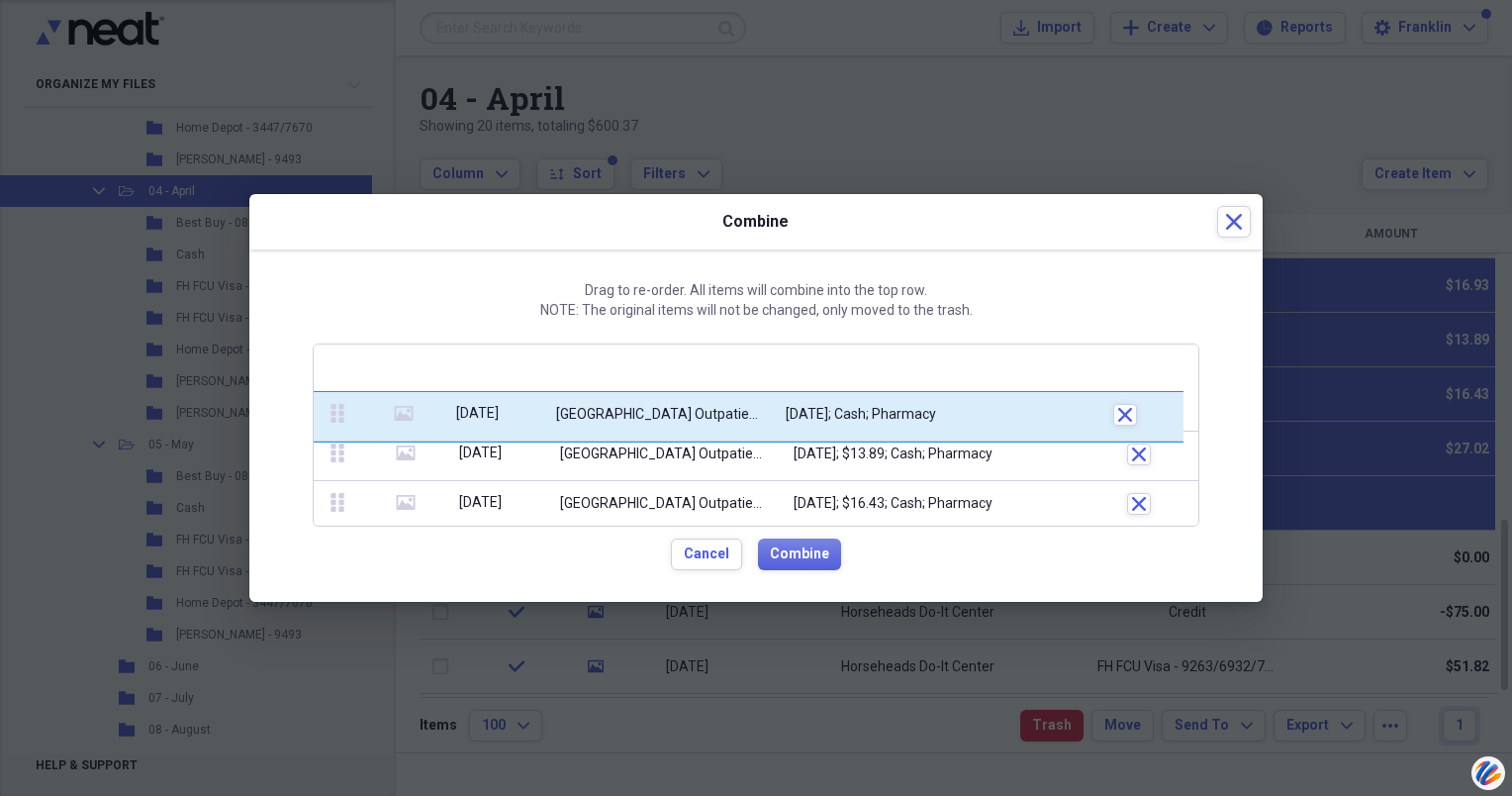 scroll, scrollTop: 0, scrollLeft: 0, axis: both 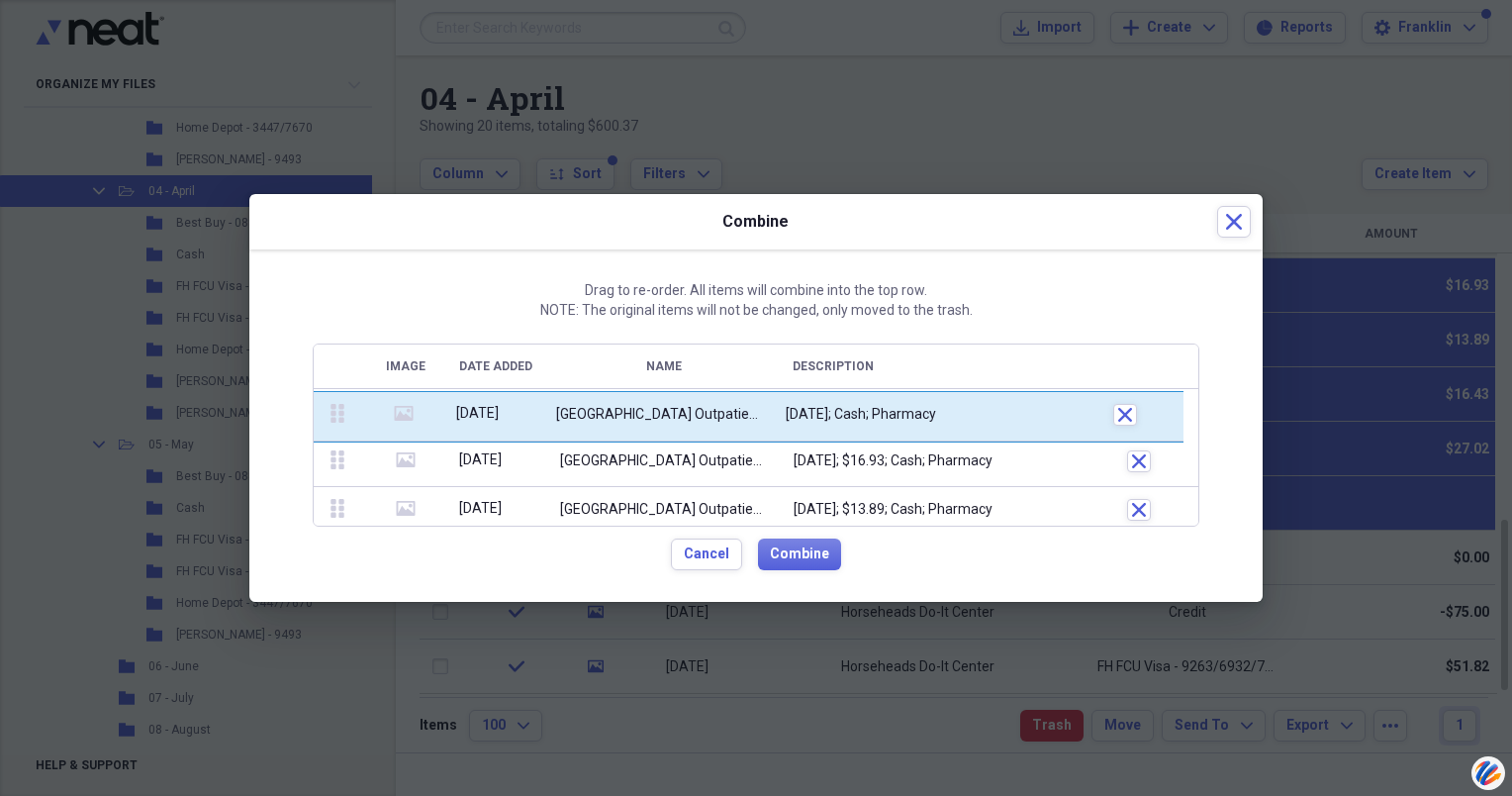 drag, startPoint x: 340, startPoint y: 503, endPoint x: 347, endPoint y: 352, distance: 151.1622 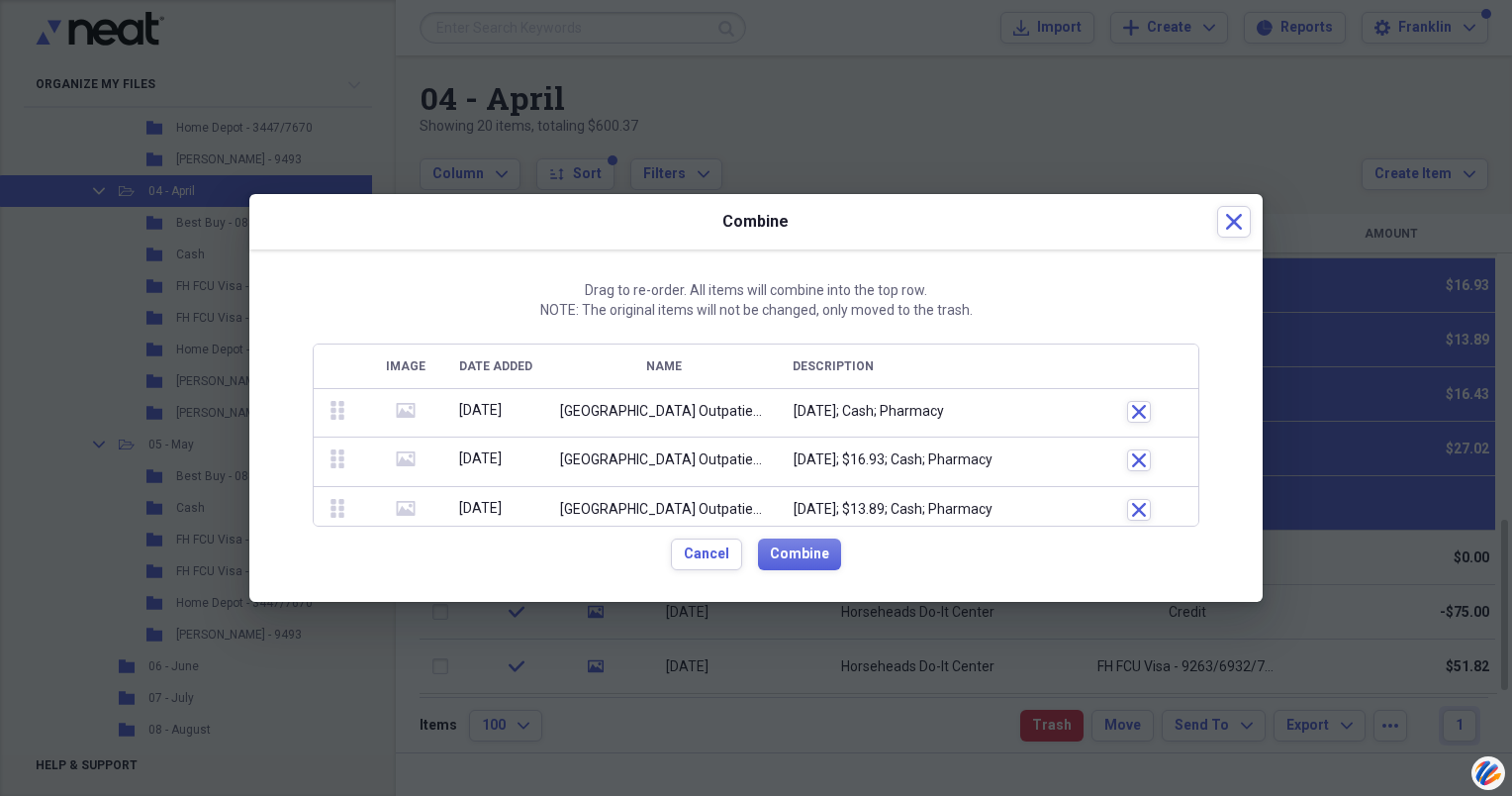 click 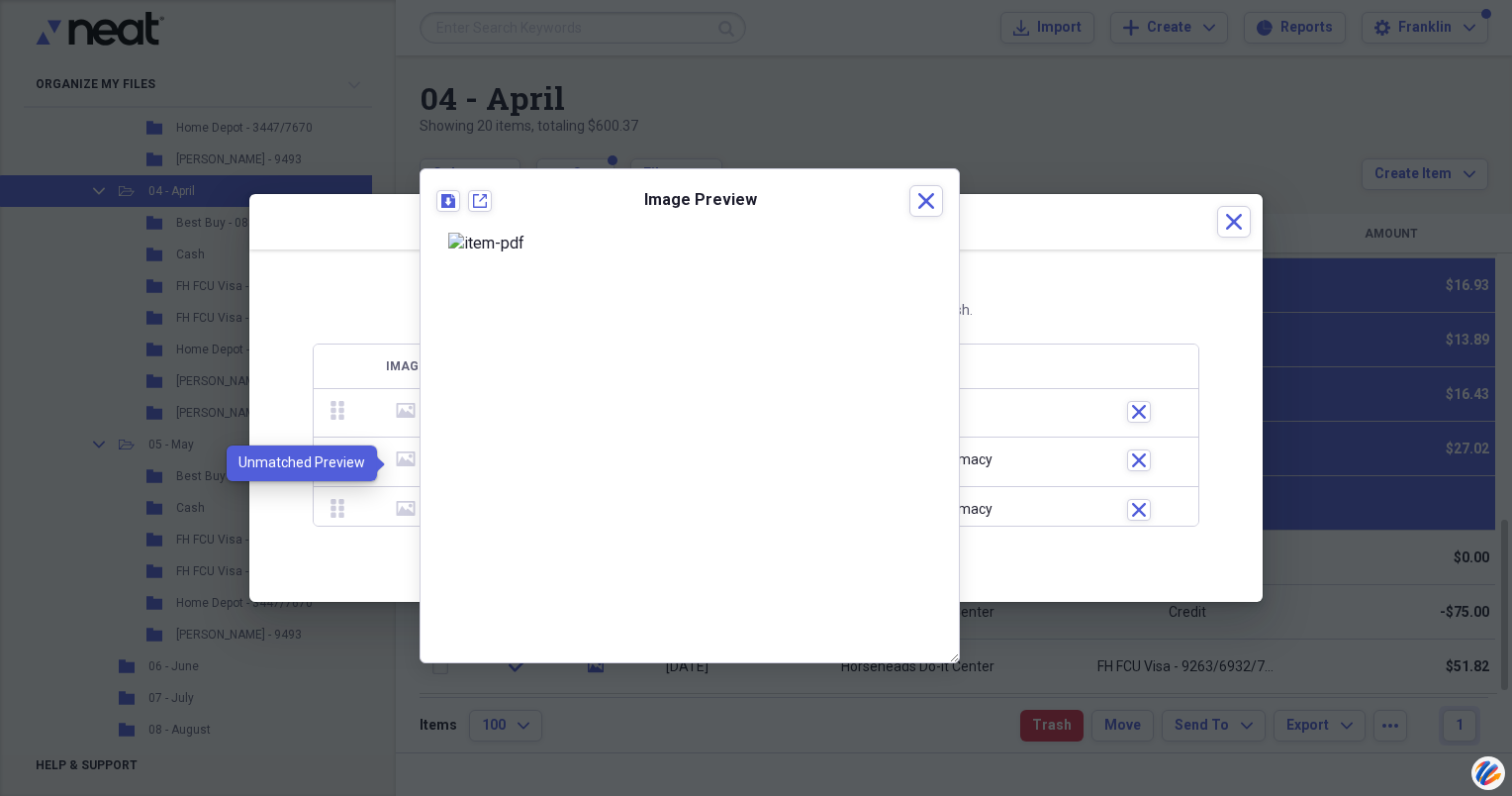 click 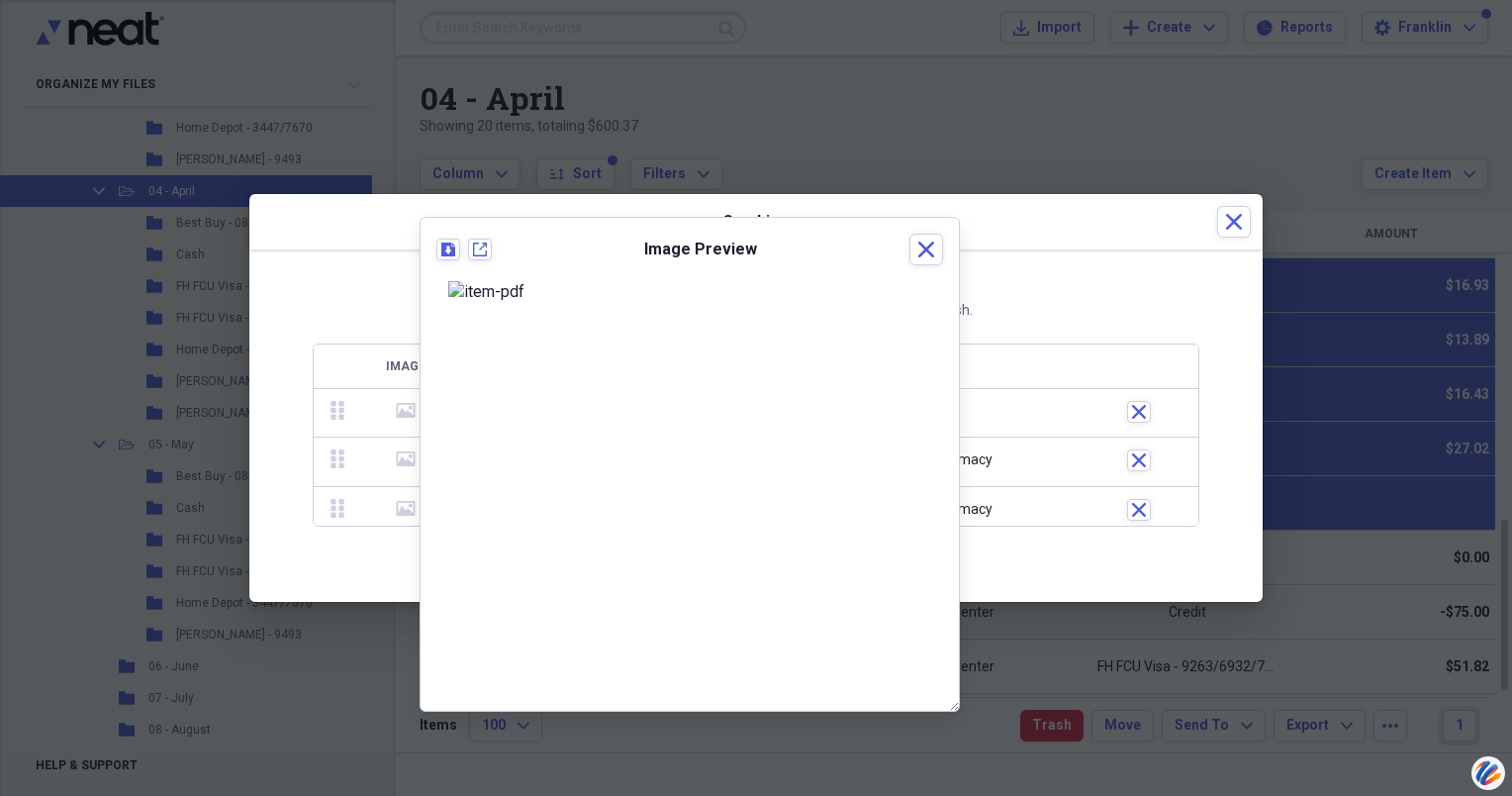 click on "media" 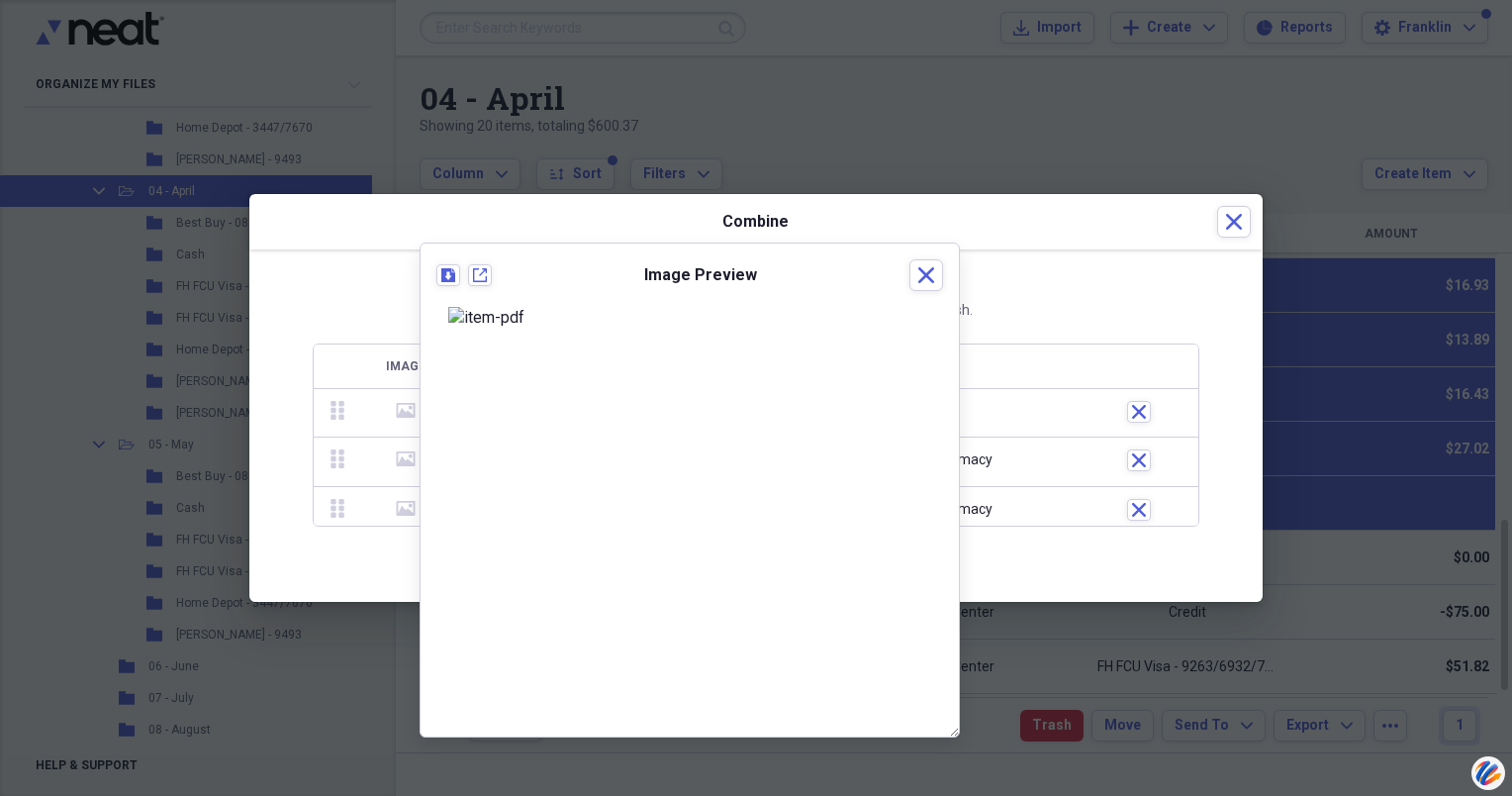 scroll, scrollTop: 99, scrollLeft: 0, axis: vertical 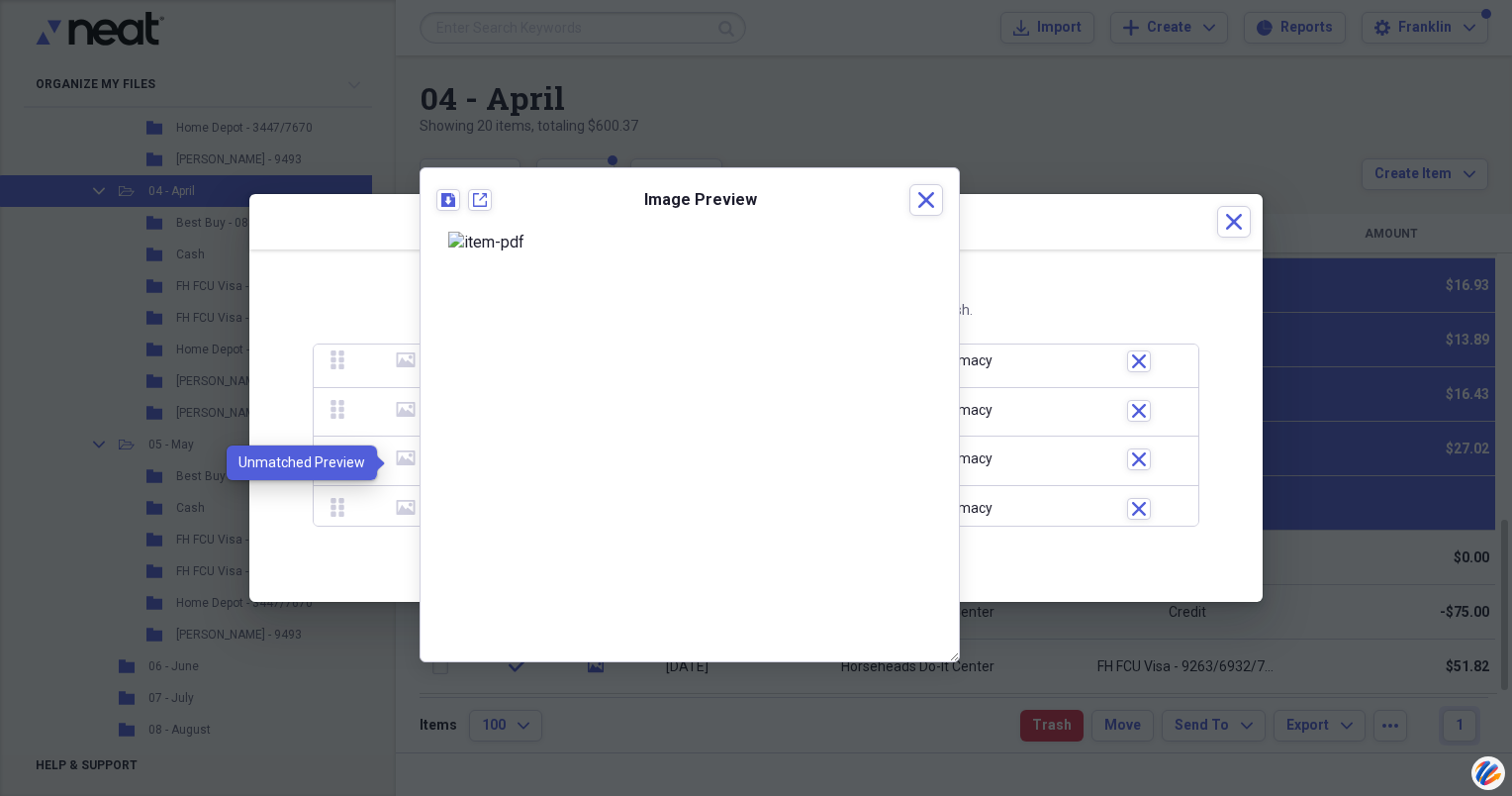 click 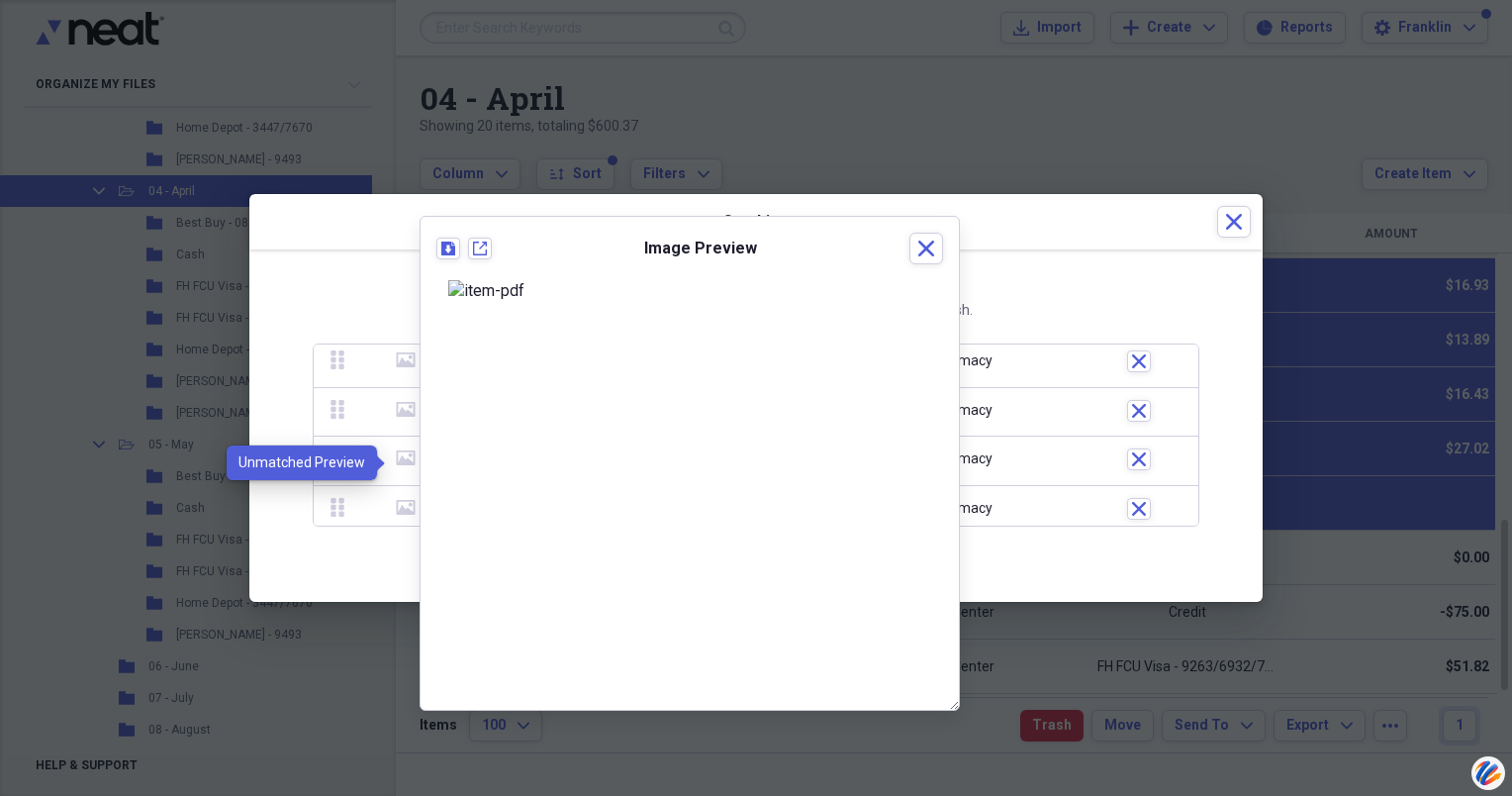 scroll, scrollTop: 39, scrollLeft: 0, axis: vertical 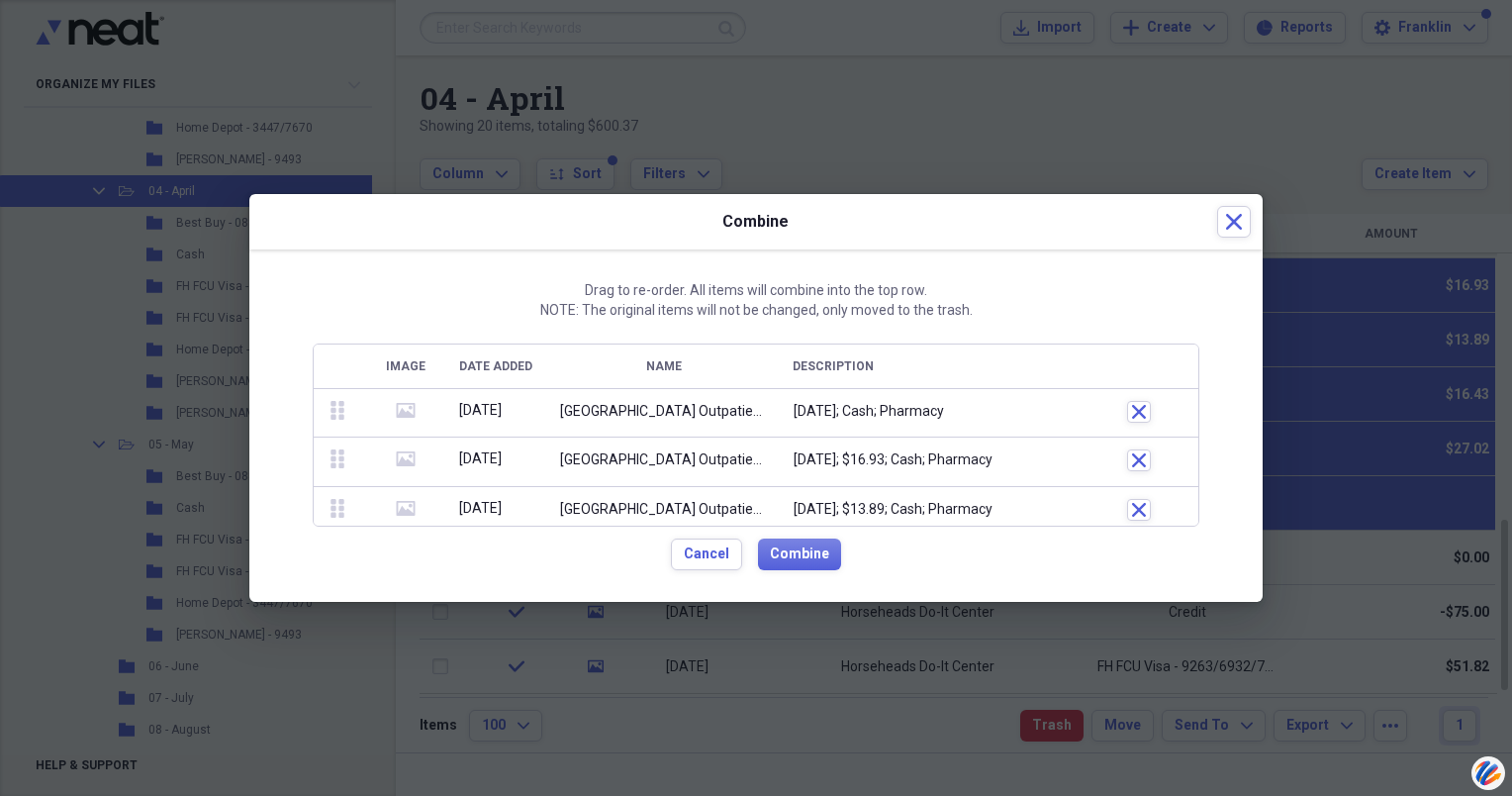 click on "media" 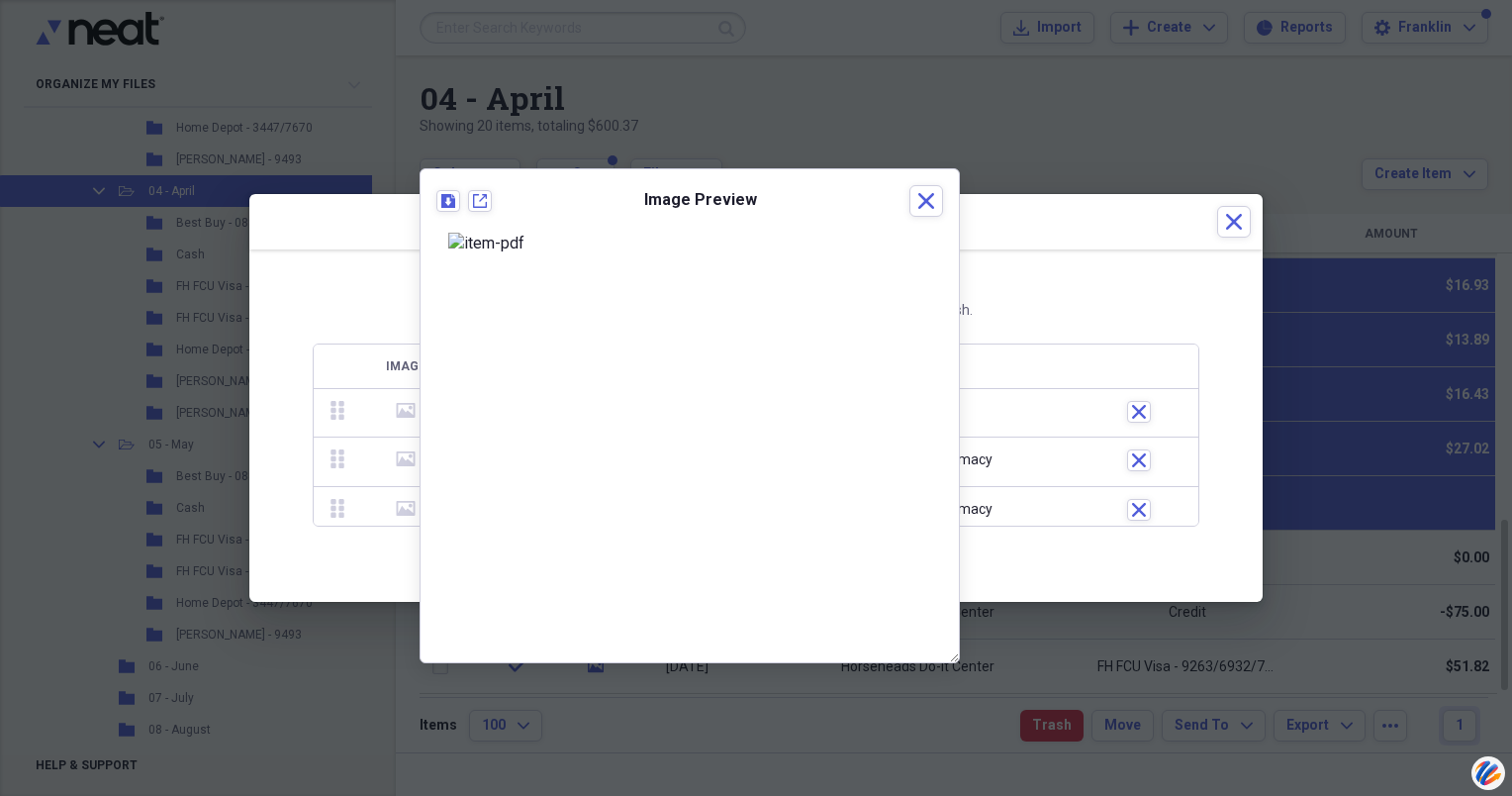 click on "Drag to re-order. All items will combine into the top row." at bounding box center (756, 291) 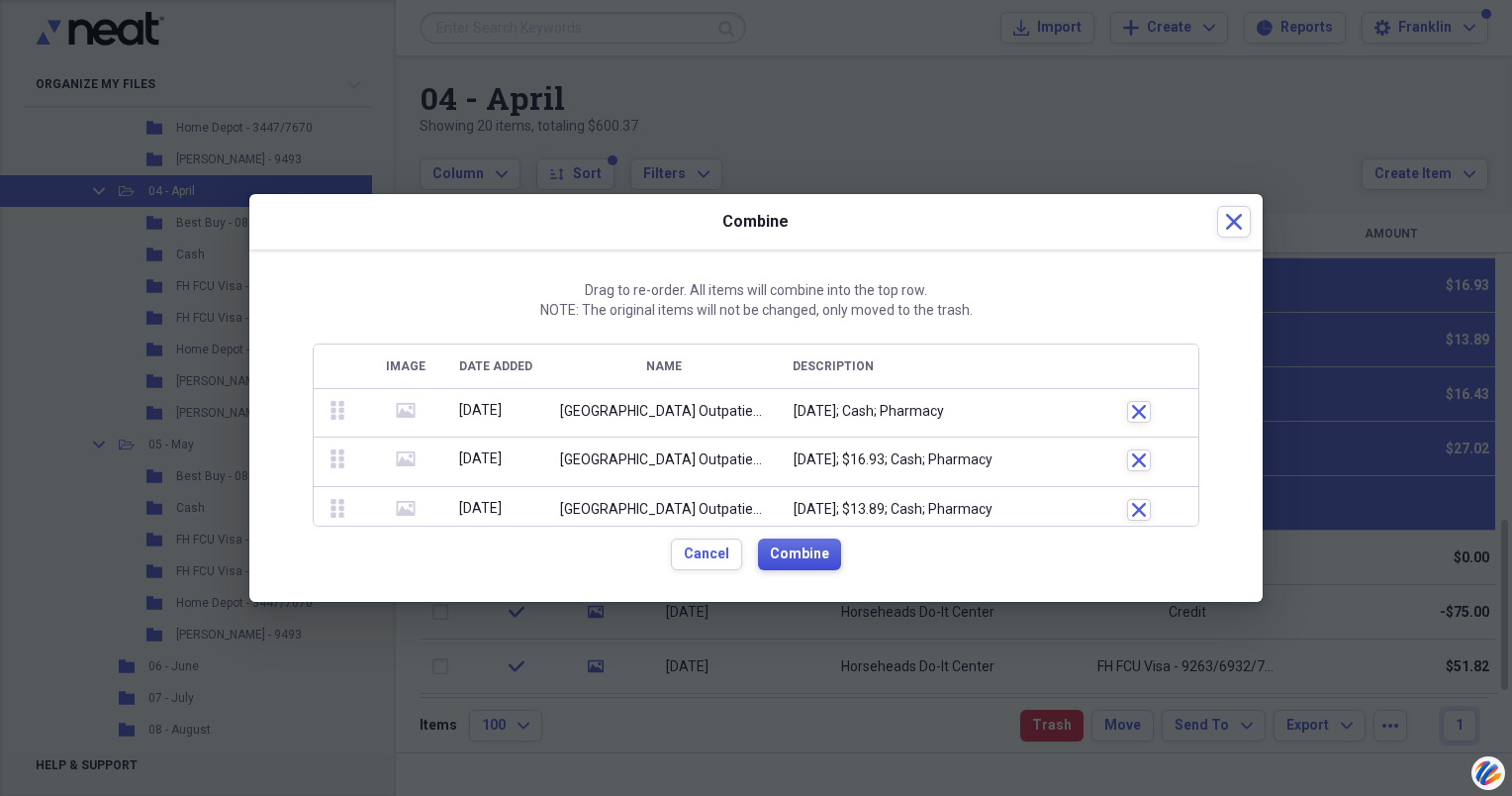 click on "Combine" at bounding box center [800, 554] 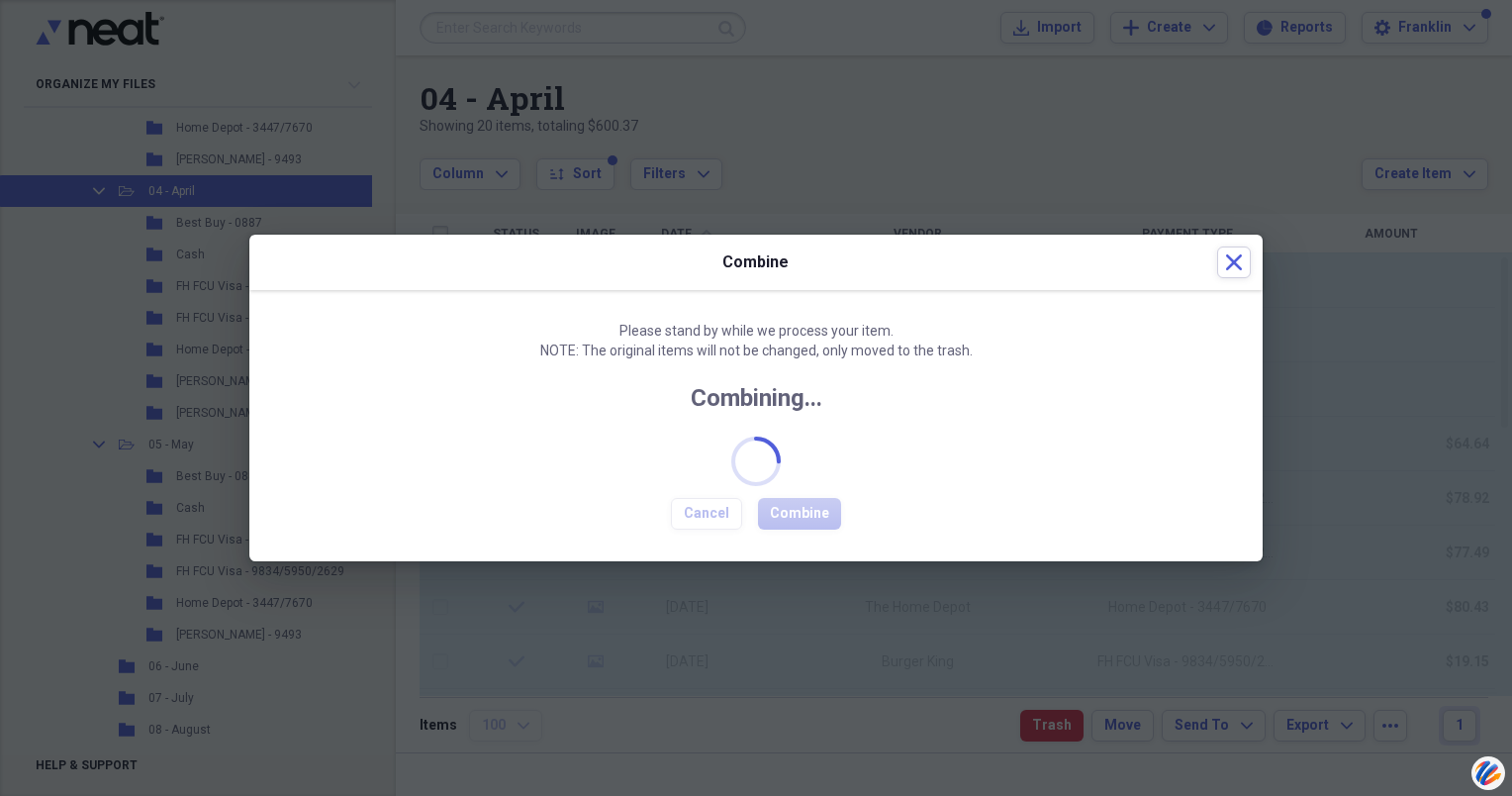 checkbox on "false" 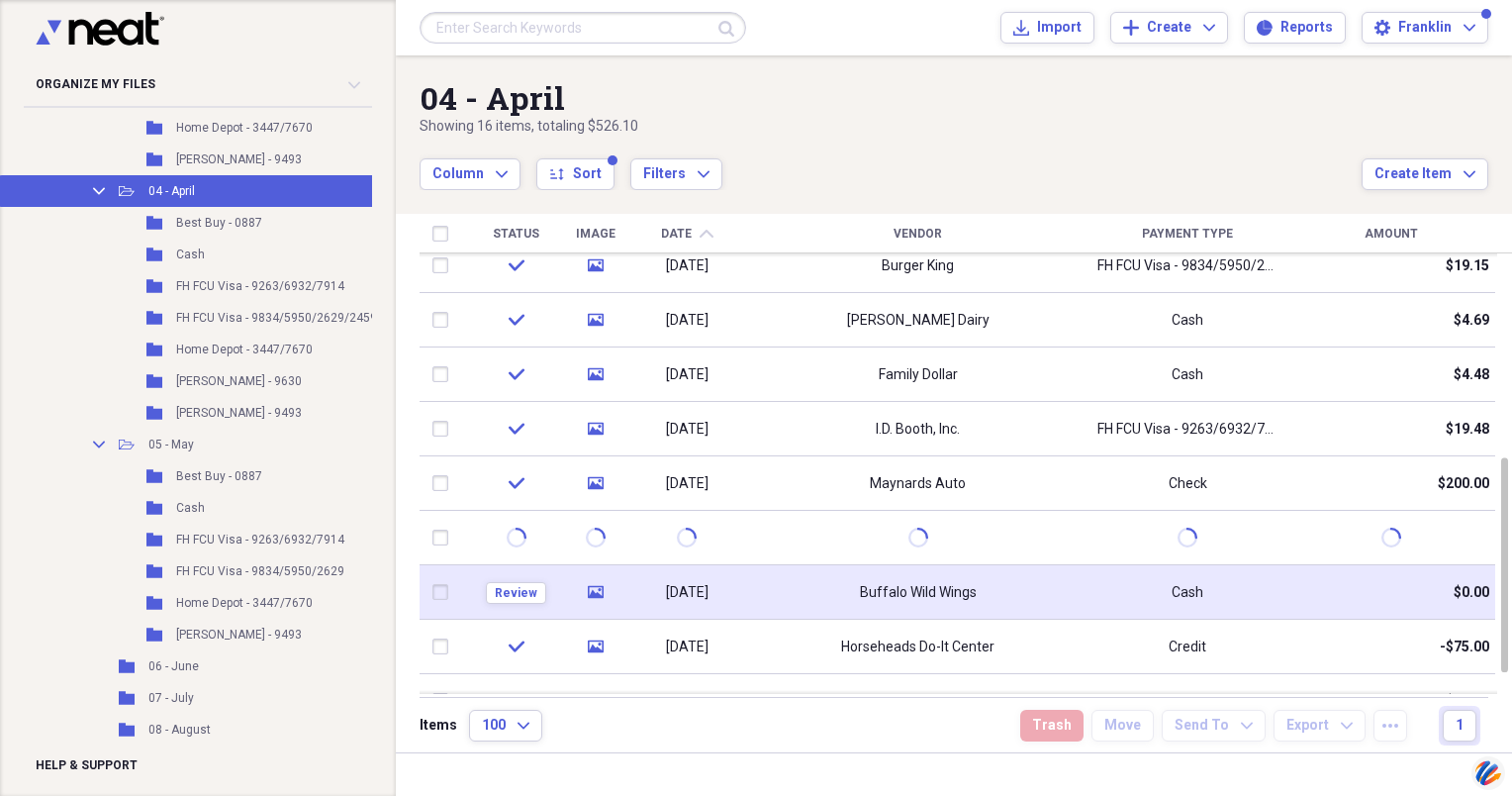 click on "[DATE]" at bounding box center (687, 593) 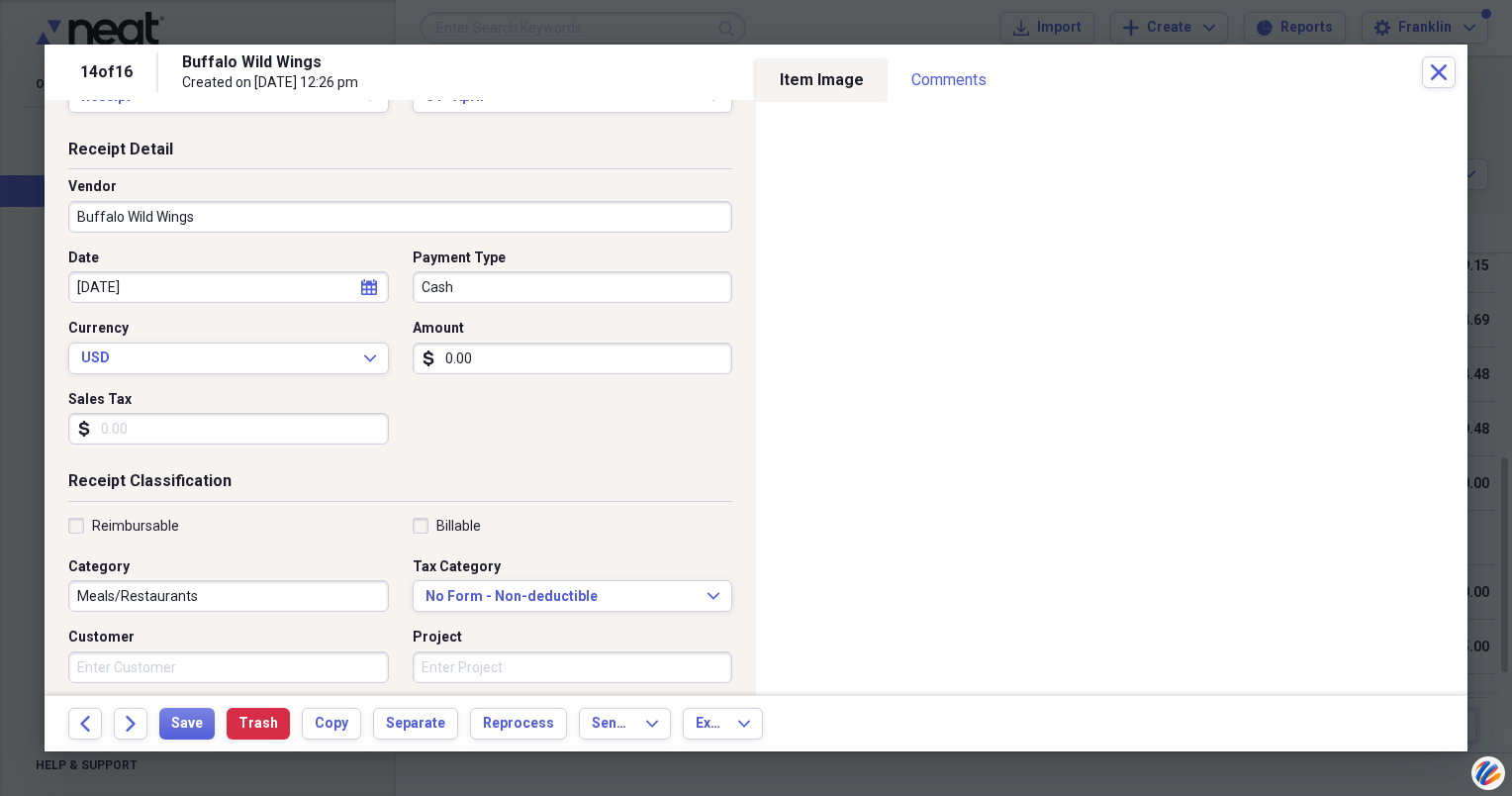 scroll, scrollTop: 99, scrollLeft: 0, axis: vertical 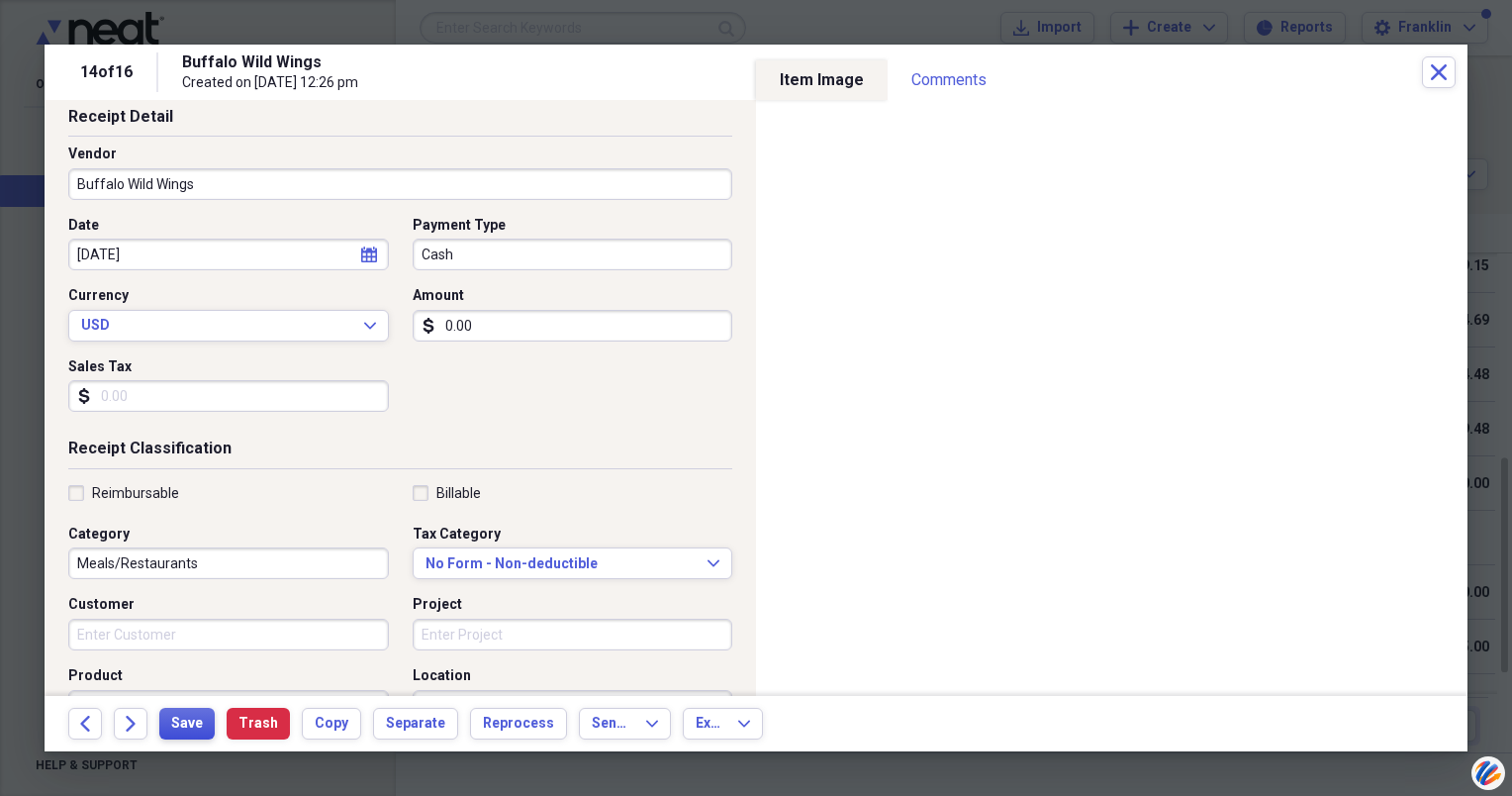 click on "Save" at bounding box center (187, 724) 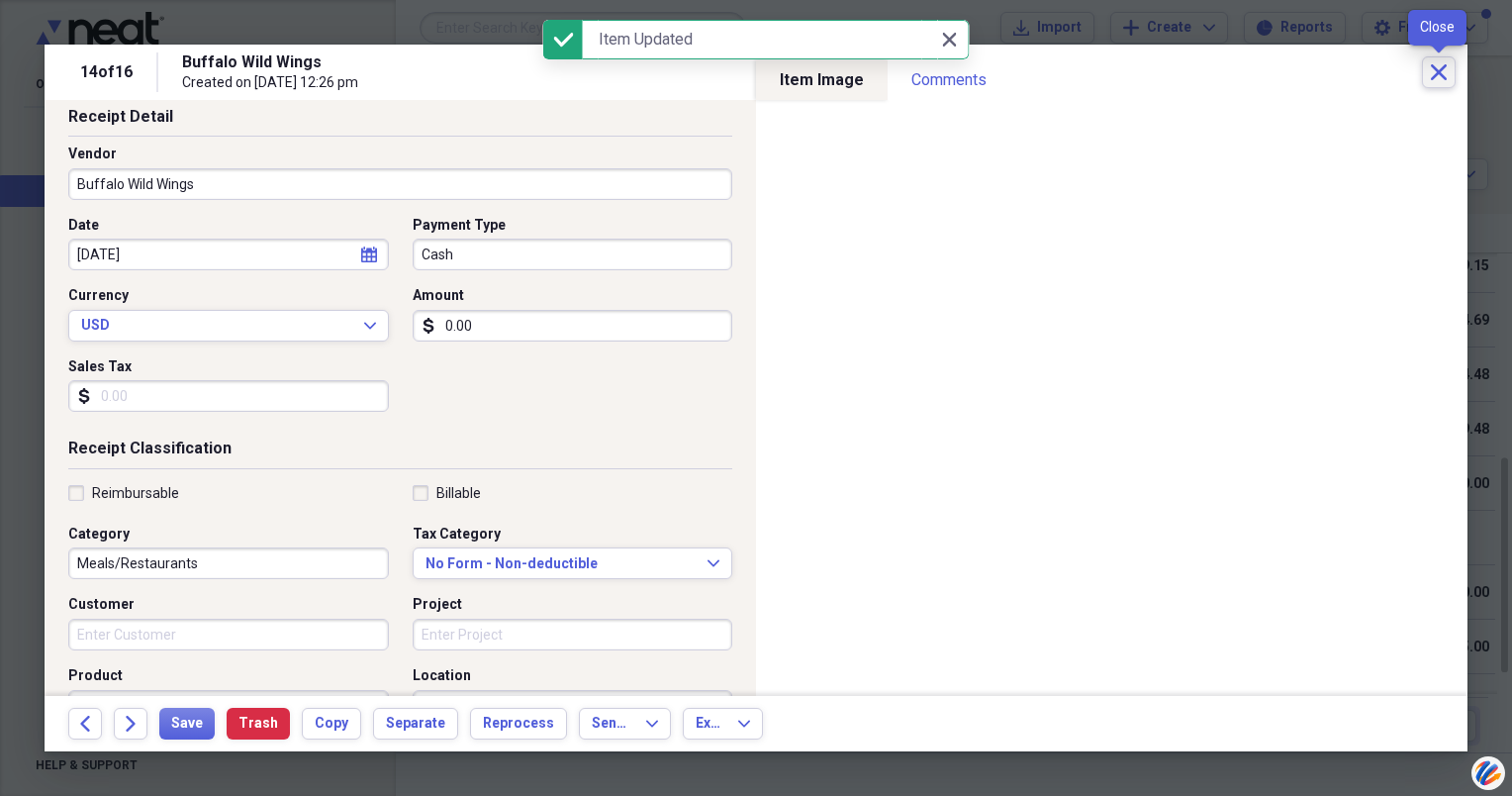 click on "Close" 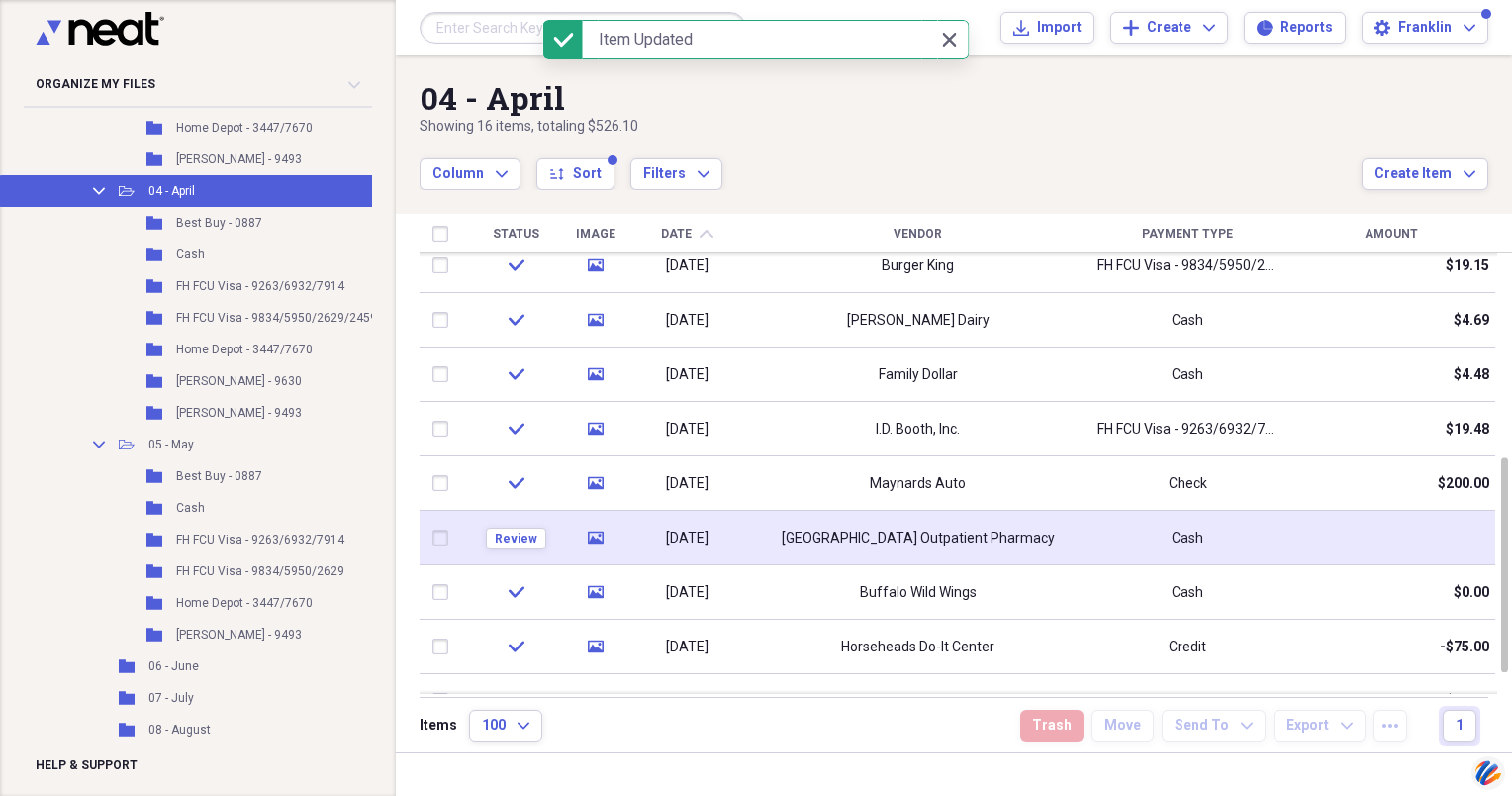 click on "[GEOGRAPHIC_DATA] Outpatient Pharmacy" at bounding box center [918, 539] 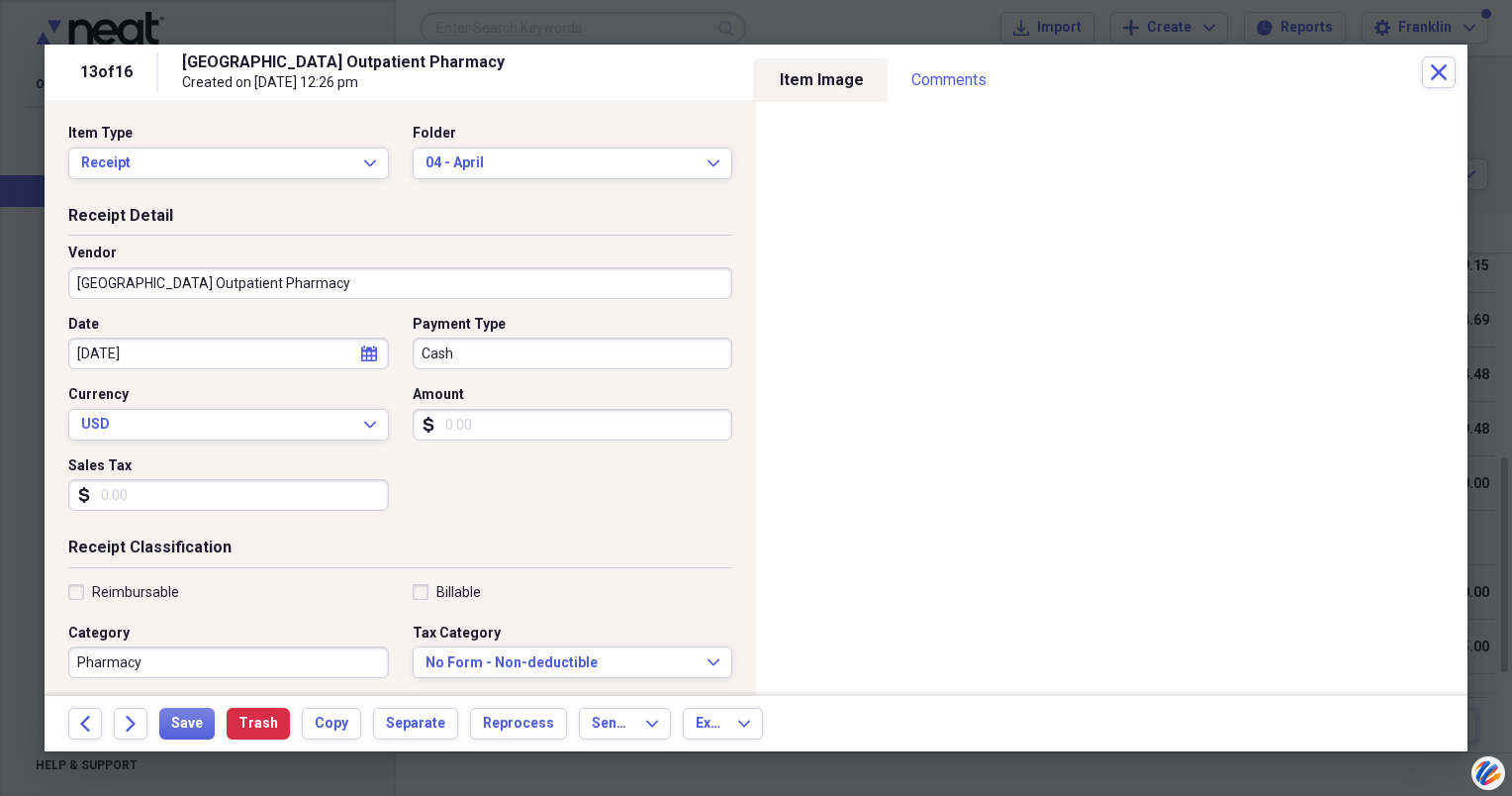 click on "Cash" at bounding box center [573, 353] 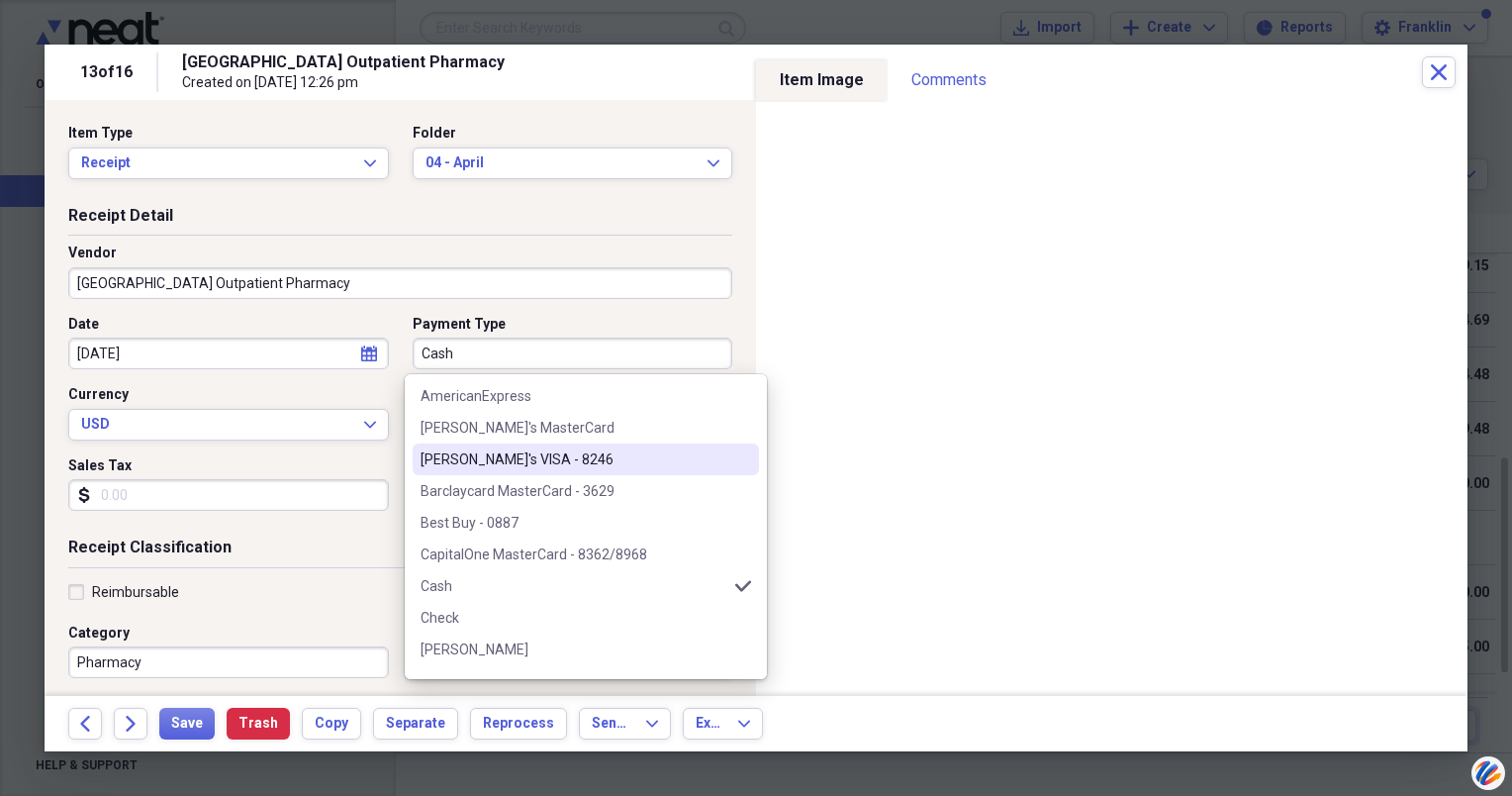 scroll, scrollTop: 0, scrollLeft: 0, axis: both 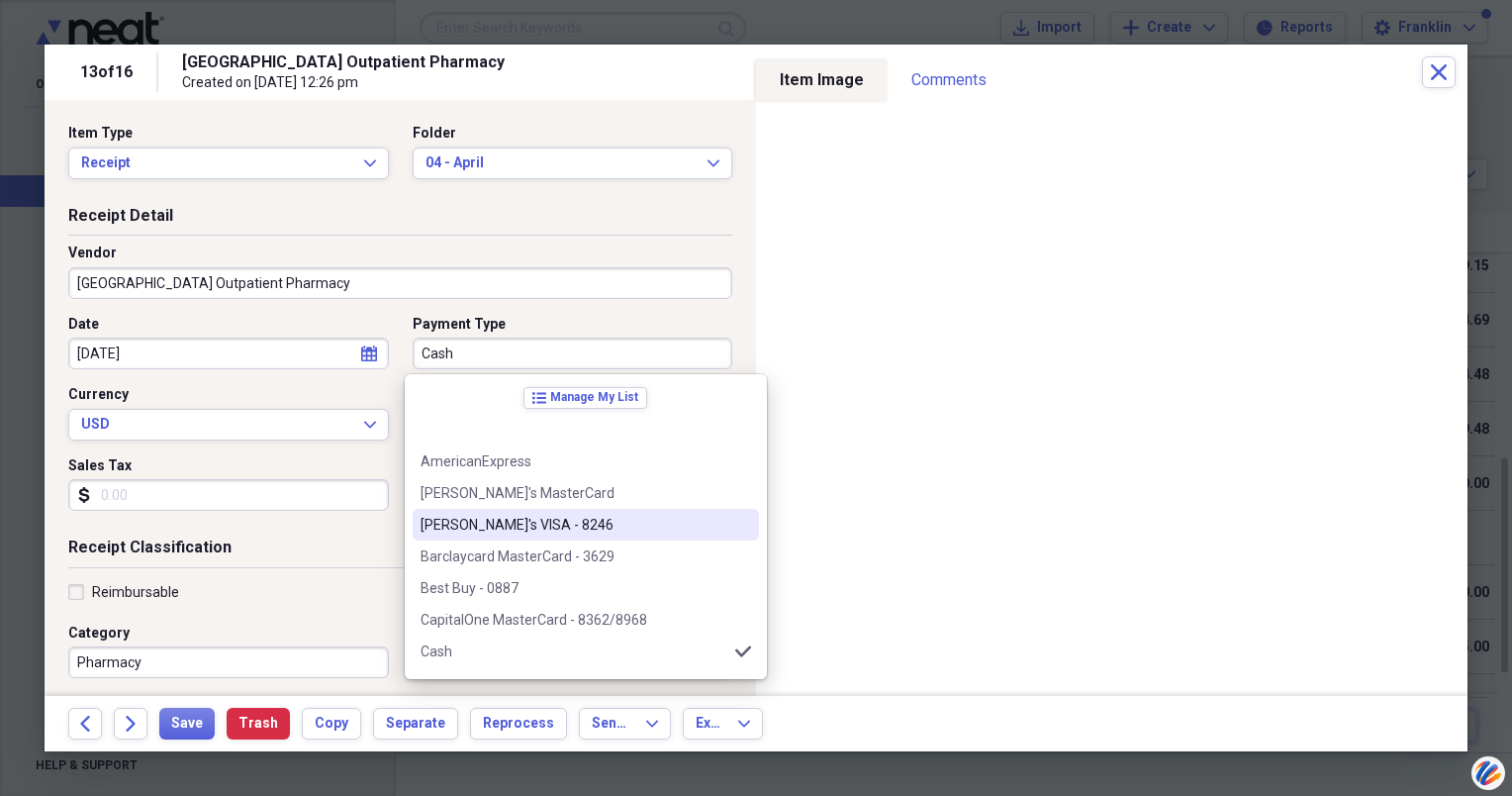 click on "Cash" at bounding box center [573, 353] 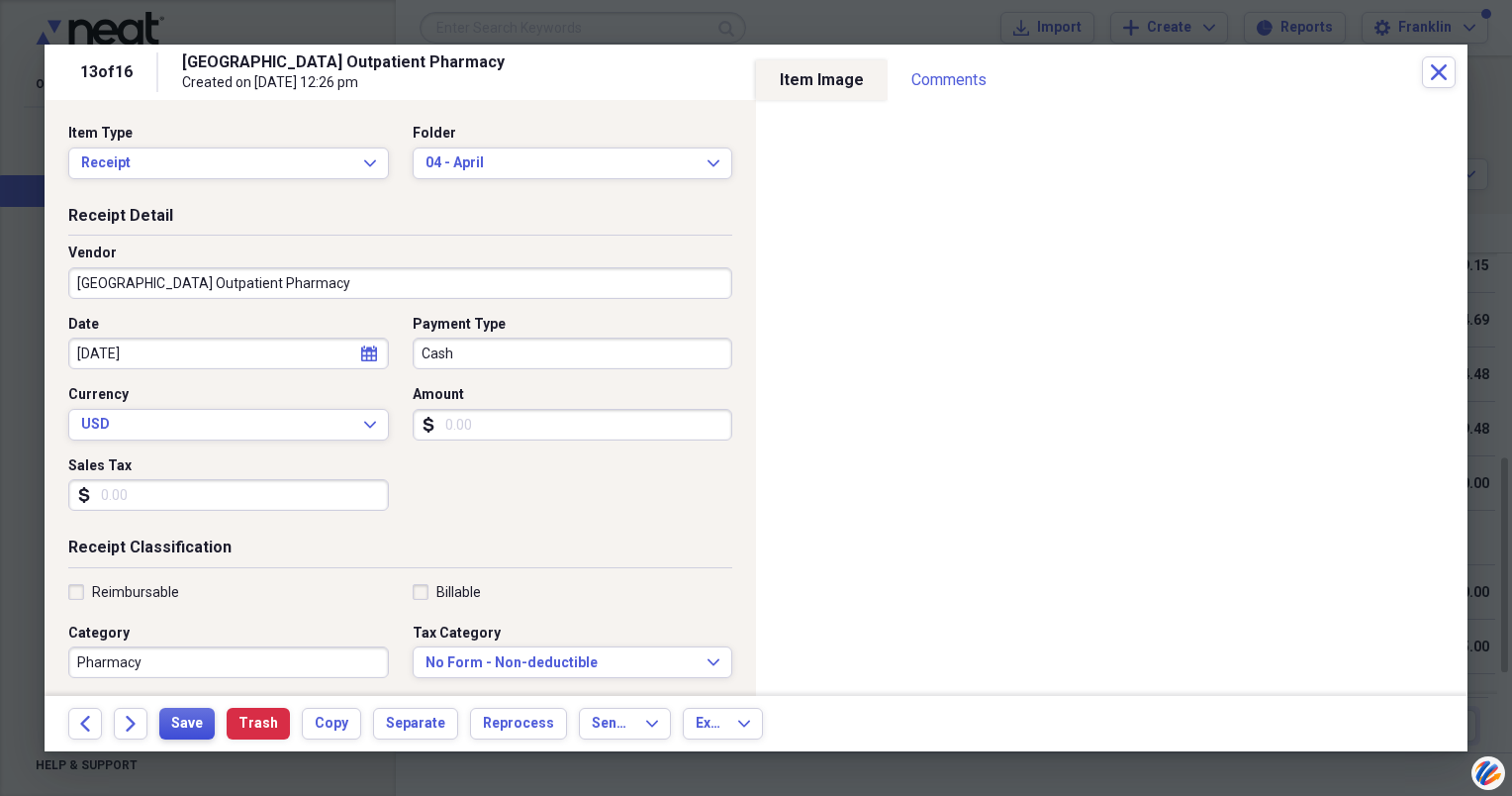 click on "Save" at bounding box center (187, 724) 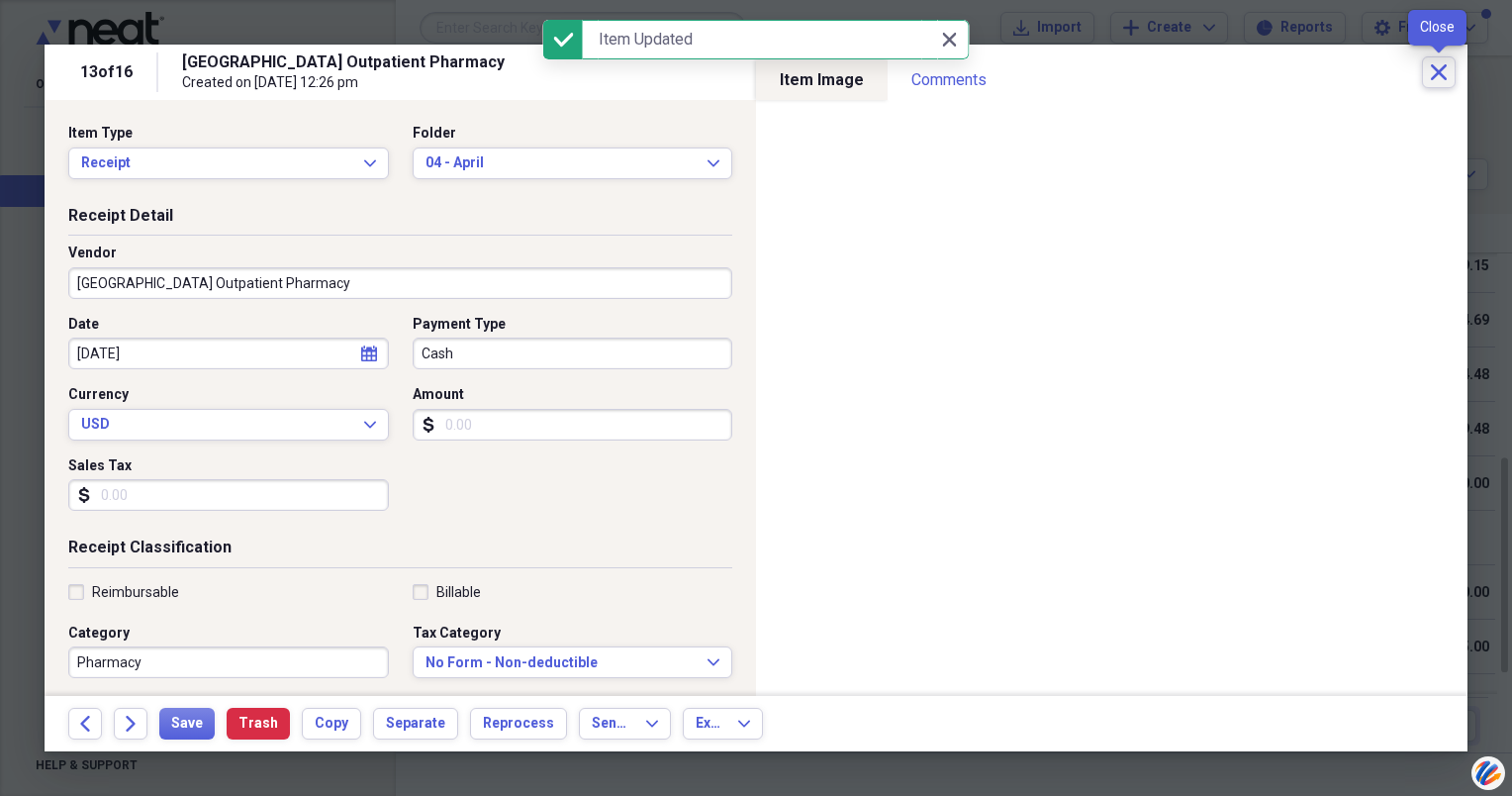 click 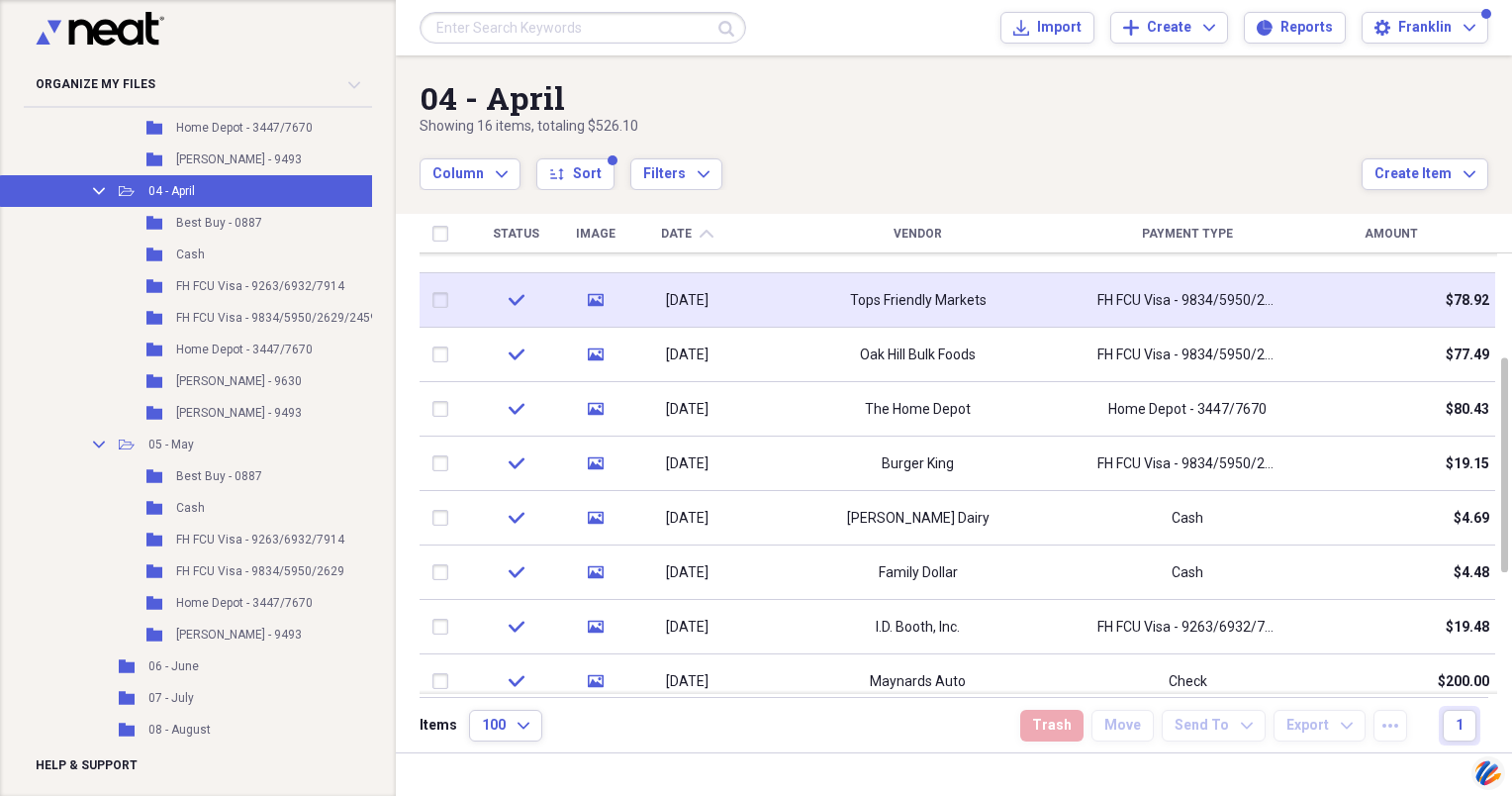 click at bounding box center (444, 300) 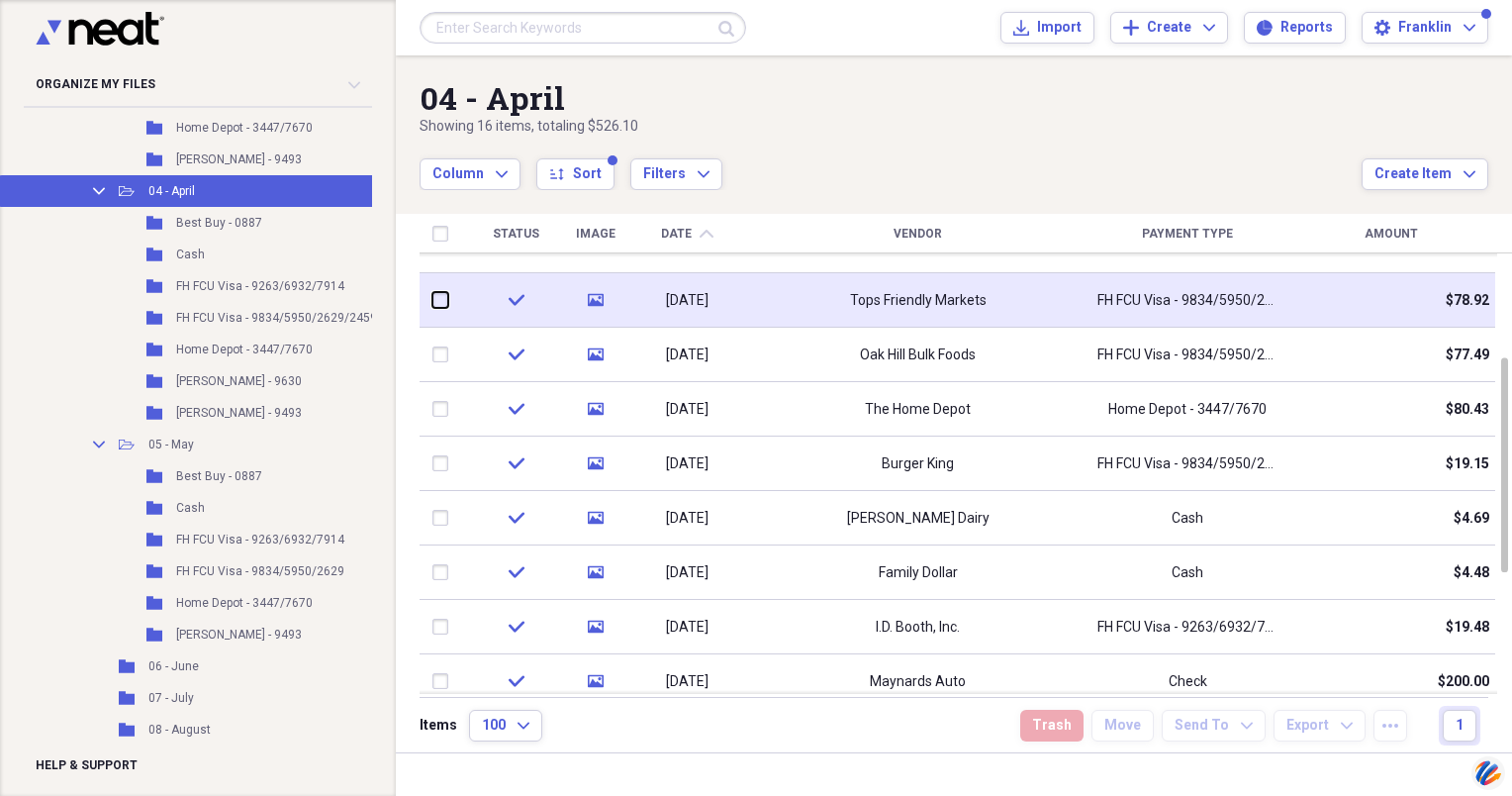 click at bounding box center [432, 300] 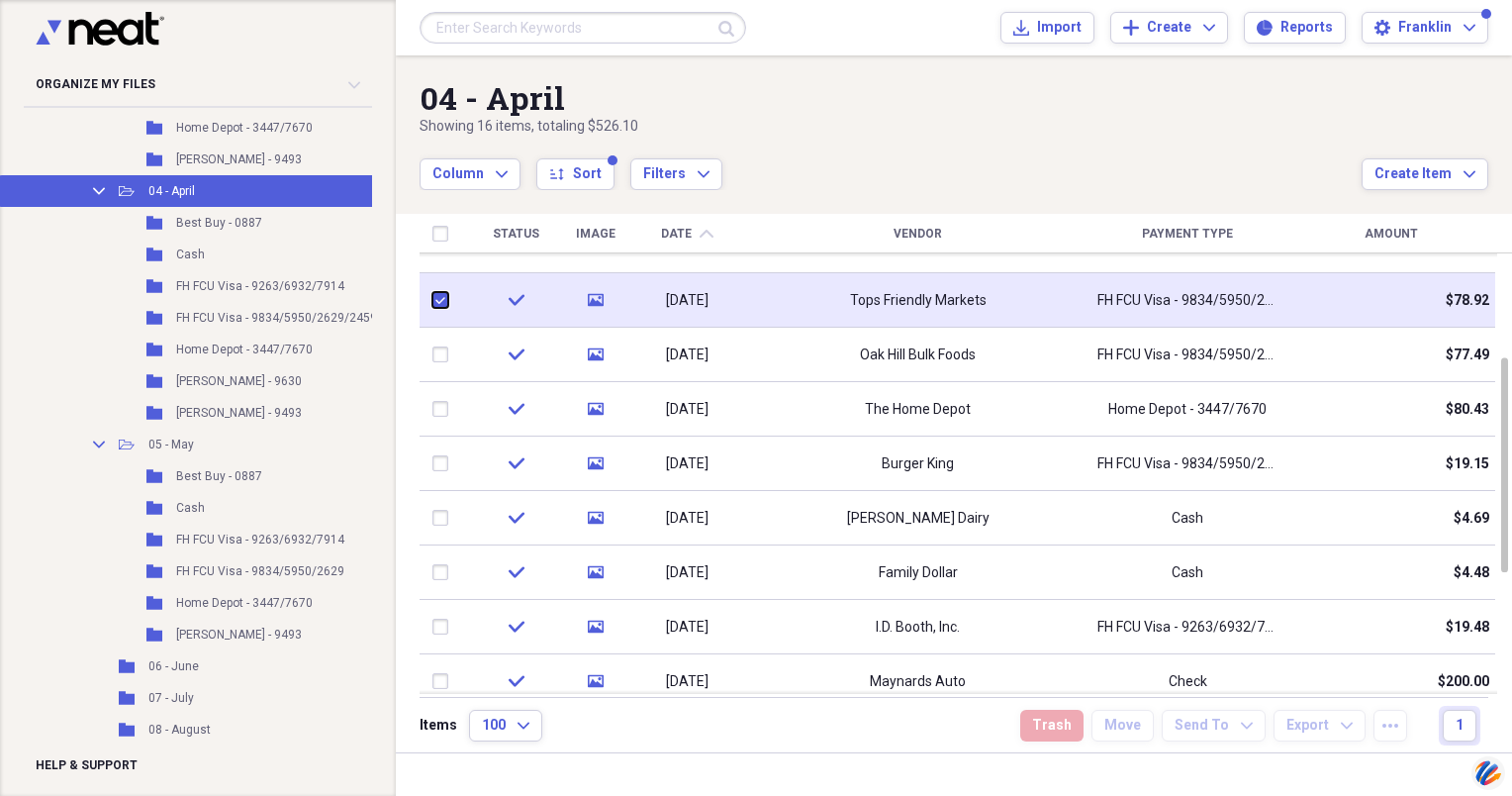 checkbox on "true" 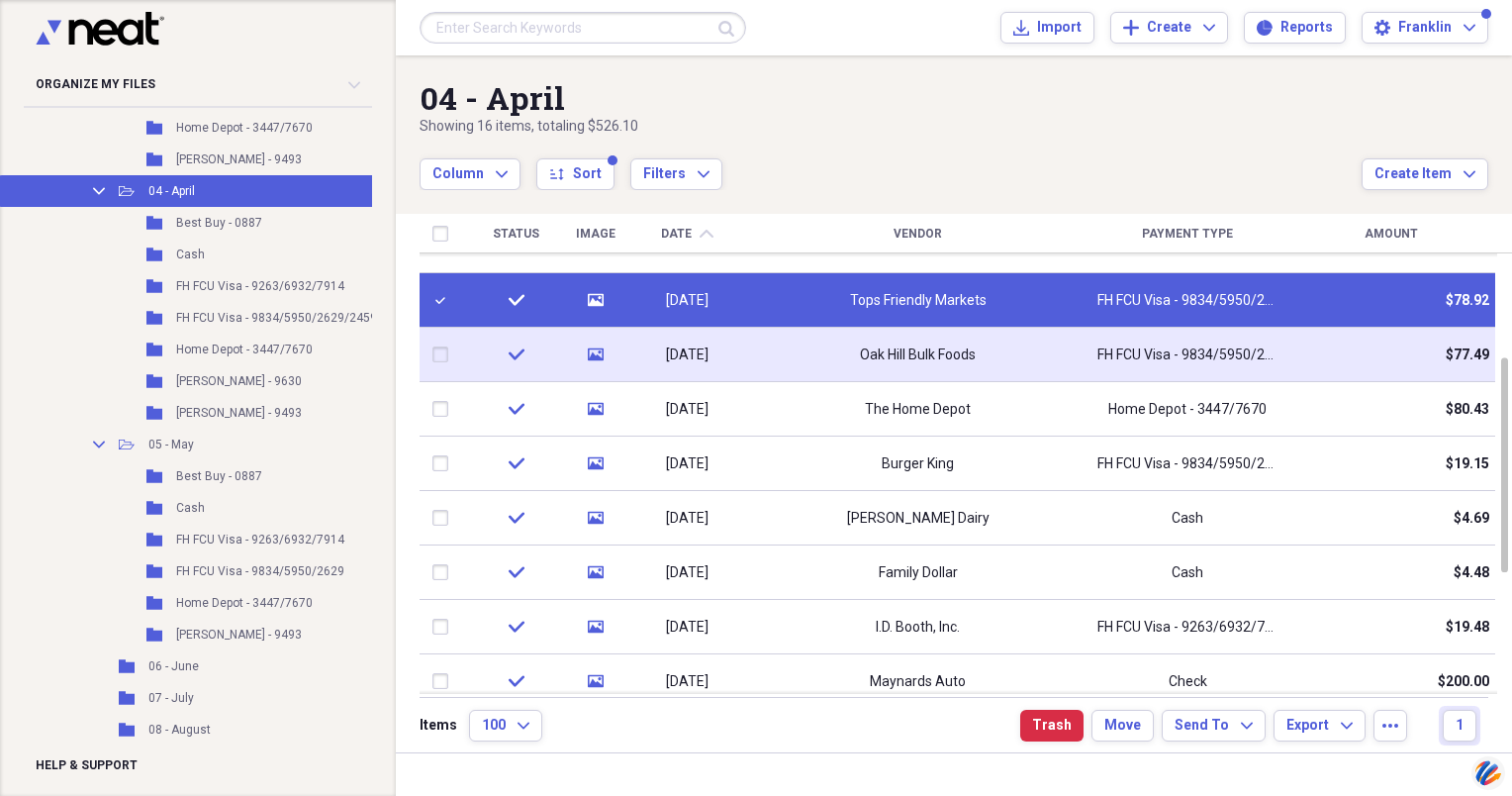 click at bounding box center [444, 354] 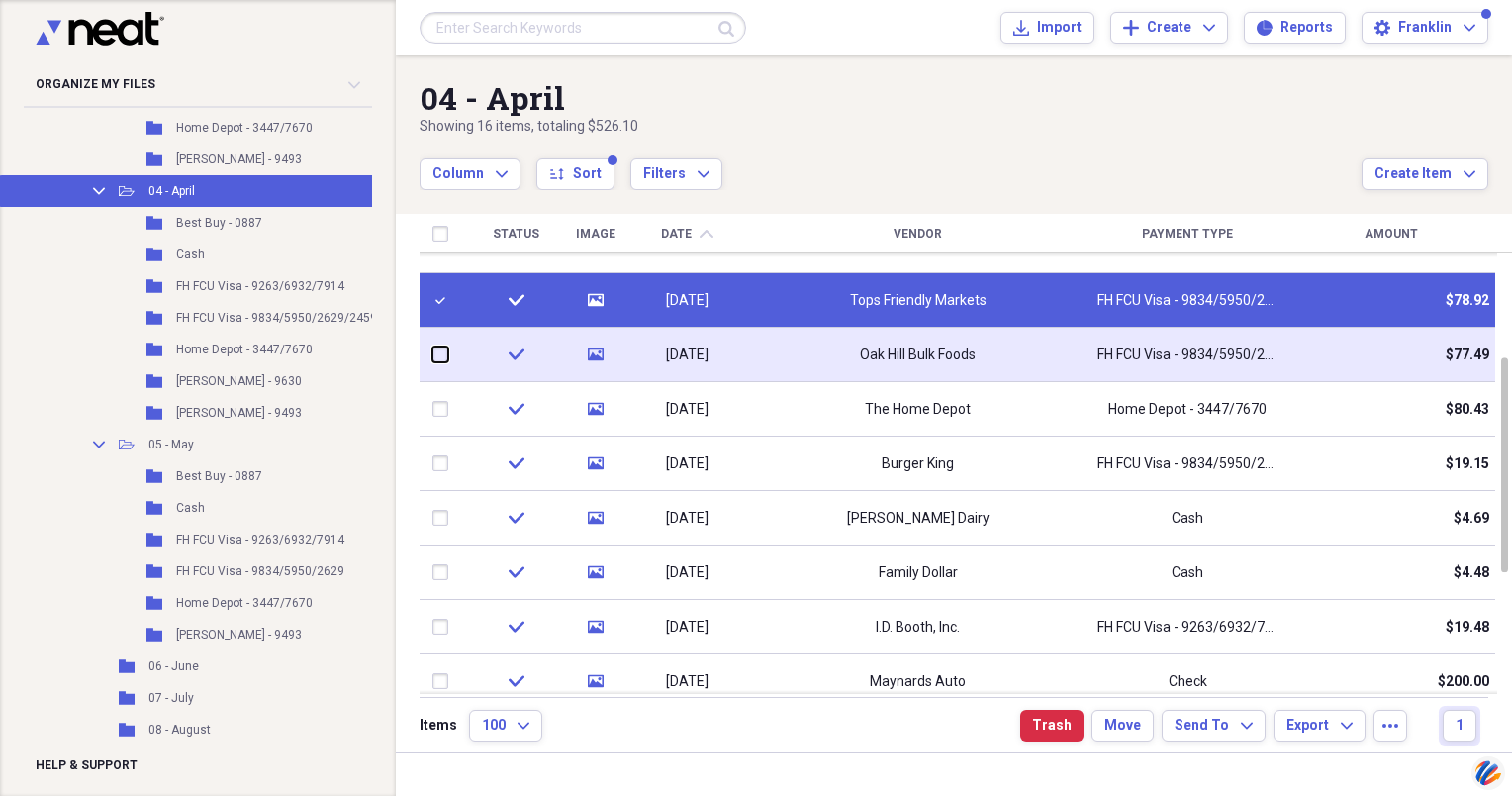 click at bounding box center (432, 354) 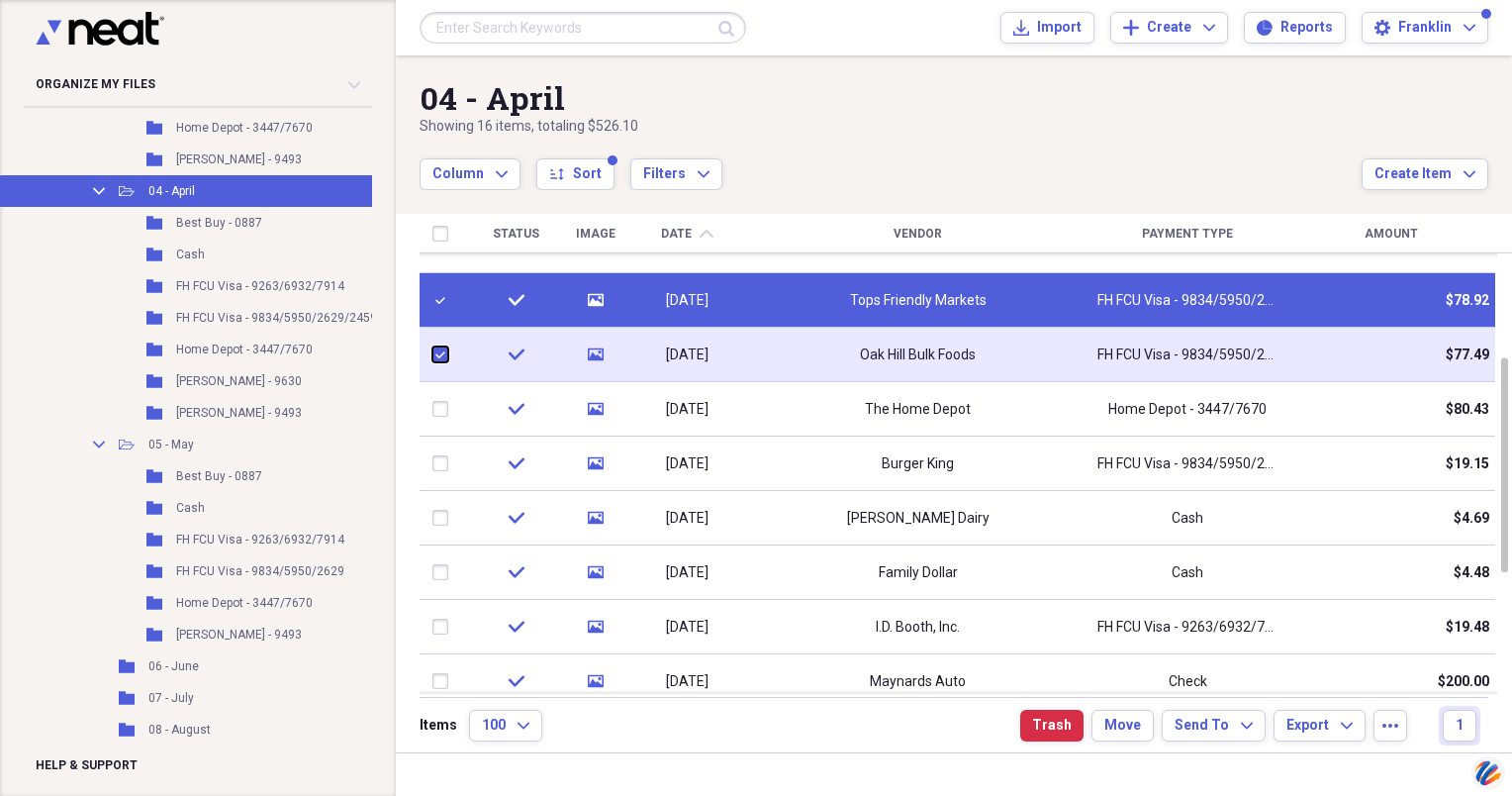 checkbox on "true" 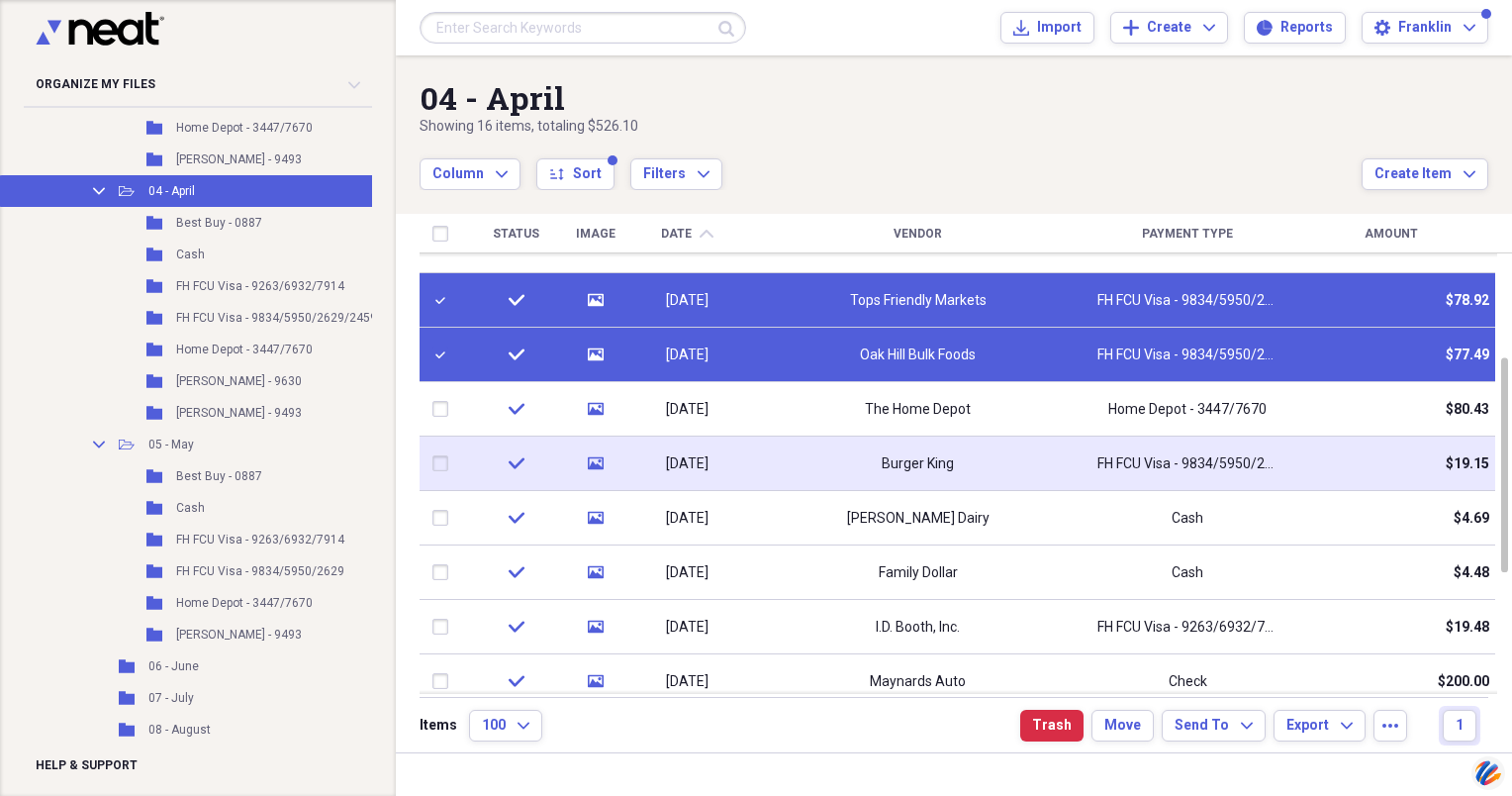click at bounding box center (444, 463) 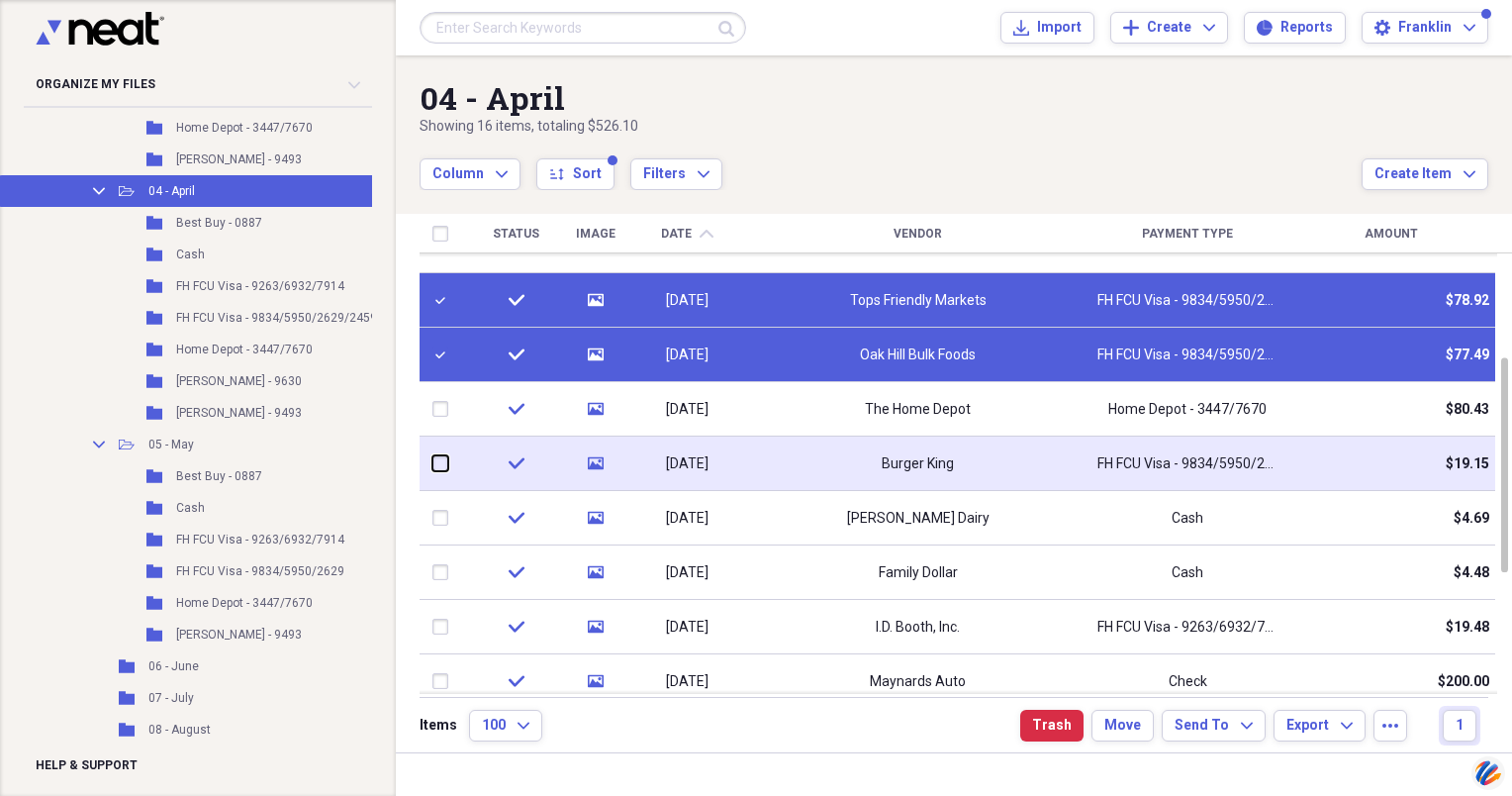 click at bounding box center (432, 463) 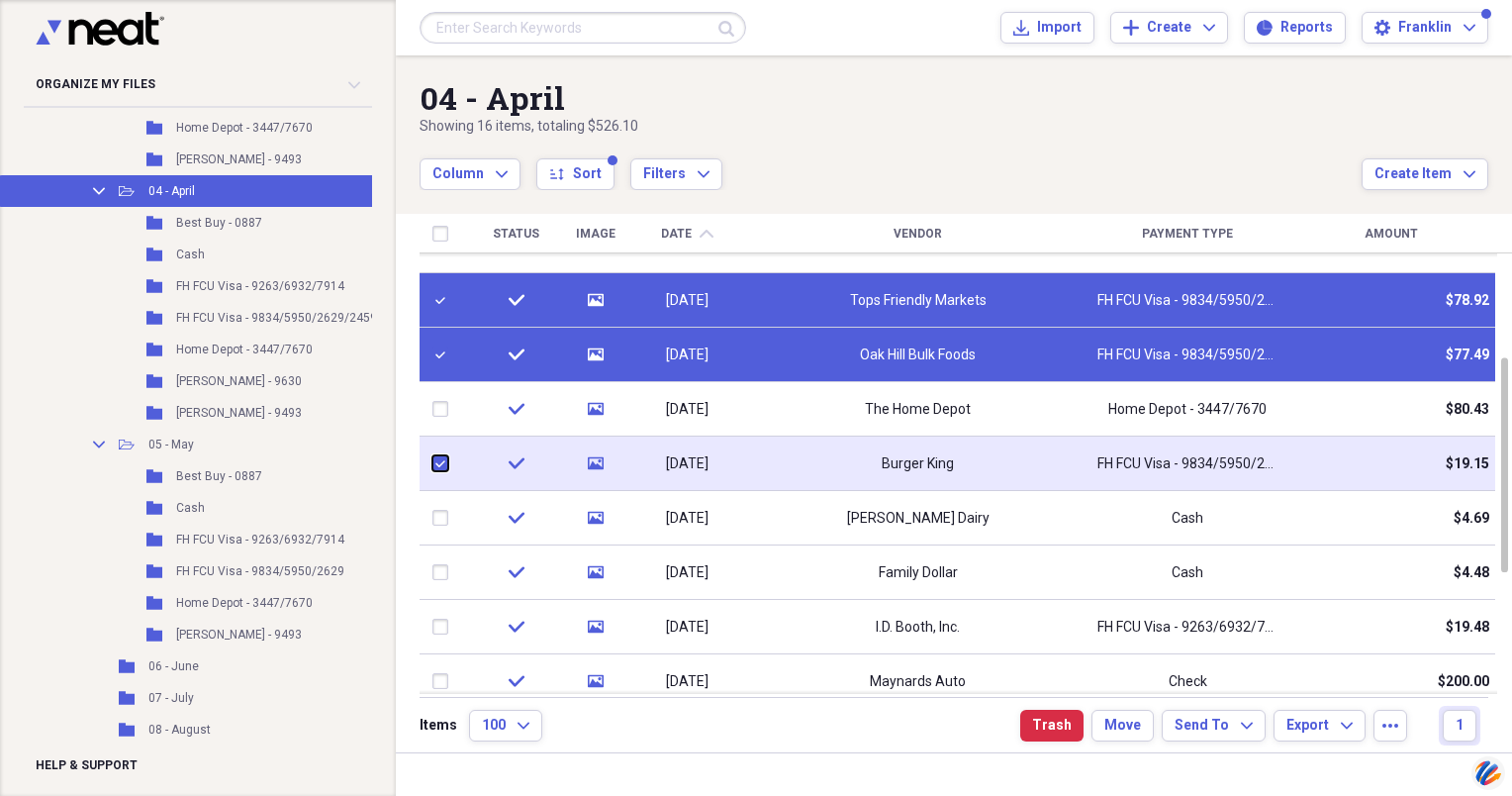 checkbox on "true" 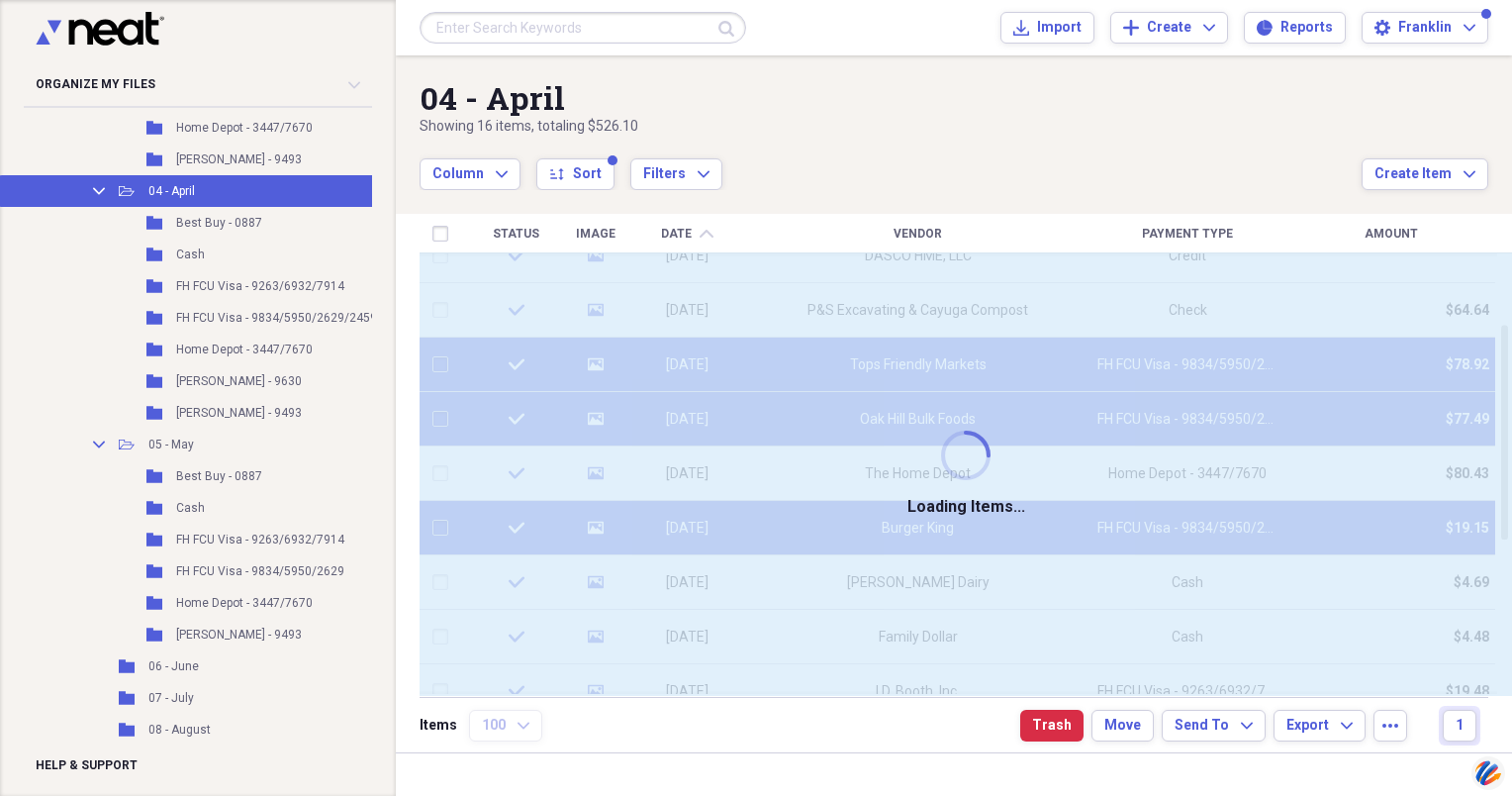 checkbox on "false" 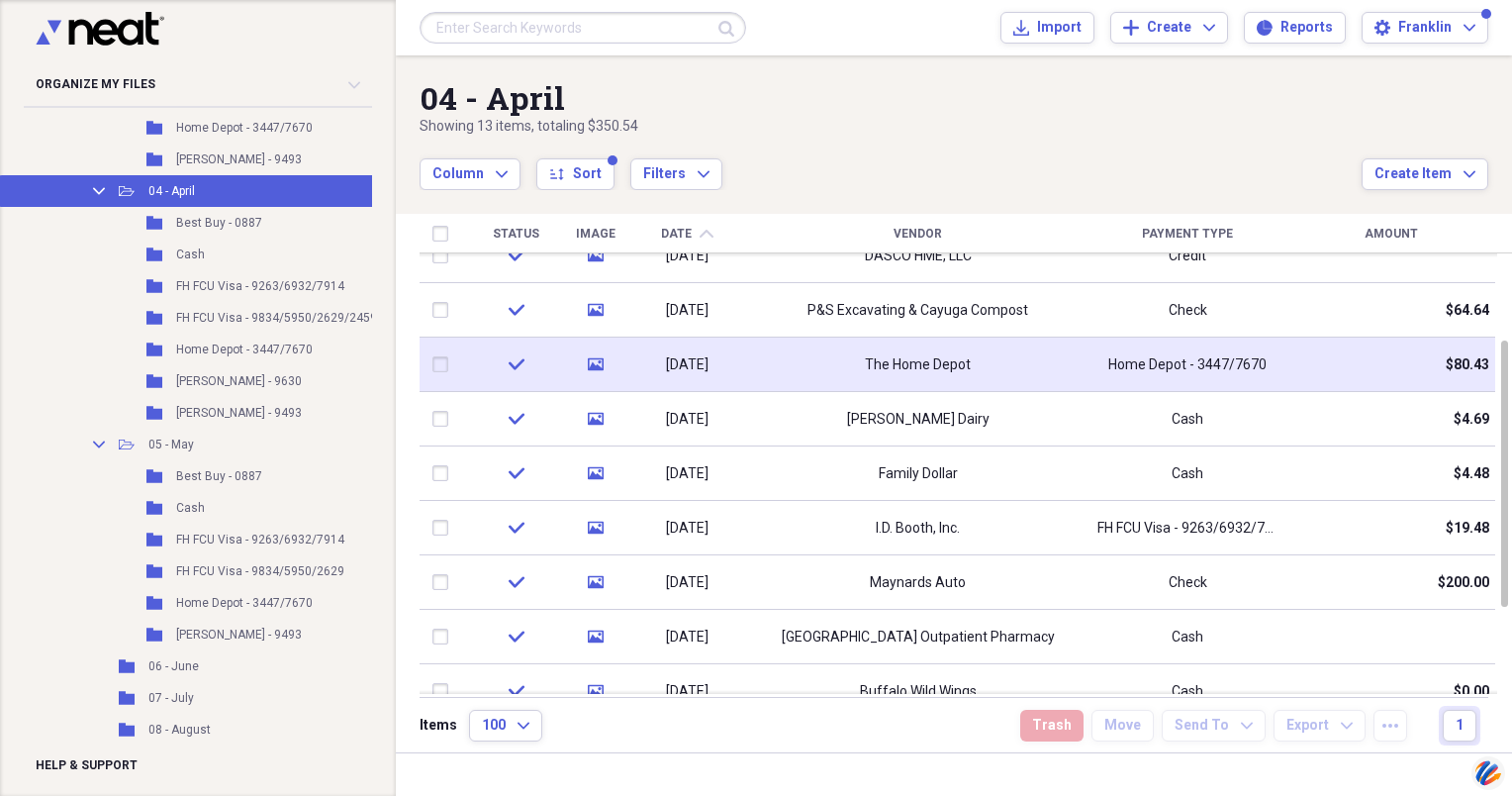 click at bounding box center [444, 364] 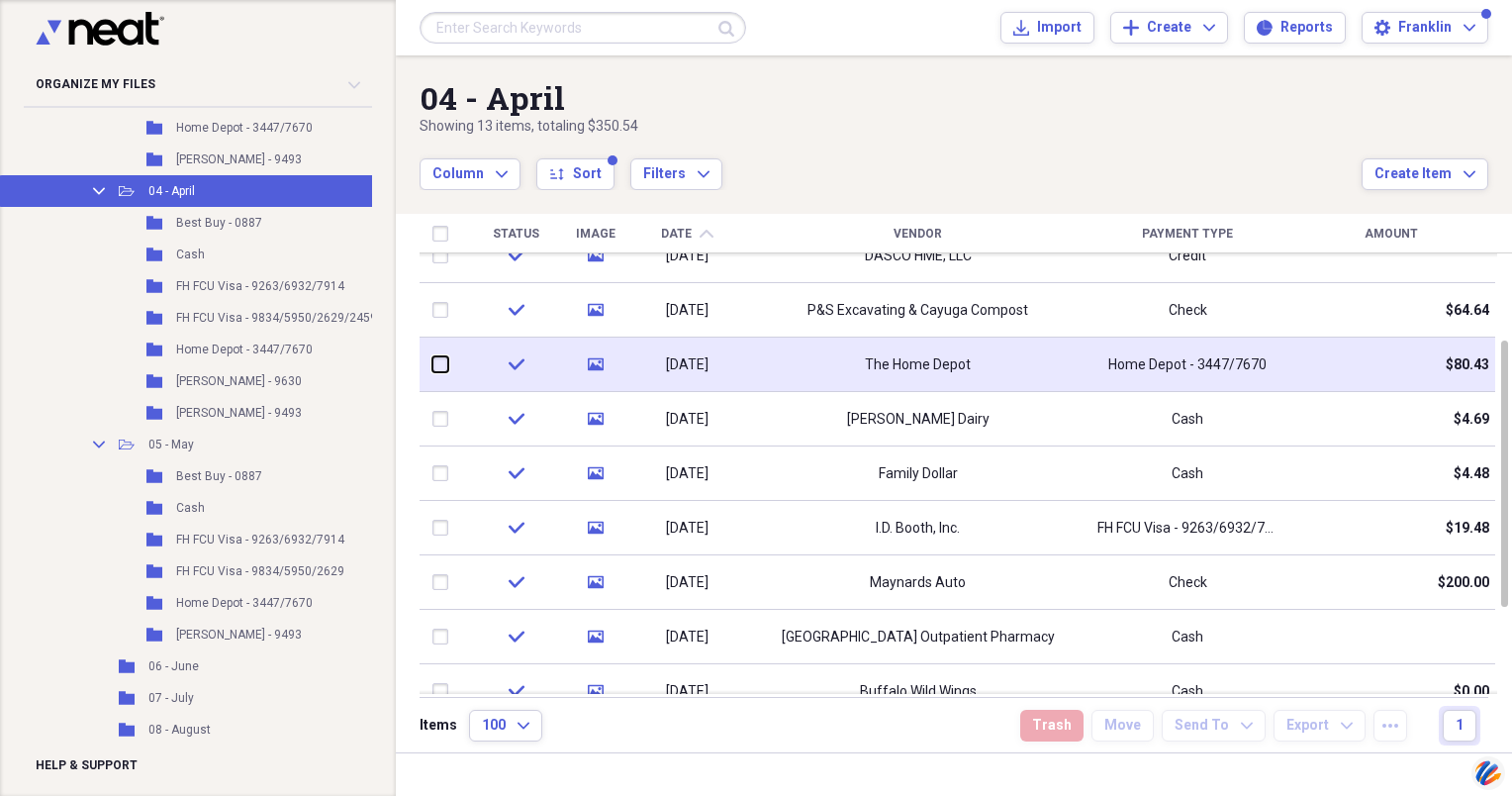 click at bounding box center [432, 364] 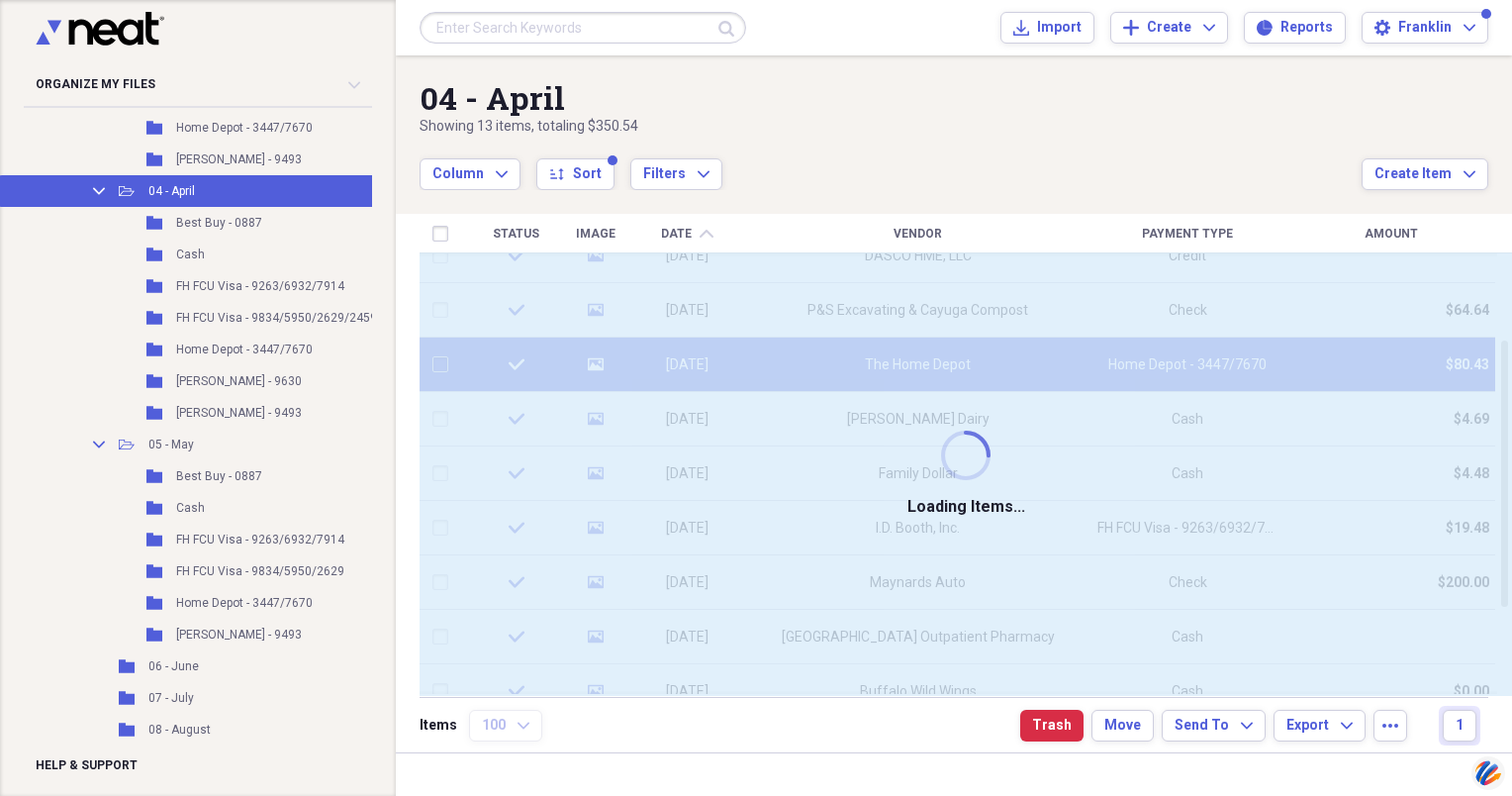 checkbox on "false" 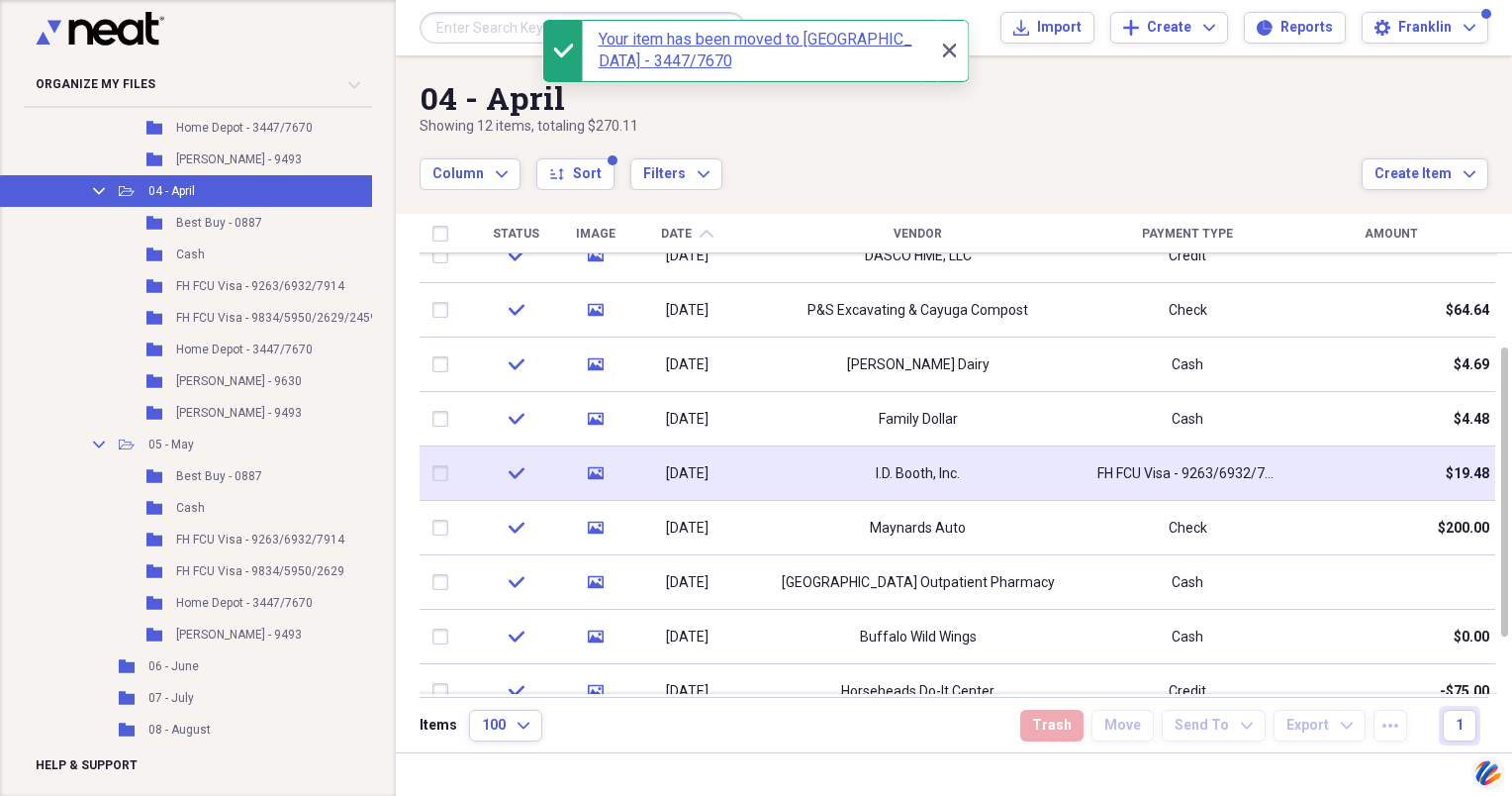 click at bounding box center [444, 473] 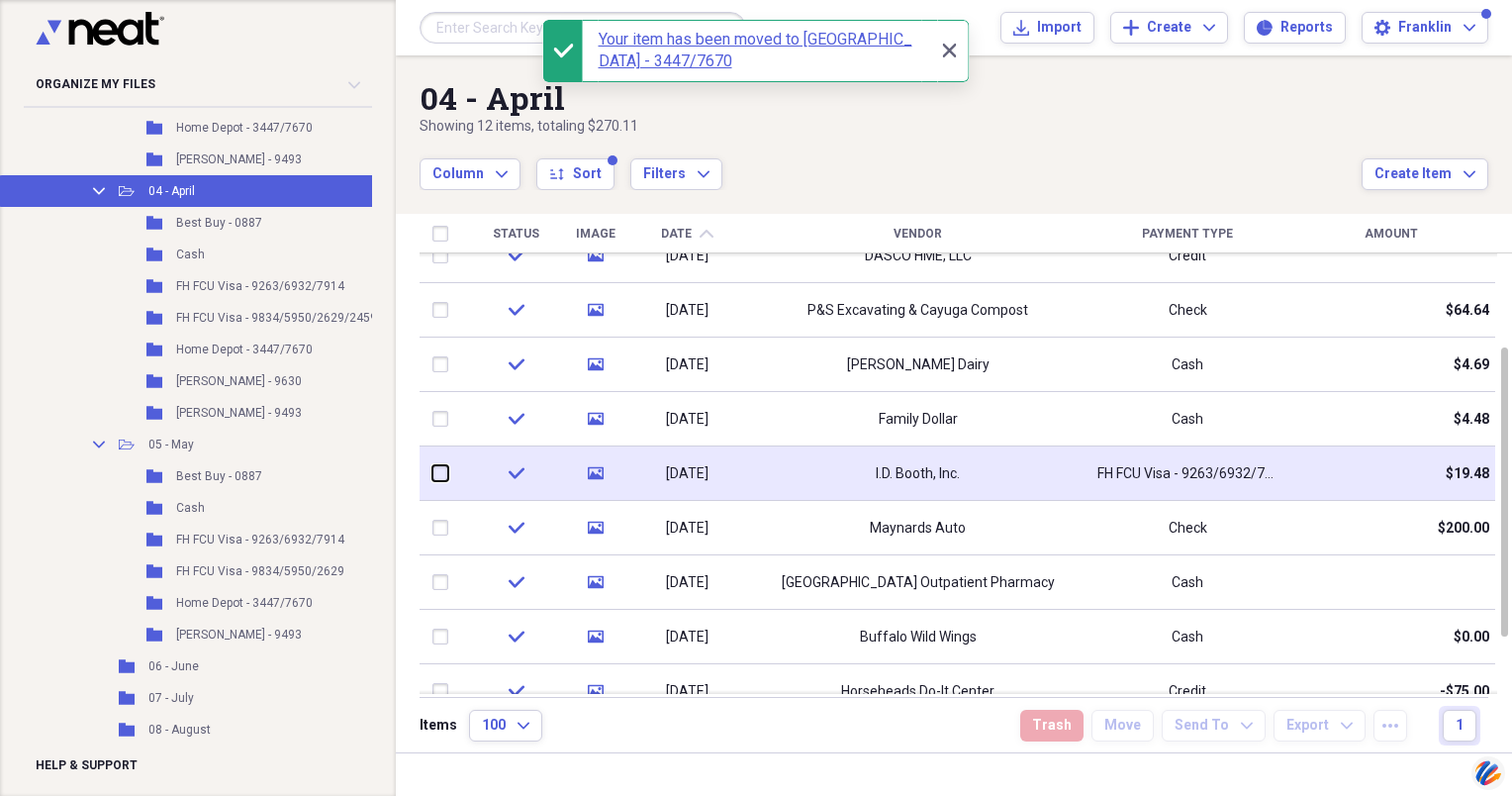 click at bounding box center (432, 473) 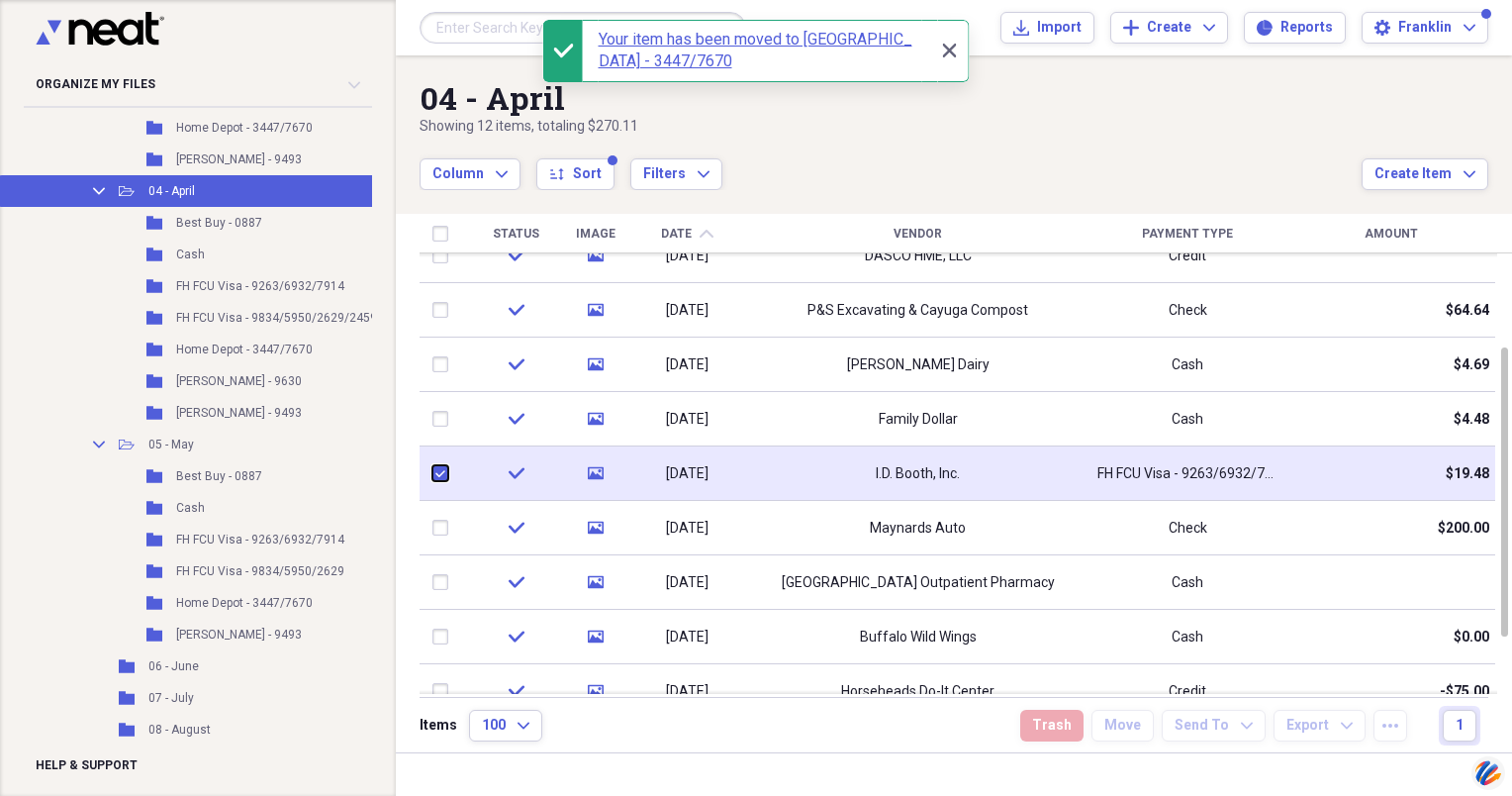 checkbox on "true" 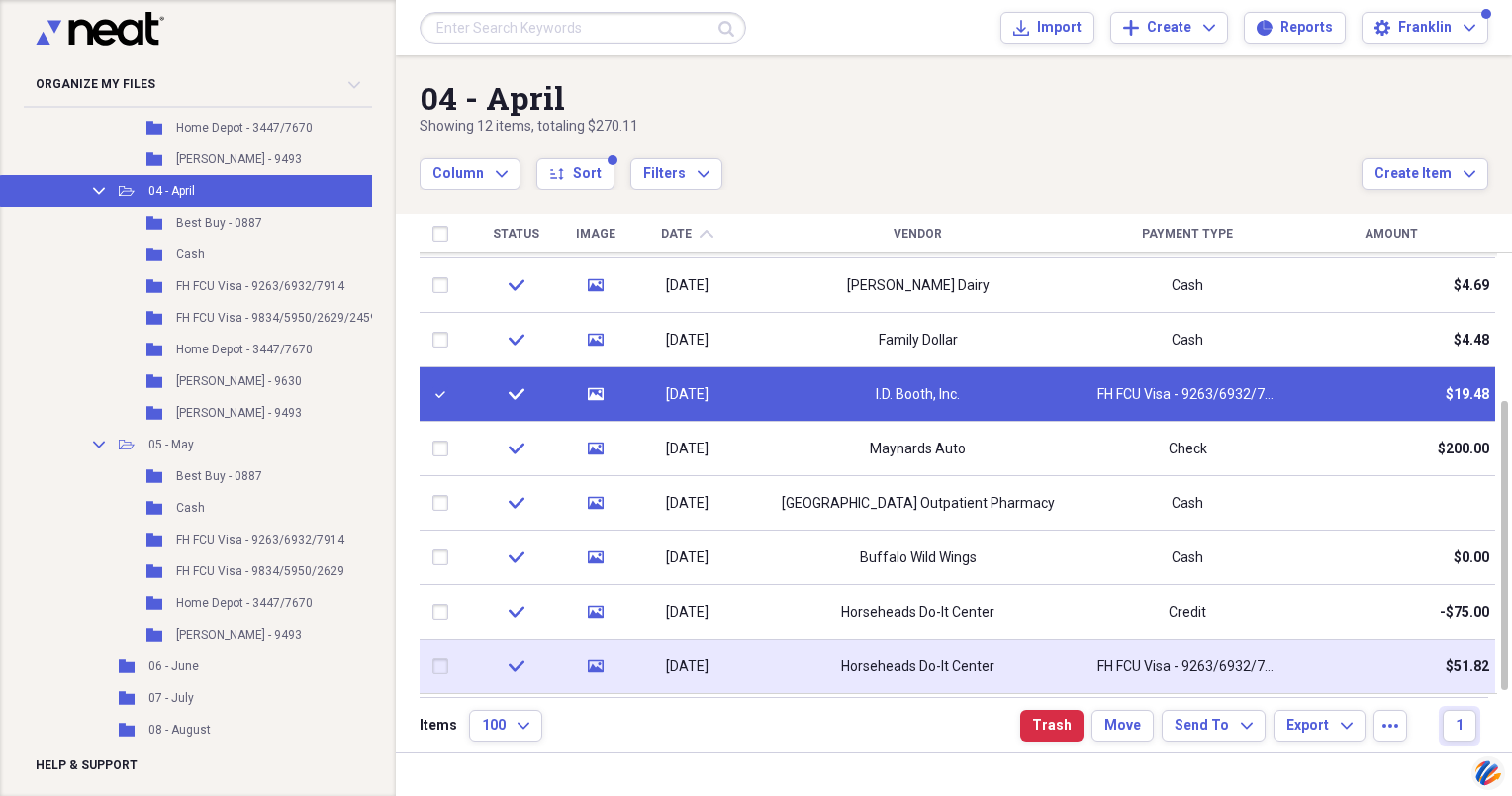 click at bounding box center (444, 666) 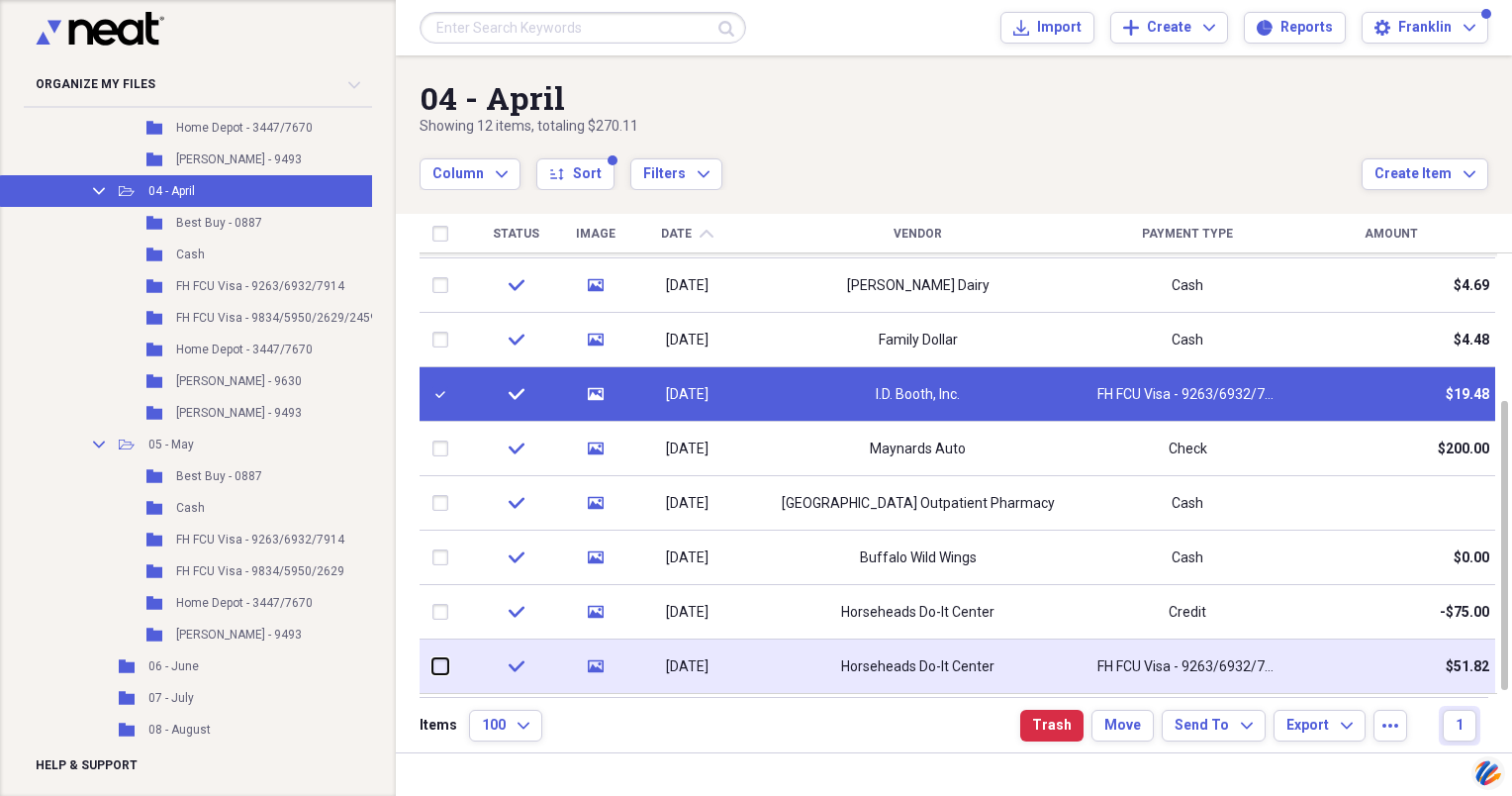 click at bounding box center [432, 666] 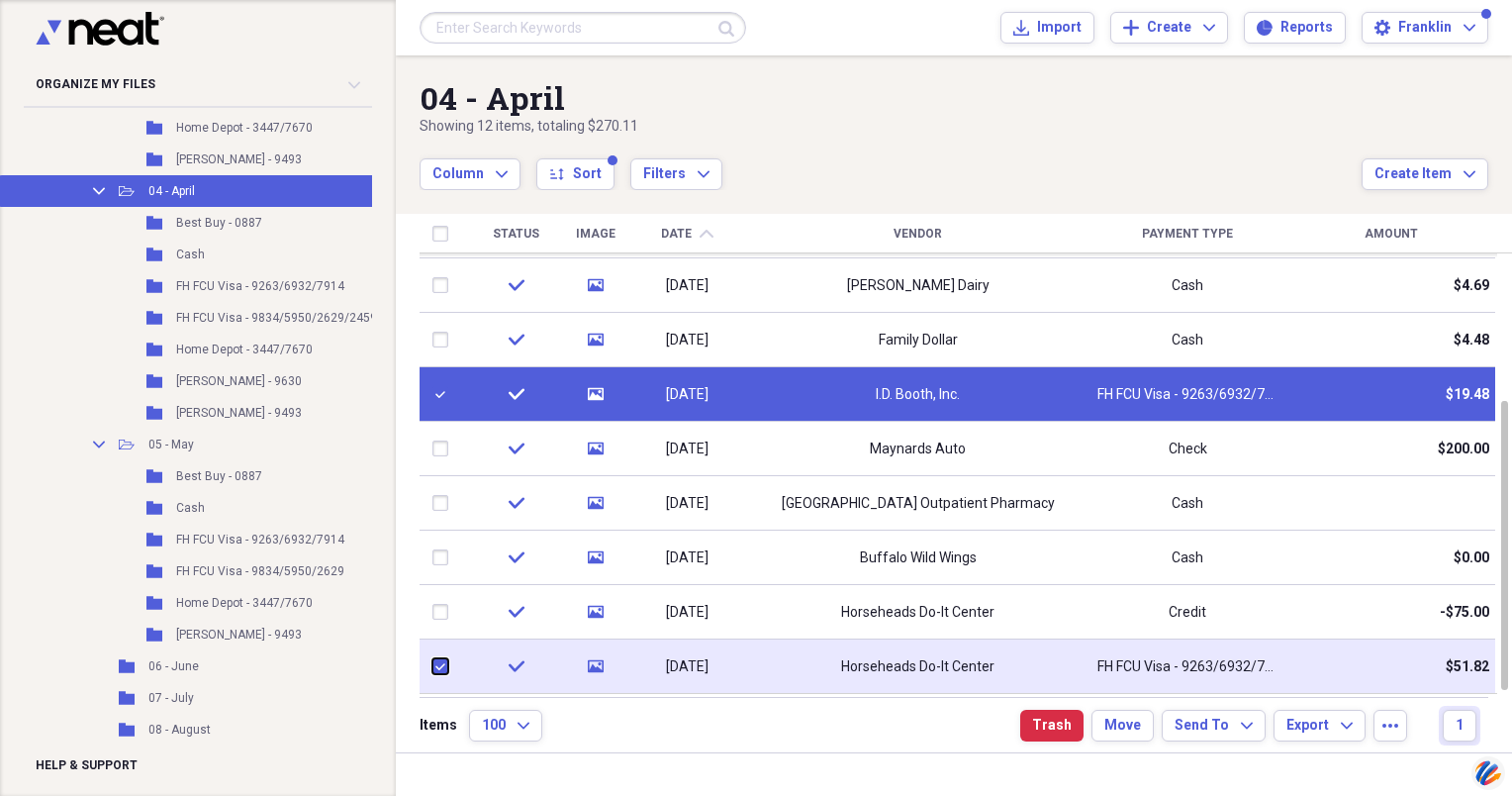 checkbox on "true" 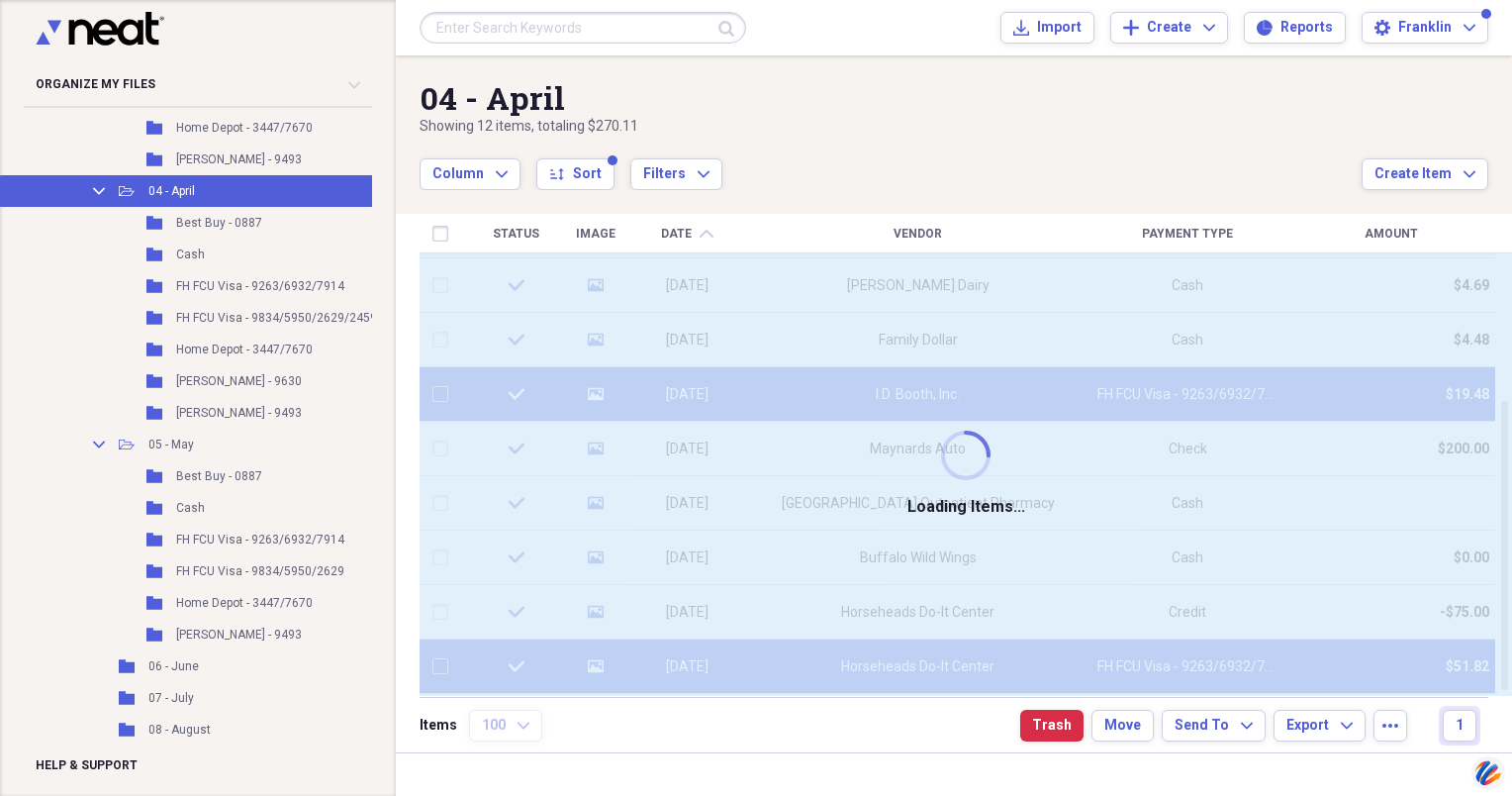 checkbox on "false" 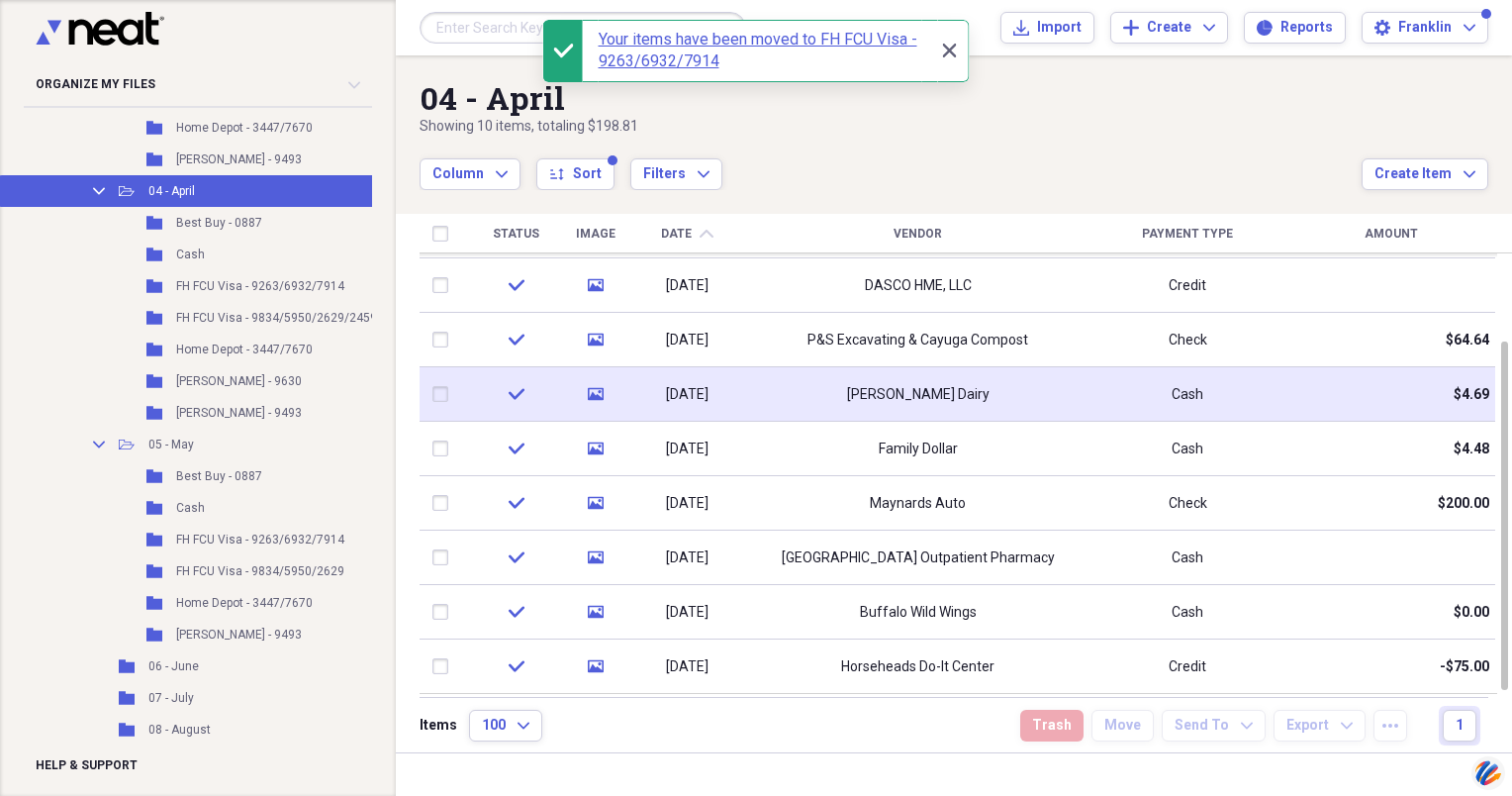 click at bounding box center [444, 394] 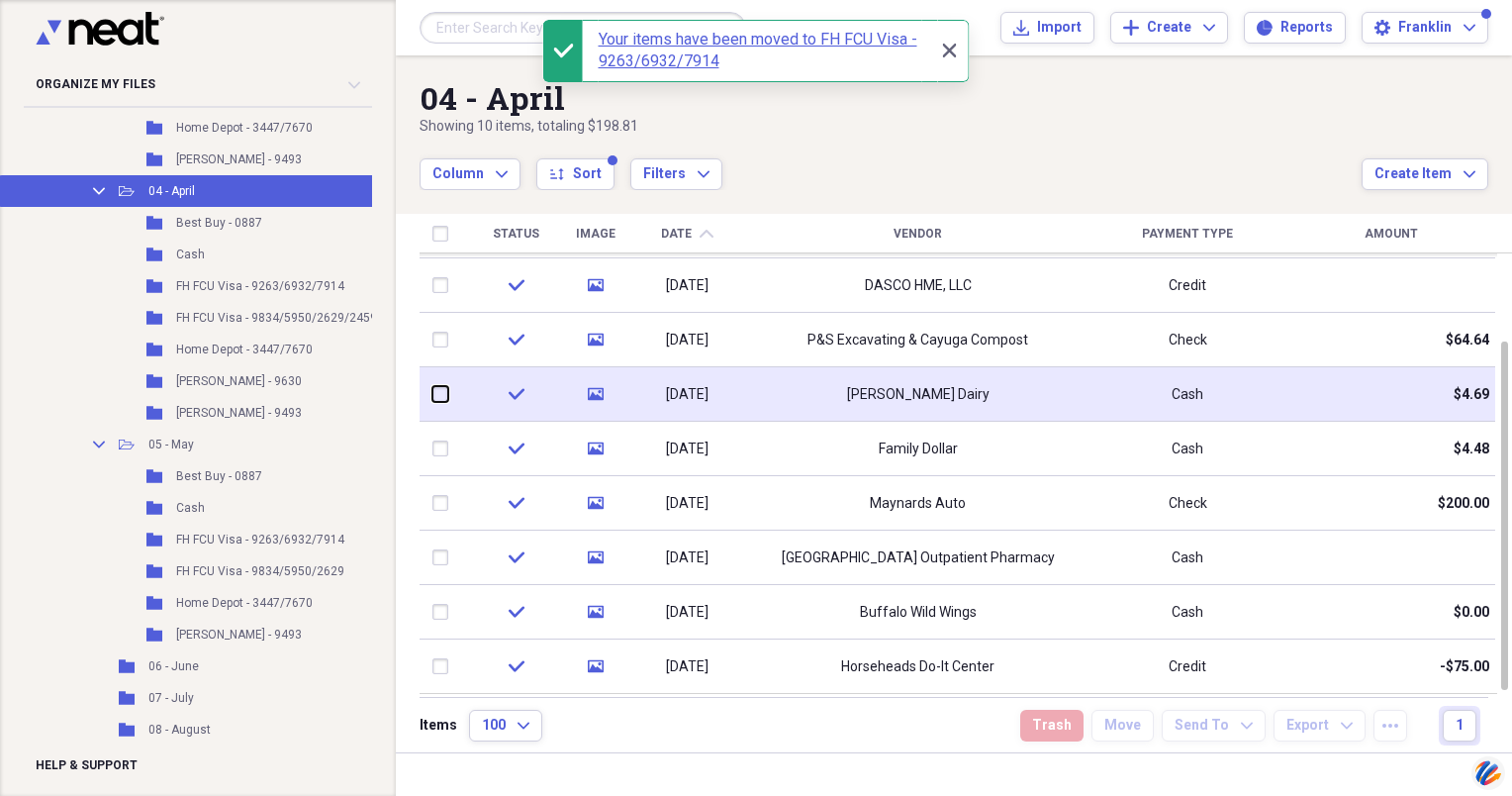 click at bounding box center (432, 394) 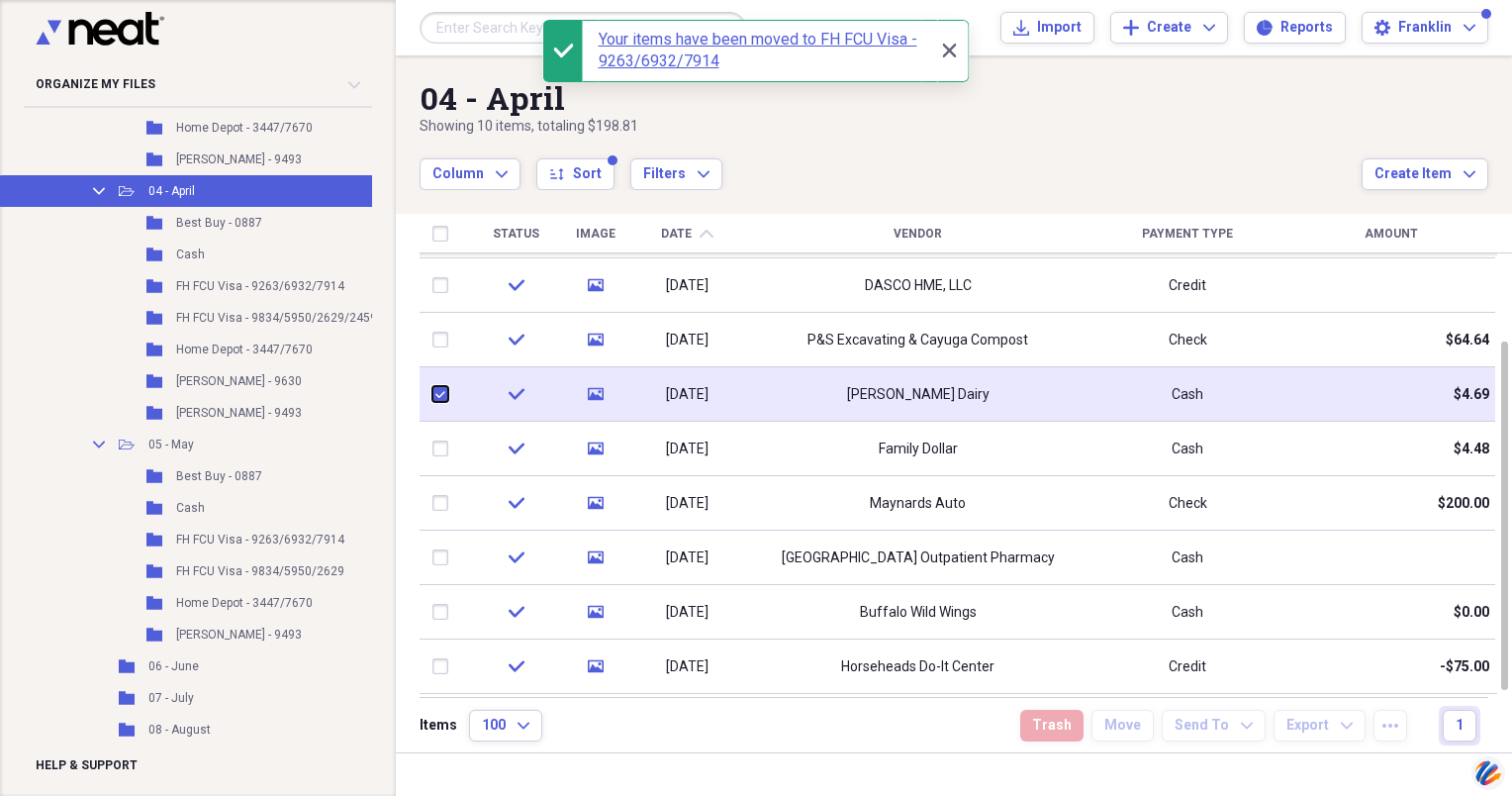 checkbox on "true" 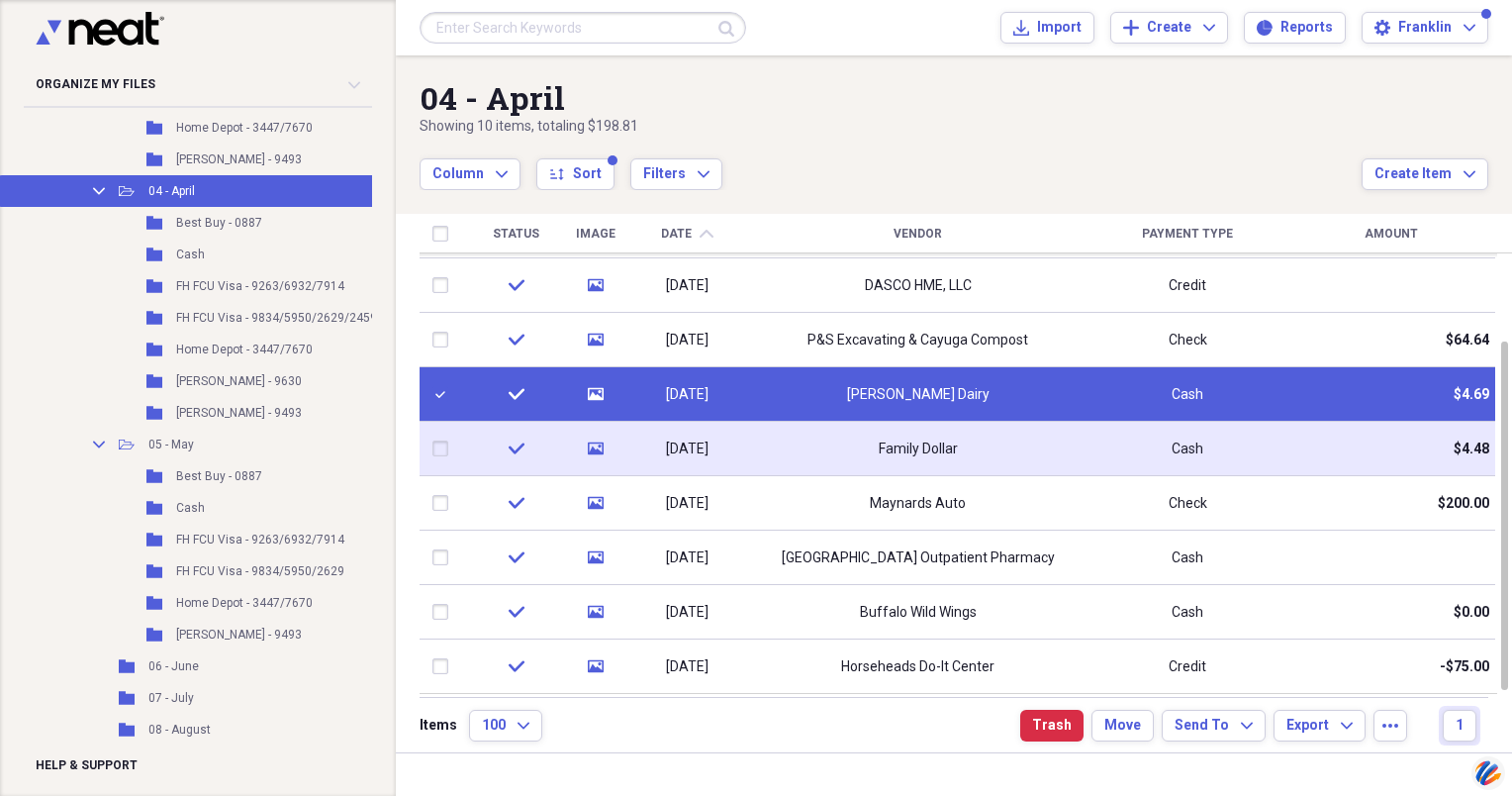 click at bounding box center (444, 448) 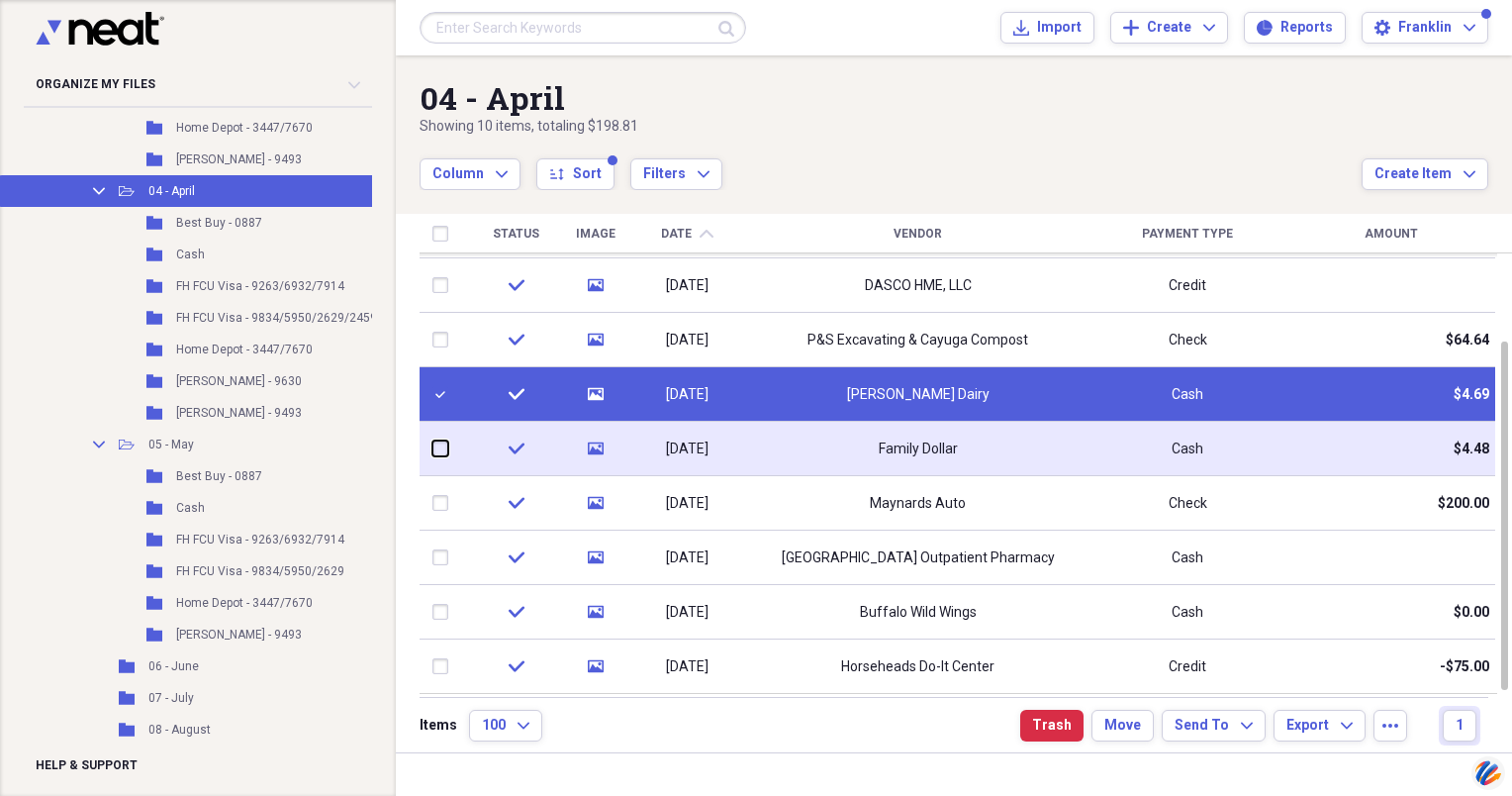click at bounding box center [432, 448] 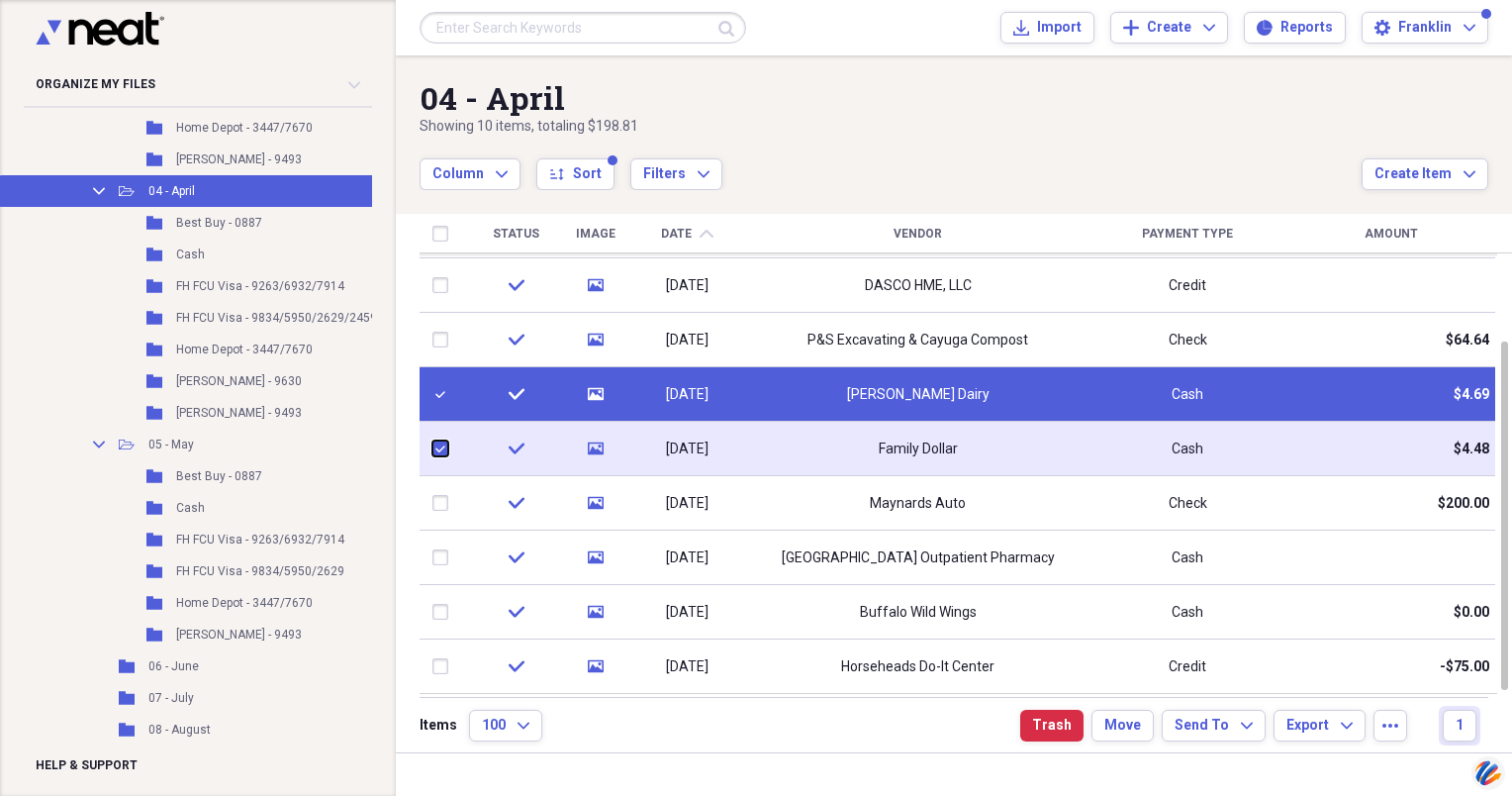 checkbox on "true" 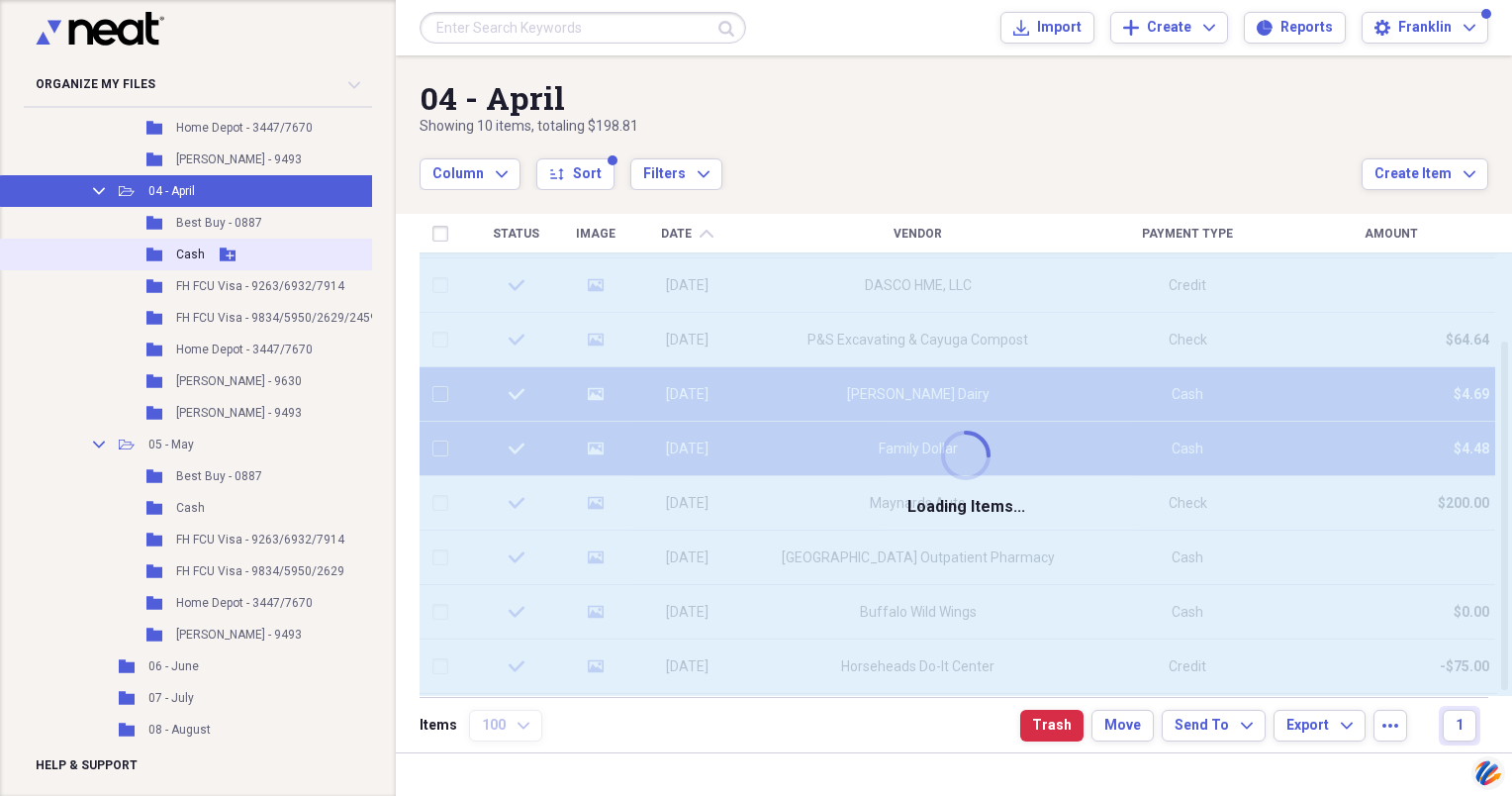 checkbox on "false" 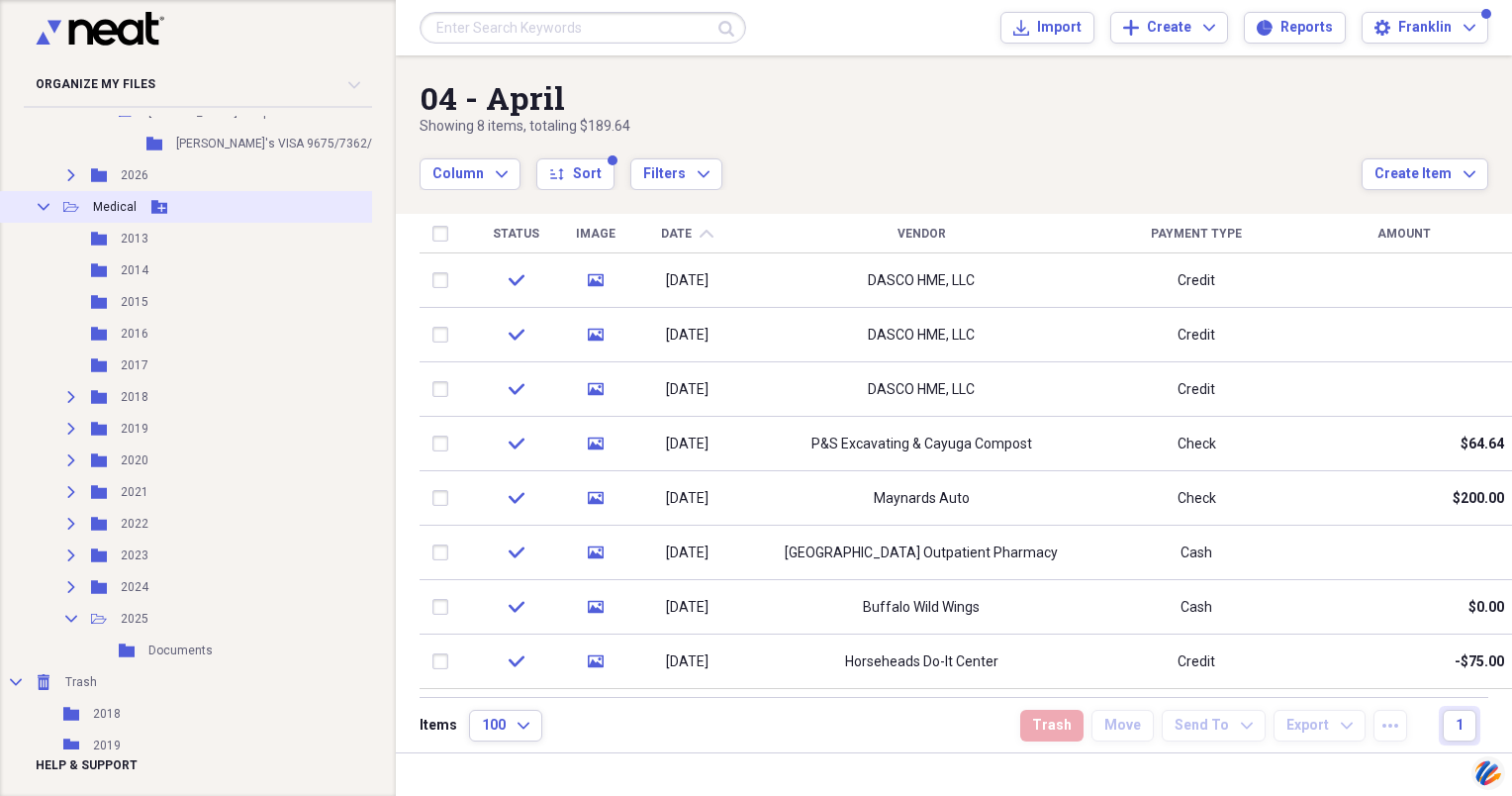 scroll, scrollTop: 4059, scrollLeft: 0, axis: vertical 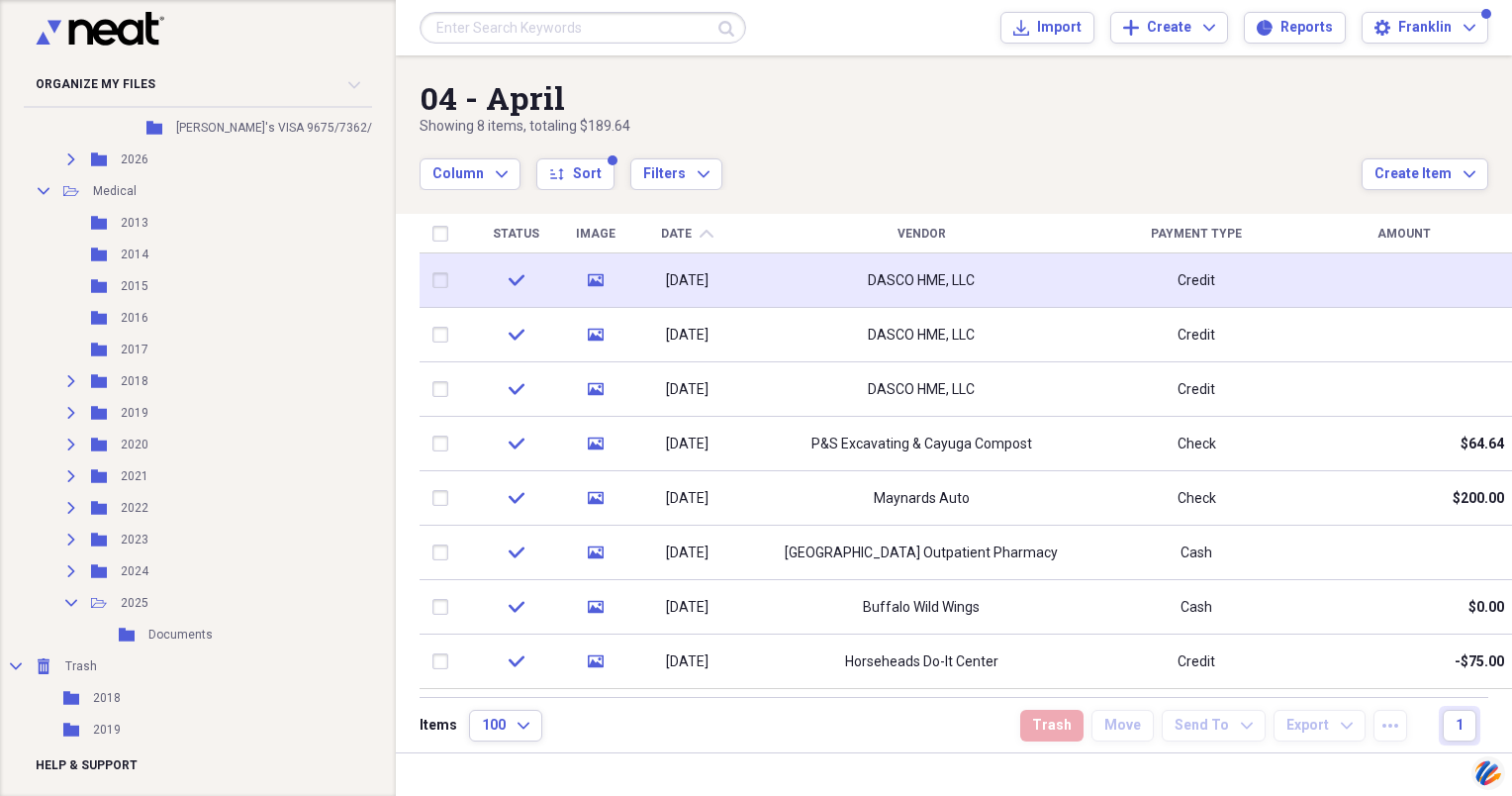 click at bounding box center (444, 280) 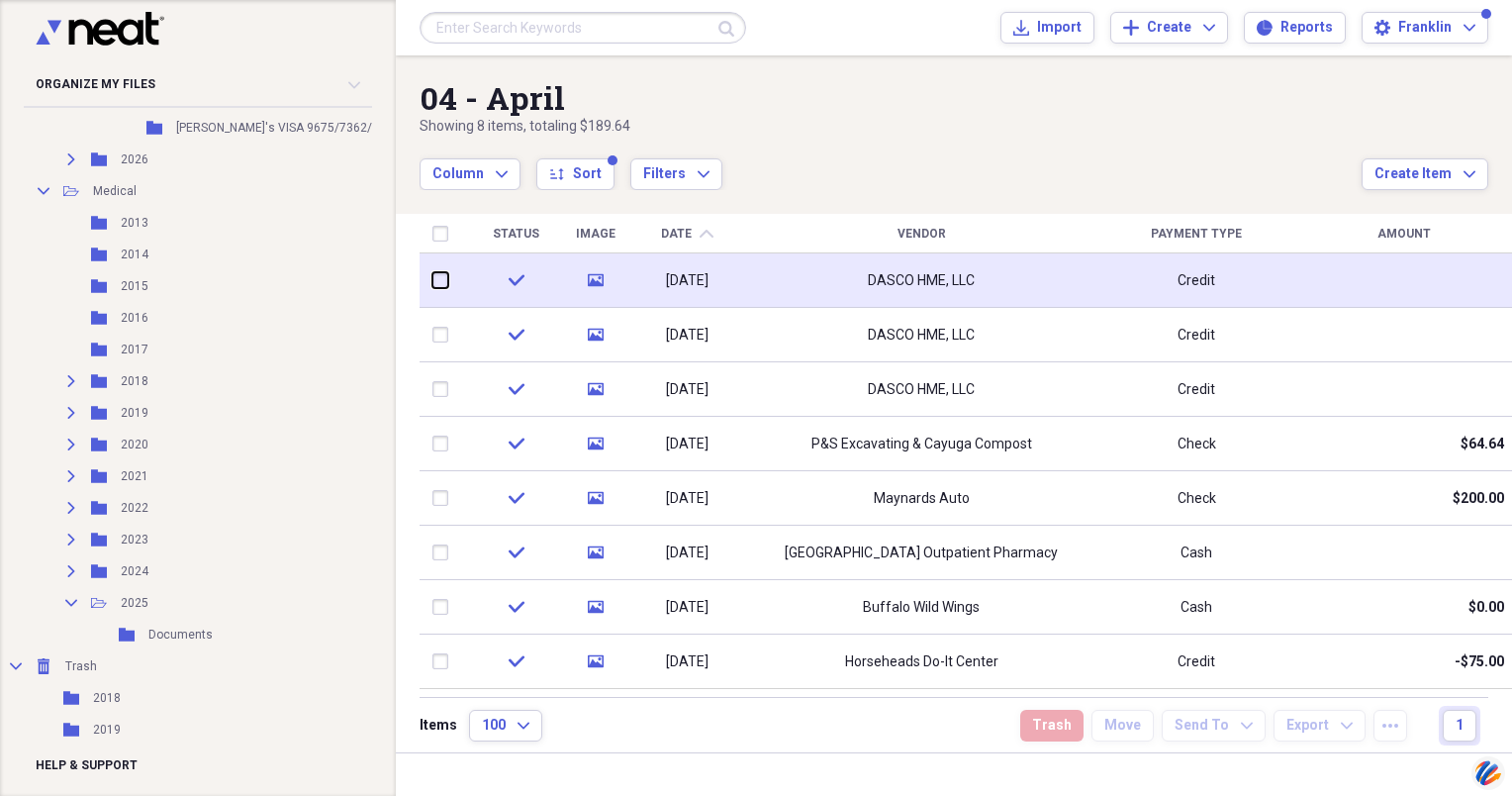 click at bounding box center [432, 280] 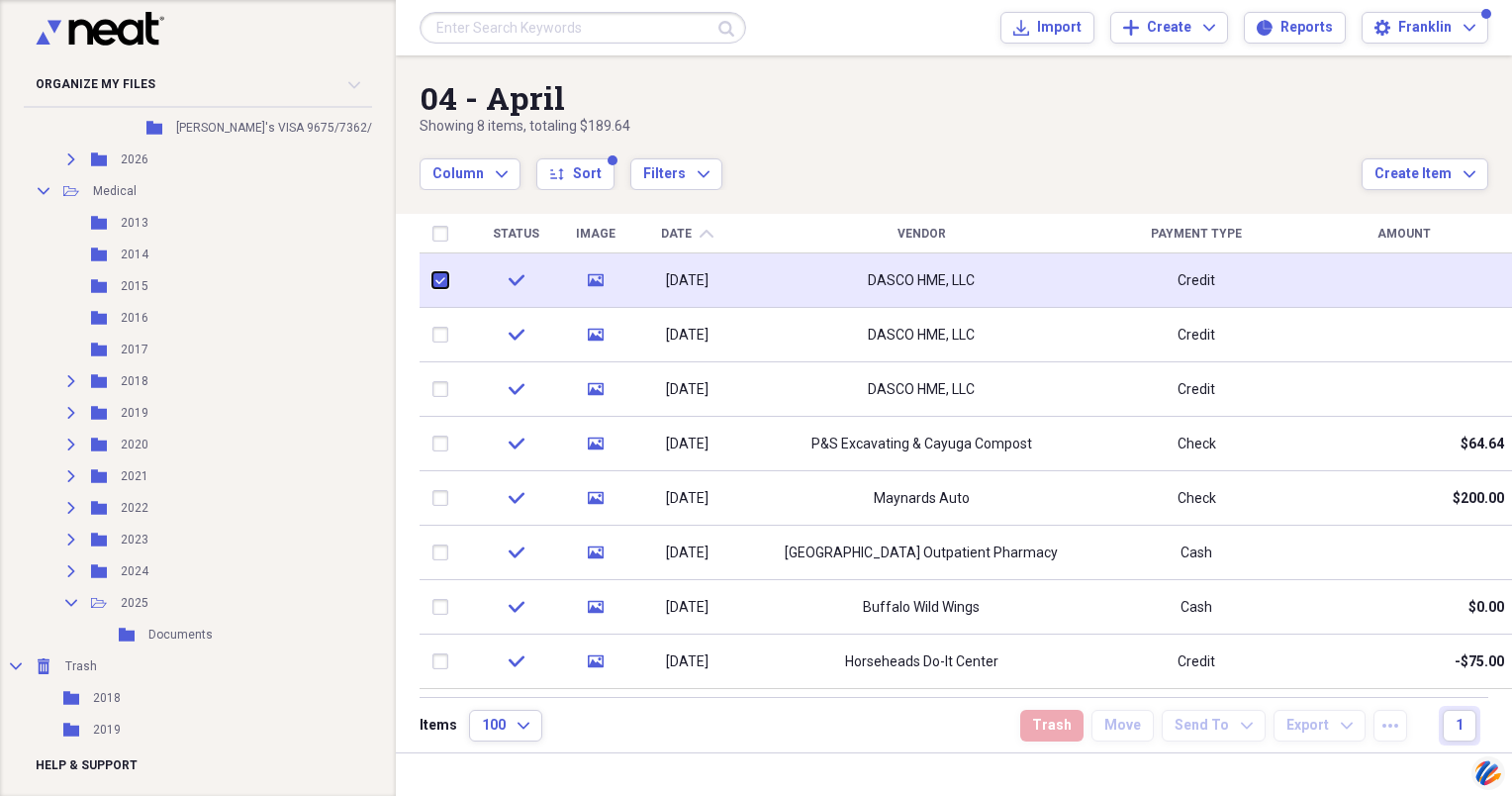 checkbox on "true" 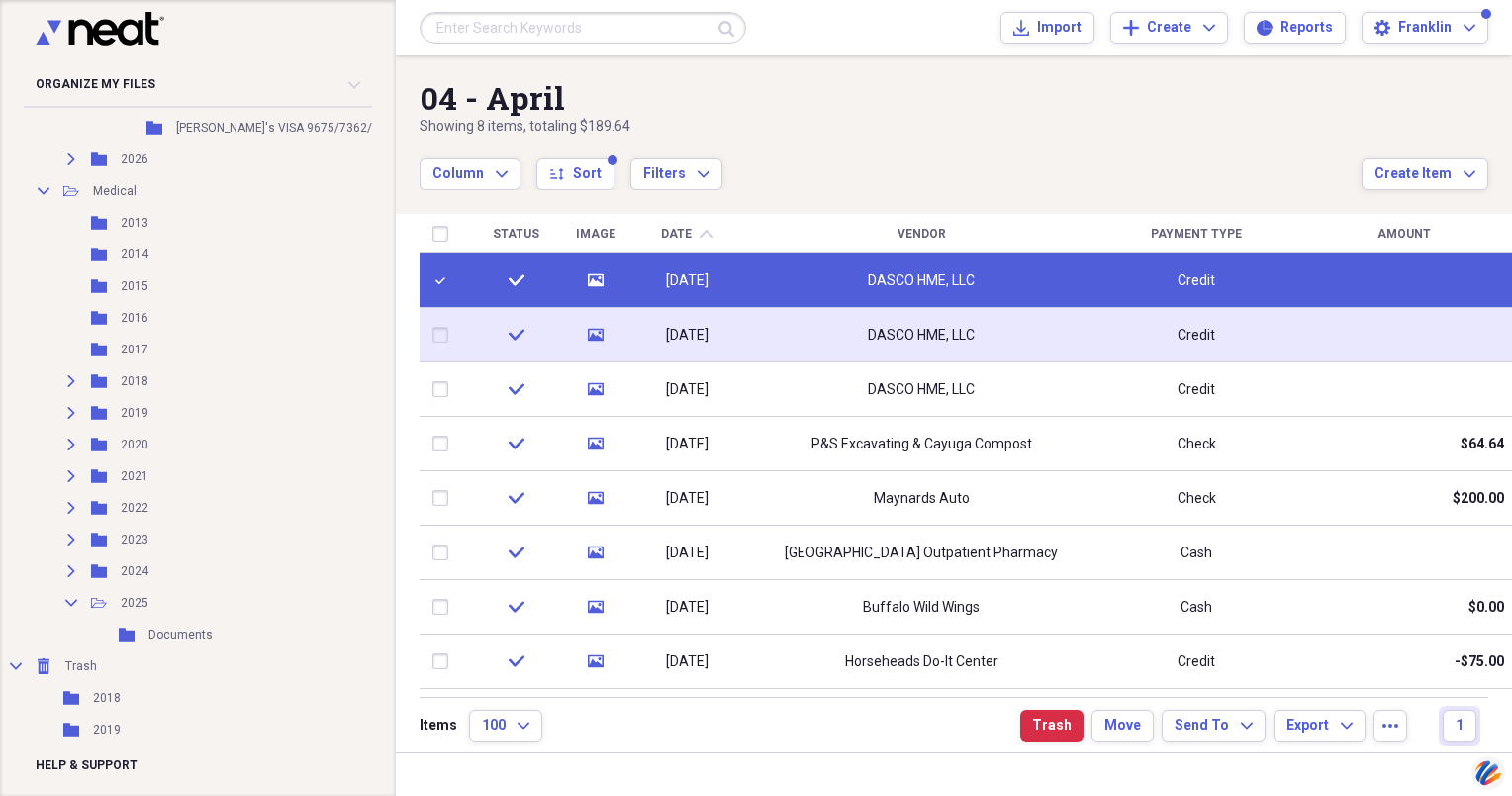 drag, startPoint x: 439, startPoint y: 336, endPoint x: 430, endPoint y: 348, distance: 15 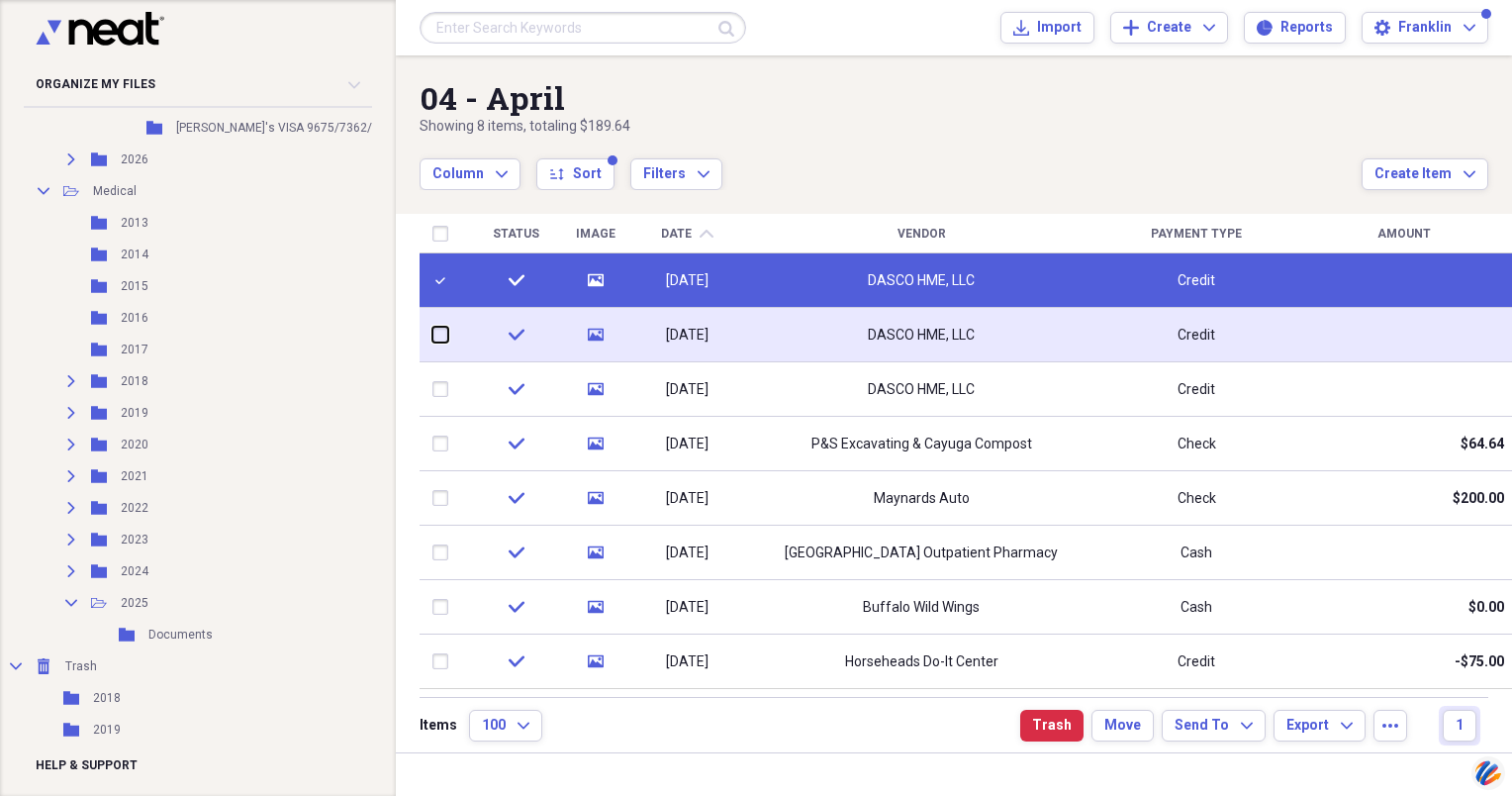 click at bounding box center (432, 335) 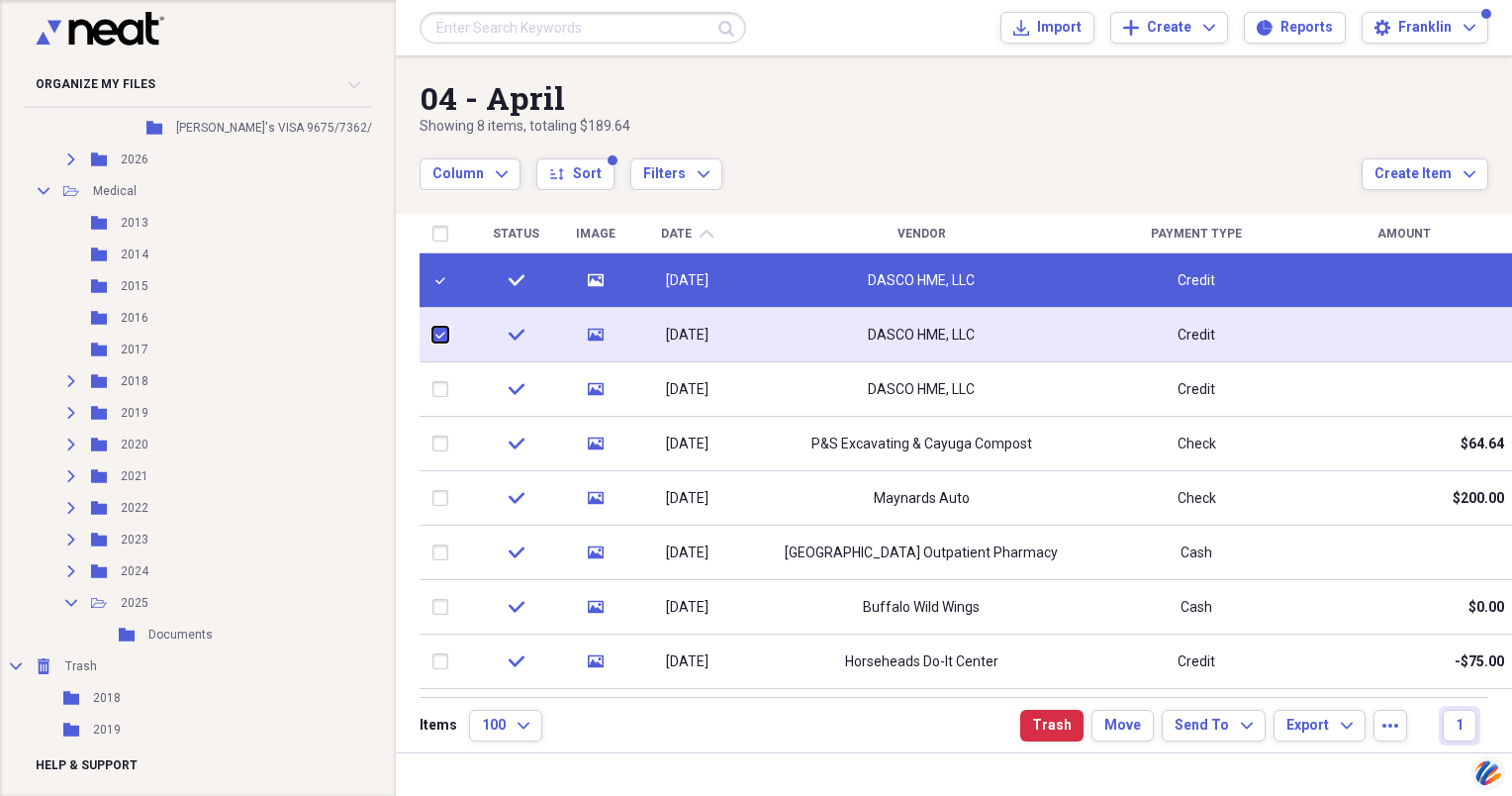 checkbox on "true" 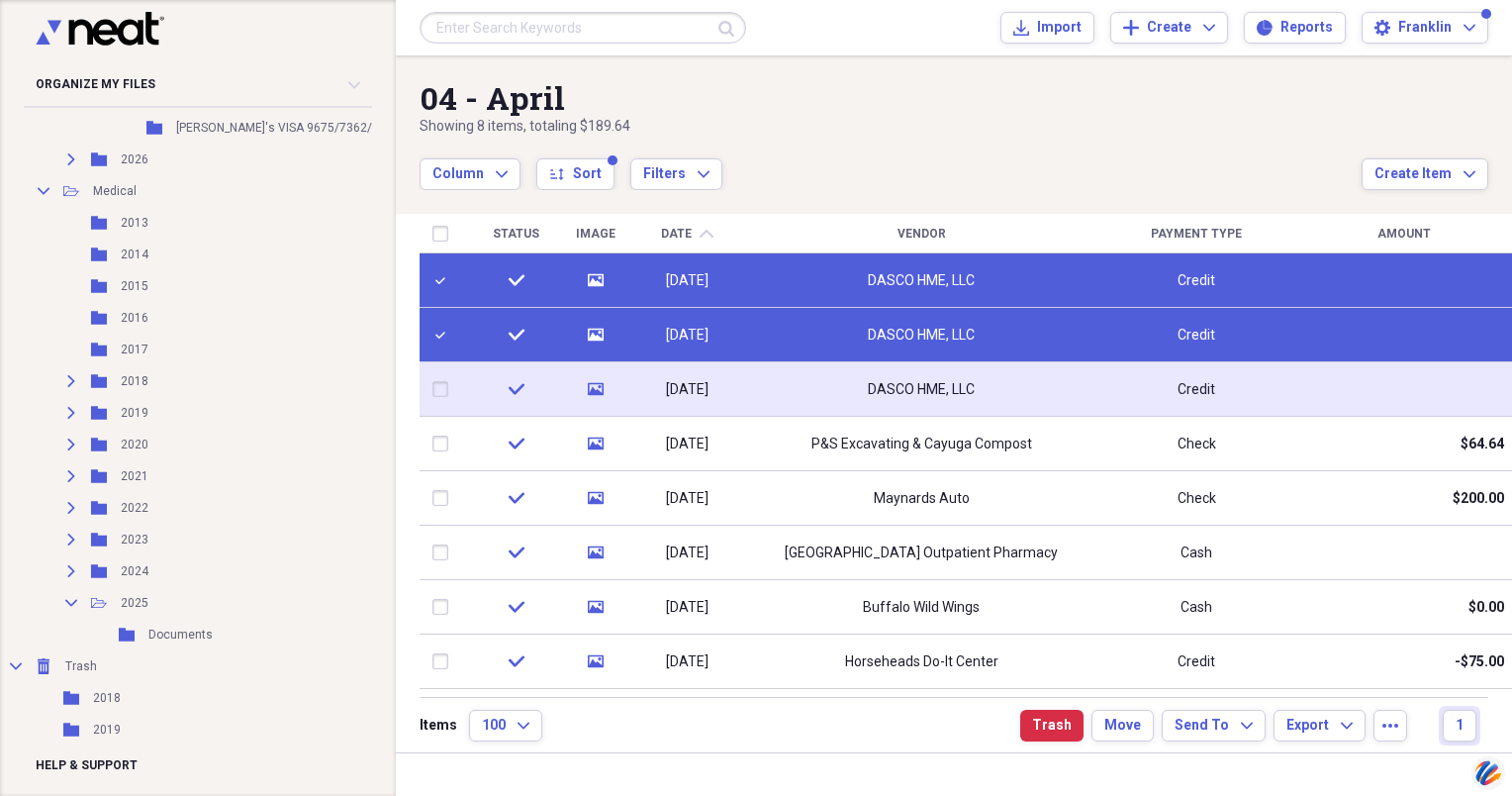 click at bounding box center (444, 389) 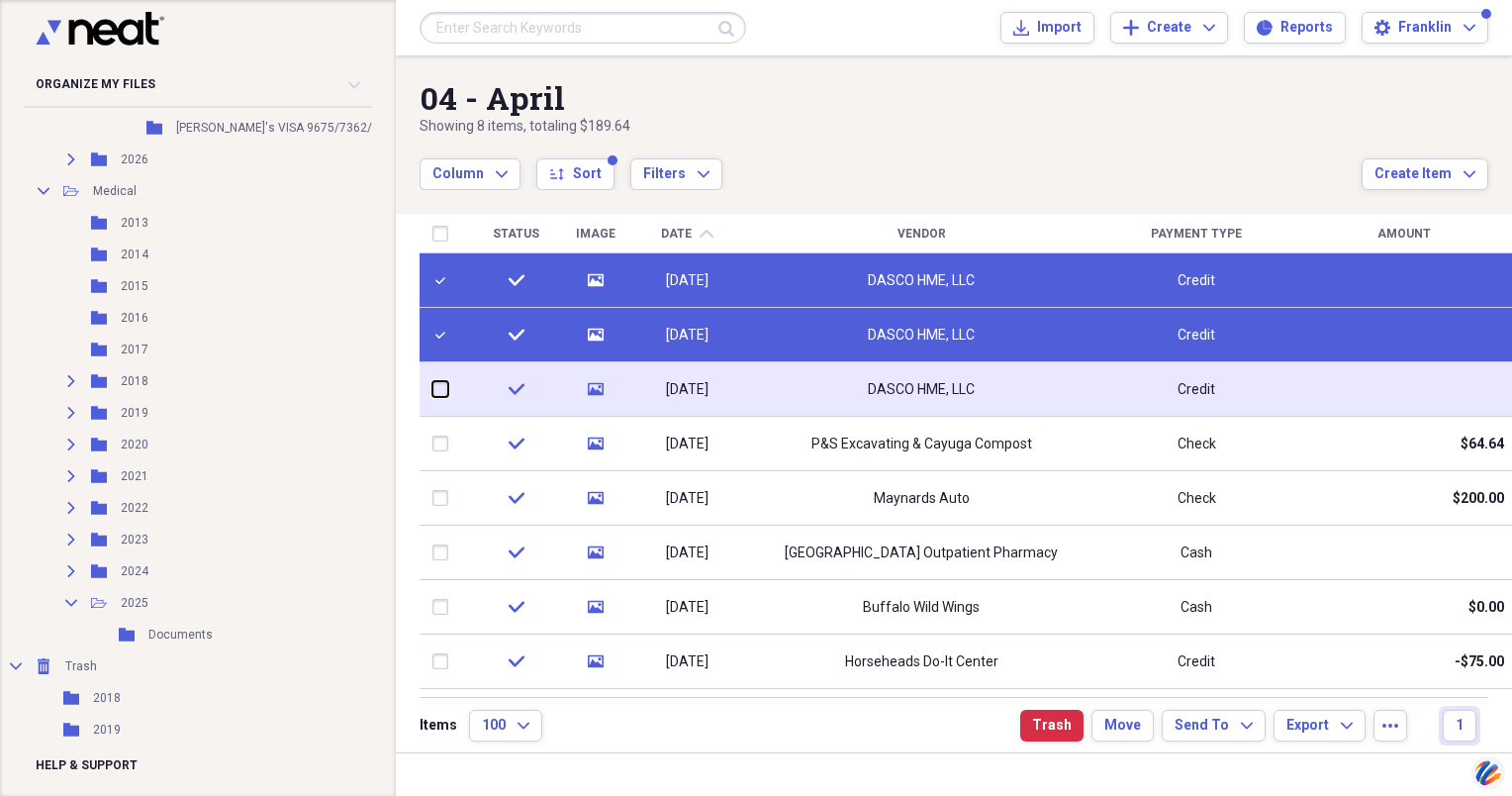 click at bounding box center (432, 389) 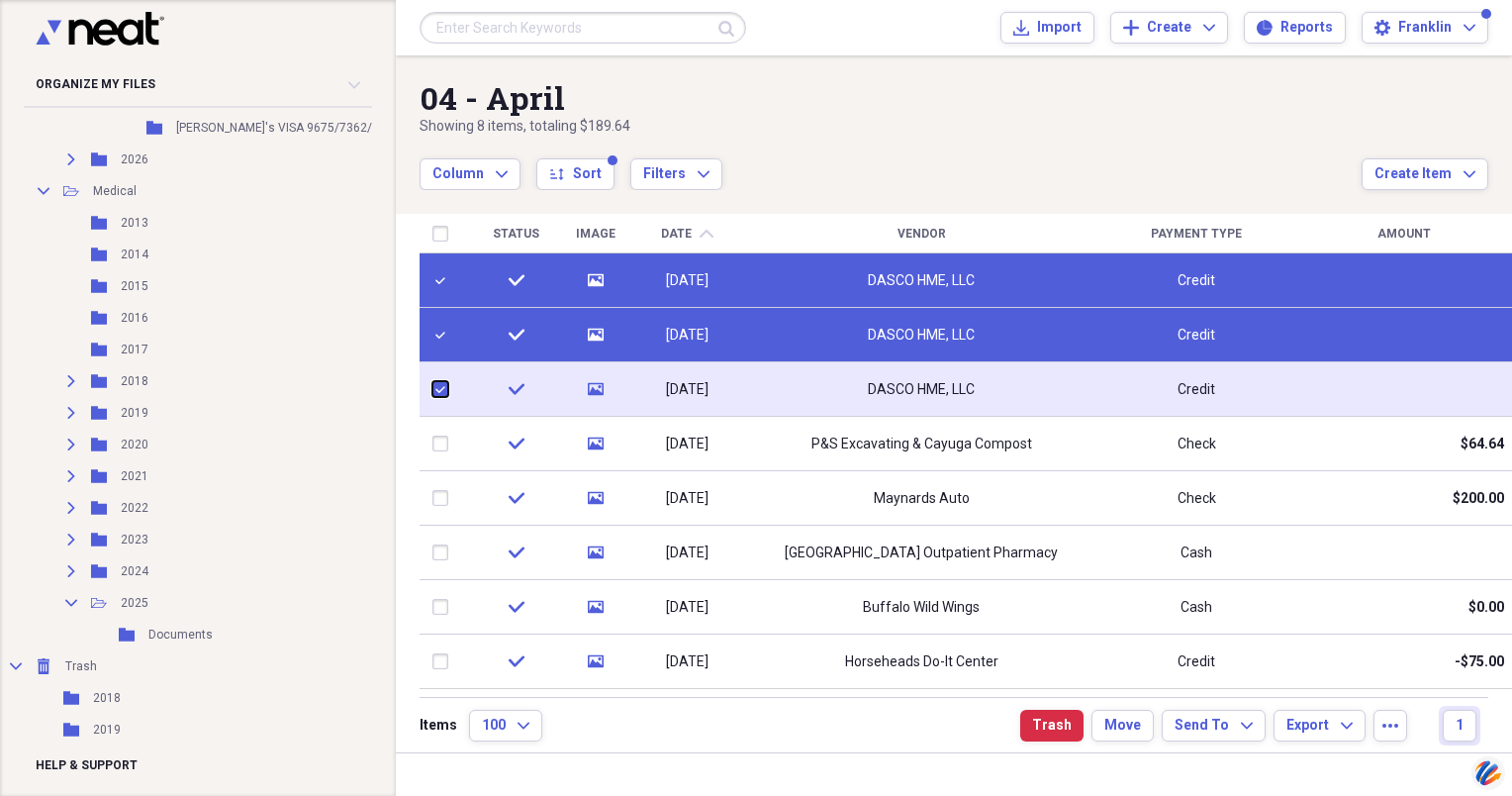 checkbox on "true" 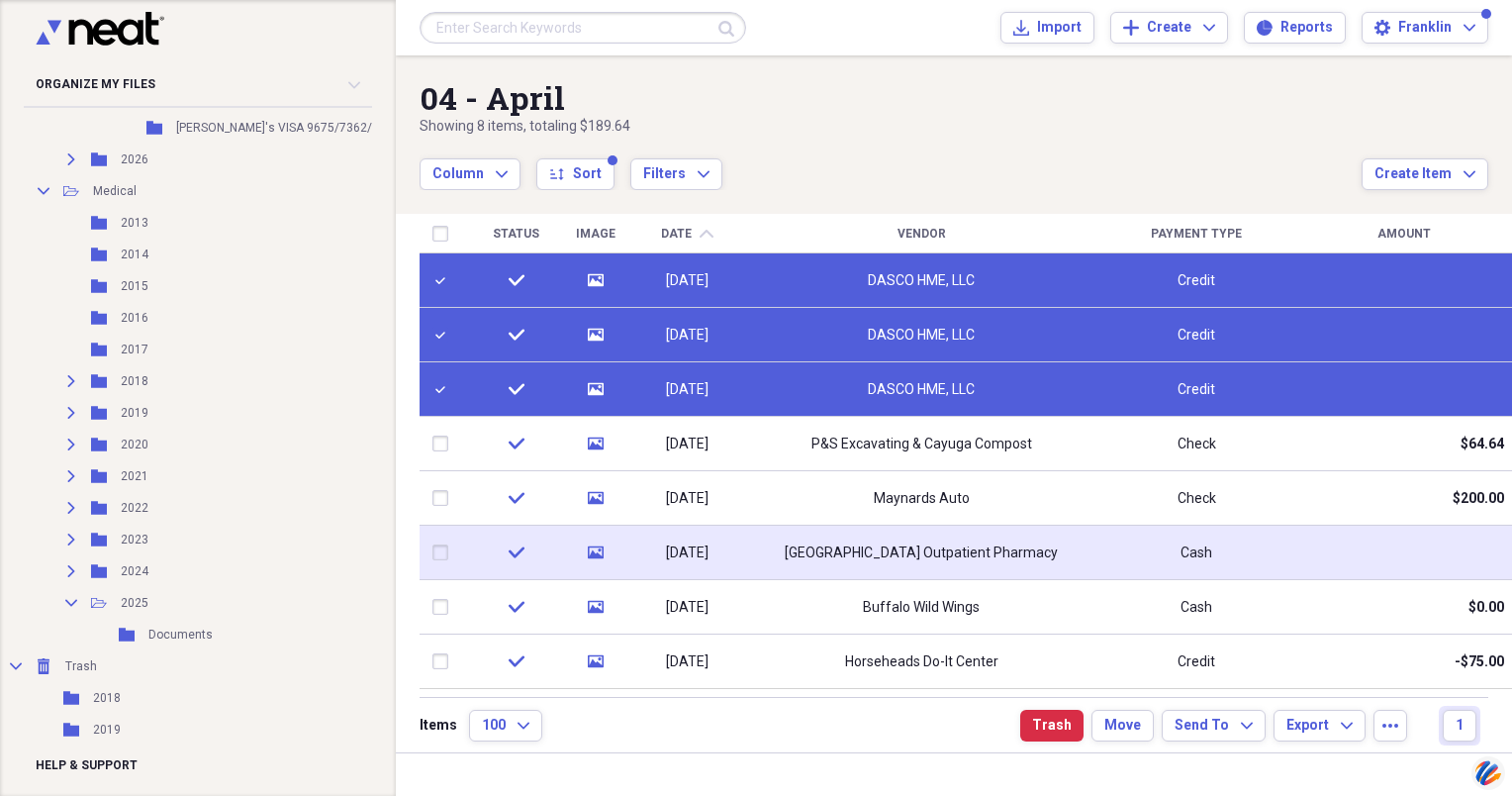 click at bounding box center [444, 552] 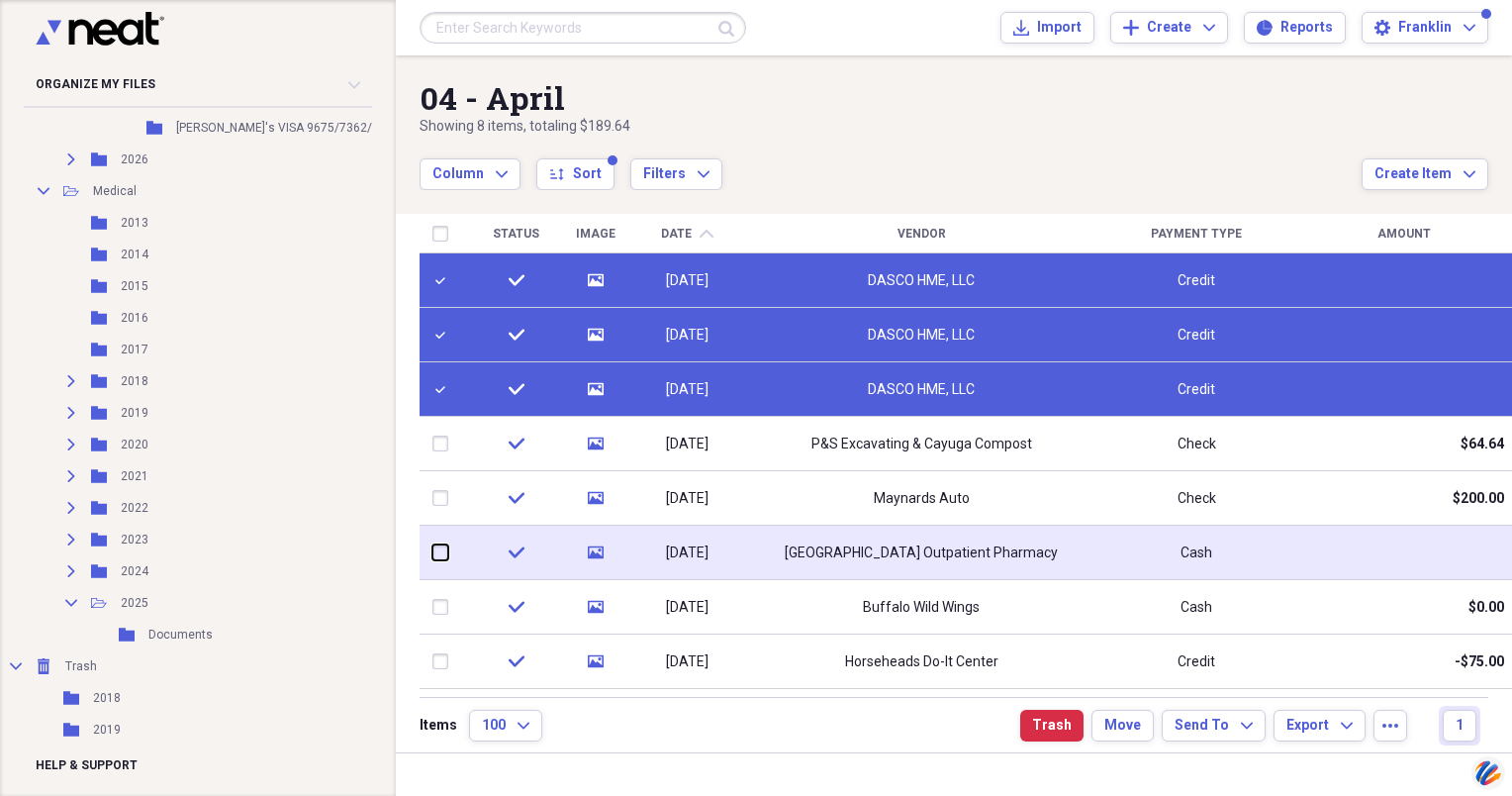 click at bounding box center (432, 552) 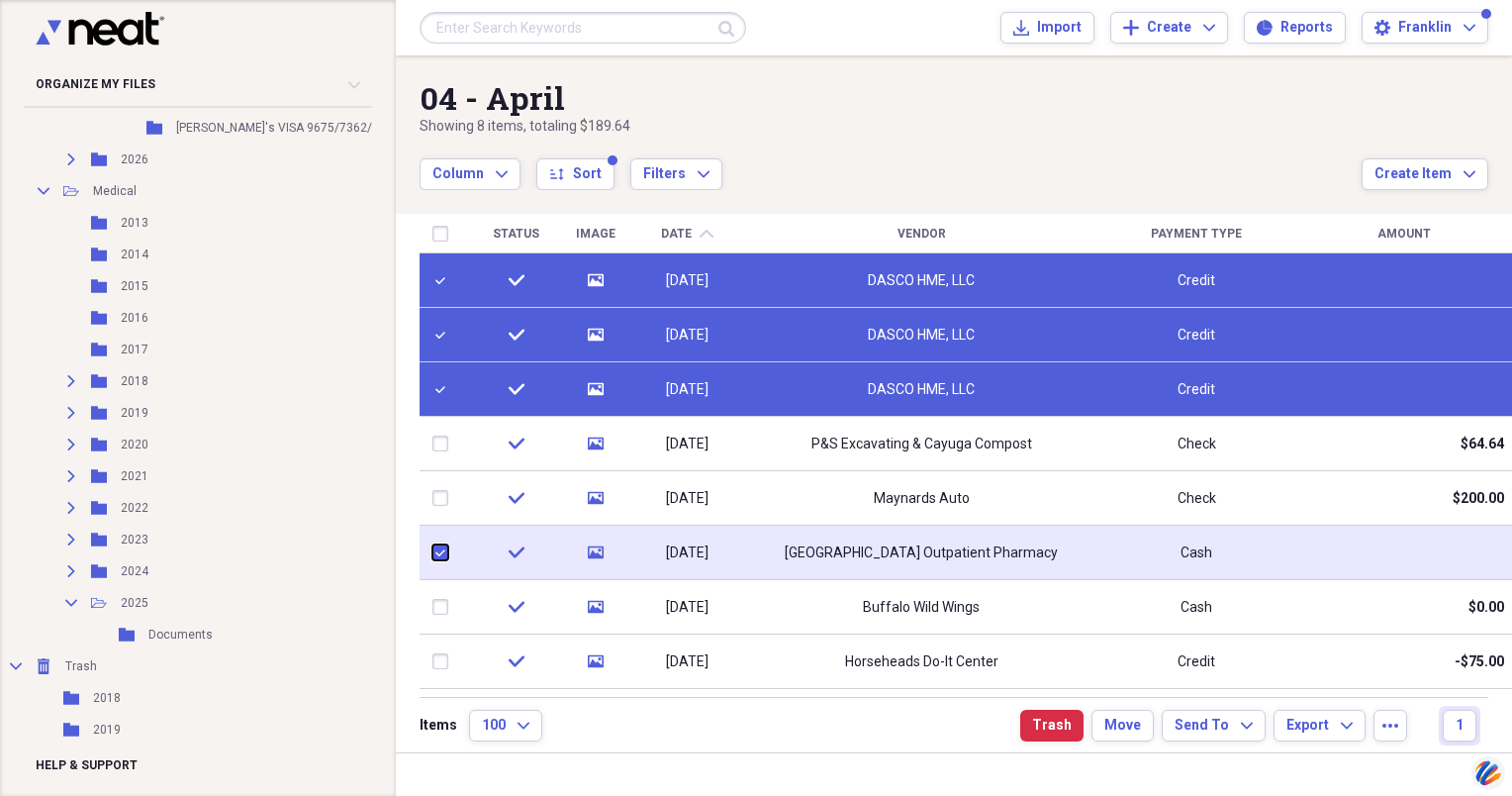 checkbox on "true" 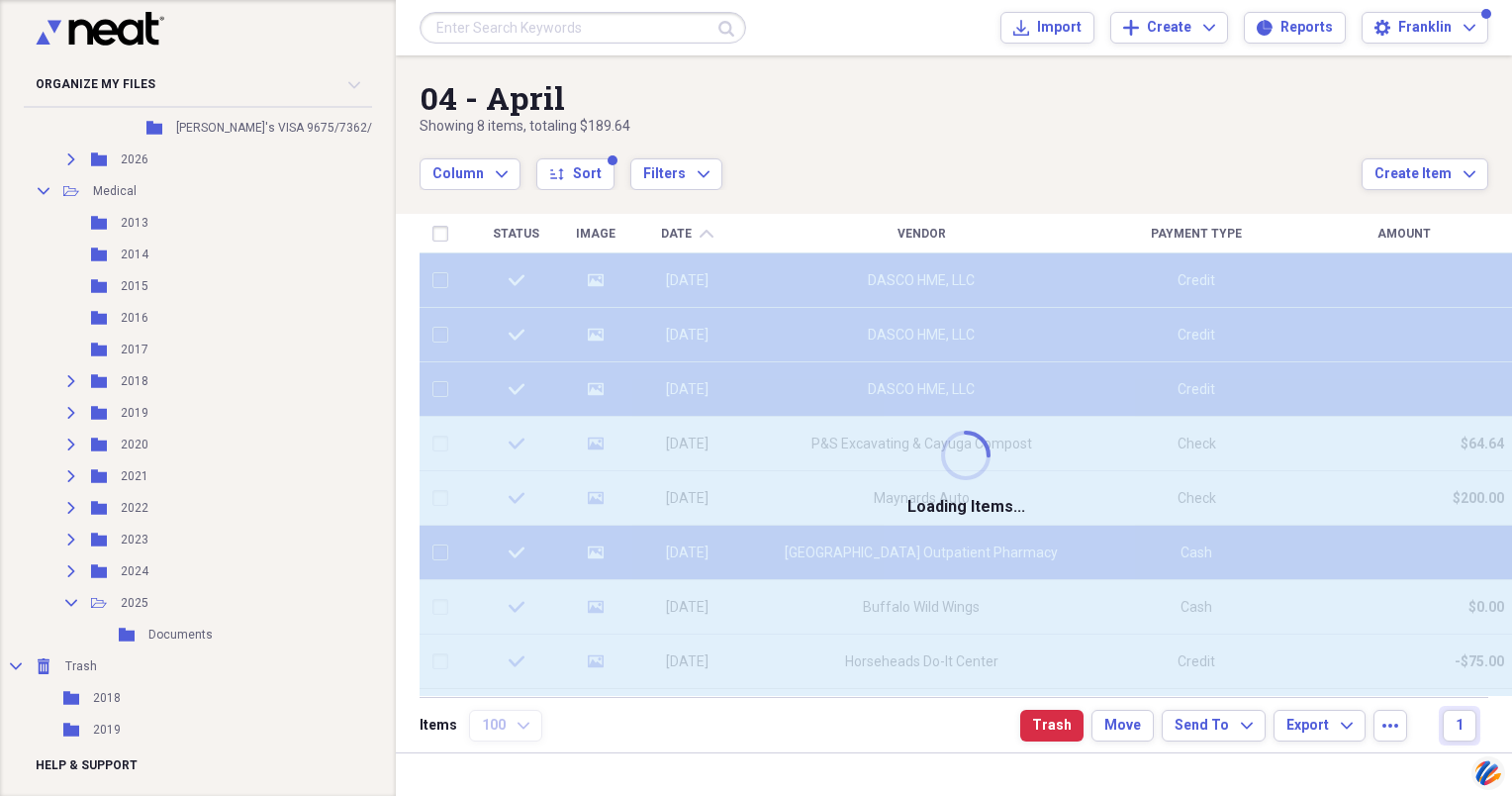 checkbox on "false" 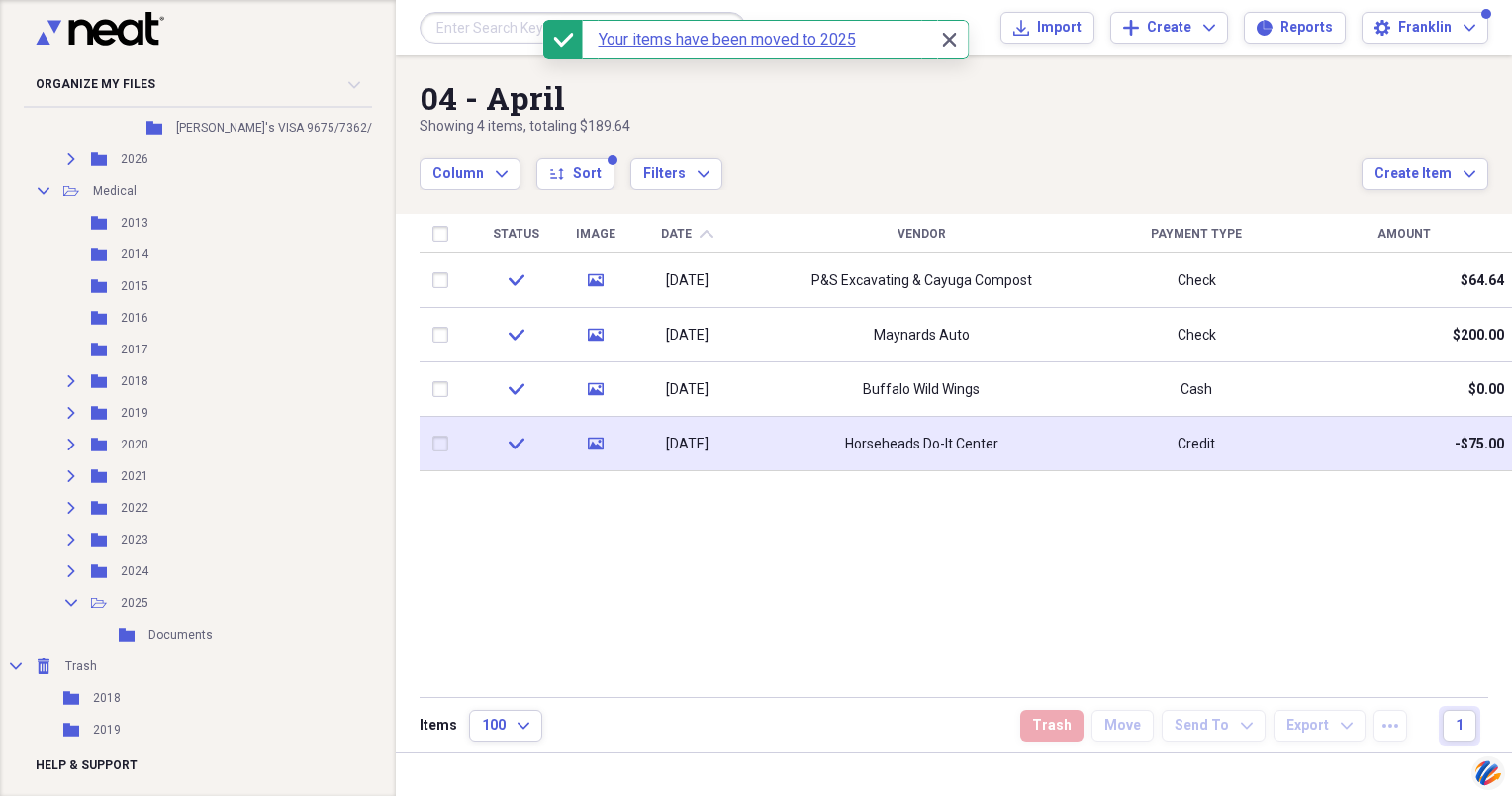 click on "Horseheads Do-It Center" at bounding box center (921, 445) 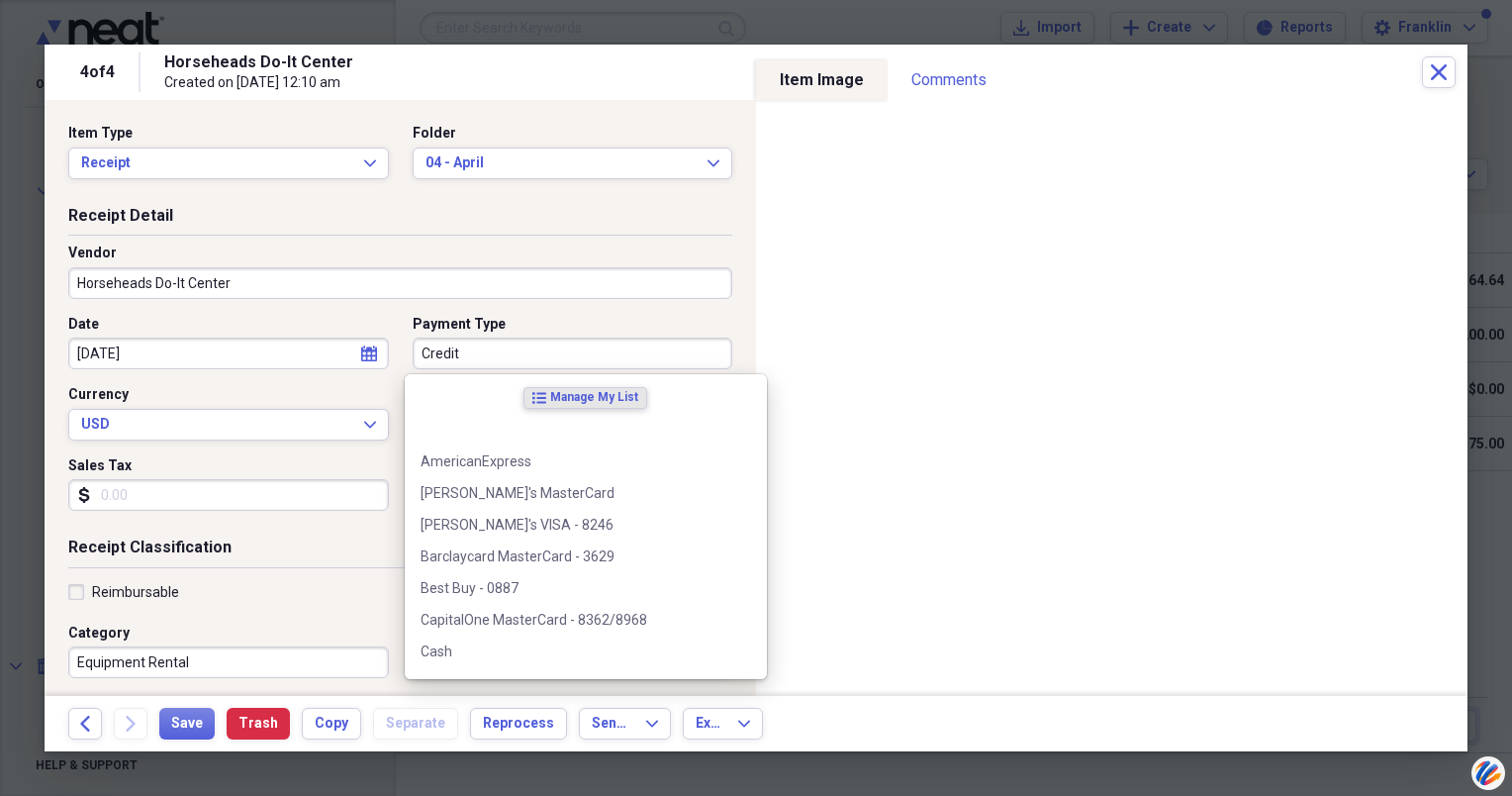 click on "Credit" at bounding box center (573, 353) 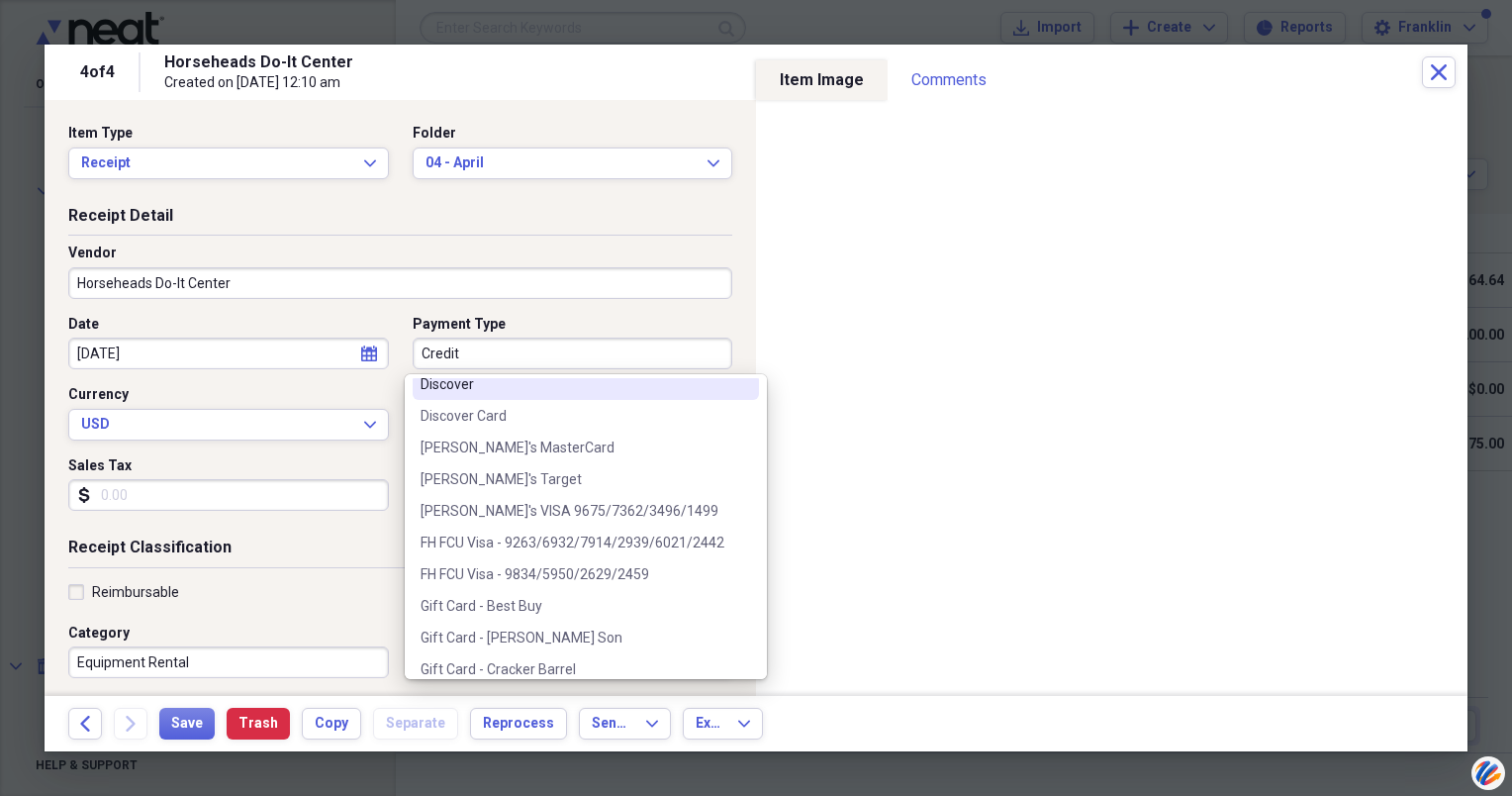 scroll, scrollTop: 594, scrollLeft: 0, axis: vertical 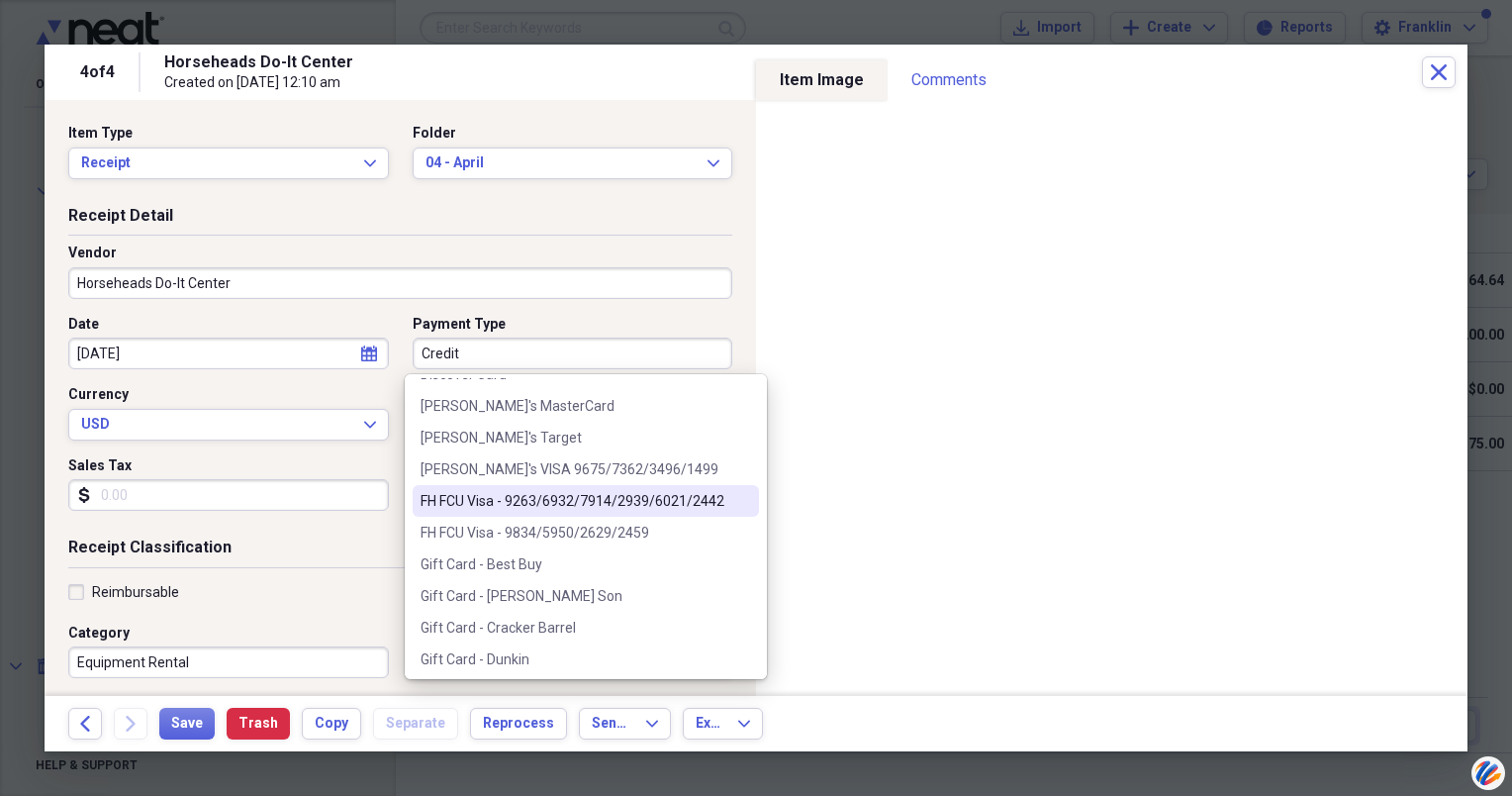 click on "FH FCU Visa - 9263/6932/7914/2939/6021/2442" at bounding box center (574, 501) 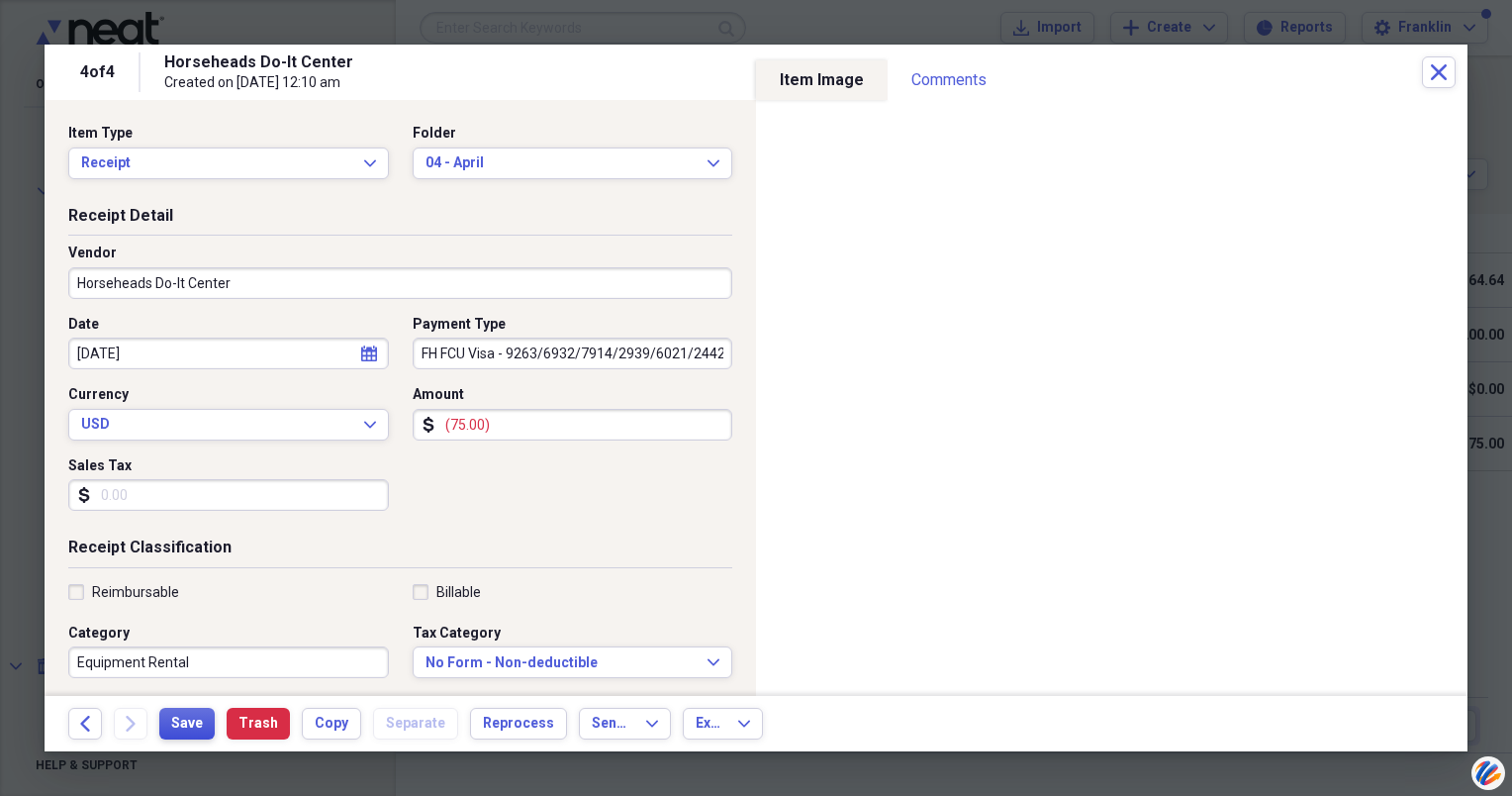 click on "Save" at bounding box center (187, 724) 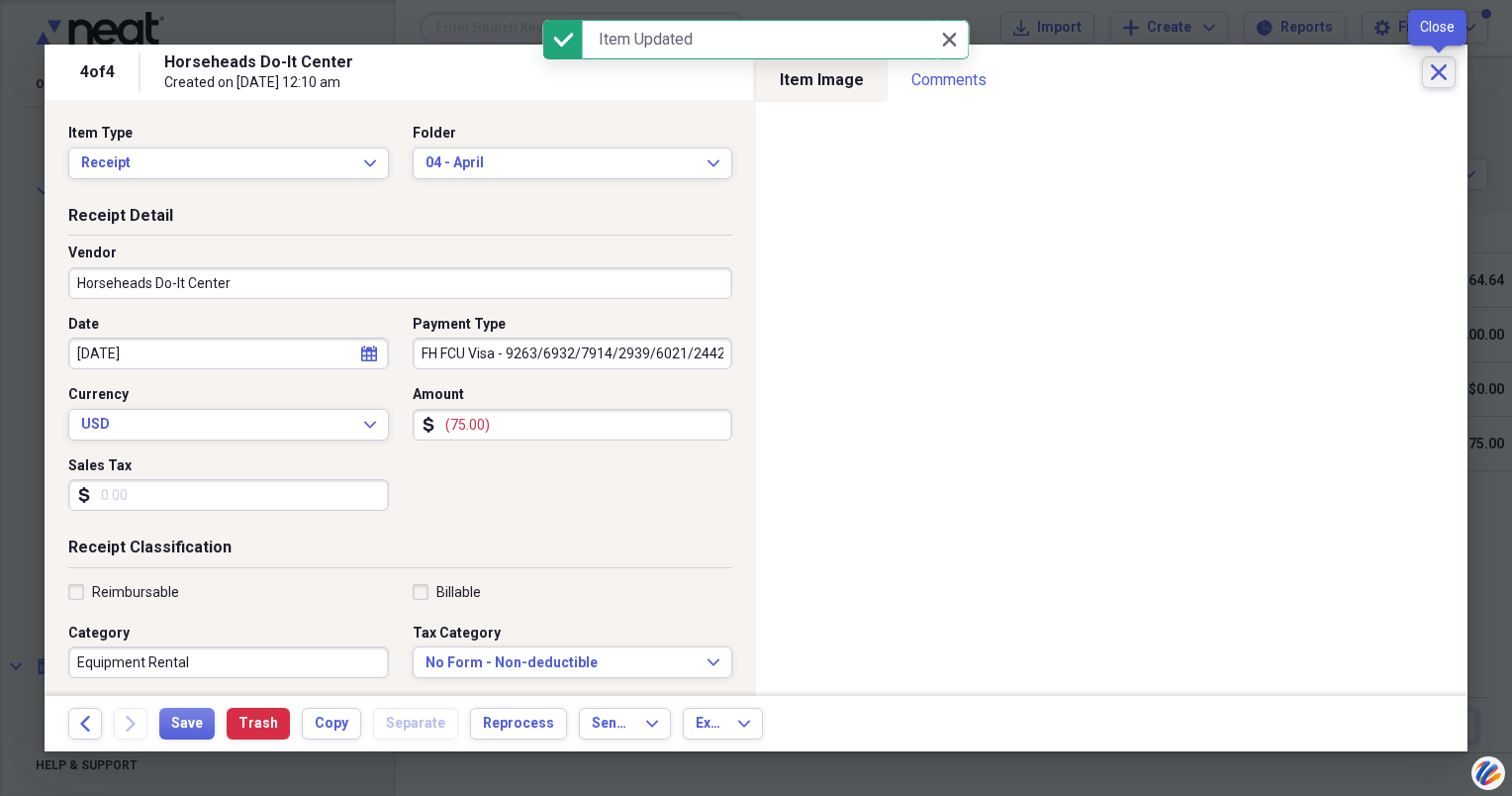 click on "Close" 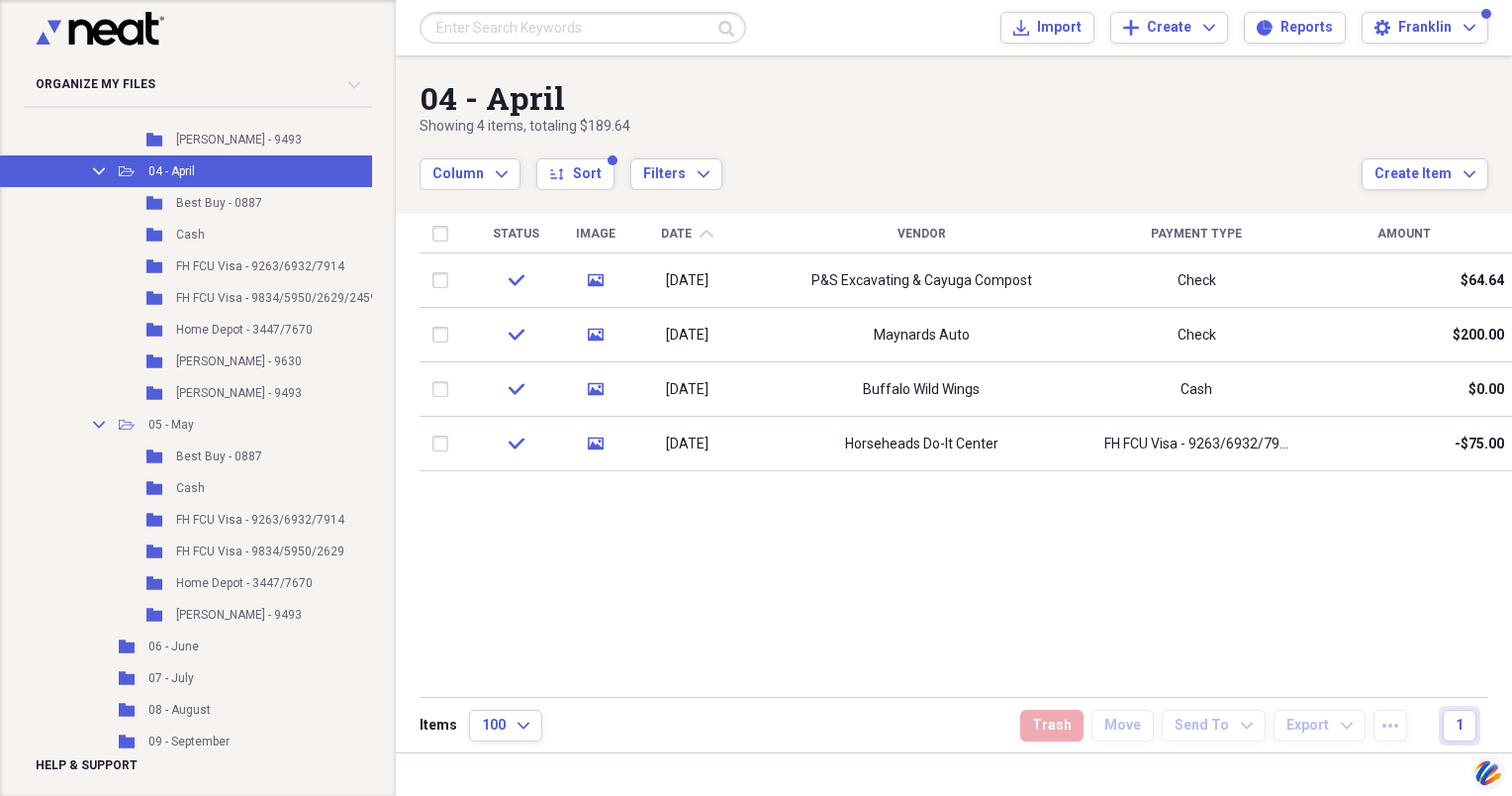 scroll, scrollTop: 3267, scrollLeft: 0, axis: vertical 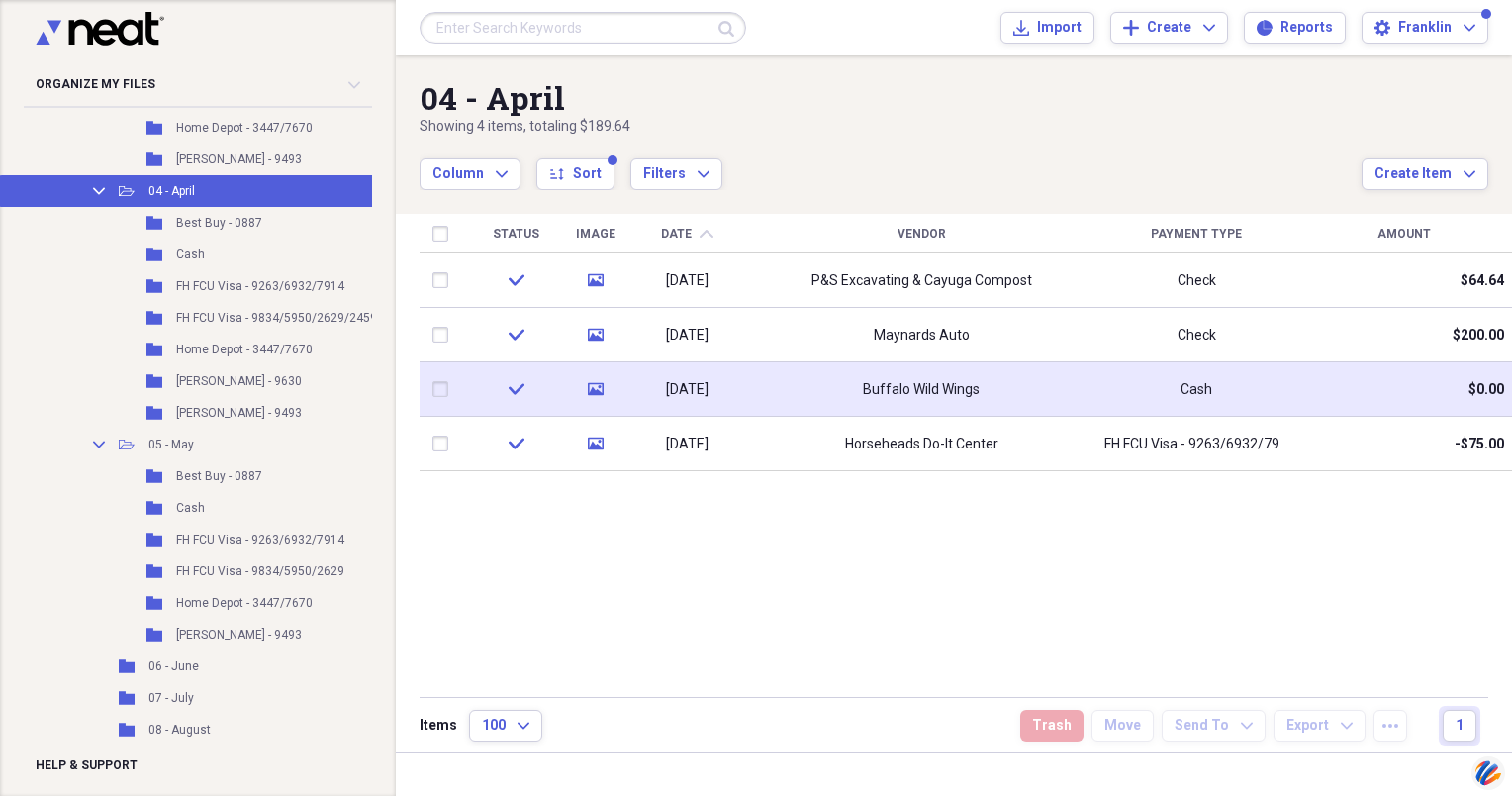 click at bounding box center (444, 389) 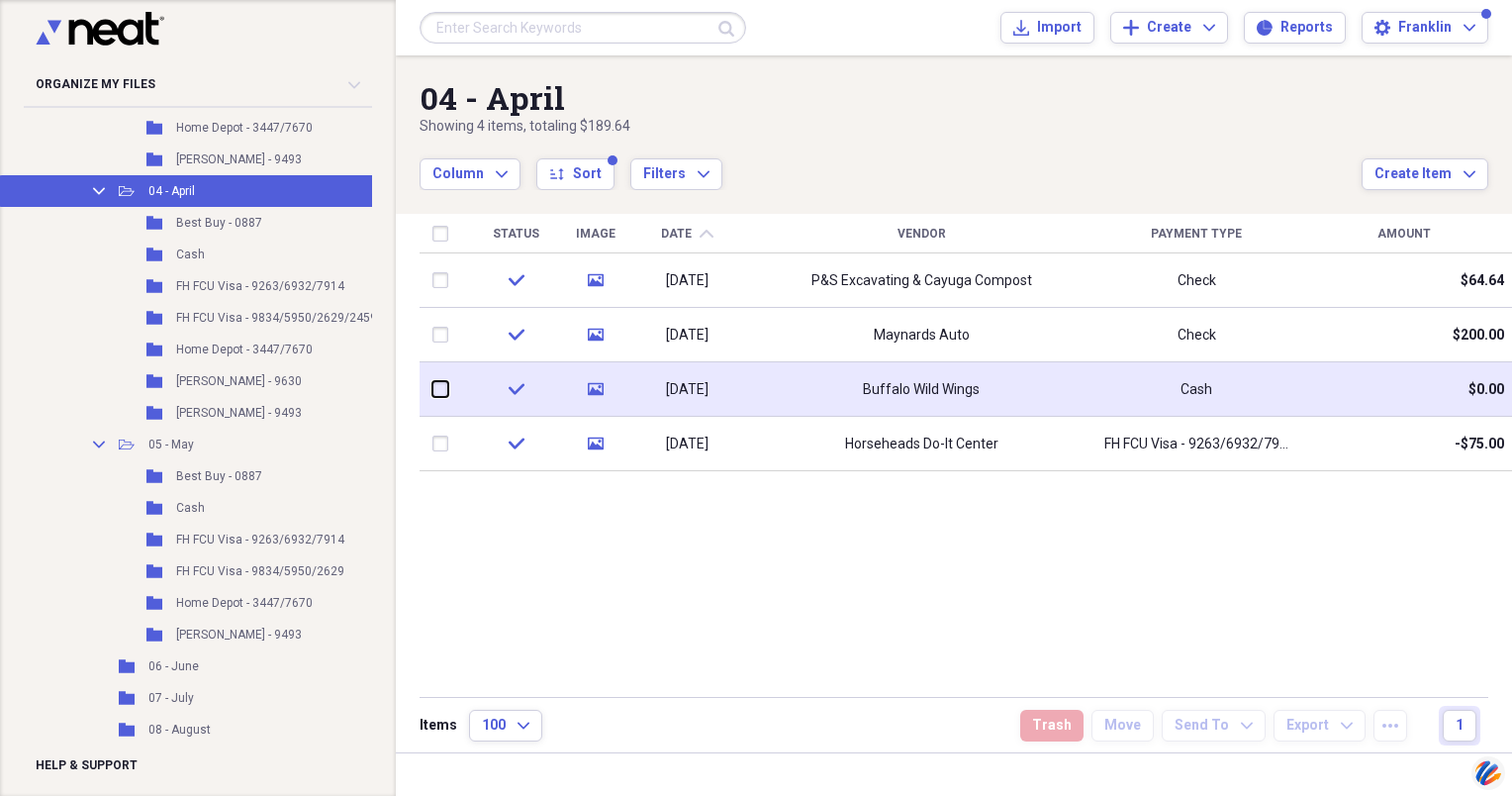 click at bounding box center [432, 389] 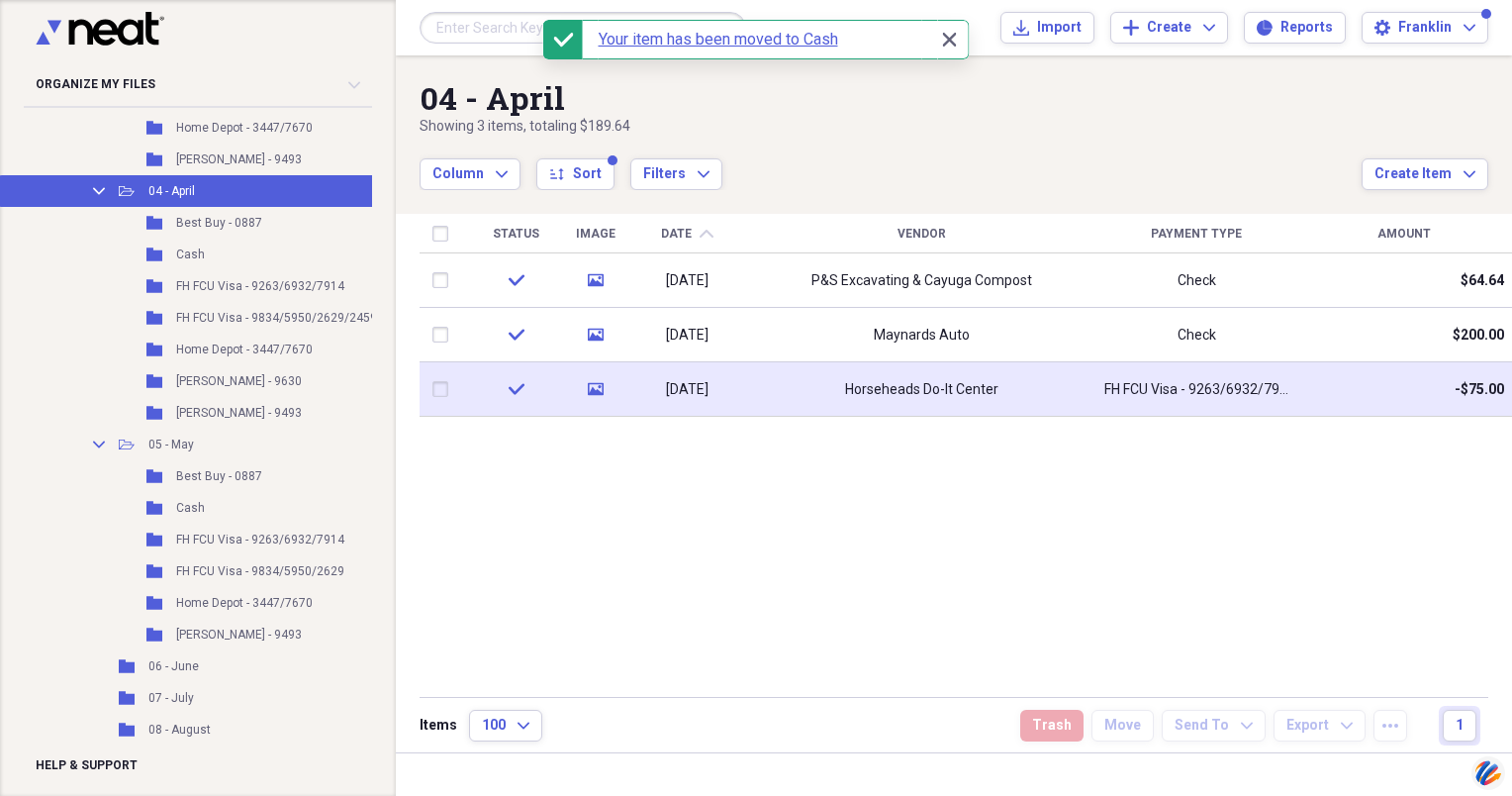 click at bounding box center [444, 389] 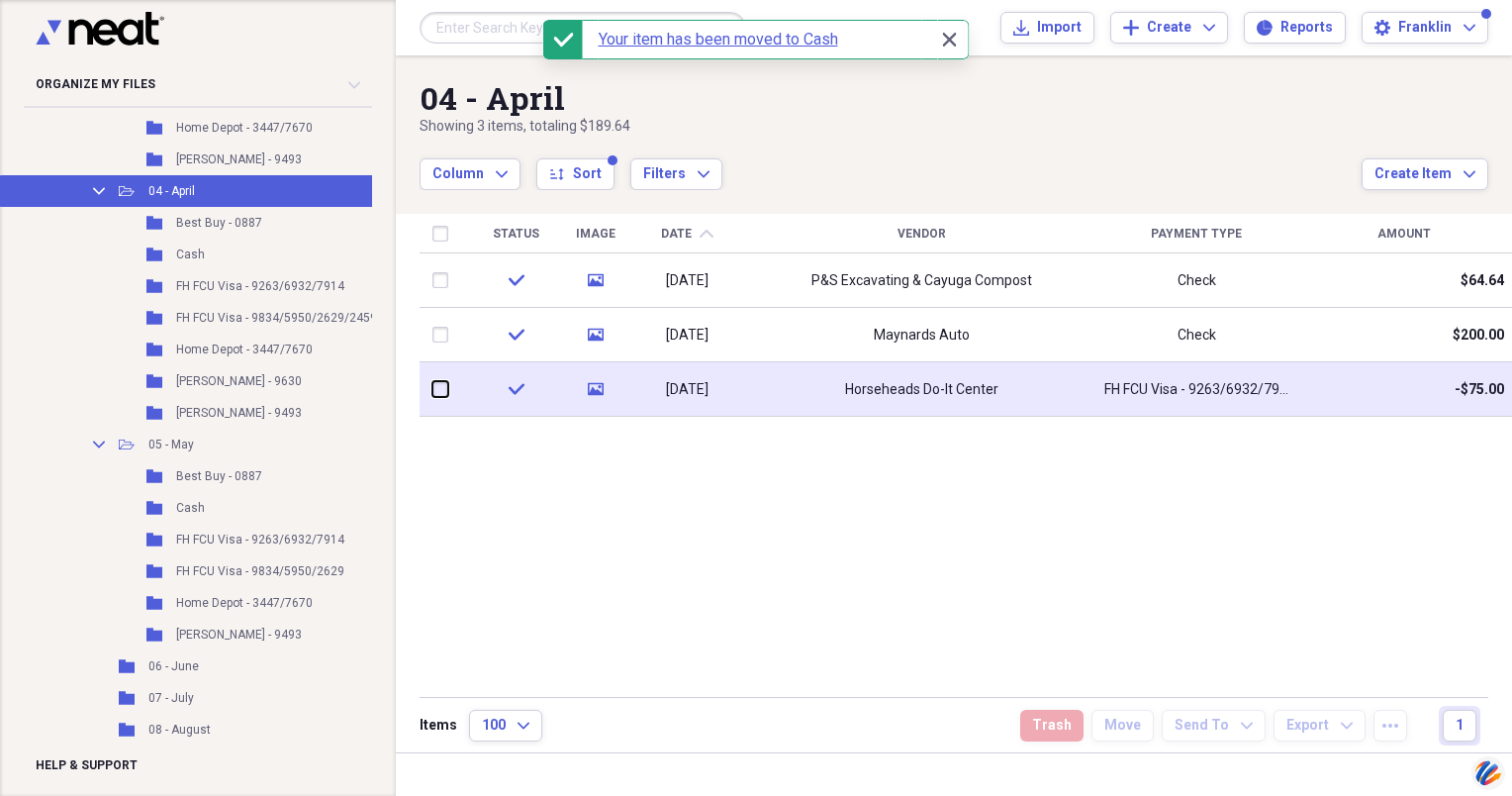 click at bounding box center (432, 389) 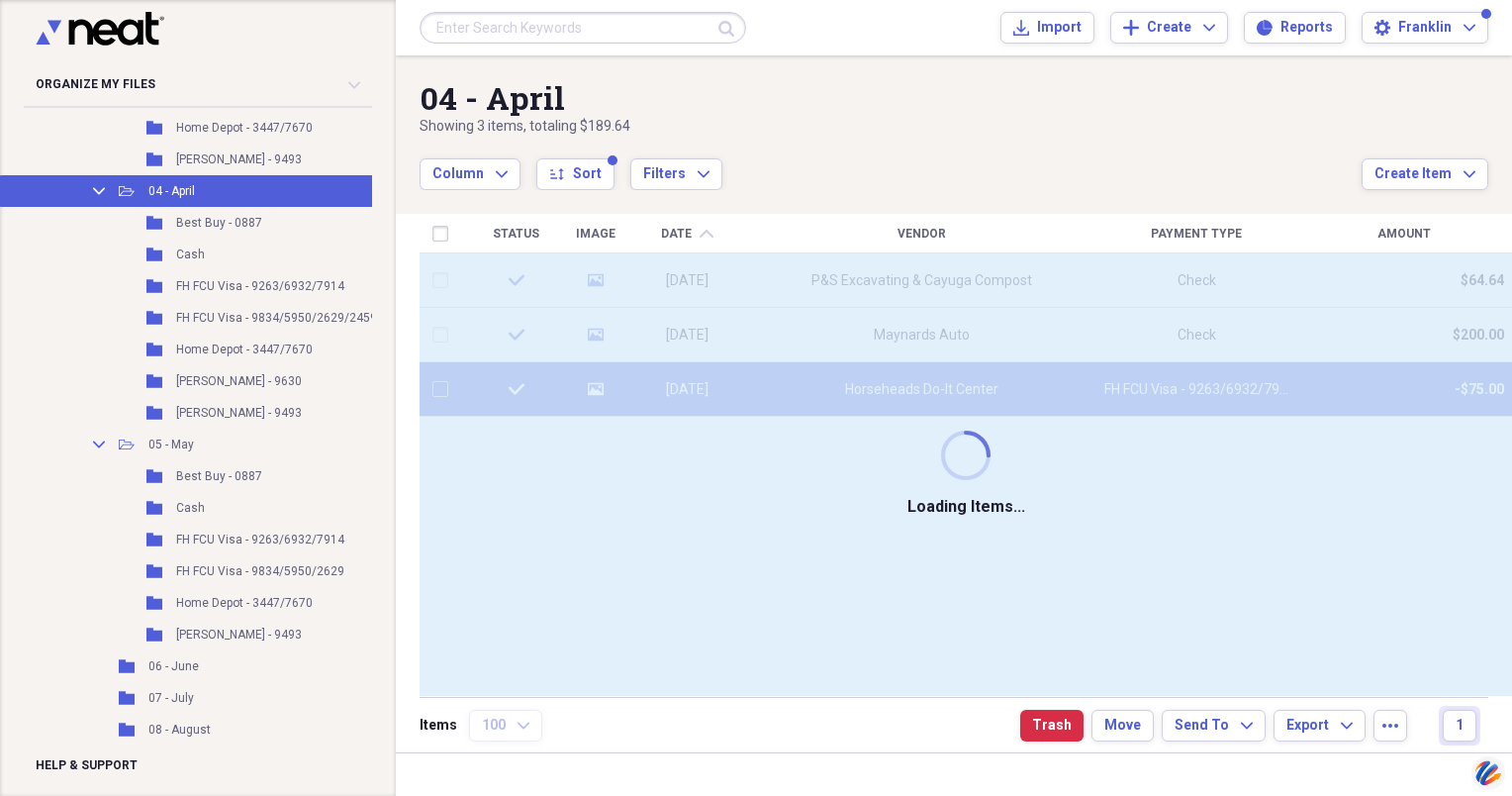 checkbox on "false" 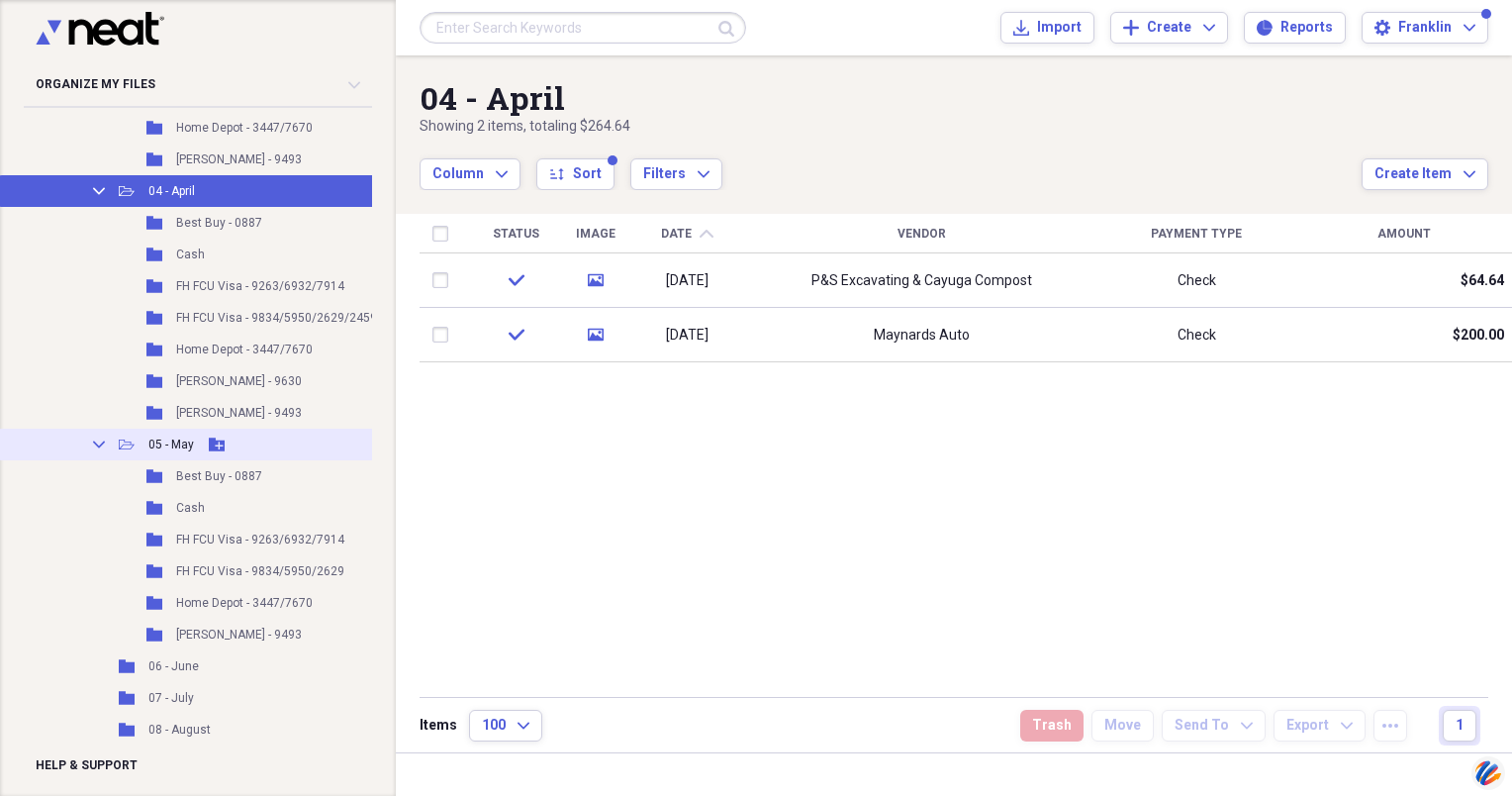 click on "Collapse Open Folder 05 - May Add Folder" at bounding box center (246, 445) 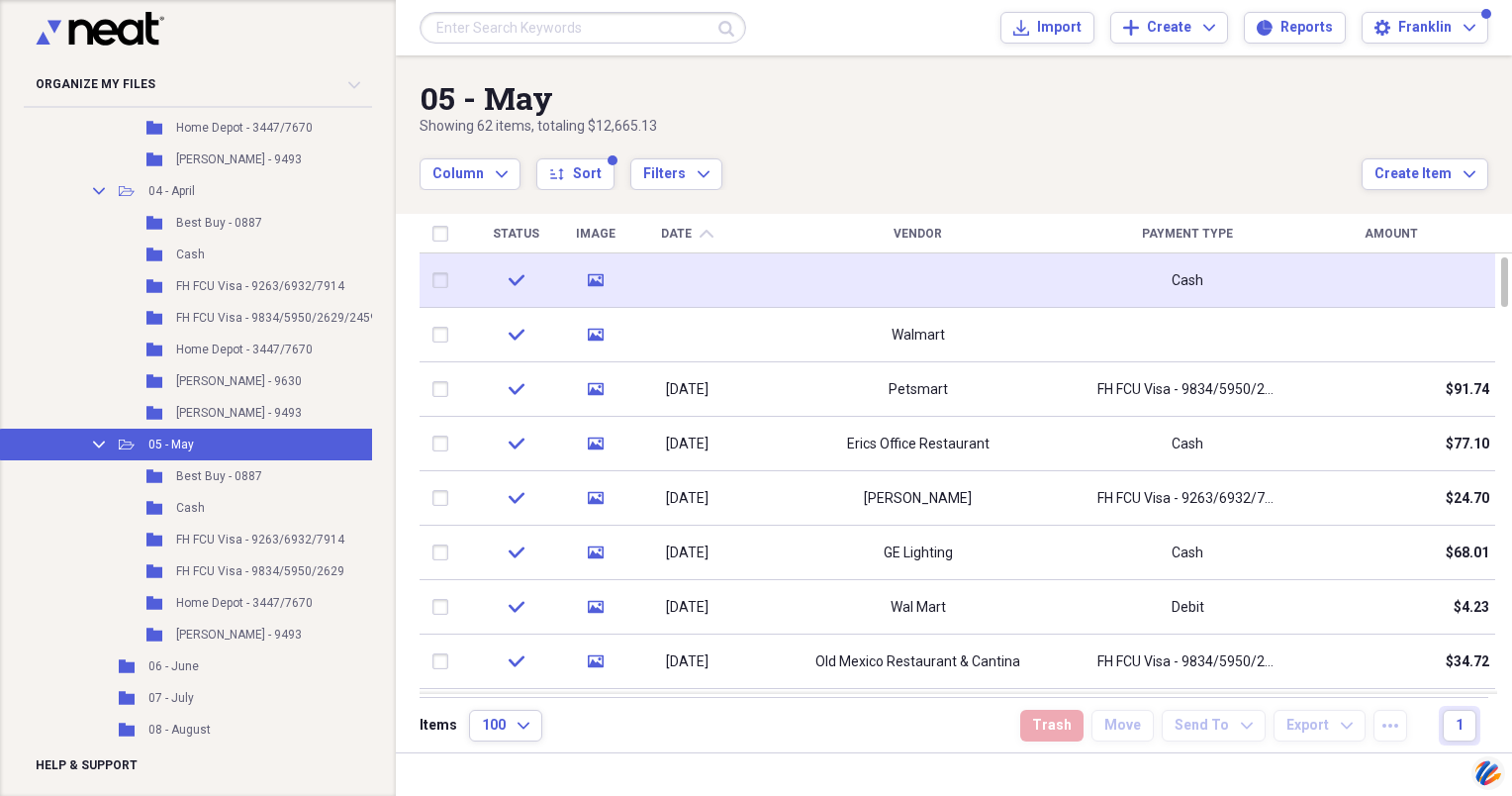 click on "media" at bounding box center [595, 280] 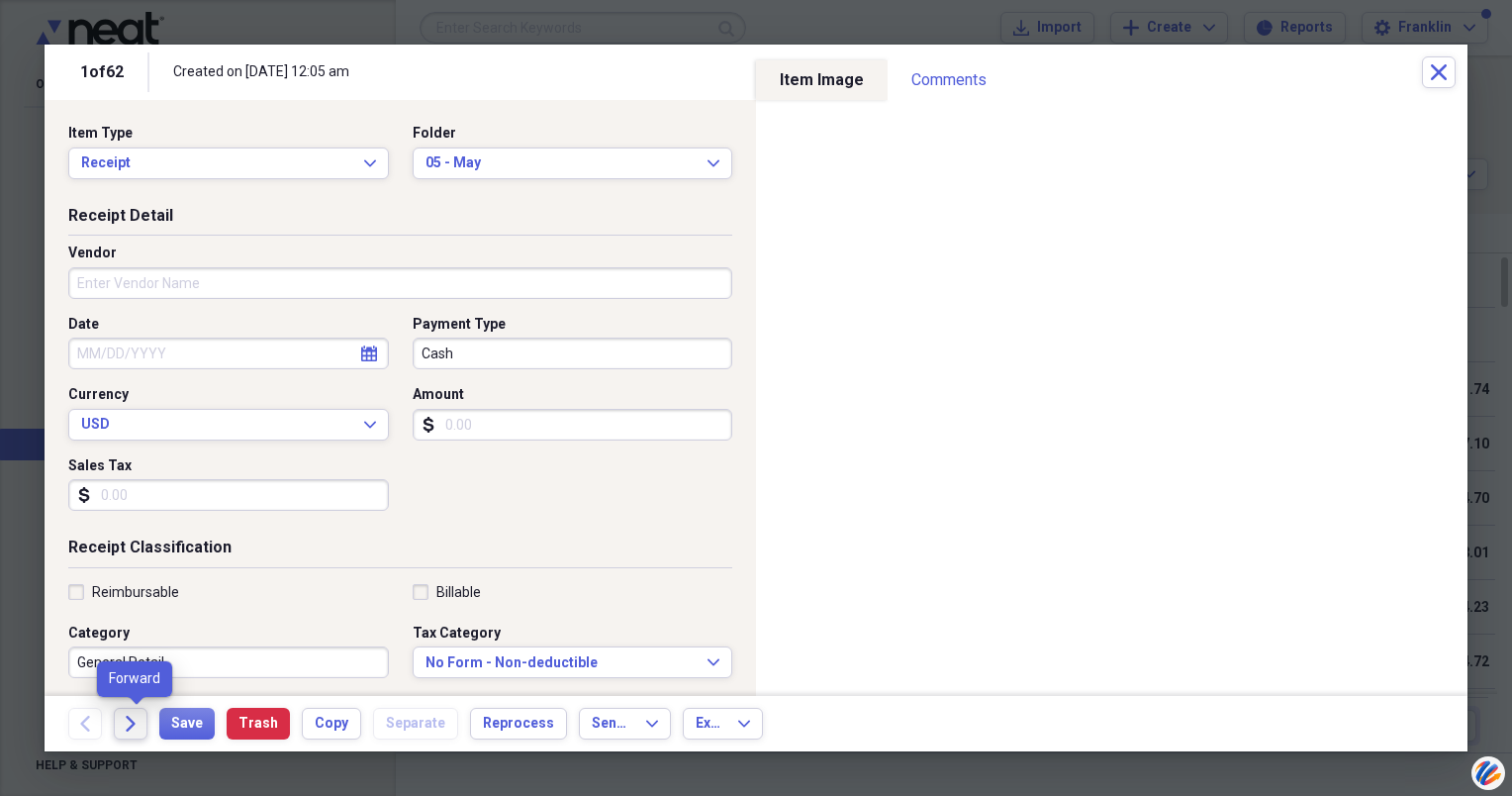 click on "Forward" 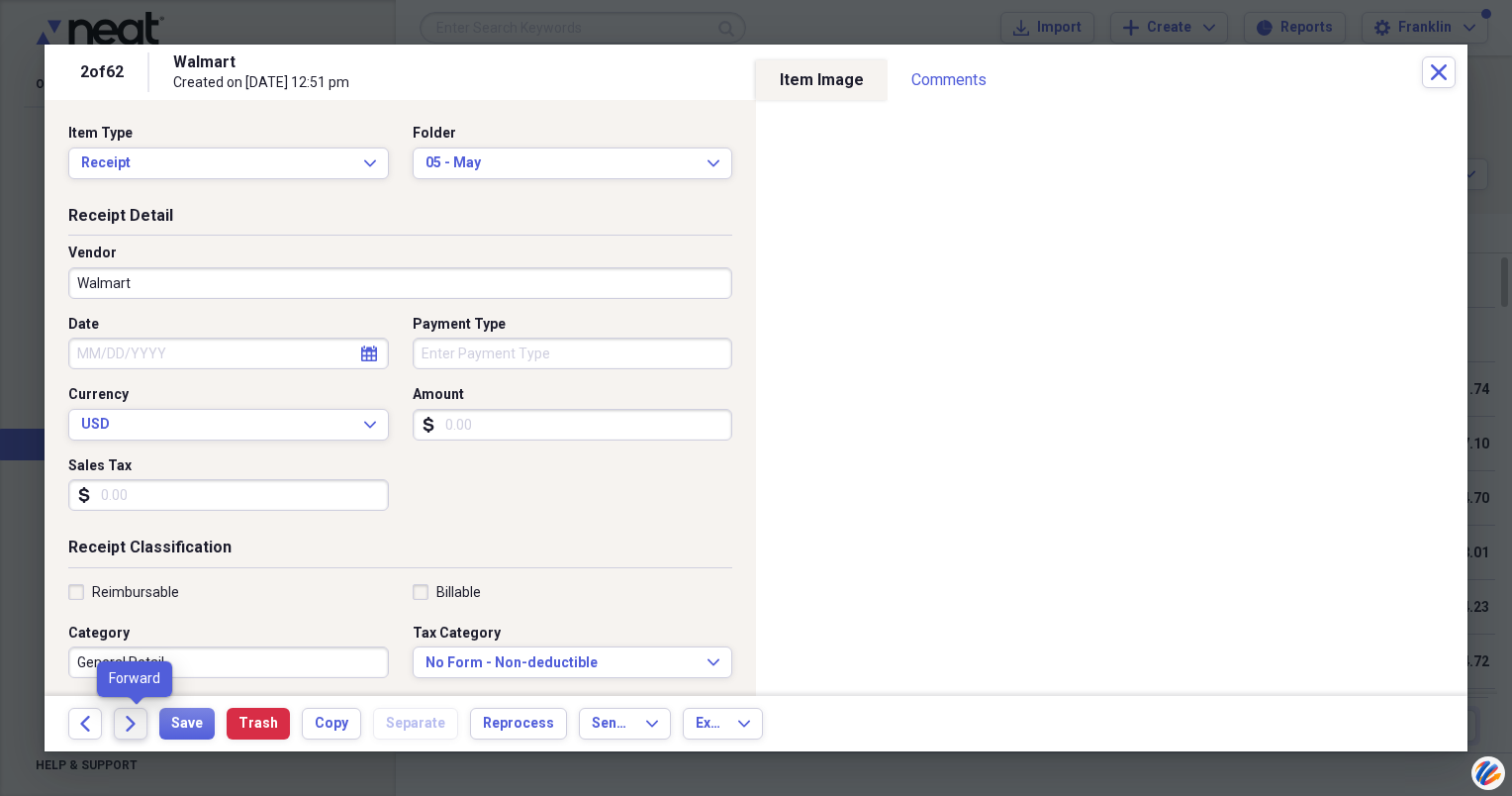 click on "Forward" 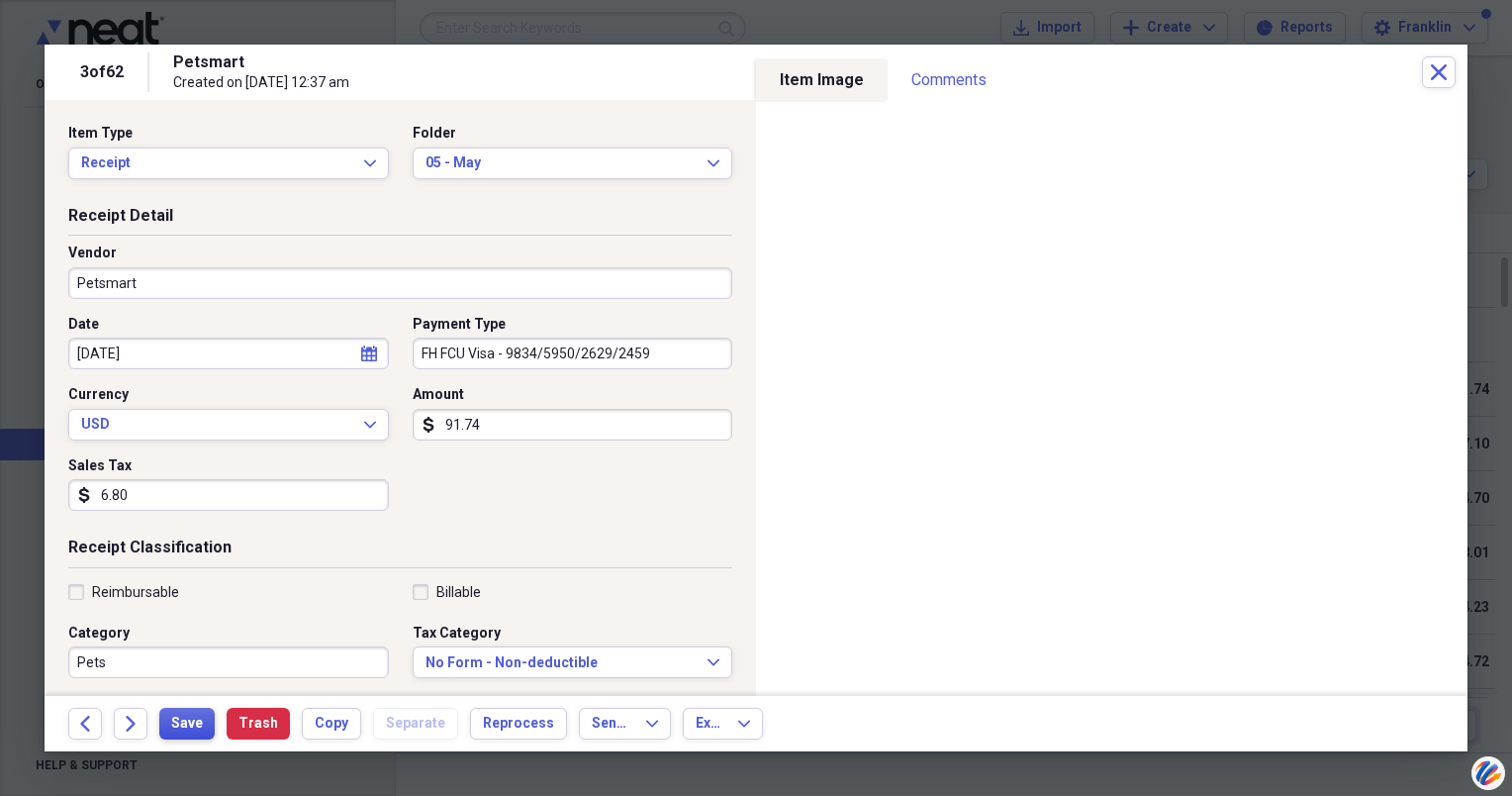 click on "Save" at bounding box center (187, 724) 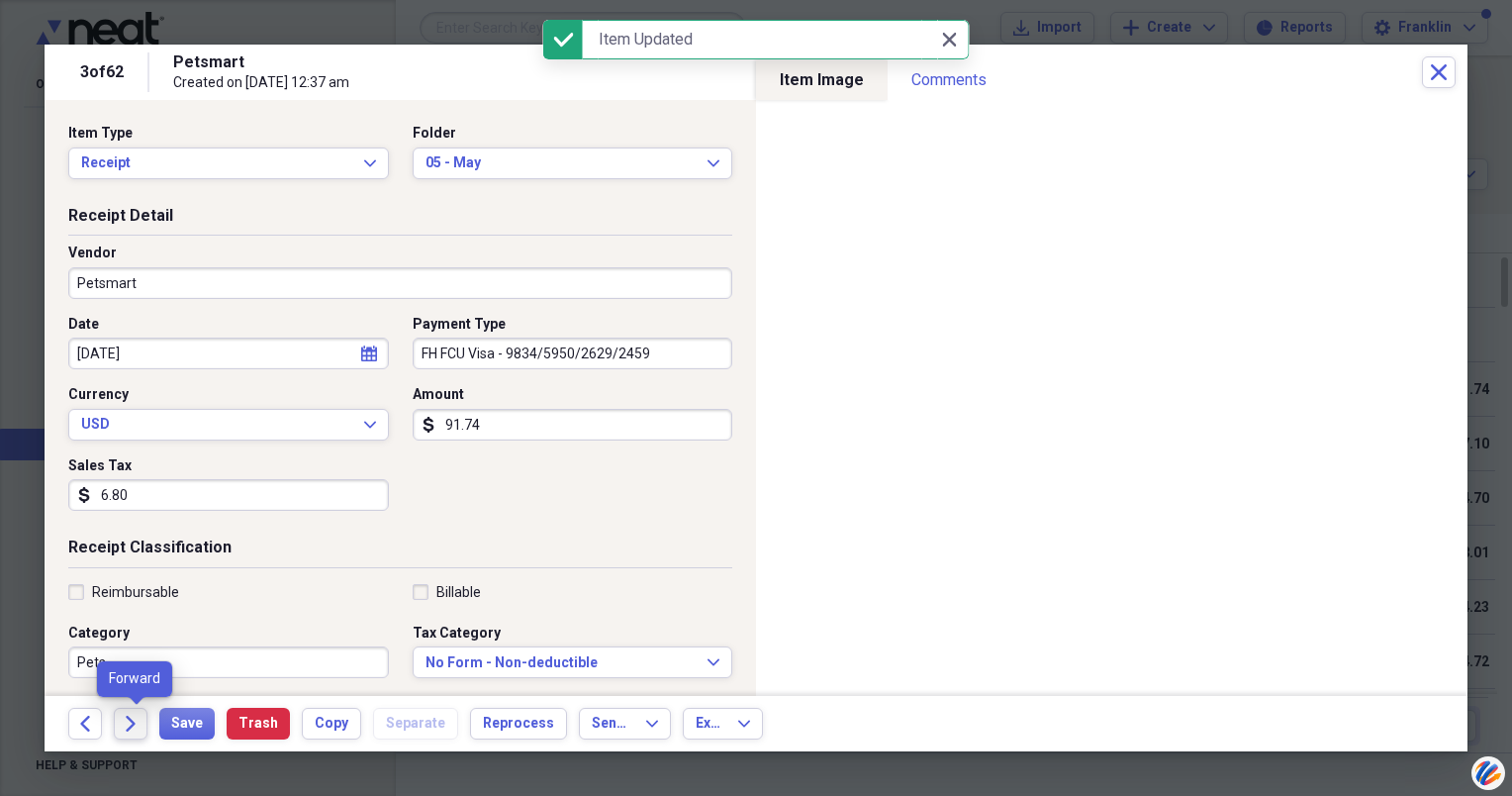 click 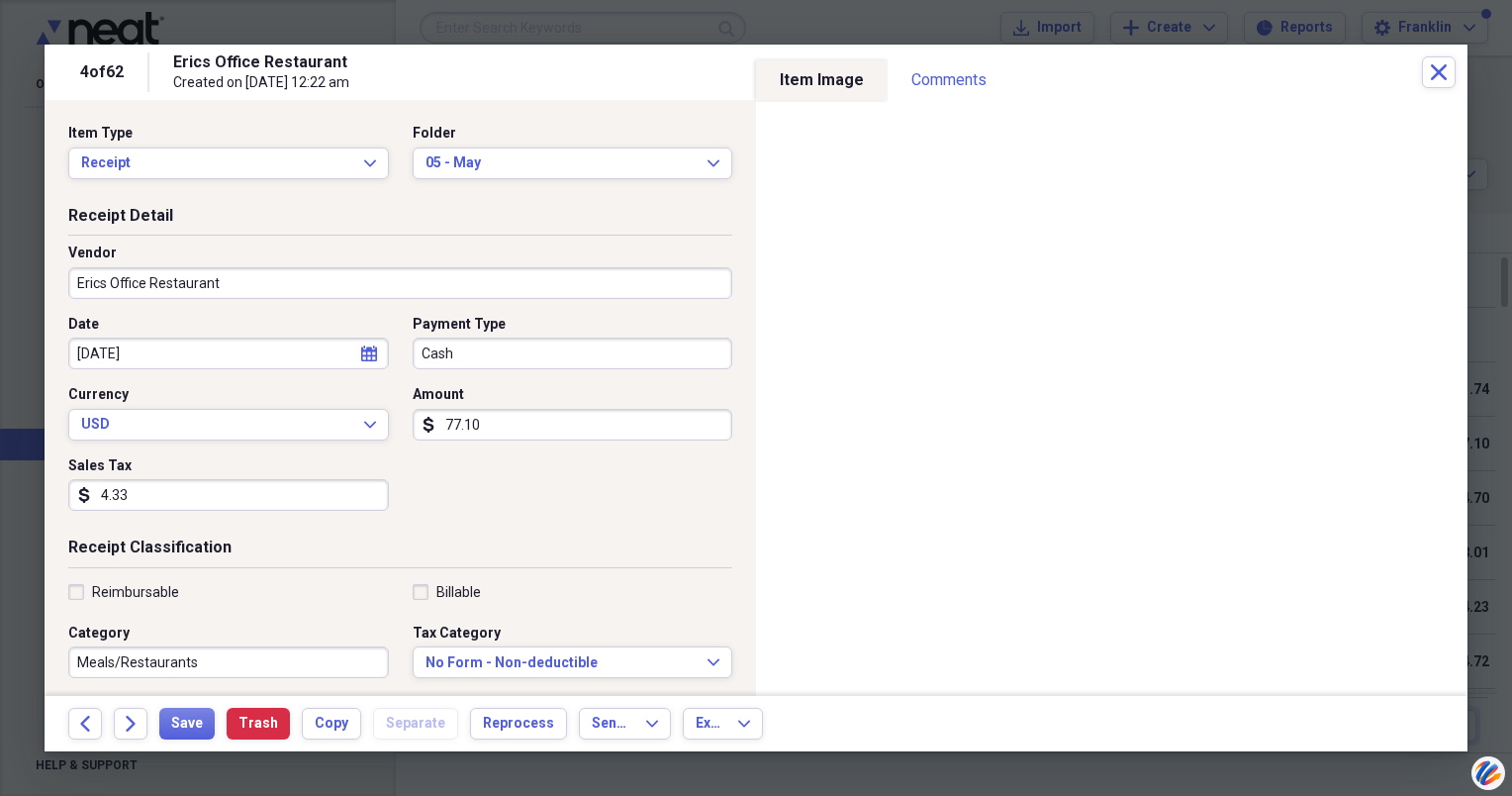 click on "Erics Office Restaurant" at bounding box center (400, 283) 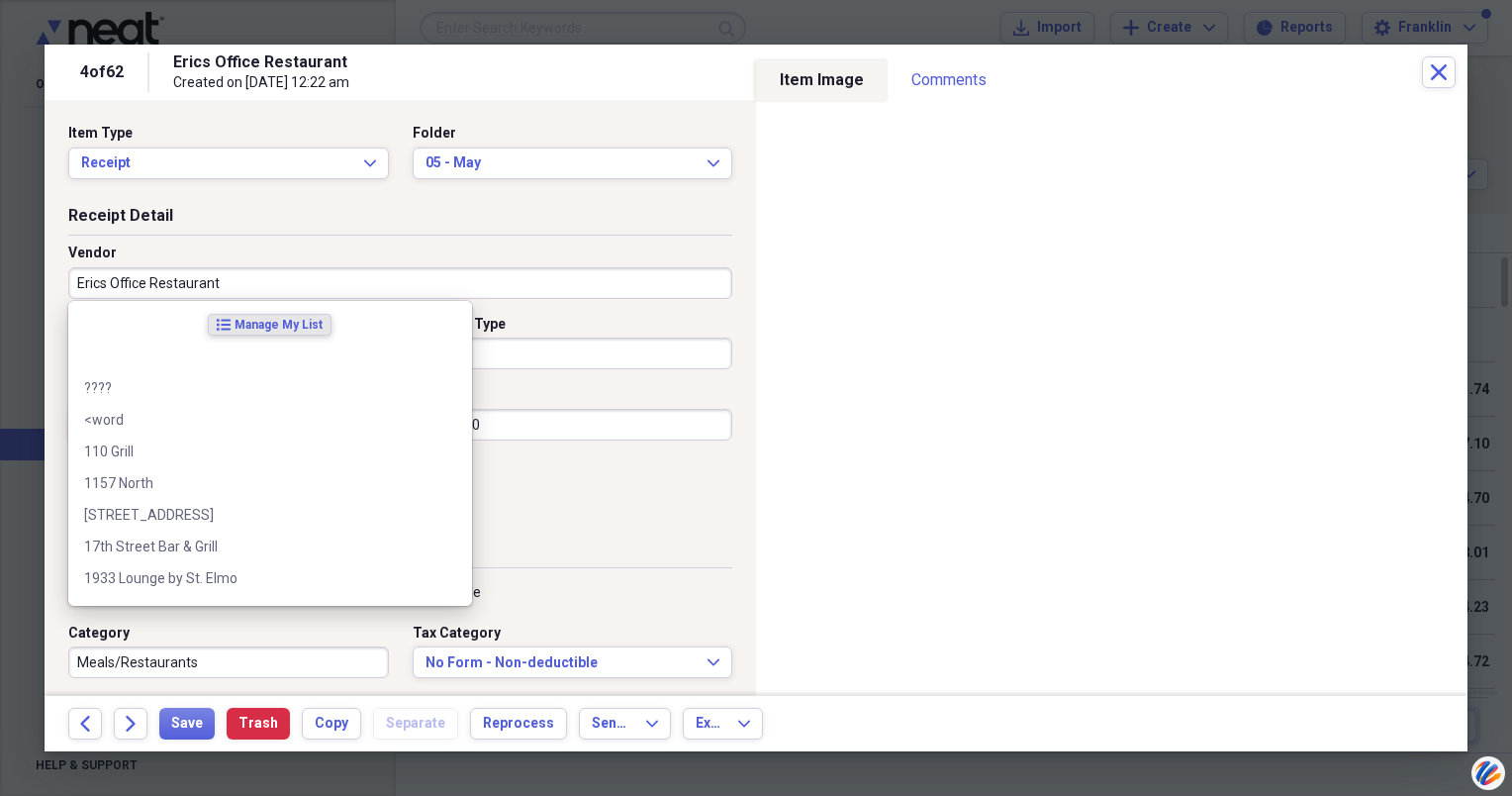 click on "Erics Office Restaurant" at bounding box center [400, 283] 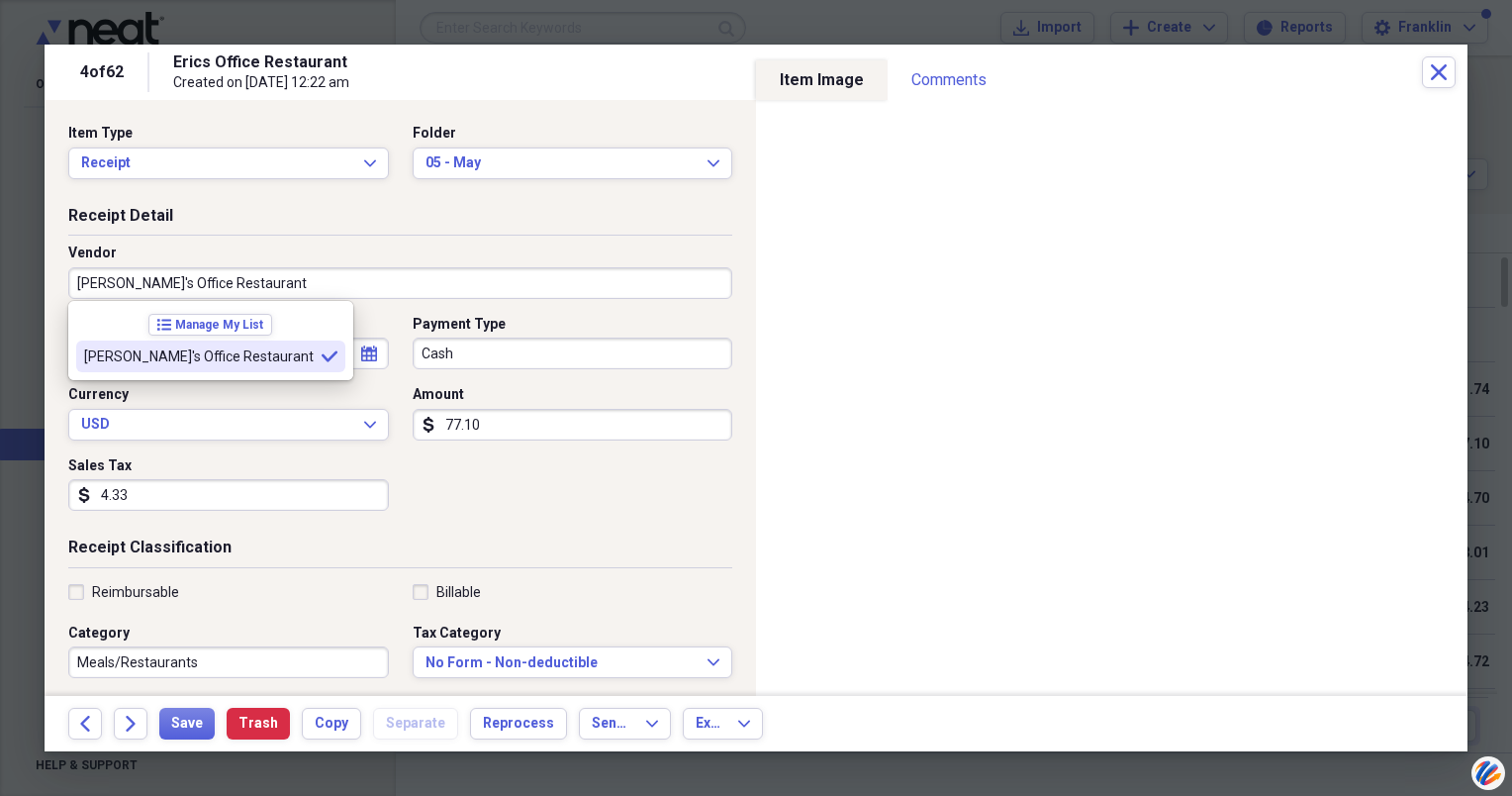 type on "[PERSON_NAME]'s Office Restaurant" 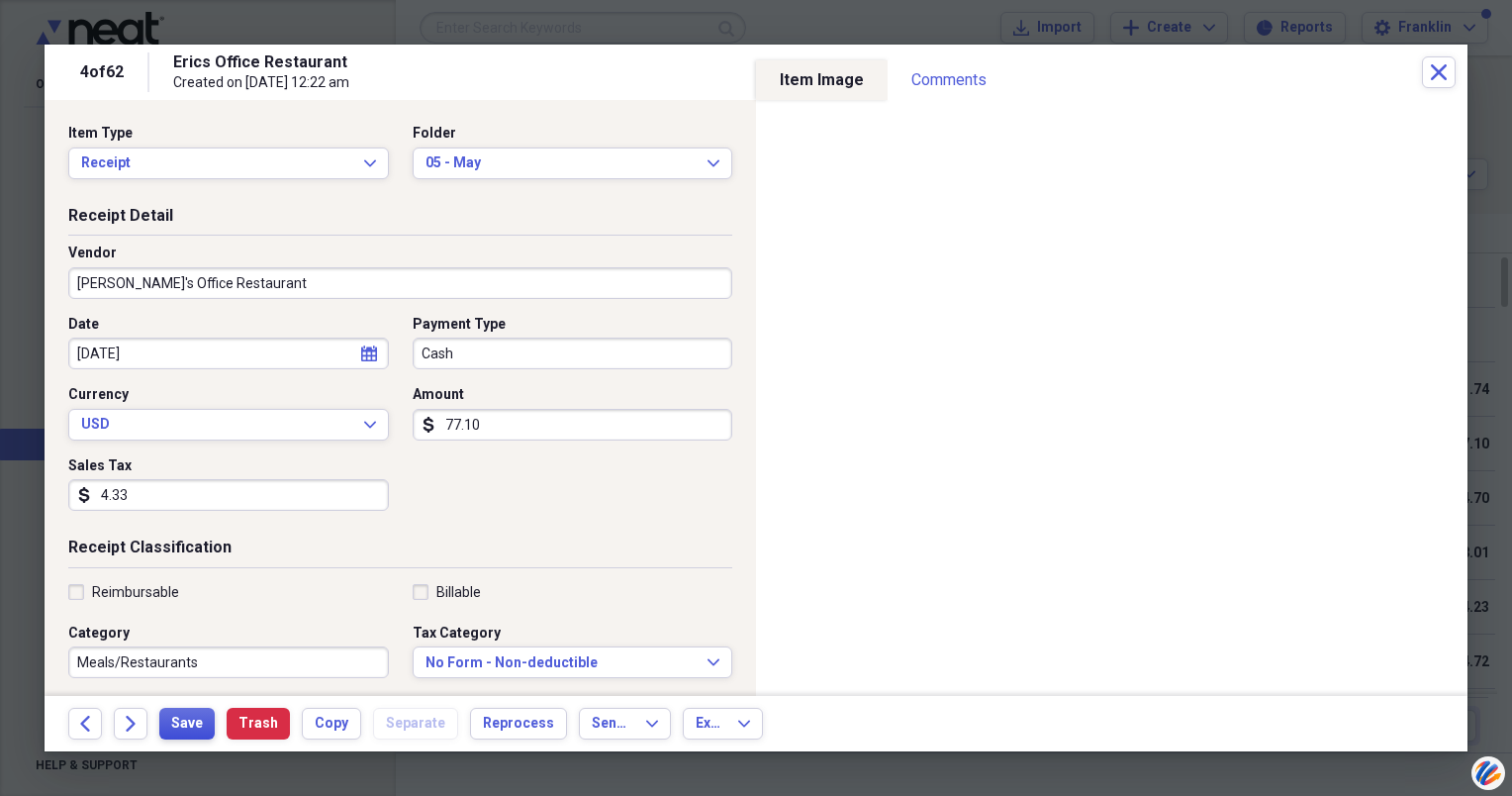 click on "Save" at bounding box center [187, 724] 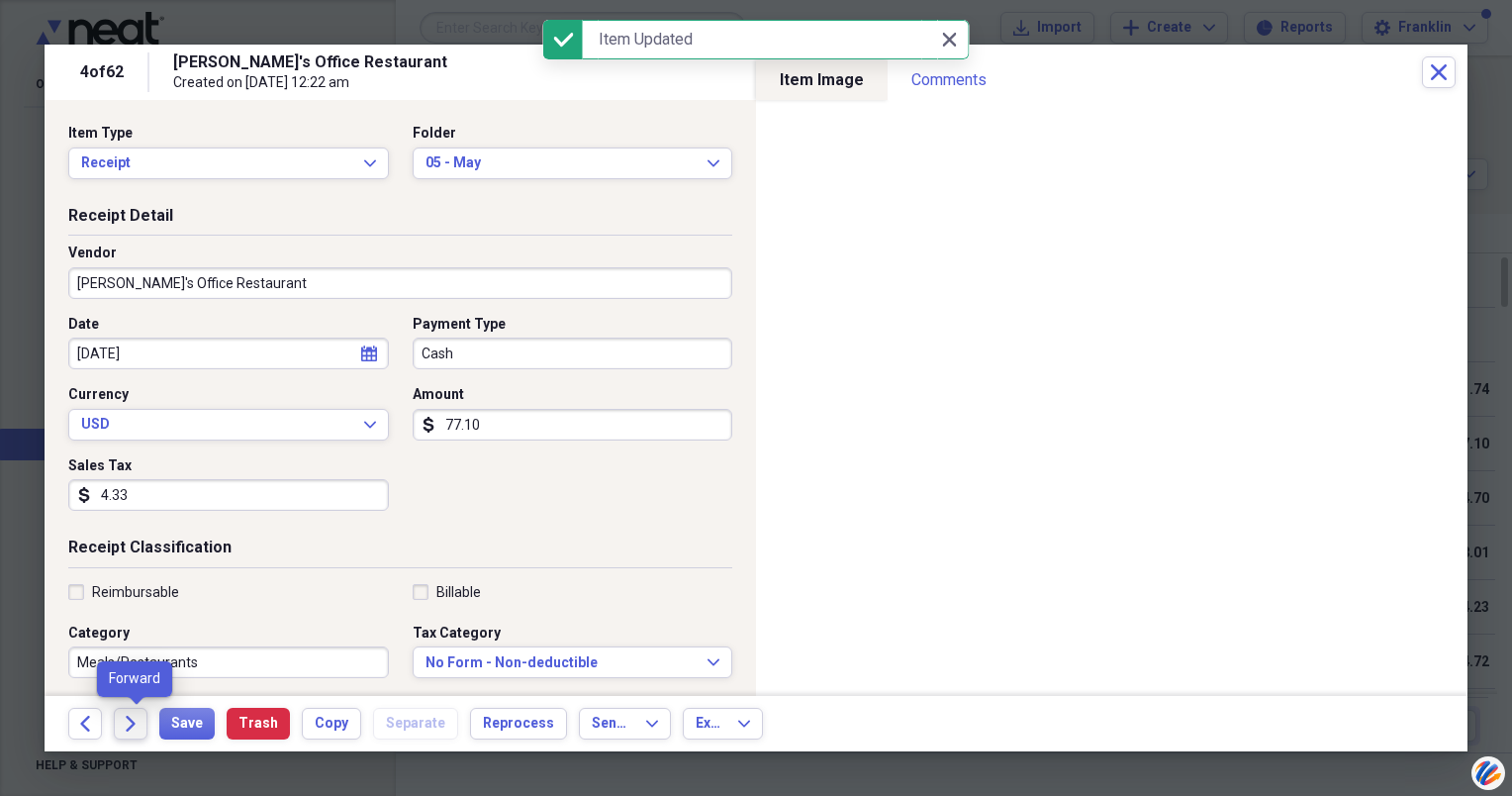 click on "Forward" at bounding box center (131, 724) 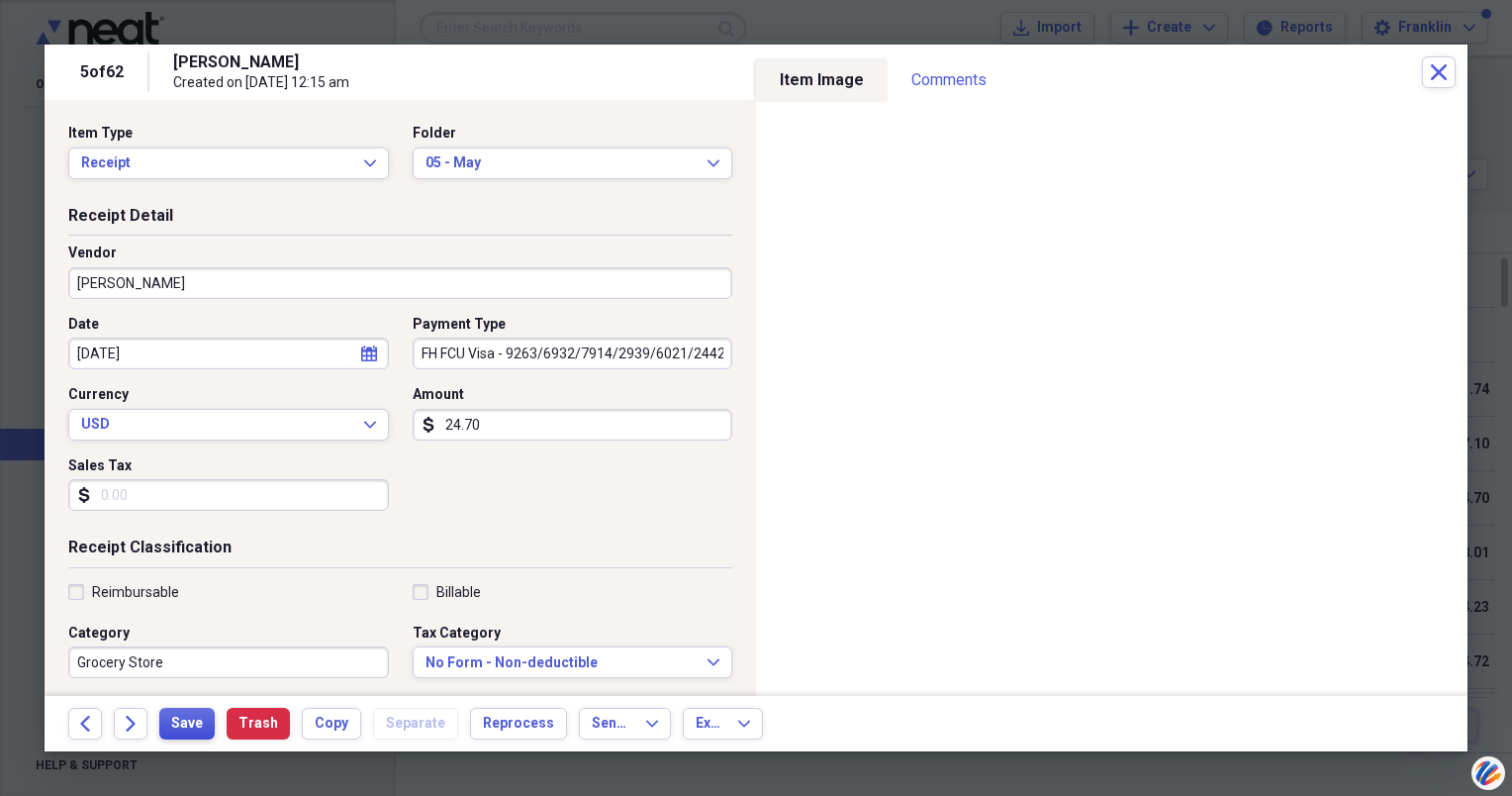 click on "Save" at bounding box center [187, 724] 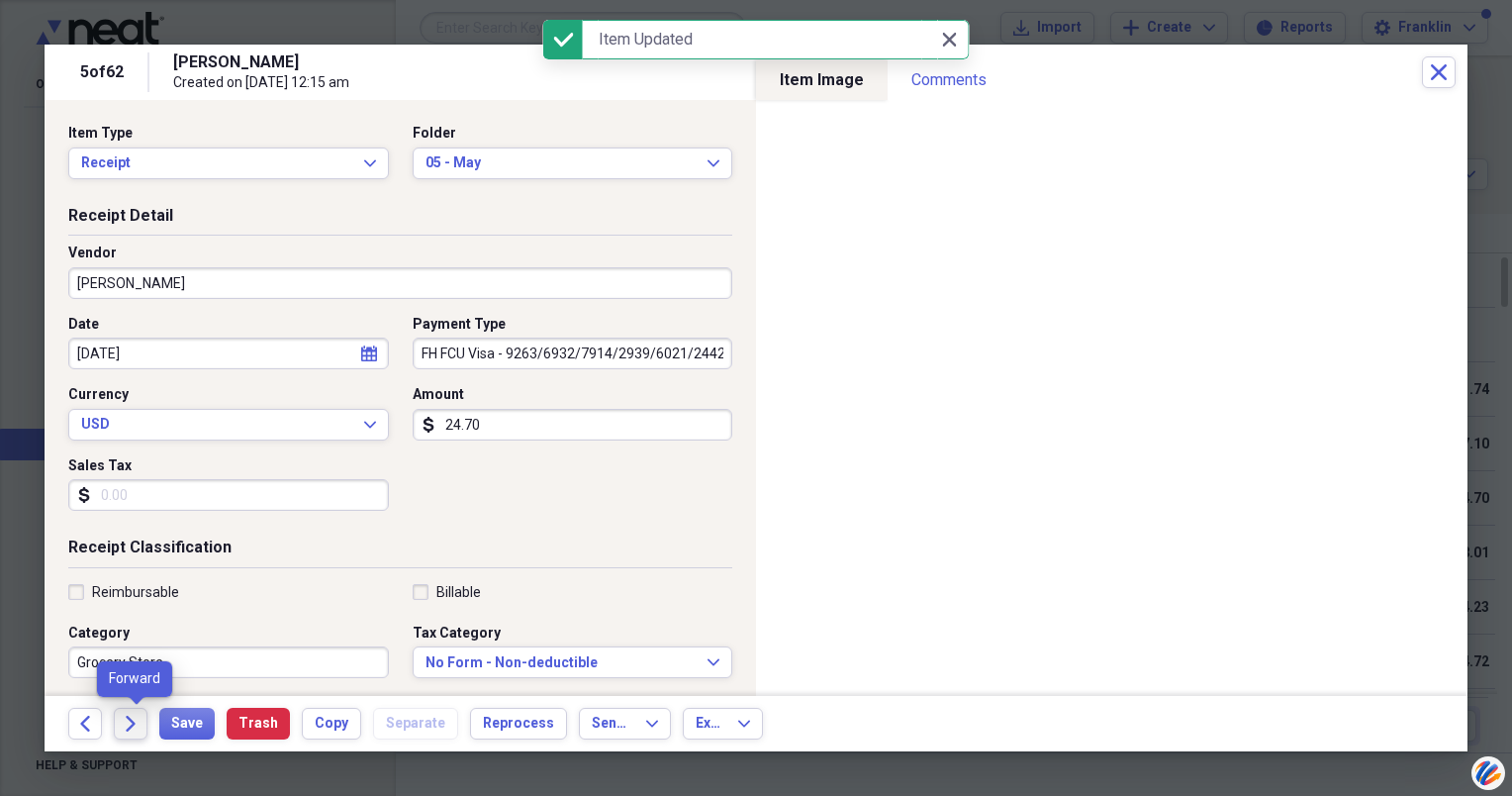 click 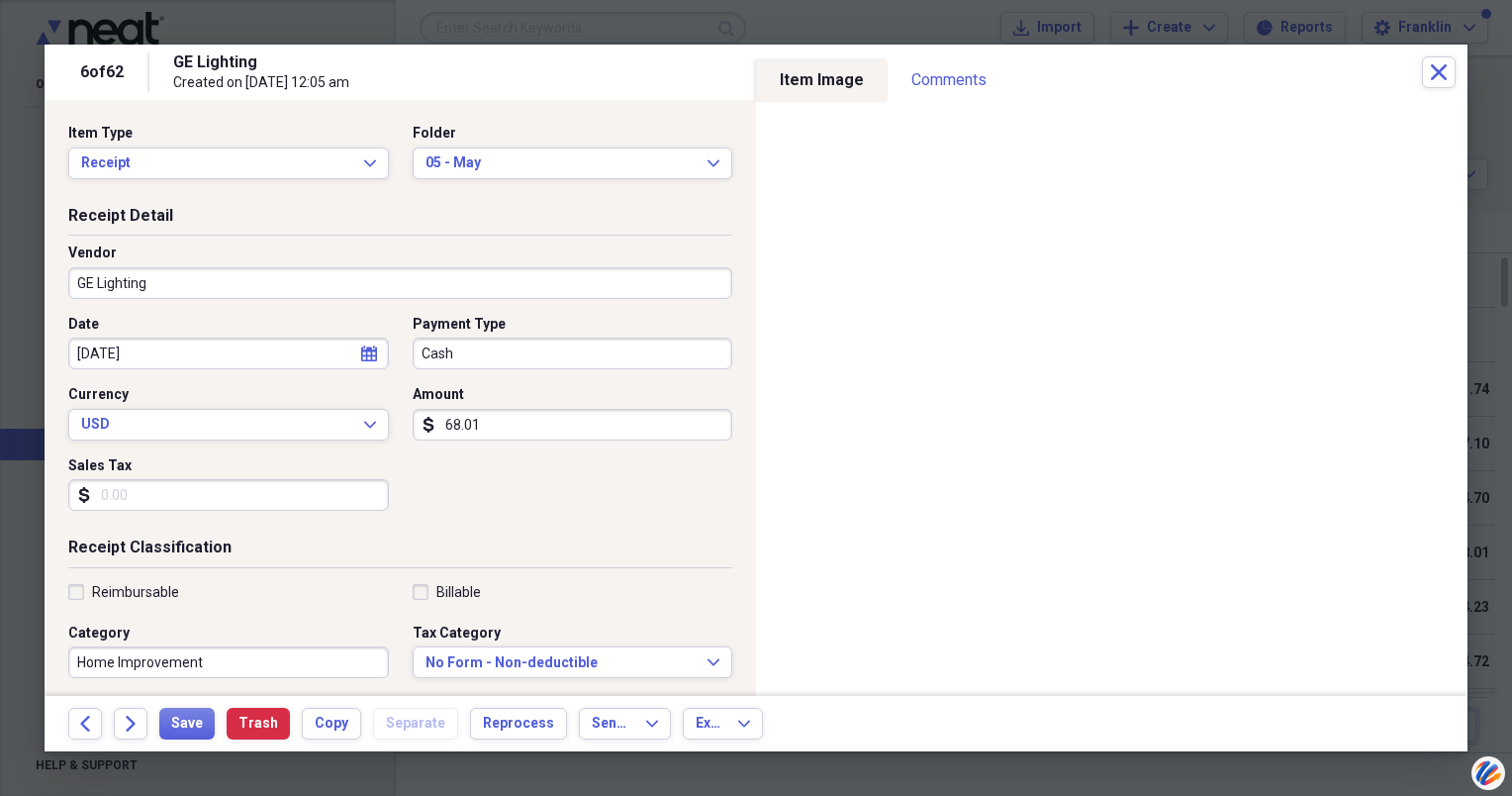 click on "Cash" at bounding box center [573, 353] 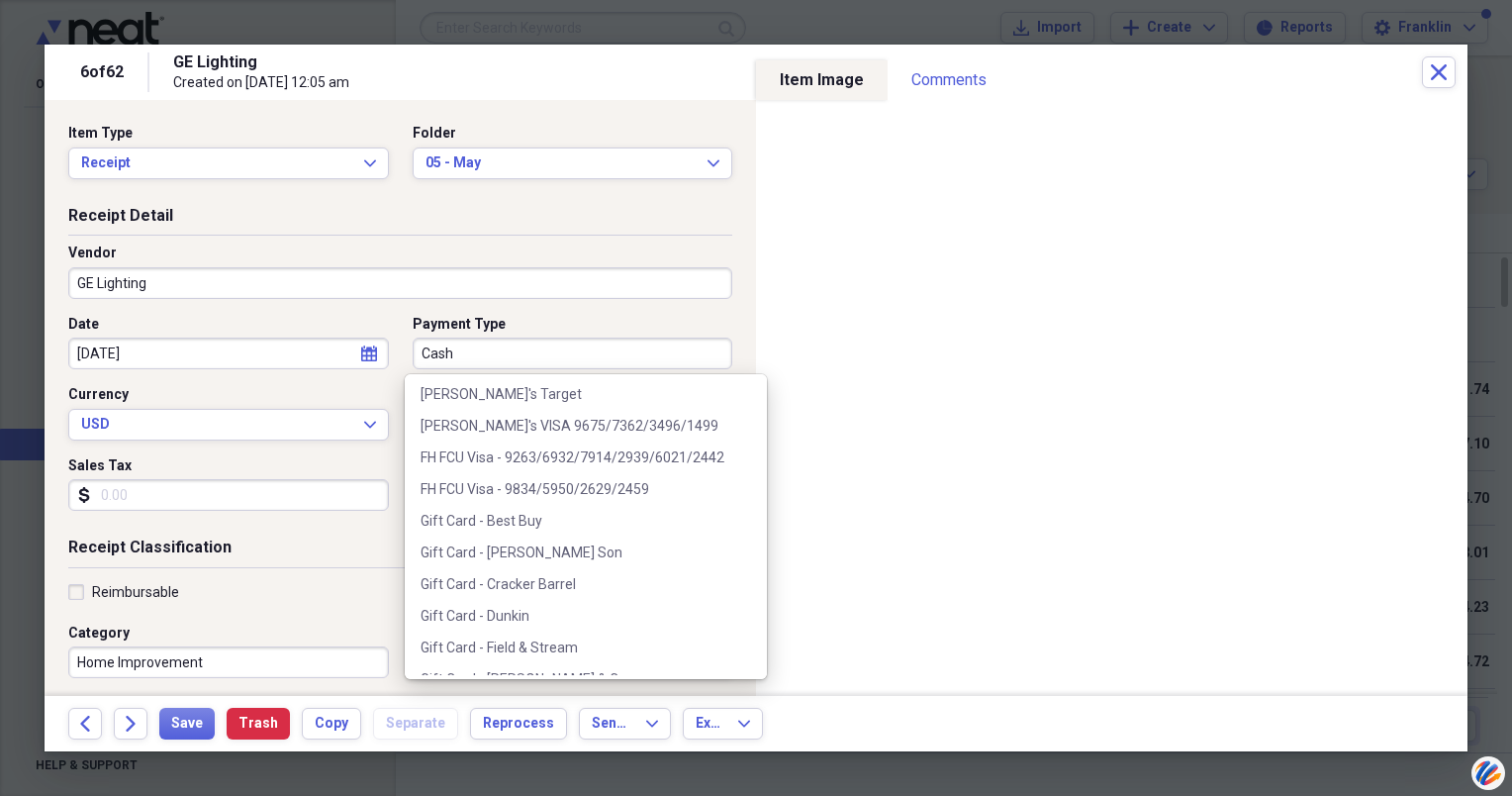scroll, scrollTop: 693, scrollLeft: 0, axis: vertical 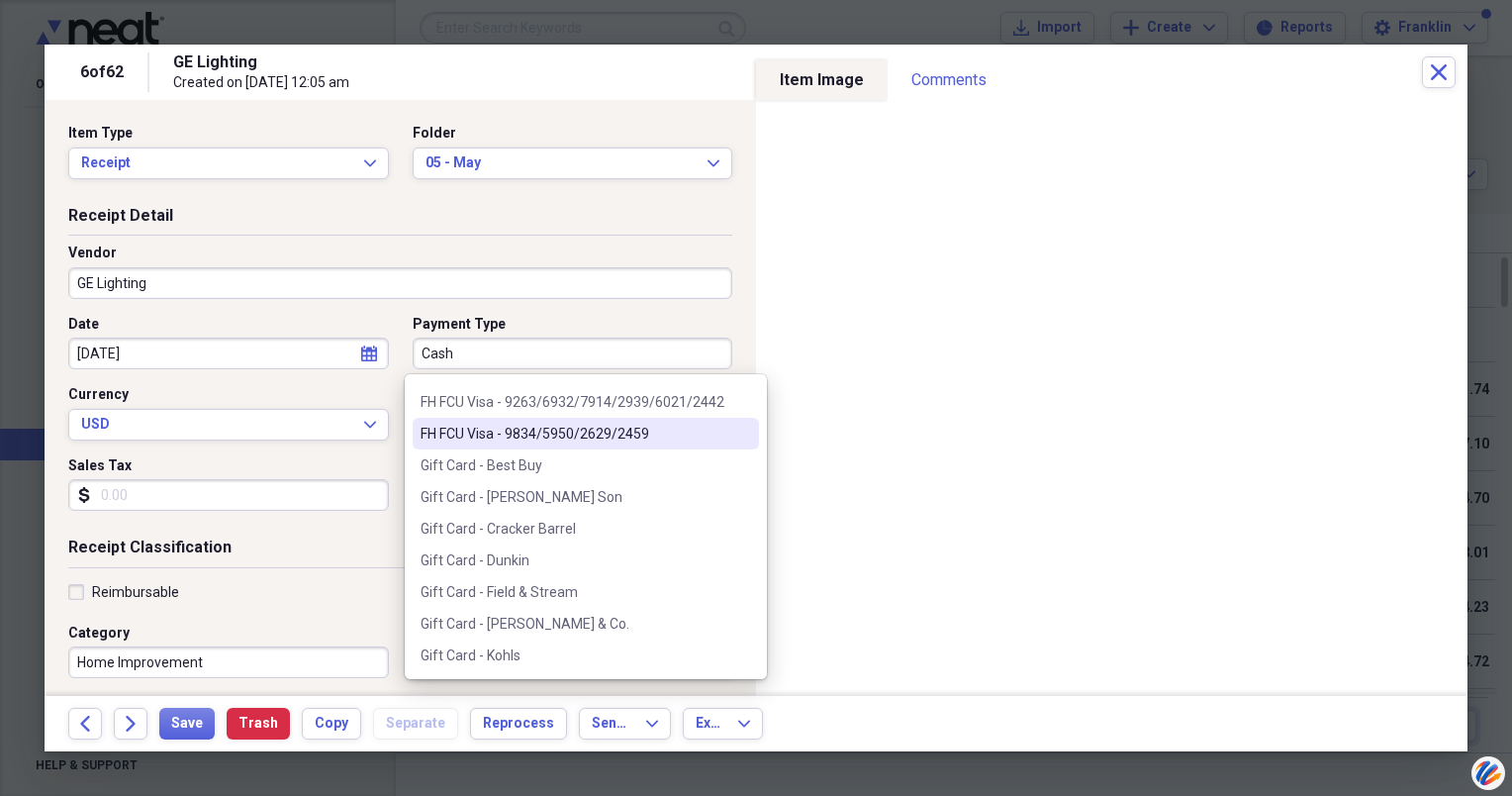 click on "FH FCU Visa - 9834/5950/2629/2459" at bounding box center [574, 434] 